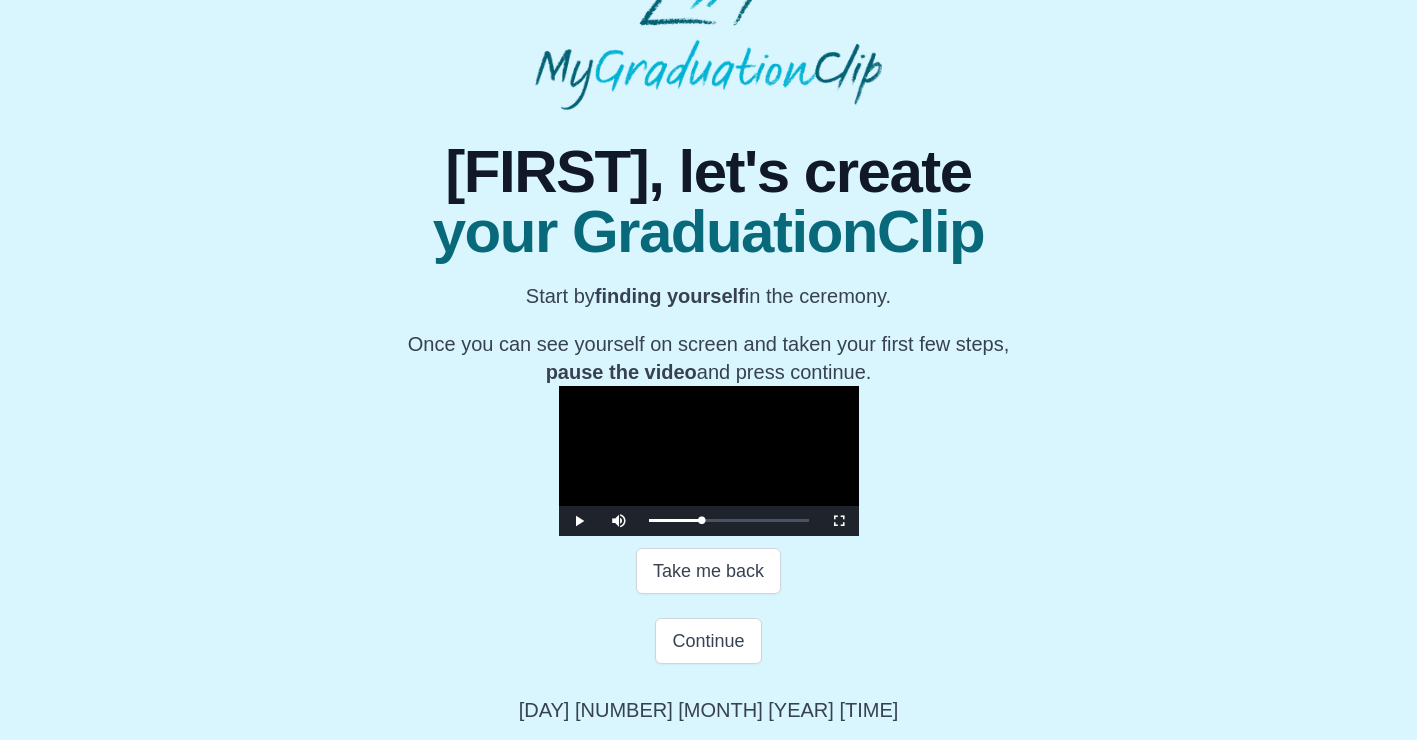 scroll, scrollTop: 306, scrollLeft: 0, axis: vertical 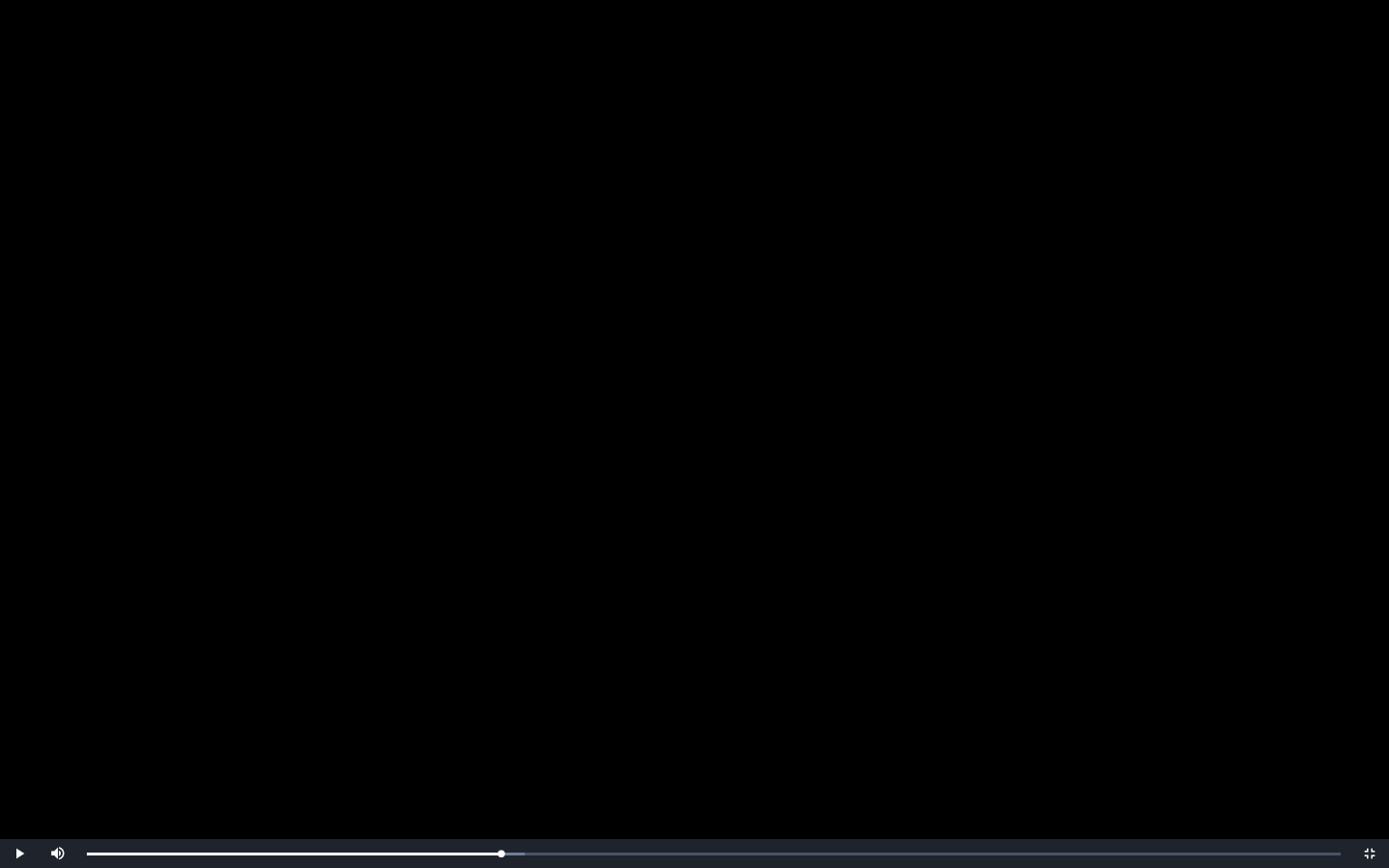 click at bounding box center (694, 434) 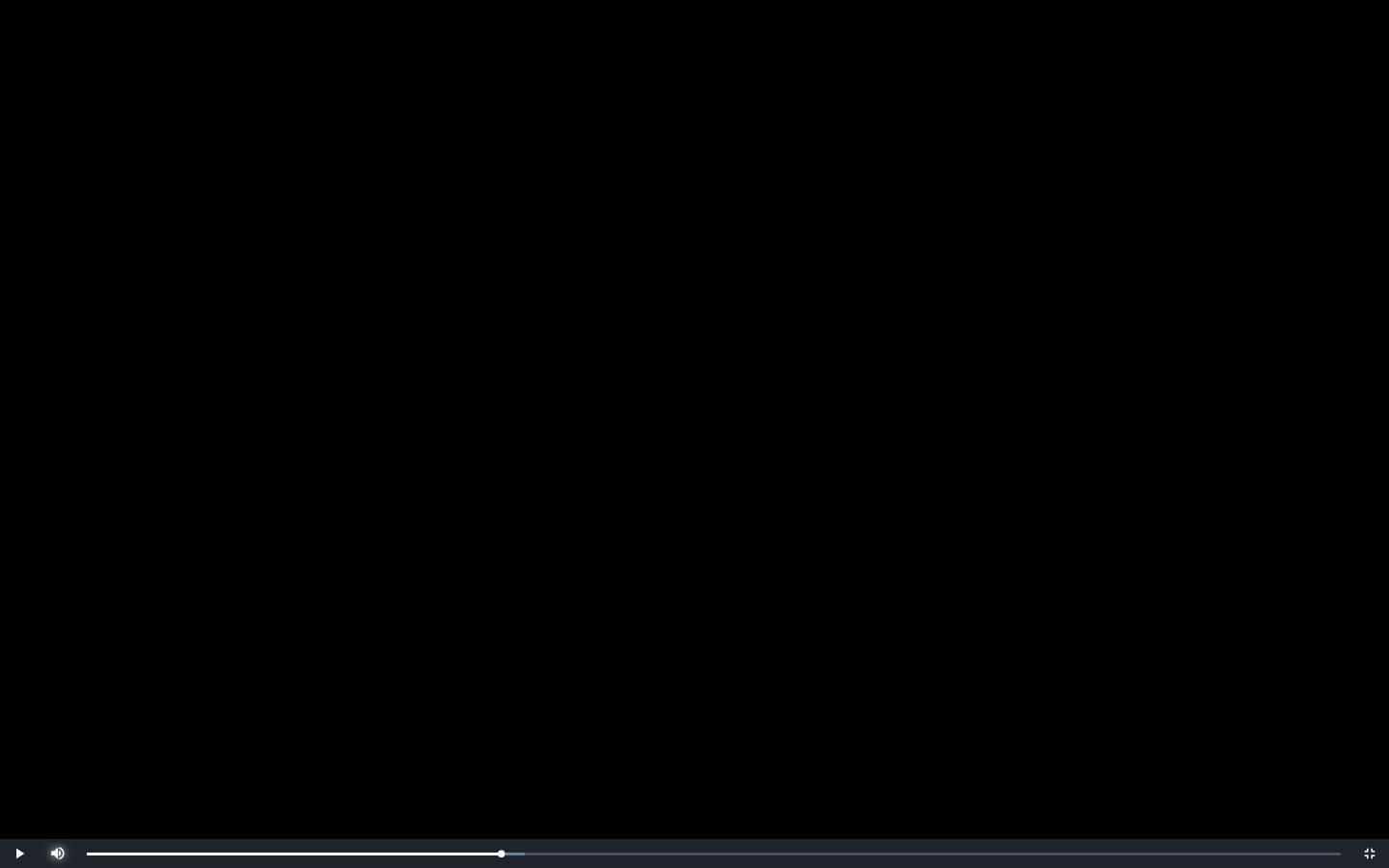 click at bounding box center (58, 839) 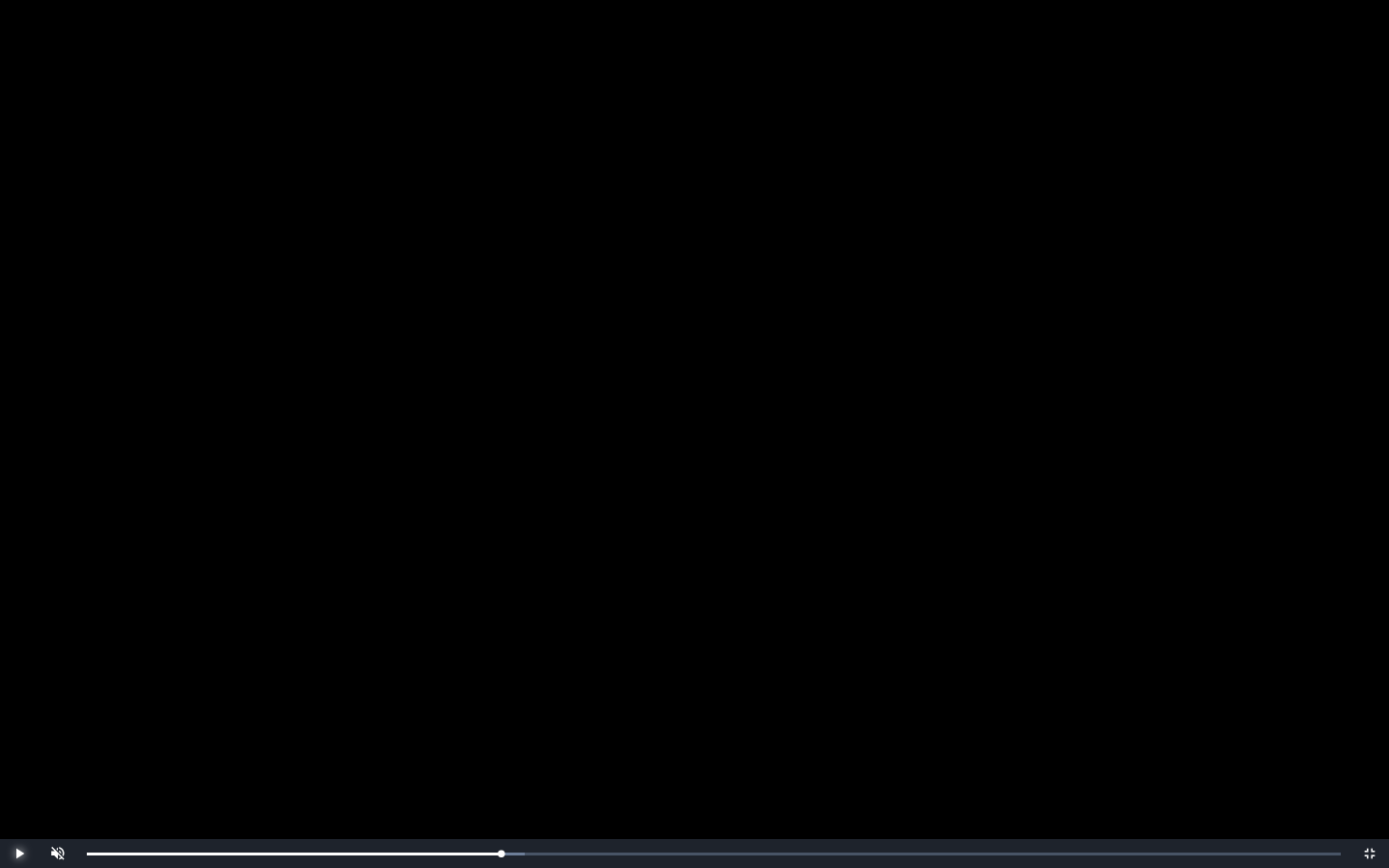 click at bounding box center [19, 854] 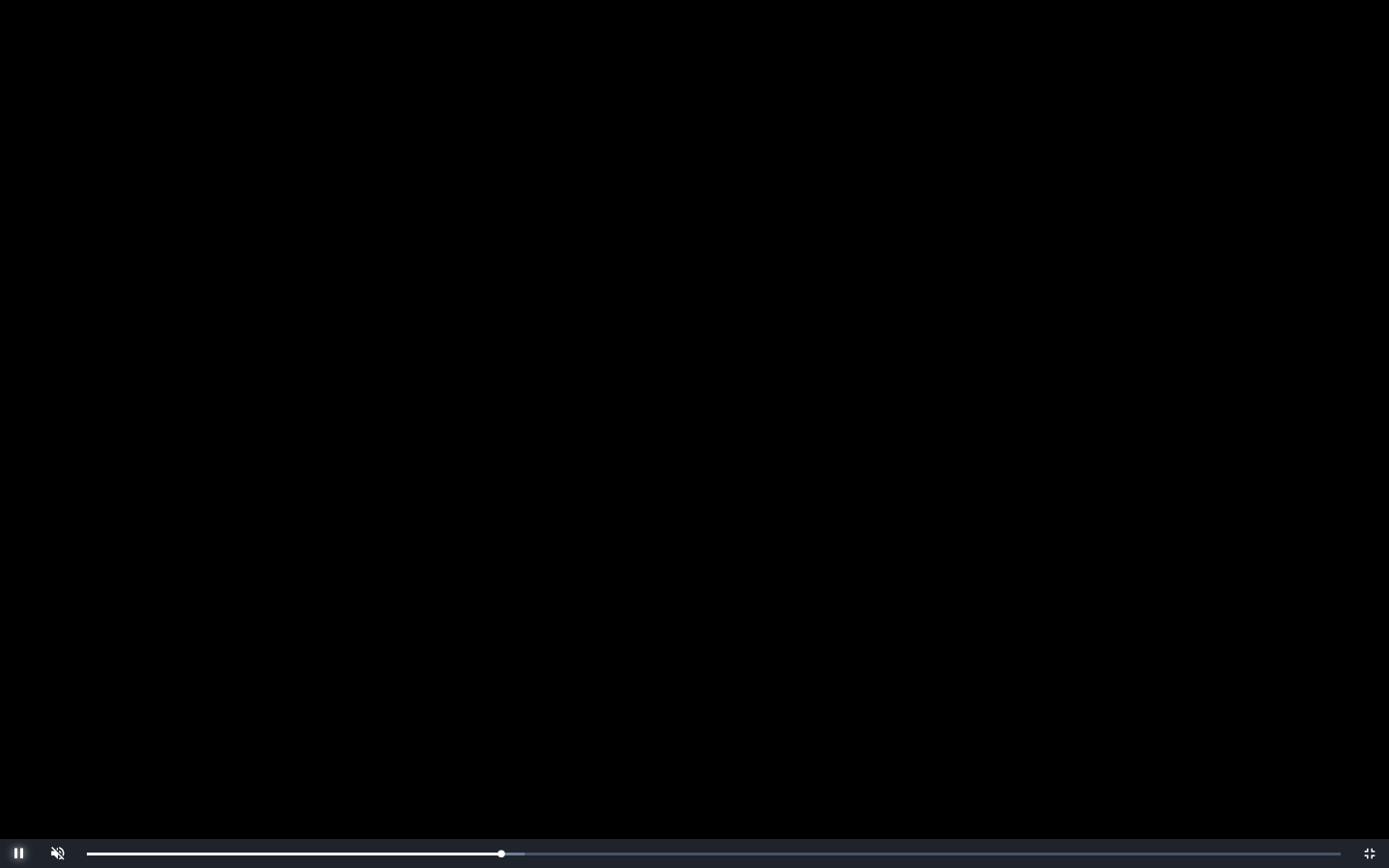 click at bounding box center [19, 854] 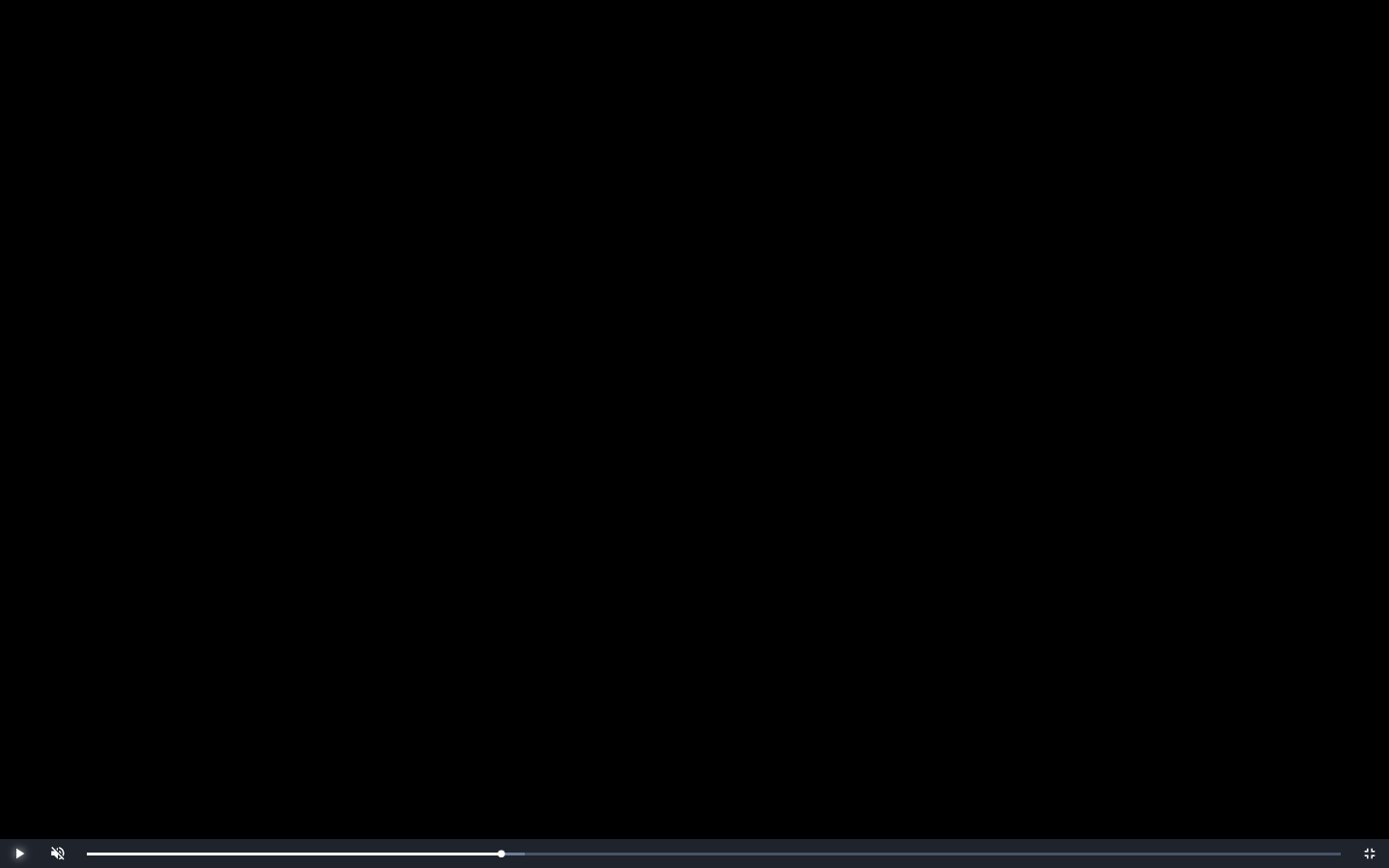 click at bounding box center [19, 854] 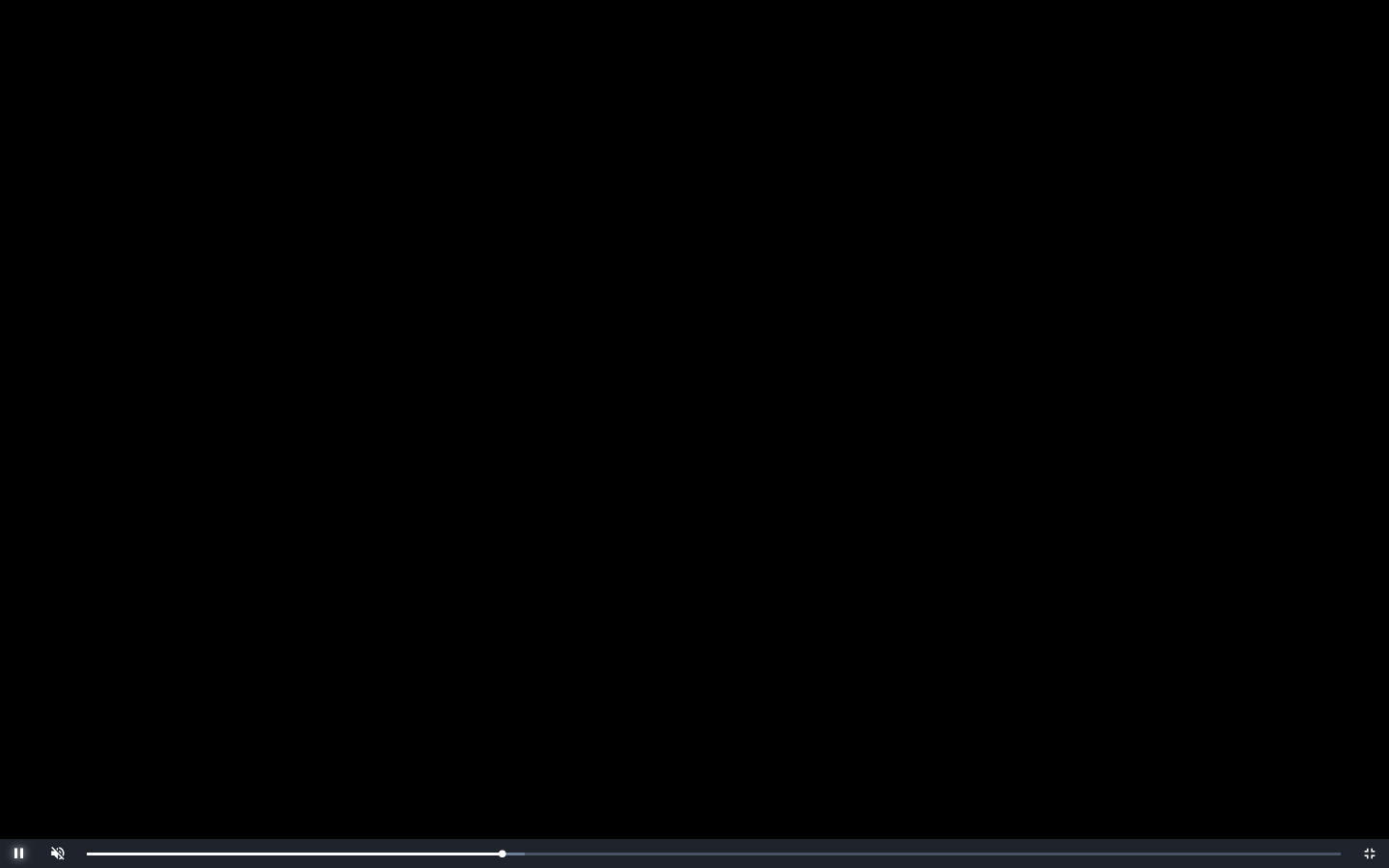 click at bounding box center (19, 854) 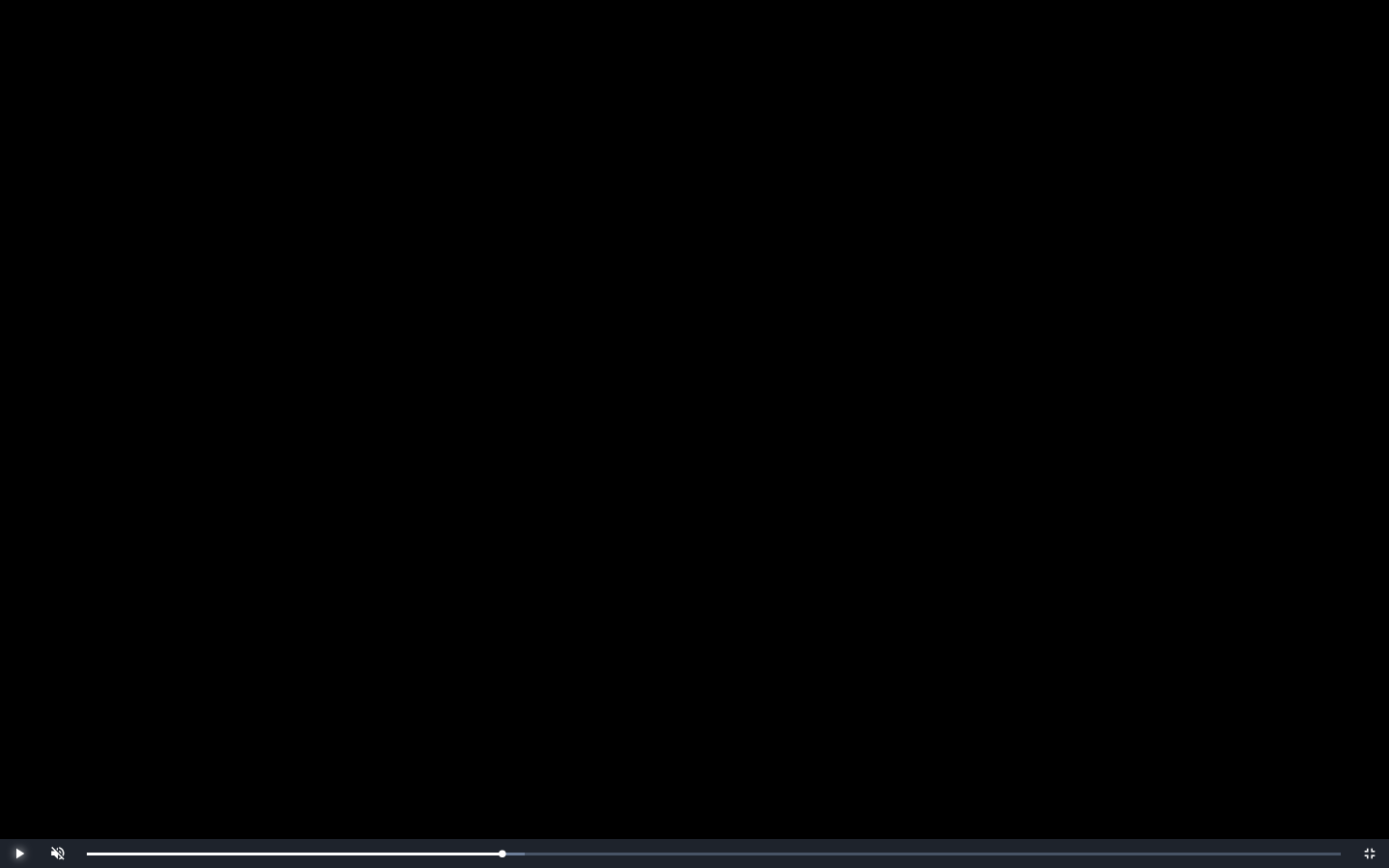 click at bounding box center [19, 854] 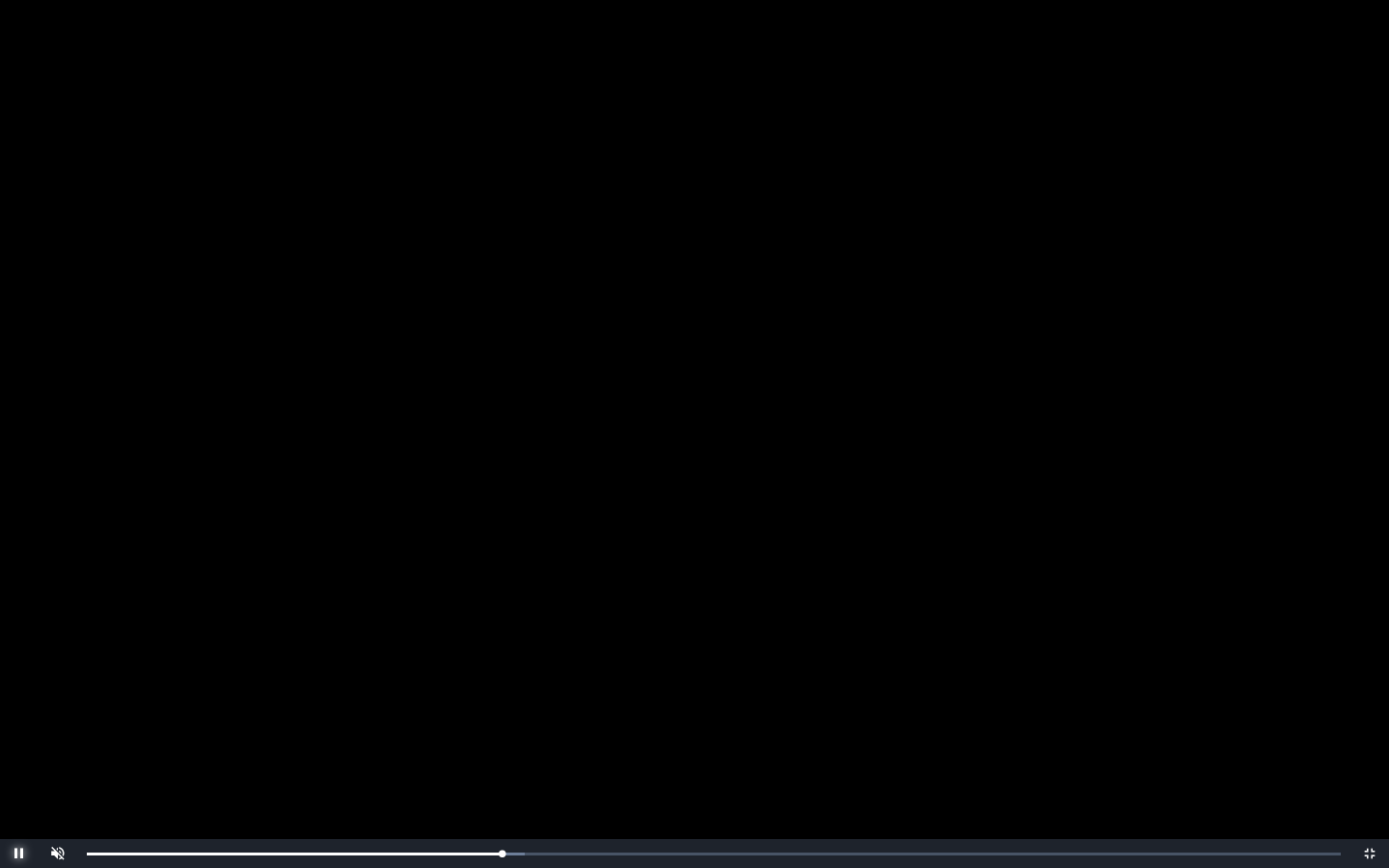 click at bounding box center [19, 854] 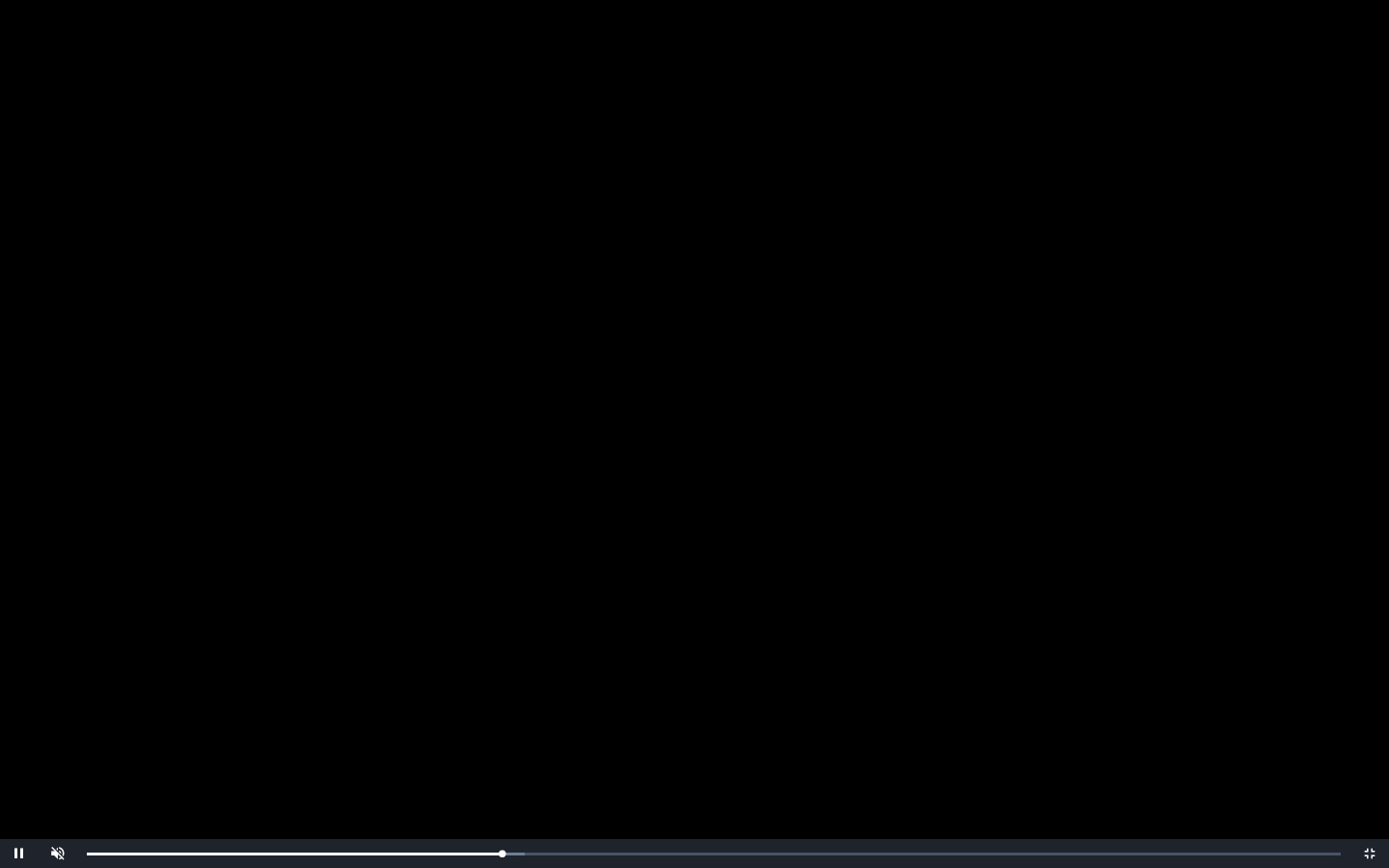click at bounding box center [694, 434] 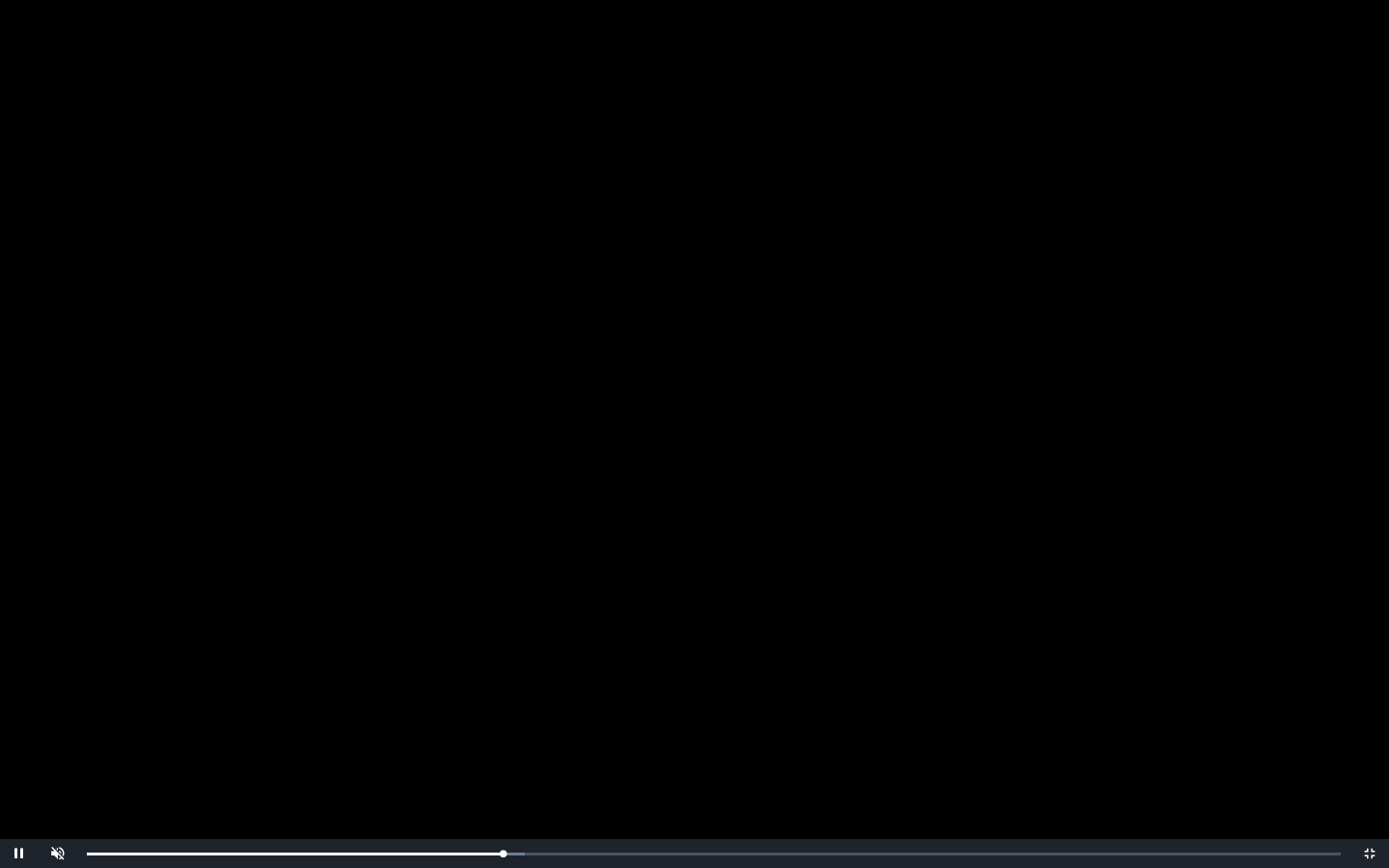 click on "Loaded : 0% 0:20:42 0:21:00 Progress : 0%" at bounding box center (714, 854) 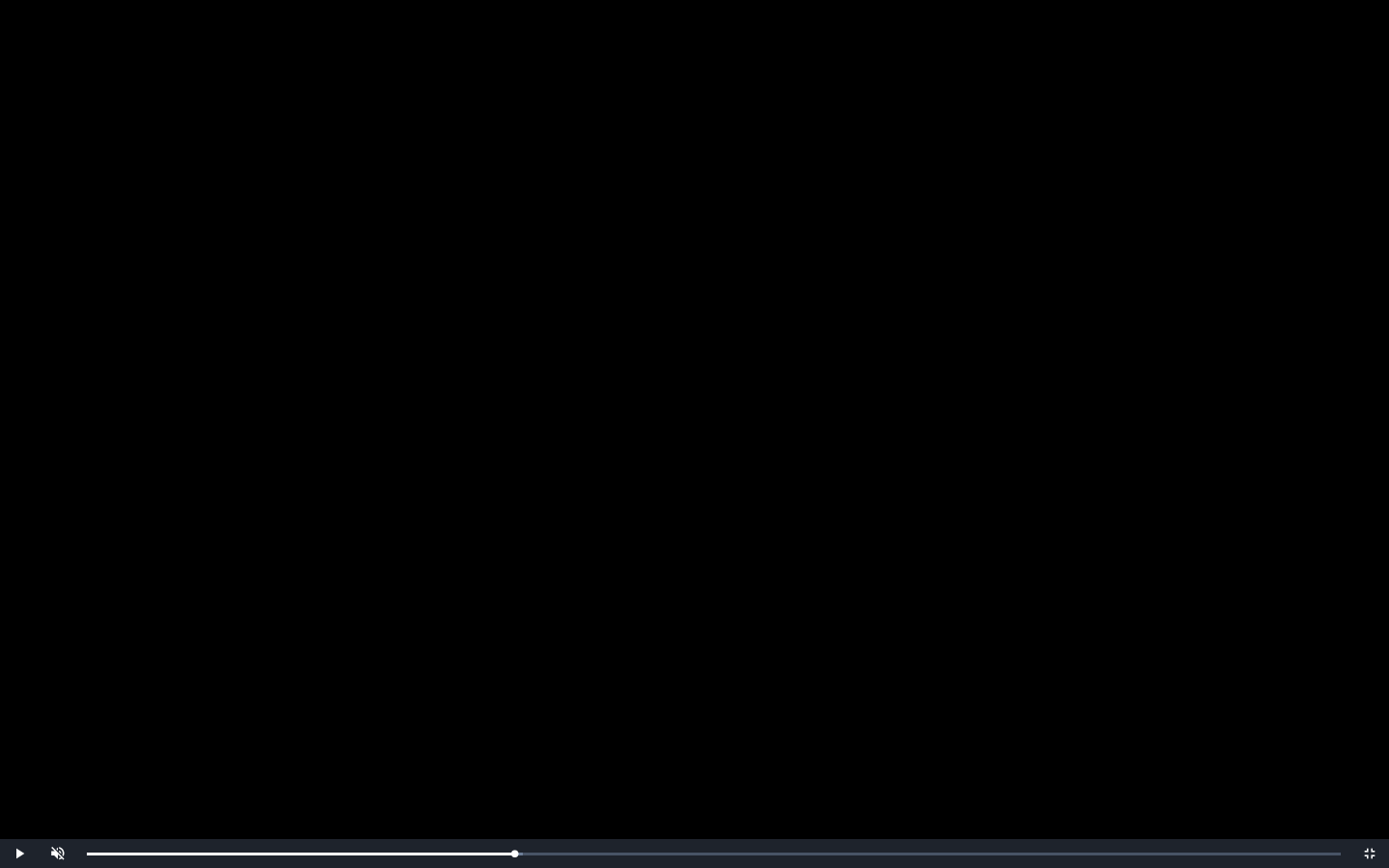 click on "Loaded : 0% 0:21:37 0:21:37 Progress : 0%" at bounding box center [714, 854] 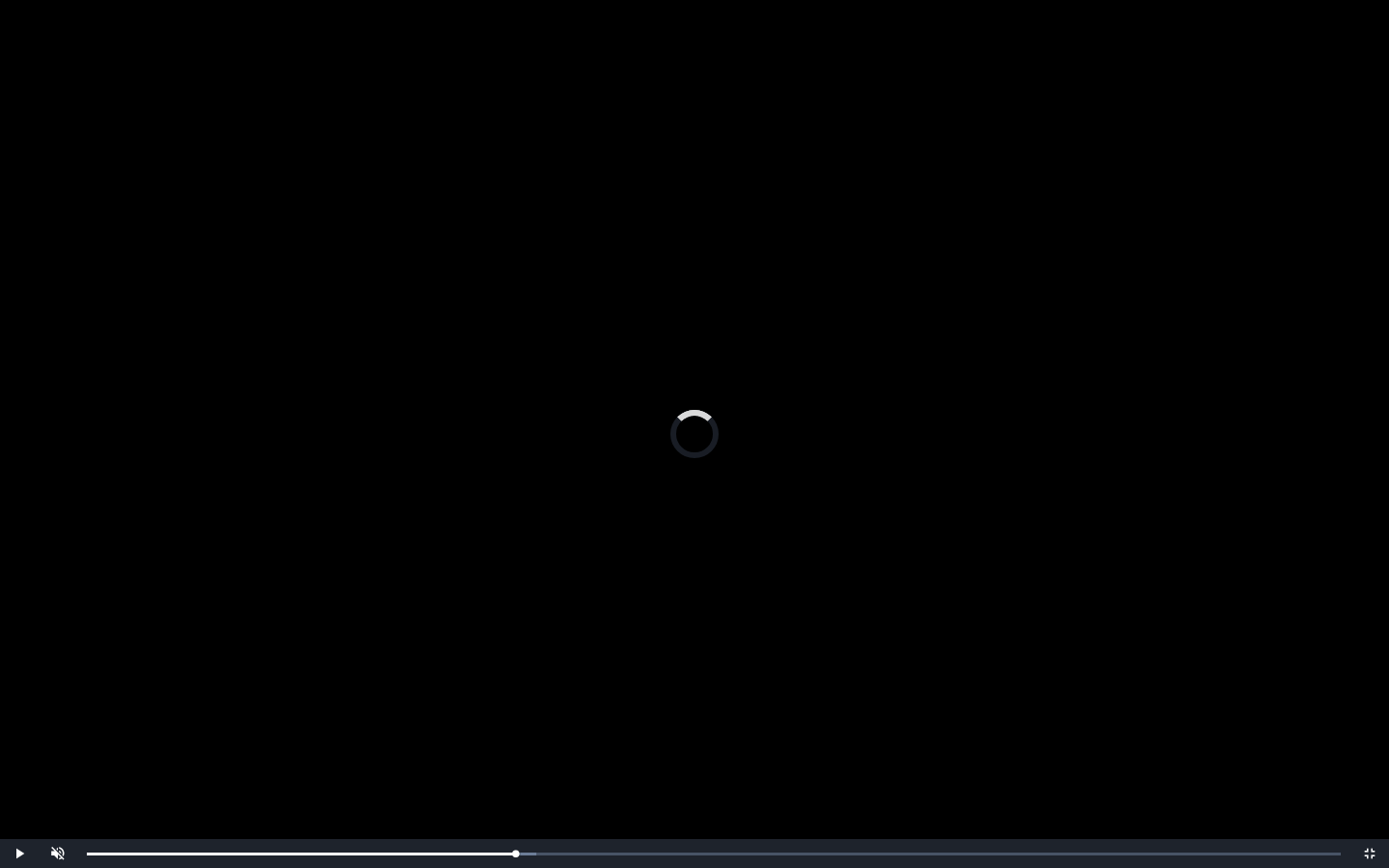 click on "Loaded : 0% 0:22:21 0:22:21 Progress : 0%" at bounding box center (714, 854) 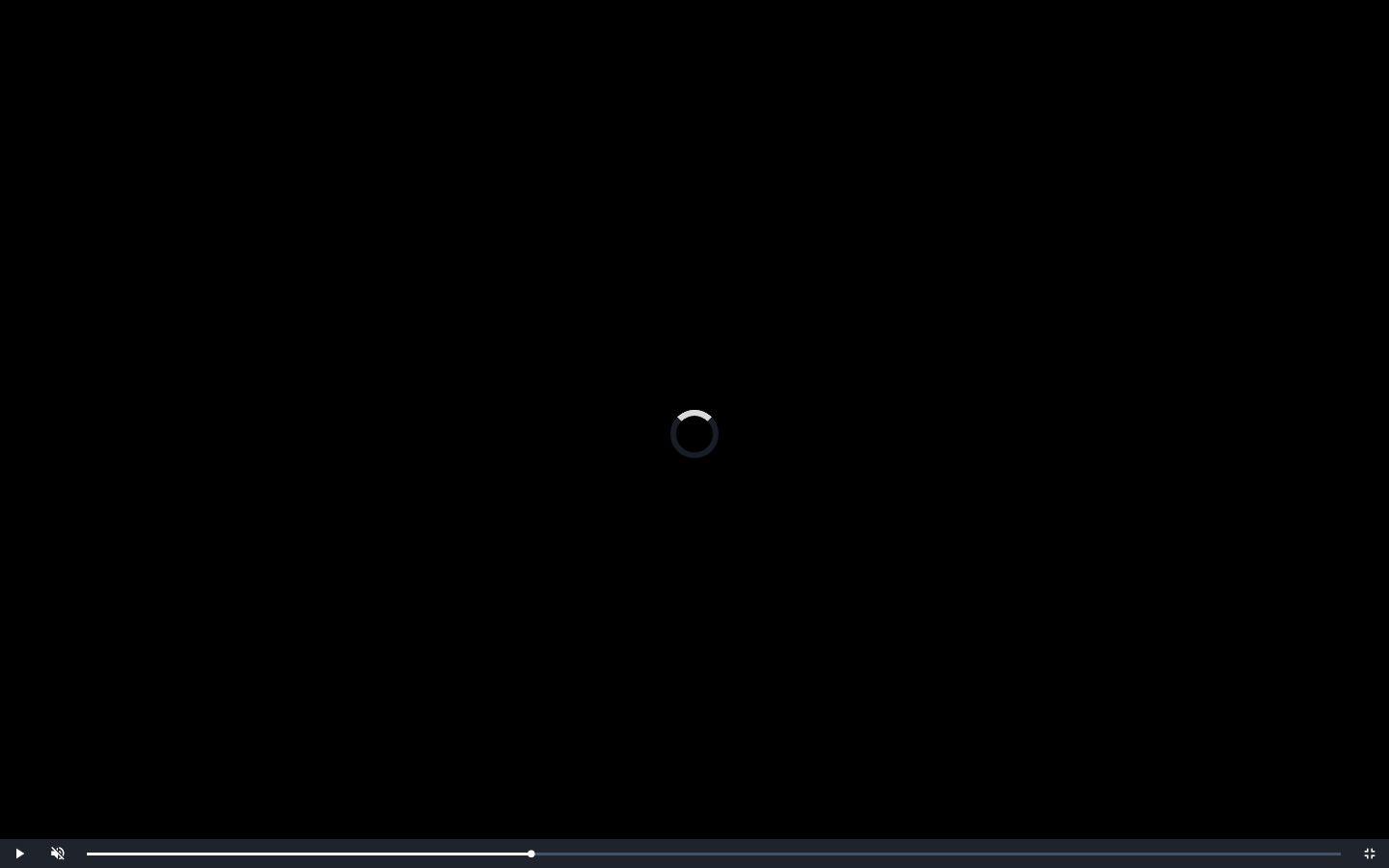 click on "Loaded : 0% 0:23:34 0:23:34 Progress : 0%" at bounding box center (714, 854) 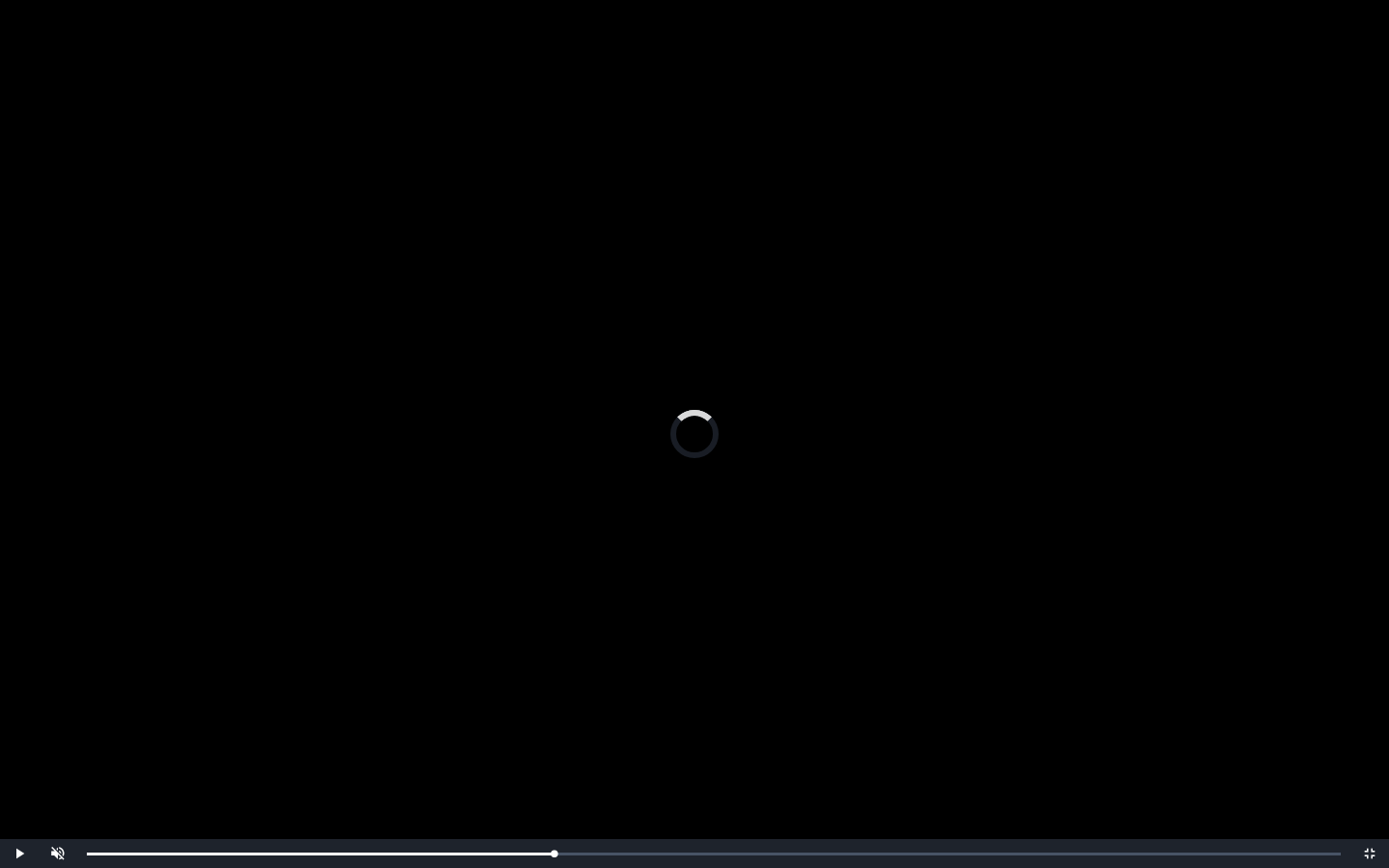 click on "Loaded : 0% 0:24:33 0:24:33 Progress : 0%" at bounding box center (714, 854) 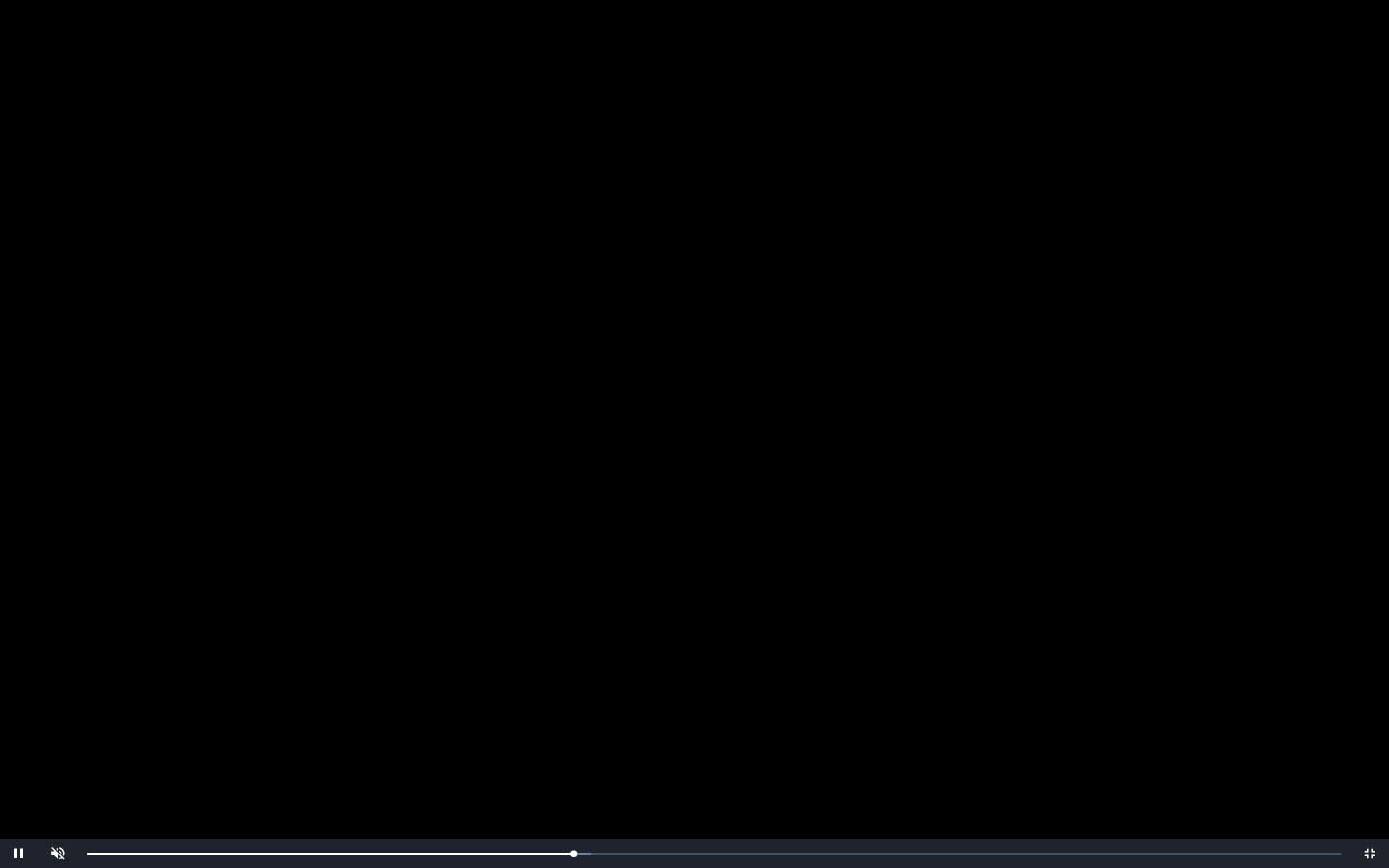 click on "Loaded : 0% 0:25:25 0:24:34 Progress : 0%" at bounding box center [714, 854] 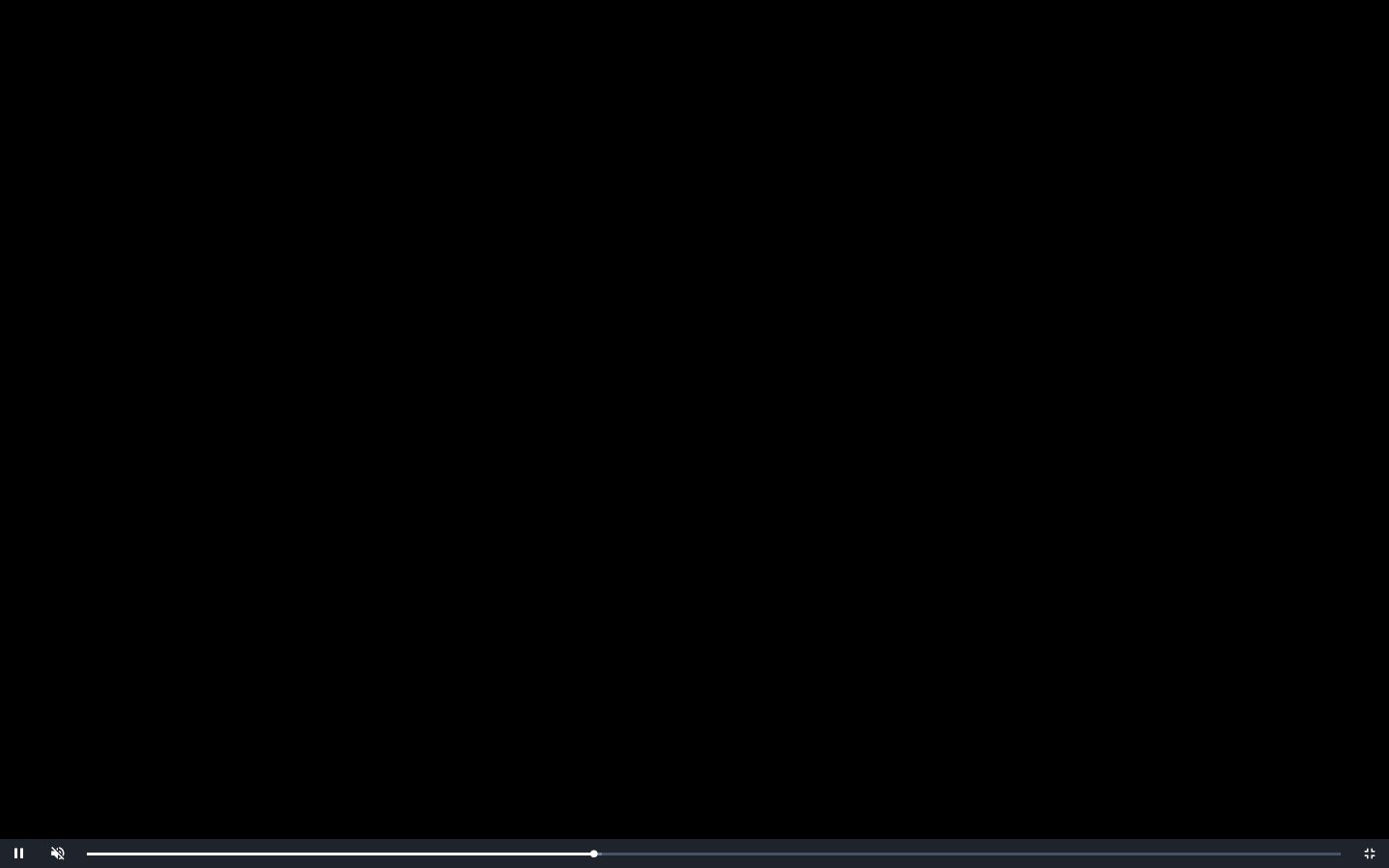 click on "Loaded : 0% 0:26:15 0:25:35 Progress : 0%" at bounding box center (714, 854) 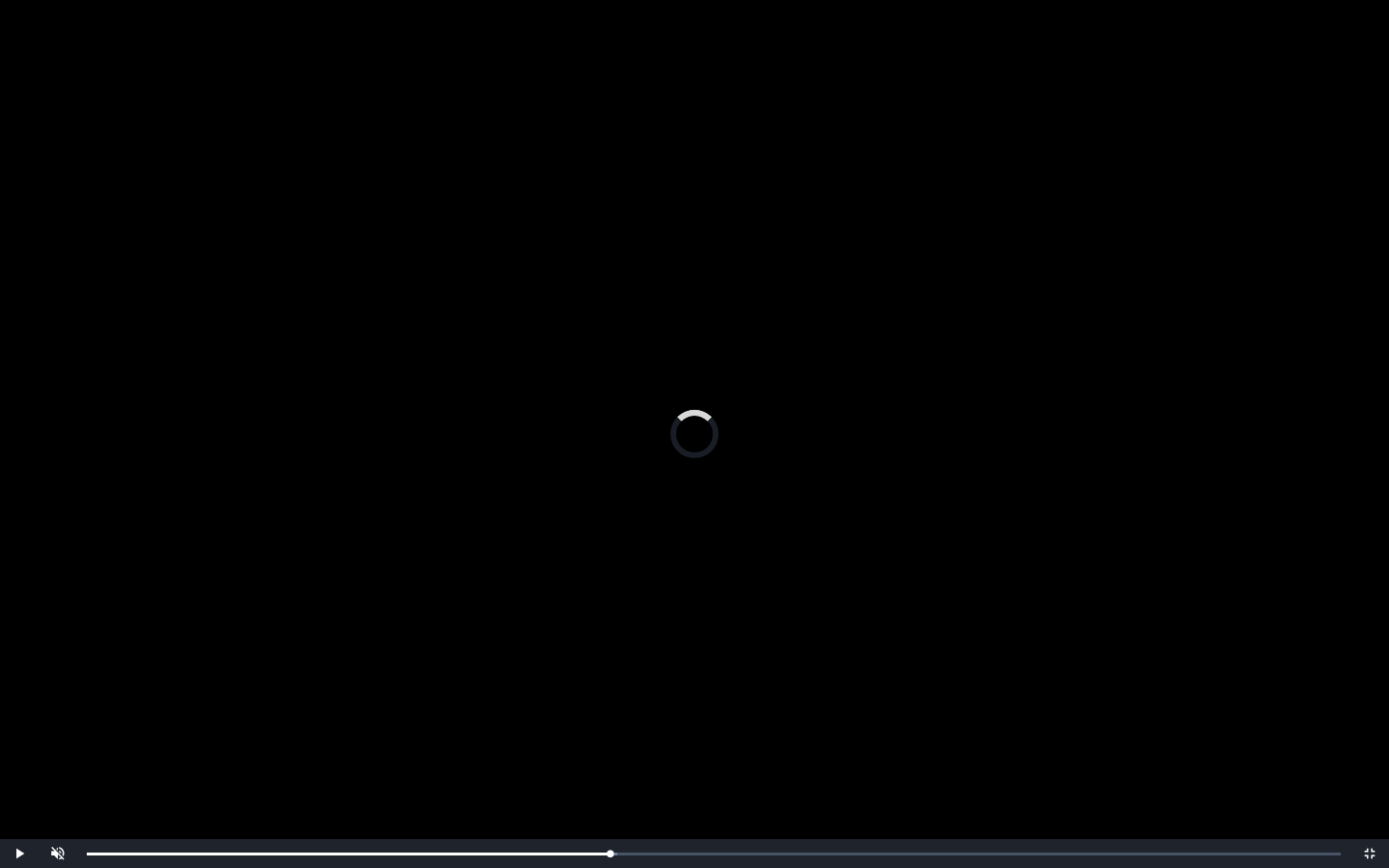 click on "Loaded : 0% 0:27:28 0:27:28 Progress : 0%" at bounding box center [714, 854] 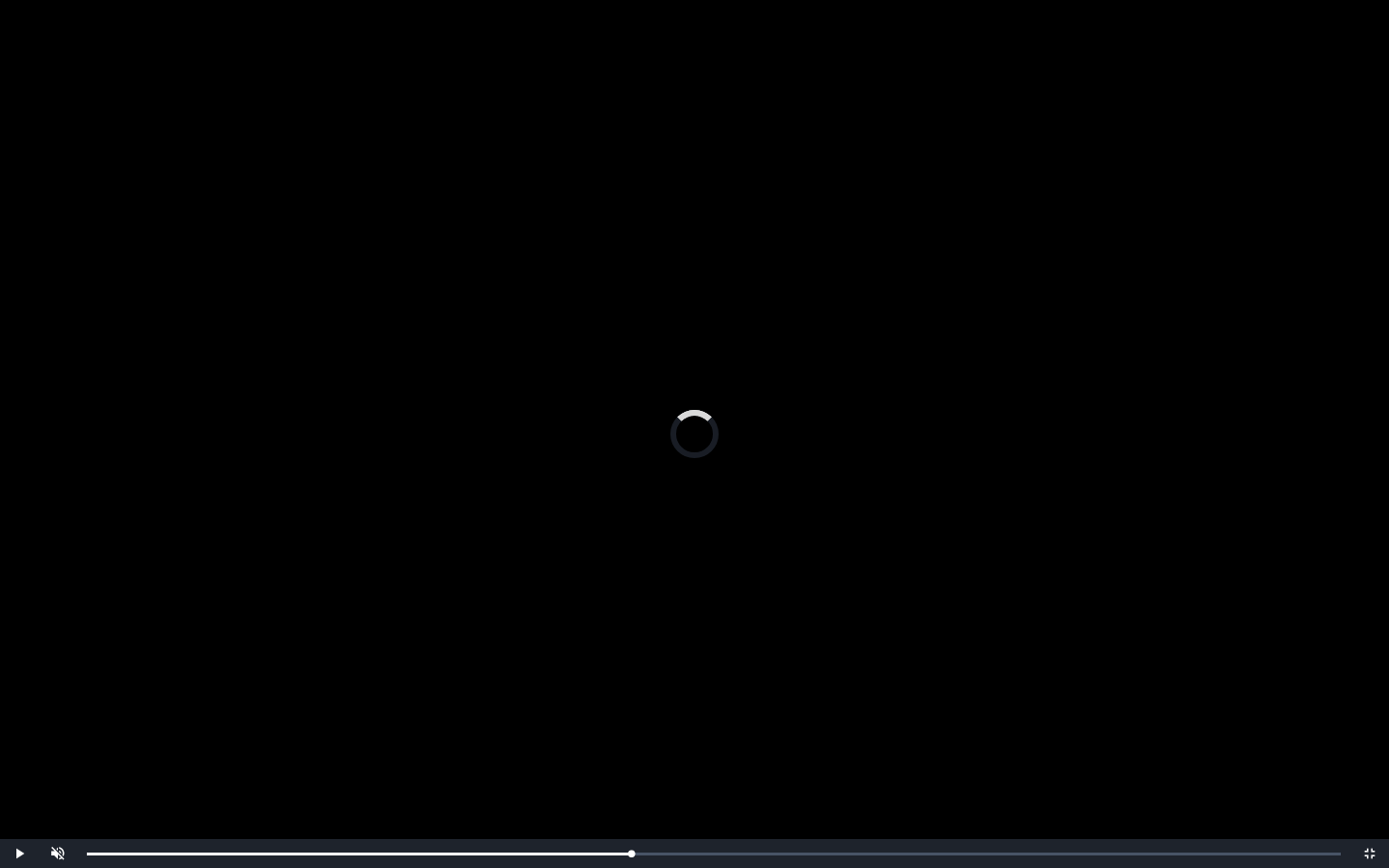 click on "Loaded : 0% 0:28:30 0:28:30 Progress : 0%" at bounding box center (714, 854) 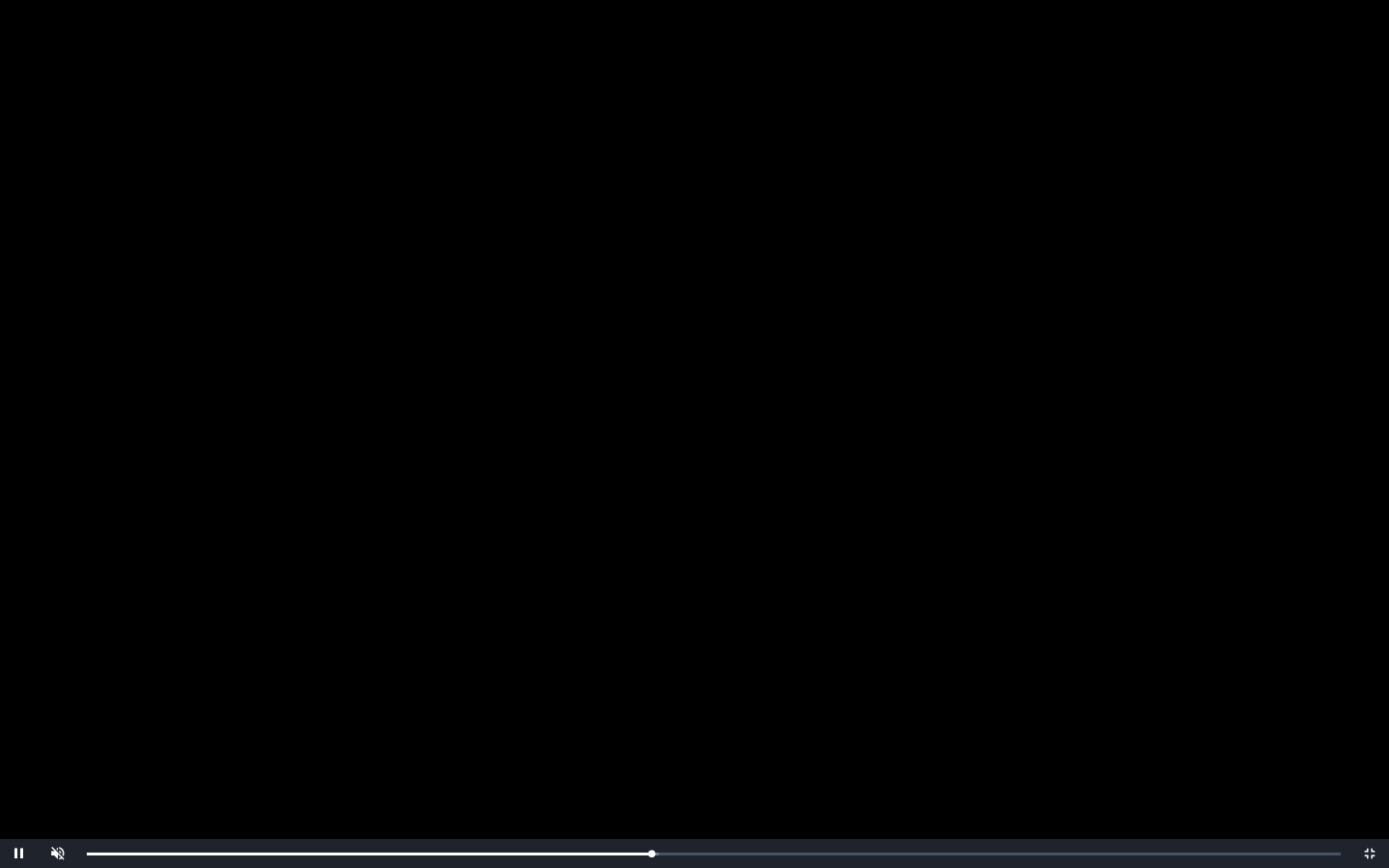 click on "Loaded : 0% 0:29:28 0:28:30 Progress : 0%" at bounding box center (714, 854) 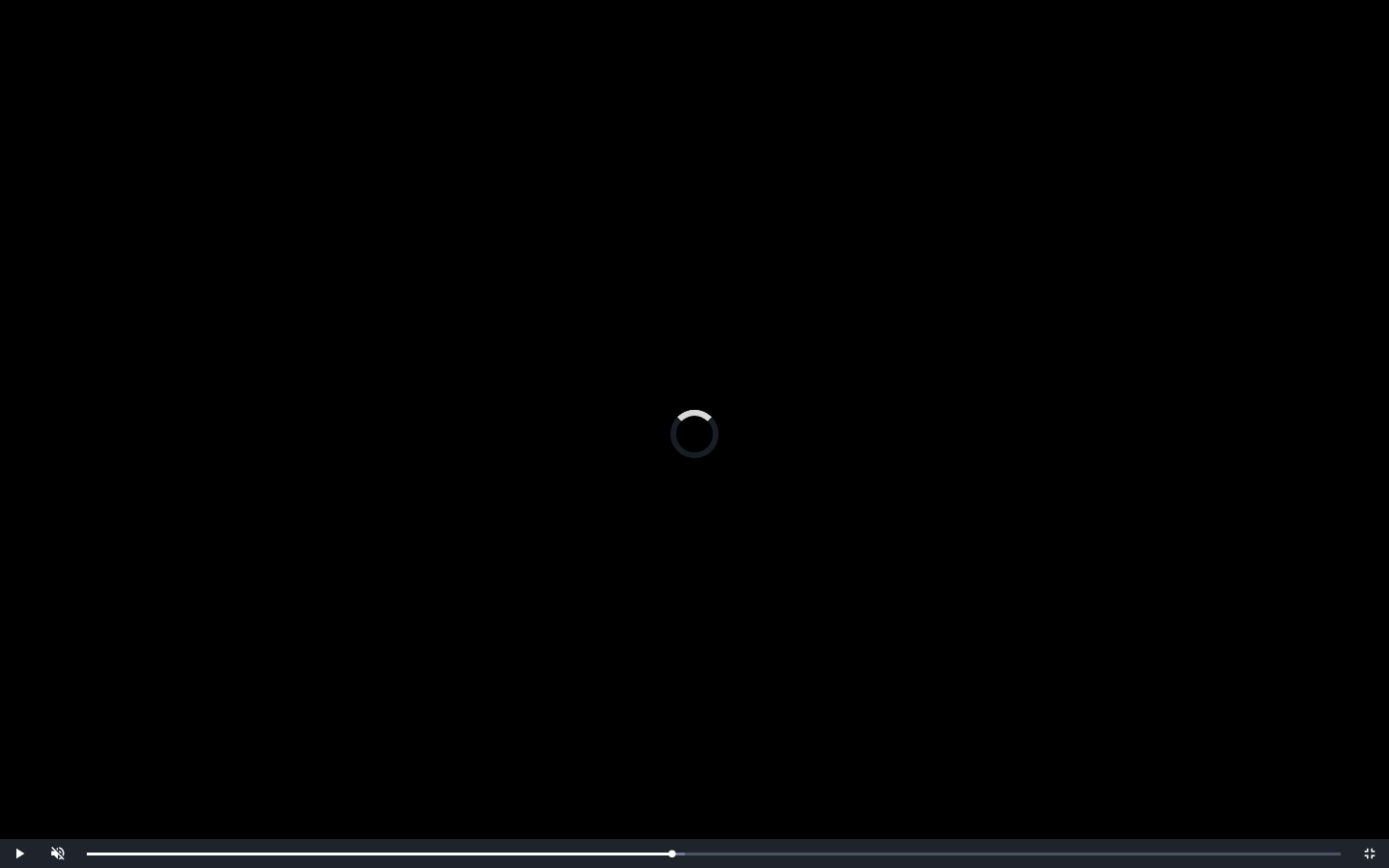 click on "Loaded : 0% 0:30:53 0:30:53 Progress : 0%" at bounding box center (714, 854) 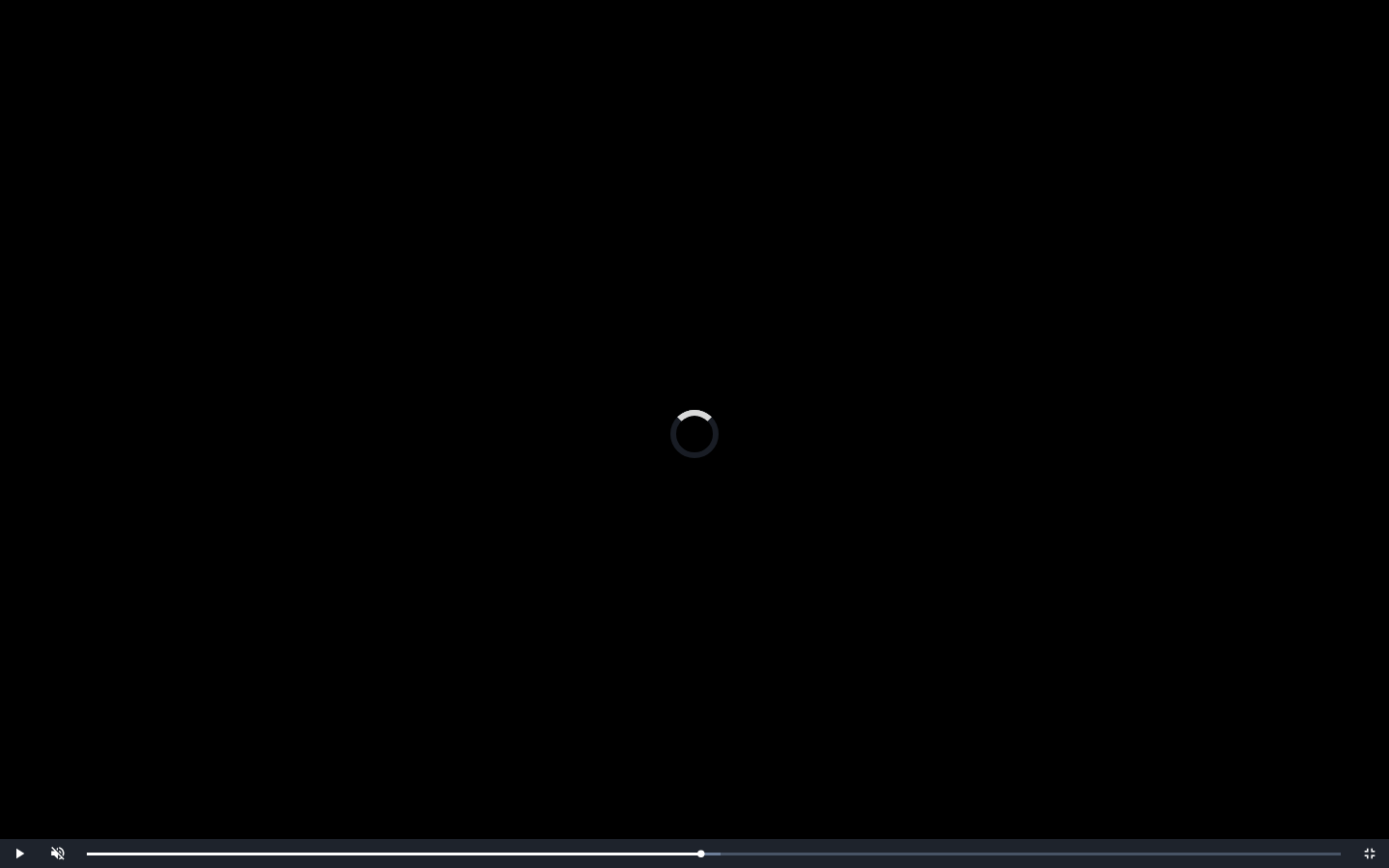 click on "Loaded : 0% 0:31:34 0:31:34 Progress : 0%" at bounding box center [714, 854] 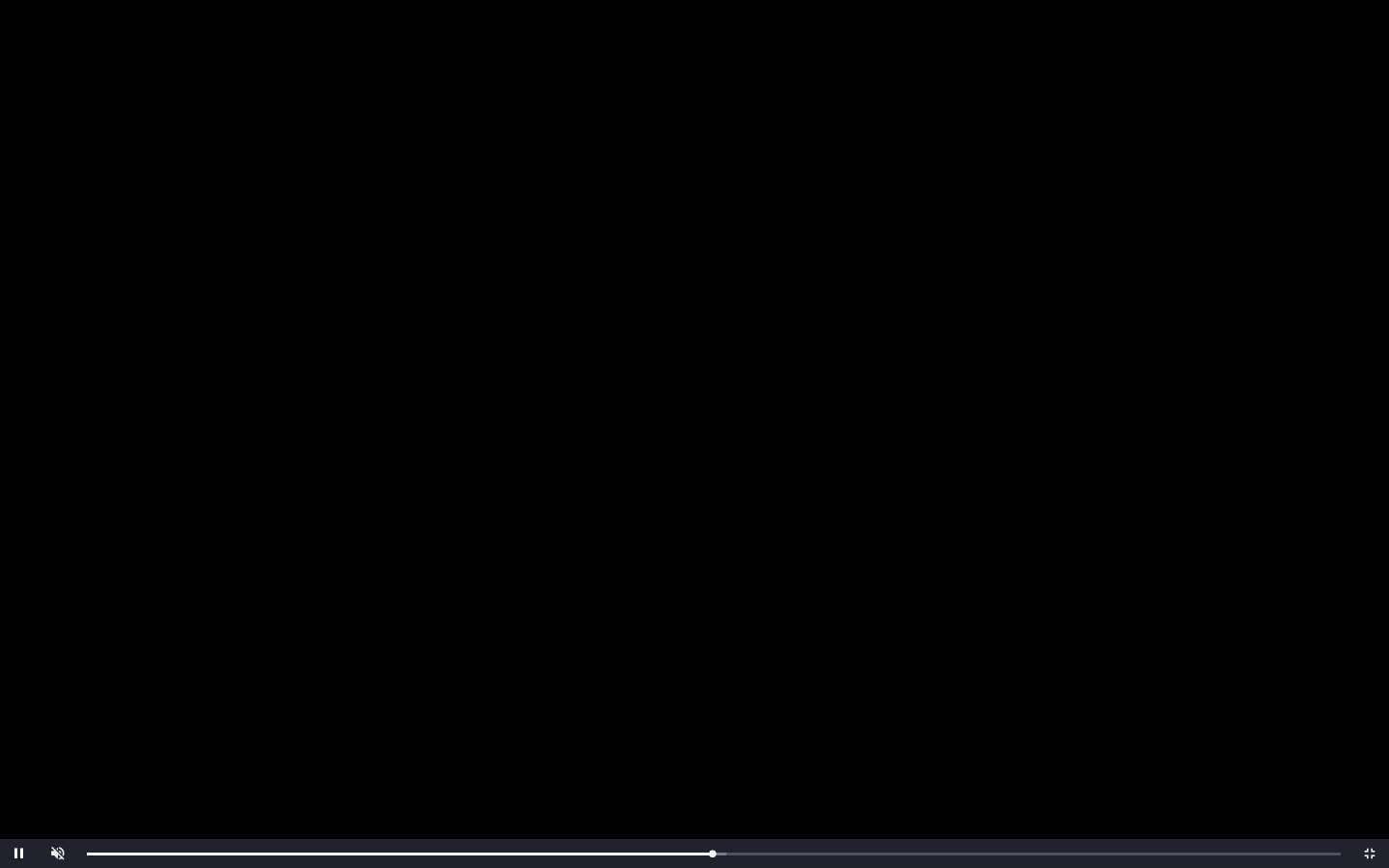 click on "0:31:34 Progress : 0%" at bounding box center [399, 854] 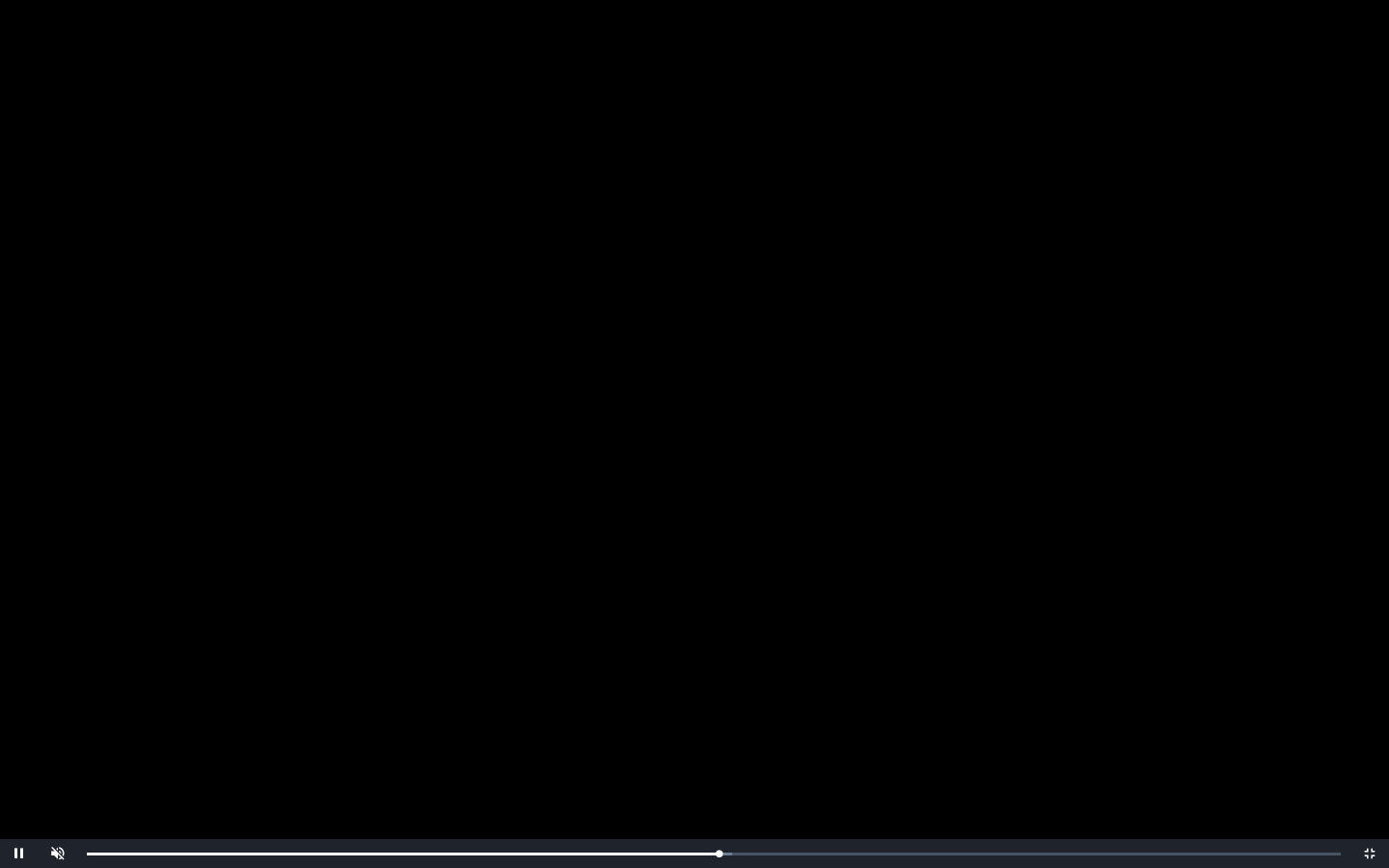click on "Loaded : 0% 0:32:26 0:31:55 Progress : 0%" at bounding box center [714, 854] 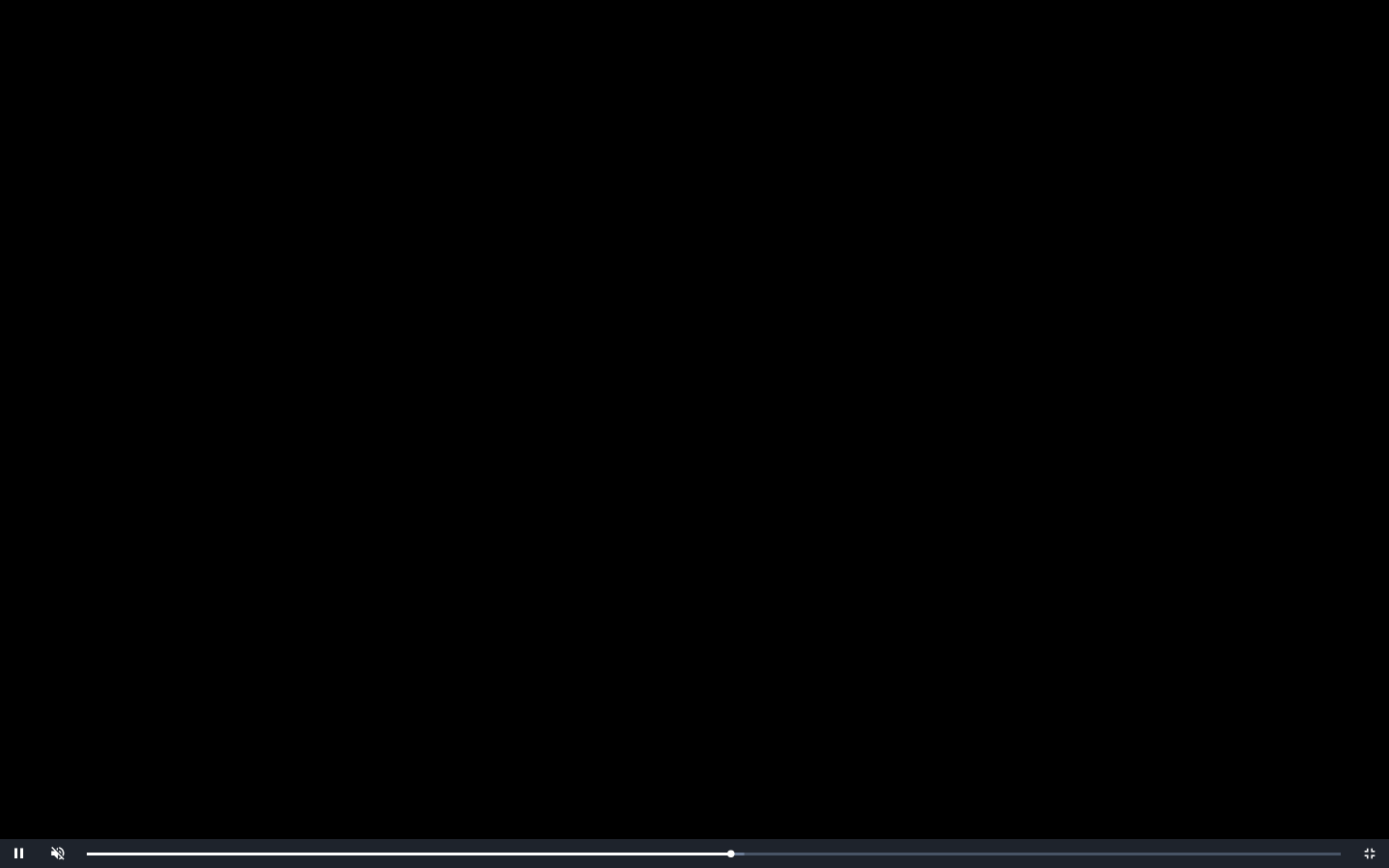 click on "Loaded : 0% 0:33:19 0:32:30 Progress : 0%" at bounding box center (714, 854) 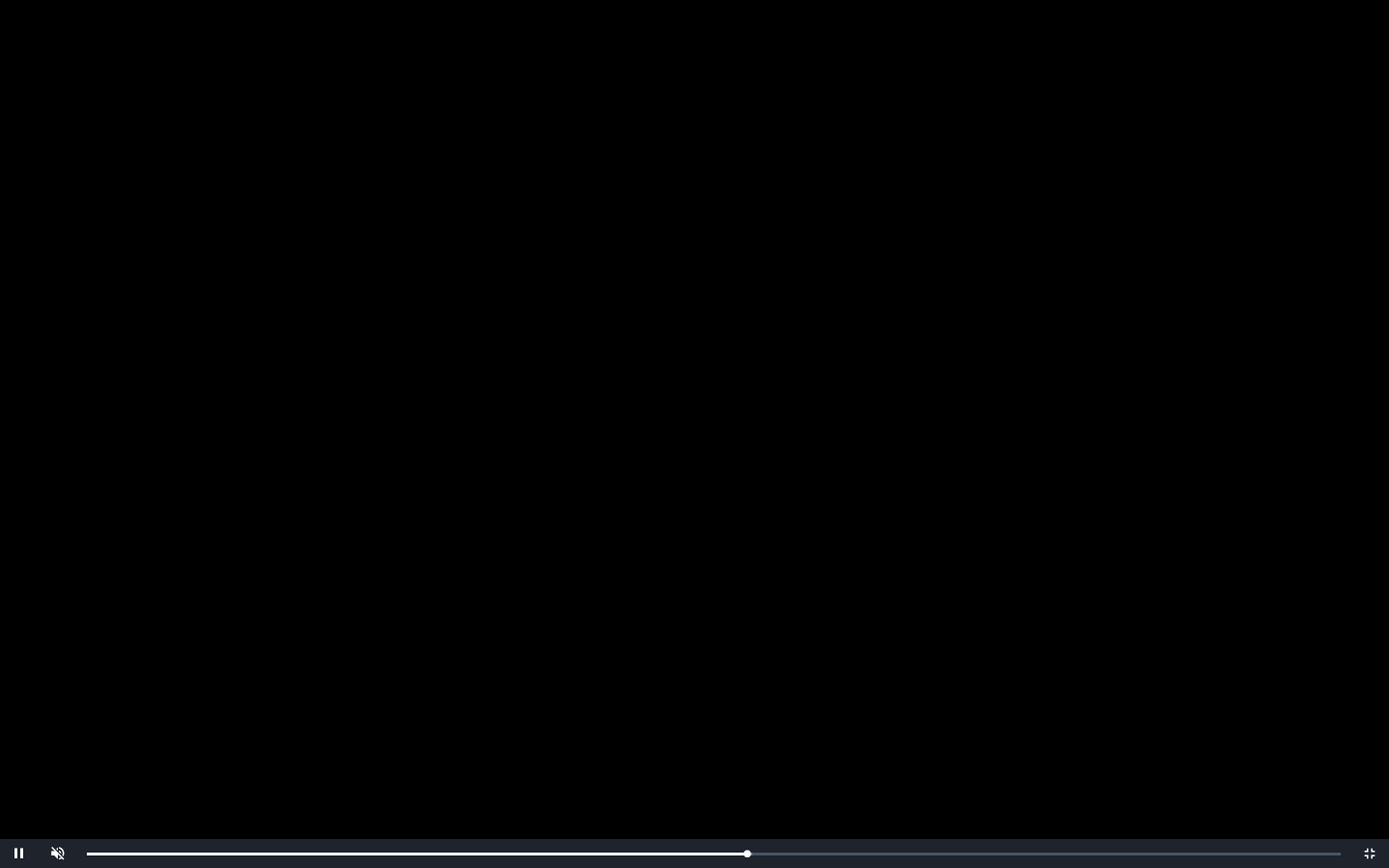 click on "0:33:19 Progress : 0%" at bounding box center [417, 854] 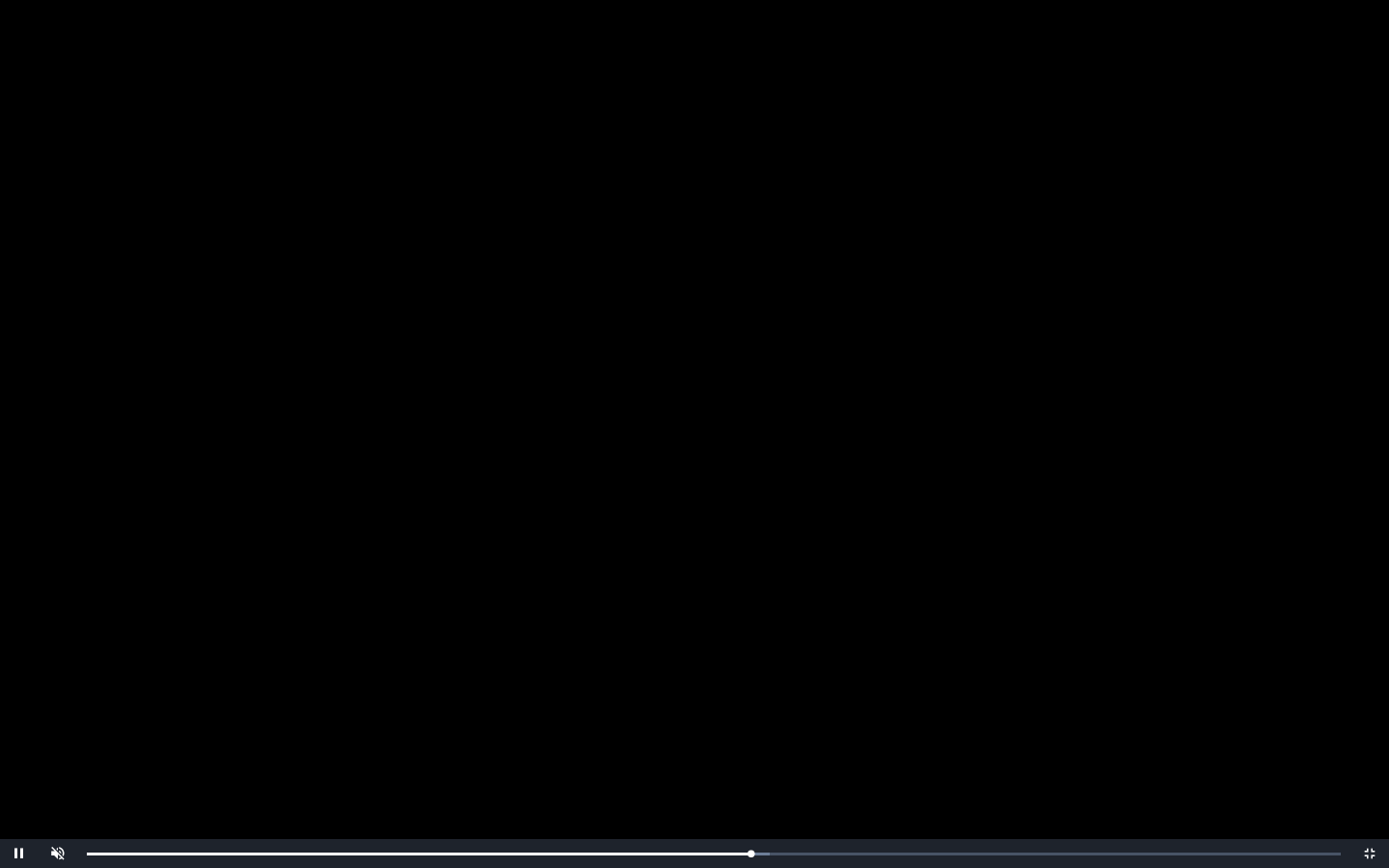 click on "Loaded : 0% 0:34:12 0:33:32 Progress : 0%" at bounding box center (714, 854) 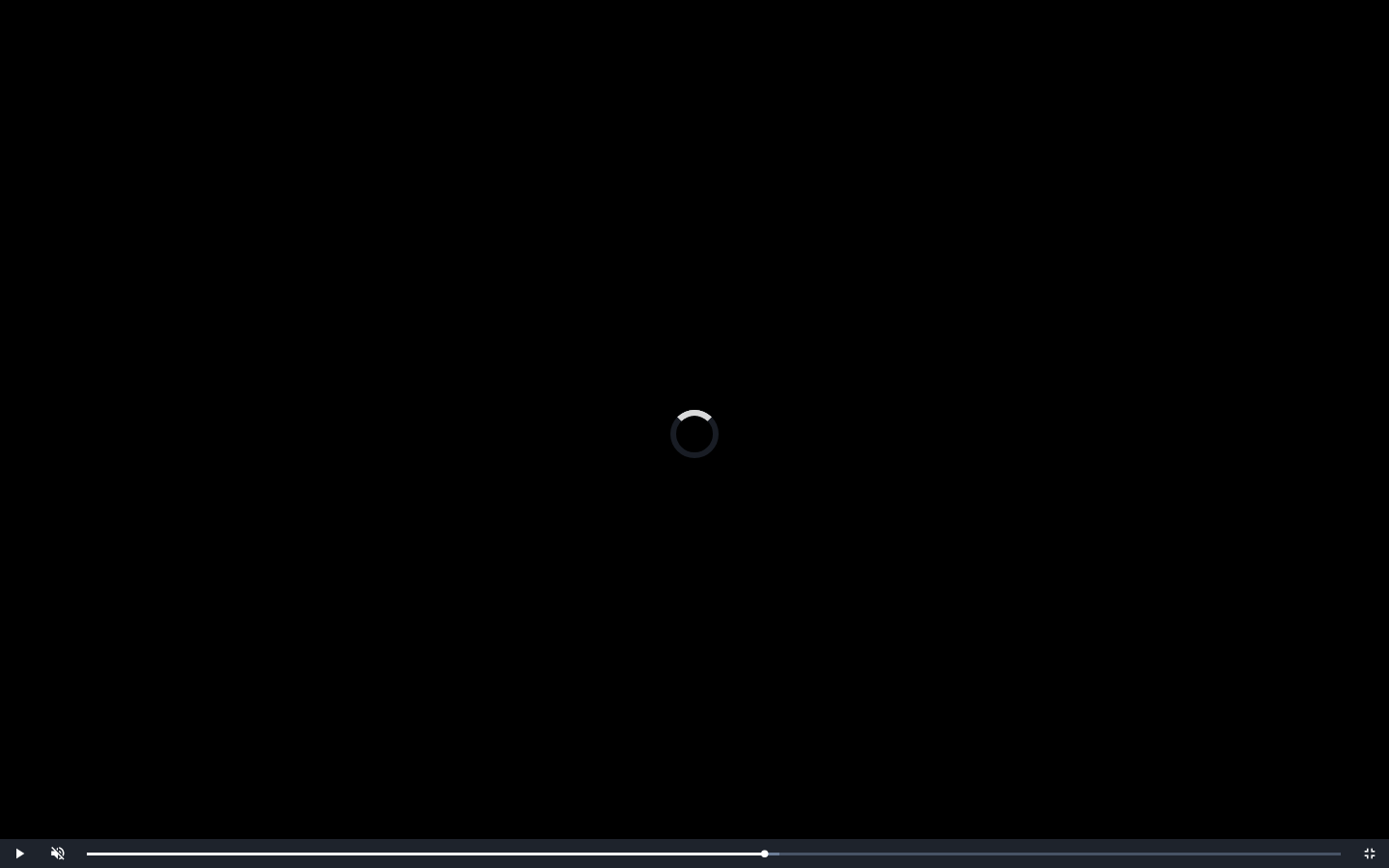 click on "0:34:12 Progress : 0%" at bounding box center (425, 854) 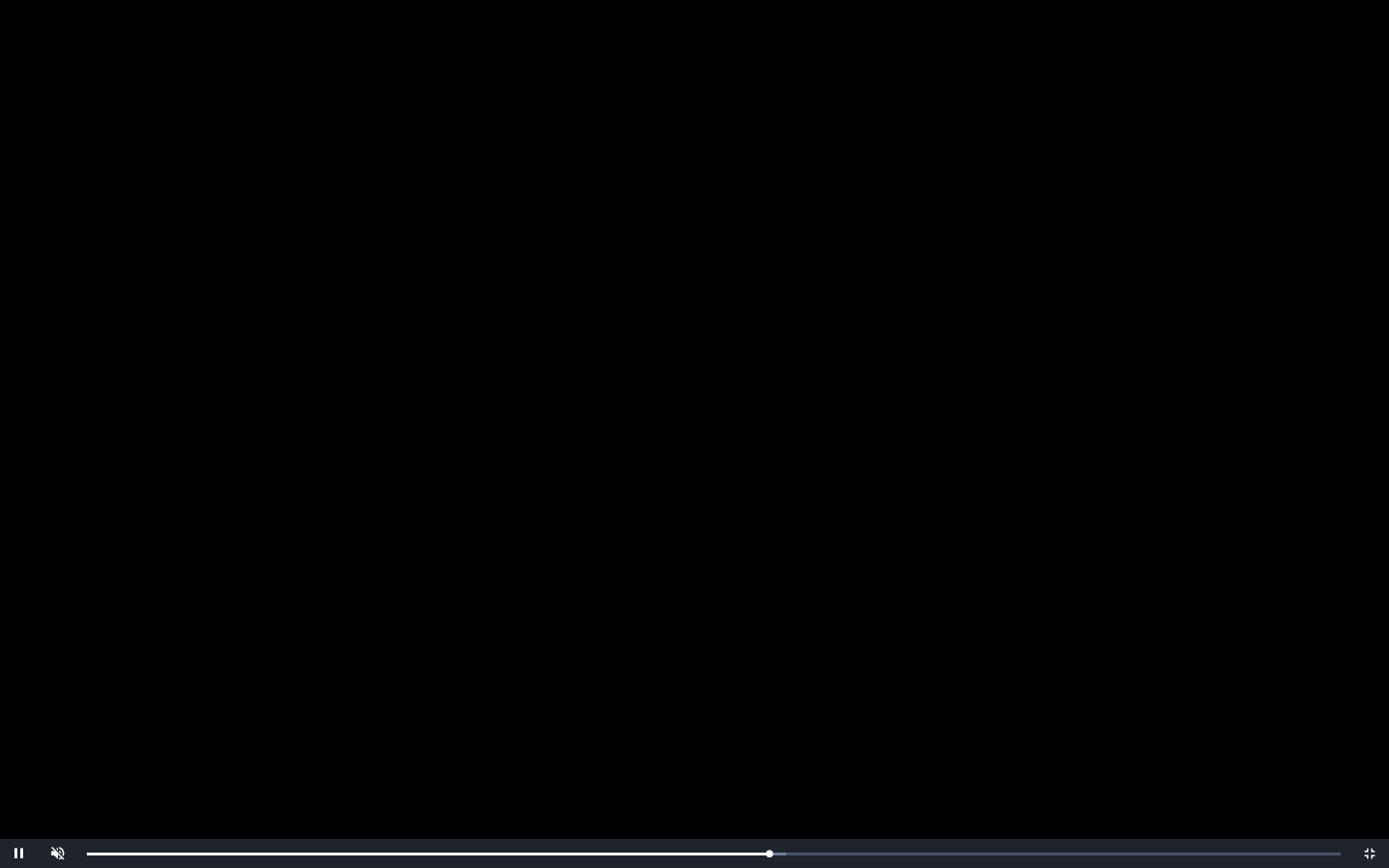 click on "Loaded : 0% 0:34:38 0:34:26 Progress : 0%" at bounding box center (714, 854) 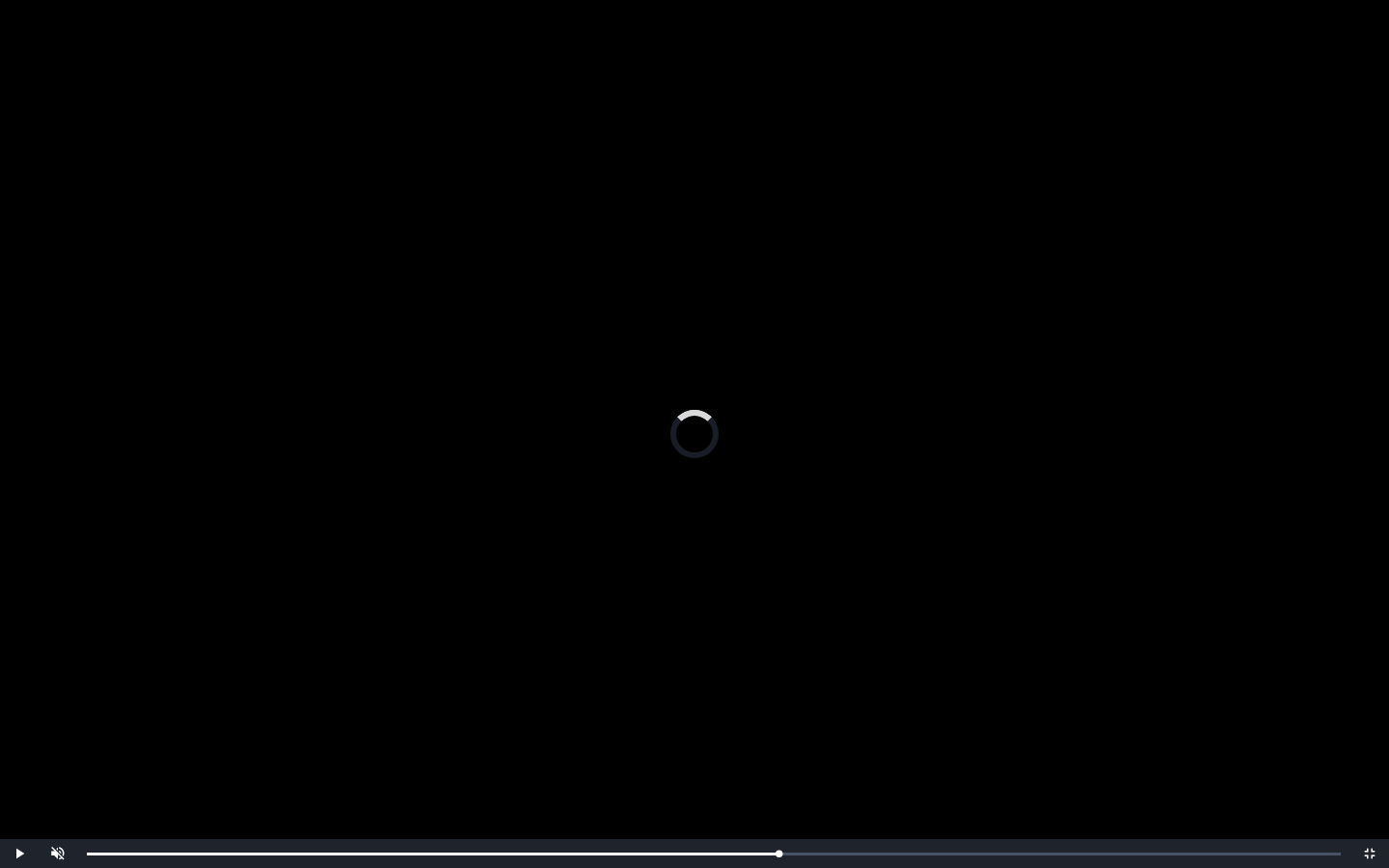 click on "0:34:29" at bounding box center (0, 0) 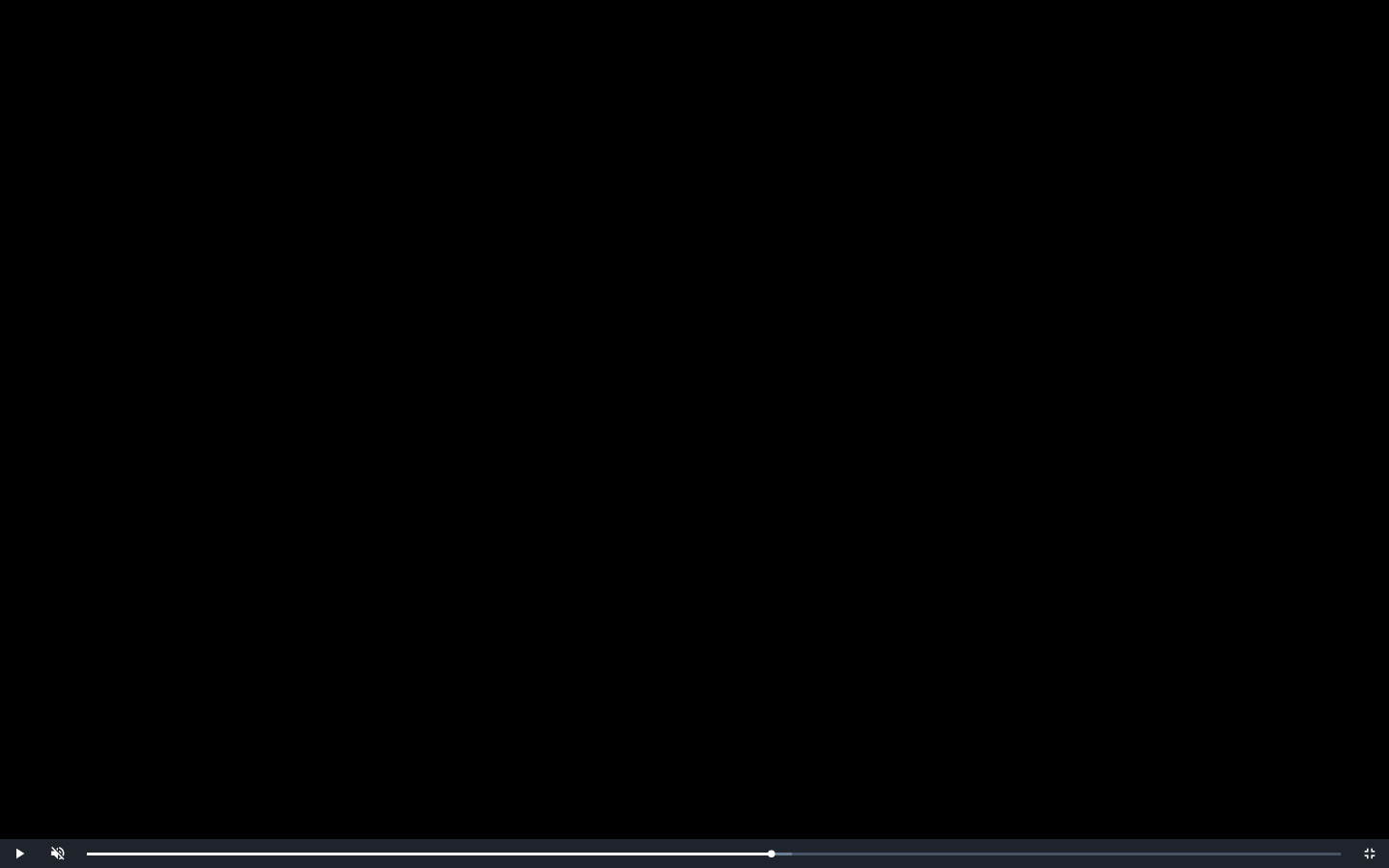 click at bounding box center (694, 434) 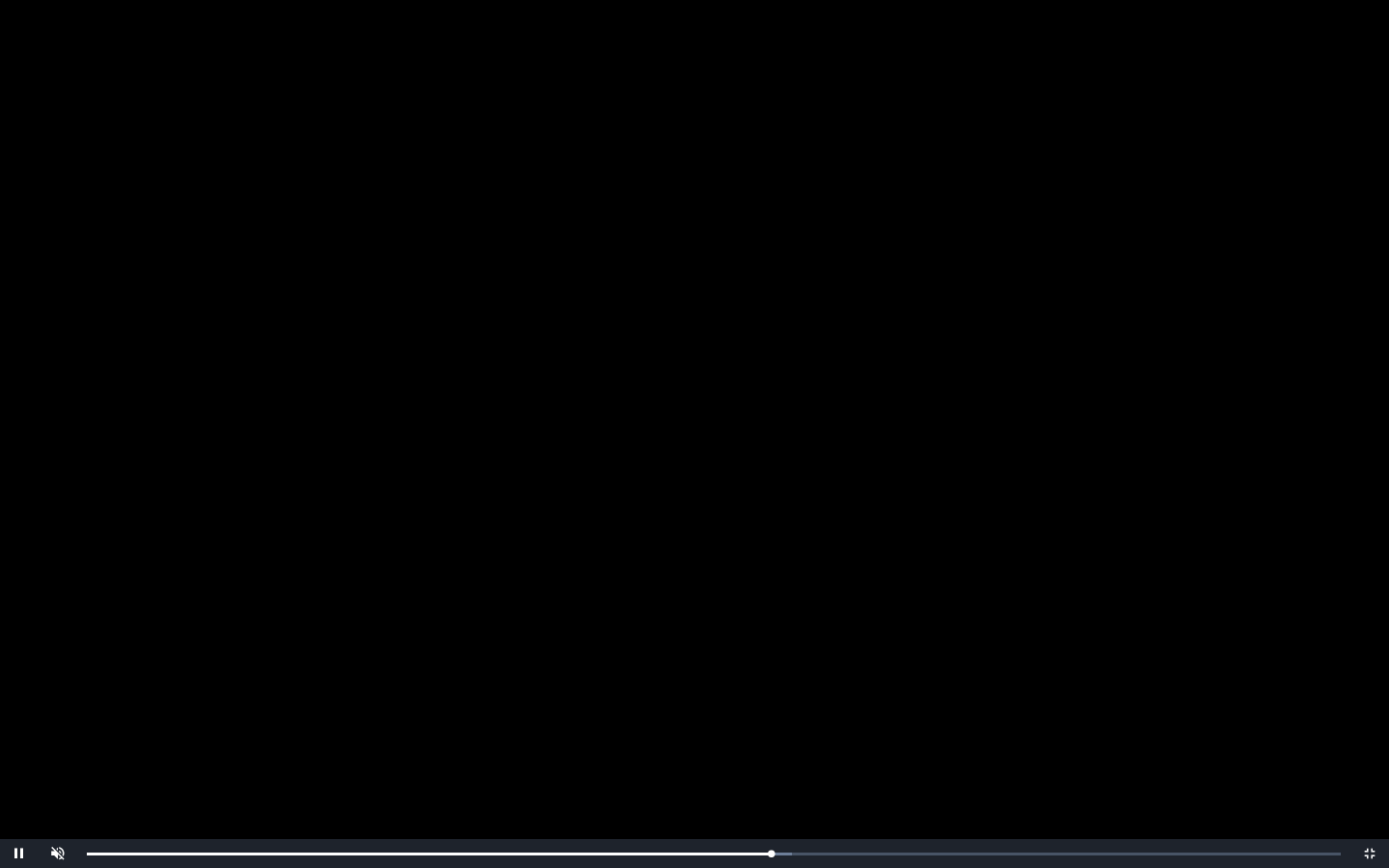 click at bounding box center [694, 434] 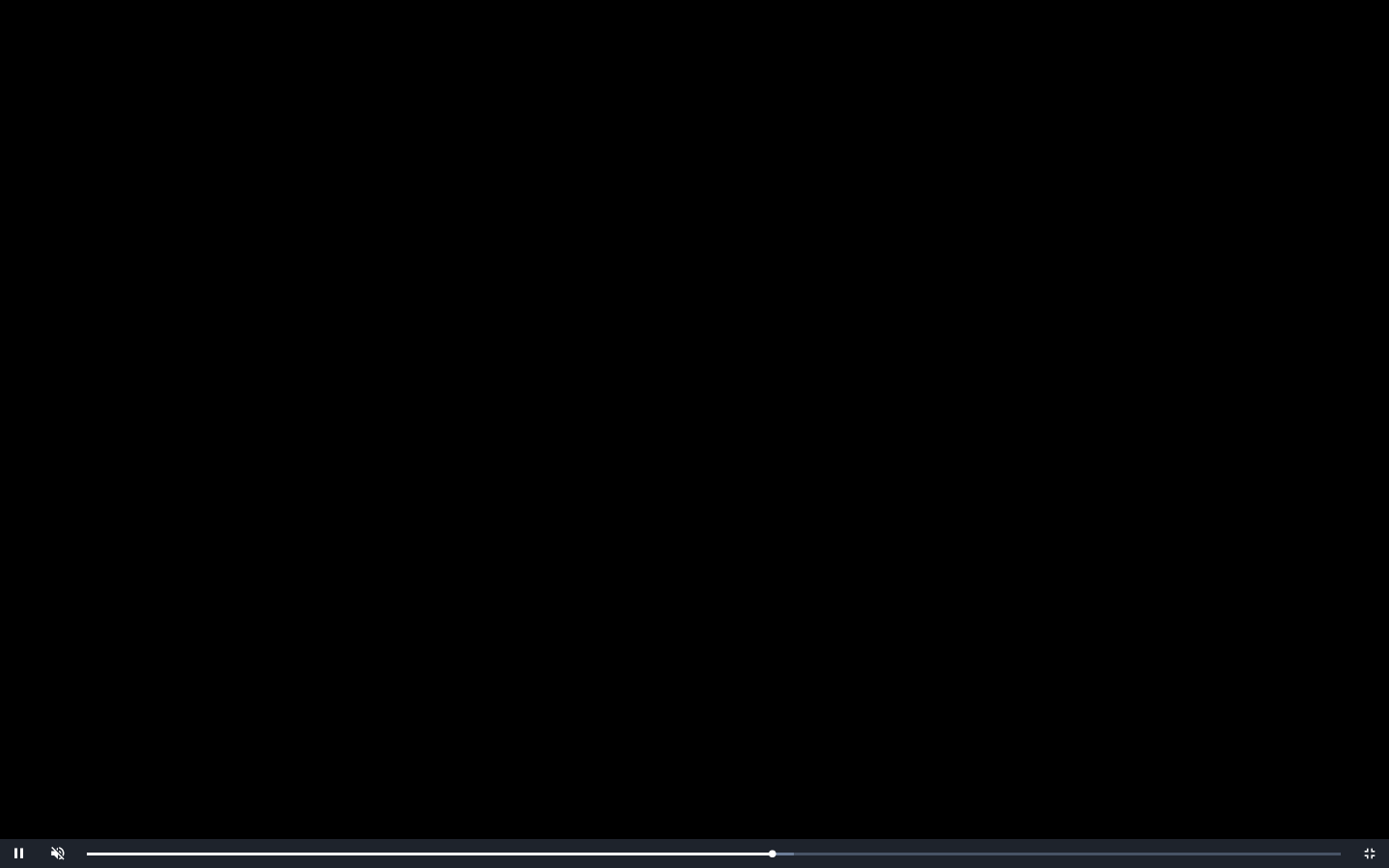 click on "0:34:37 Progress : 0%" at bounding box center (429, 854) 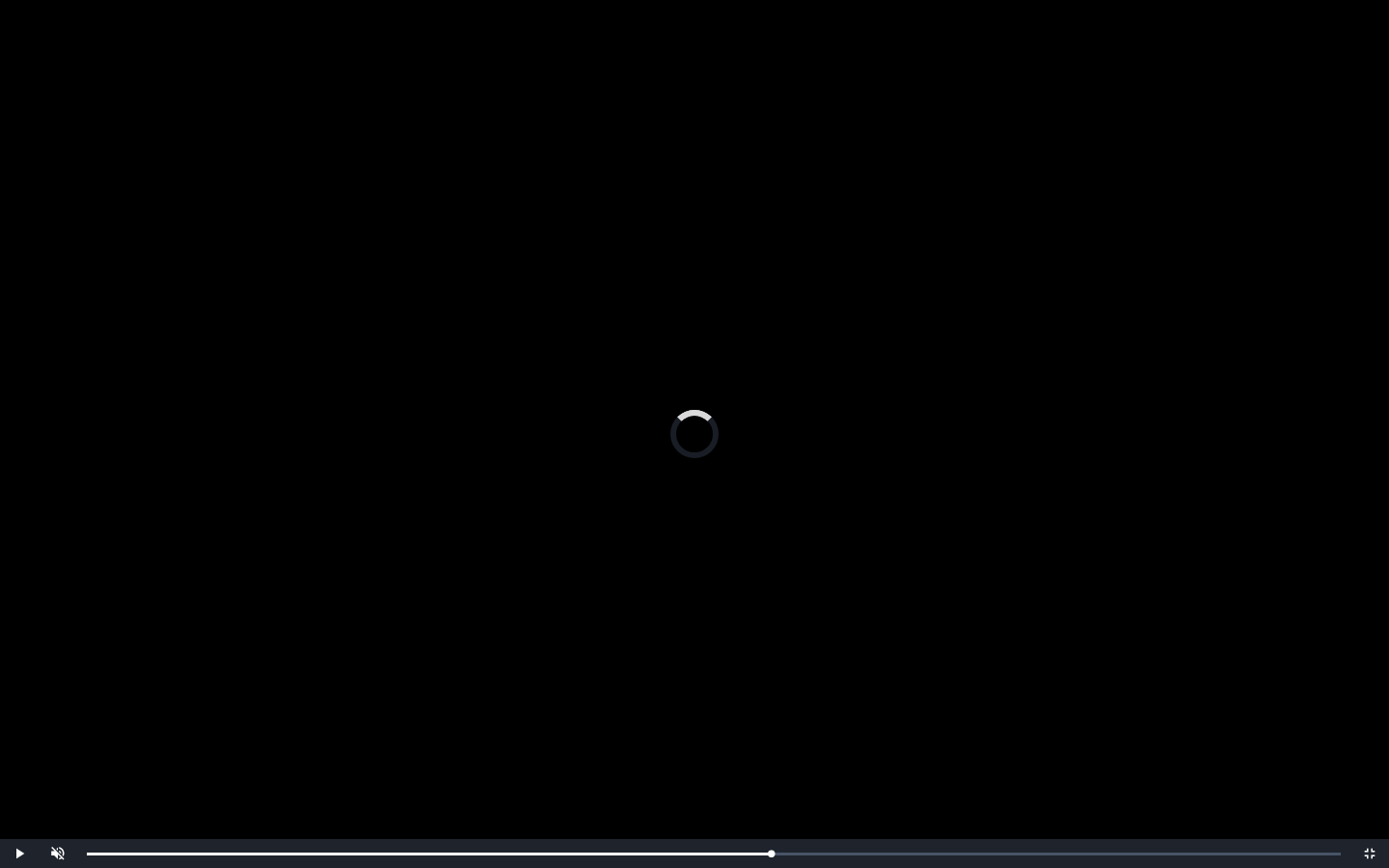 click on "Loaded : 0% 0:36:03 0:36:03 Progress : 0%" at bounding box center [714, 854] 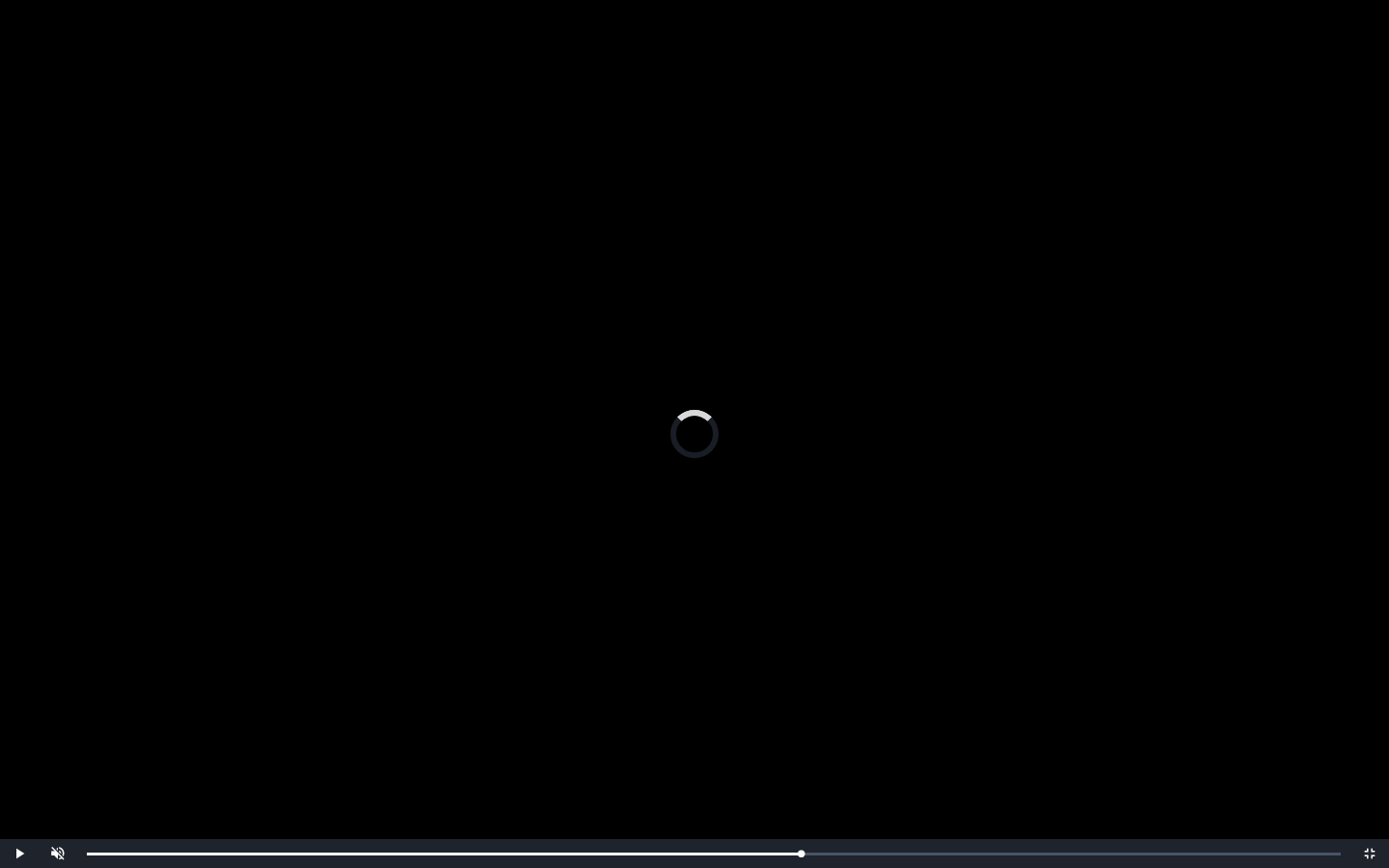 click on "Loaded : 0% 0:34:50 0:34:52 Progress : 0%" at bounding box center (714, 854) 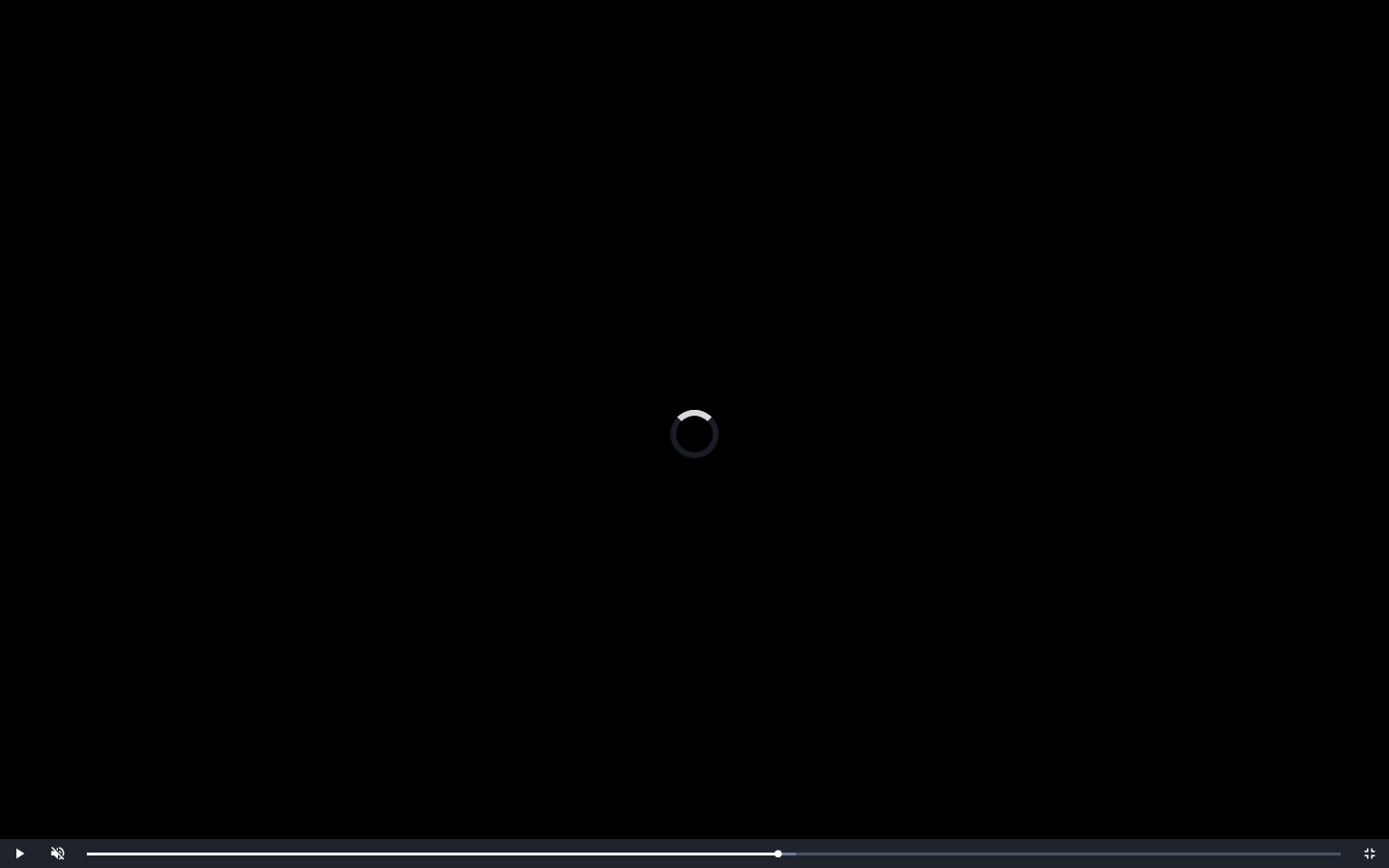 click on "Loaded : 0% 0:38:00 0:38:00 Progress : 0%" at bounding box center [714, 854] 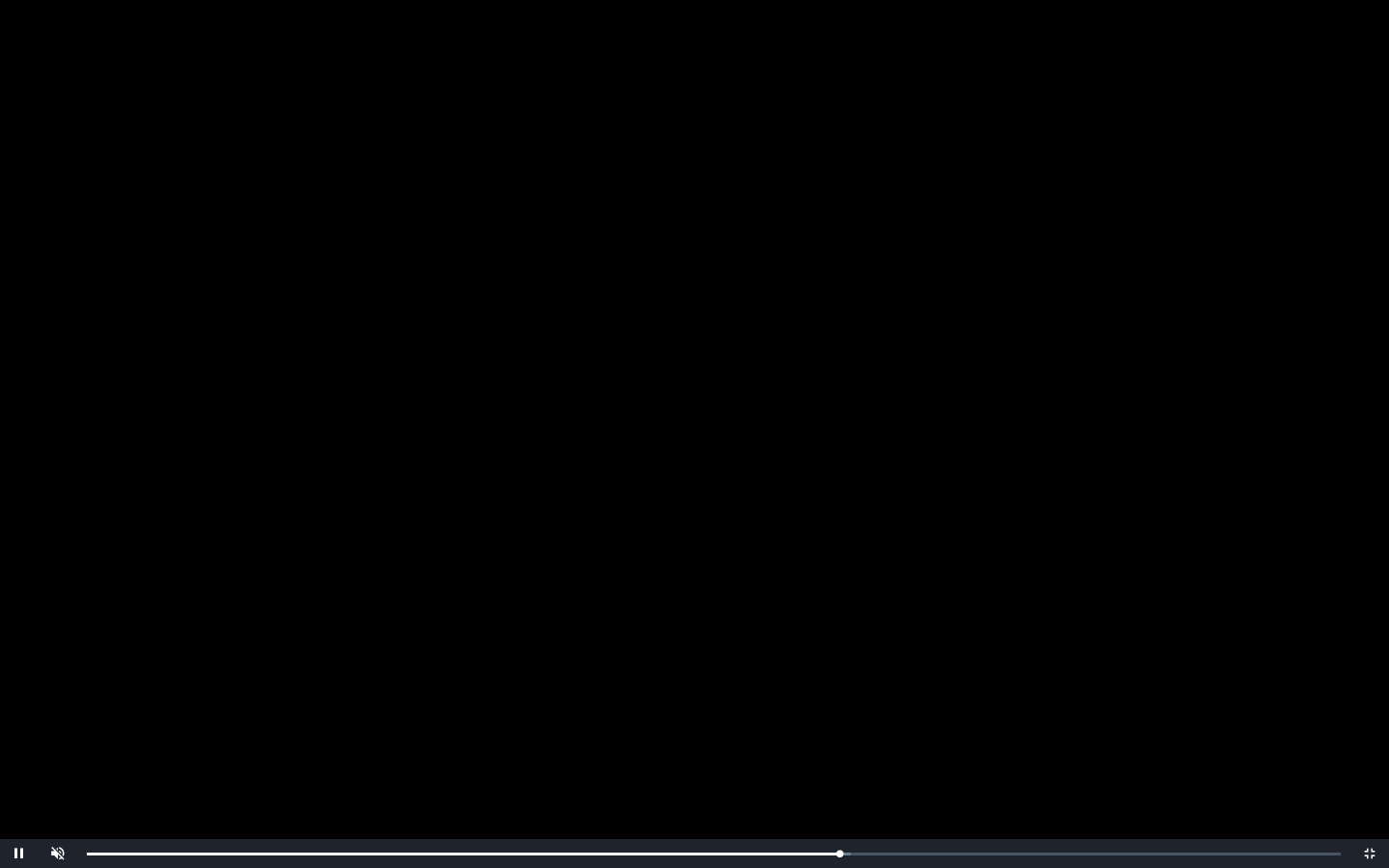 click on "Loaded : 0% 0:33:22 0:38:00 Progress : 0%" at bounding box center (714, 854) 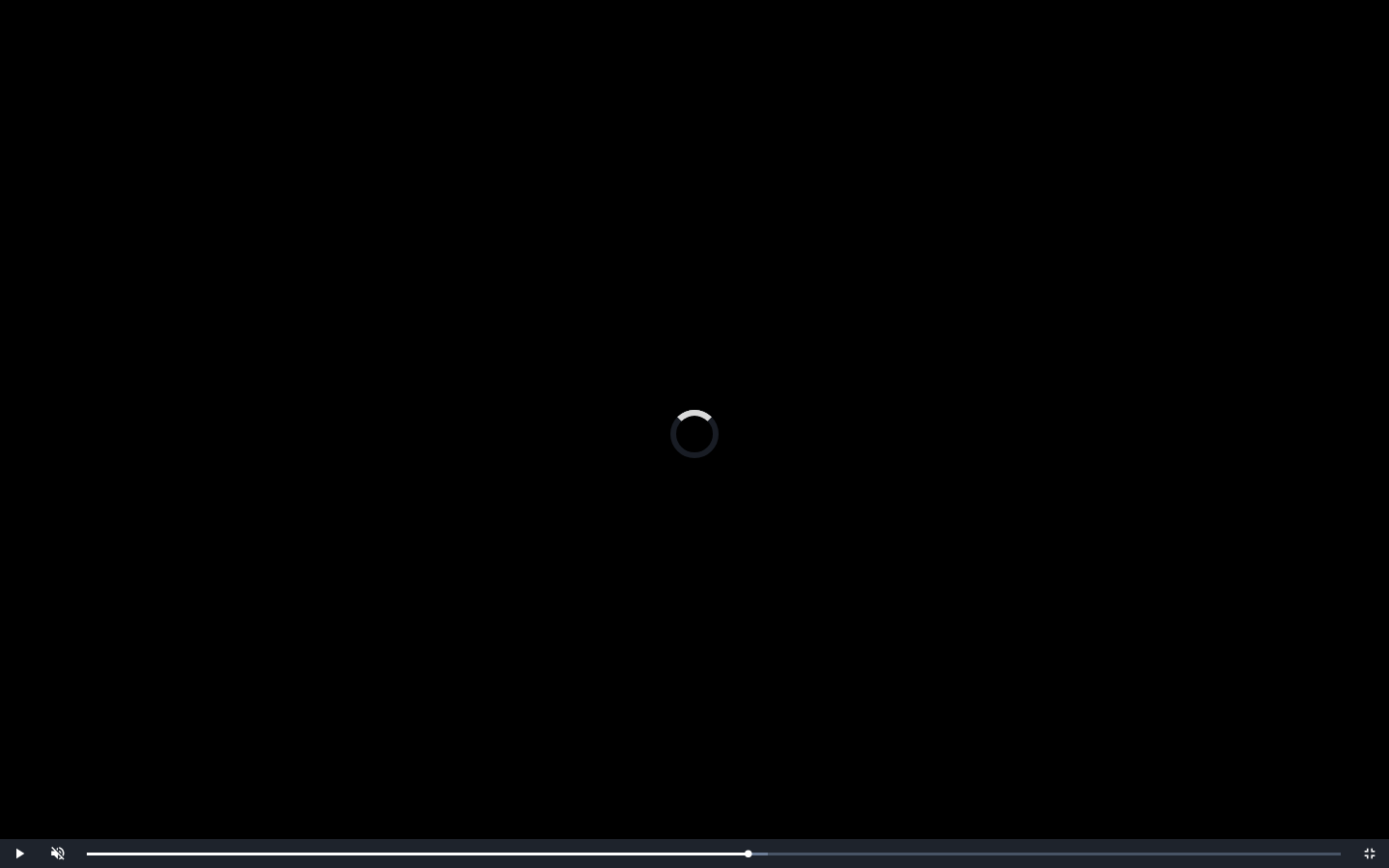 click on "Loaded : 0% 0:31:57 0:31:54 Progress : 0%" at bounding box center (714, 854) 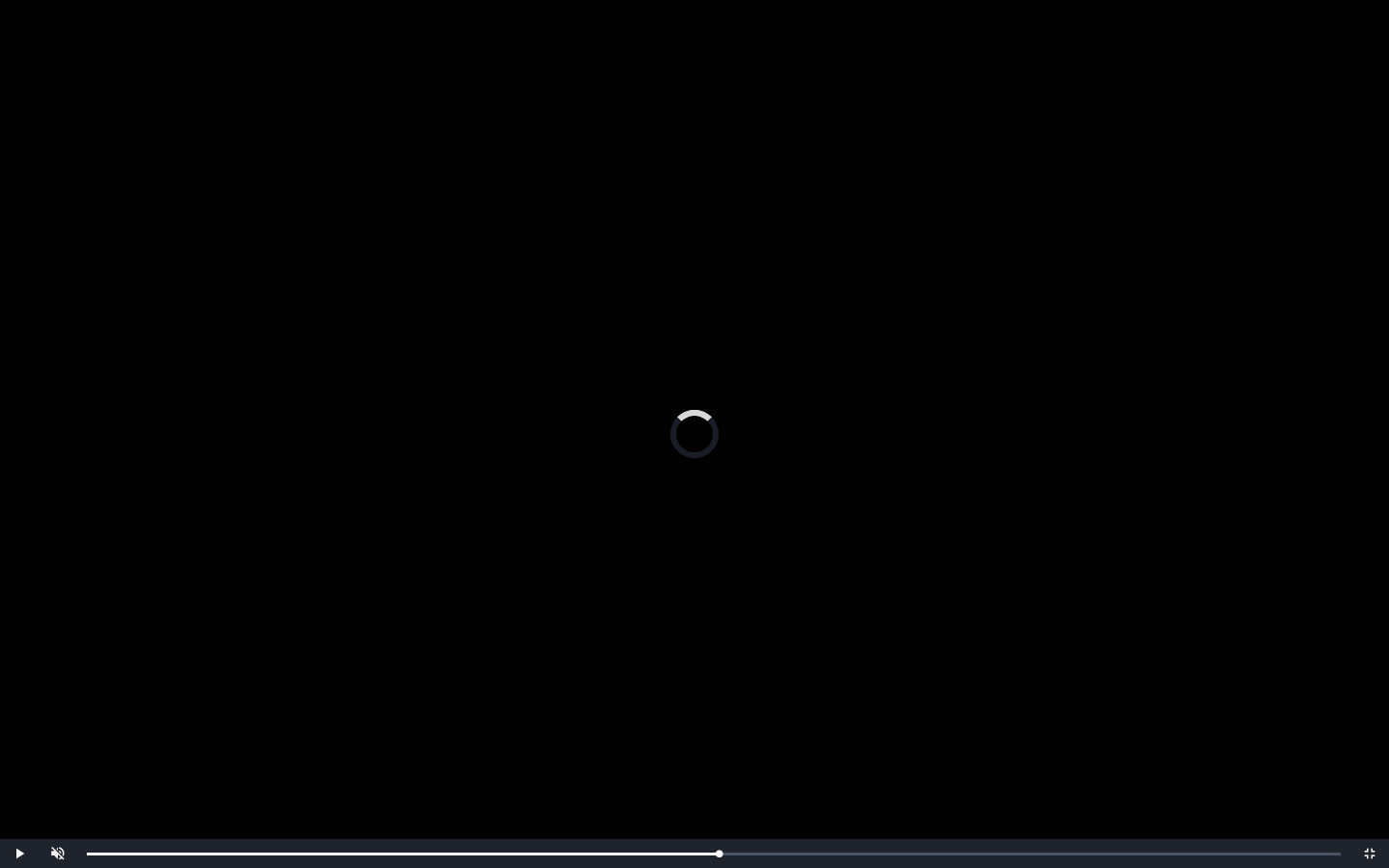 click on "Loaded : 0% 0:30:38 0:30:38 Progress : 0%" at bounding box center (714, 854) 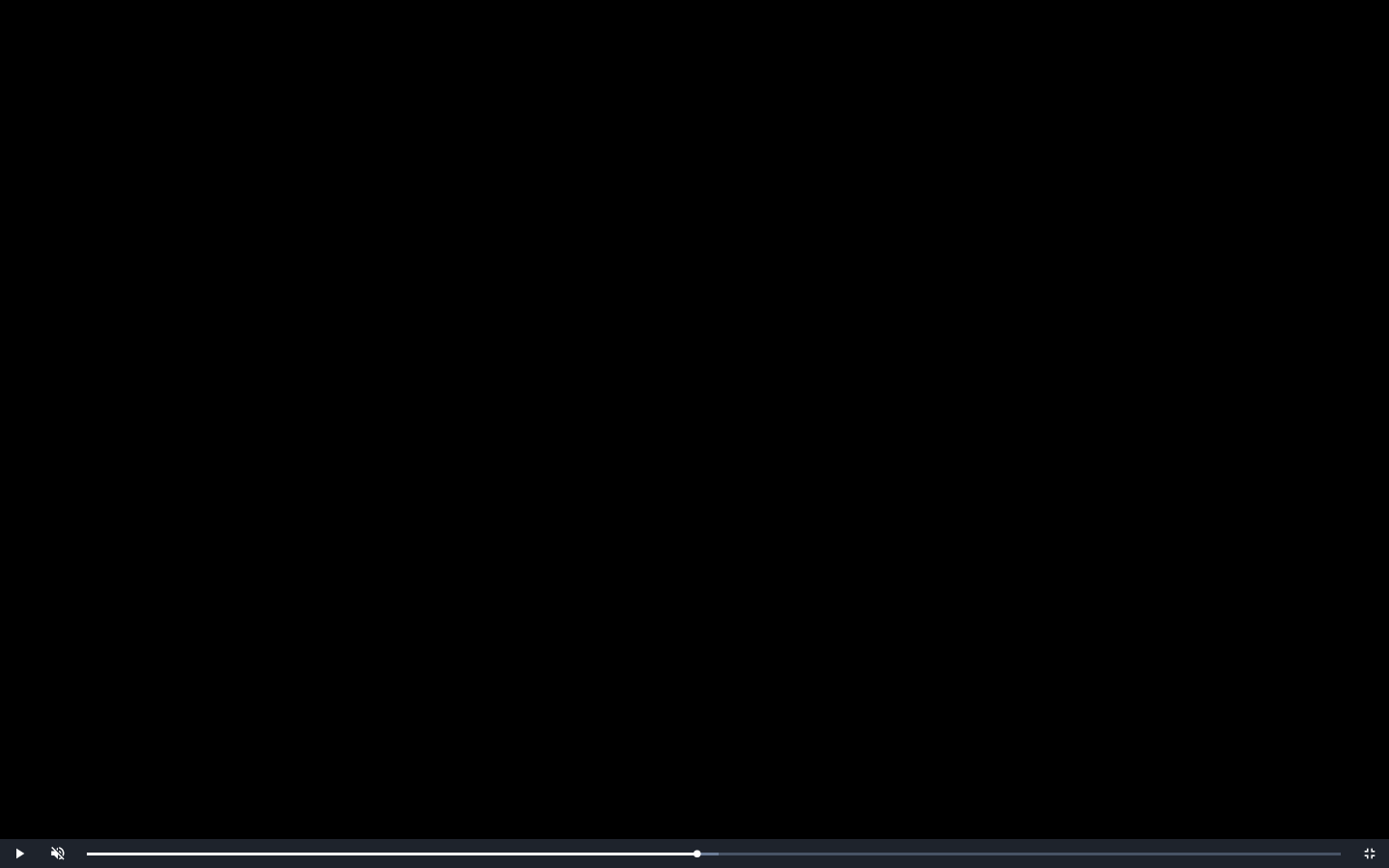 click at bounding box center (694, 434) 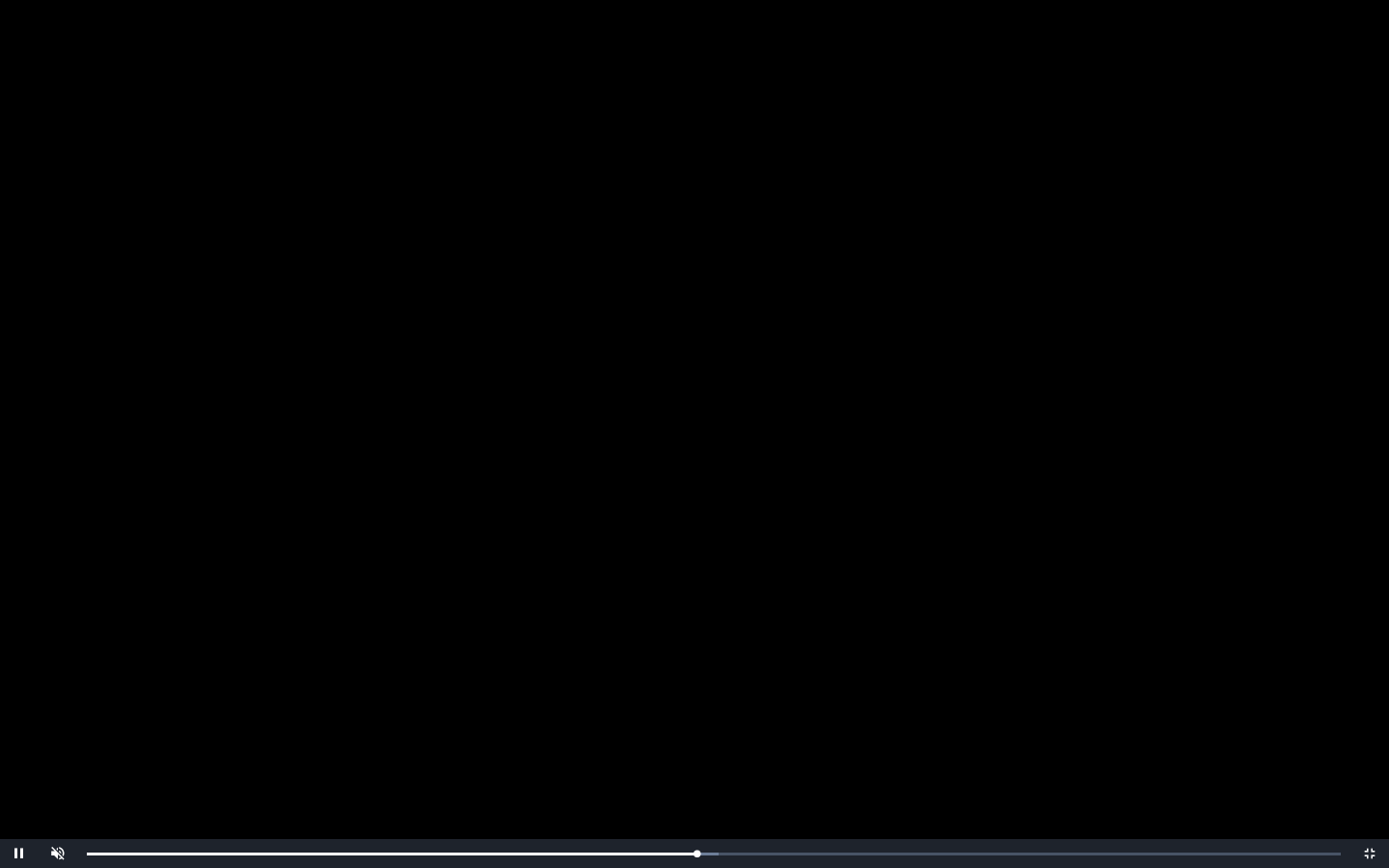click at bounding box center [694, 434] 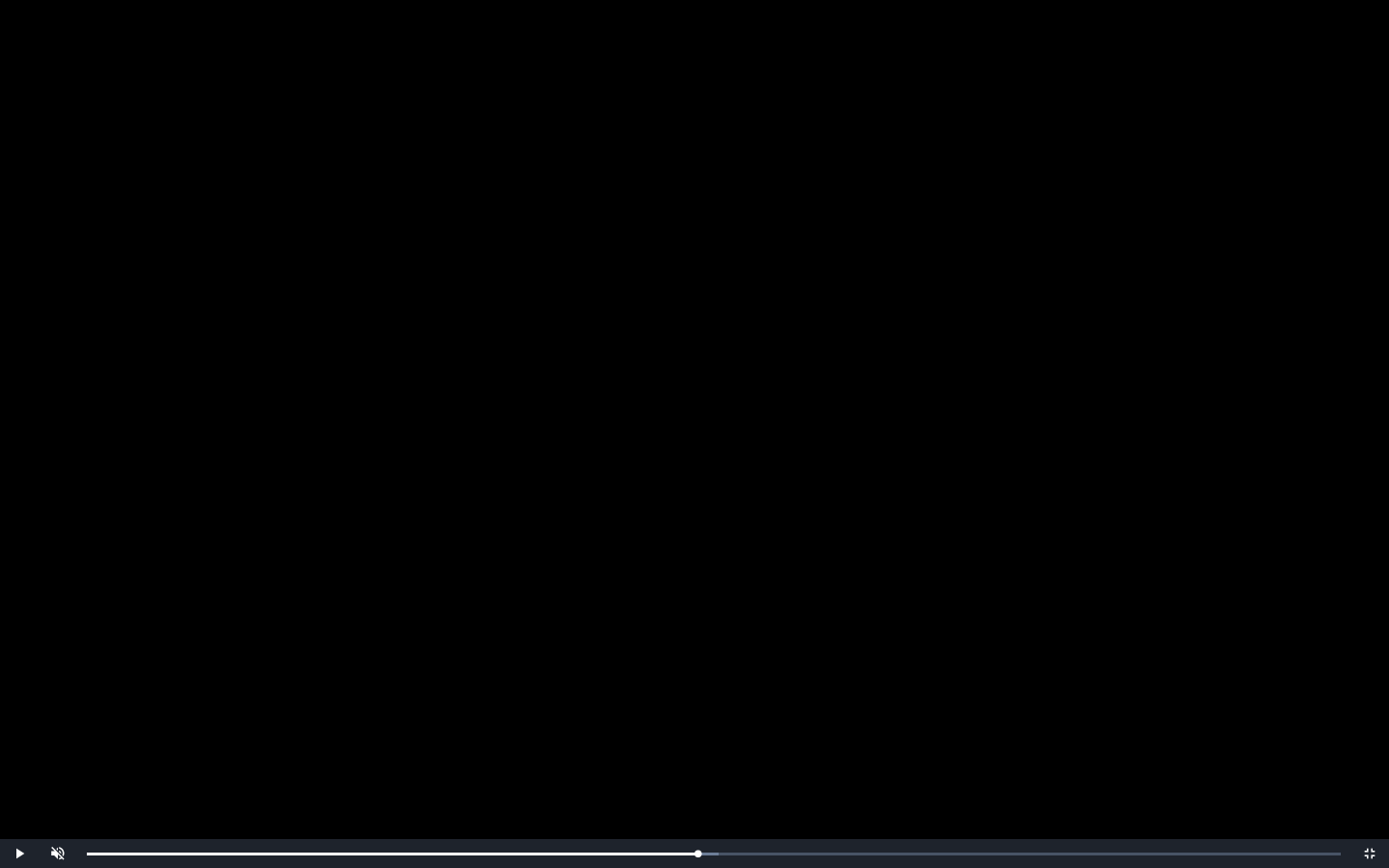 click at bounding box center (694, 434) 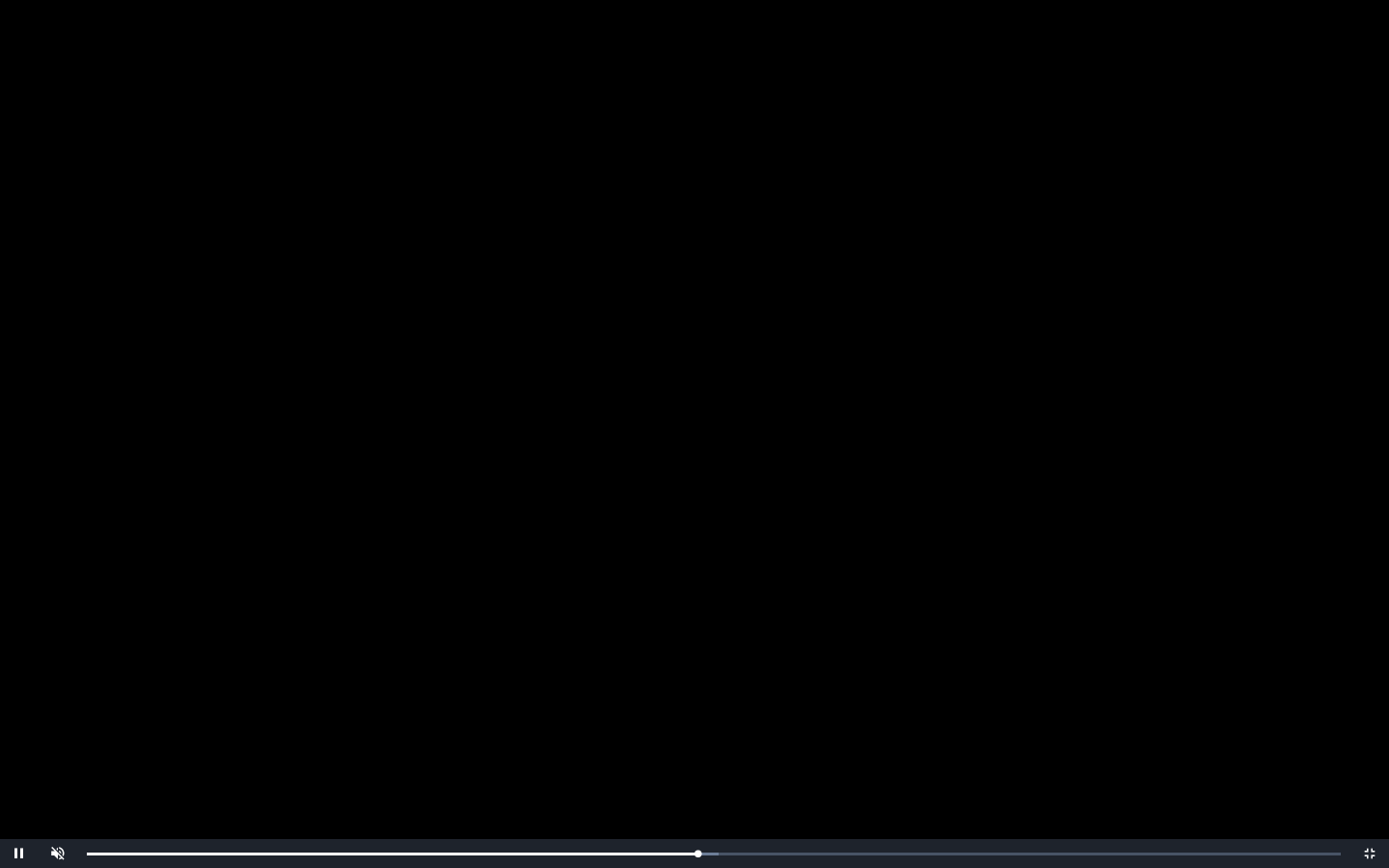 click at bounding box center (694, 434) 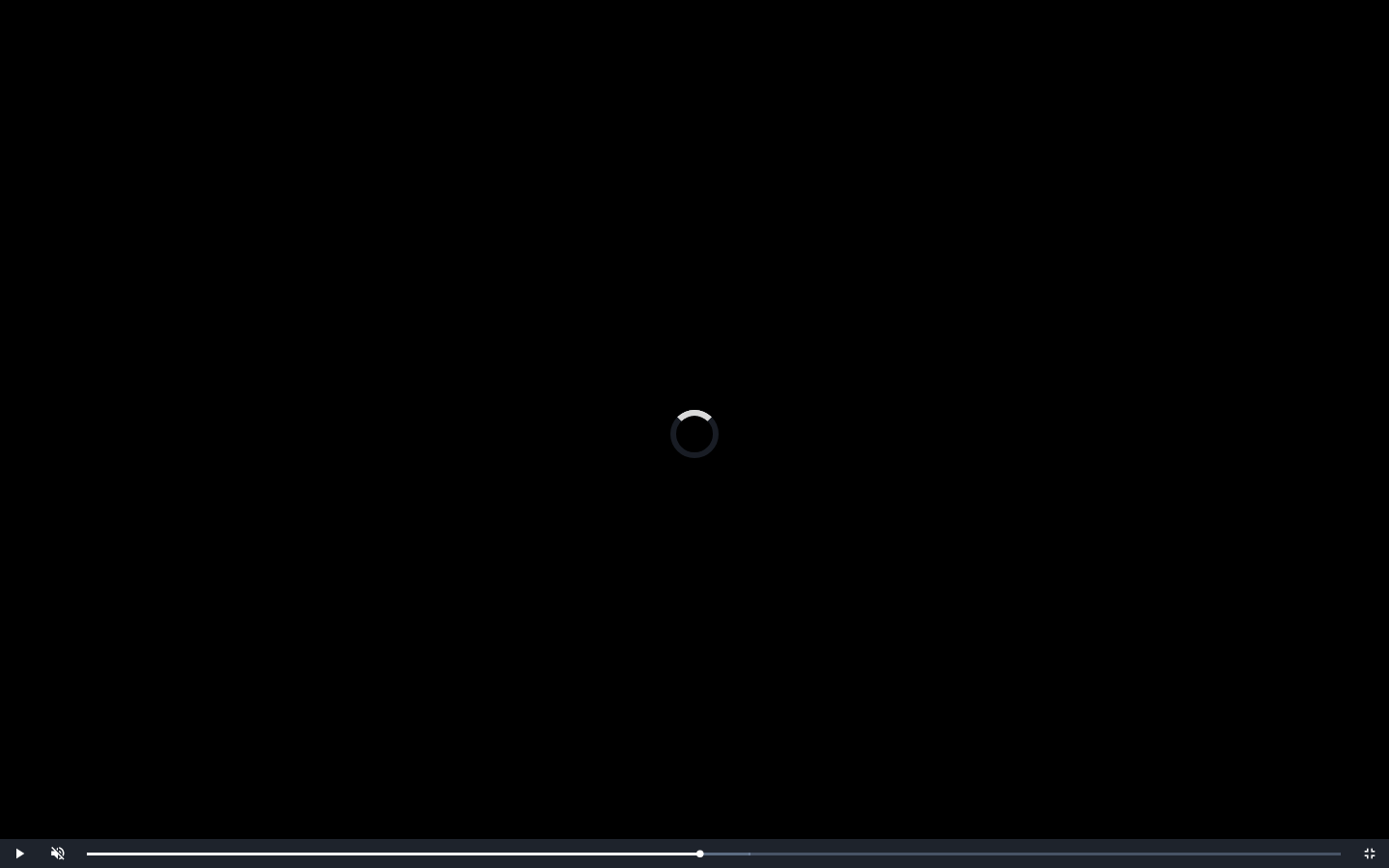 click on "Loaded : 0% 0:33:25 0:33:25 Progress : 0%" at bounding box center (714, 854) 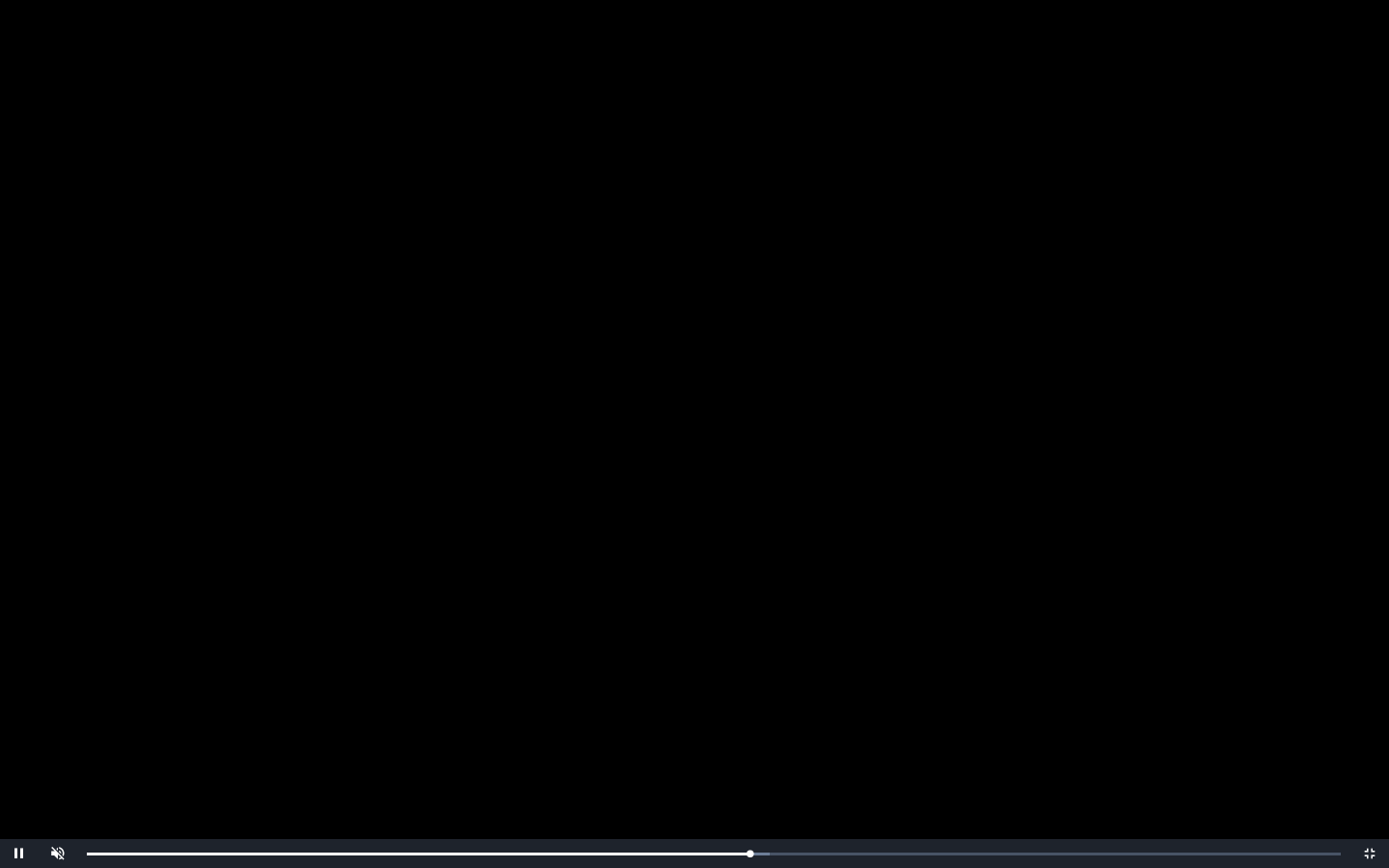 click on "0:33:30 Progress : 0%" at bounding box center [419, 854] 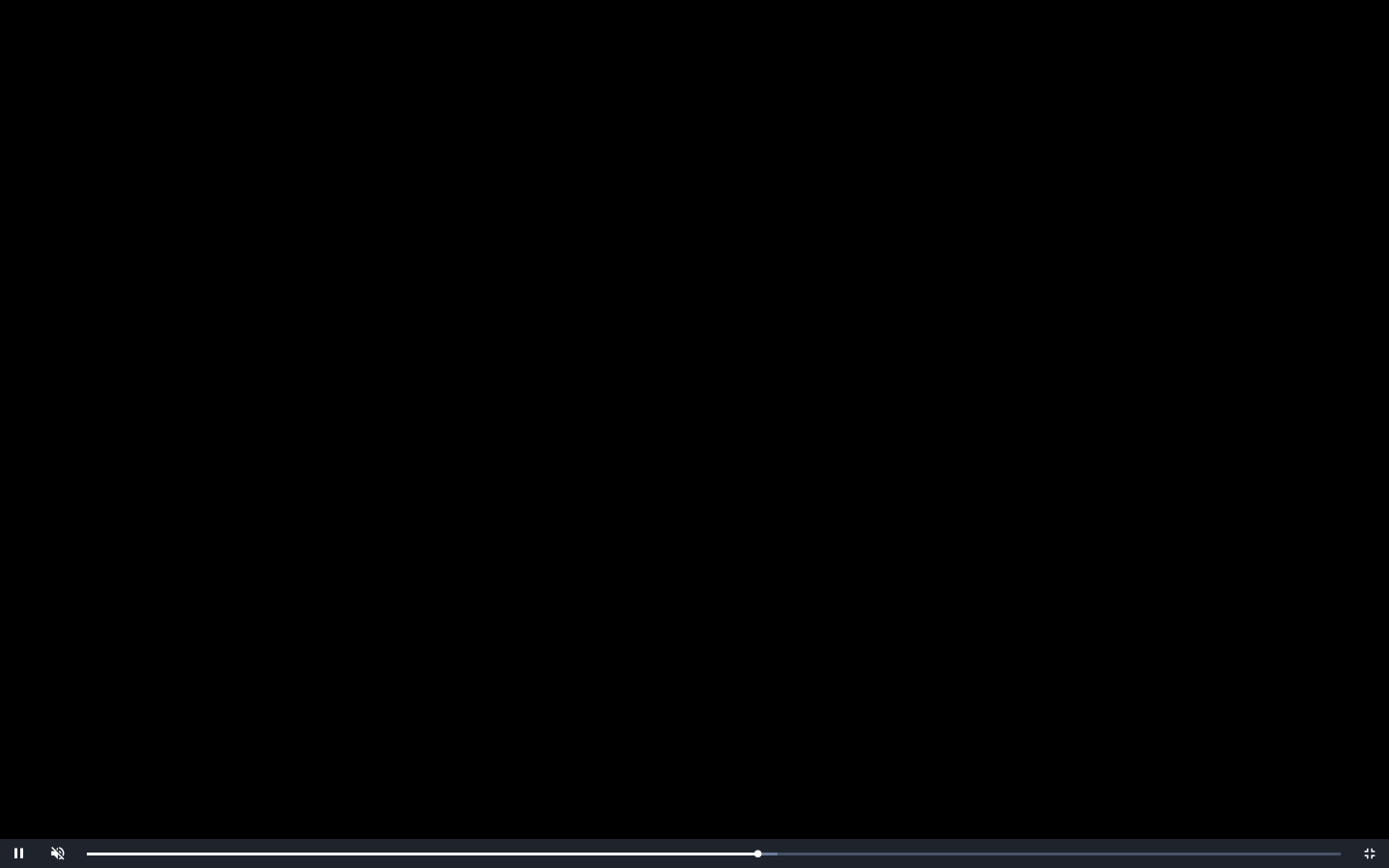 click on "0:33:52 Progress : 0%" at bounding box center [422, 854] 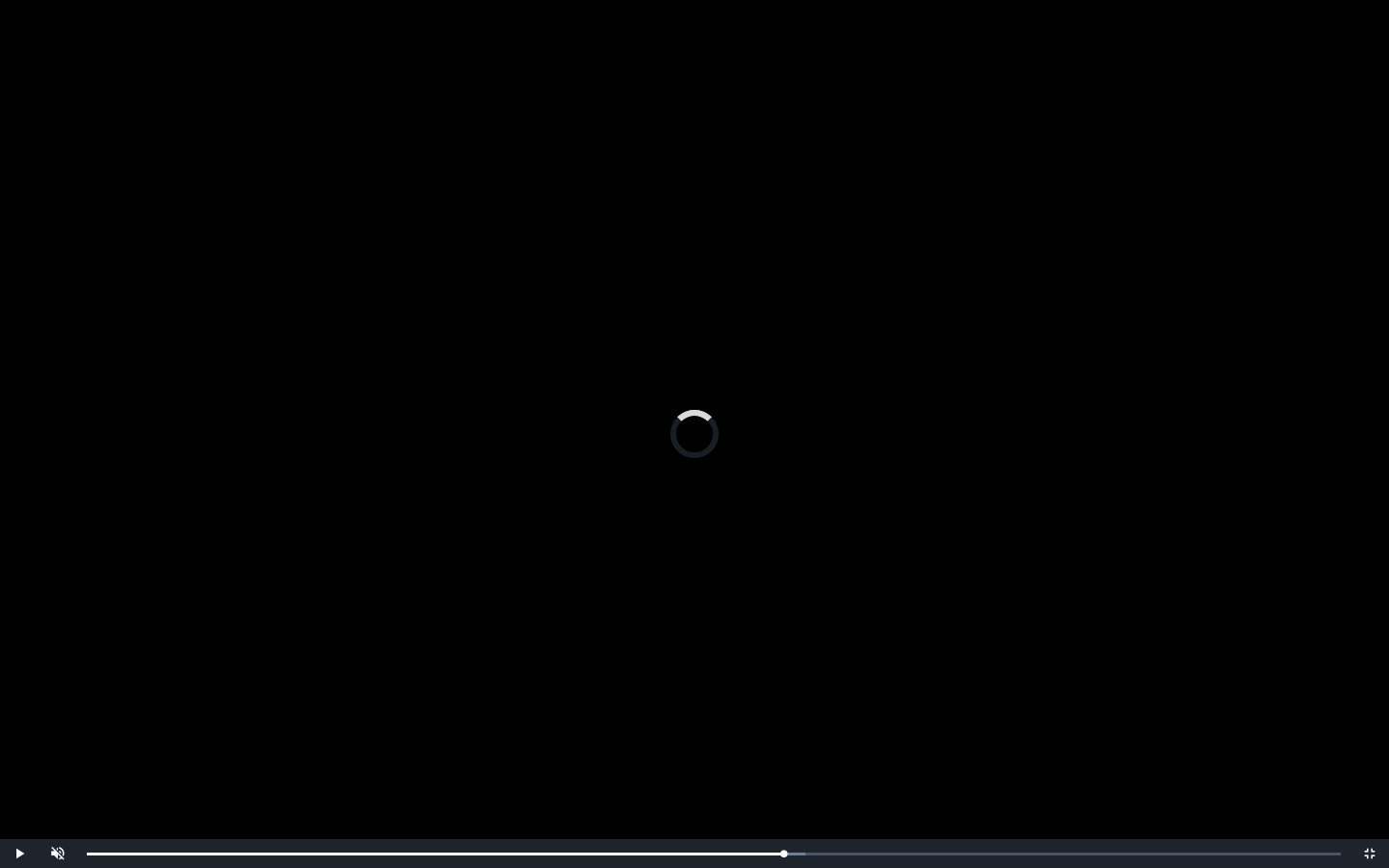 click on "Loaded : 0% 0:26:03 0:26:03 Progress : 0%" at bounding box center [714, 854] 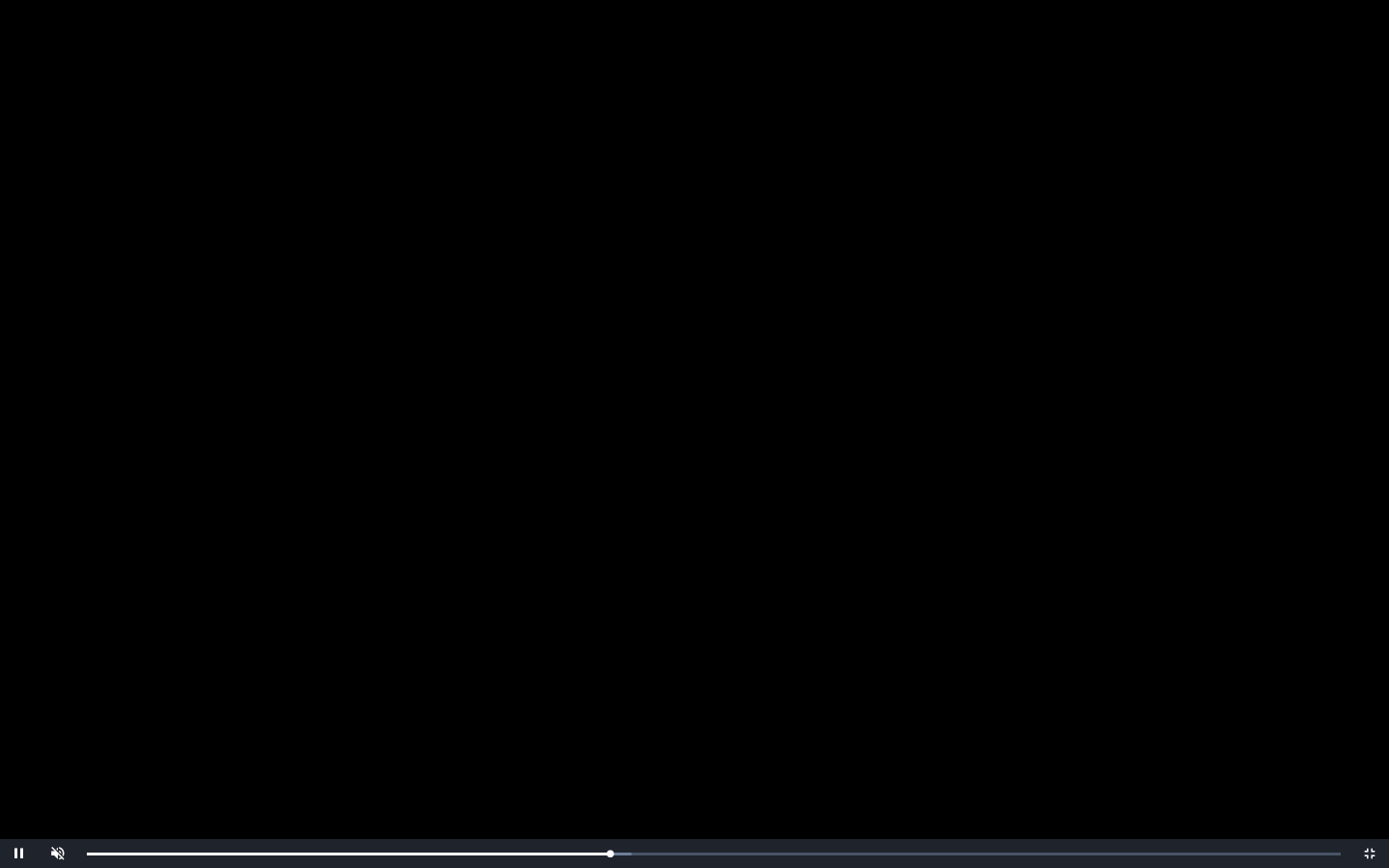 click on "Loaded : 0% 0:25:28 0:26:25 Progress : 0%" at bounding box center [714, 854] 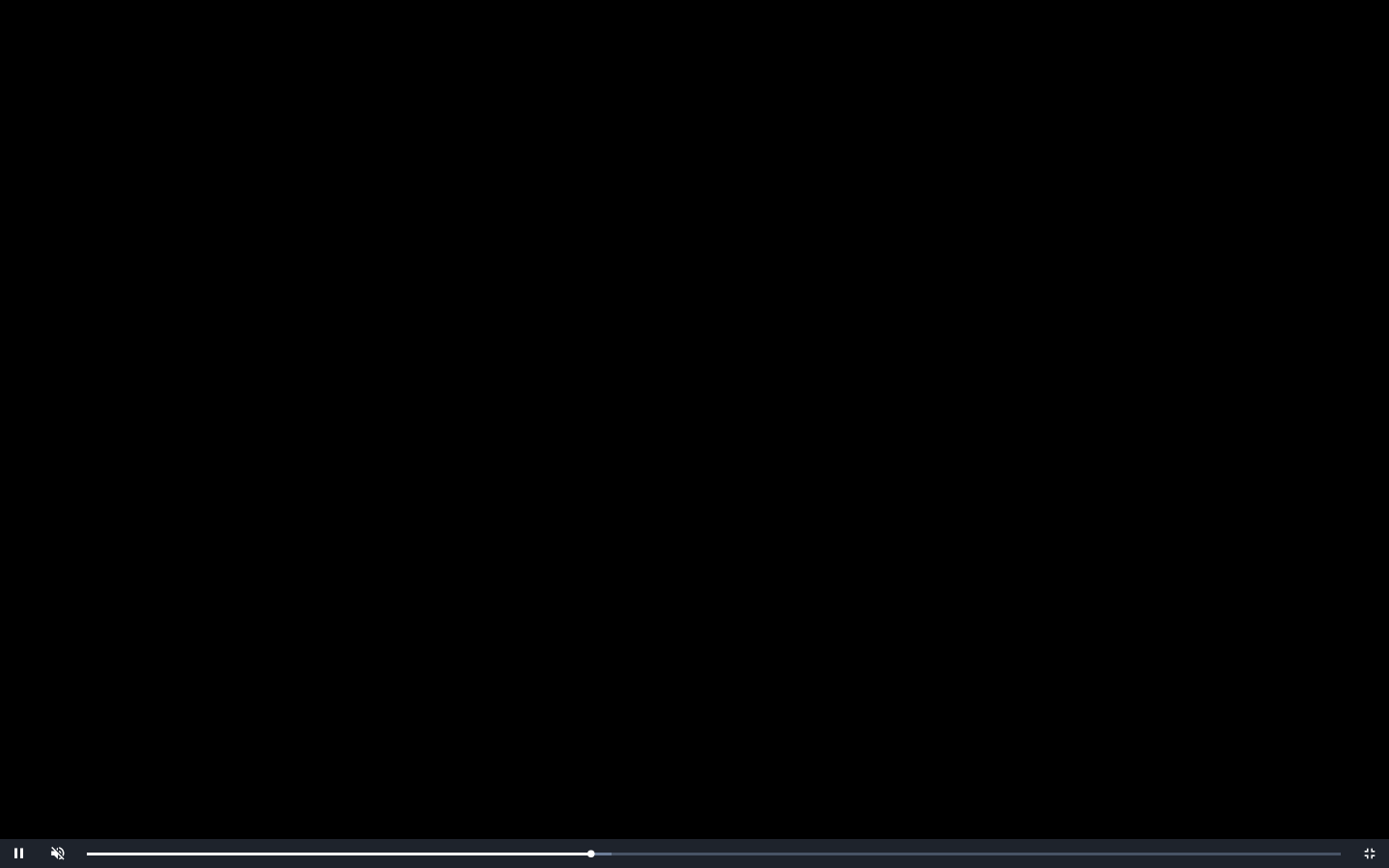 click on "Loaded : 0% 0:25:05 0:25:26 Progress : 0%" at bounding box center [714, 854] 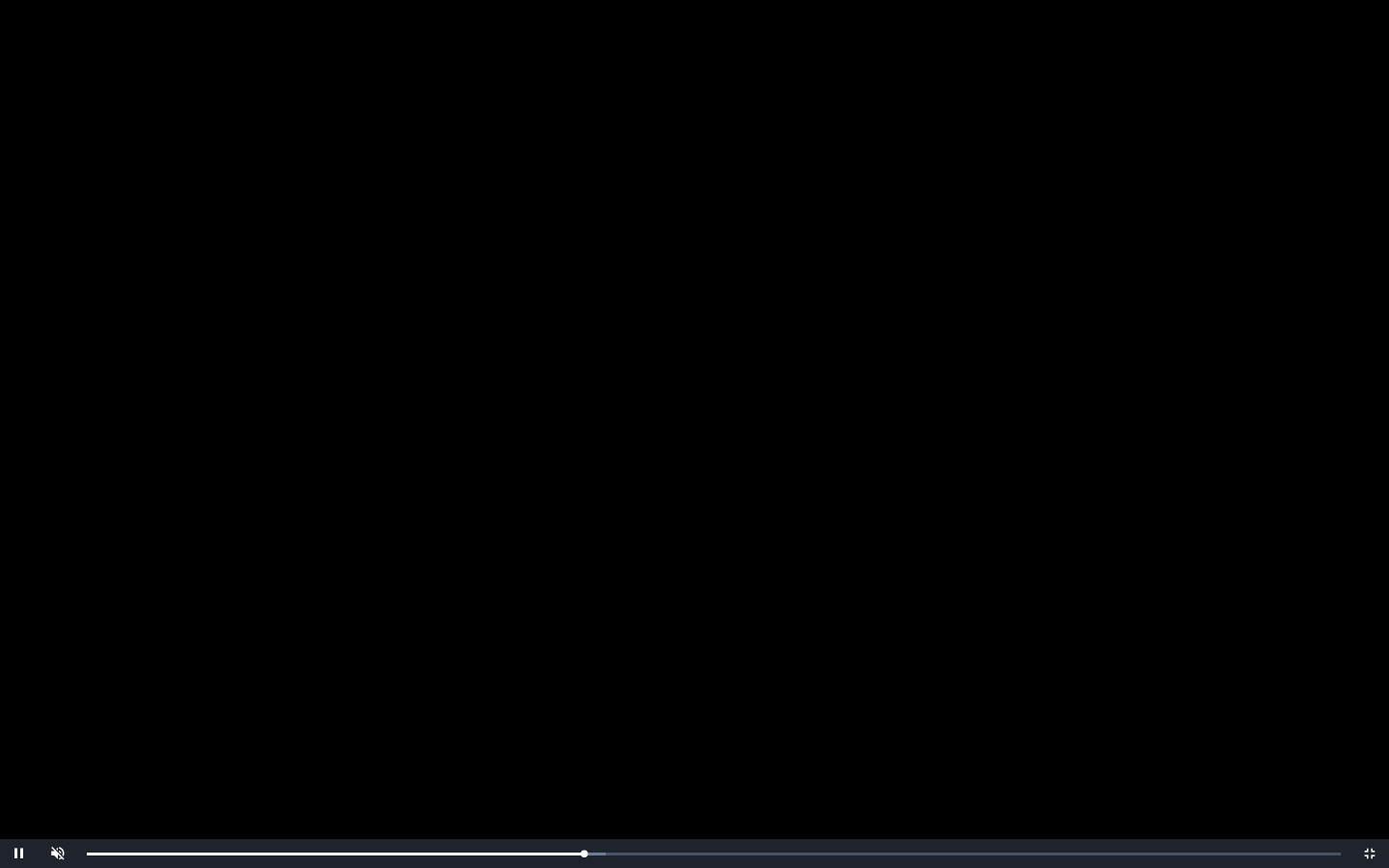 click on "Loaded : 0% 0:24:39 0:25:07 Progress : 0%" at bounding box center [714, 854] 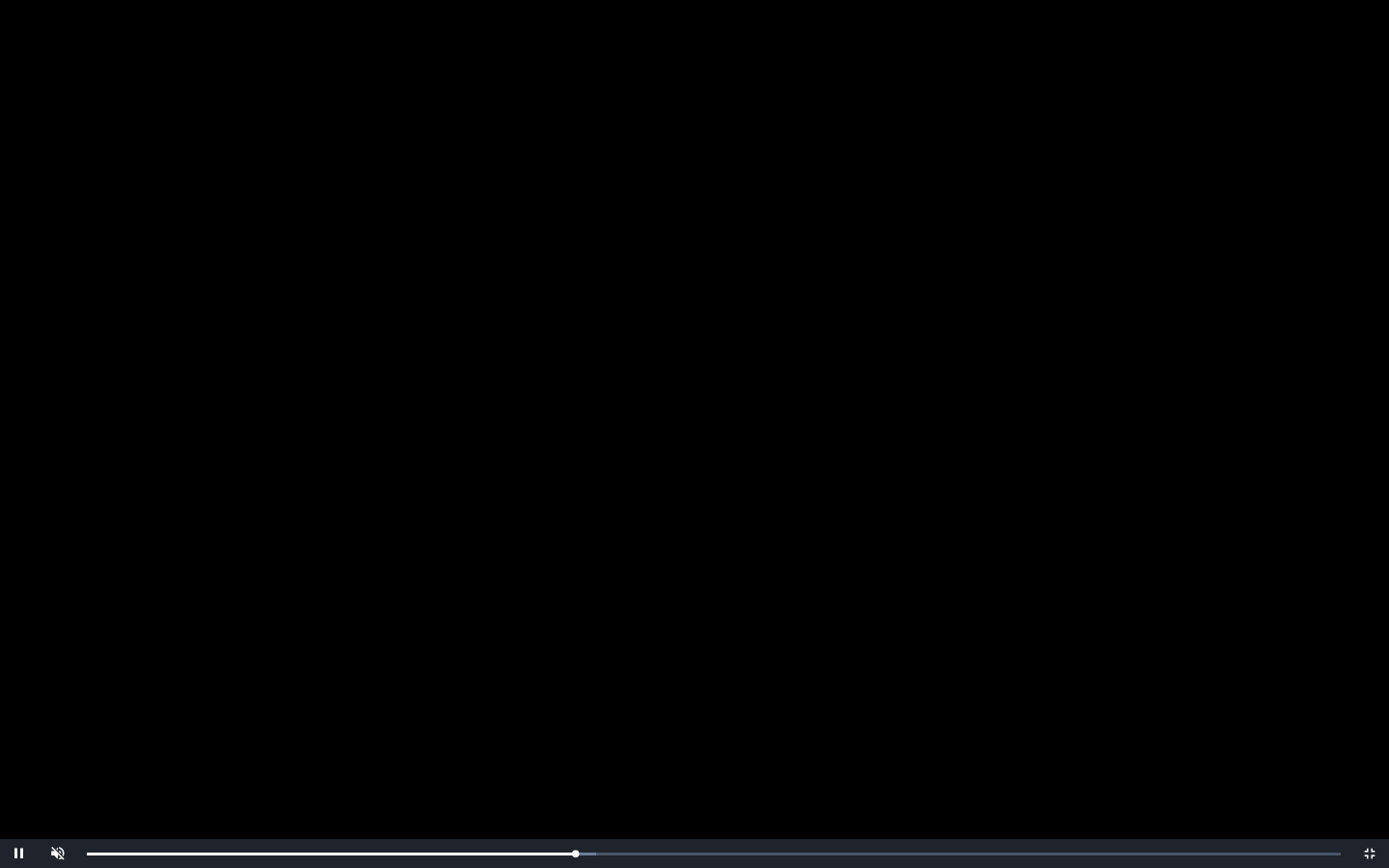 click on "0:24:39 Progress : 0%" at bounding box center [331, 854] 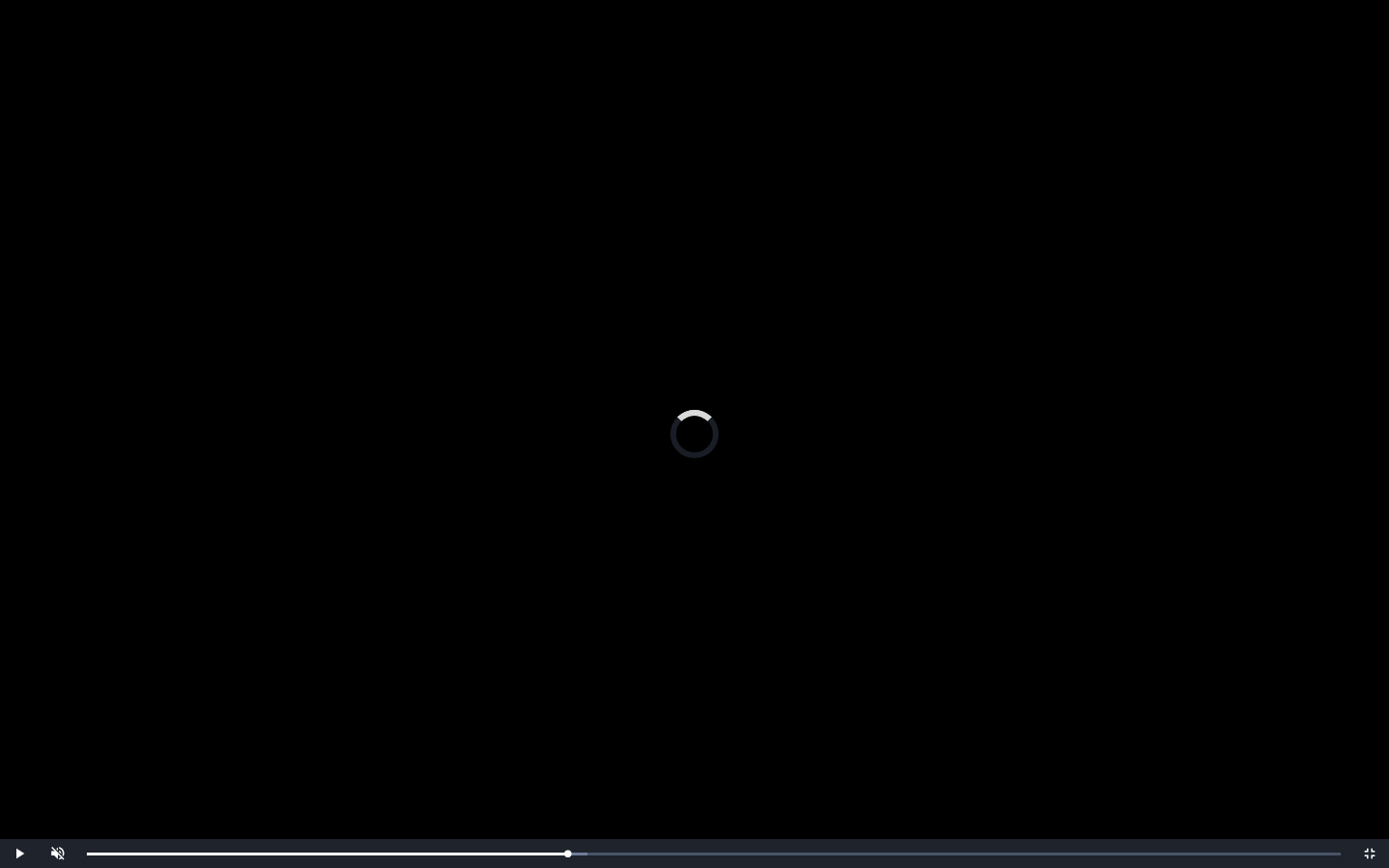 click on "0:23:52 Progress : 0%" at bounding box center [327, 854] 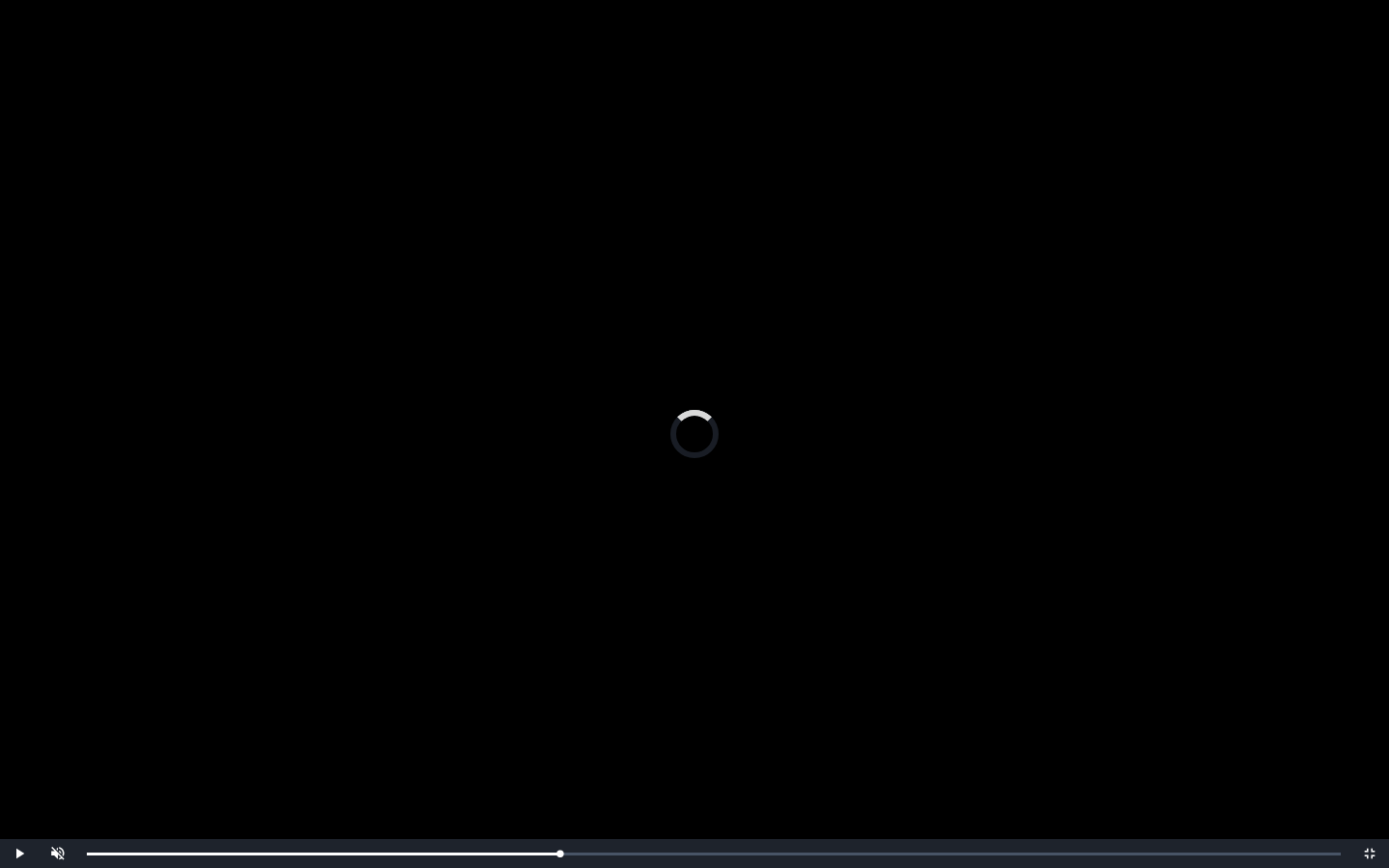 click on "0:22:59 Progress : 0%" at bounding box center [323, 854] 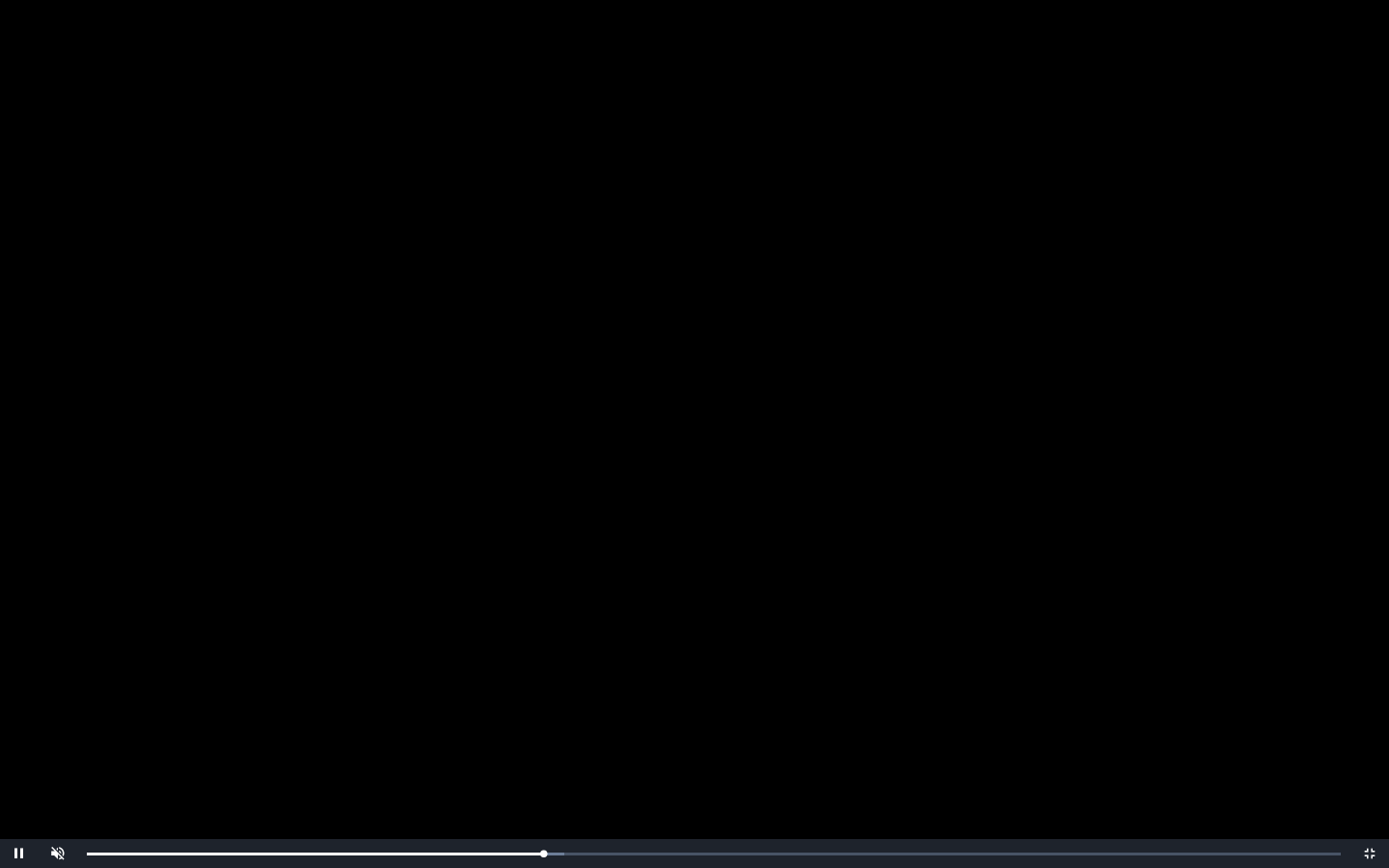 click on "0:23:04 Progress : 0%" at bounding box center [315, 854] 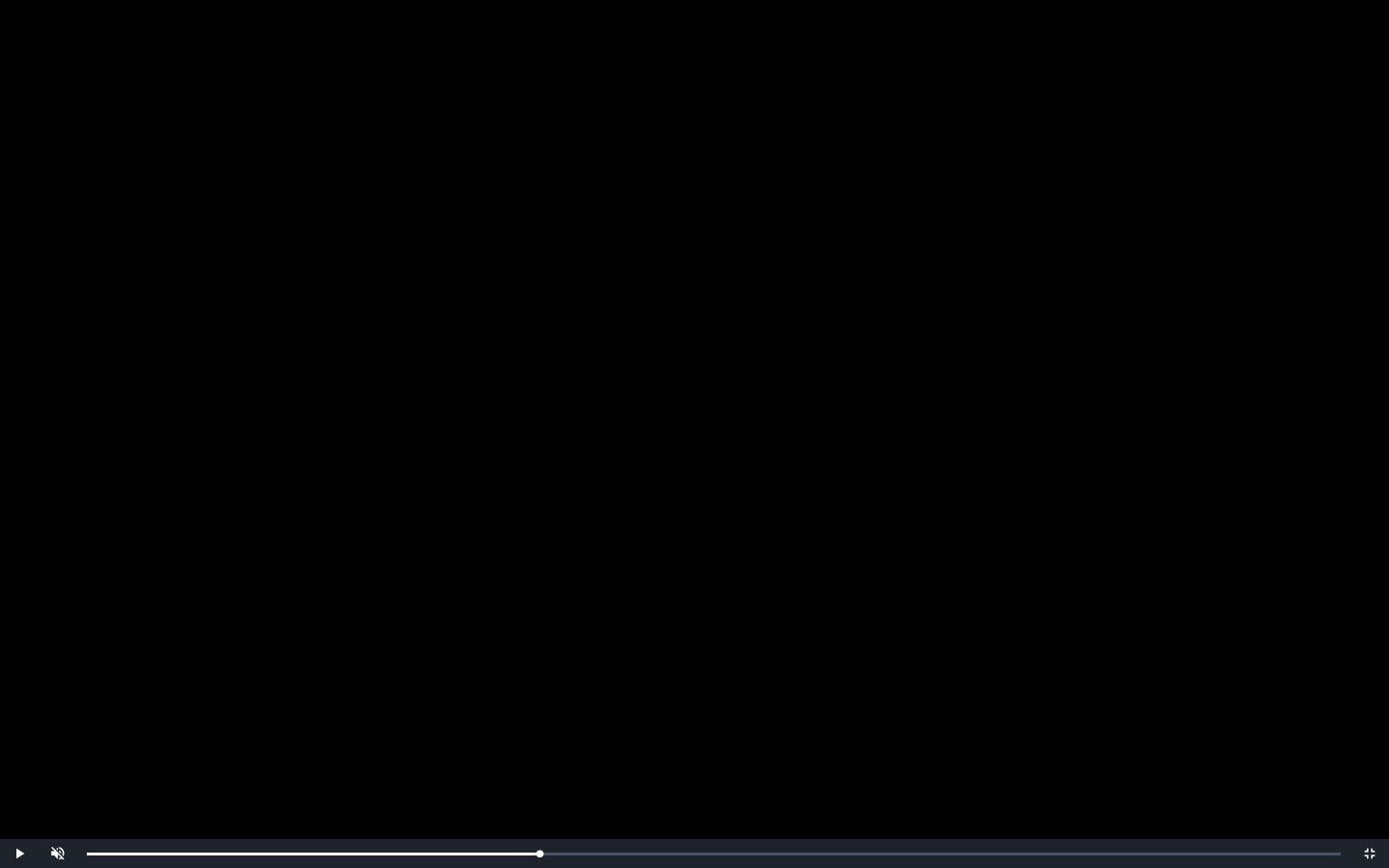 click on "Loaded : 0% 0:22:50 0:22:50 Progress : 0%" at bounding box center [714, 854] 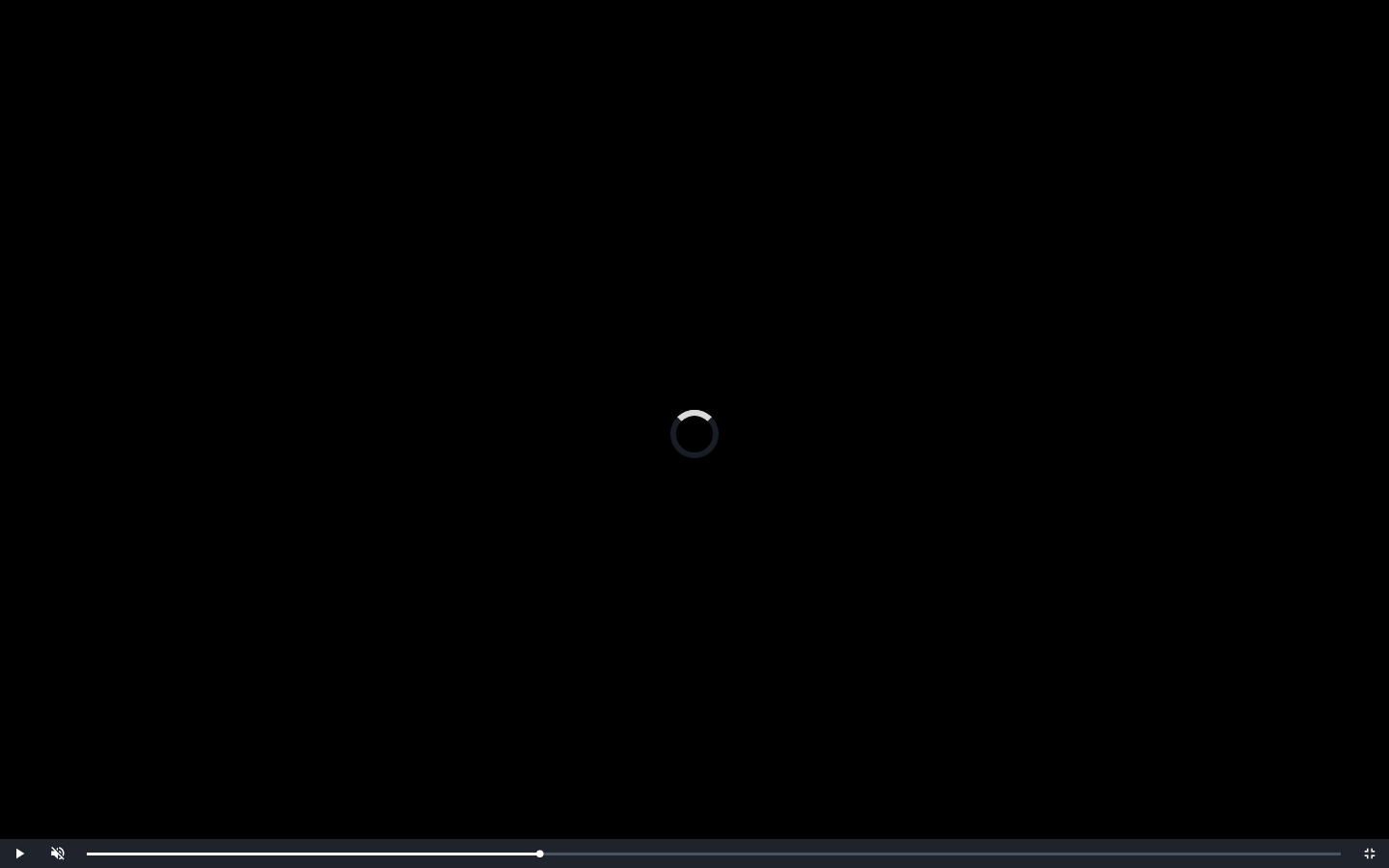 click on "0:22:33 Progress : 0%" at bounding box center (313, 854) 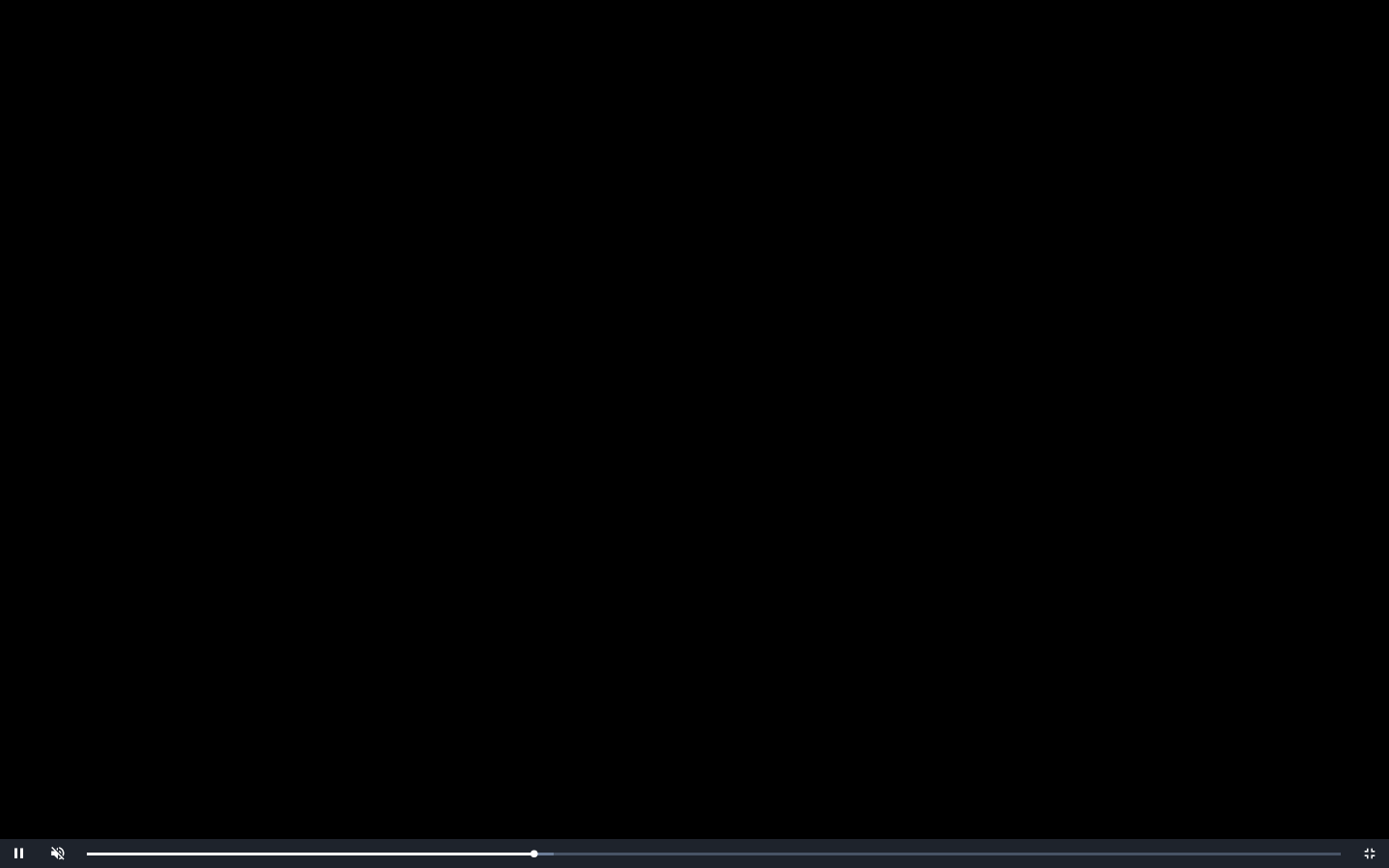 click on "Loaded : 0% 0:22:04 0:22:34 Progress : 0%" at bounding box center (714, 854) 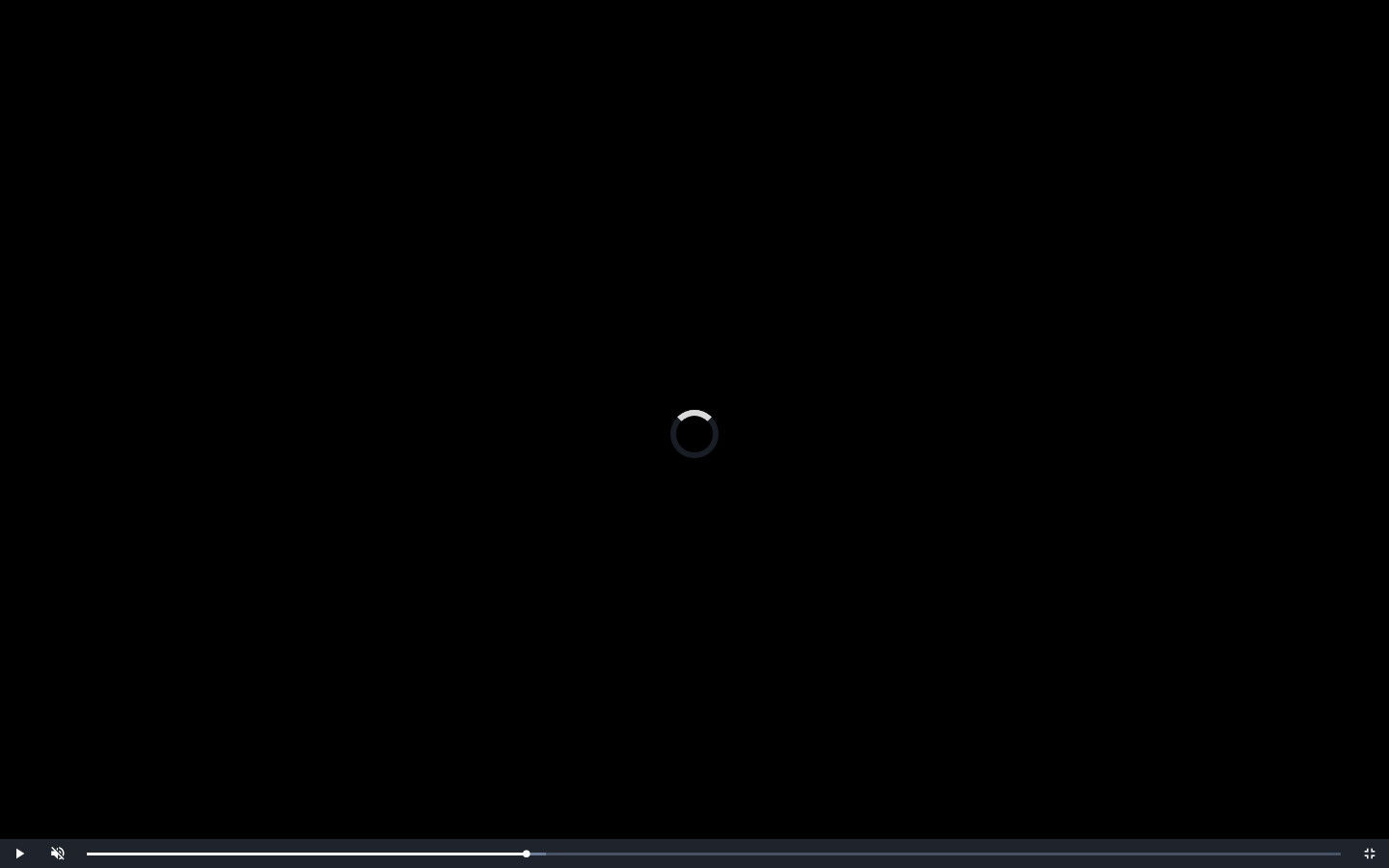 click on "Loaded : 0% 0:21:43 0:22:09 Progress : 0%" at bounding box center [714, 854] 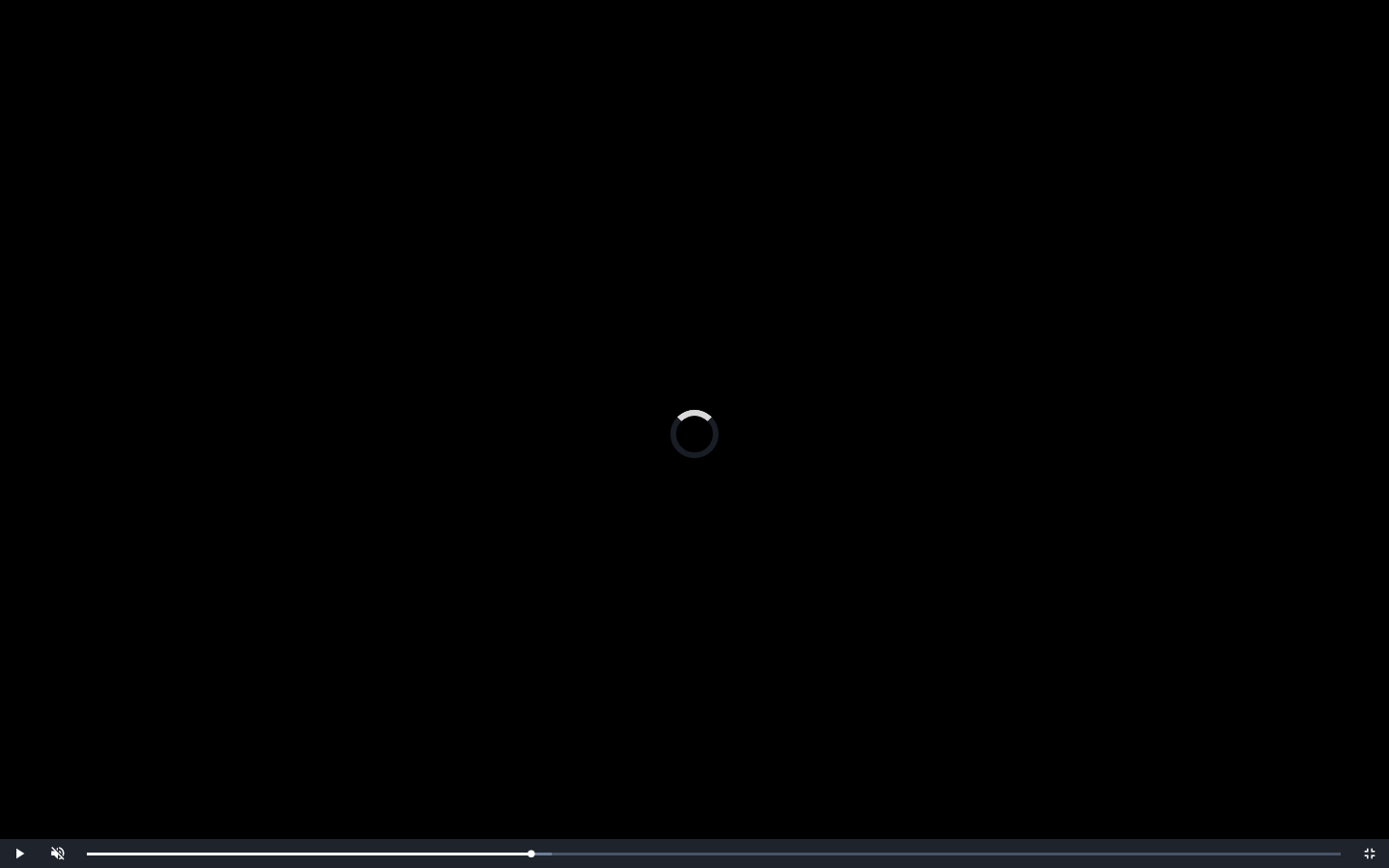 click on "Loaded : 0% 0:21:43 0:21:40 Progress : 0%" at bounding box center (714, 854) 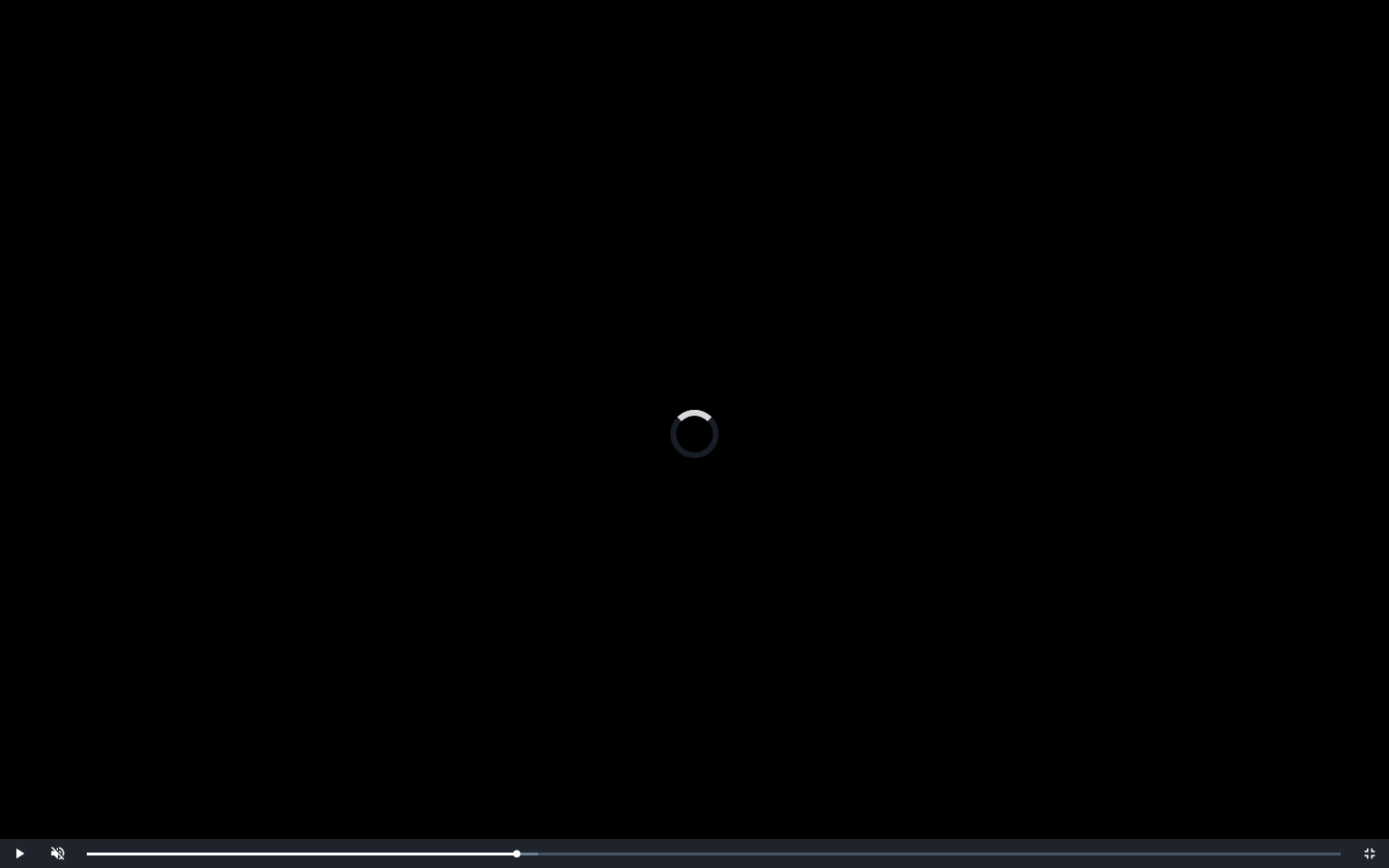click on "Loaded : 0% 0:21:02 0:21:02 Progress : 0%" at bounding box center (714, 854) 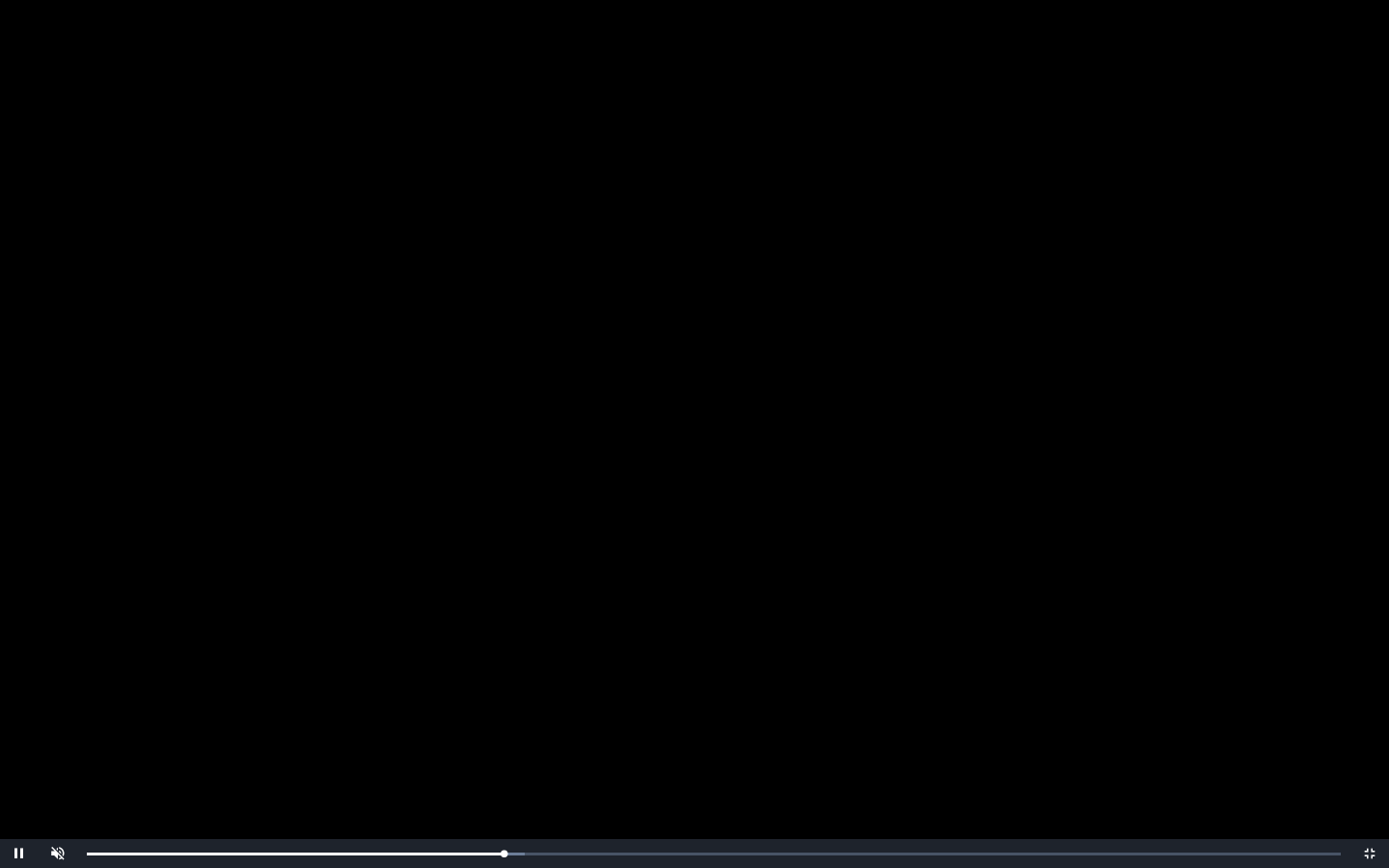 click on "0:20:33" at bounding box center (0, 0) 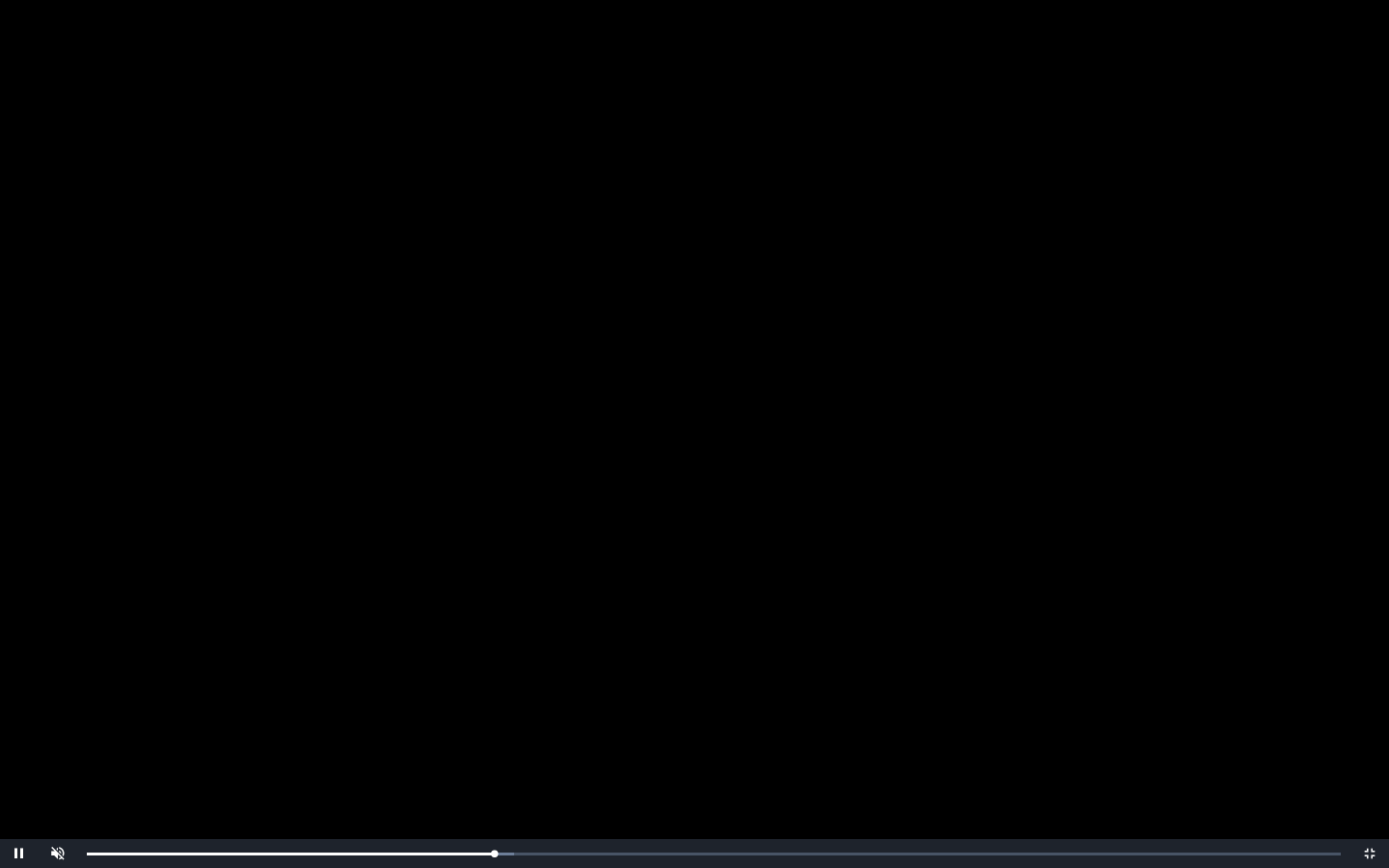 click on "0:20:07" at bounding box center (0, 0) 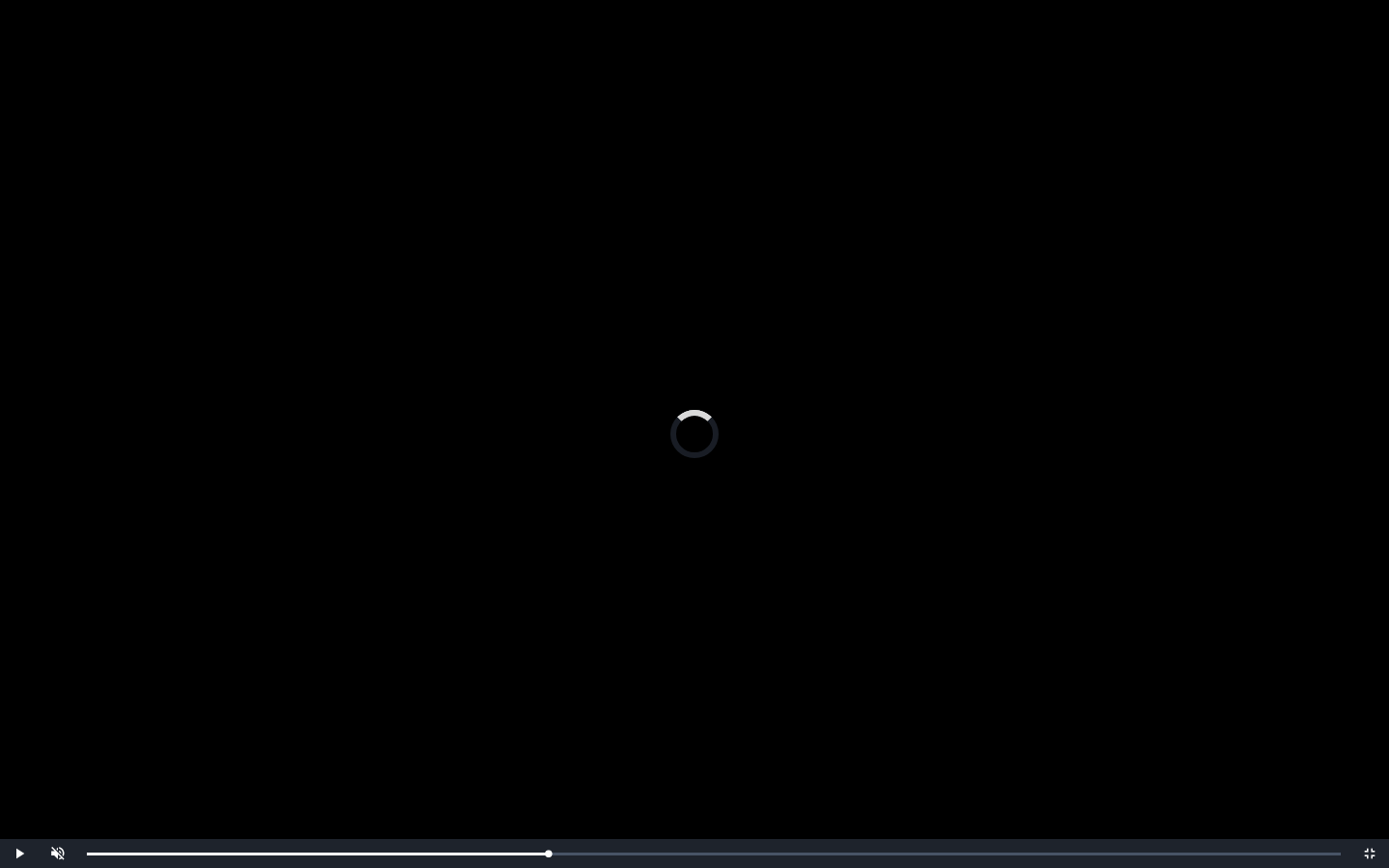 click on "Loaded : 0% 0:19:08 0:19:08 Progress : 0%" at bounding box center [714, 854] 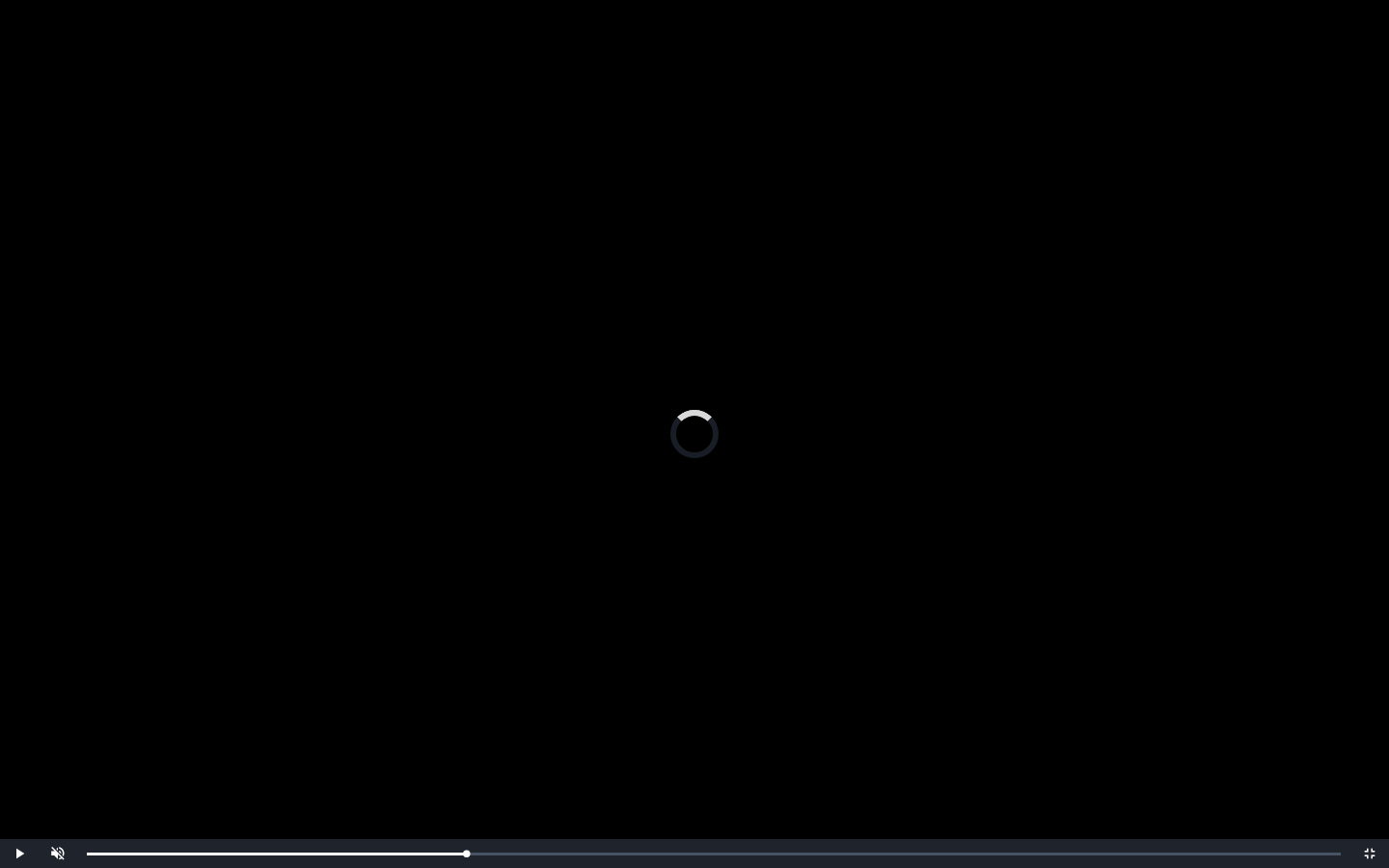click on "Loaded : 0% 0:18:16 0:18:16 Progress : 0%" at bounding box center (714, 854) 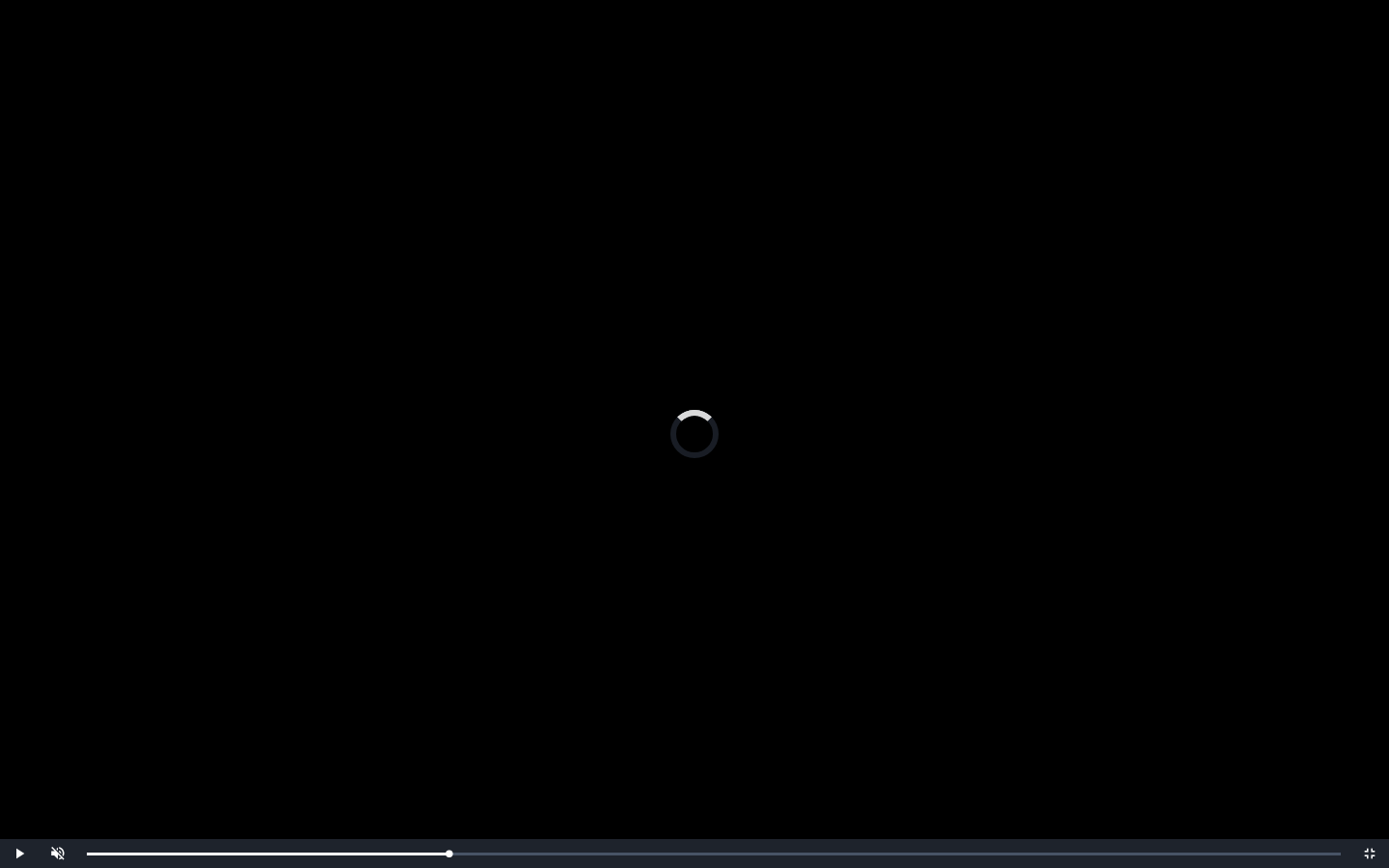 click on "0:17:38" at bounding box center [0, 0] 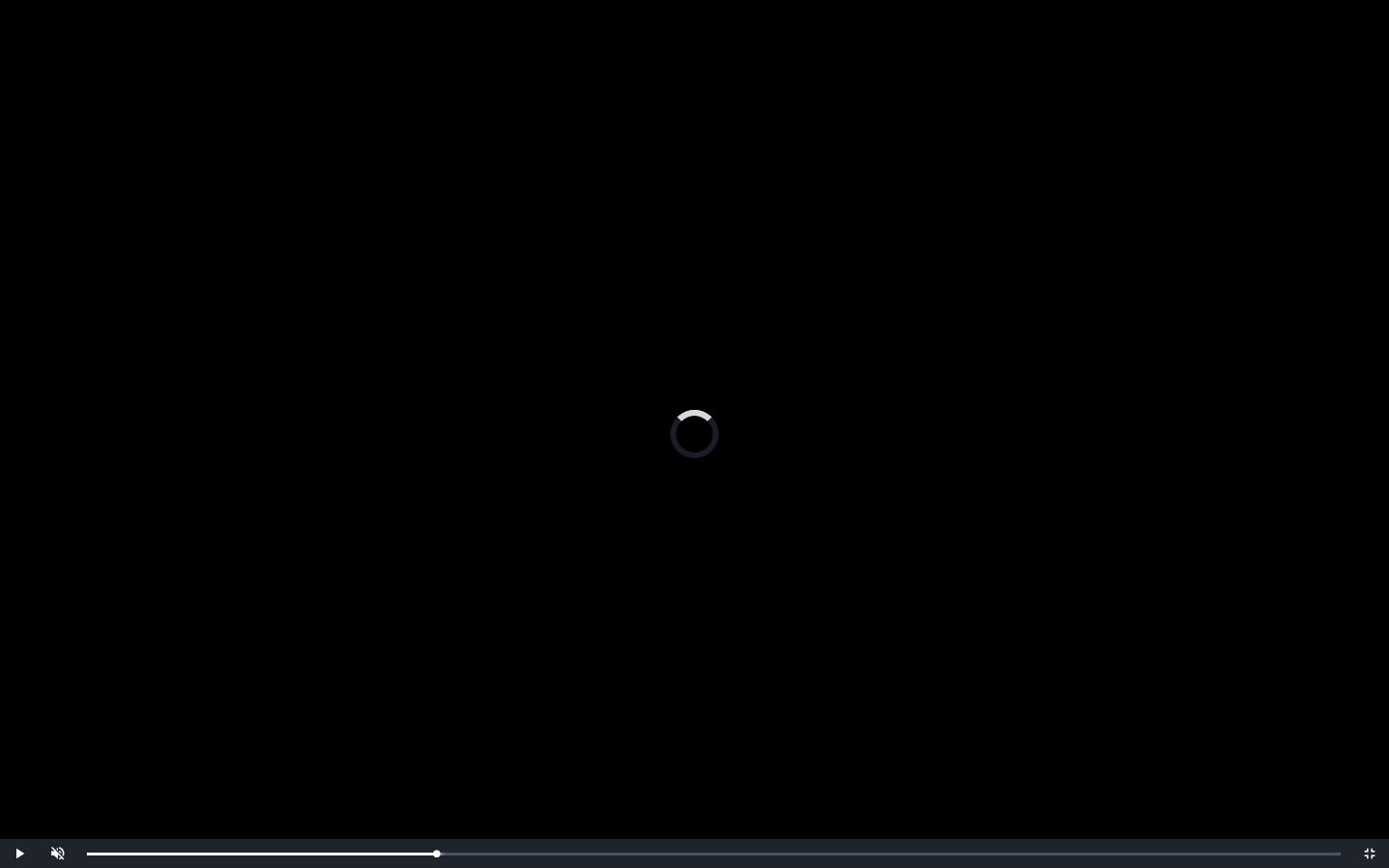 click on "0:17:08" at bounding box center (0, 0) 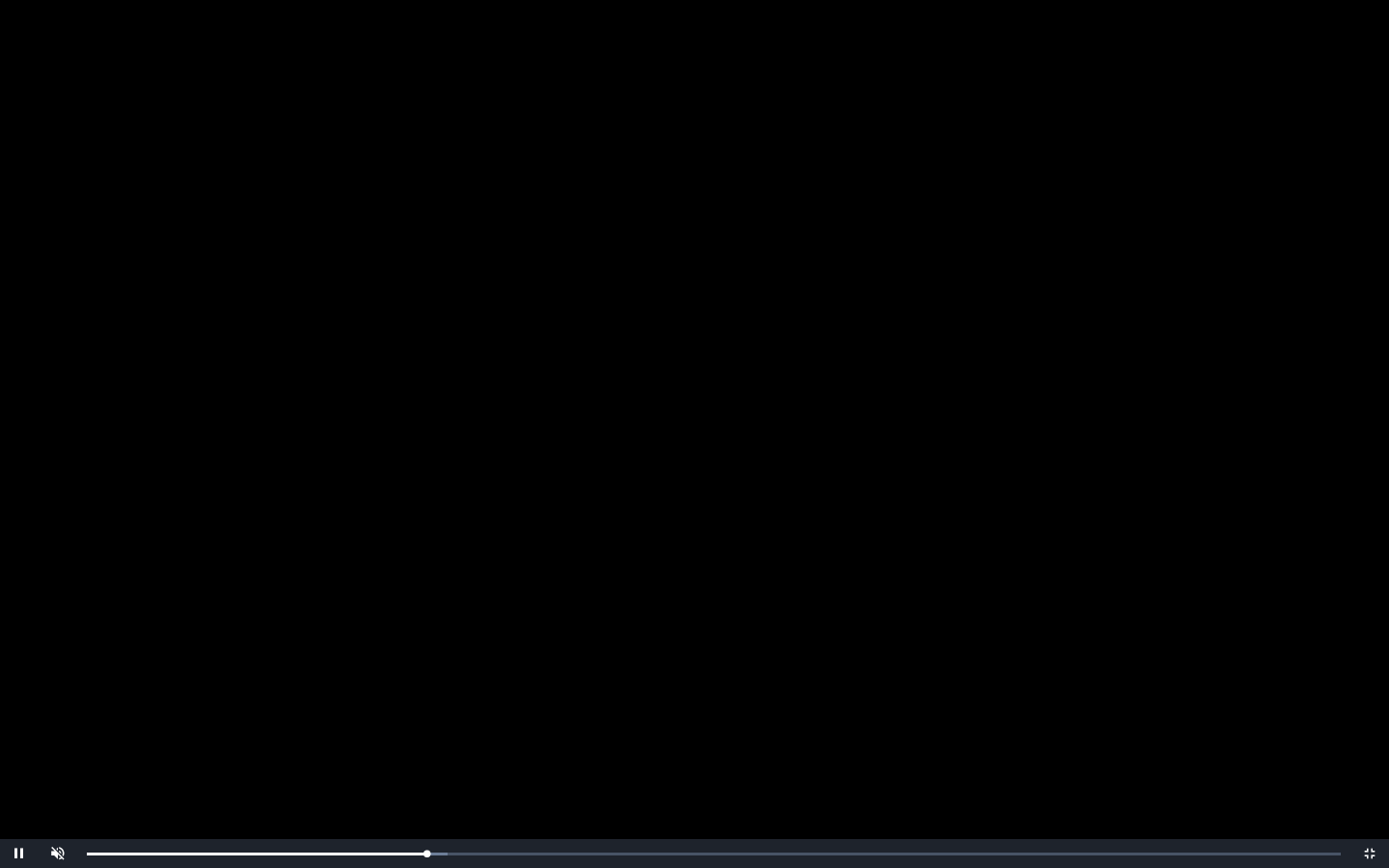 click on "Loaded : 0% 0:16:42 0:17:10 Progress : 0%" at bounding box center (714, 854) 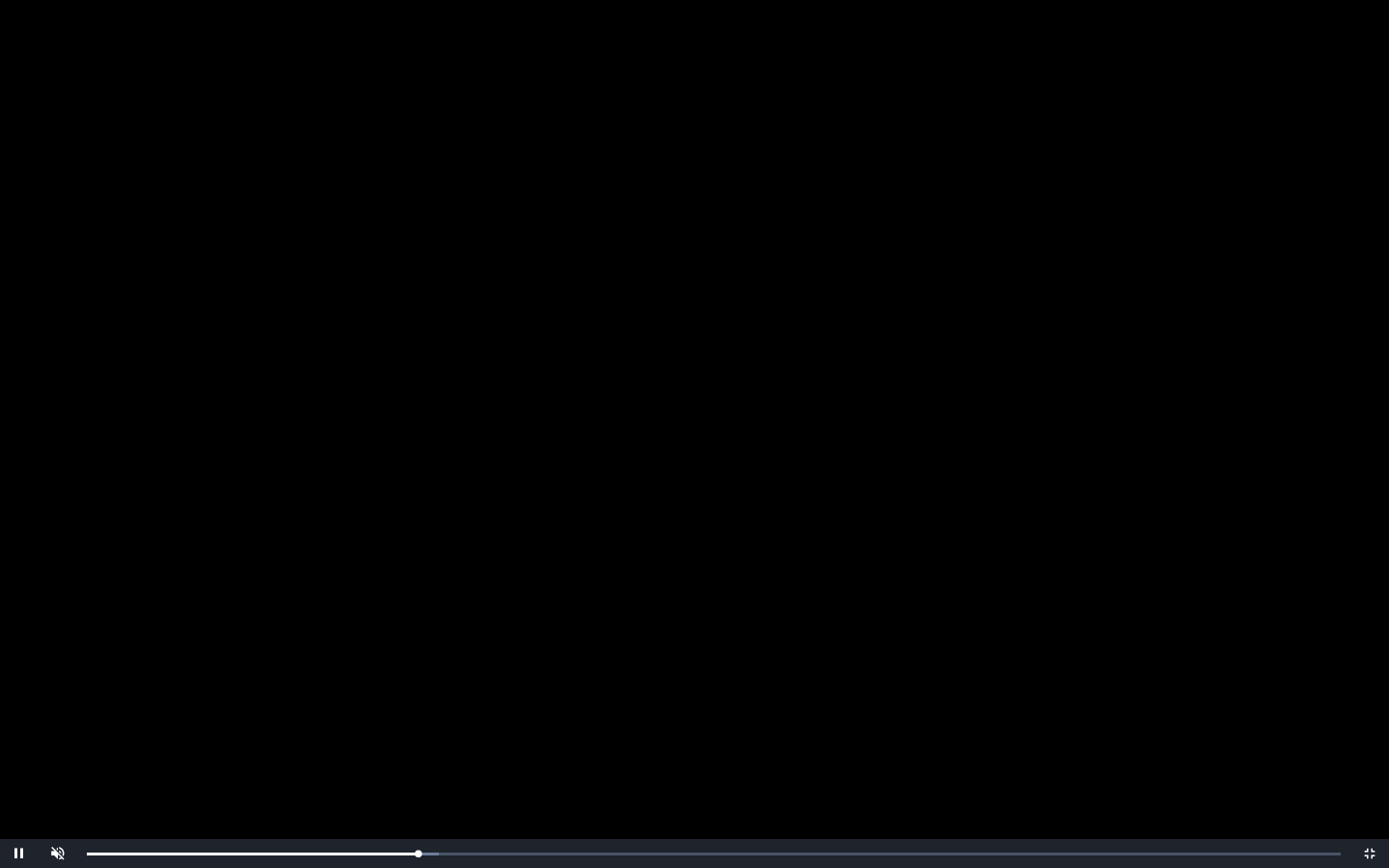 click on "0:16:43 Progress : 0%" at bounding box center [252, 854] 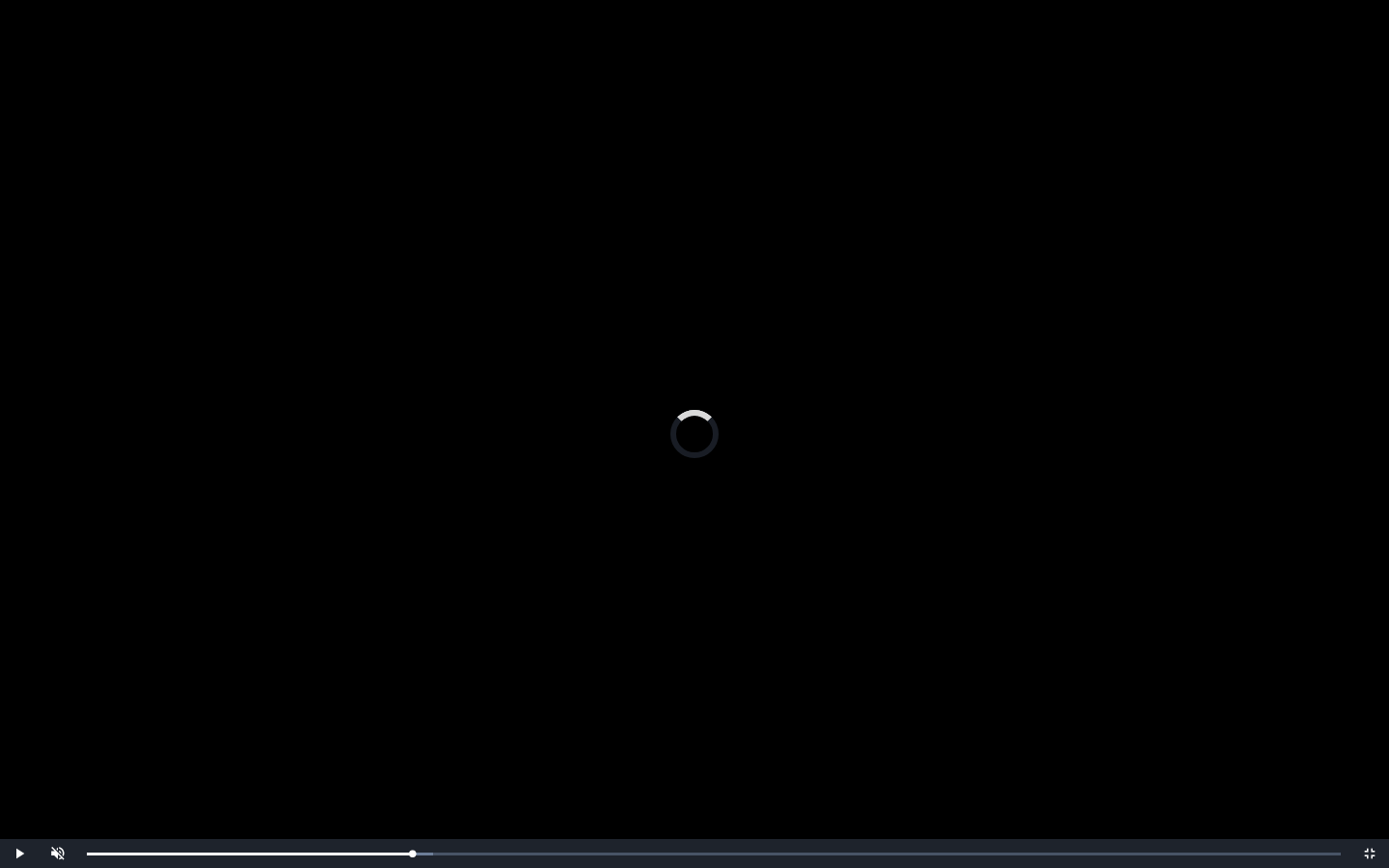 click on "0:16:04 Progress : 0%" at bounding box center [249, 854] 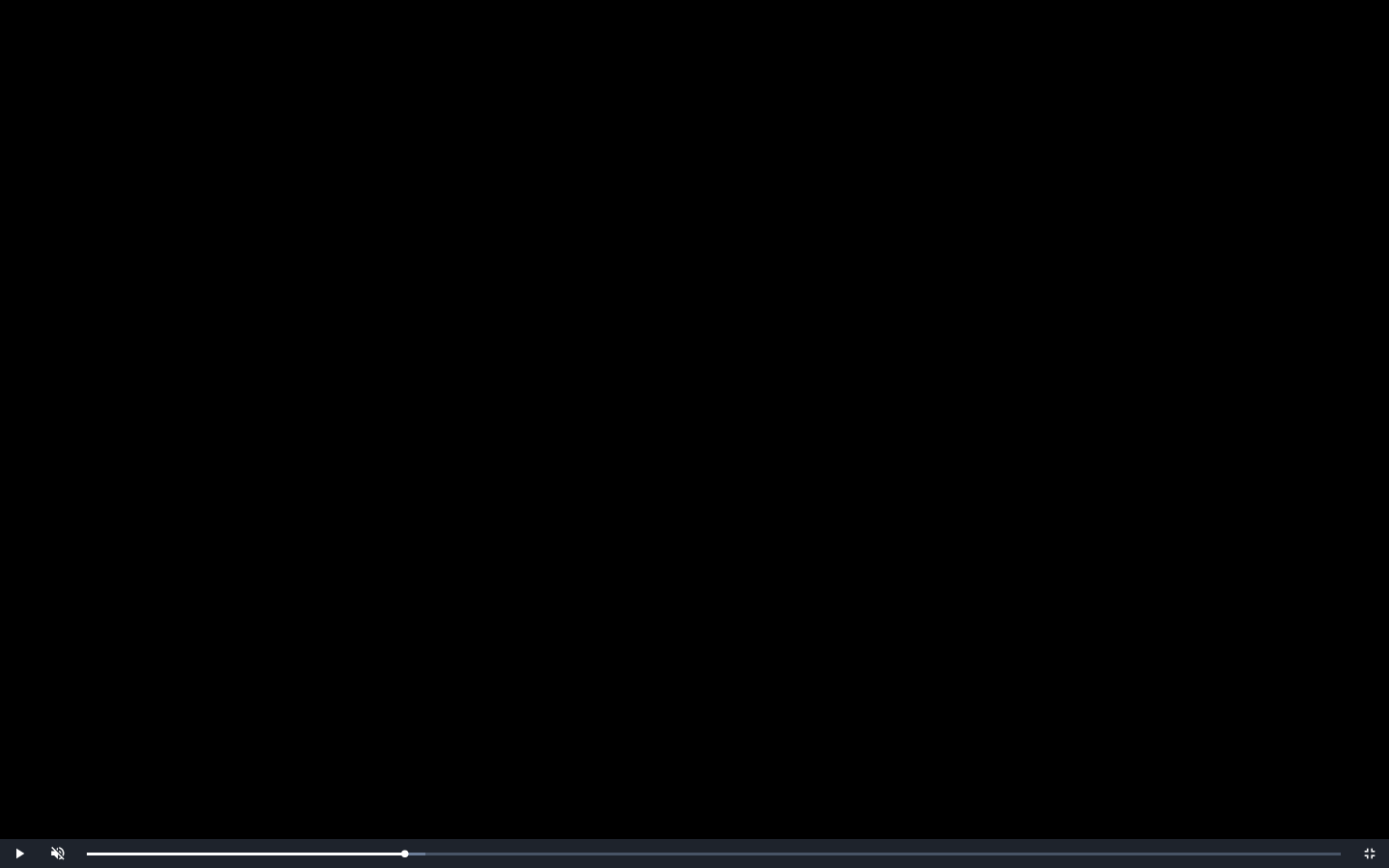 click on "0:16:01 Progress : 0%" at bounding box center [245, 854] 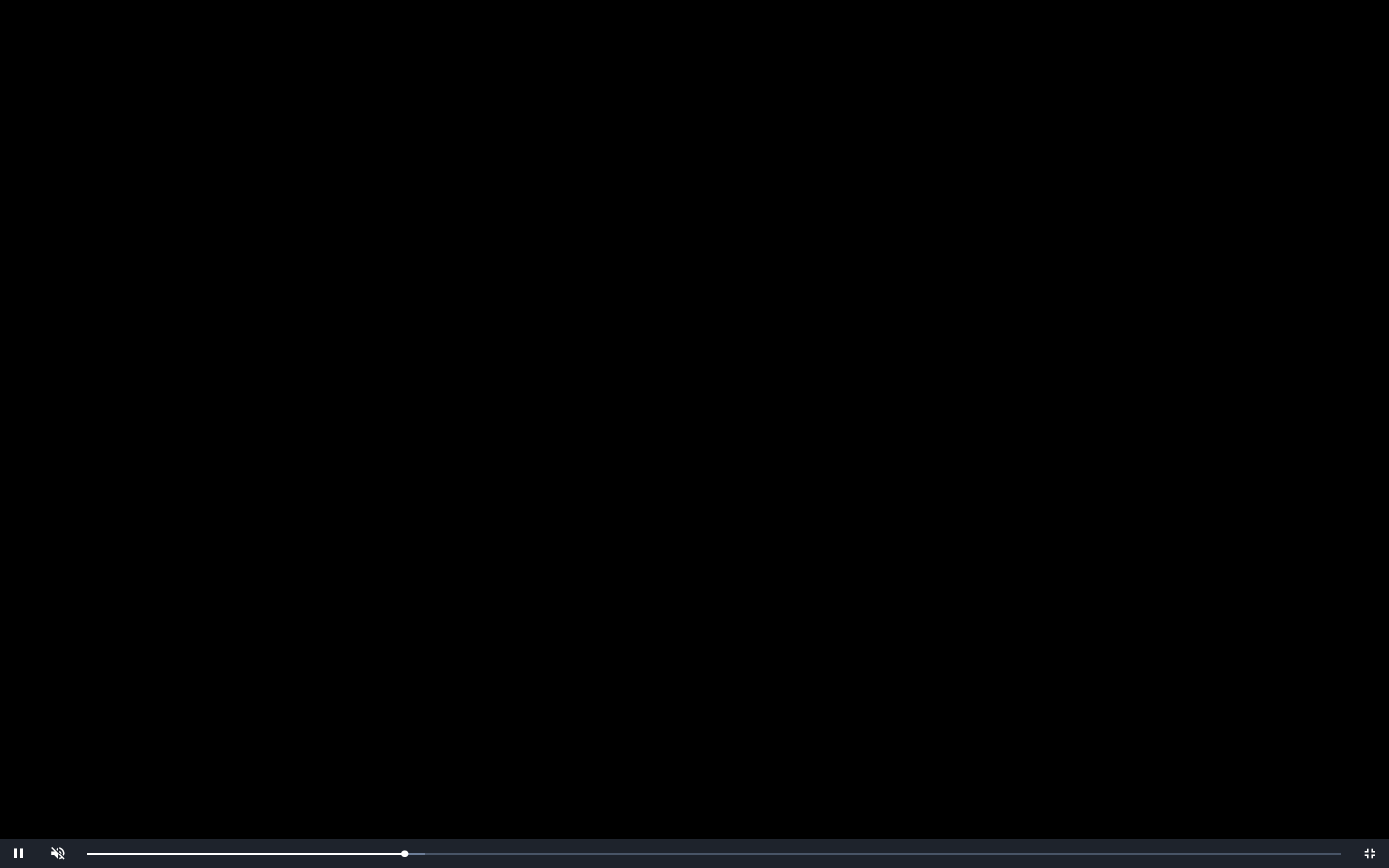 click on "0:16:02 Progress : 0%" at bounding box center [245, 854] 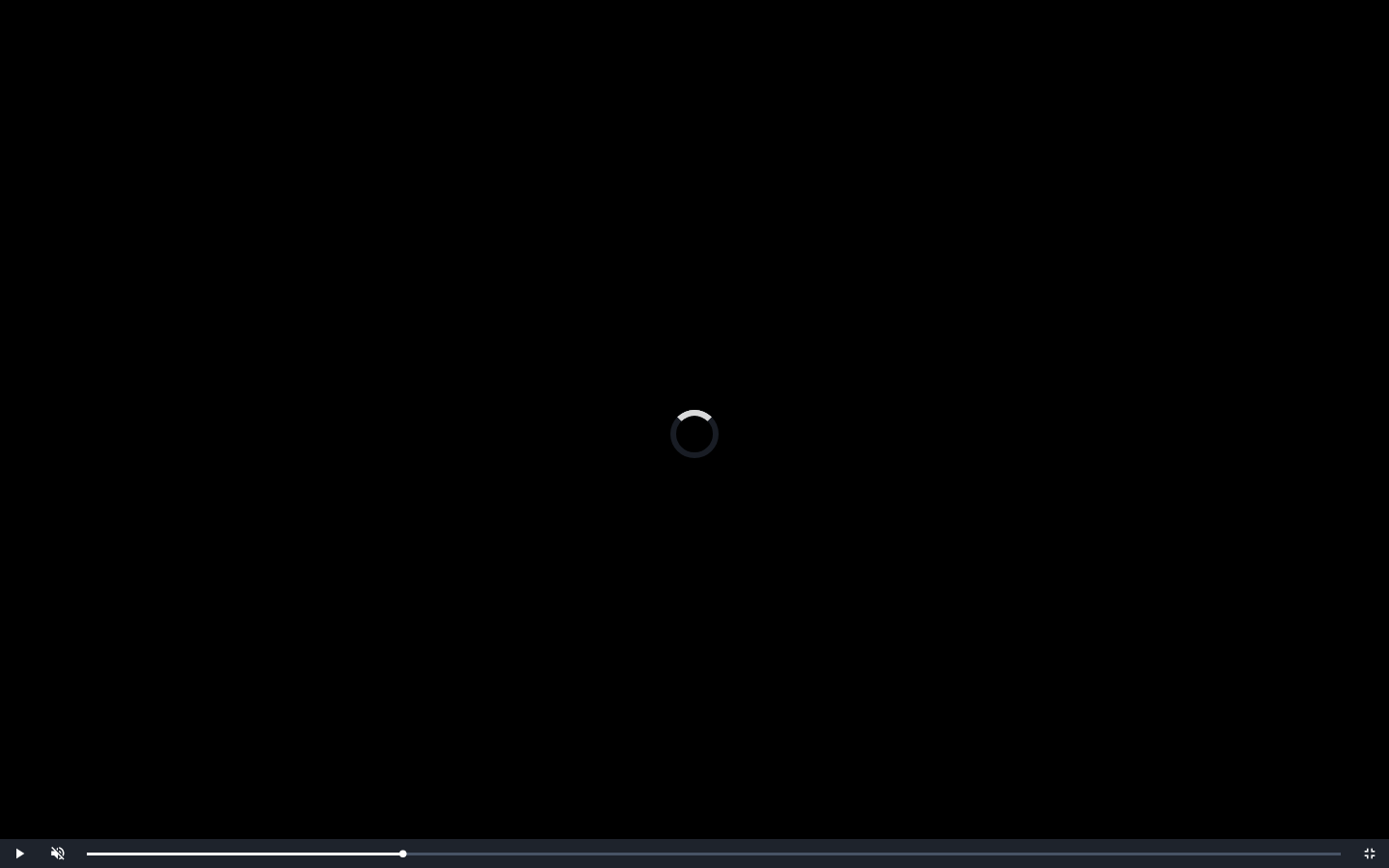 click on "Loaded : 0% 0:15:29 0:15:29 Progress : 0%" at bounding box center (714, 854) 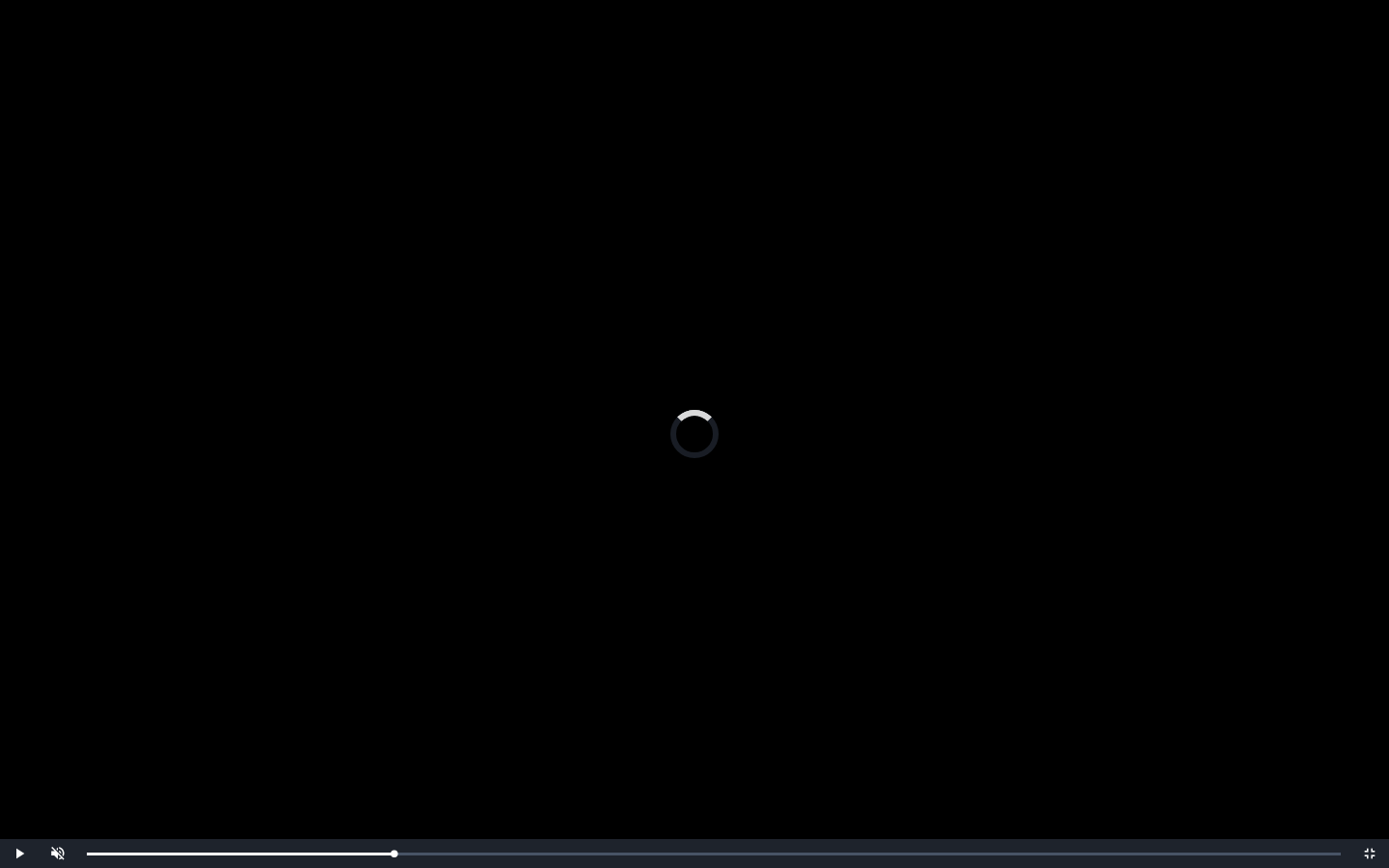 click on "0:15:06 Progress : 0%" at bounding box center [240, 854] 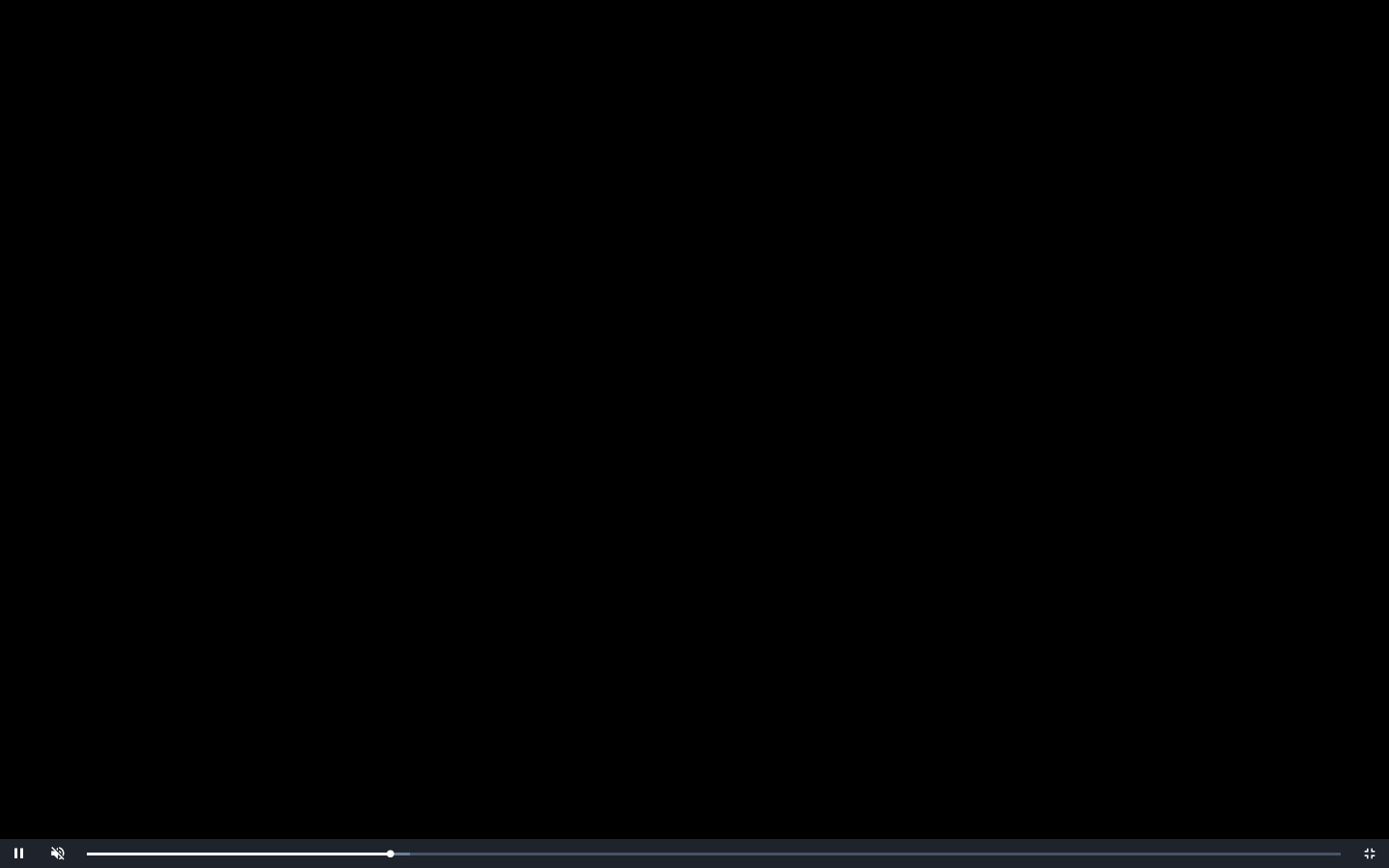 click on "Loaded : 0% 0:14:42 0:15:18 Progress : 0%" at bounding box center (714, 854) 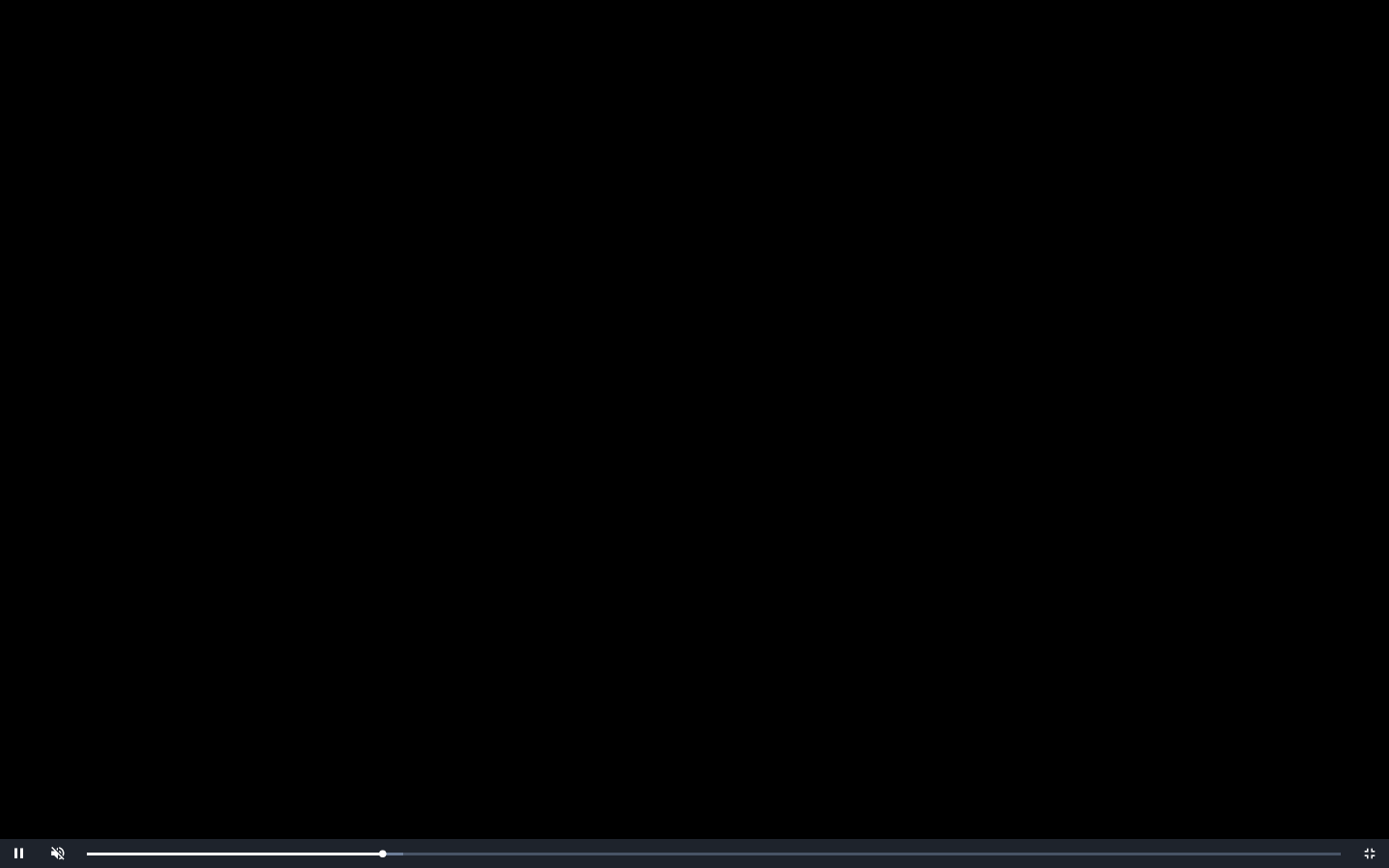click on "Loaded : 0% 0:14:25 0:14:57 Progress : 0%" at bounding box center (714, 854) 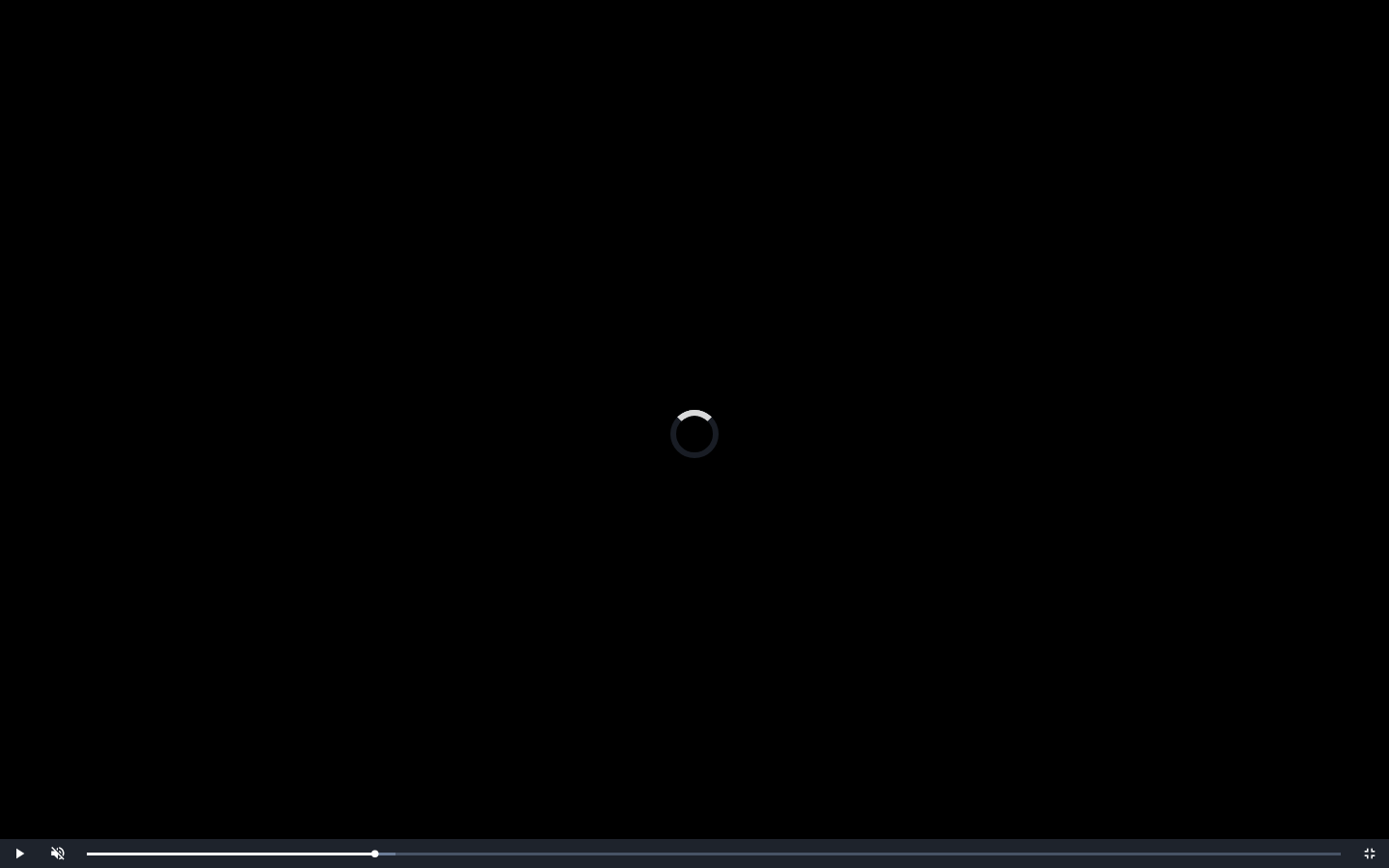 click on "0:14:13 Progress : 0%" at bounding box center (231, 854) 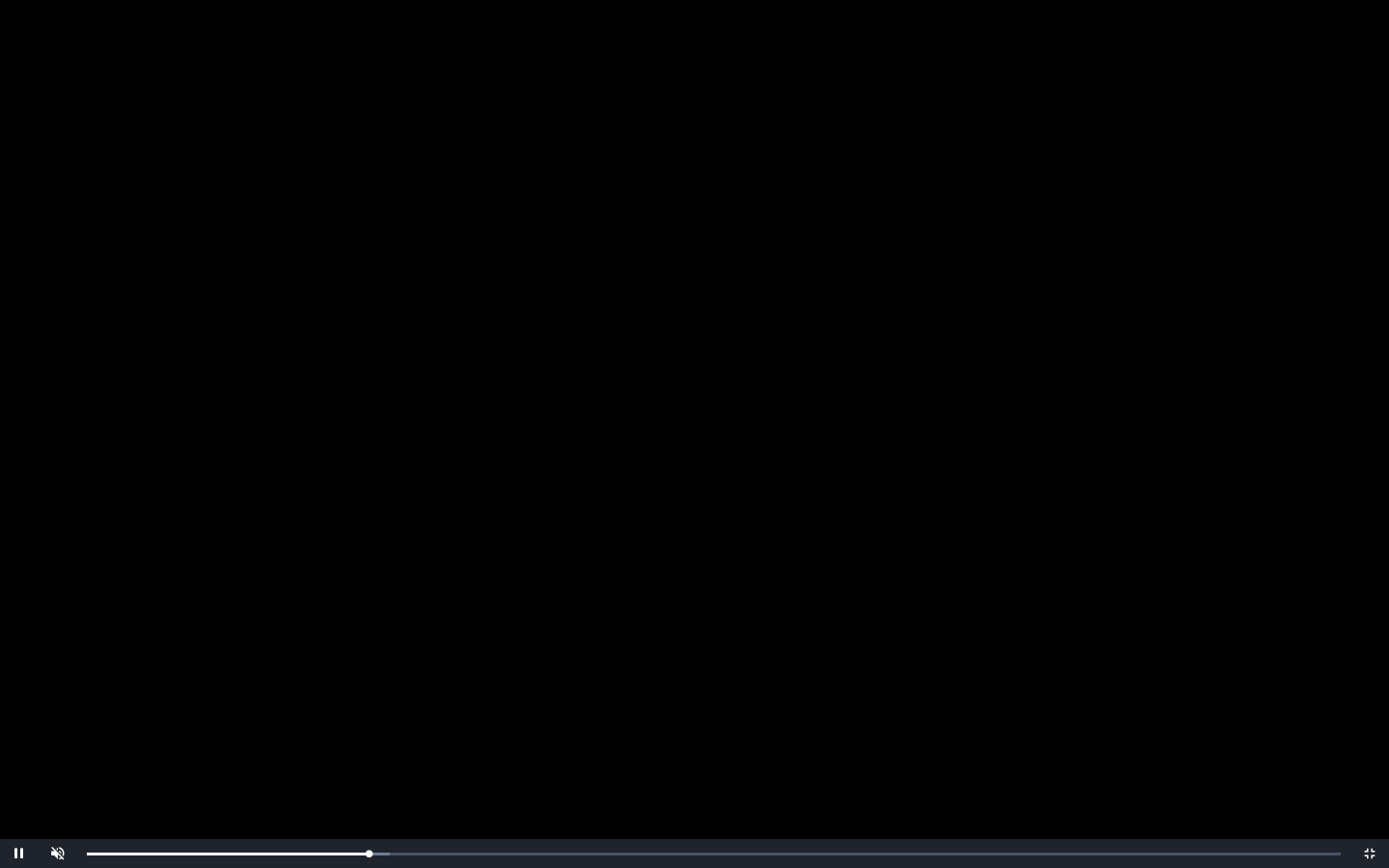 click on "0:14:14 Progress : 0%" at bounding box center (228, 854) 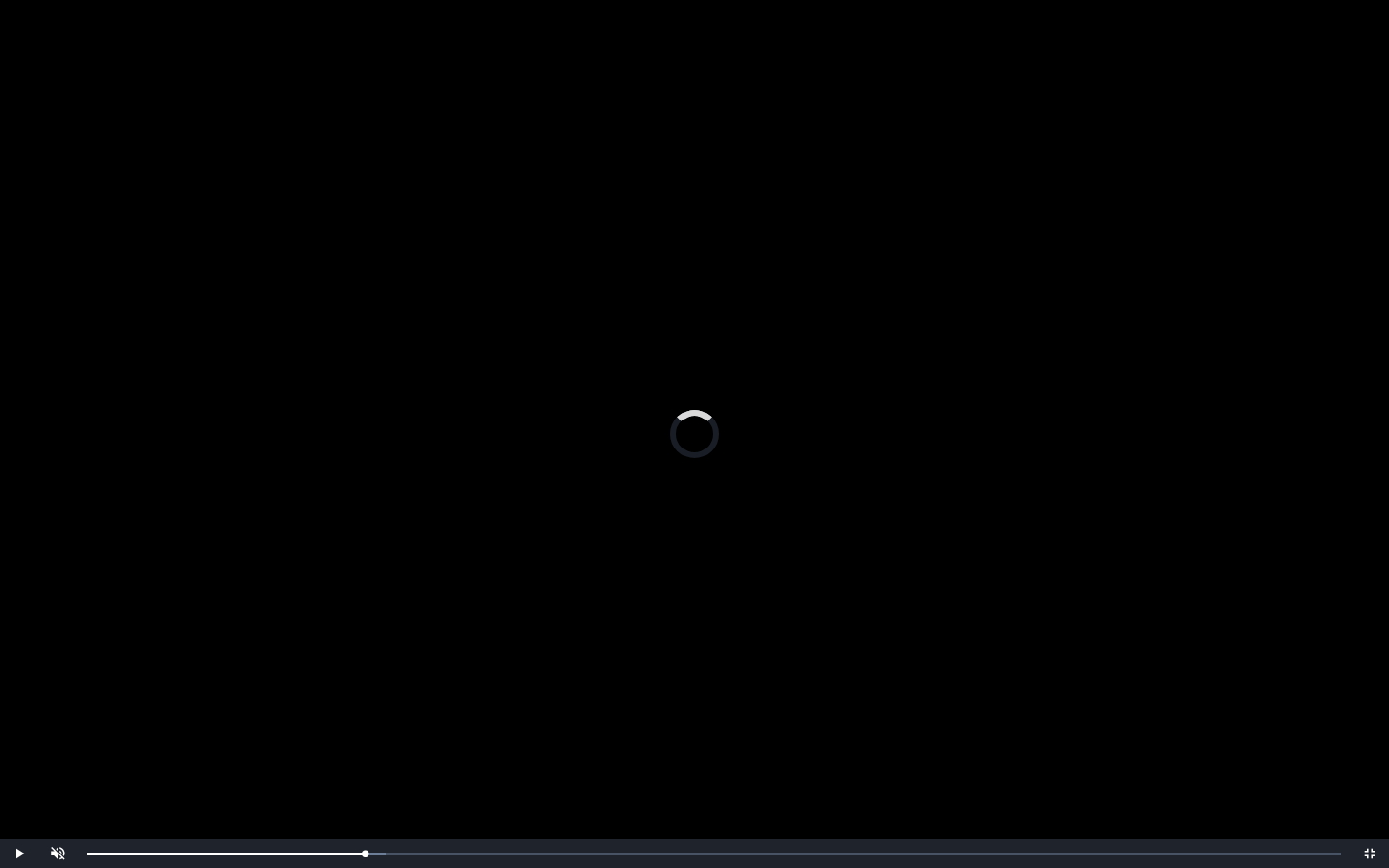 click on "Loaded : 0% 0:13:35 0:13:35 Progress : 0%" at bounding box center [714, 854] 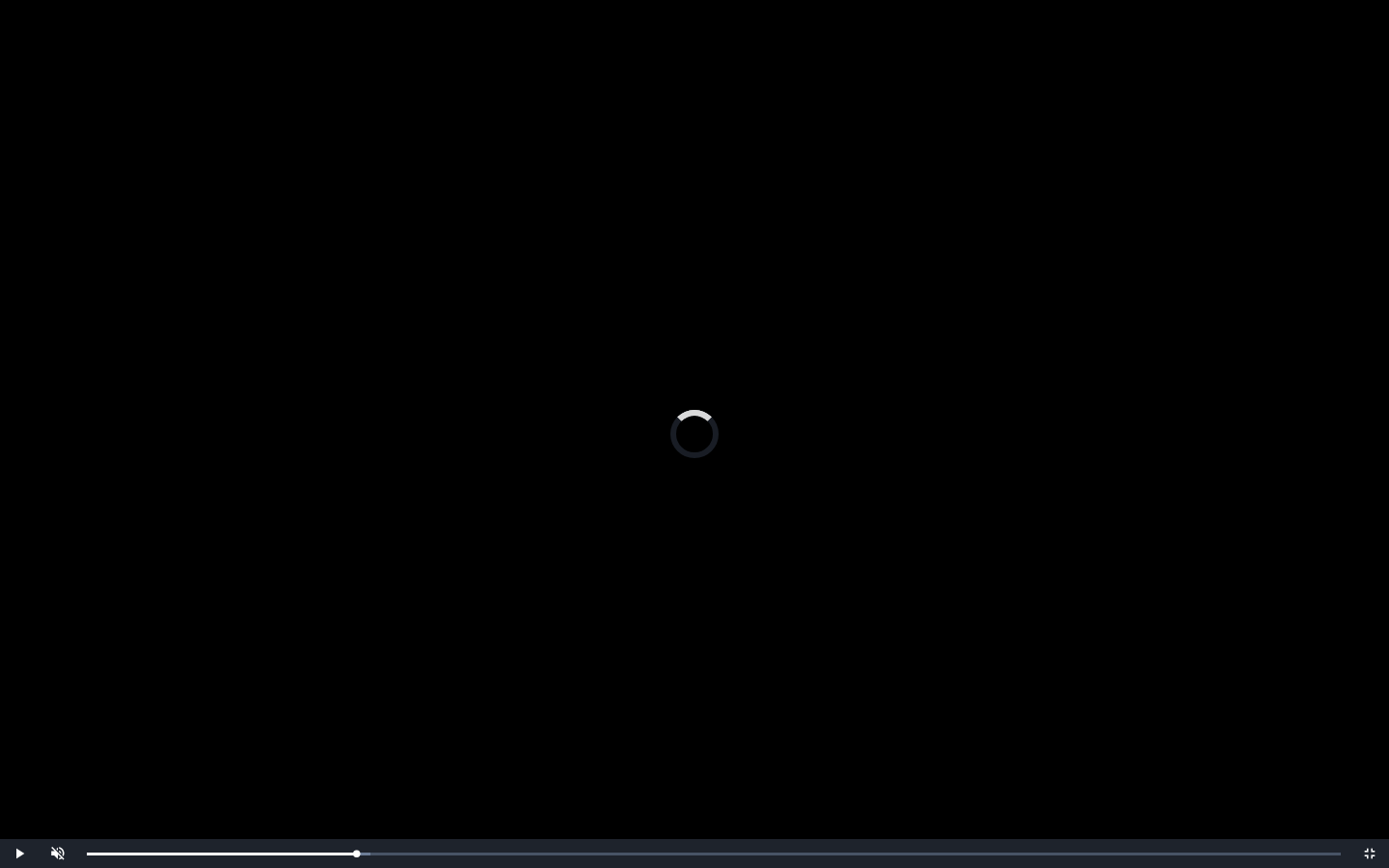 click on "0:13:23 Progress : 0%" at bounding box center (221, 854) 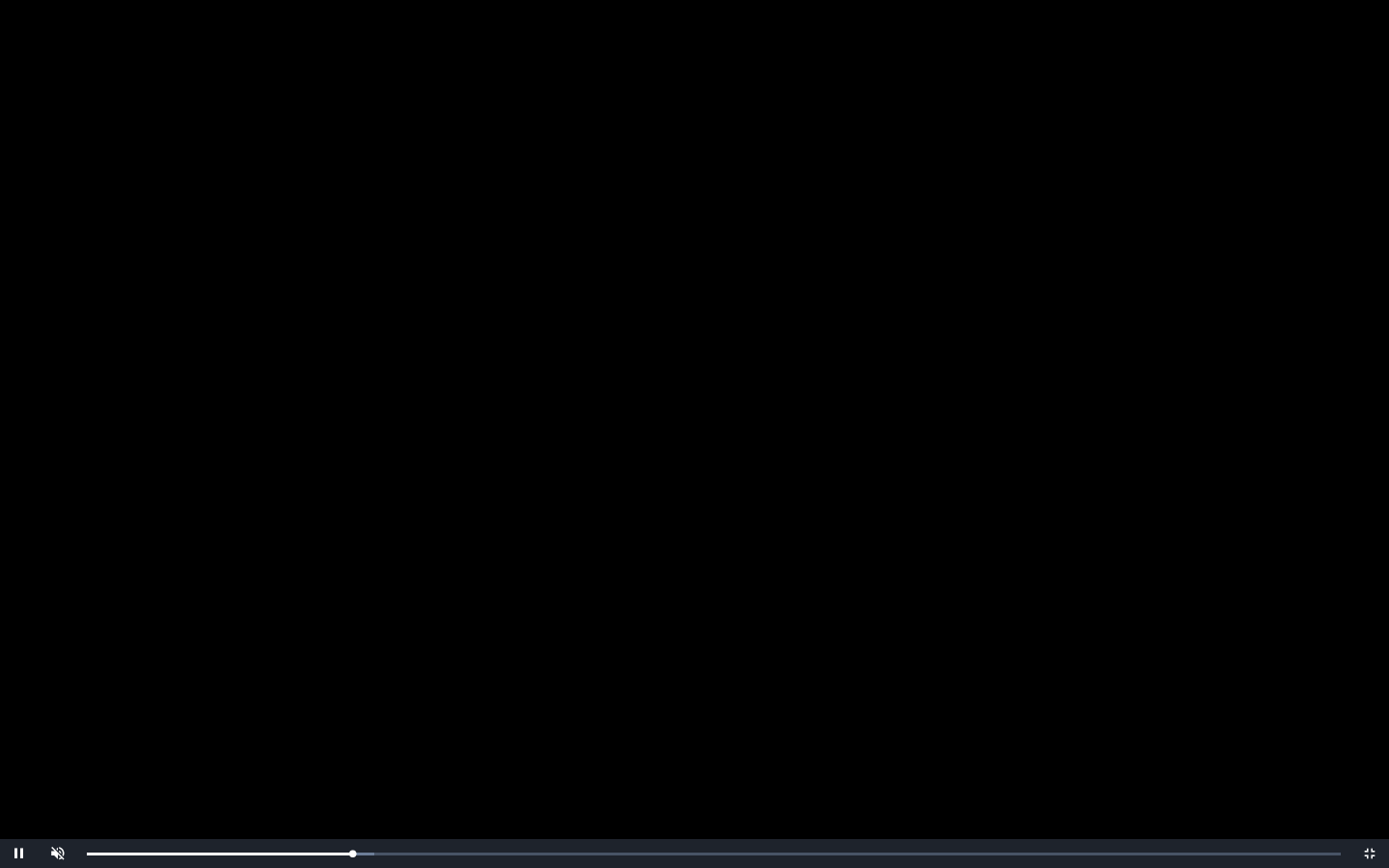 click on "0:13:24 Progress : 0%" at bounding box center (219, 854) 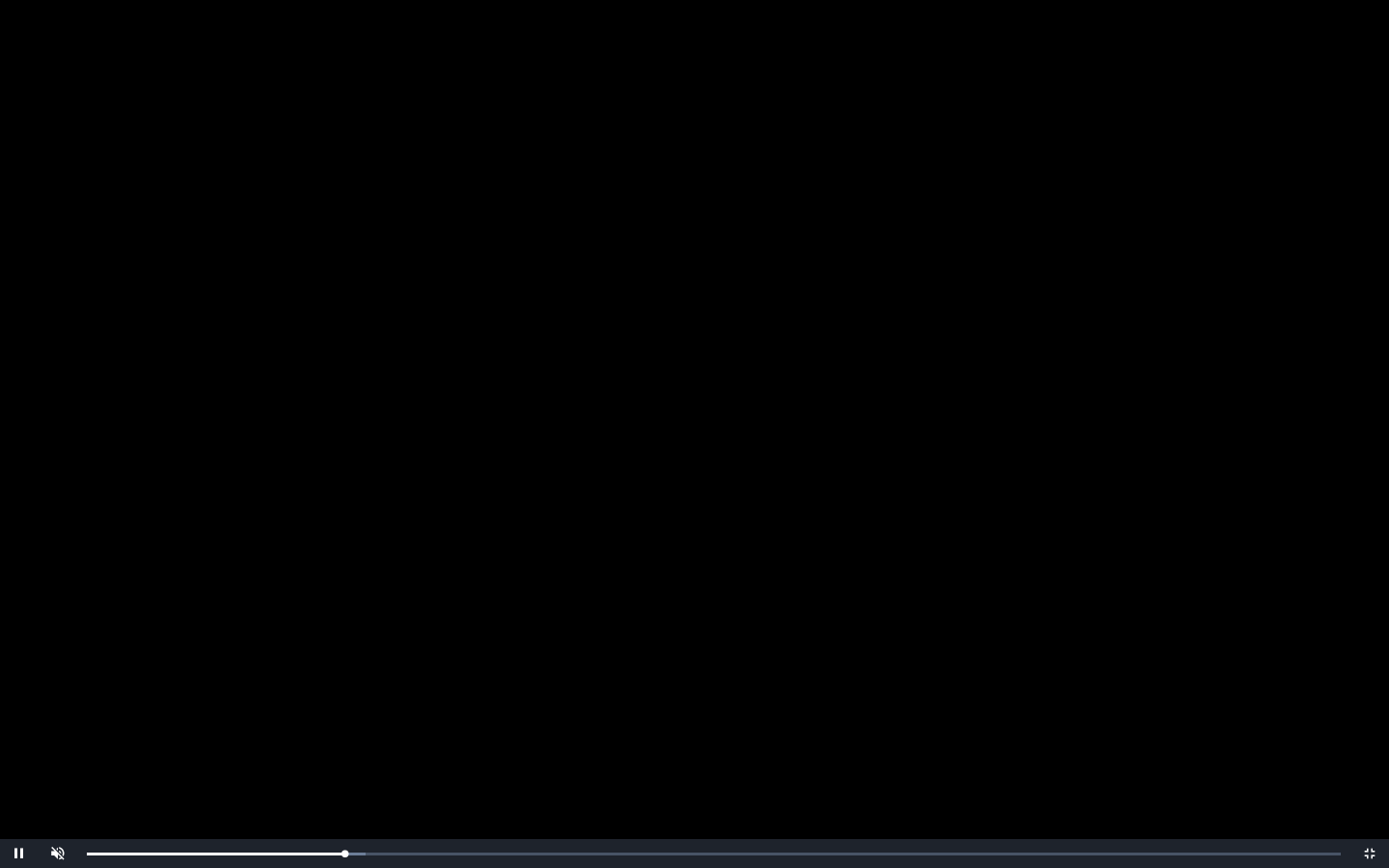 click on "0:13:01 Progress : 0%" at bounding box center [215, 854] 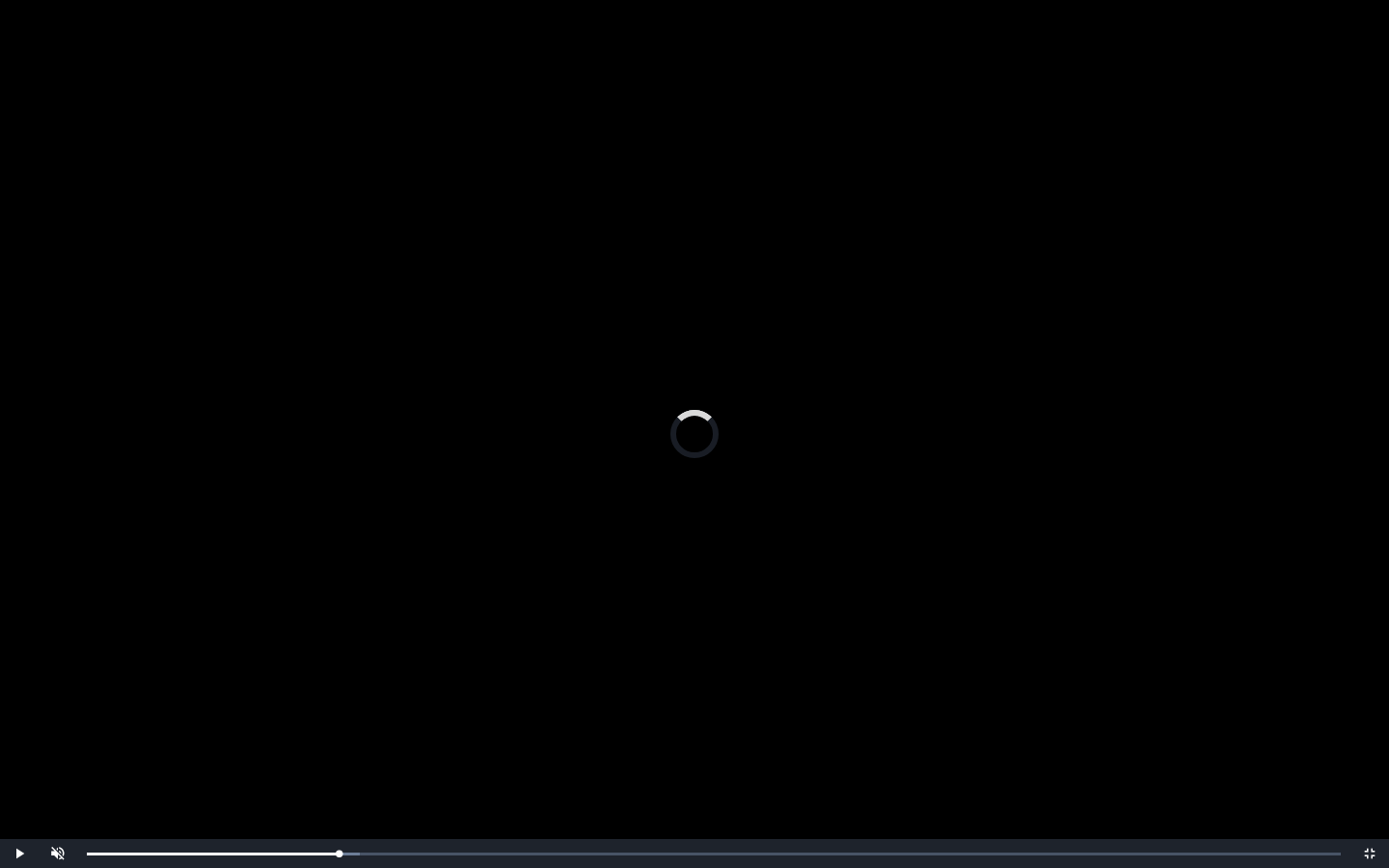 click on "0:12:22 Progress : 0%" at bounding box center [213, 854] 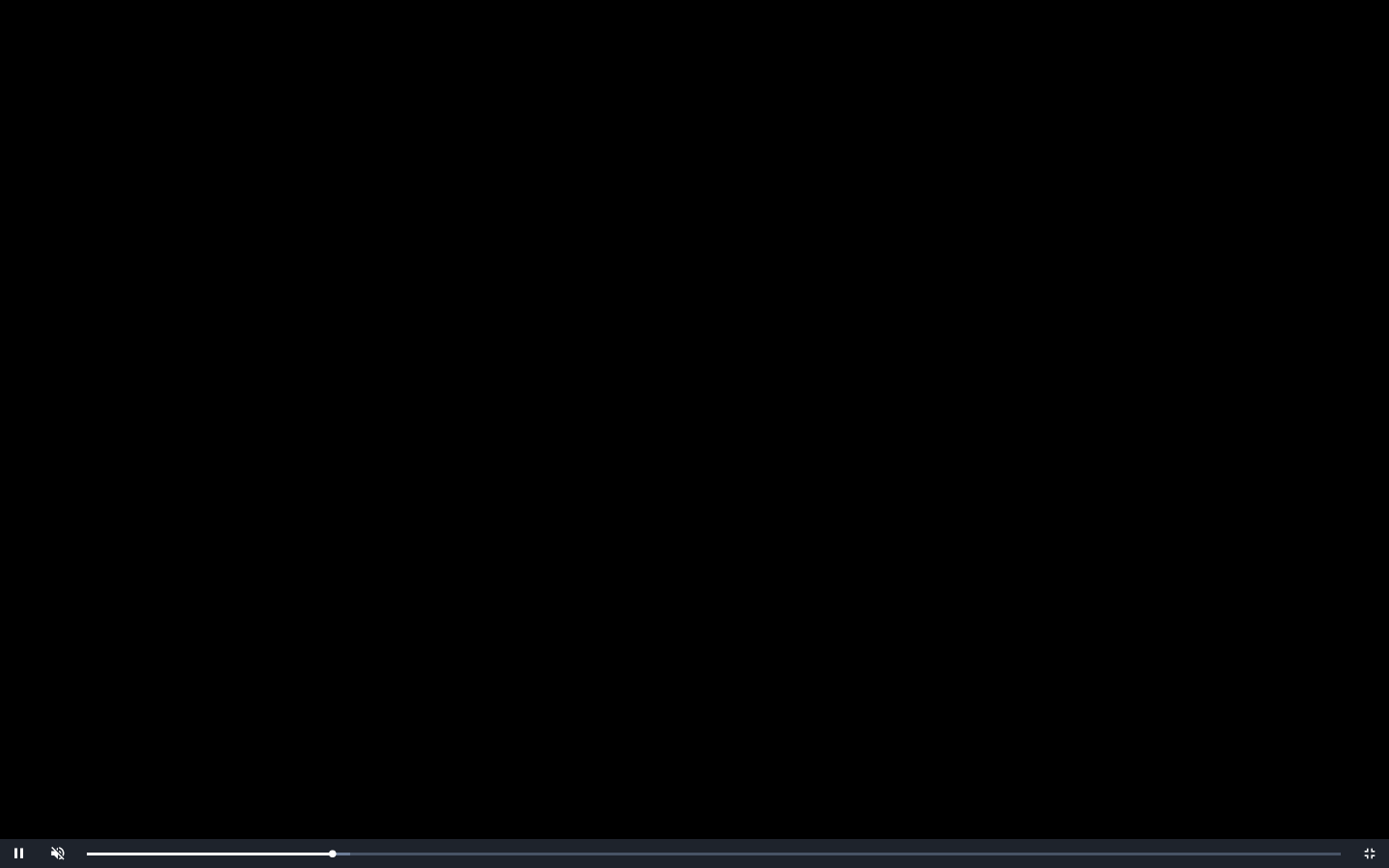 click on "0:12:23 Progress : 0%" at bounding box center [209, 854] 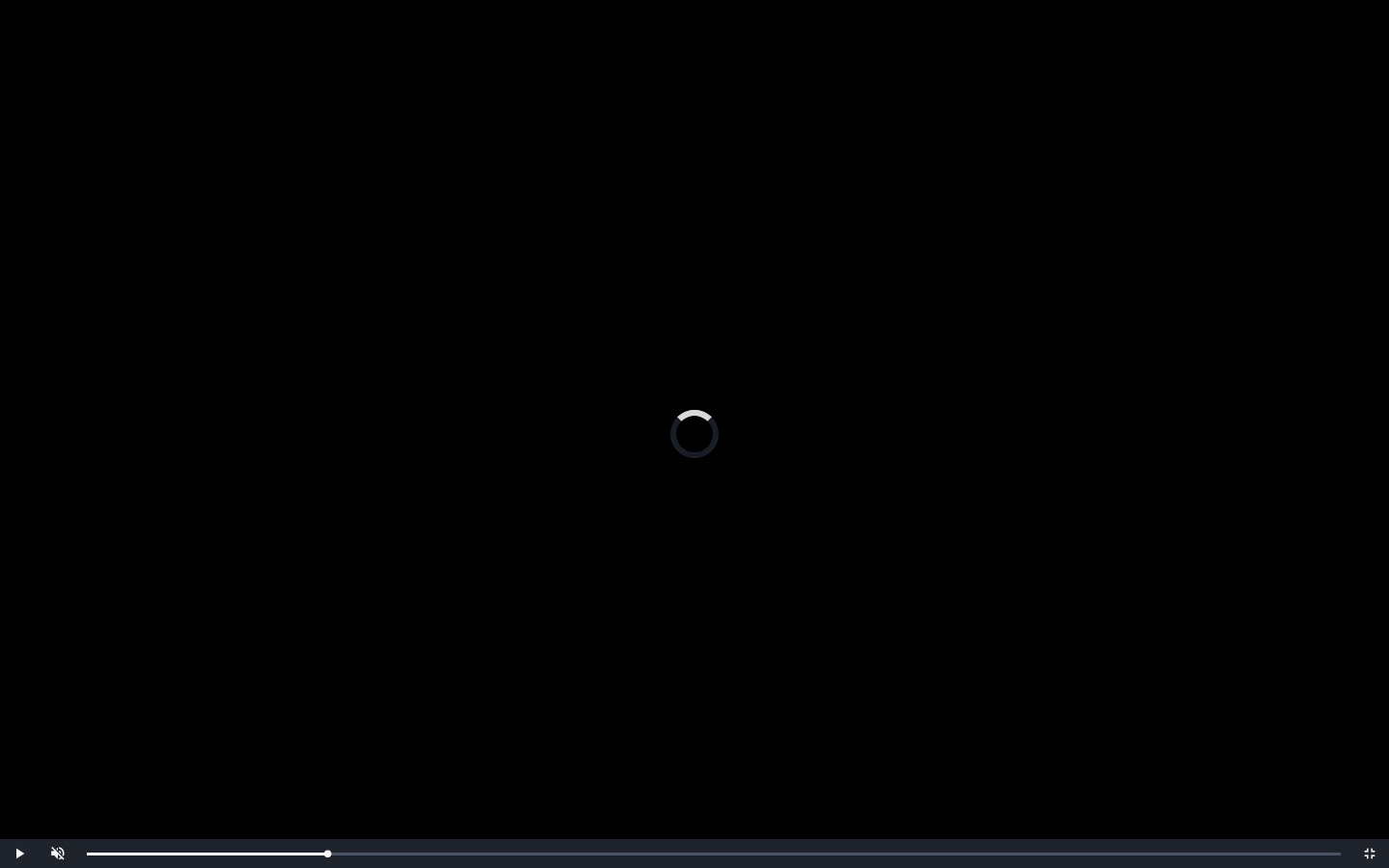 click on "0:11:56 Progress : 0%" at bounding box center [206, 854] 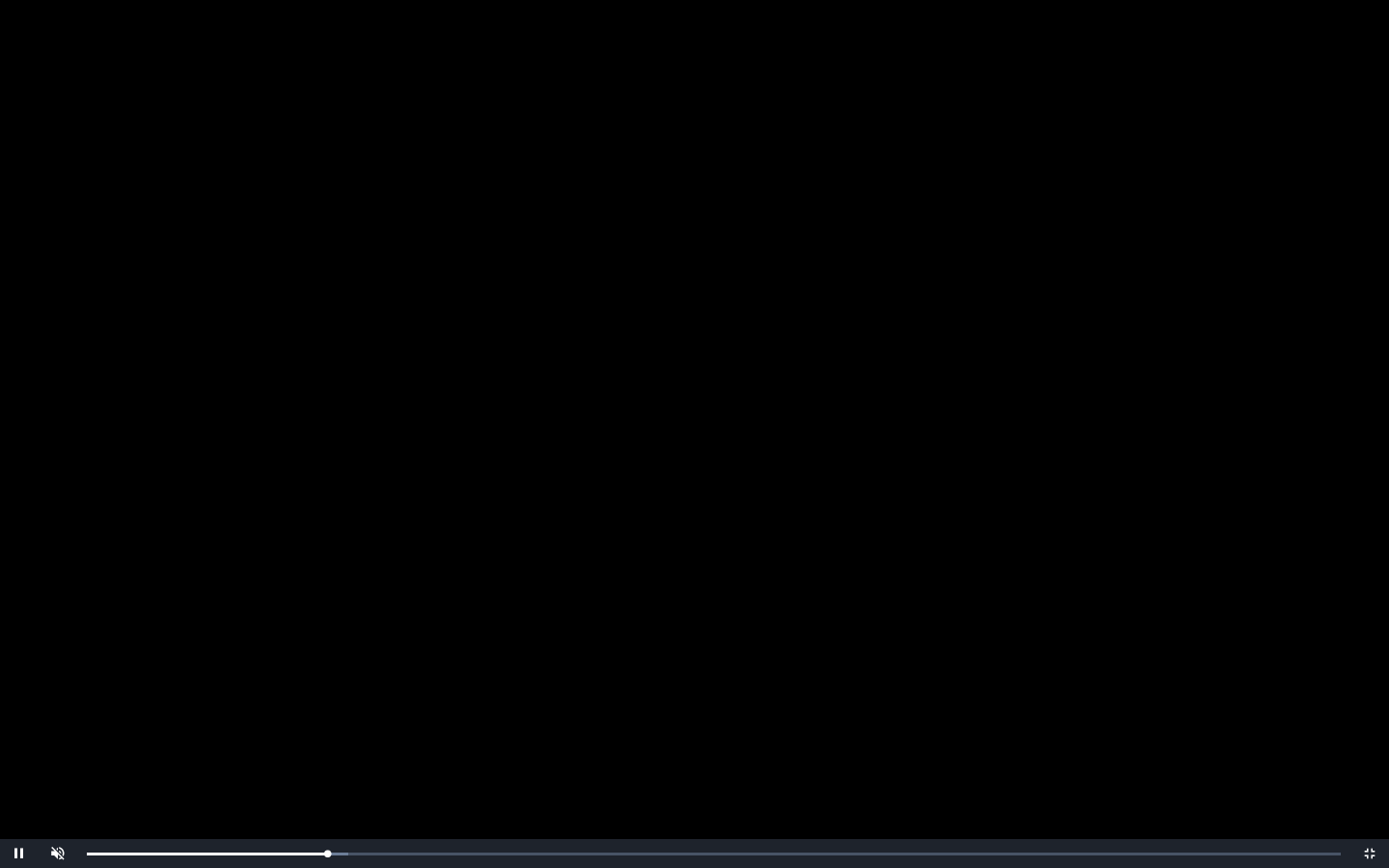 click on "0:12:08 Progress : 0%" at bounding box center [206, 854] 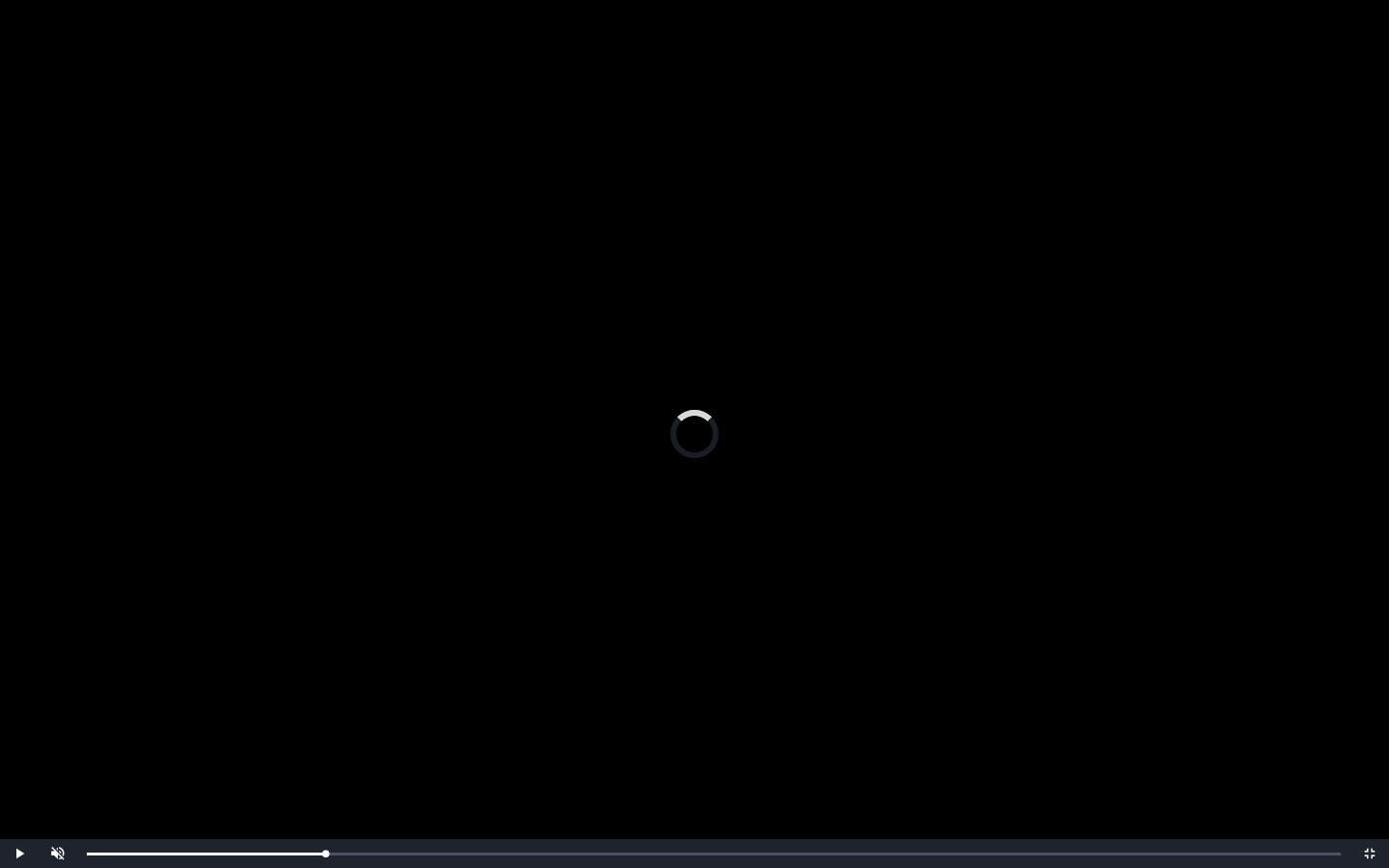 click on "0:11:38 Progress : 0%" at bounding box center [205, 854] 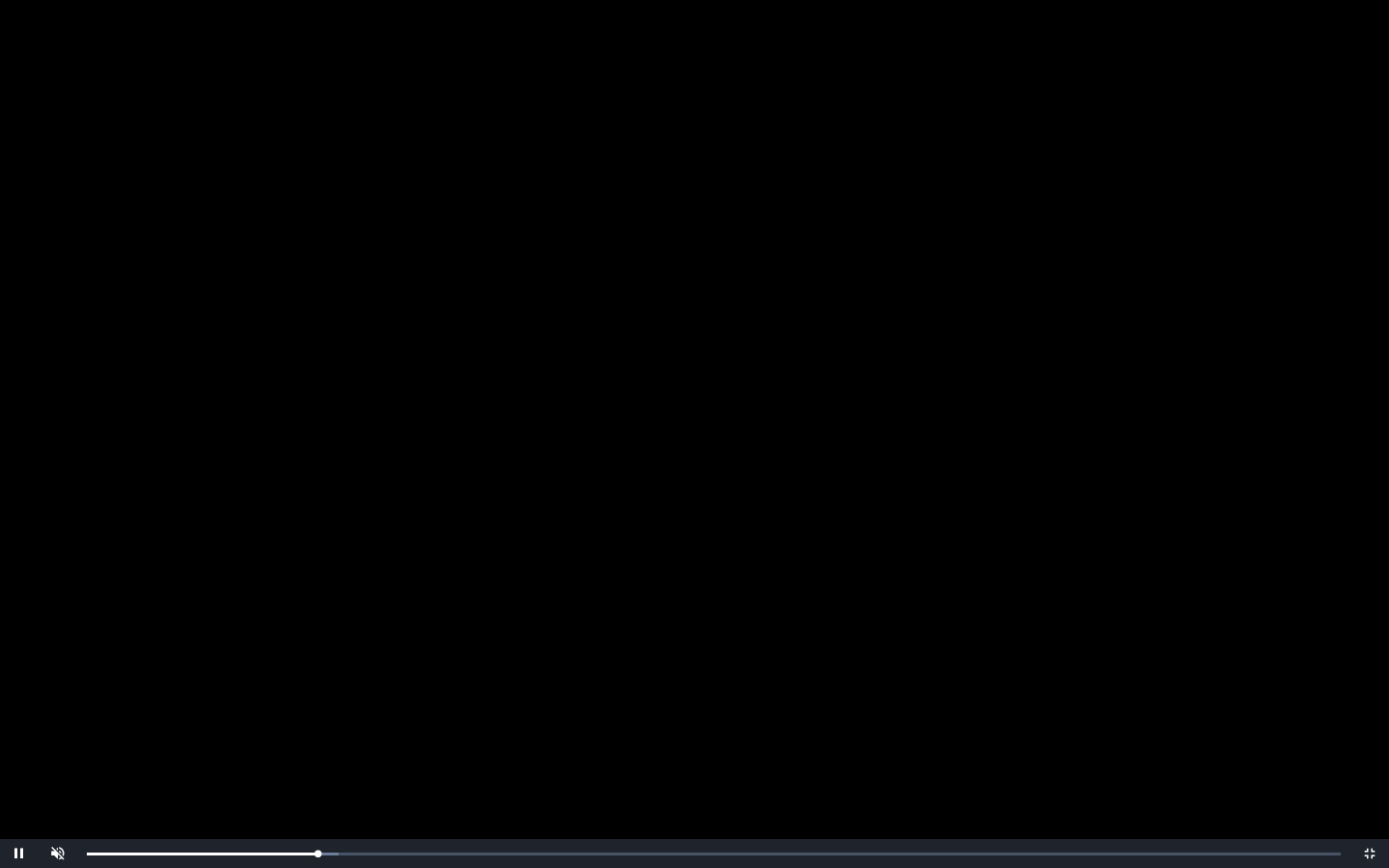 click on "0:11:39 Progress : 0%" at bounding box center (202, 854) 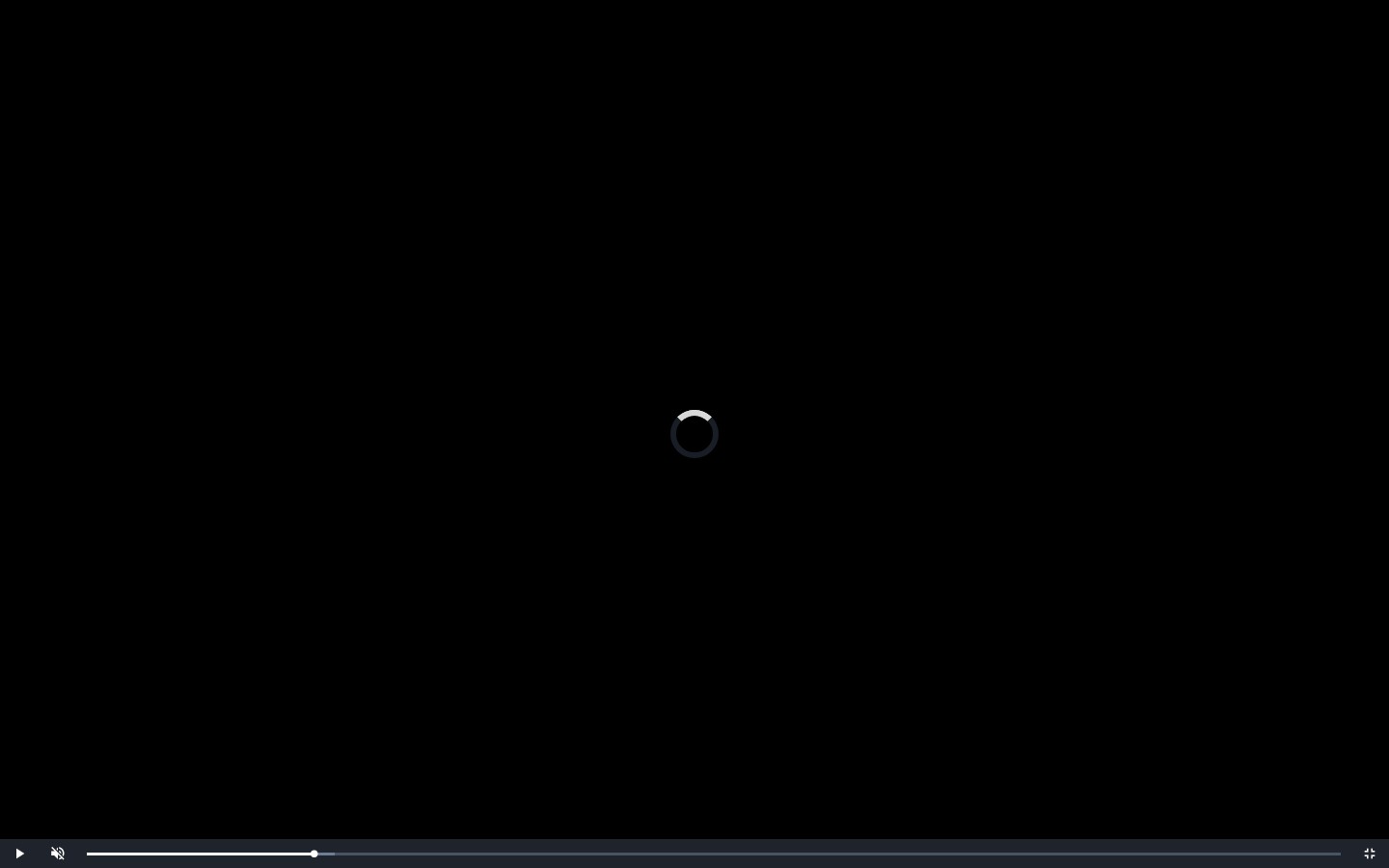 click on "0:11:18 Progress : 0%" at bounding box center (200, 854) 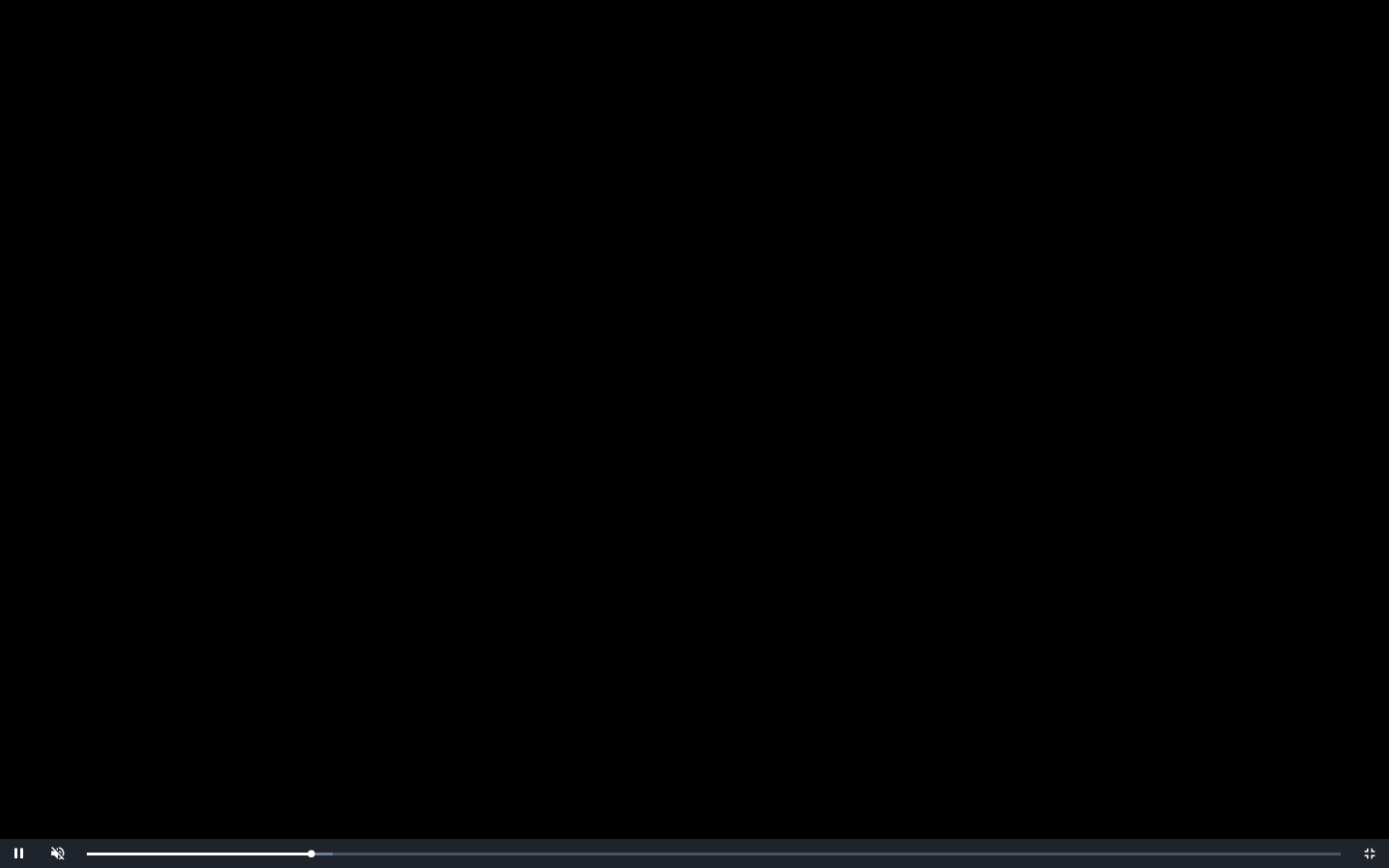 click on "0:11:19 Progress : 0%" at bounding box center [199, 854] 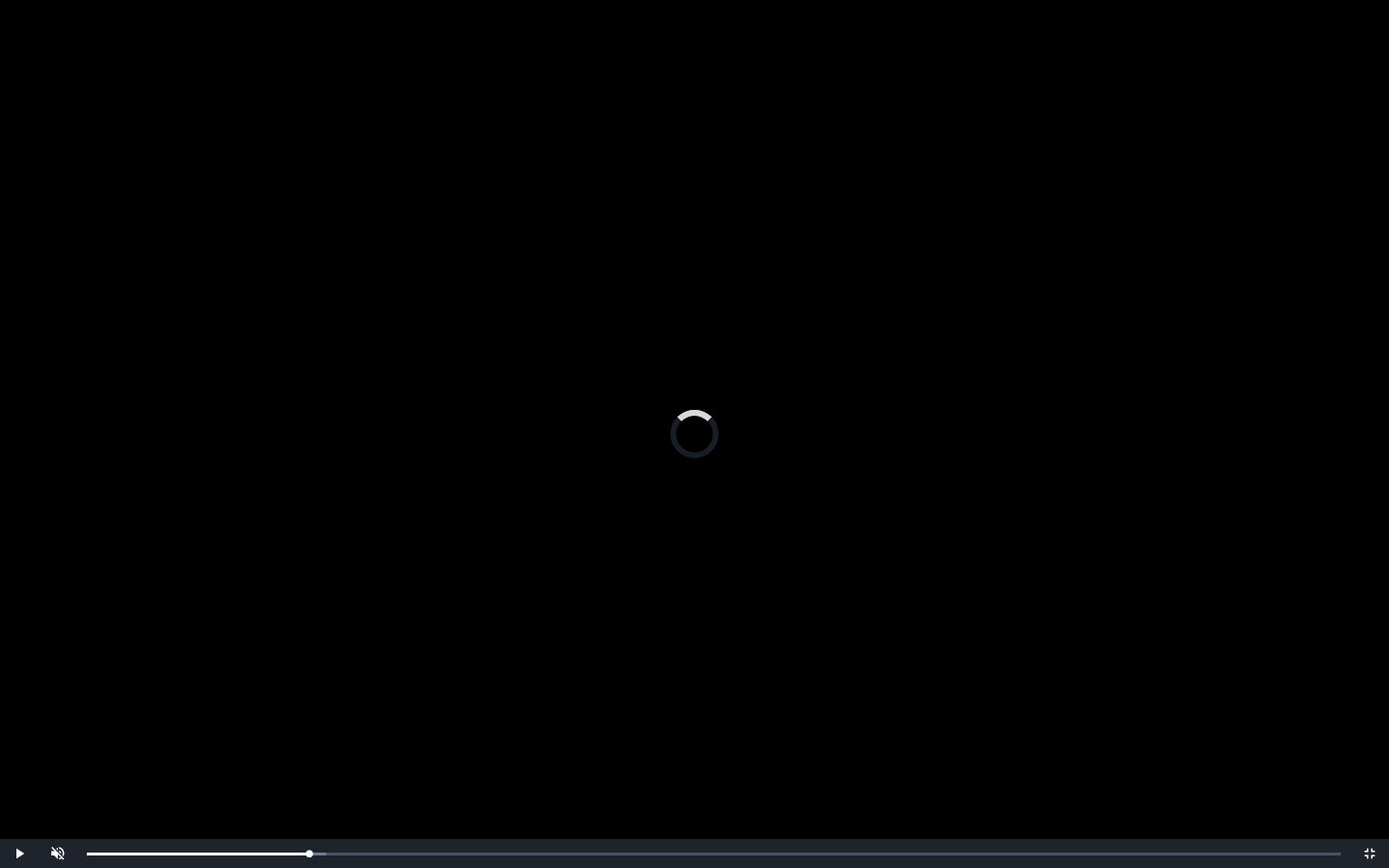 click on "0:10:57 Progress : 0%" at bounding box center (198, 854) 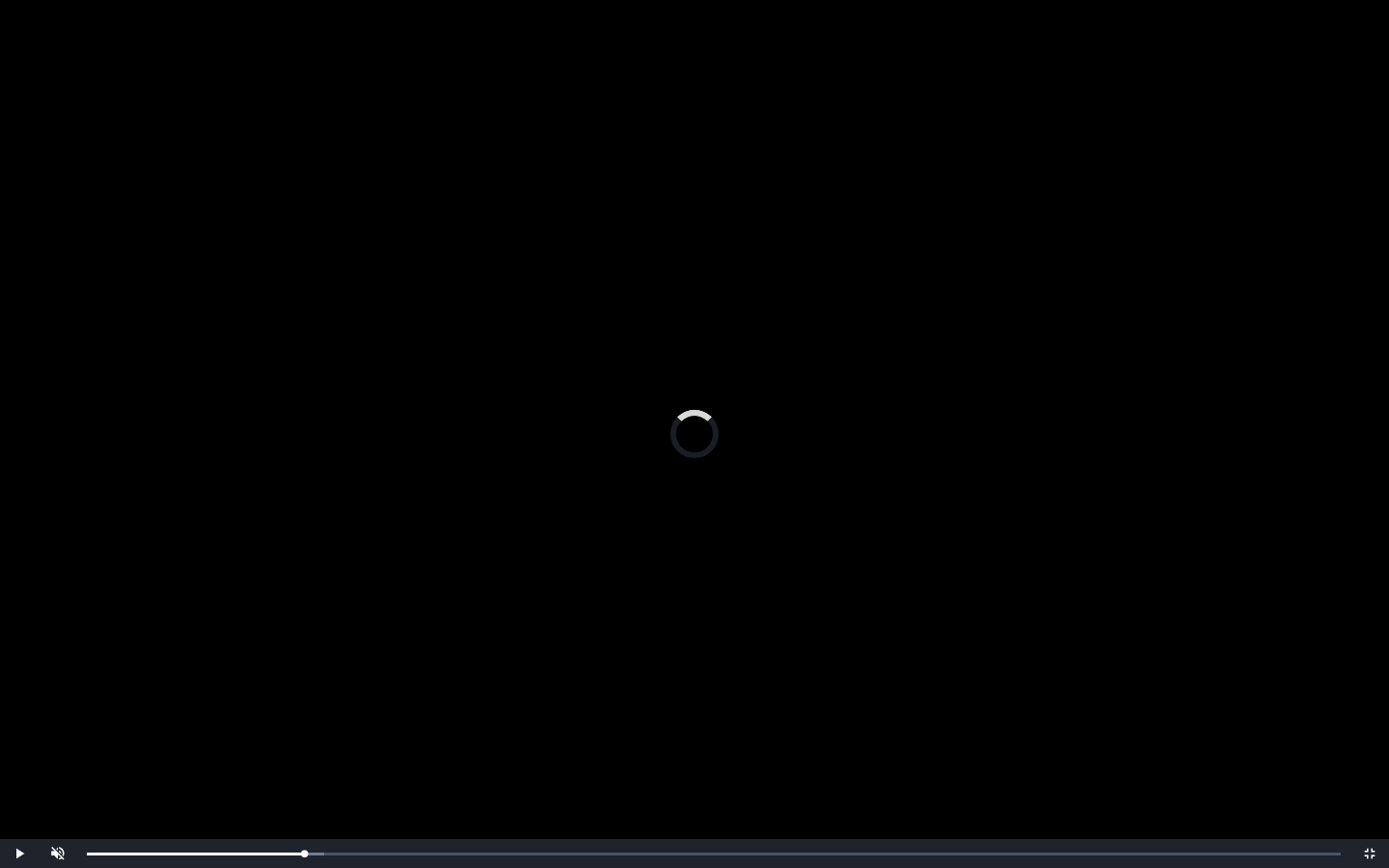 click on "Loaded : 0% 0:10:31 0:10:31 Progress : 0%" at bounding box center [714, 854] 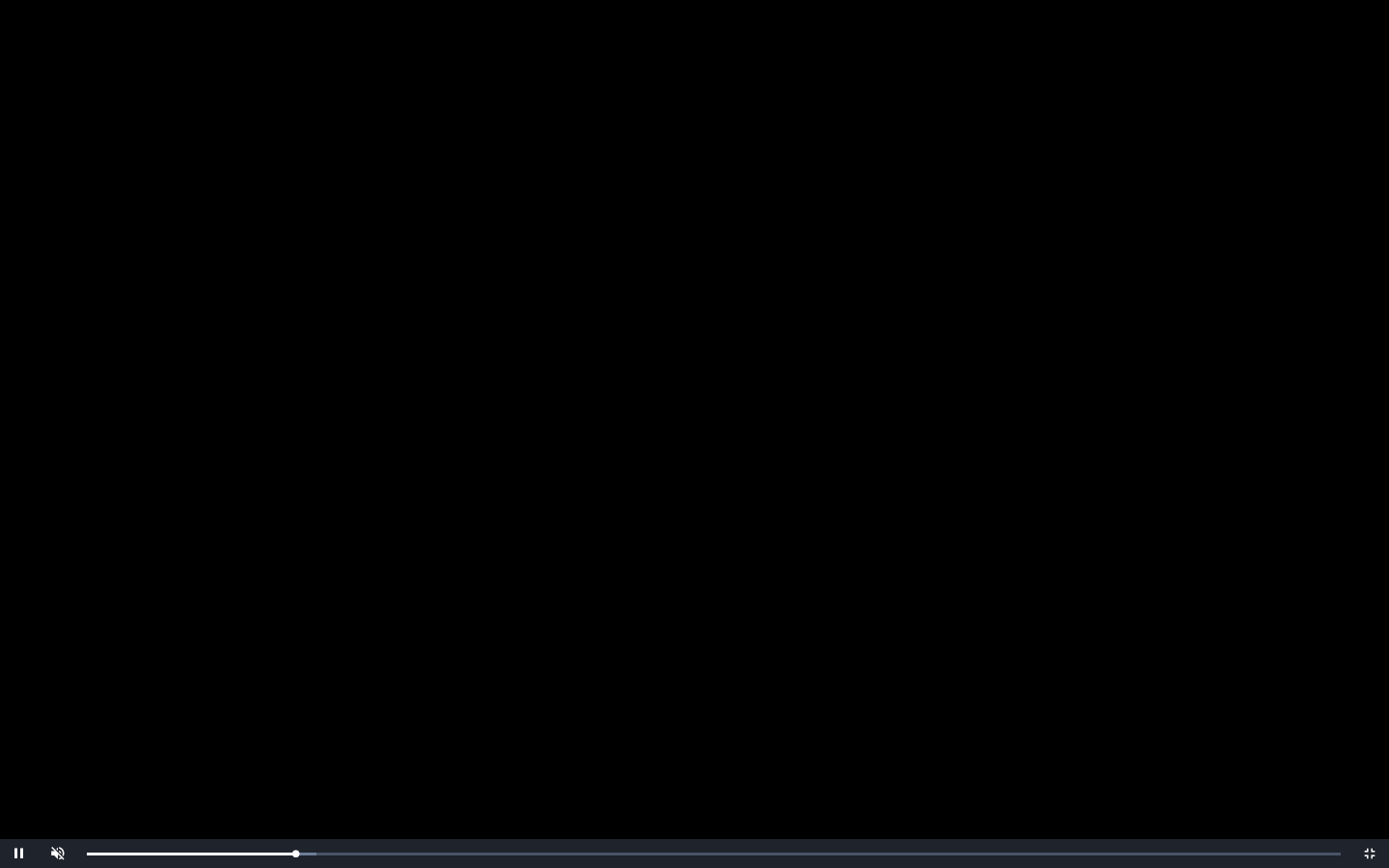 click on "0:10:32 Progress : 0%" at bounding box center [191, 854] 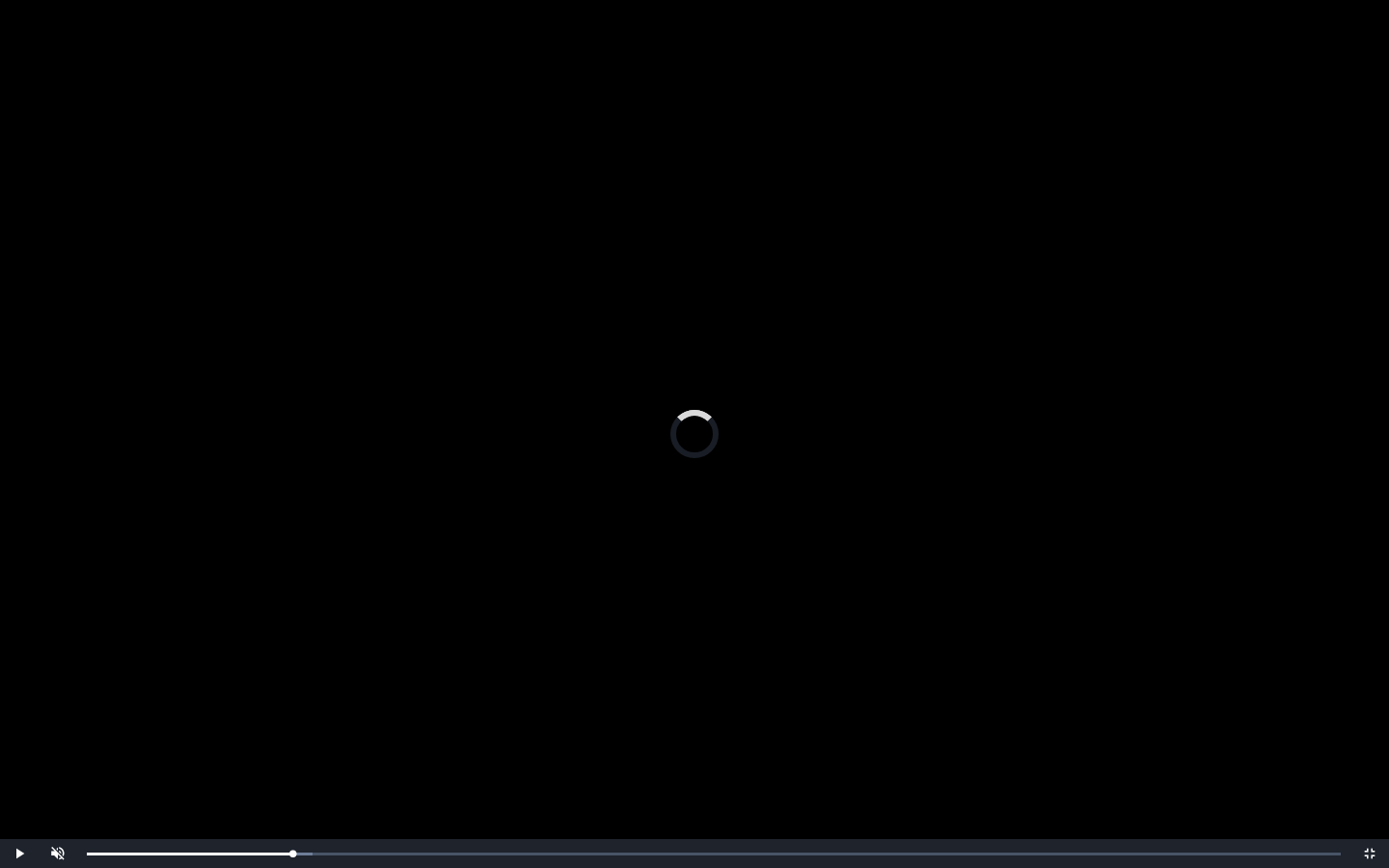 click on "0:09:59 Progress : 0%" at bounding box center (189, 854) 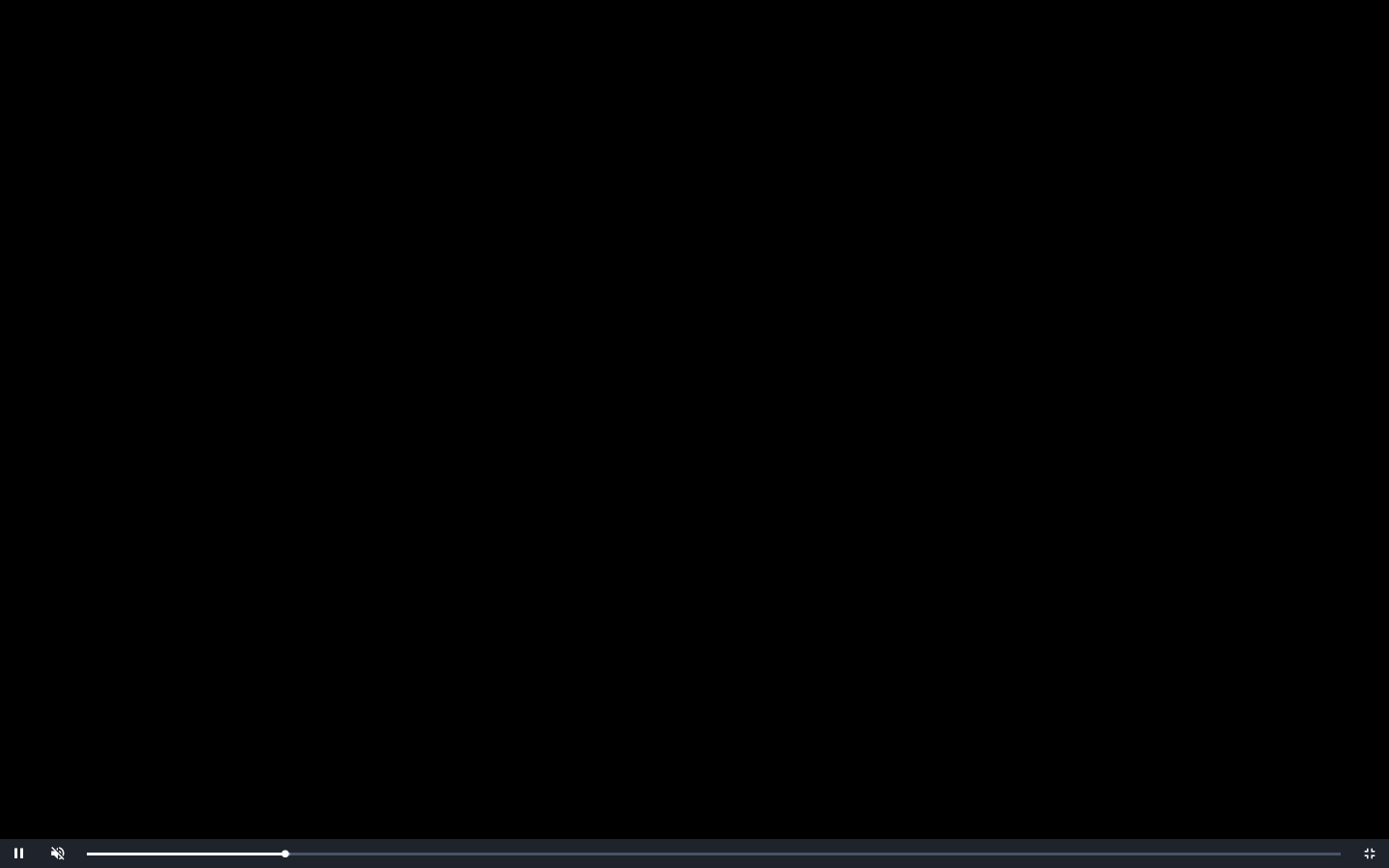 click on "0:09:59 Progress : 0%" at bounding box center [185, 854] 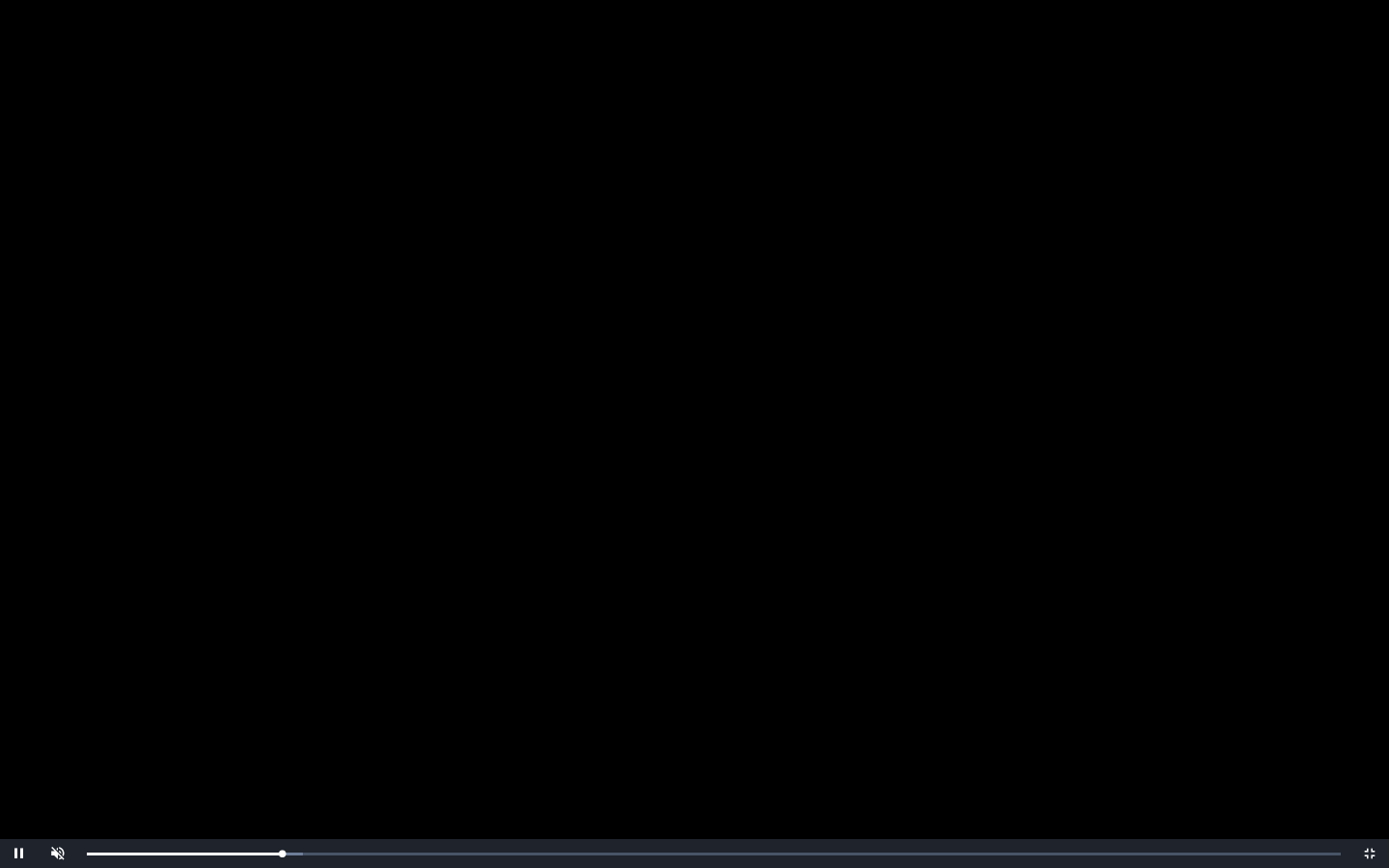 click on "0:09:50 Progress : 0%" at bounding box center [184, 854] 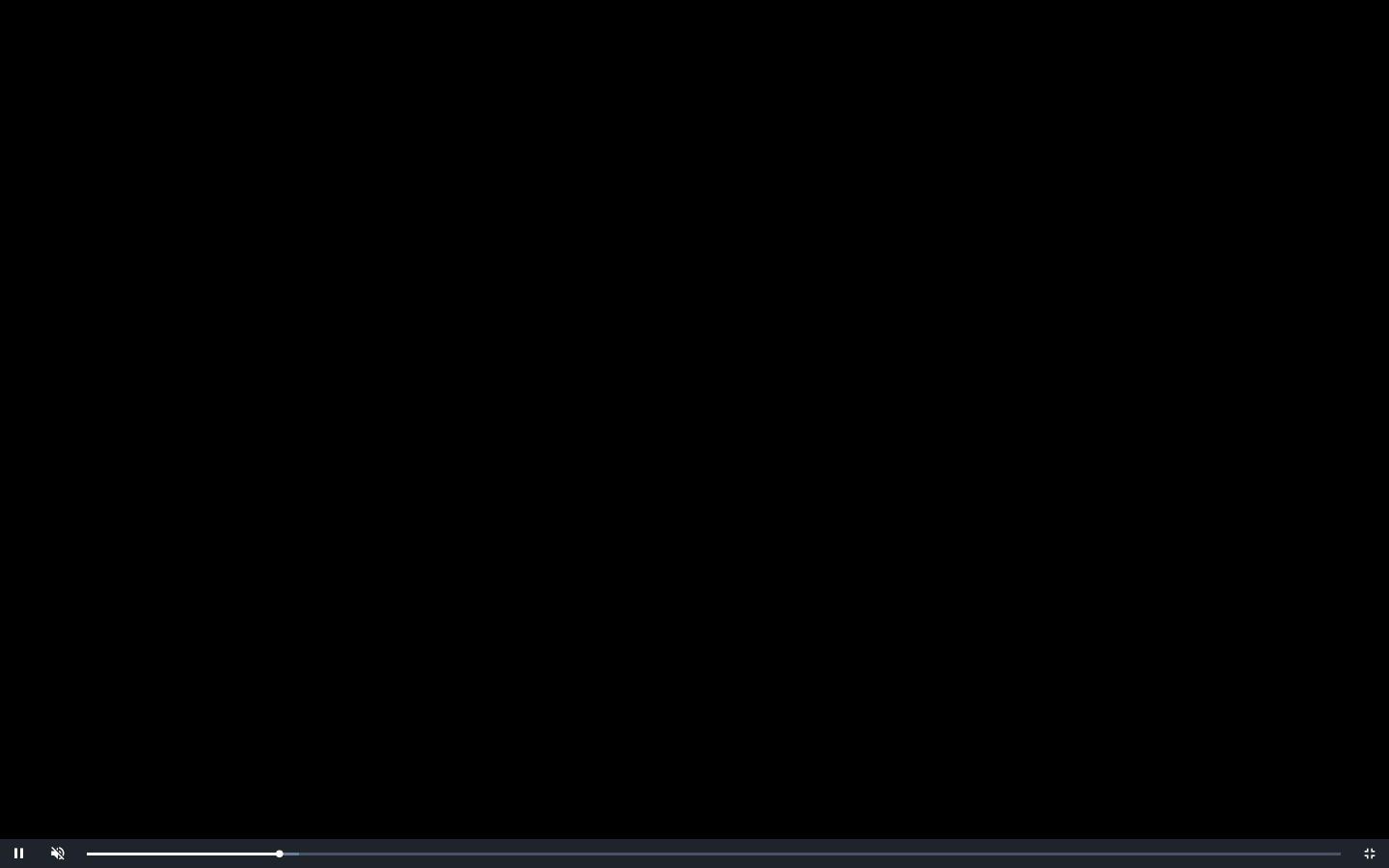 click on "0:09:42 Progress : 0%" at bounding box center [182, 854] 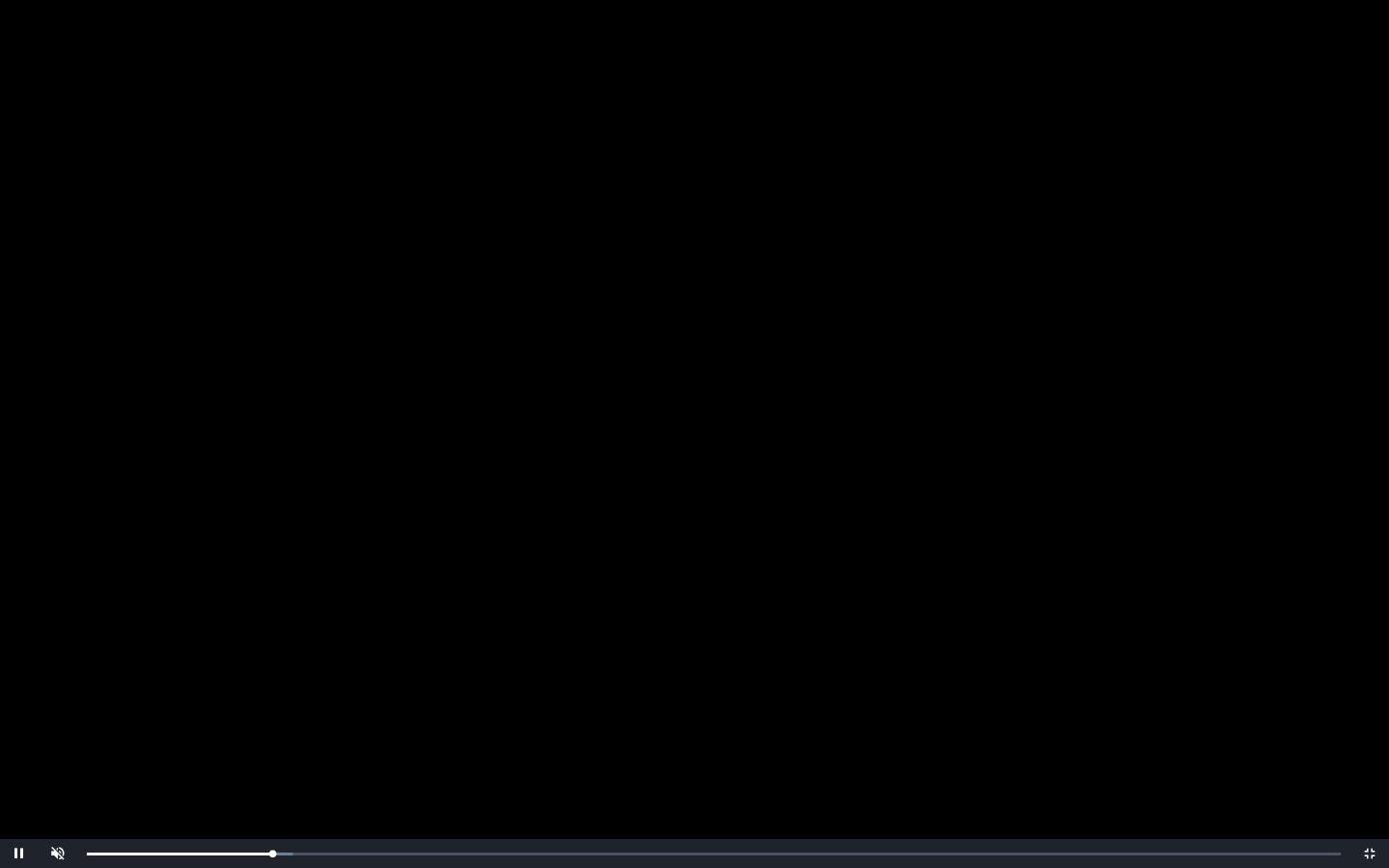 click on "0:09:21 Progress : 0%" at bounding box center [179, 854] 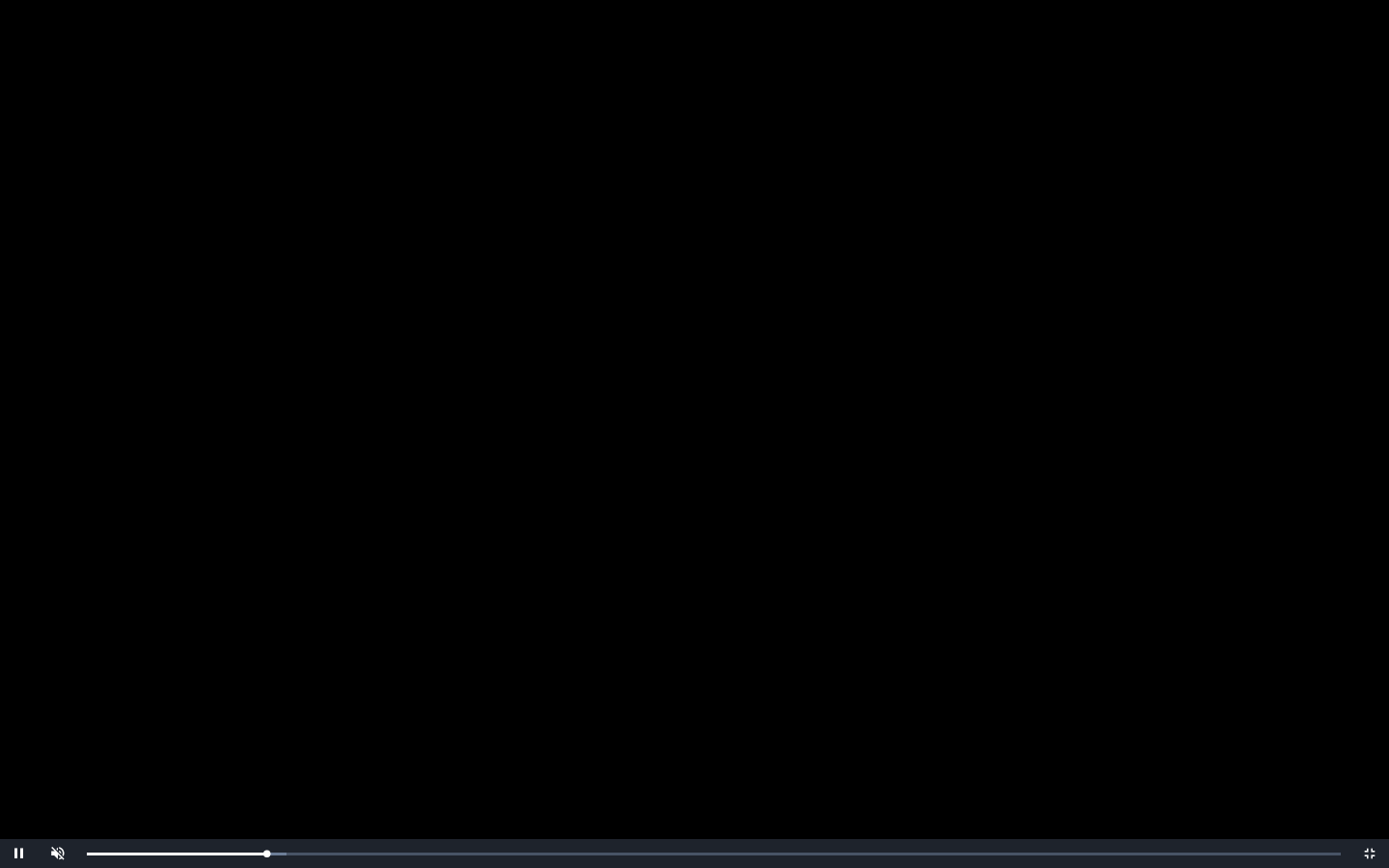 click on "0:09:04 Progress : 0%" at bounding box center [177, 854] 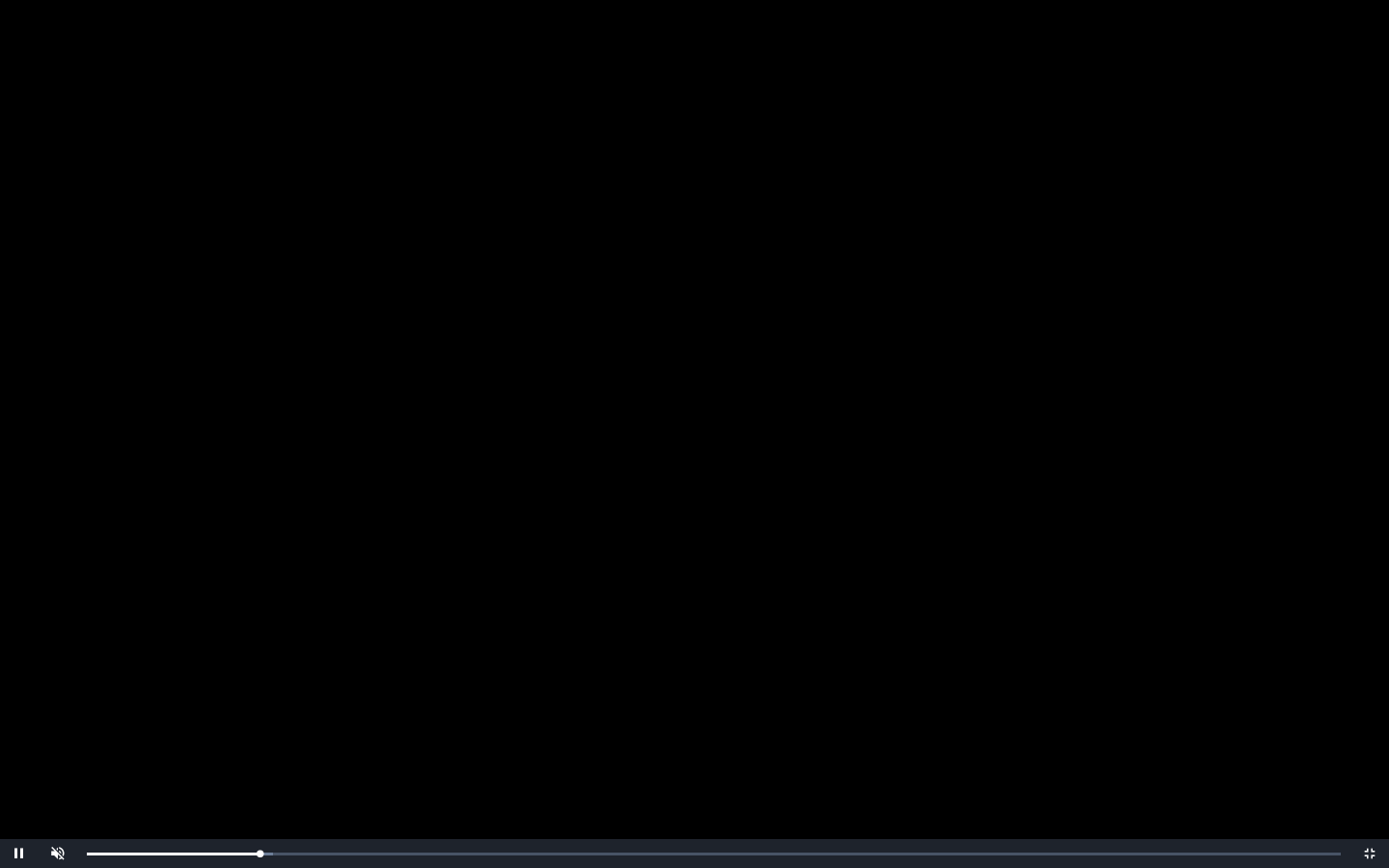 click on "0:08:43 Progress : 0%" at bounding box center (173, 854) 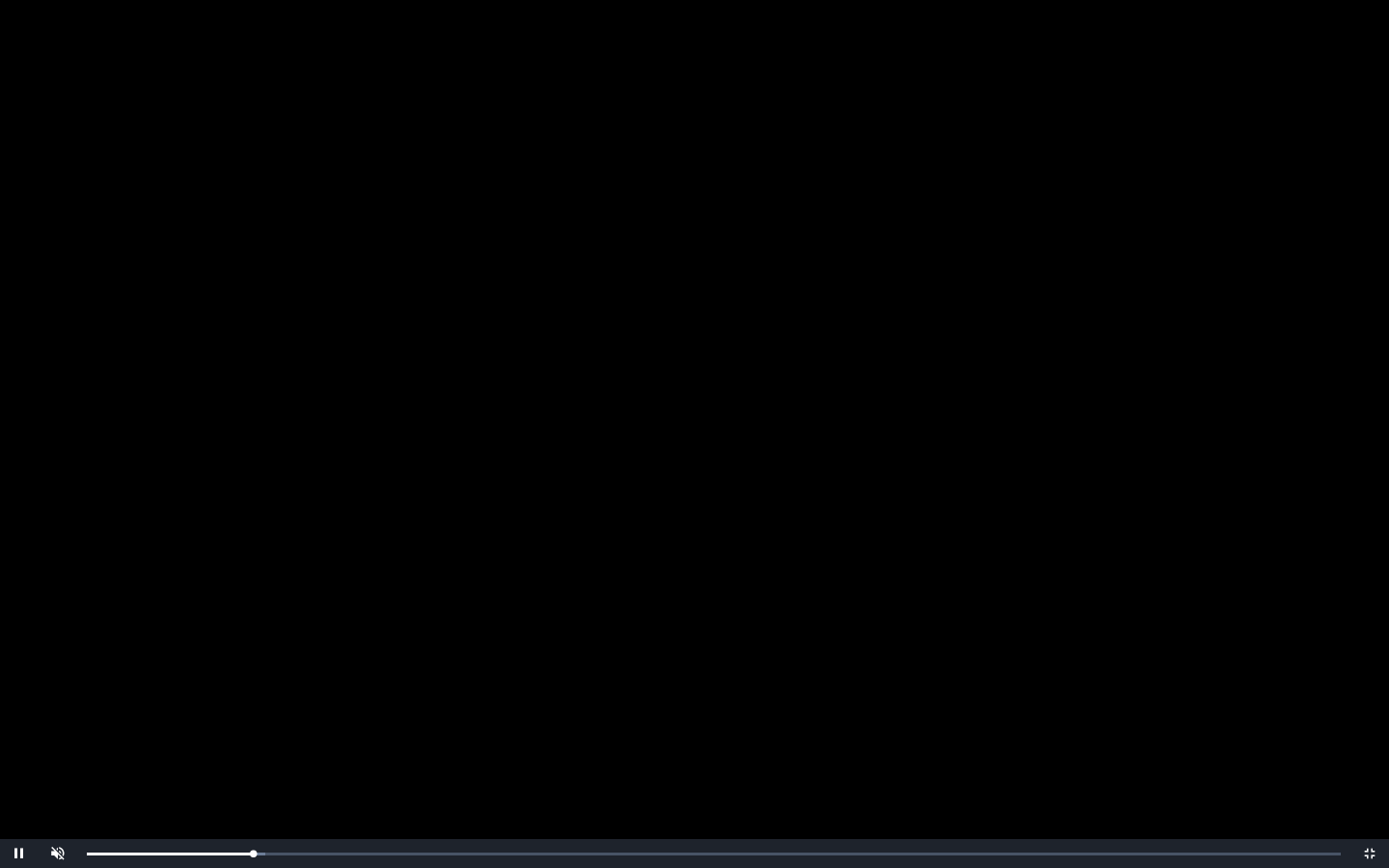 click on "0:08:23 Progress : 0%" at bounding box center [170, 854] 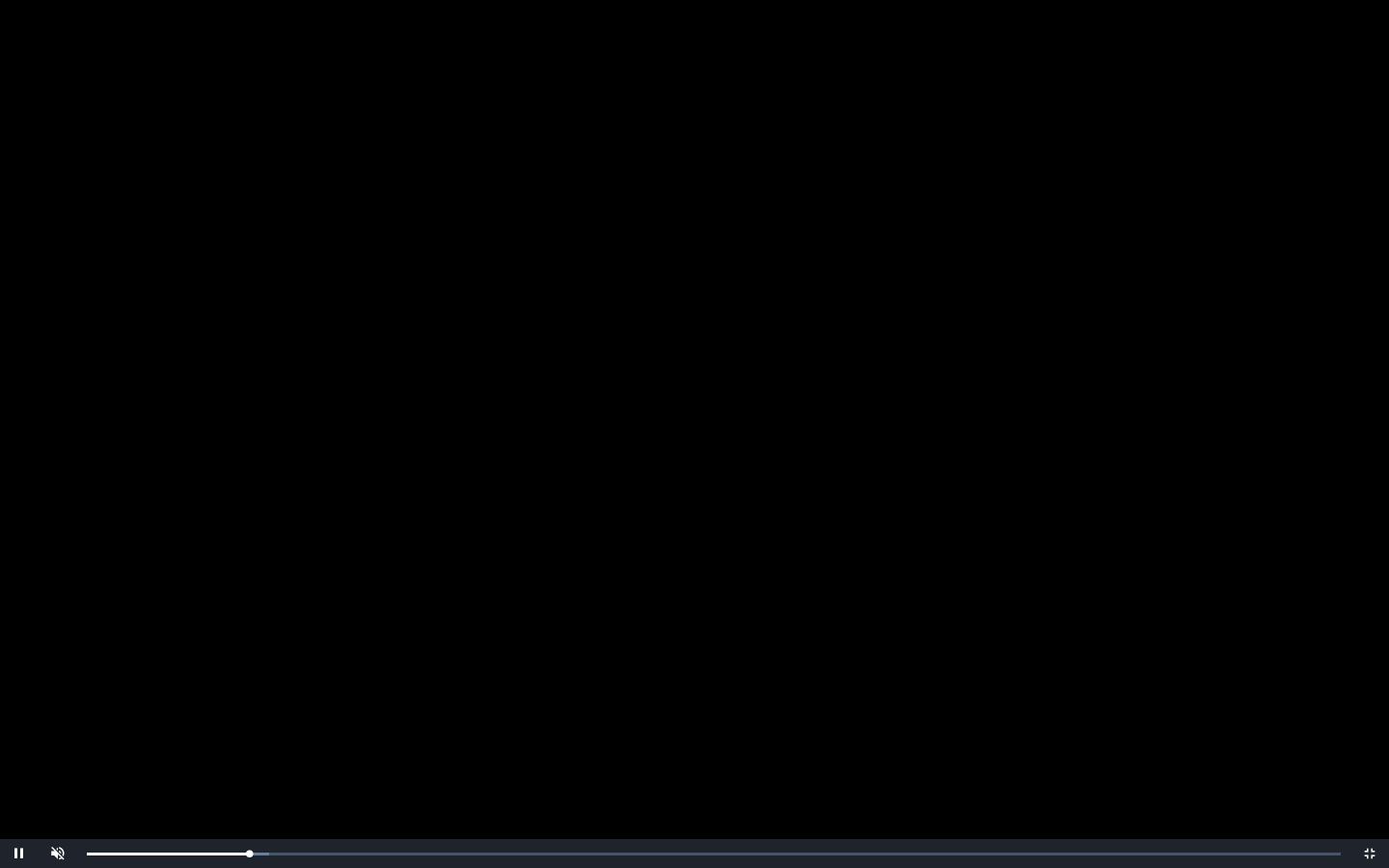 click on "0:08:11 Progress : 0%" at bounding box center (168, 854) 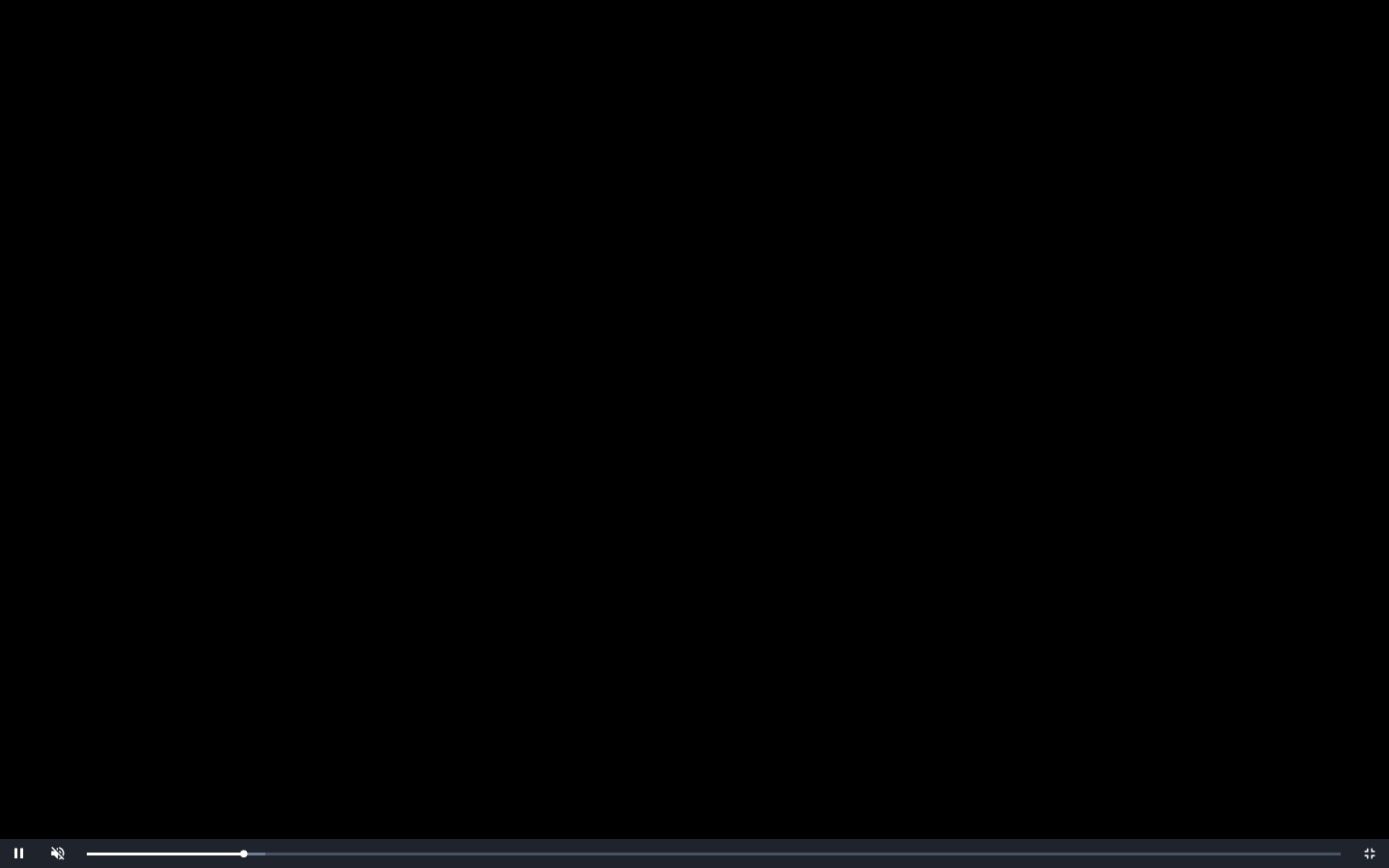 click on "0:07:54 Progress : 0%" at bounding box center [165, 854] 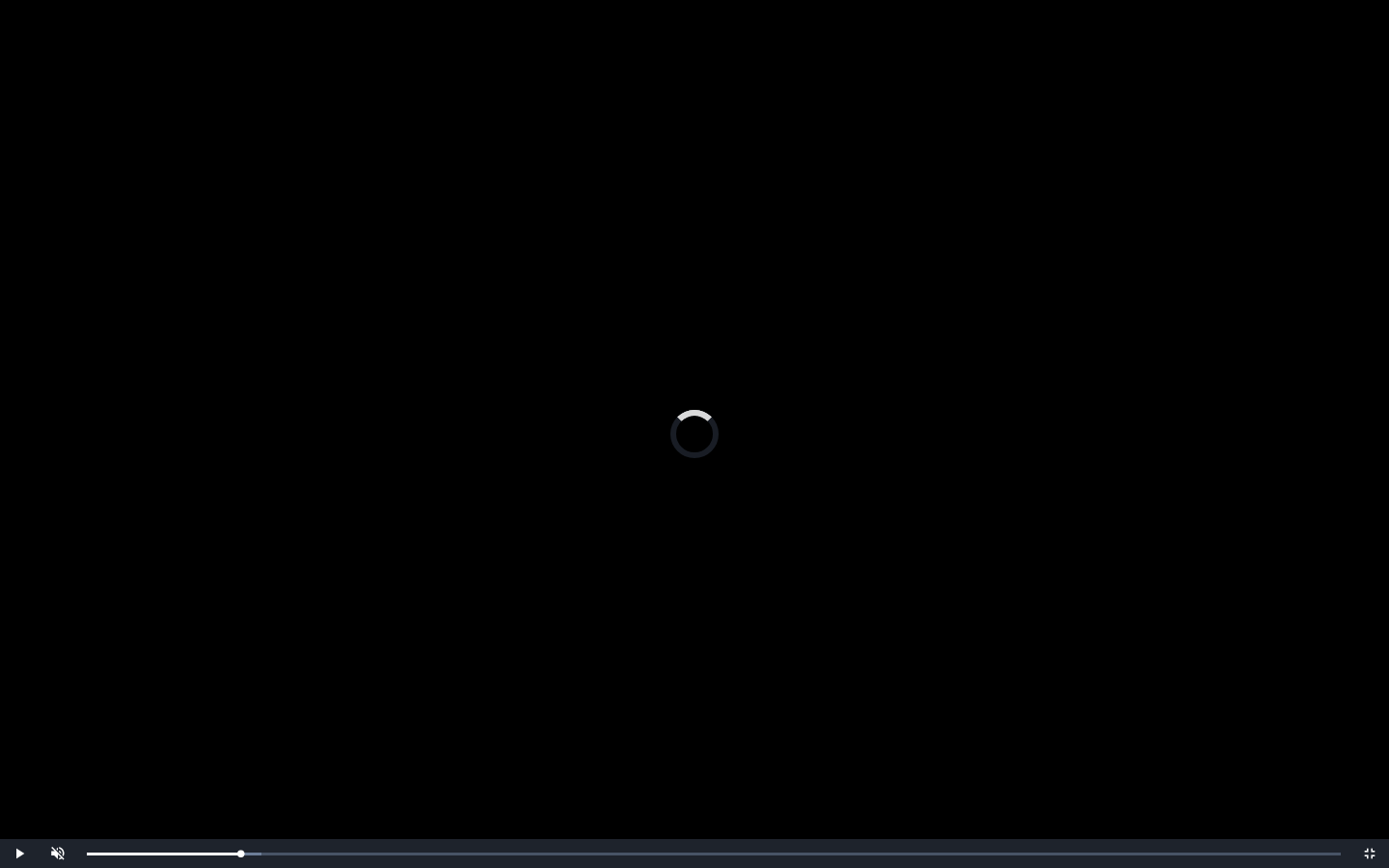 click on "Loaded : 0% 0:07:18 0:07:18 Progress : 0%" at bounding box center [714, 854] 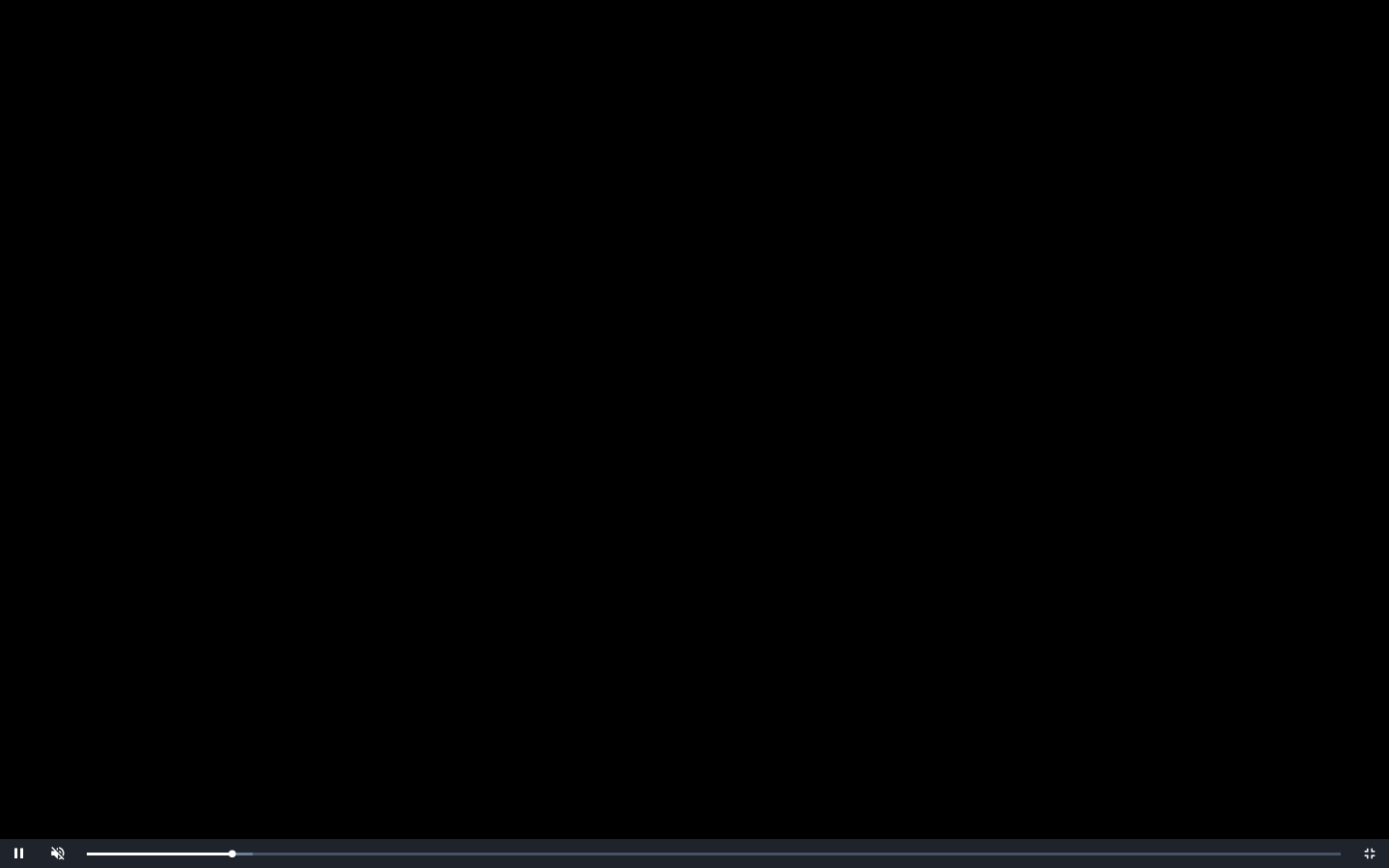 click on "Loaded : 0% 0:07:00 0:07:19 Progress : 0%" at bounding box center [714, 854] 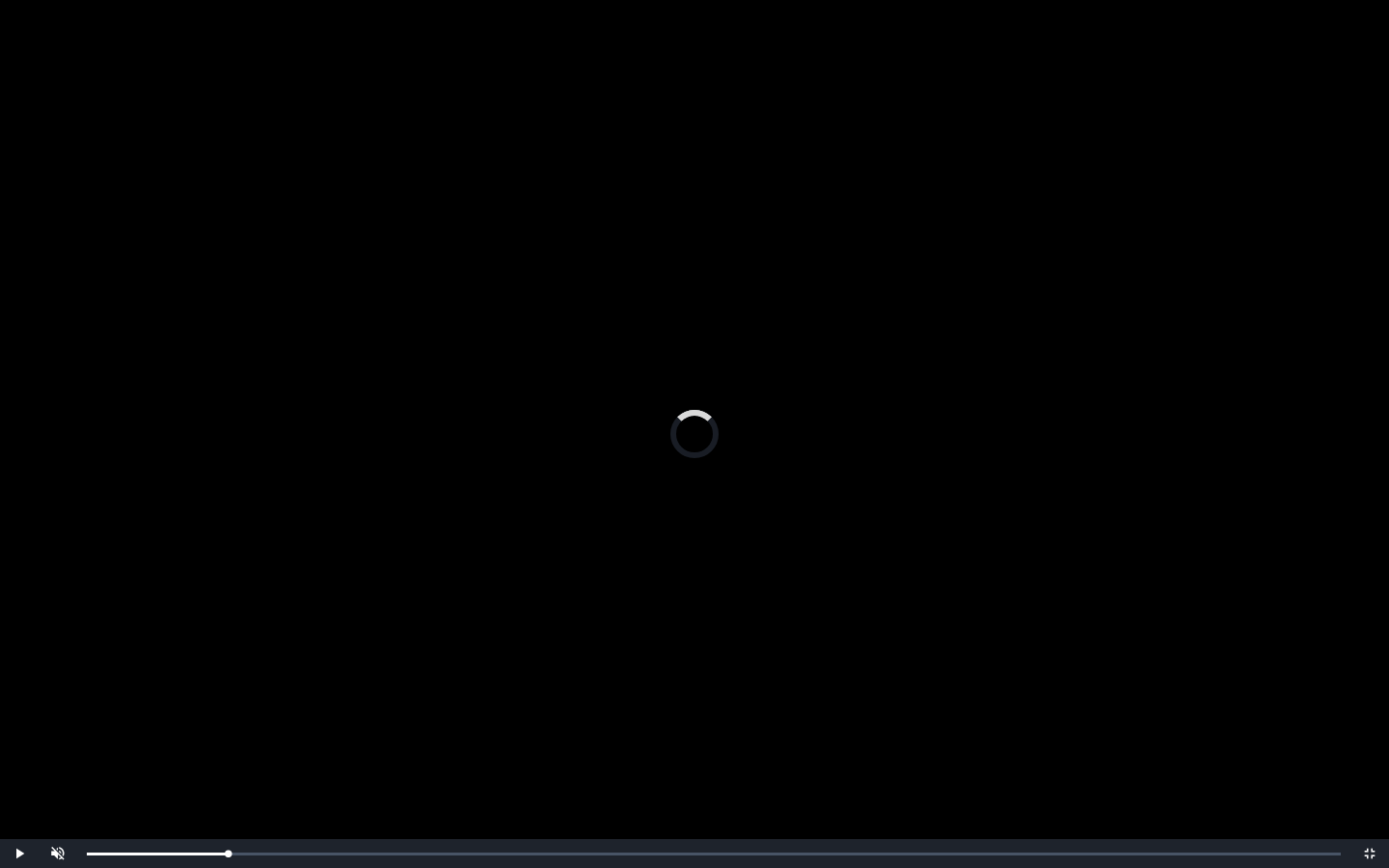 click on "0:06:58 Progress : 0%" at bounding box center [157, 854] 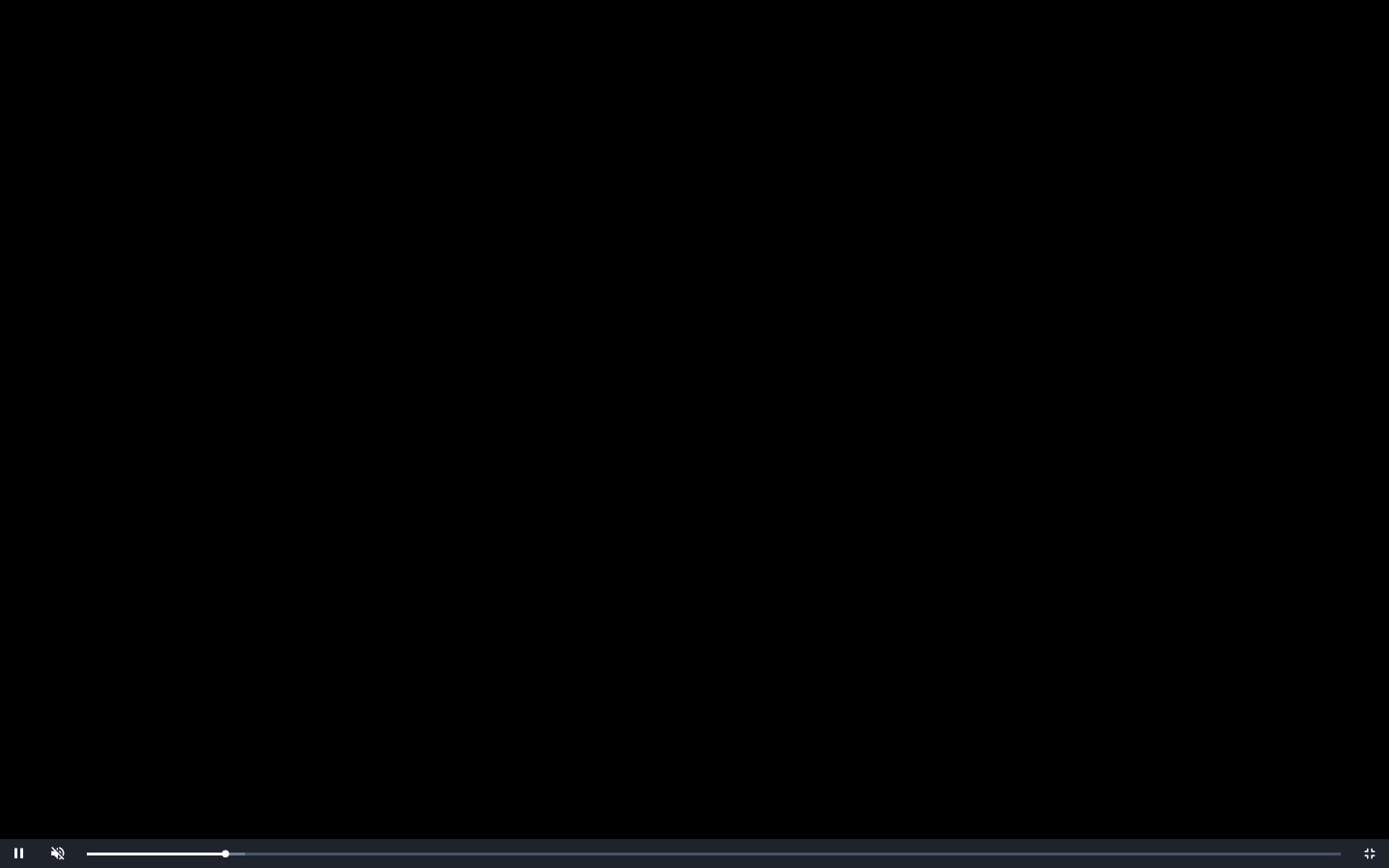click on "0:06:59 Progress : 0%" at bounding box center (156, 854) 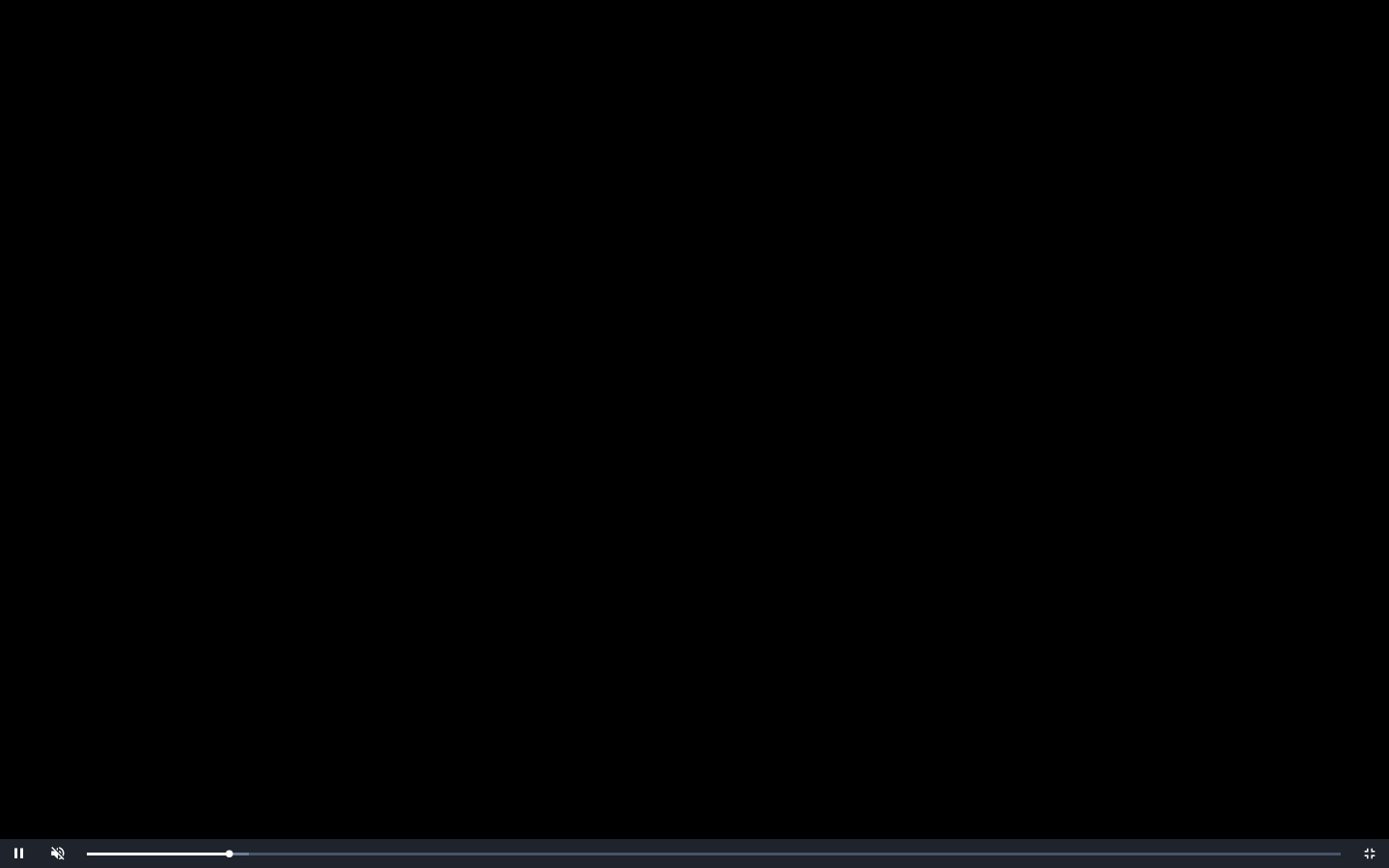 click on "0:07:09 Progress : 0%" at bounding box center (157, 854) 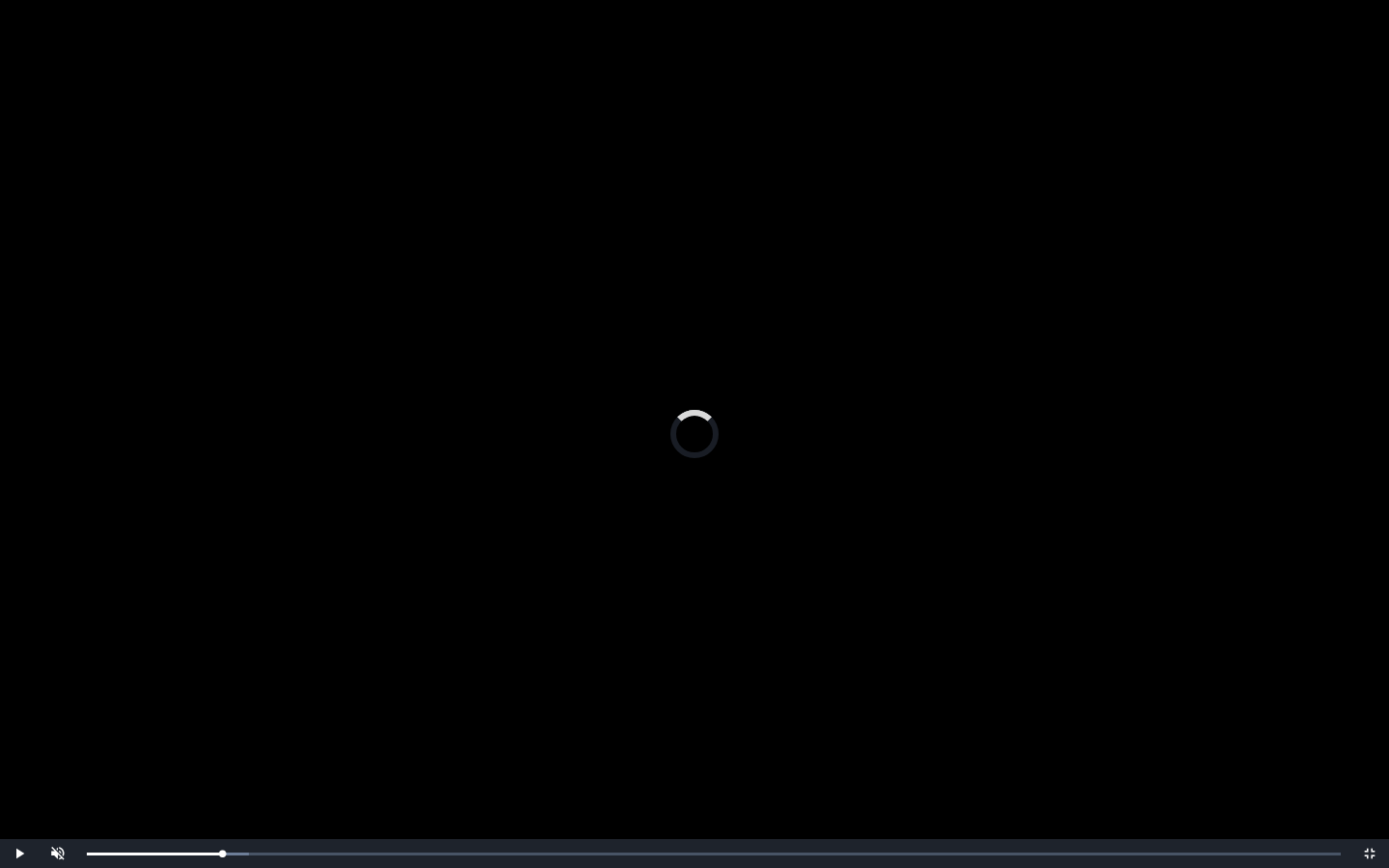 click on "0:06:28 Progress : 0%" at bounding box center (154, 854) 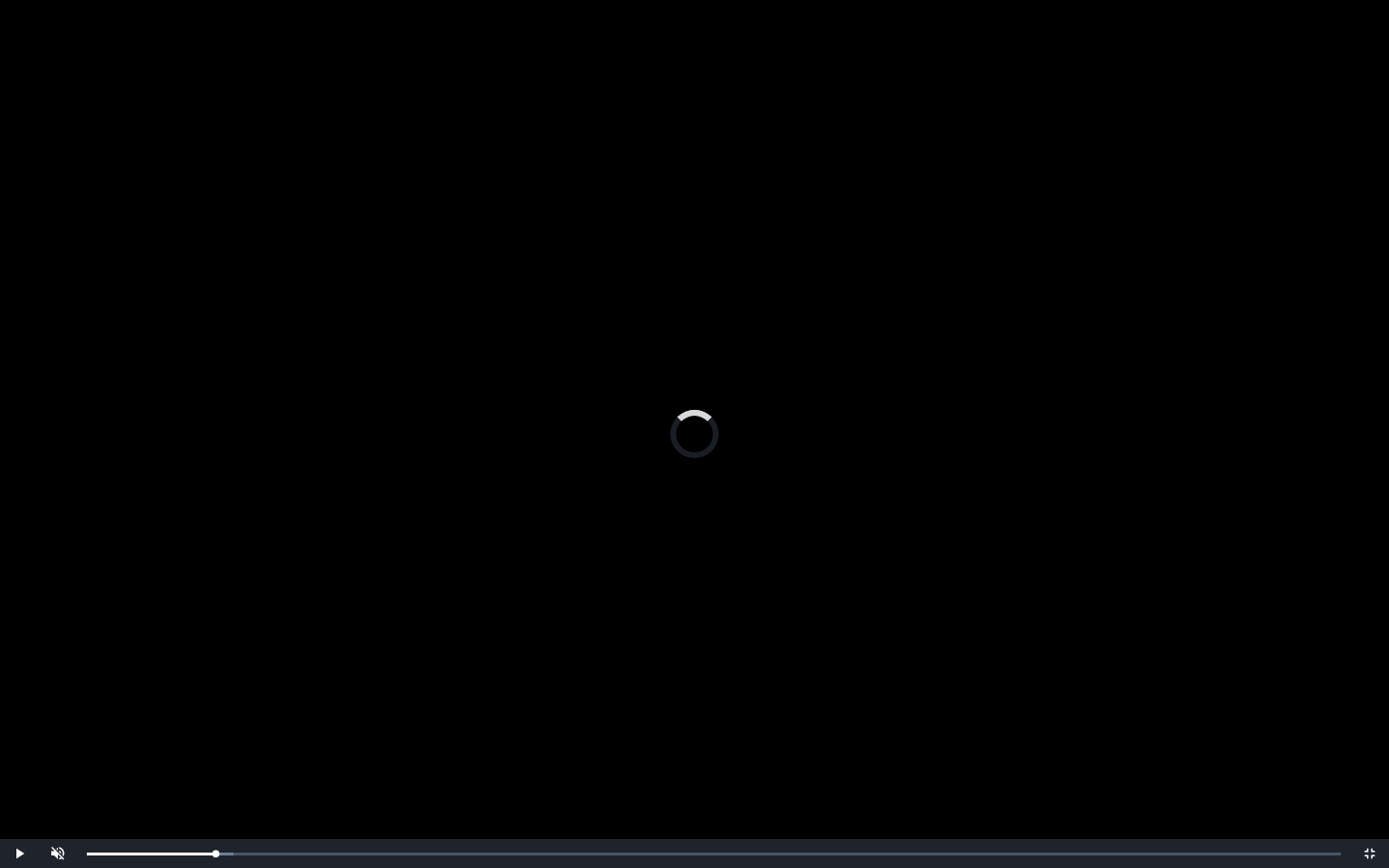 click on "0:06:05 Progress : 0%" at bounding box center (150, 854) 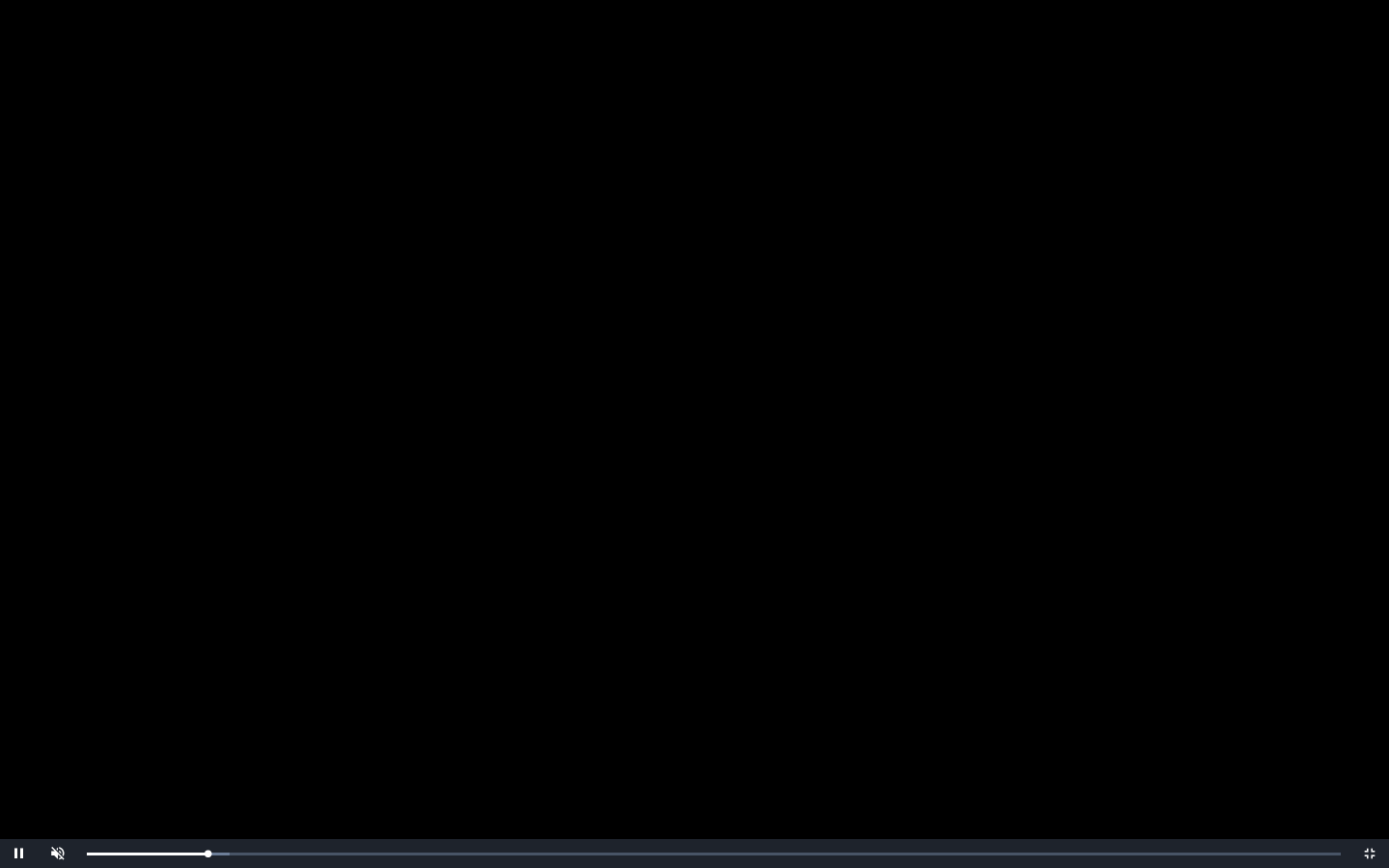 click on "0:06:07 Progress : 0%" at bounding box center [148, 854] 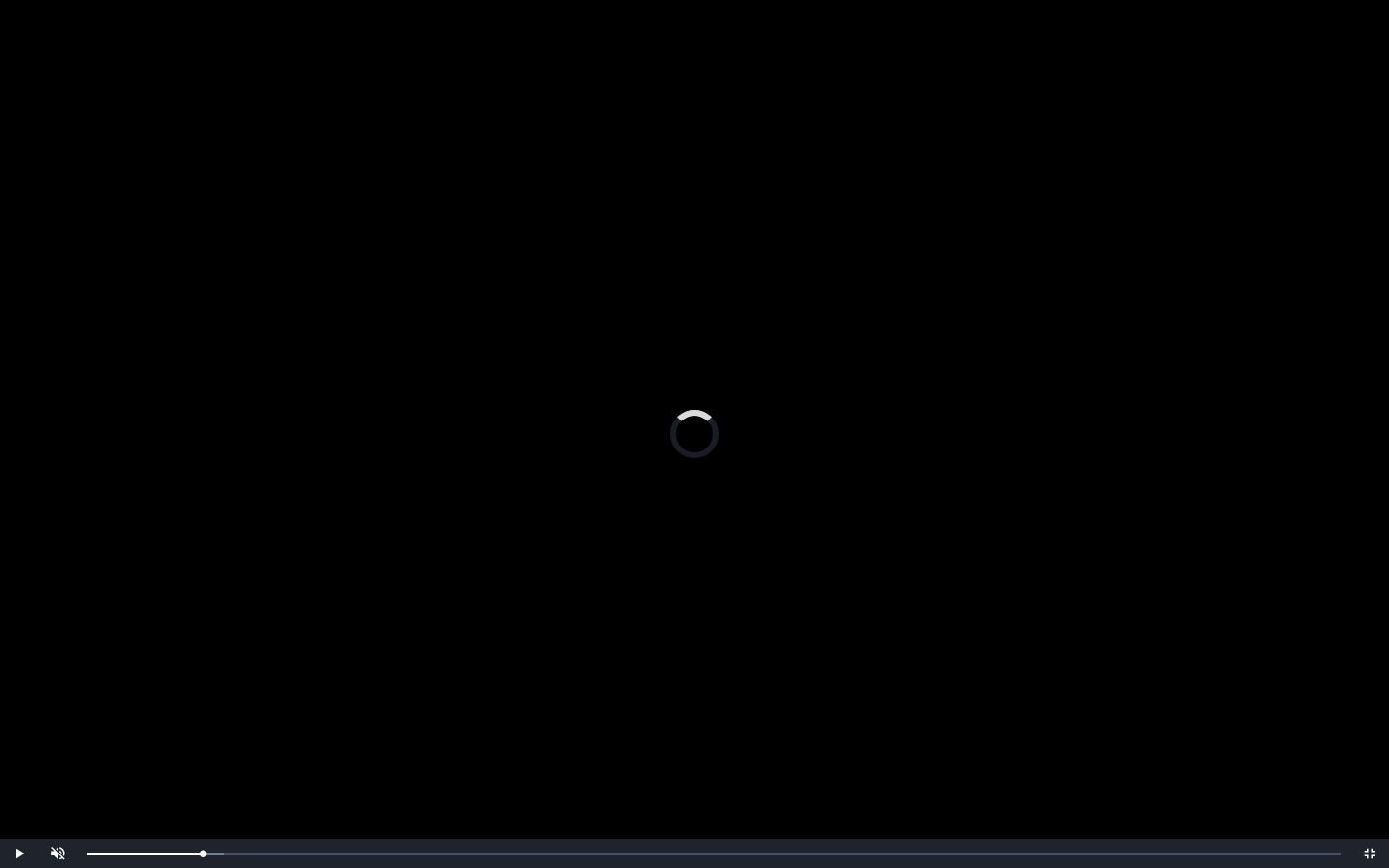 click on "0:05:42 Progress : 0%" at bounding box center (145, 854) 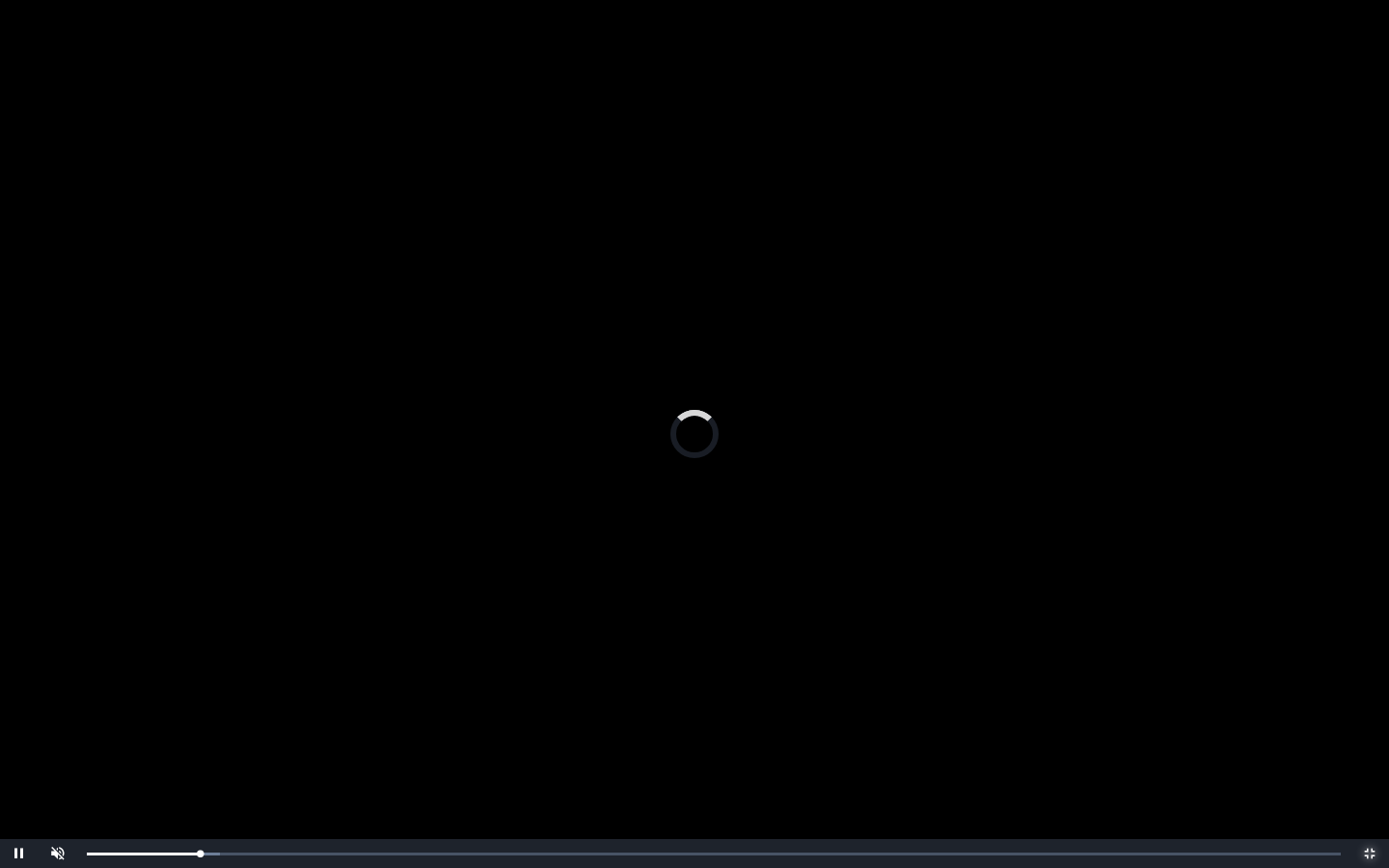 click at bounding box center [1370, 854] 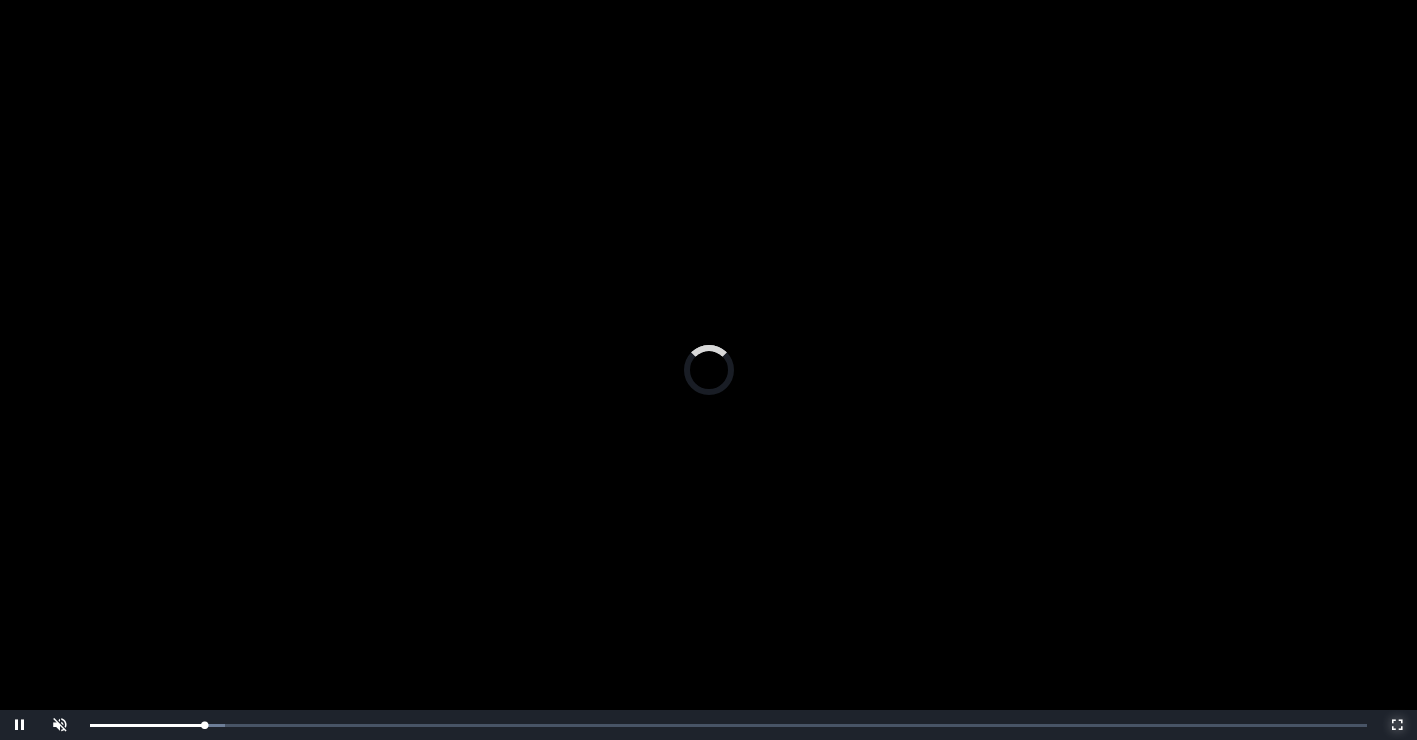 scroll, scrollTop: 195, scrollLeft: 0, axis: vertical 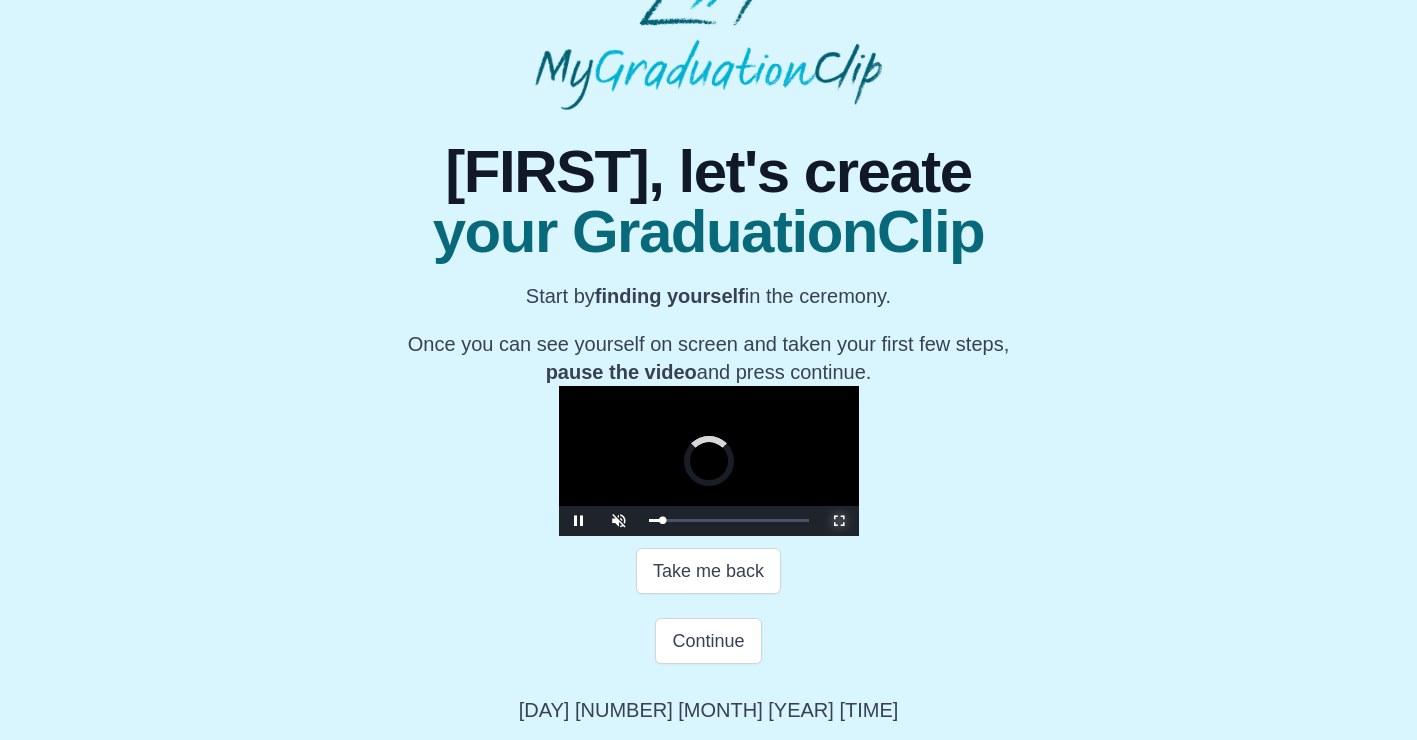 click at bounding box center (839, 521) 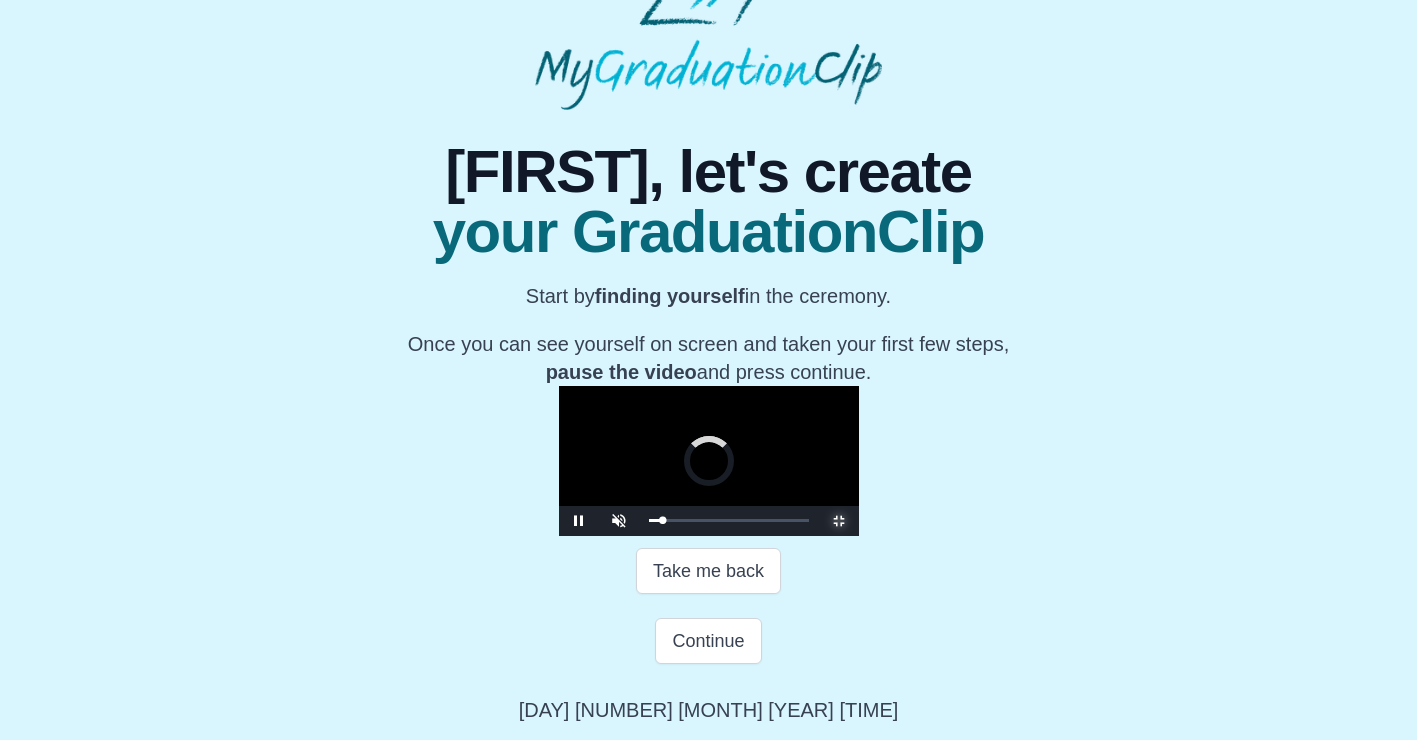 scroll, scrollTop: 0, scrollLeft: 0, axis: both 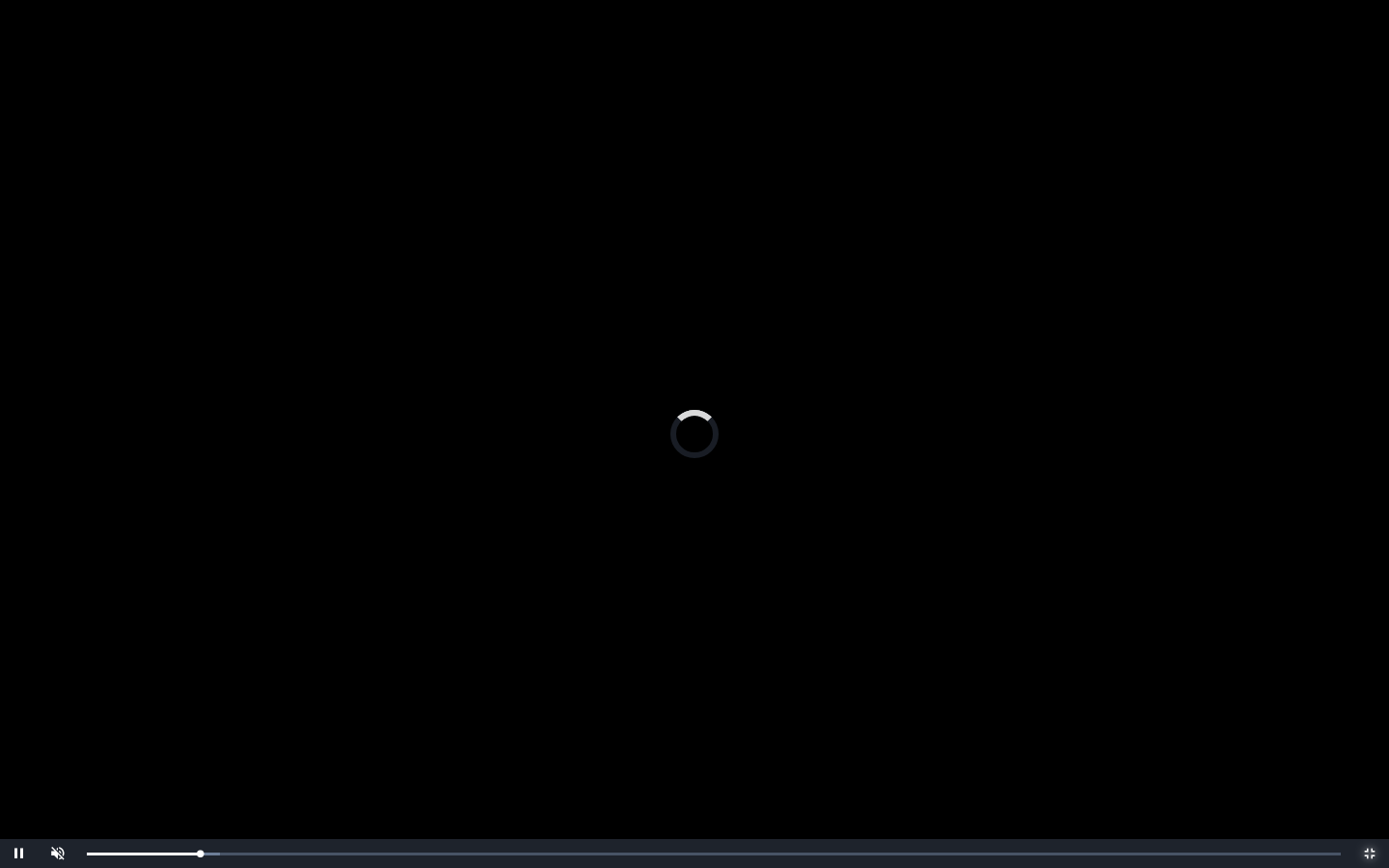click on "Loaded : 0% 0:05:06 0:05:42 Progress : 0%" at bounding box center (714, 854) 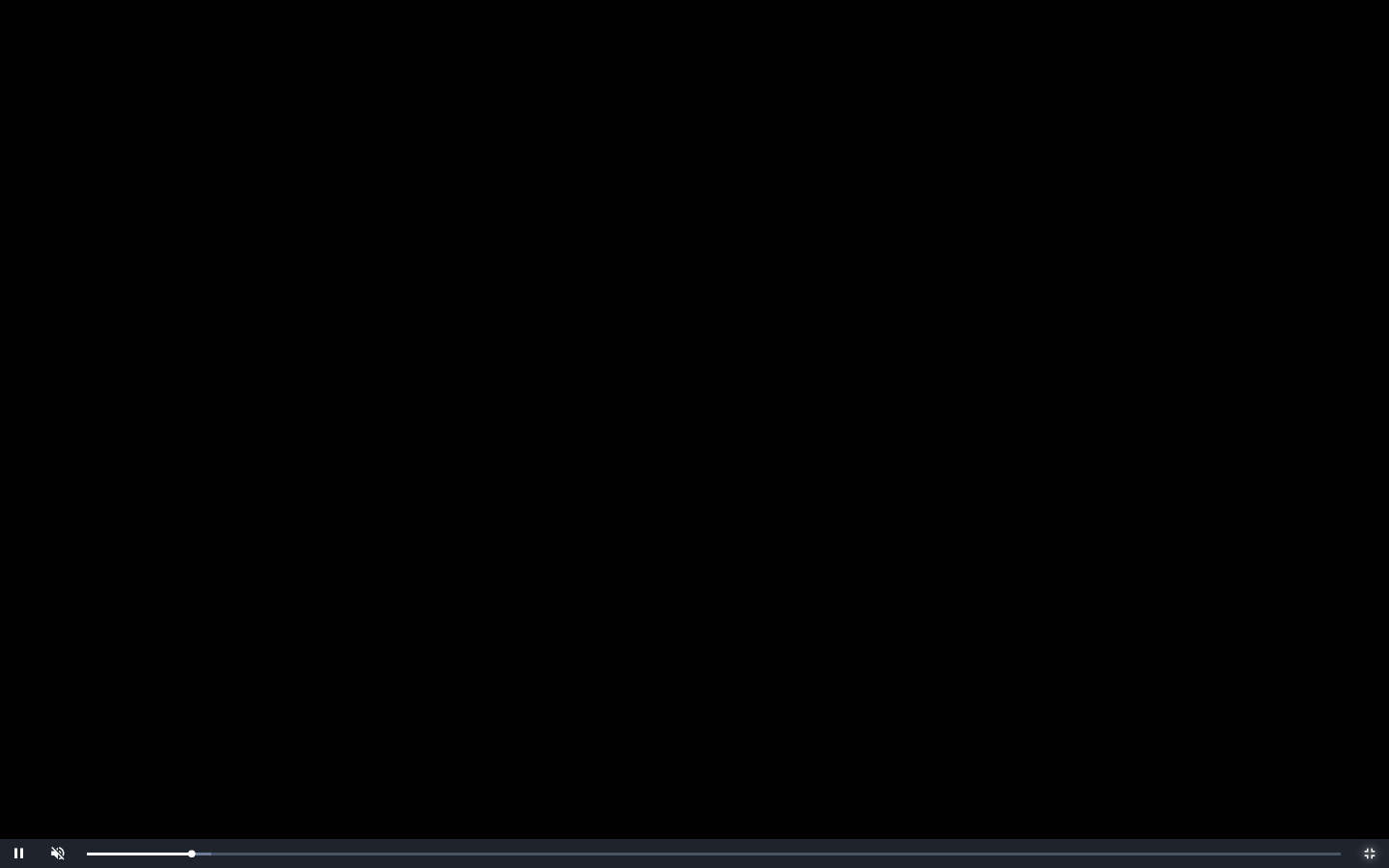 click on "0:05:15 Progress : 0%" at bounding box center (139, 854) 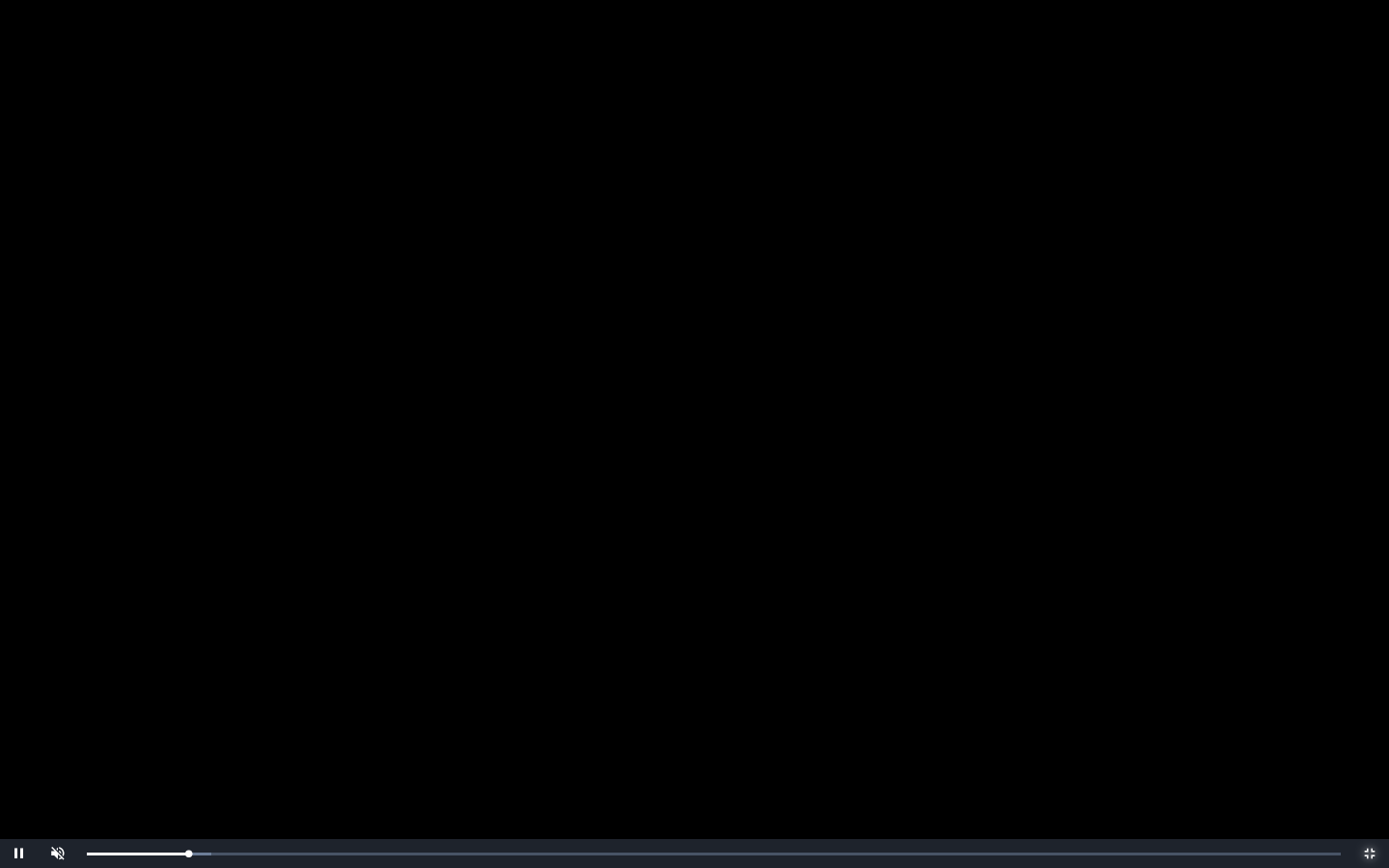 click on "Loaded : 0% 0:04:49 0:05:09 Progress : 0%" at bounding box center (714, 854) 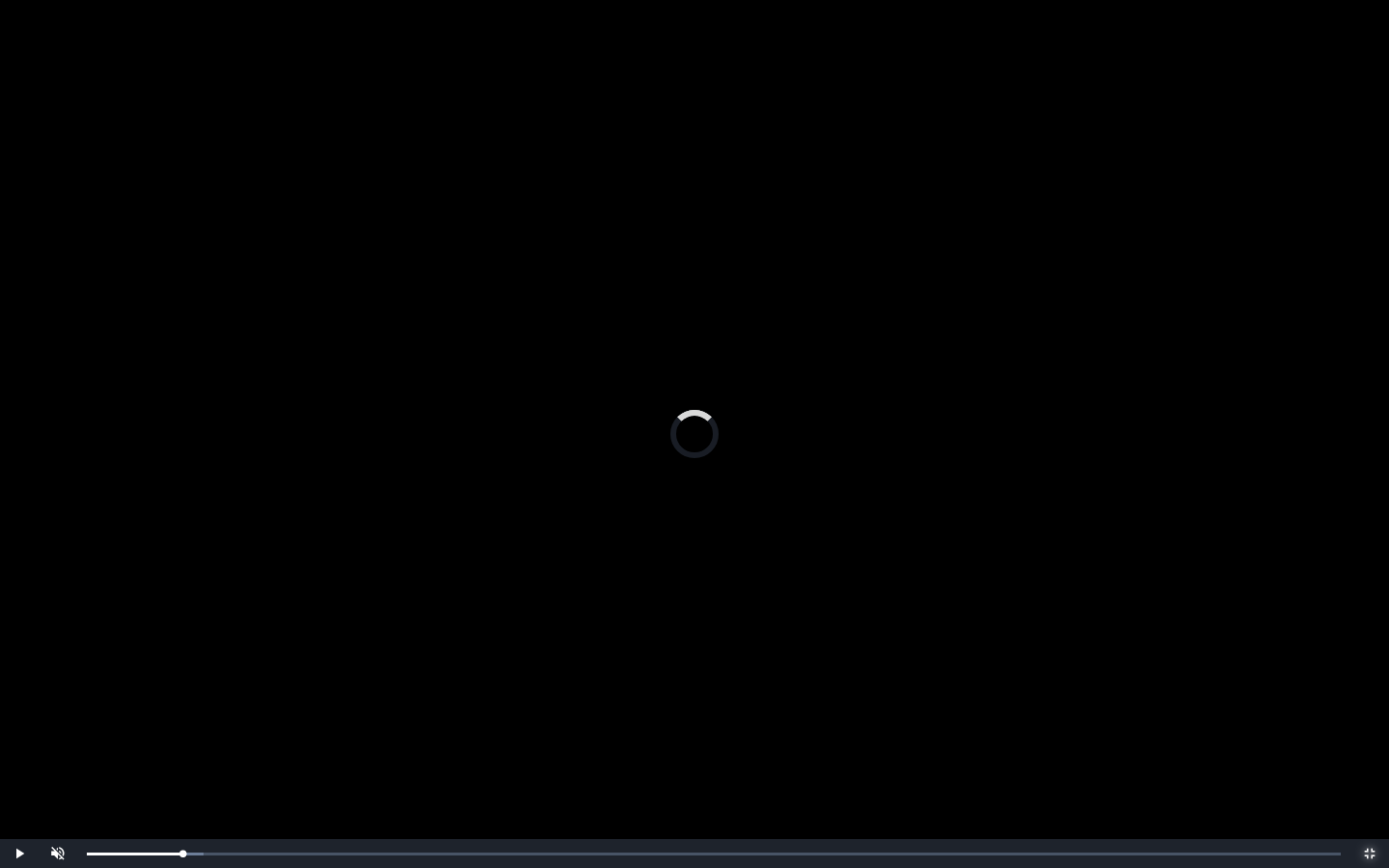 click on "Loaded : 0% 0:03:59 0:04:51 Progress : 0%" at bounding box center [714, 854] 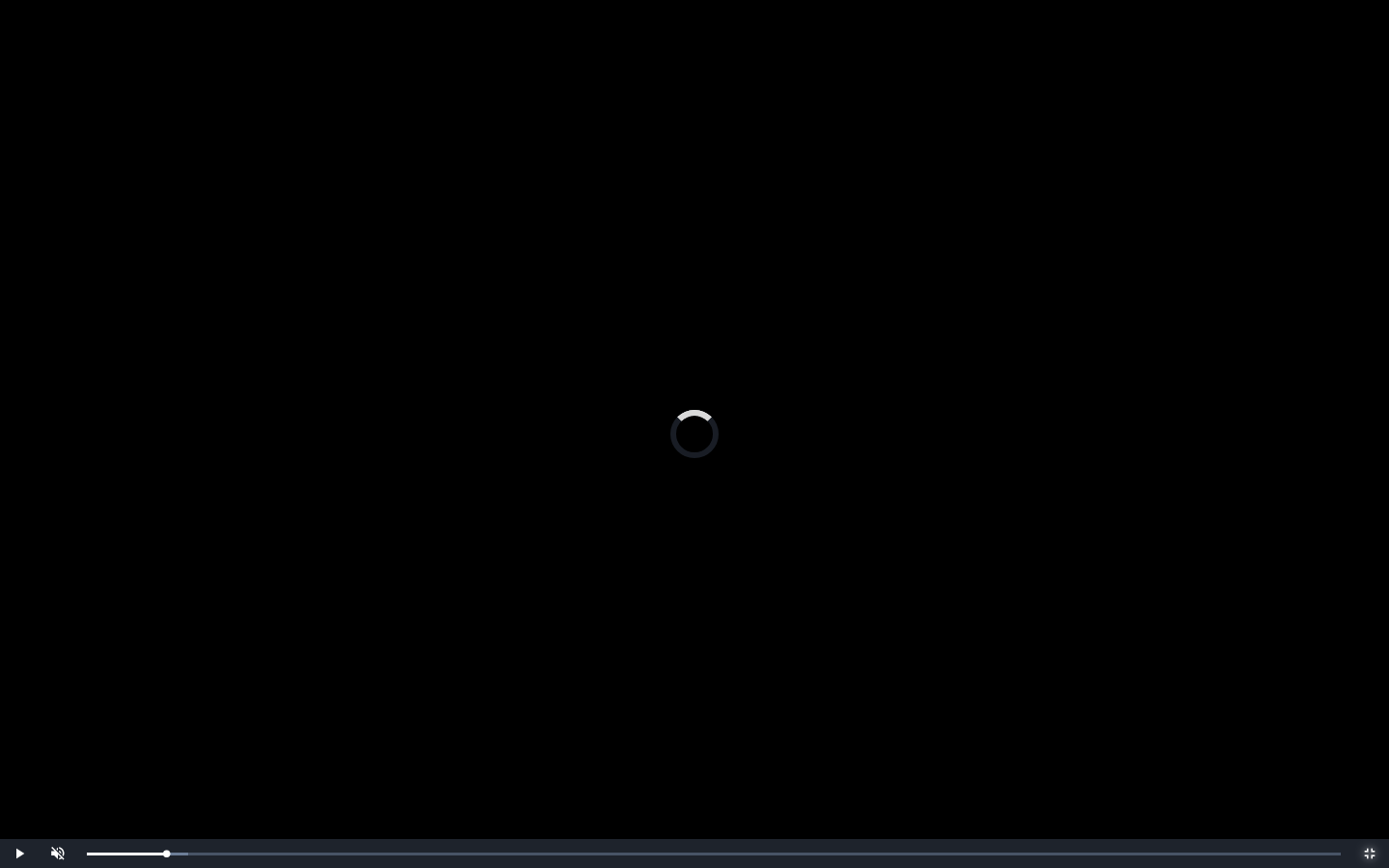 click on "Loaded : 0% 0:03:42 0:03:42 Progress : 0%" at bounding box center [714, 854] 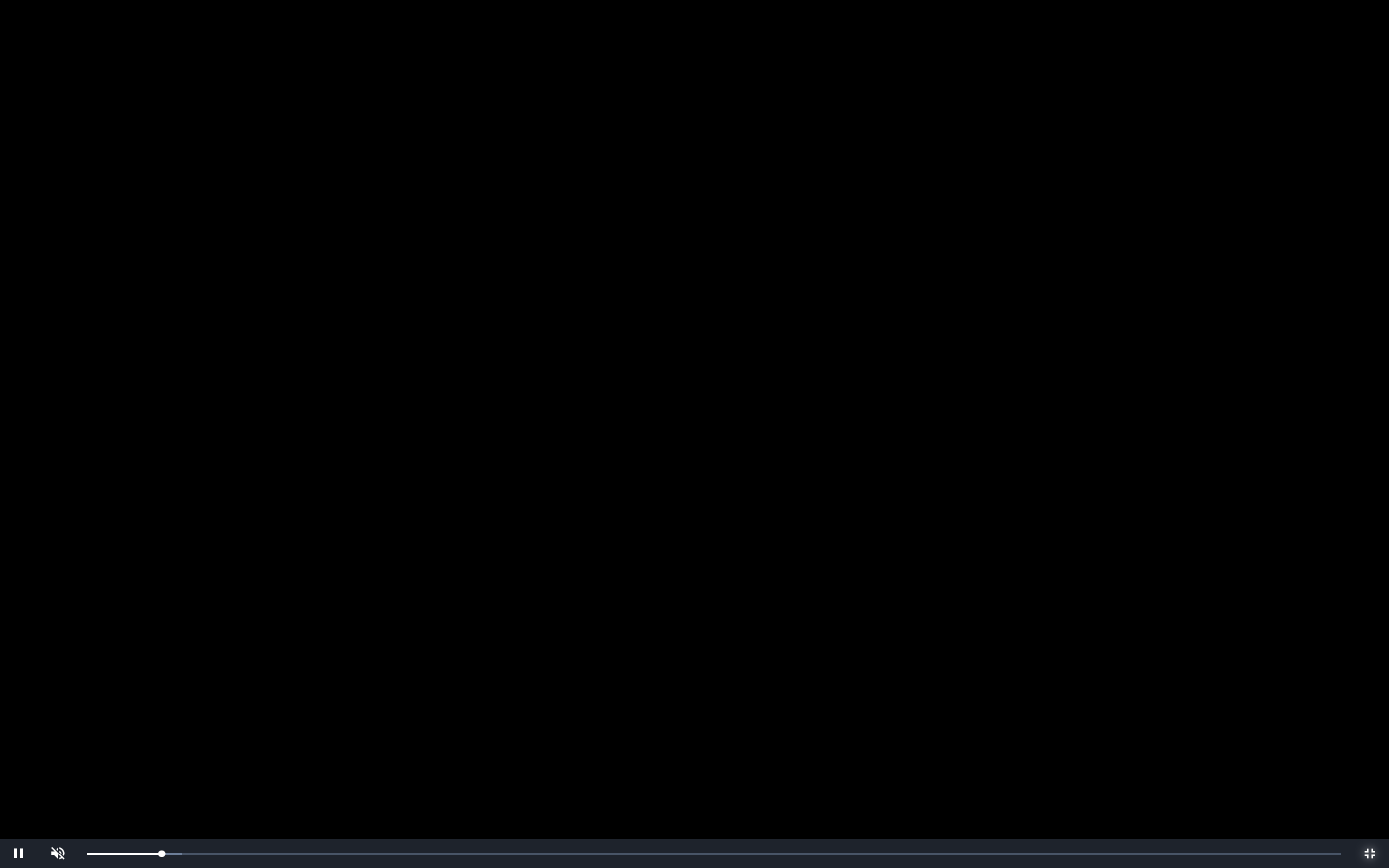 click on "0:03:47 Progress : 0%" at bounding box center (124, 854) 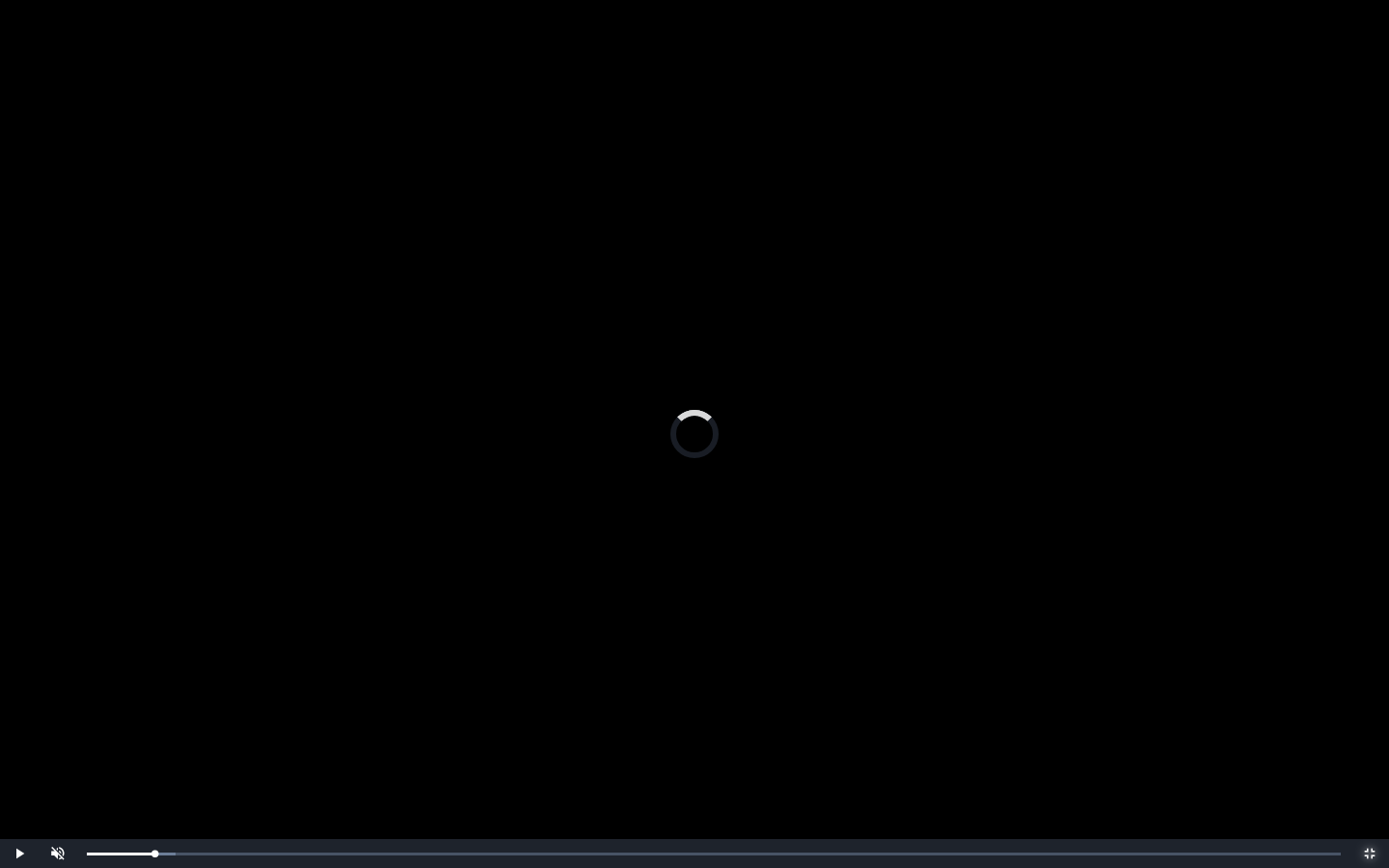 click on "0:03:25 Progress : 0%" at bounding box center (121, 854) 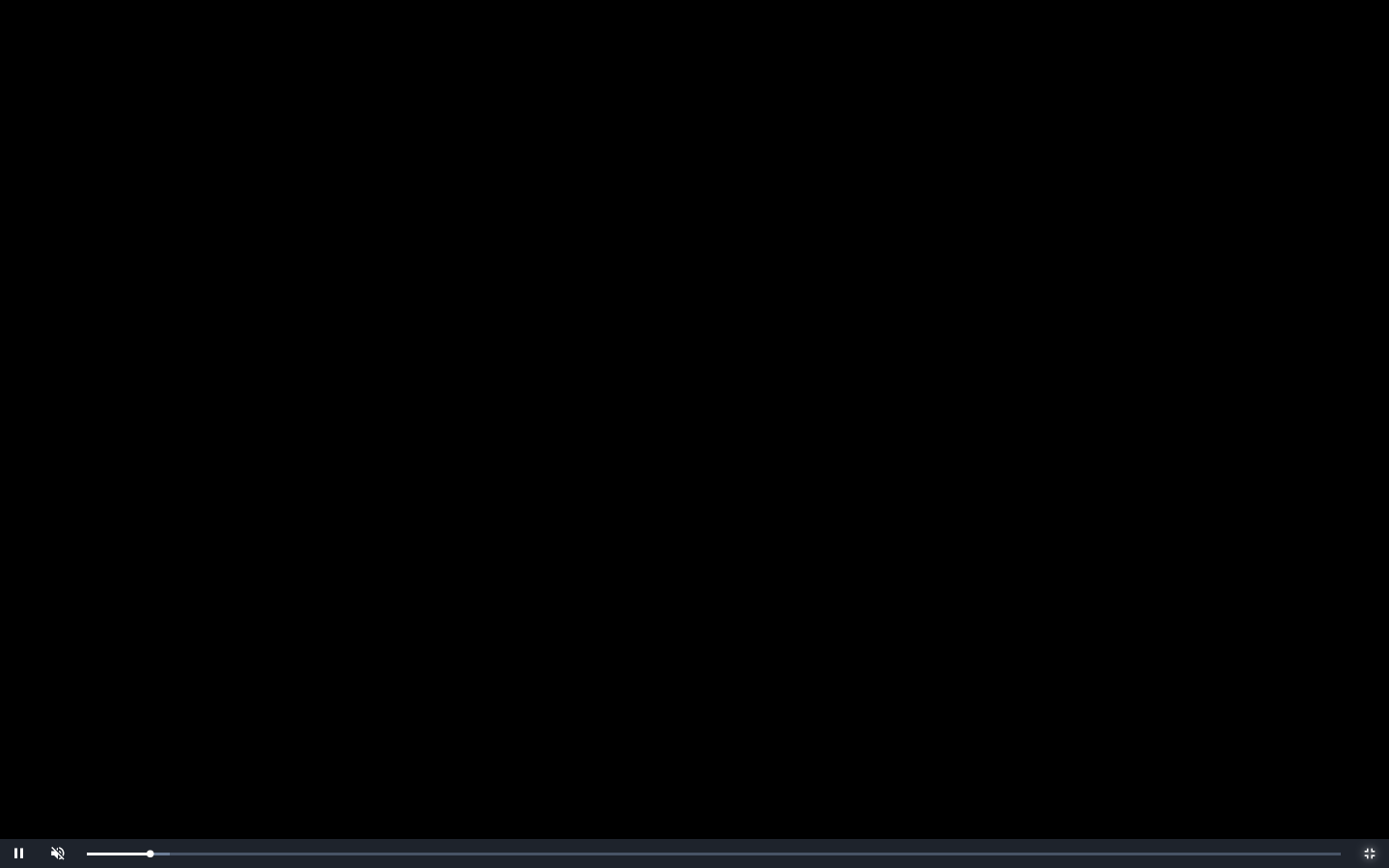 click on "Loaded : 0% 0:02:43 0:03:11 Progress : 0%" at bounding box center (714, 854) 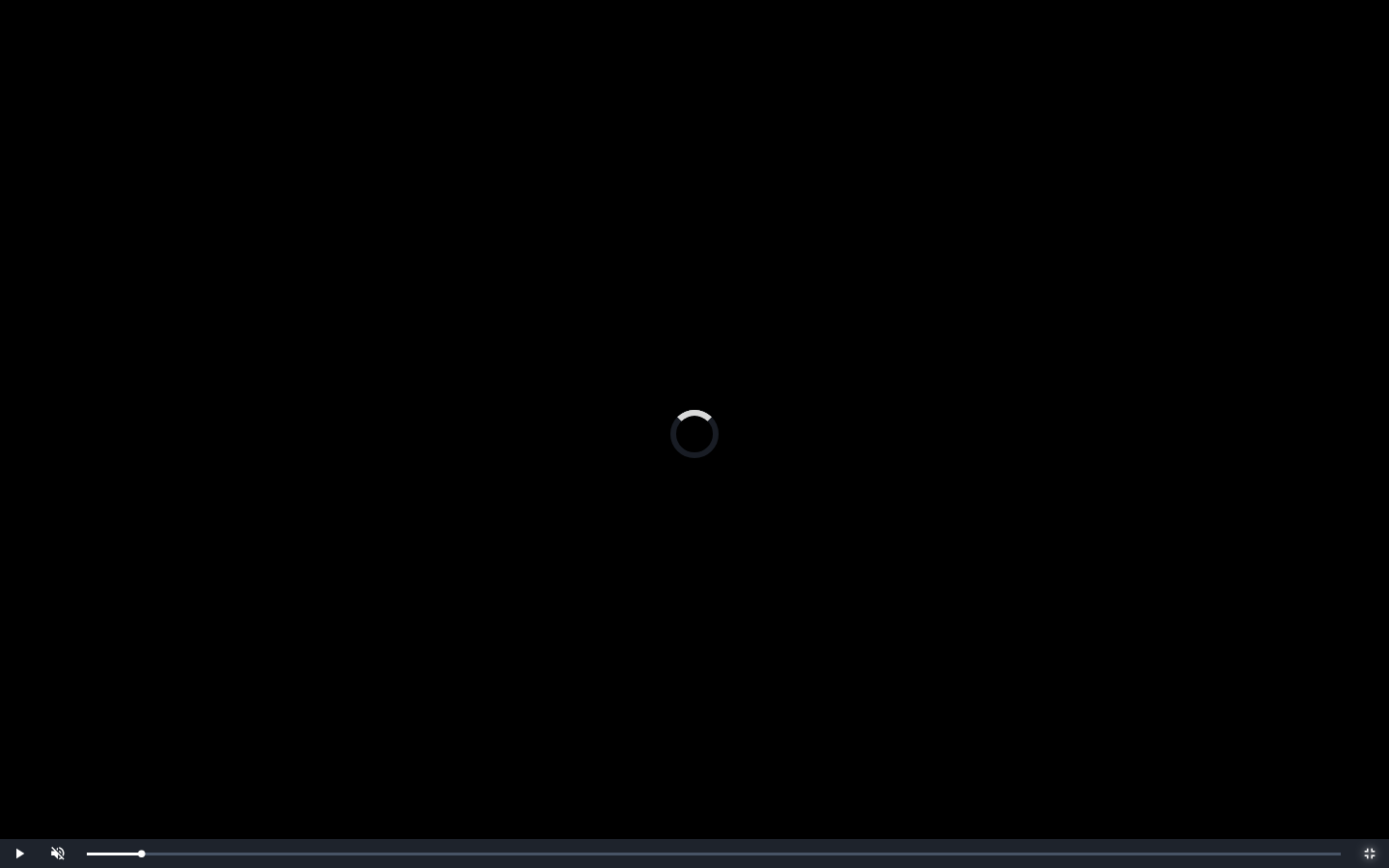 click on "0:02:20 Progress : 0%" at bounding box center (114, 854) 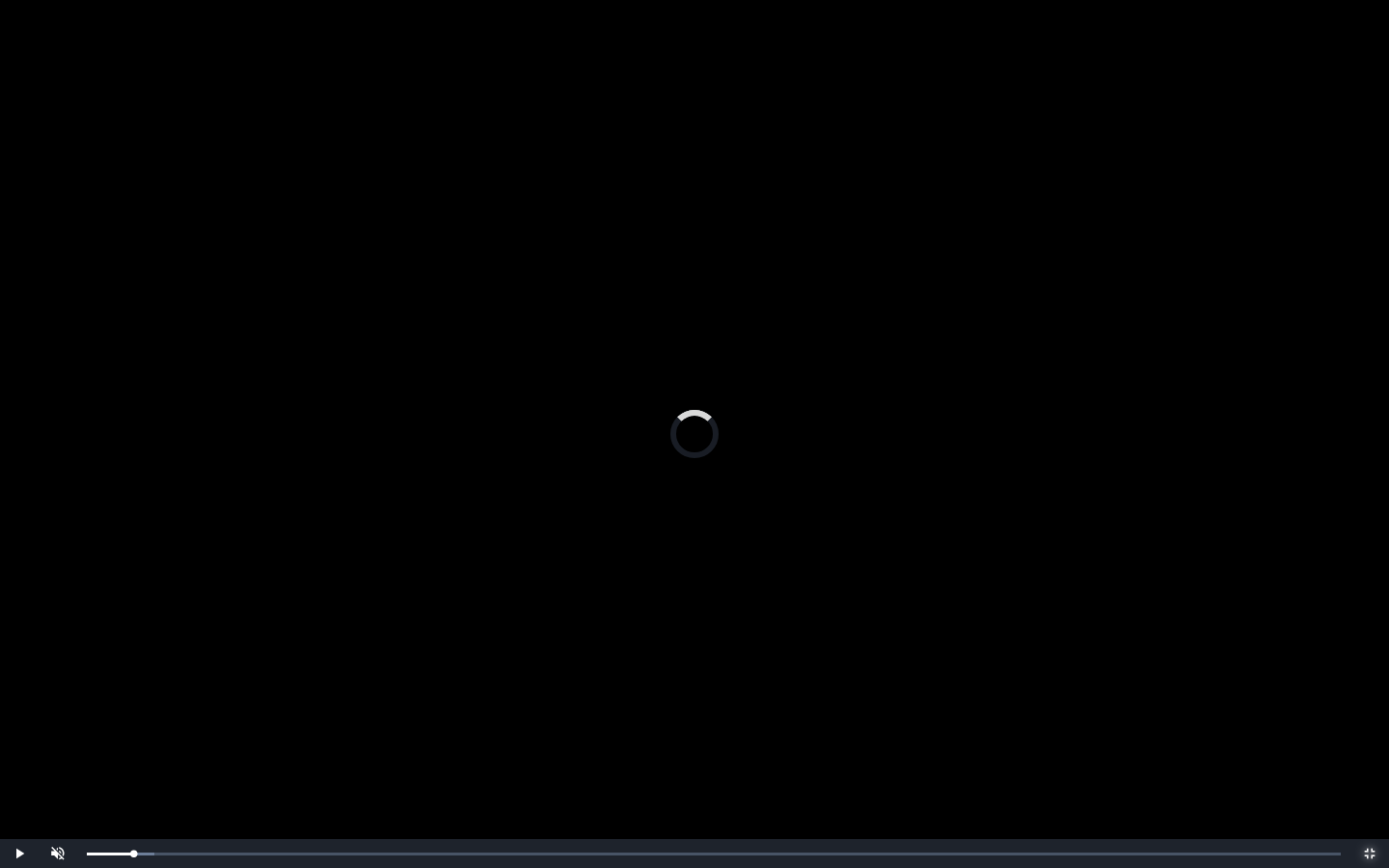 click on "0:01:56" at bounding box center [0, 0] 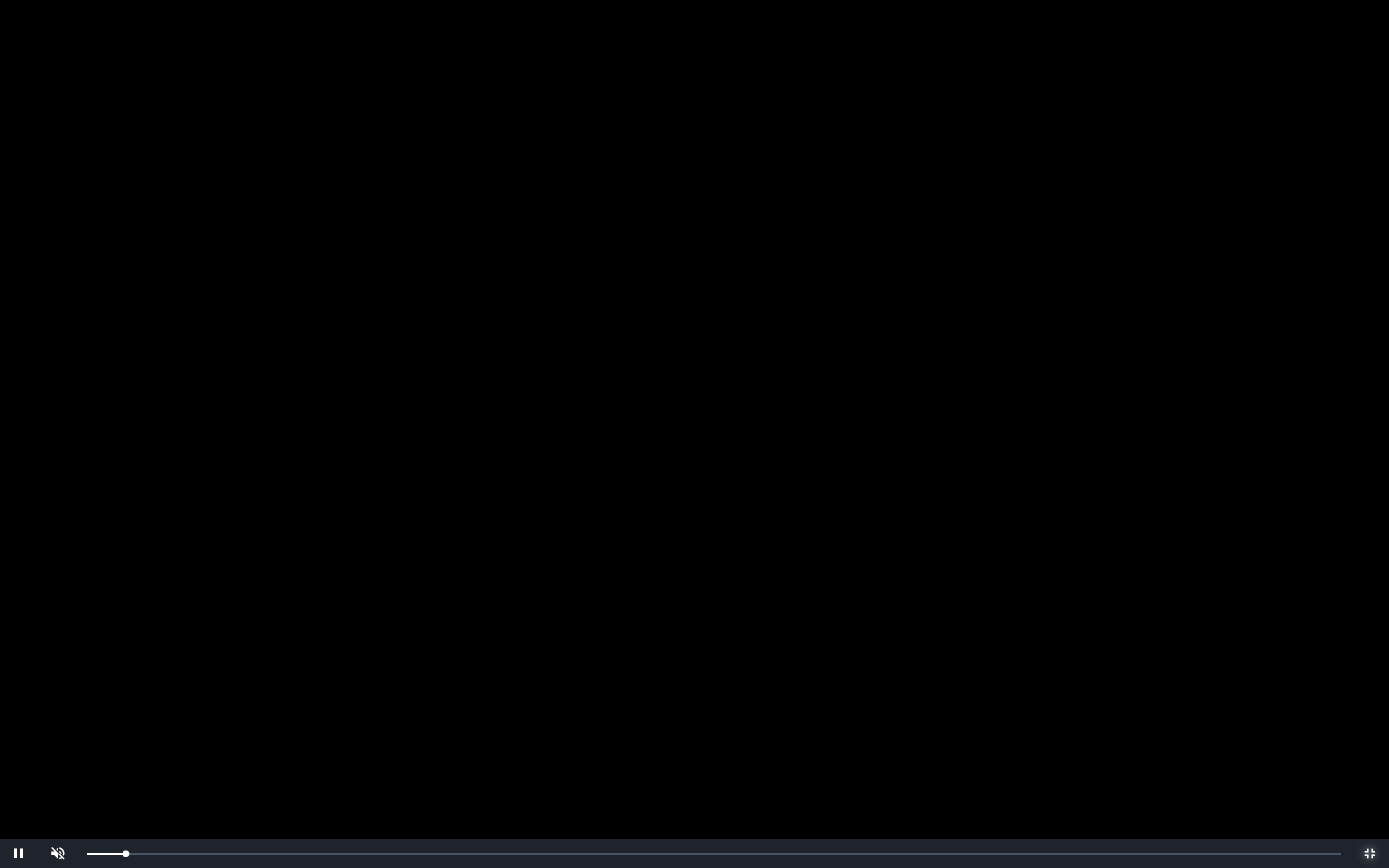 click on "0:01:57 Progress : 0%" at bounding box center (106, 854) 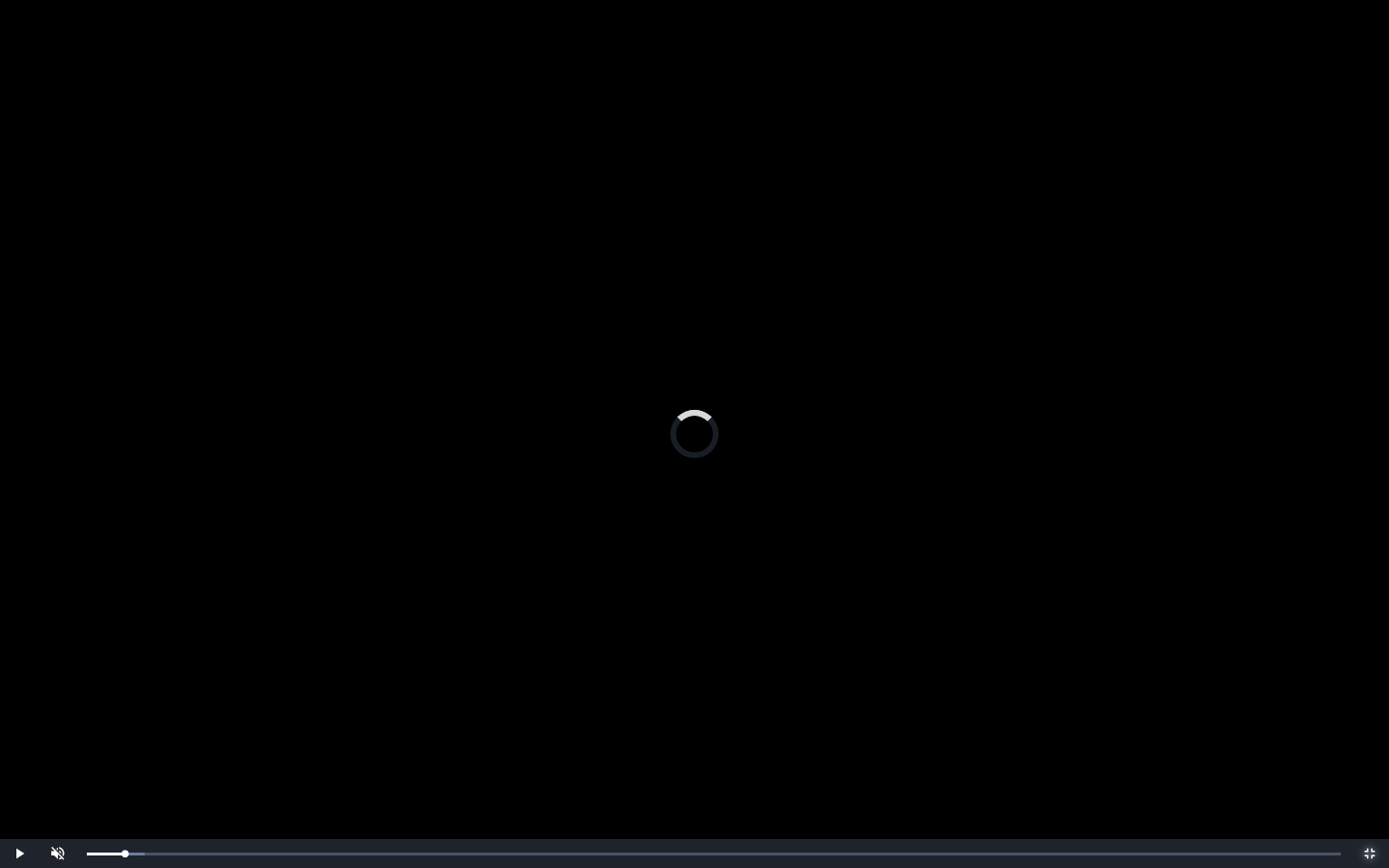 click on "Loaded : 0% 0:01:01 0:01:54 Progress : 0%" at bounding box center (714, 854) 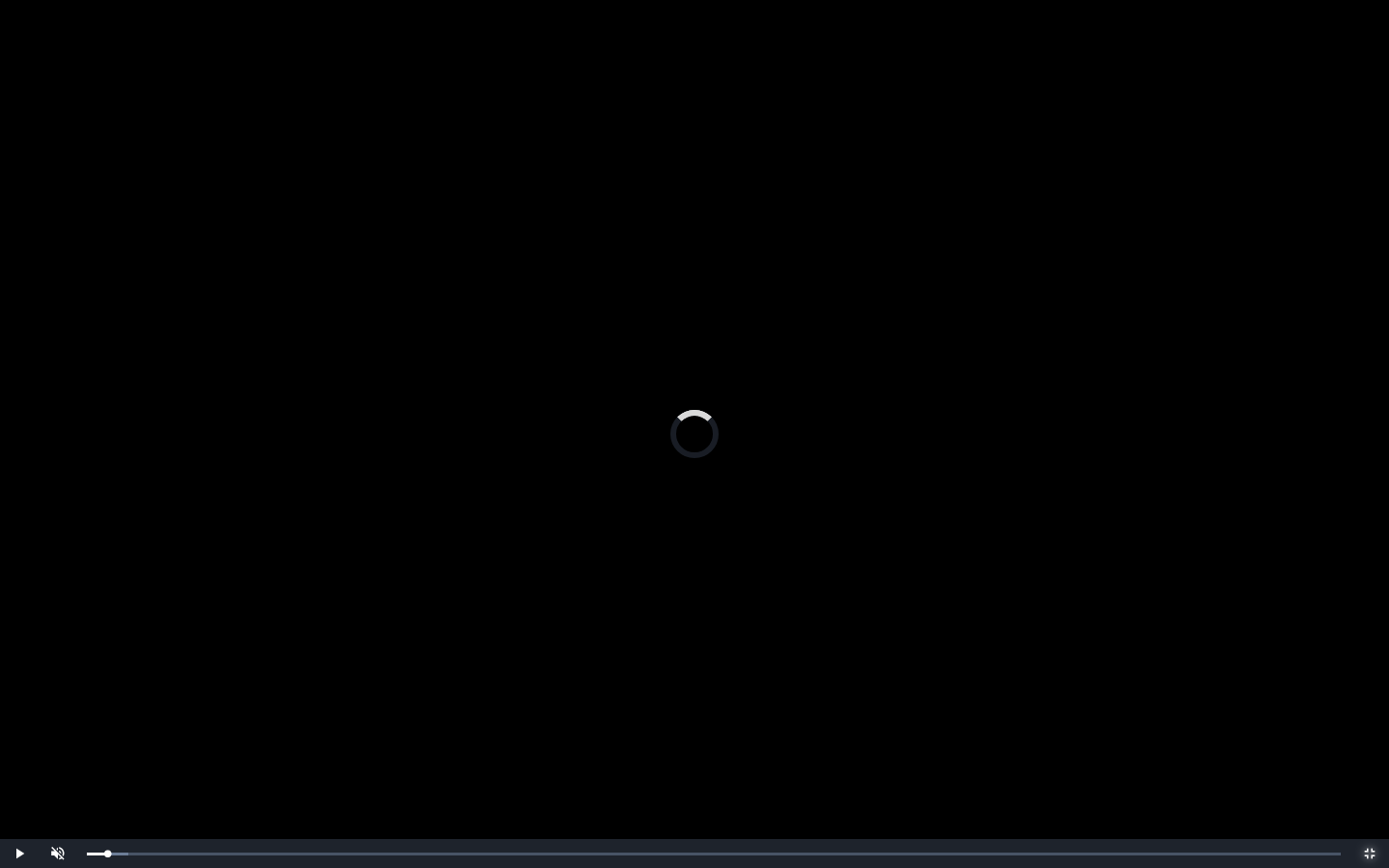 click on "0:01:21 Progress : 0%" at bounding box center [97, 854] 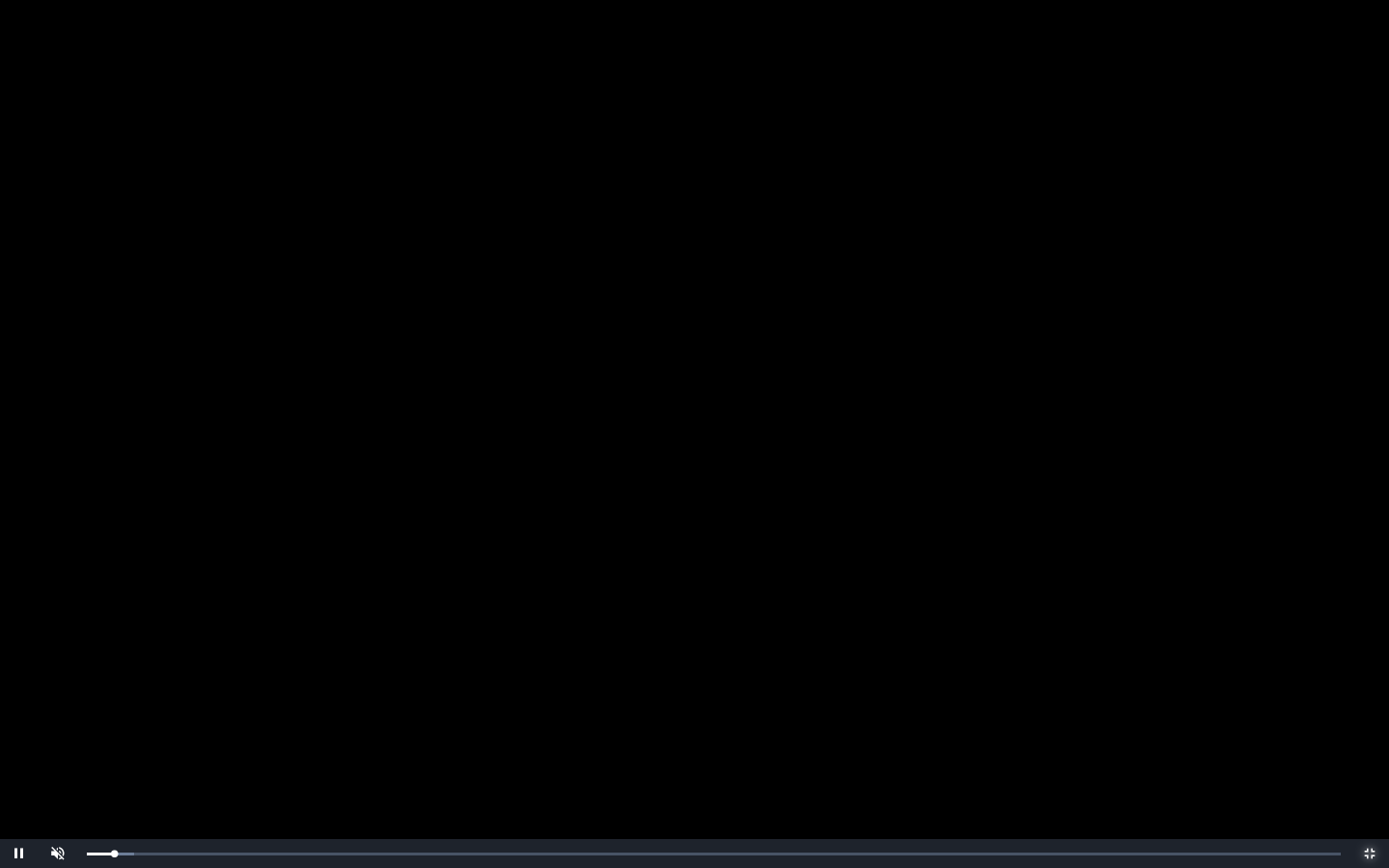 click on "0:01:23 Progress : 0%" at bounding box center (100, 854) 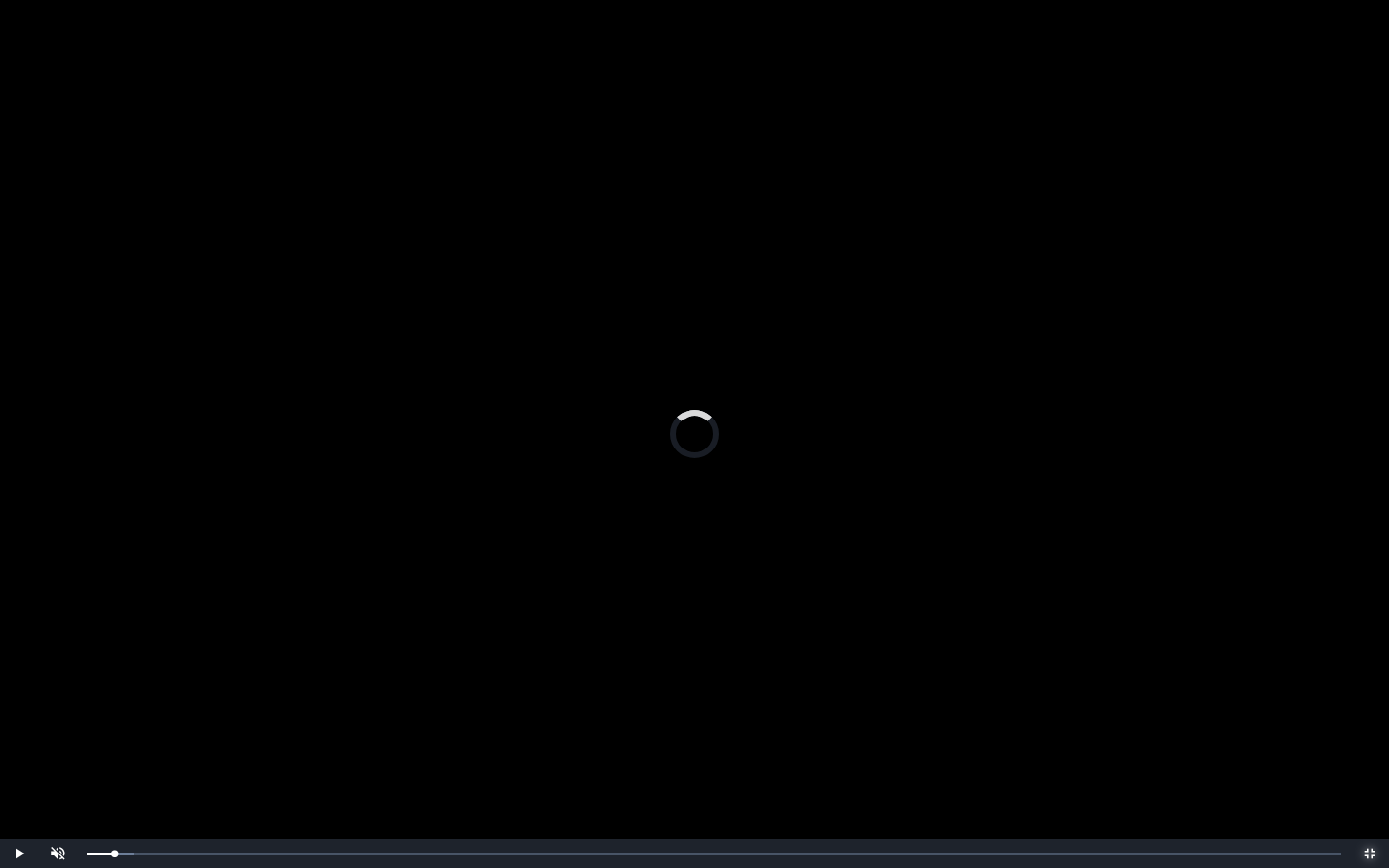 click on "Loaded : 0% 0:01:51 0:01:51 Progress : 0%" at bounding box center [714, 854] 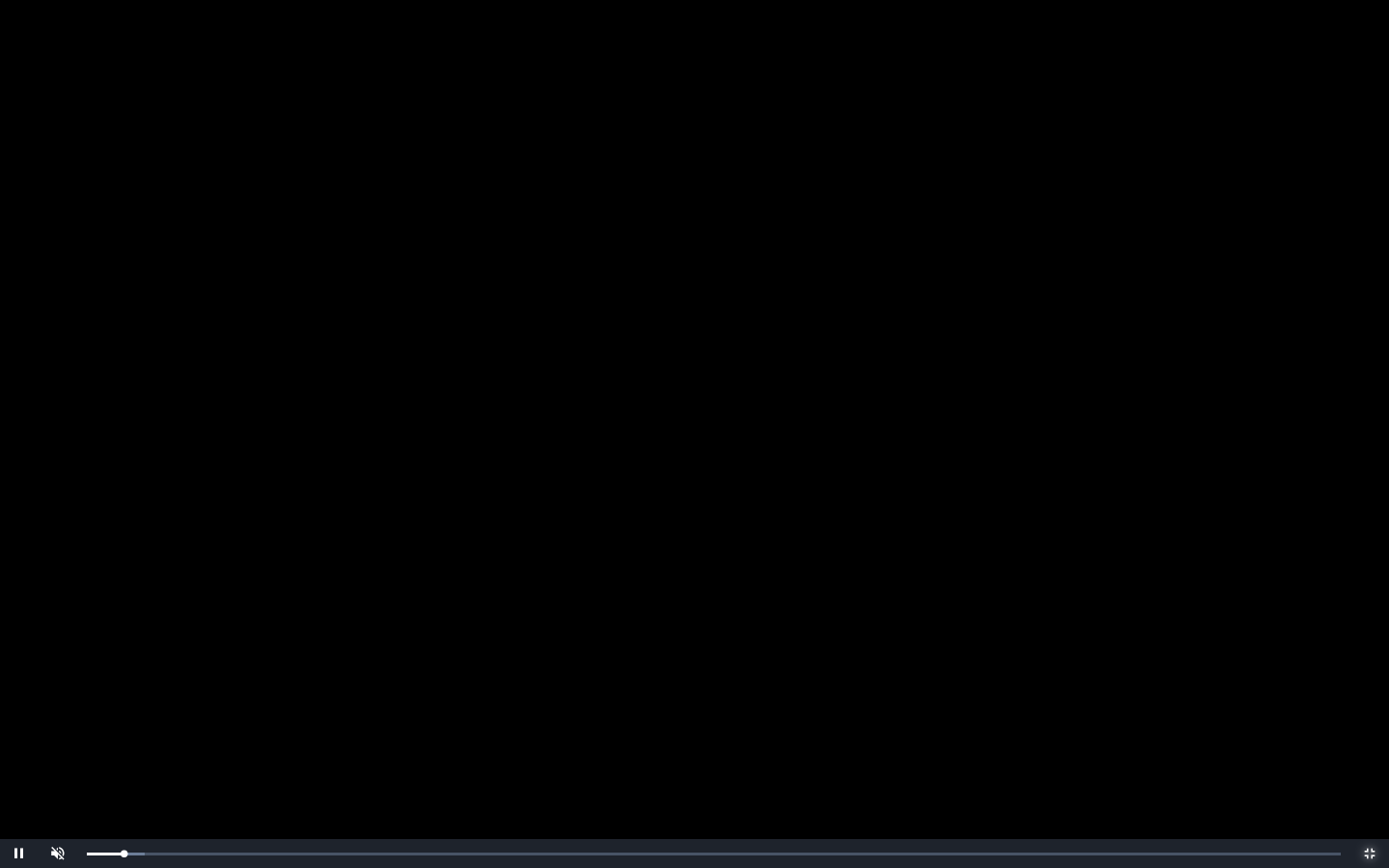 click on "0:01:52 Progress : 0%" at bounding box center (105, 854) 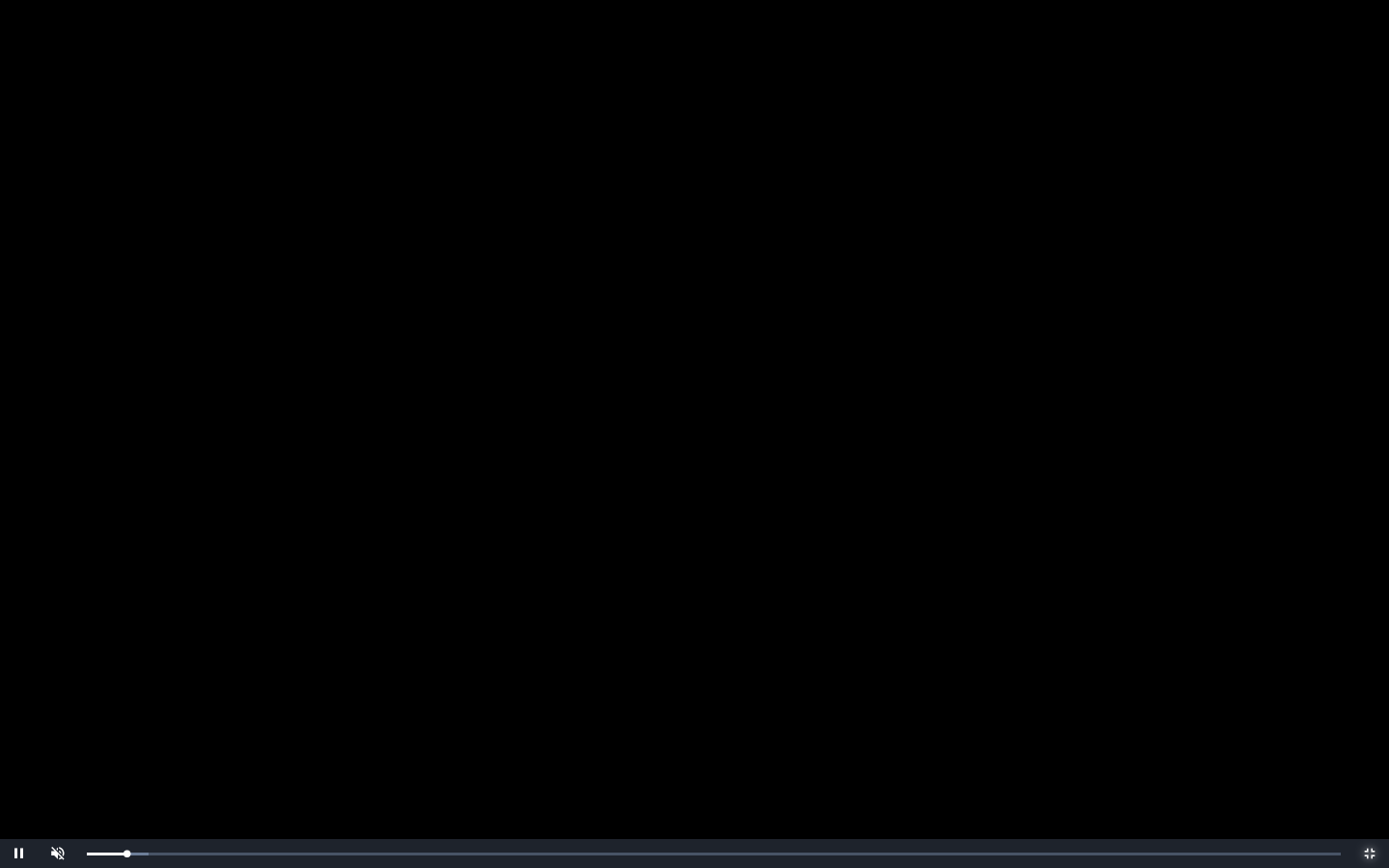 click on "0:02:00 Progress : 0%" at bounding box center (106, 854) 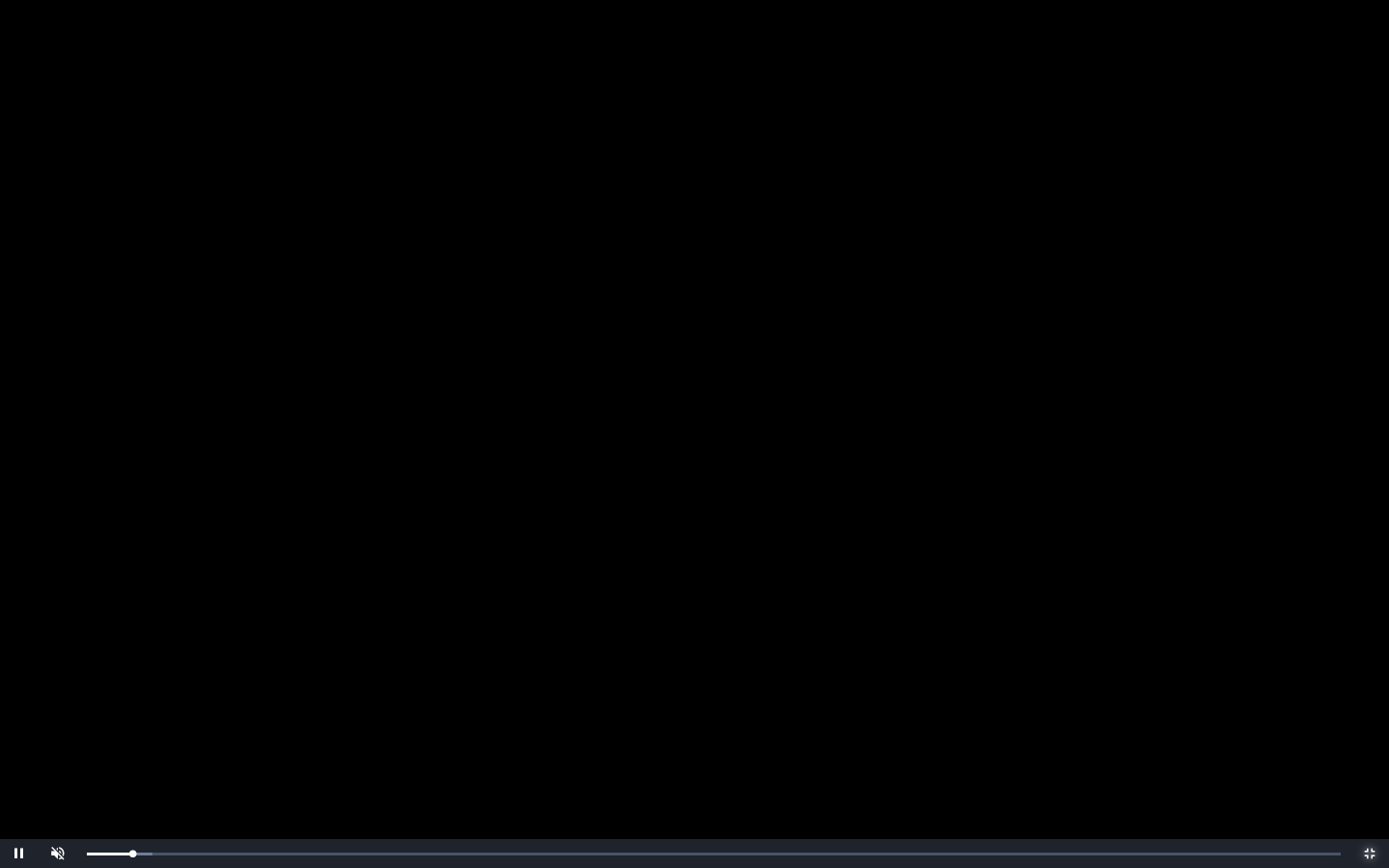 click on "0:02:18 Progress : 0%" at bounding box center [109, 854] 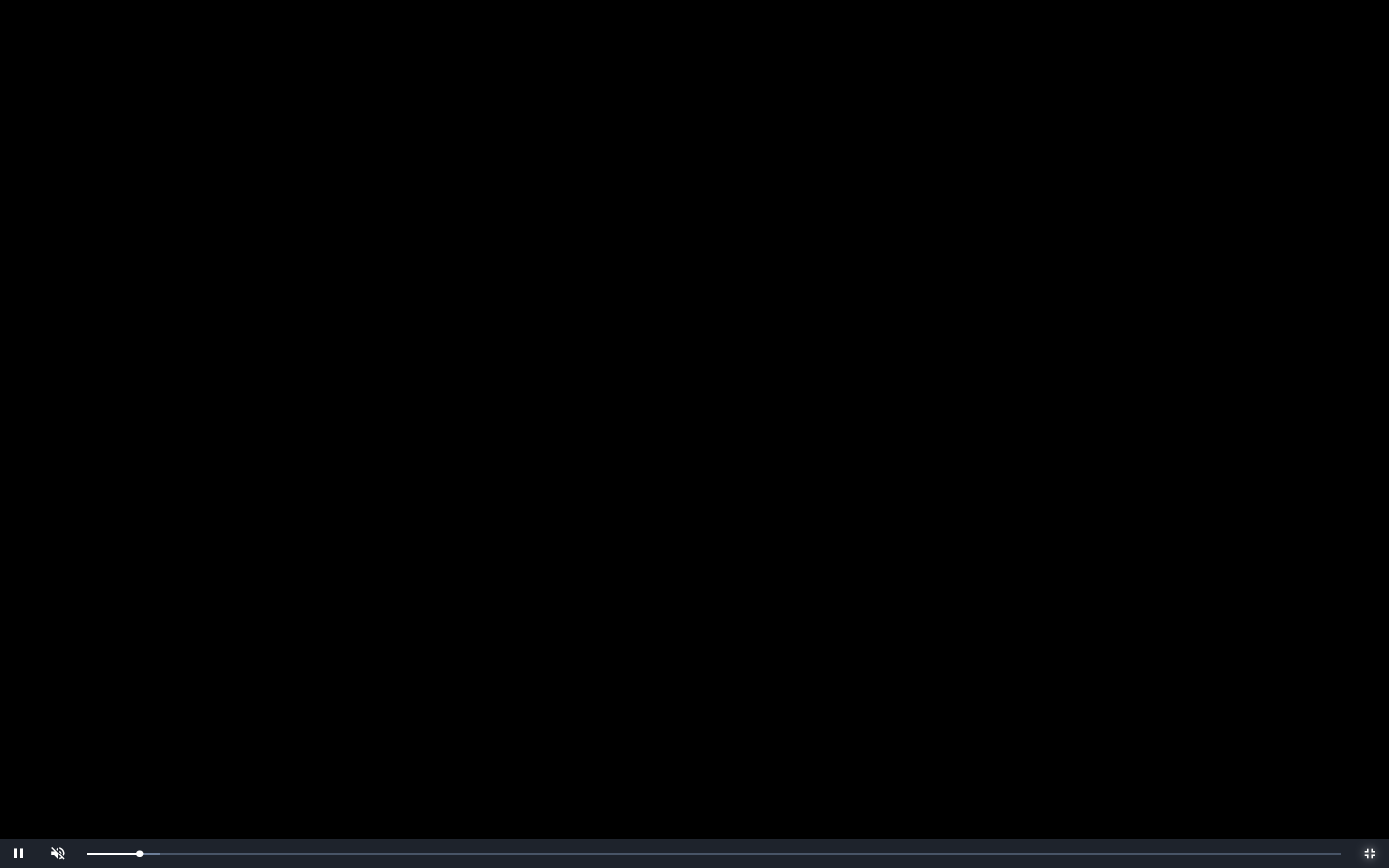 click on "Loaded : 0% 0:02:55 0:02:38 Progress : 0%" at bounding box center (714, 854) 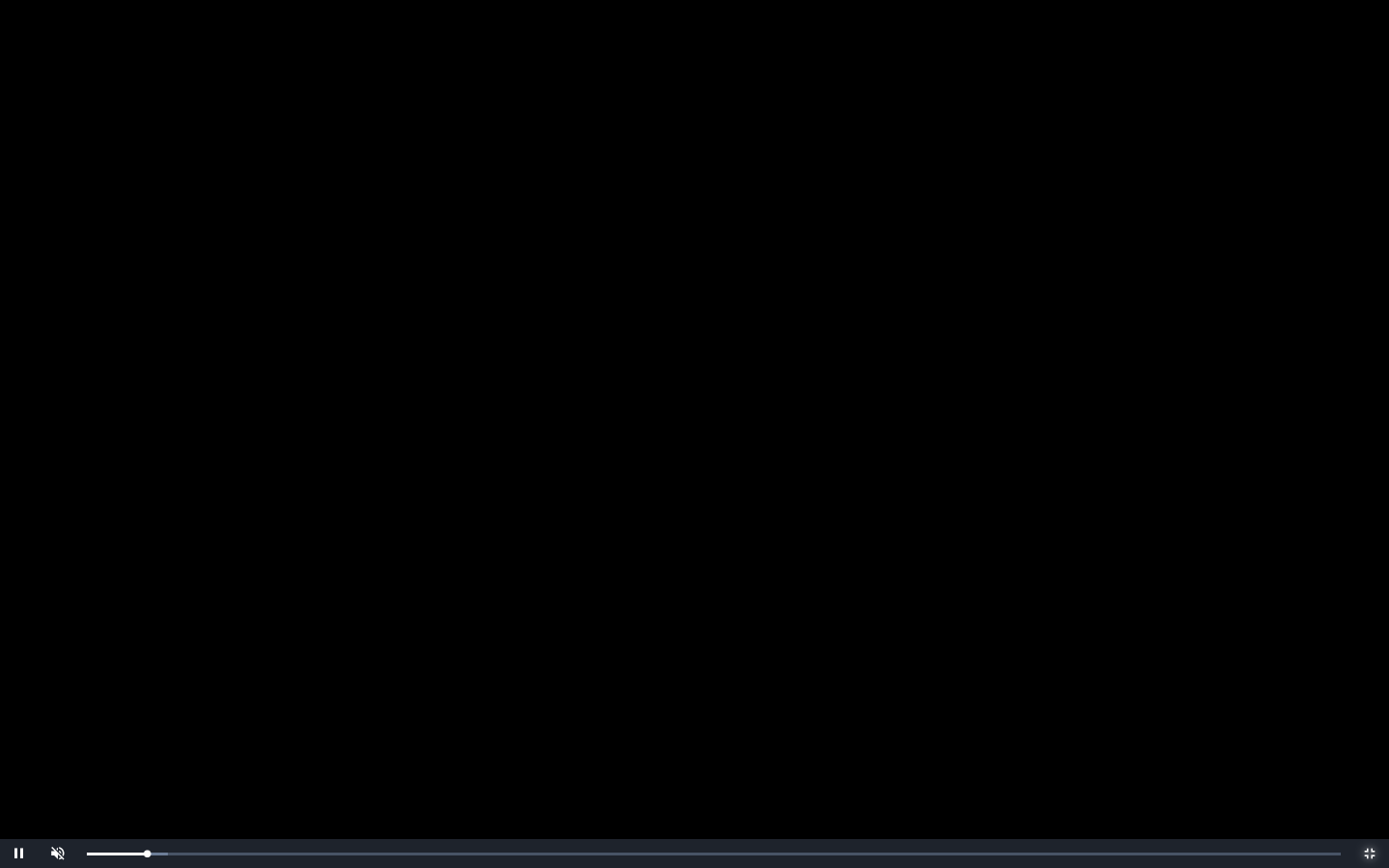 click on "0:03:01 Progress : 0%" at bounding box center (117, 854) 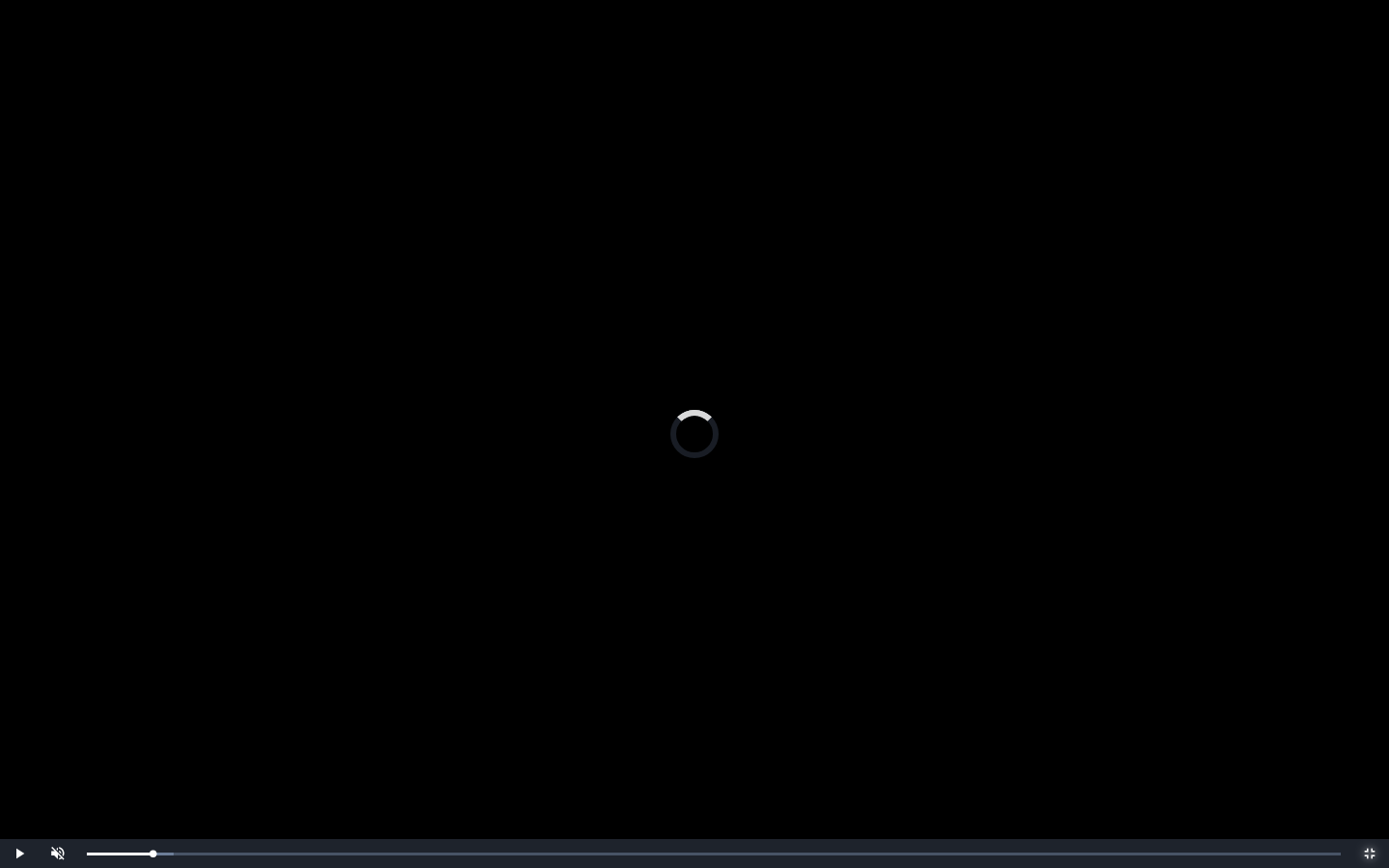 click on "0:03:39 Progress : 0%" at bounding box center (120, 854) 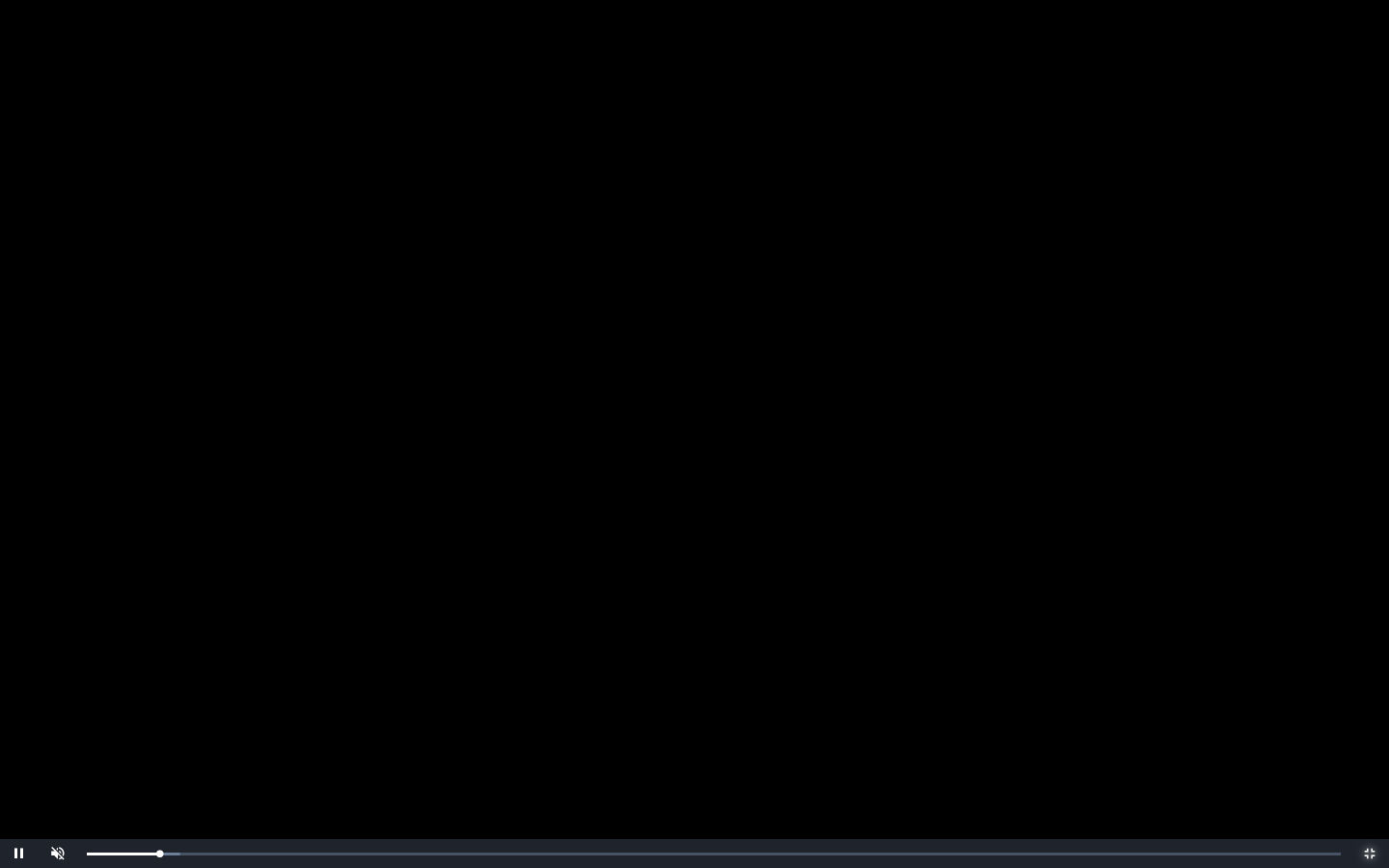 click on "Loaded : 0% 0:04:05 0:03:39 Progress : 0%" at bounding box center (714, 854) 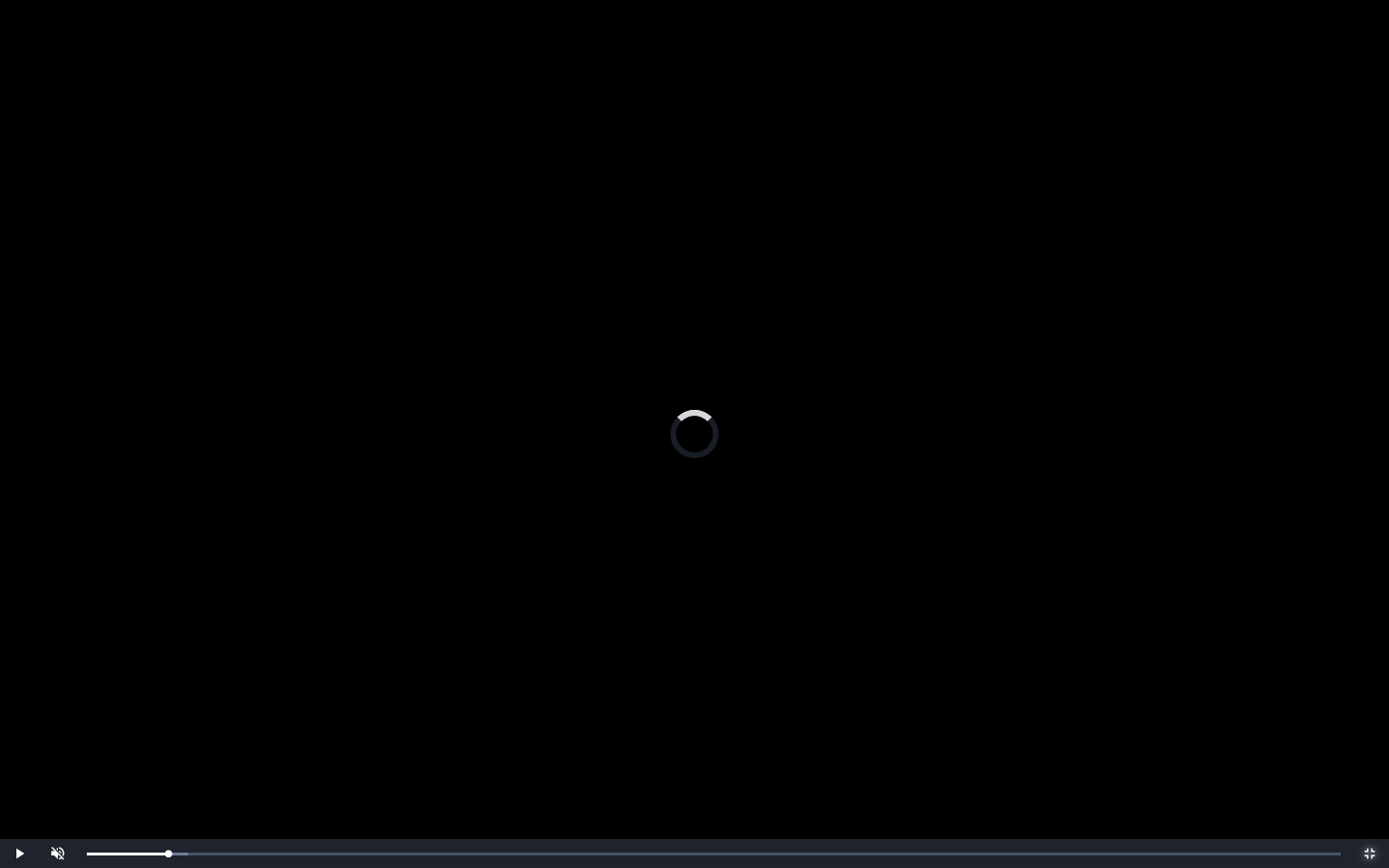 click on "Loaded : 0% 0:04:40 0:04:43 Progress : 0%" at bounding box center [714, 854] 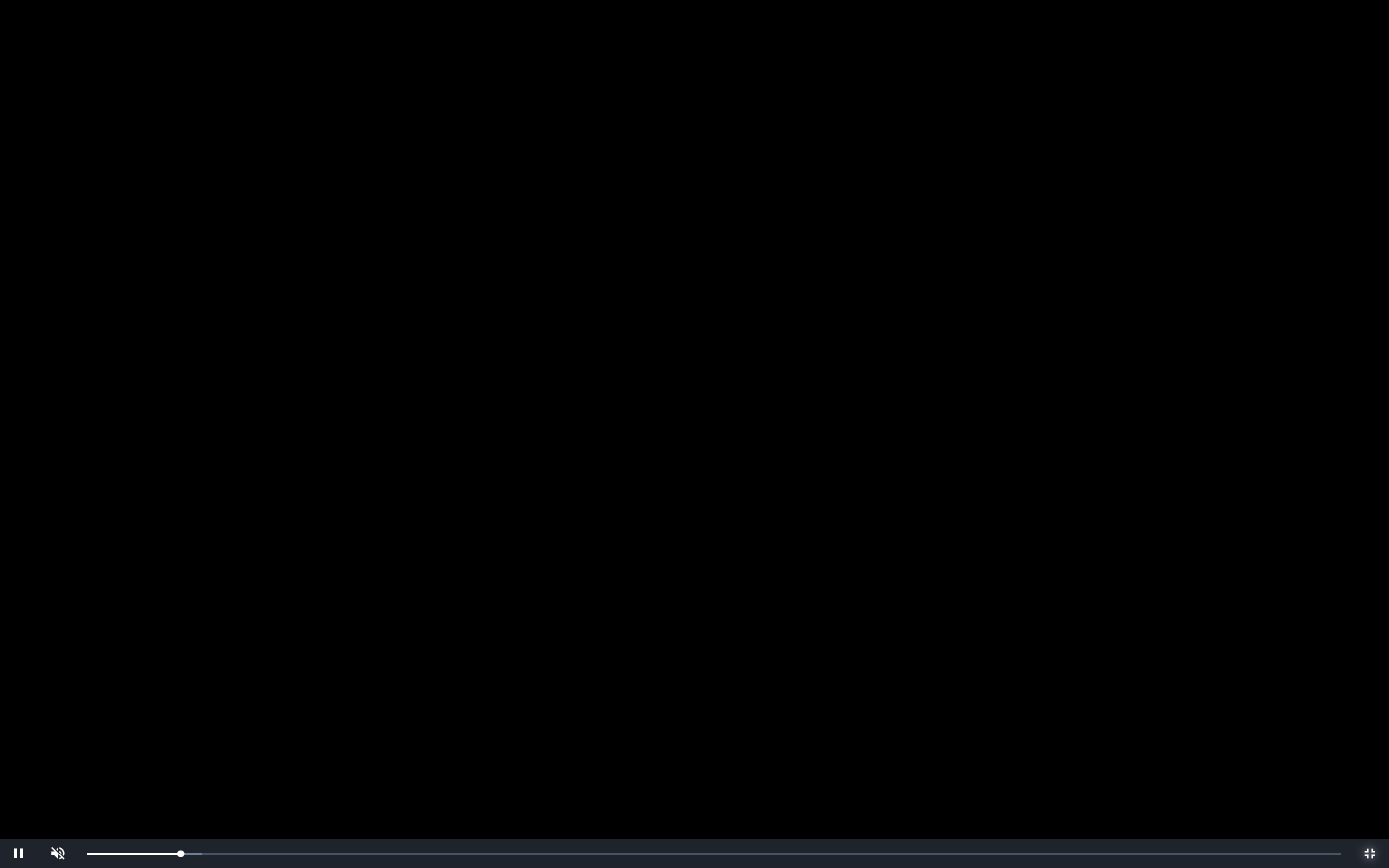 click on "Loaded : 0% 0:05:24 0:04:44 Progress : 0%" at bounding box center (714, 854) 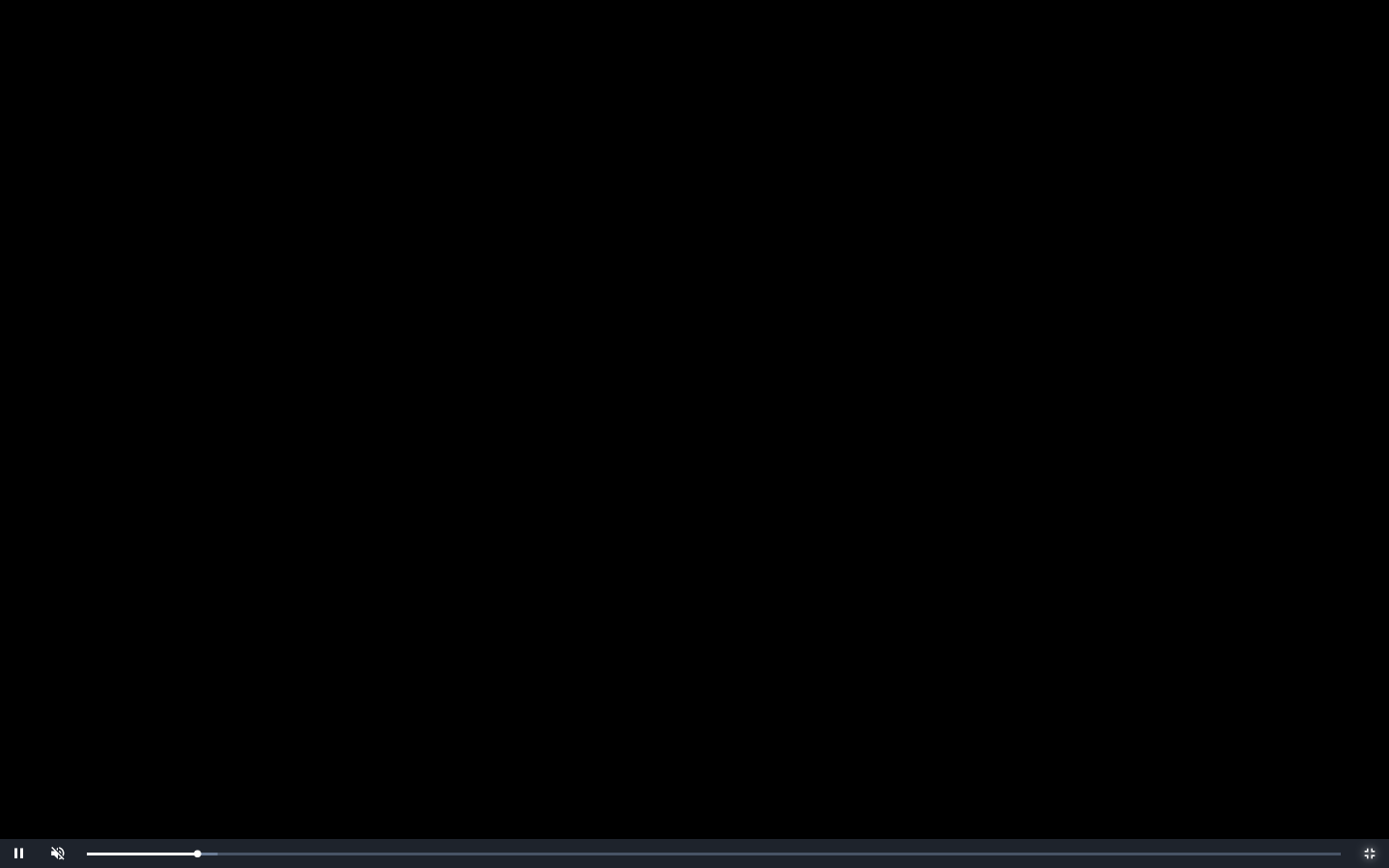 click on "0:05:33 Progress : 0%" at bounding box center (142, 854) 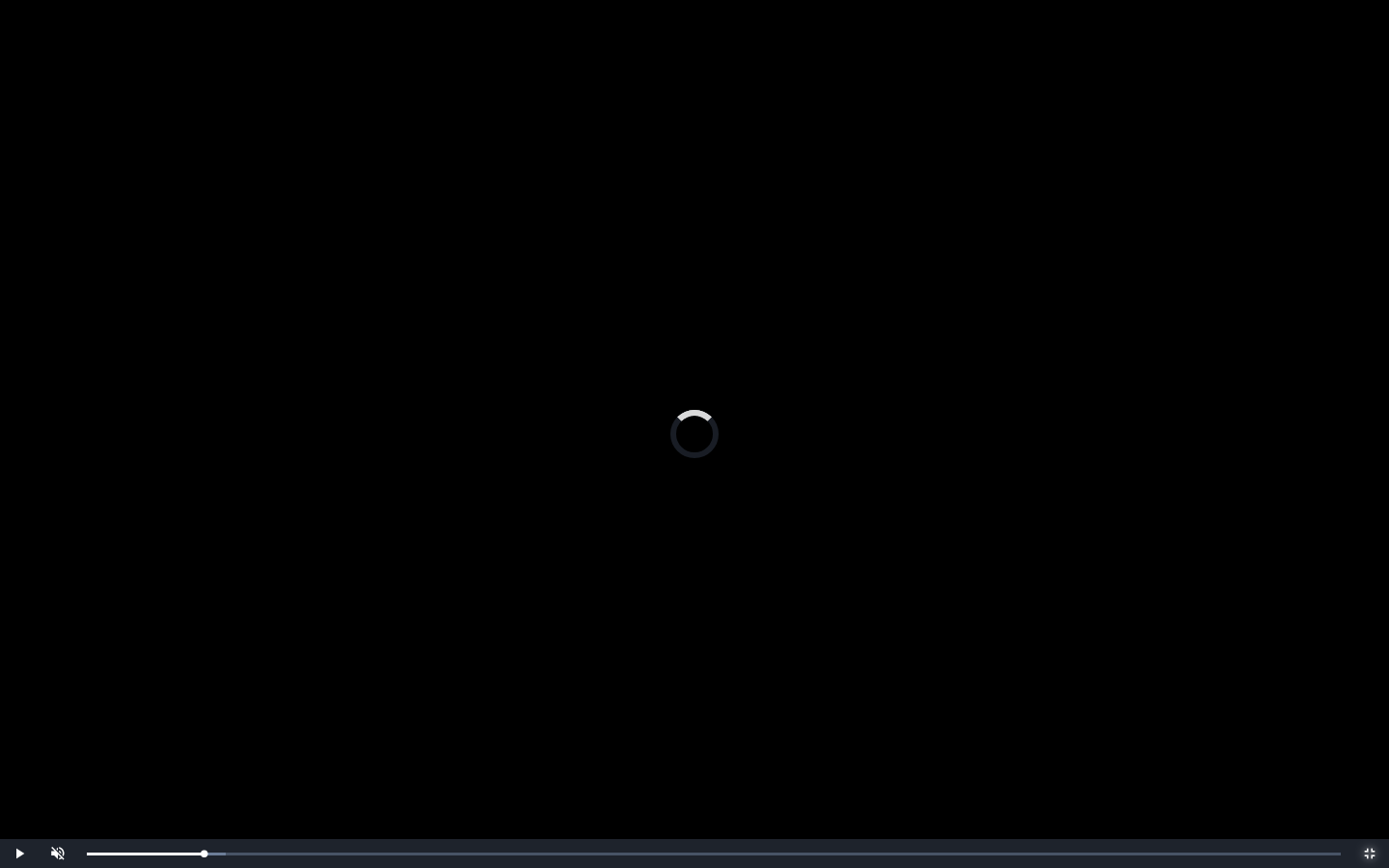 click on "Loaded : 0% 0:06:25 0:06:25 Progress : 0%" at bounding box center (714, 854) 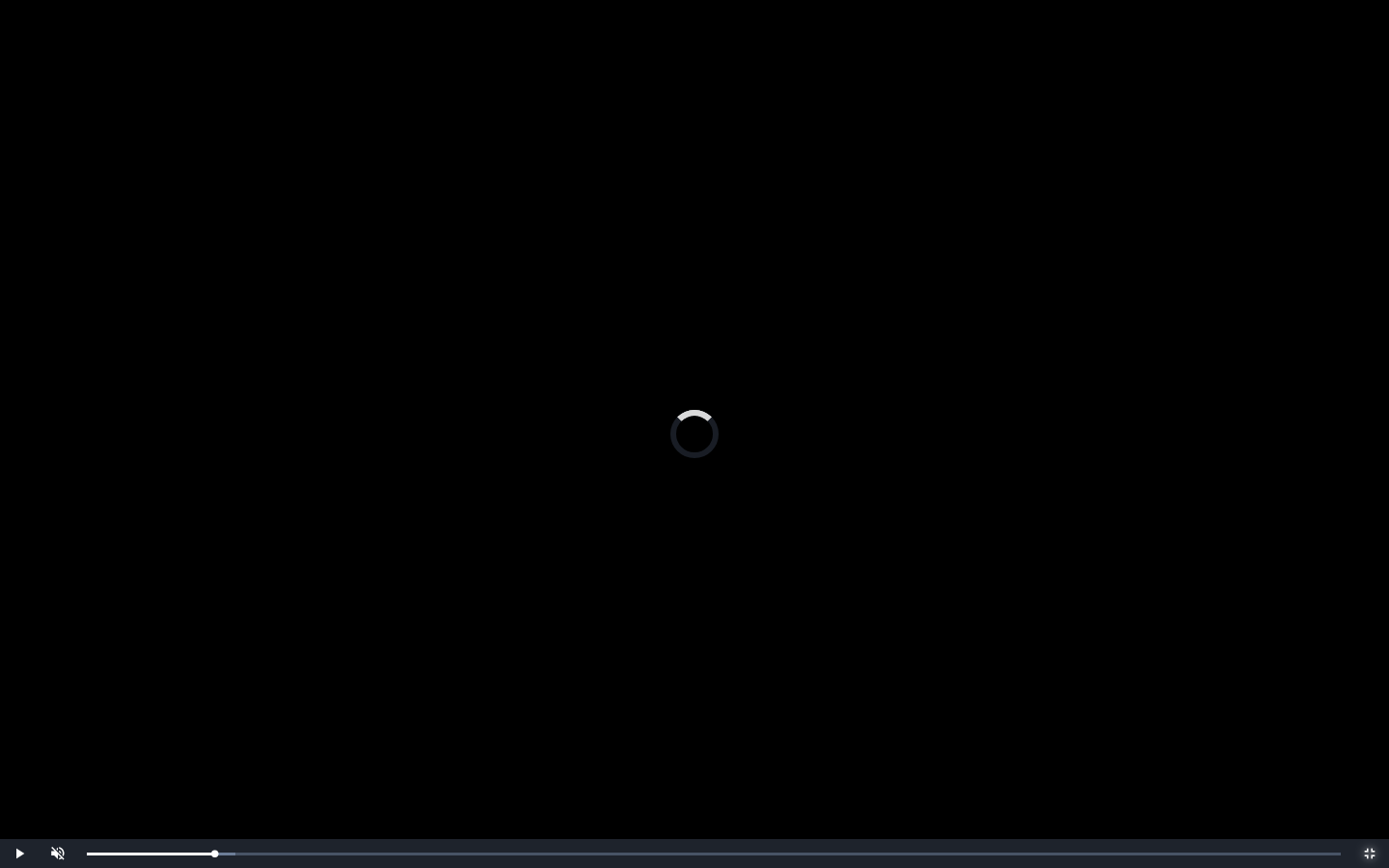 click on "Loaded : 0% 0:06:46 0:06:49 Progress : 0%" at bounding box center (714, 854) 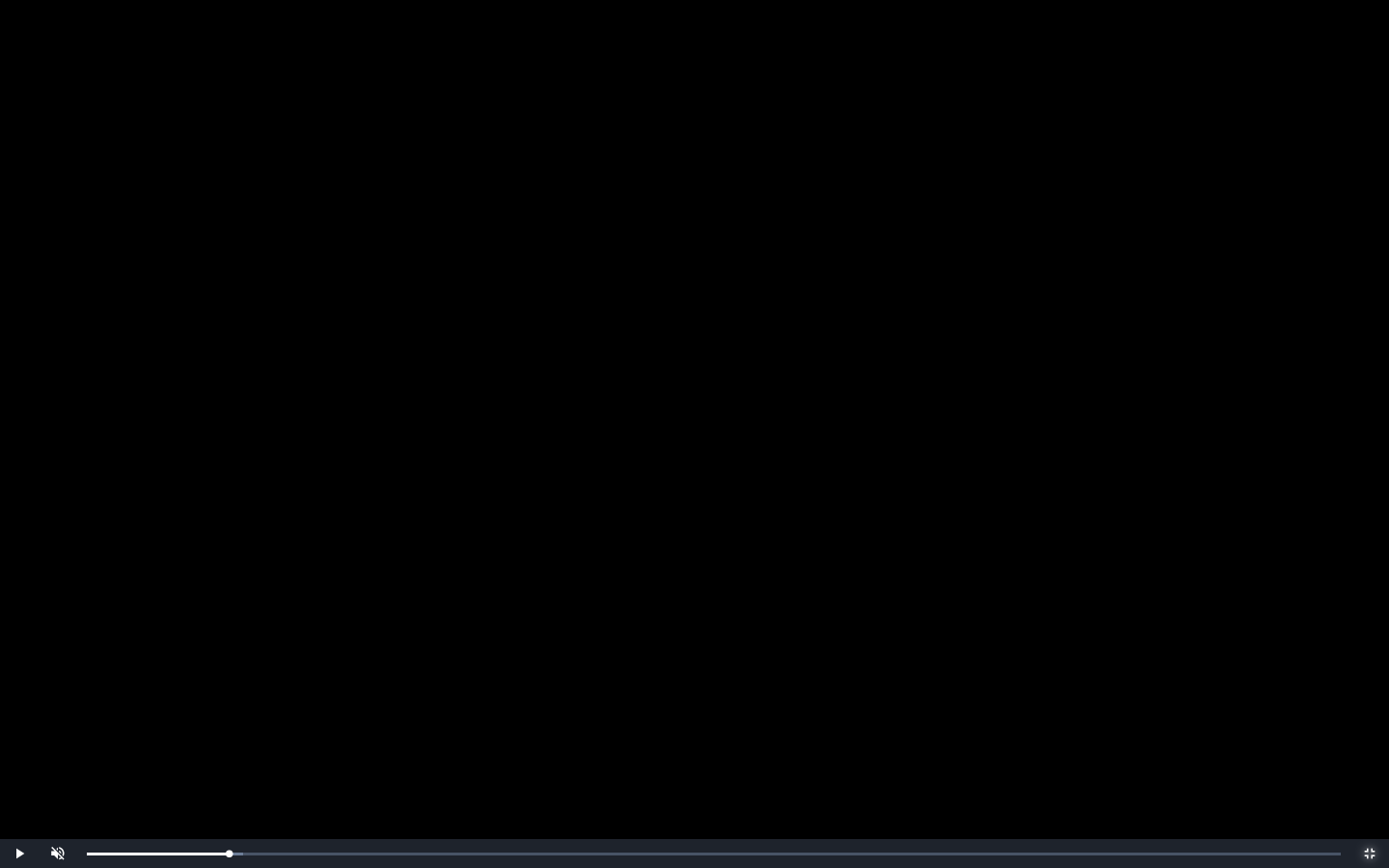 click on "Loaded : 0% 0:07:12 0:07:12 Progress : 0%" at bounding box center (714, 854) 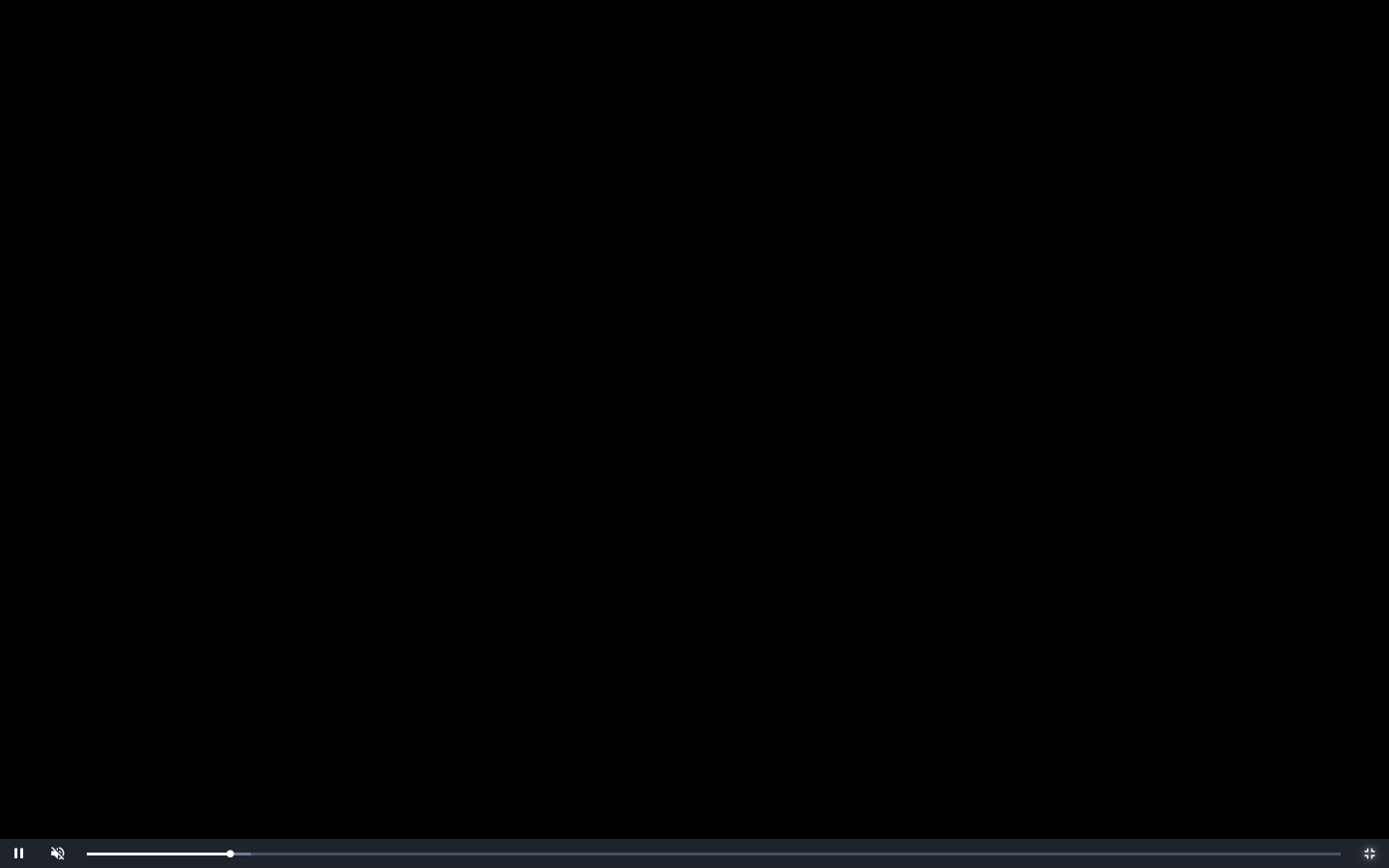 click on "0:07:36" at bounding box center (0, 0) 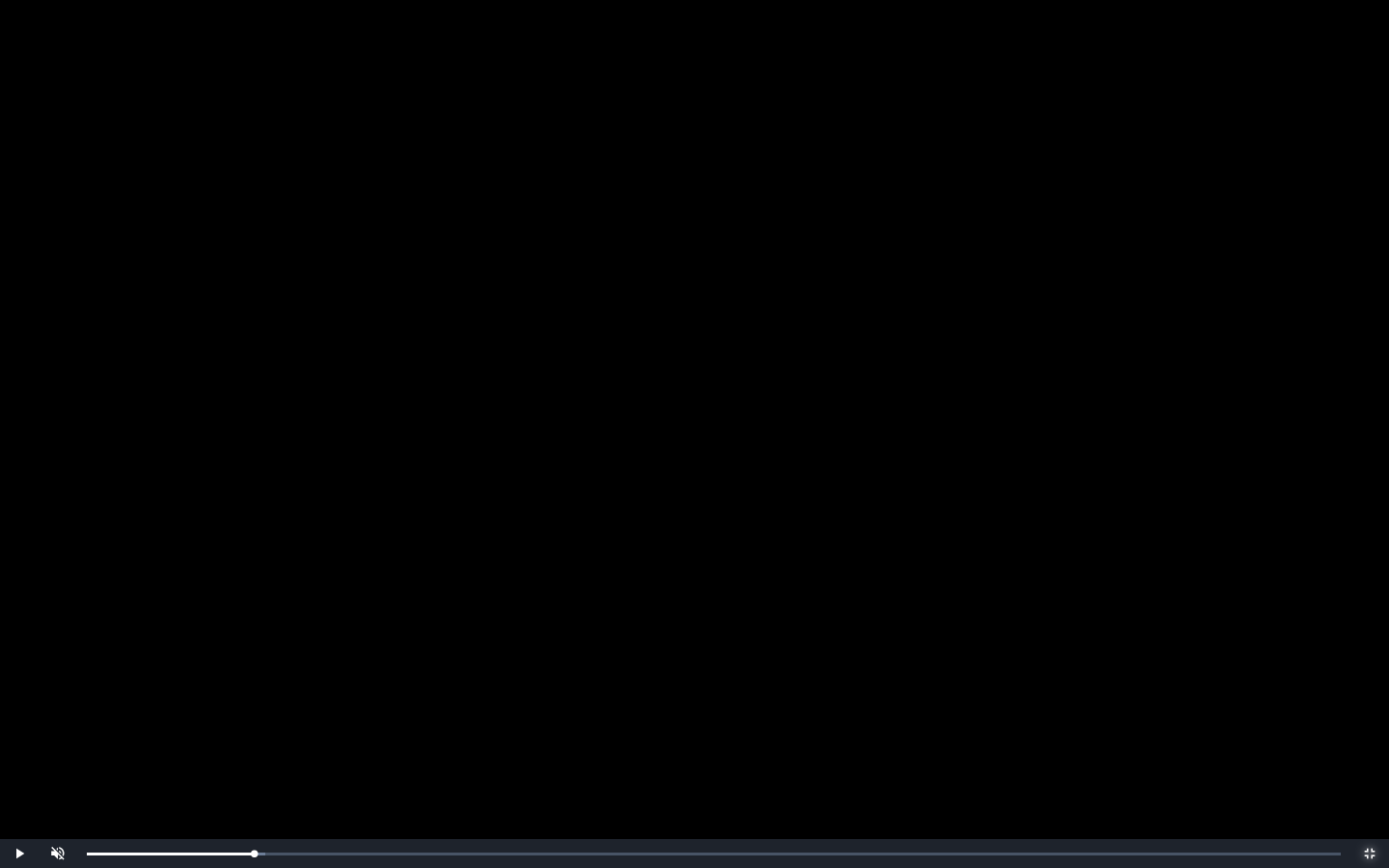 click on "Loaded : 0% 0:08:28 0:08:28 Progress : 0%" at bounding box center [714, 854] 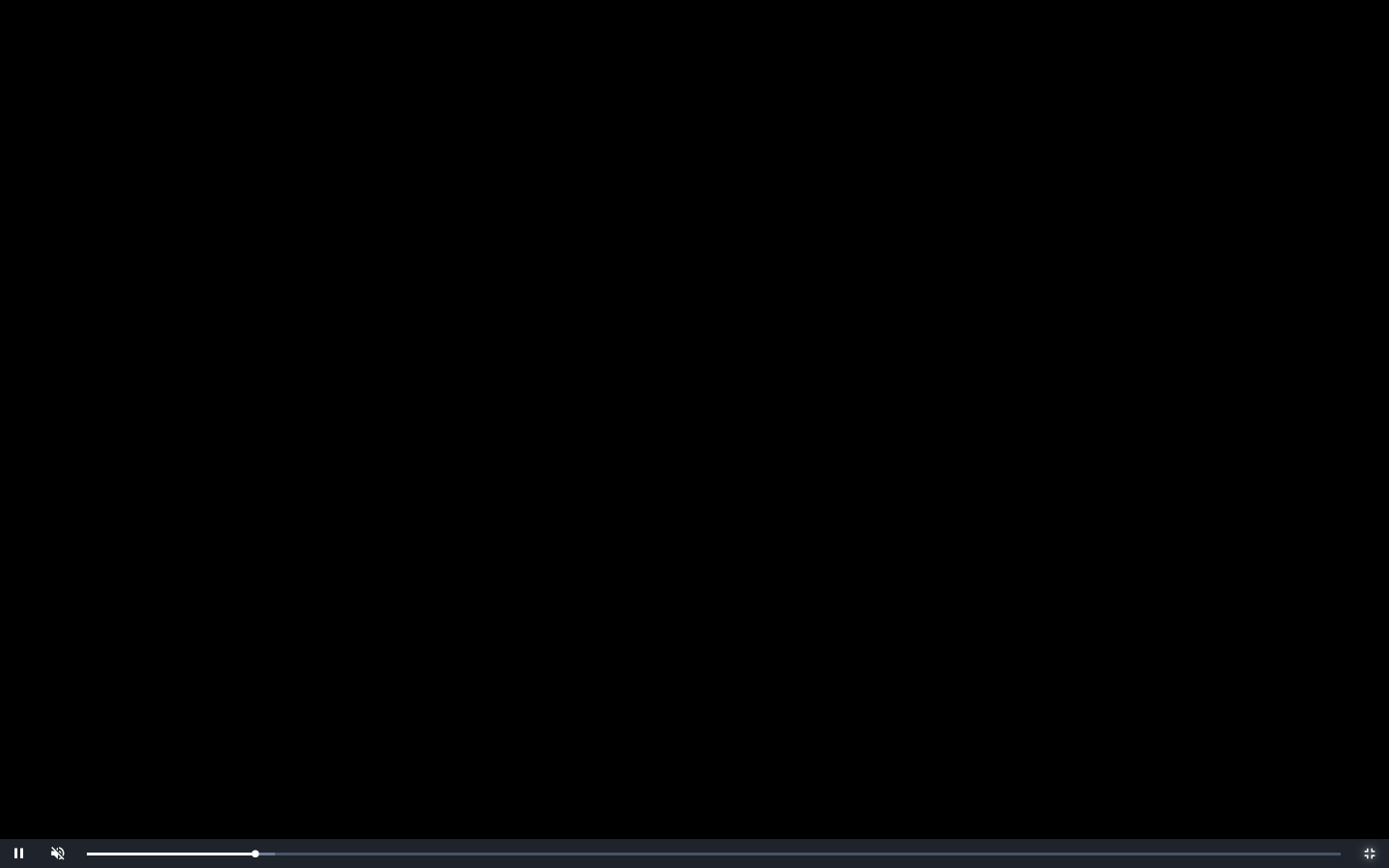 click on "Loaded : 0% 0:09:12 0:08:29 Progress : 0%" at bounding box center (714, 854) 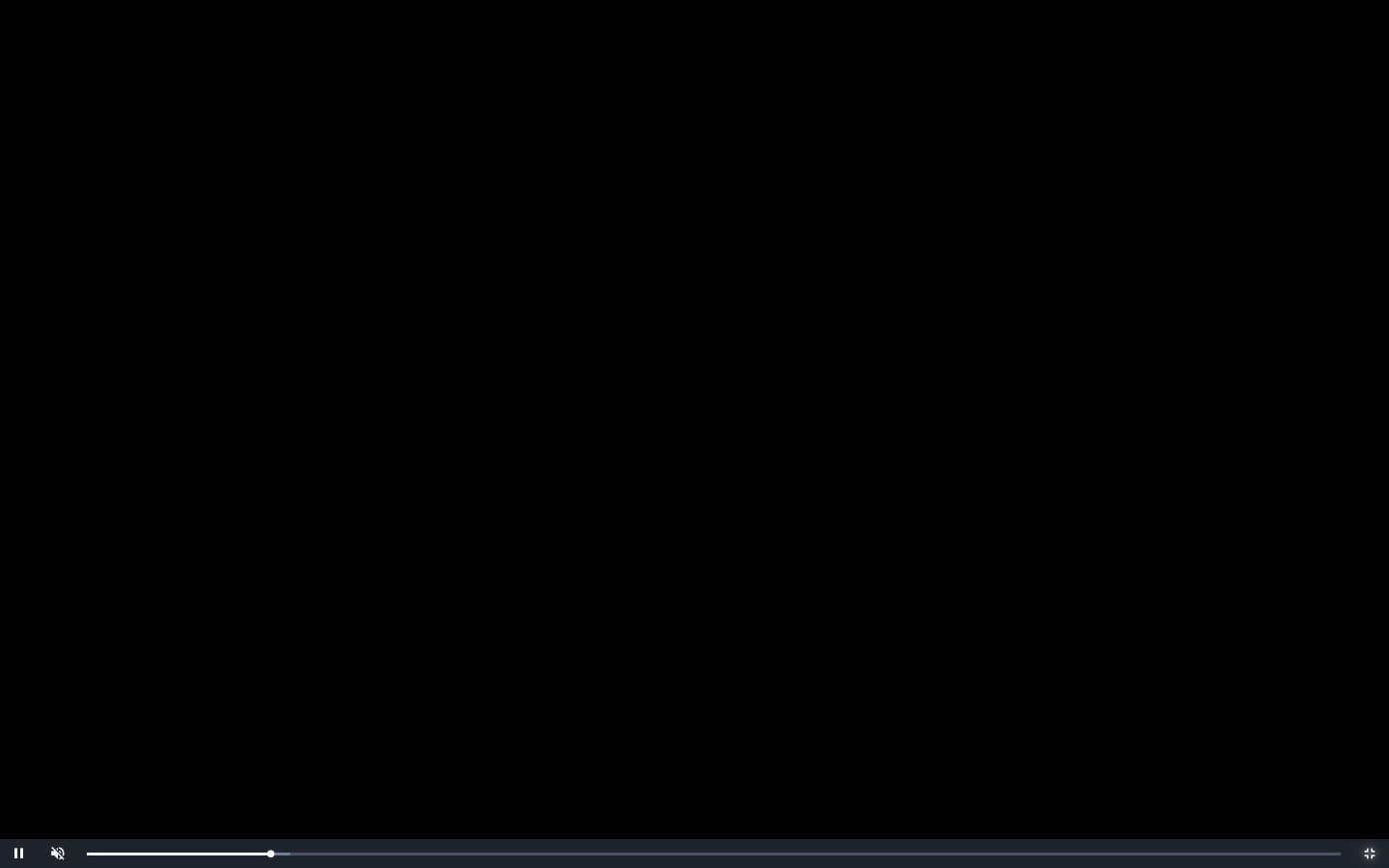 click on "Loaded : 0% 0:09:47 0:09:16 Progress : 0%" at bounding box center (714, 854) 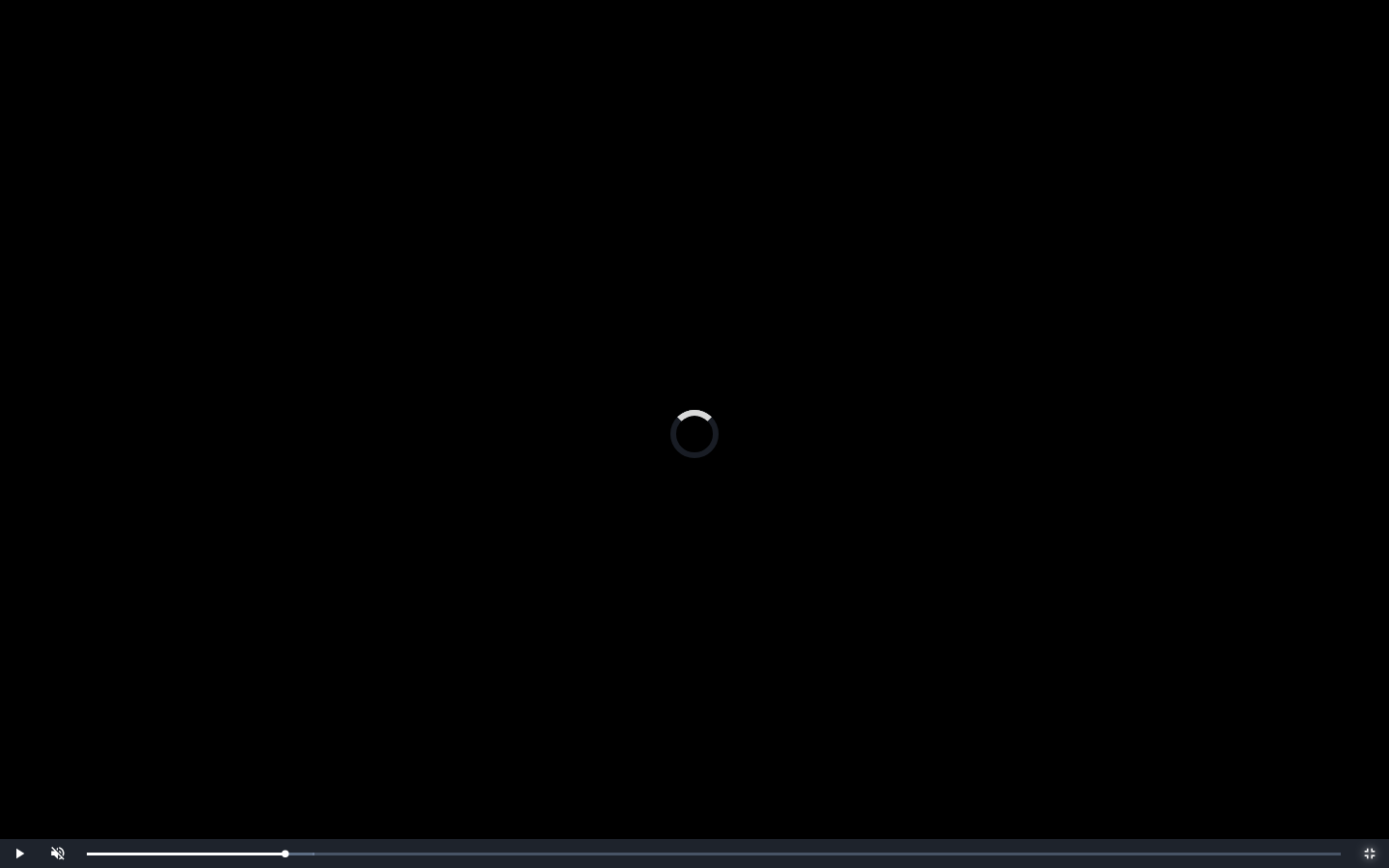 click on "Loaded : 0% 0:11:26 0:11:26 Progress : 0%" at bounding box center [714, 854] 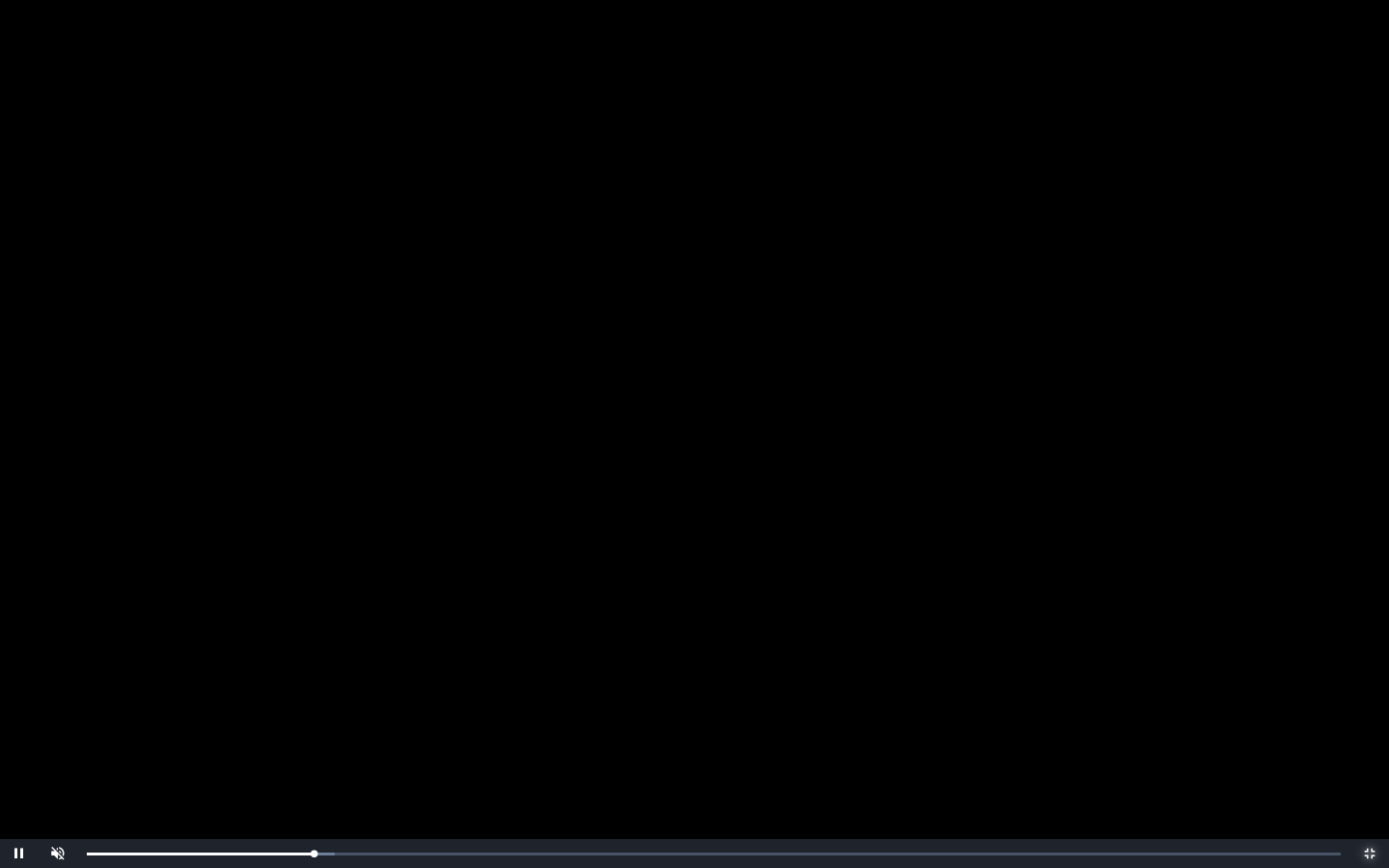 click on "Loaded : 0% 0:11:41 0:11:28 Progress : 0%" at bounding box center (714, 854) 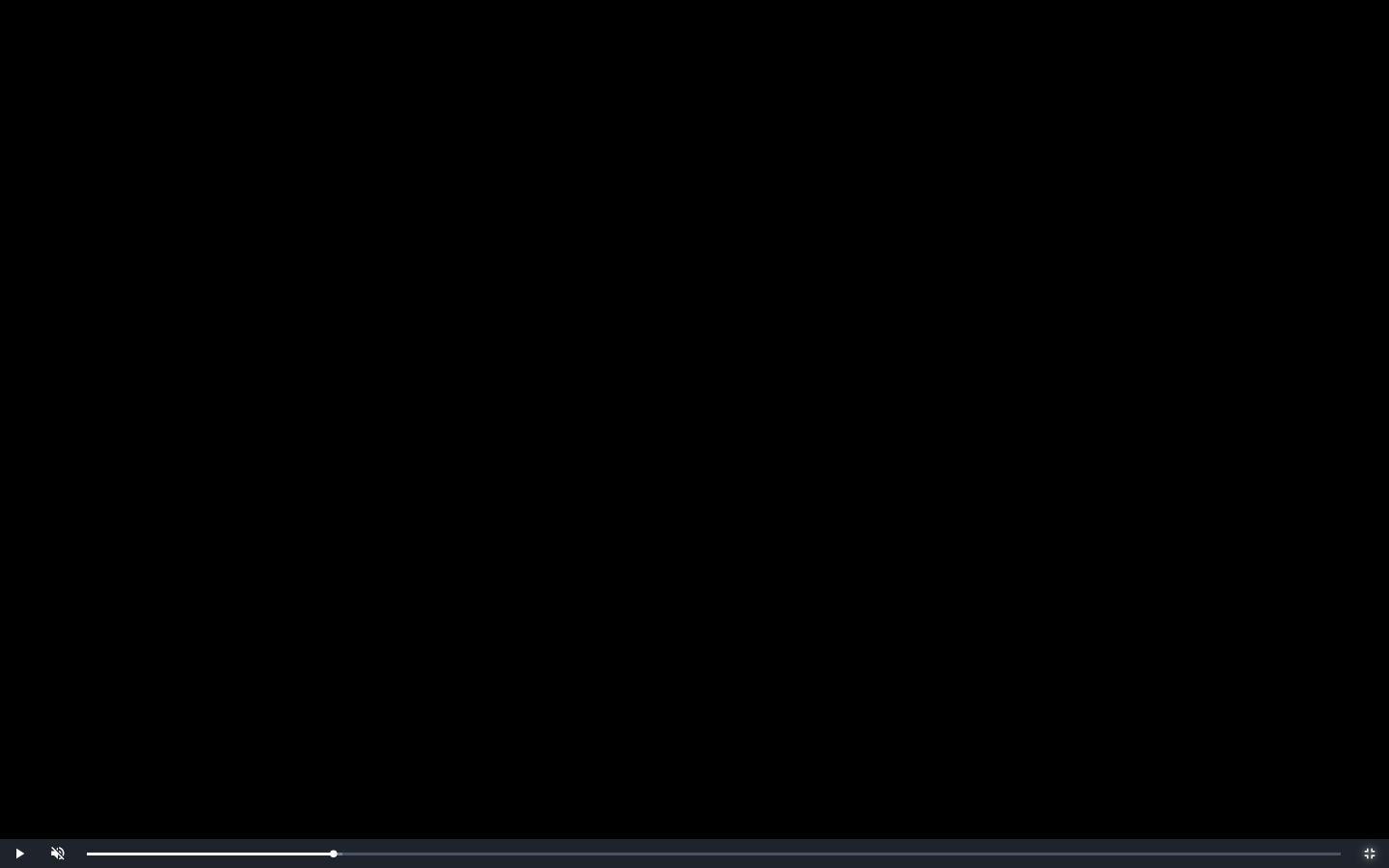 click on "Loaded : 0% 0:12:22 0:12:25 Progress : 0%" at bounding box center (714, 854) 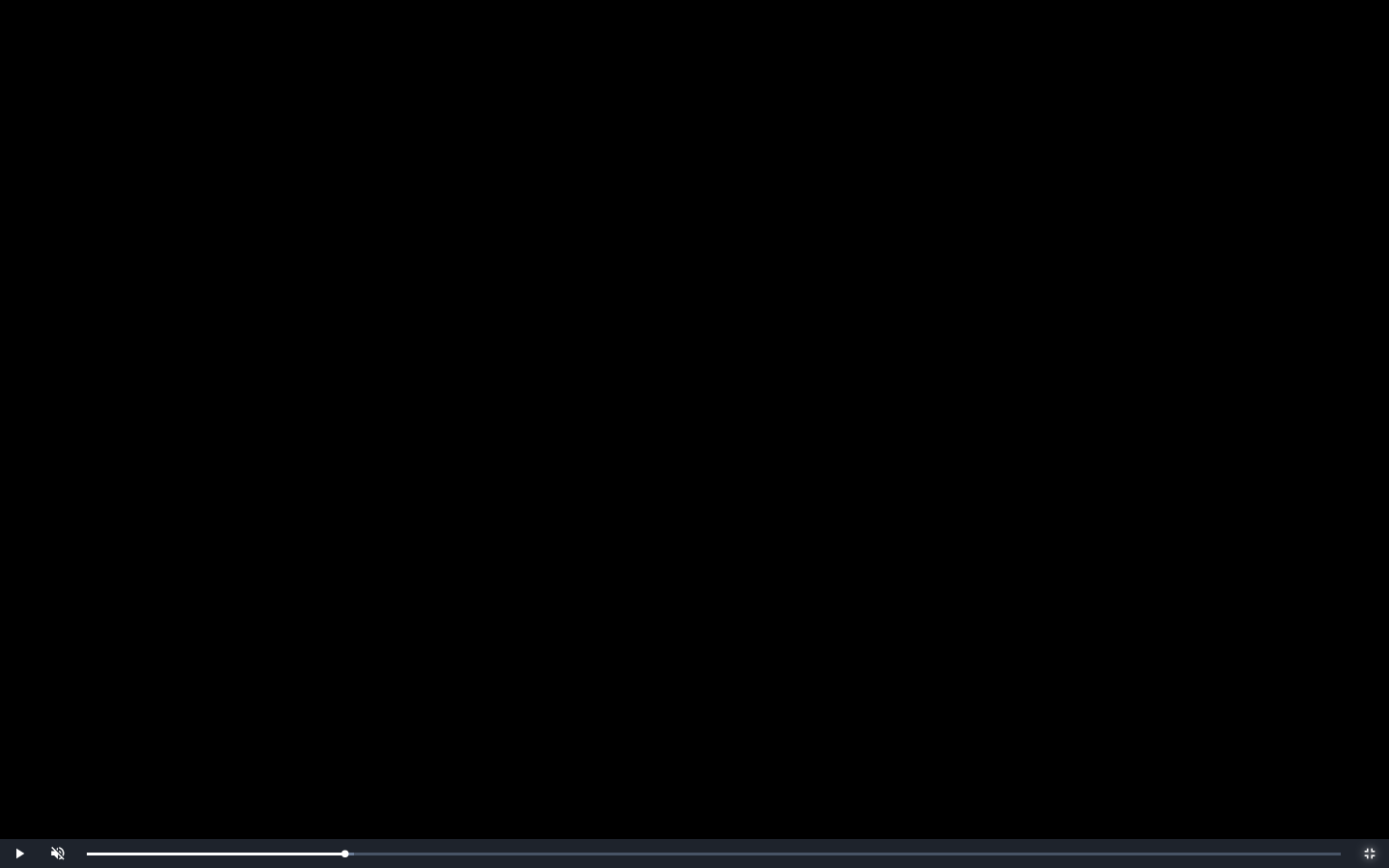 click on "Loaded : 0% 0:13:00 0:13:00 Progress : 0%" at bounding box center (714, 854) 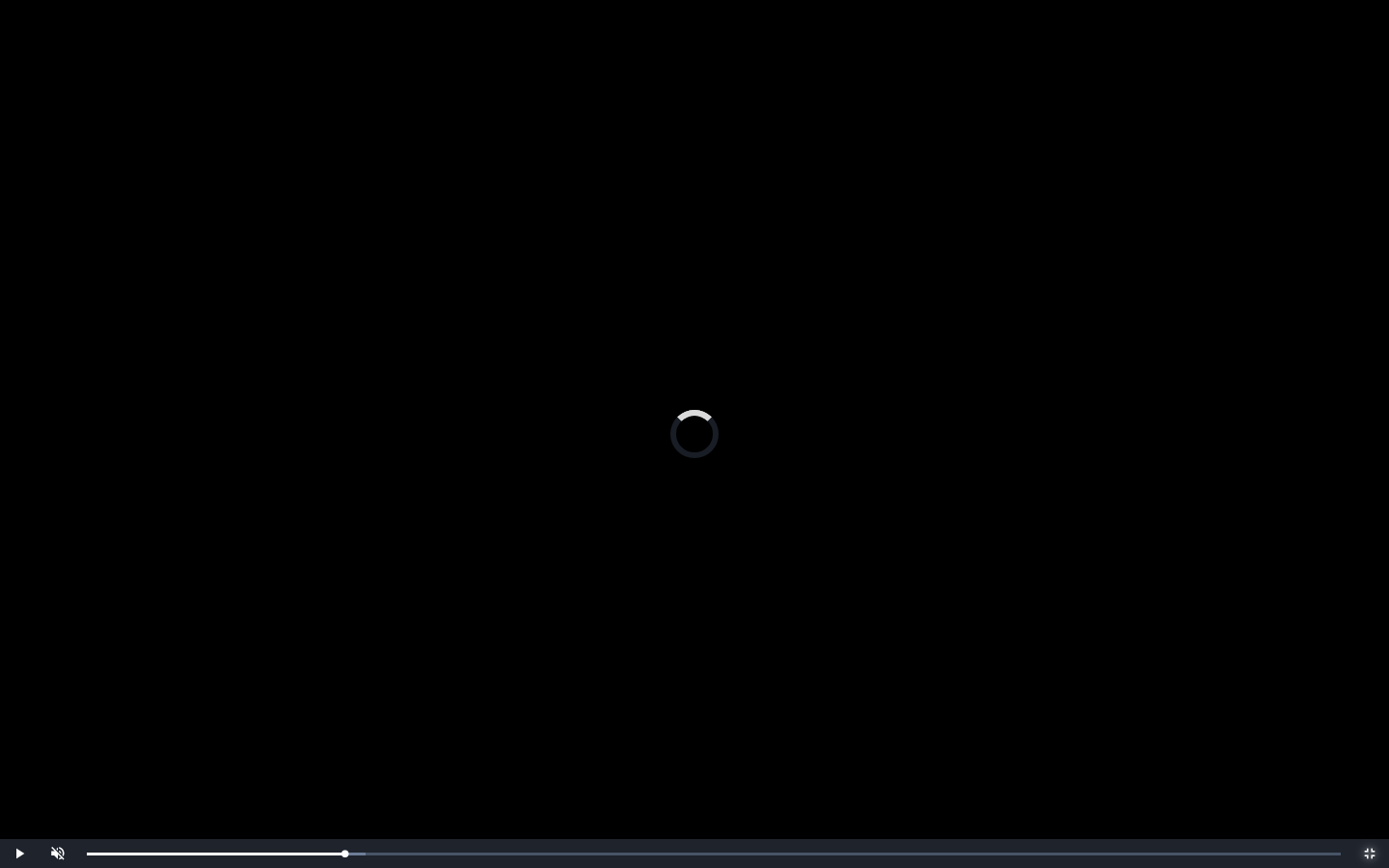 click on "Loaded : 0% 0:13:38 0:13:38 Progress : 0%" at bounding box center [714, 854] 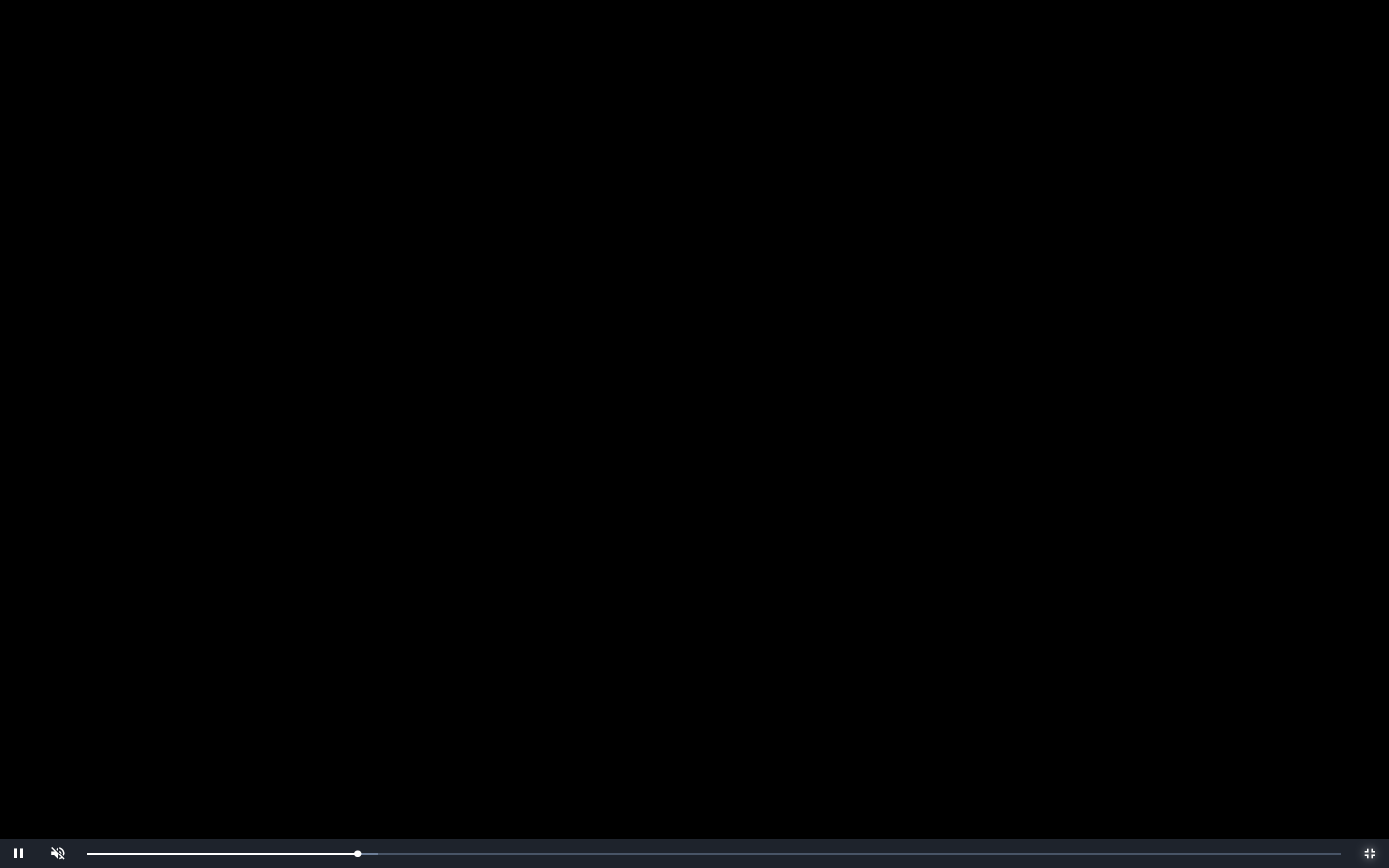 click on "Loaded : 0% 0:13:50 0:13:38 Progress : 0%" at bounding box center [714, 854] 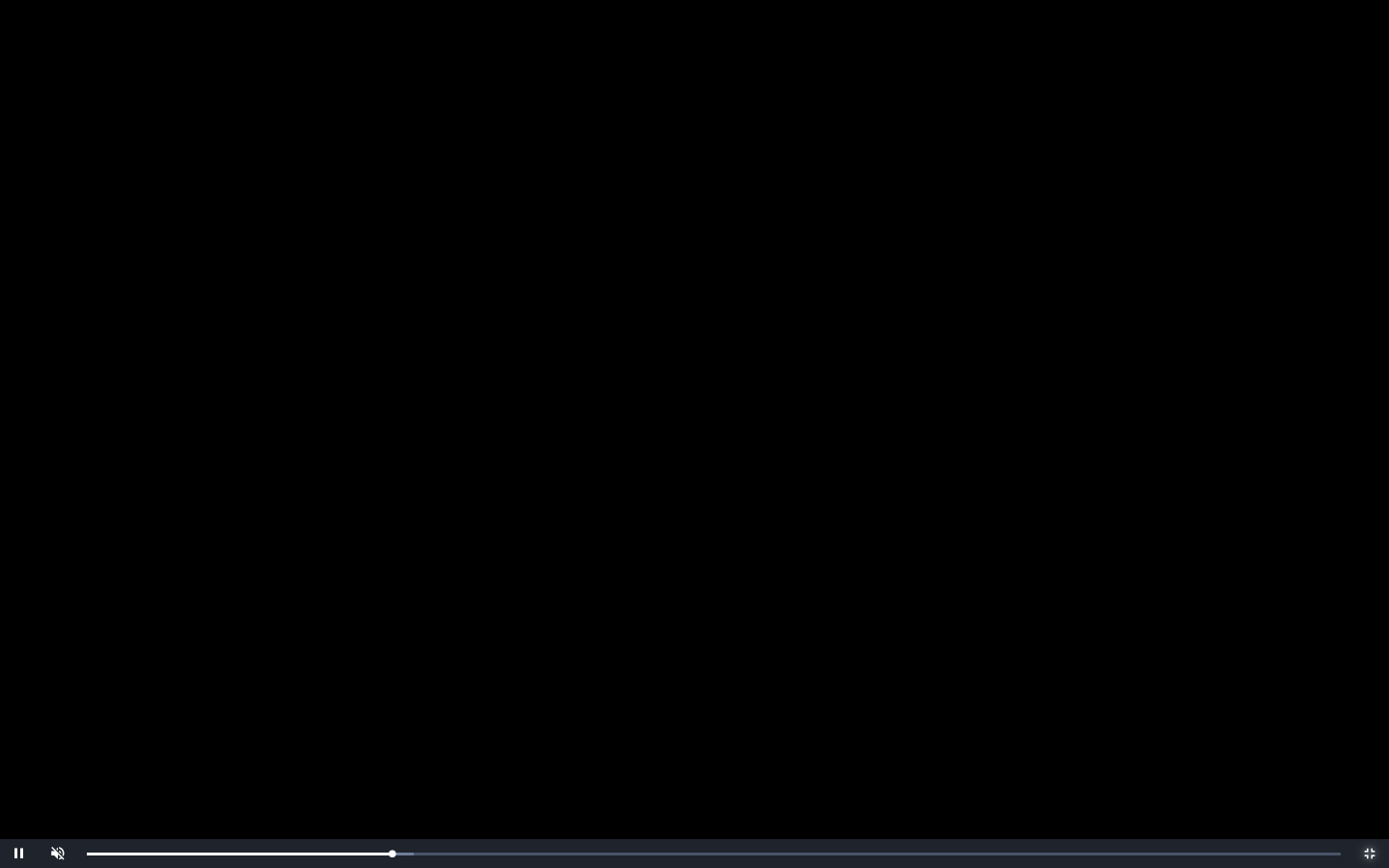 click on "0:14:51" at bounding box center (0, 0) 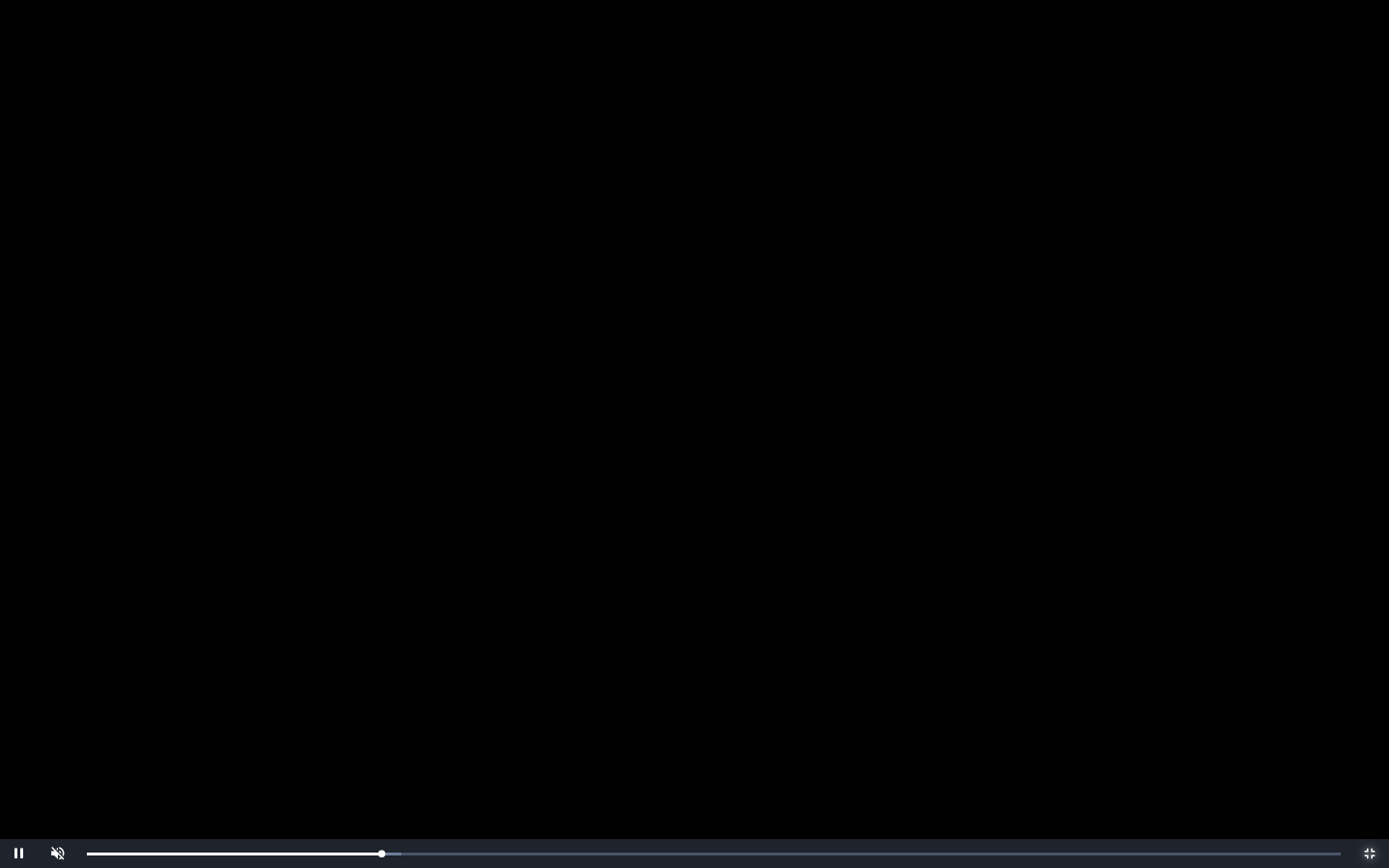 click on "0:14:52 Progress : 0%" at bounding box center (233, 854) 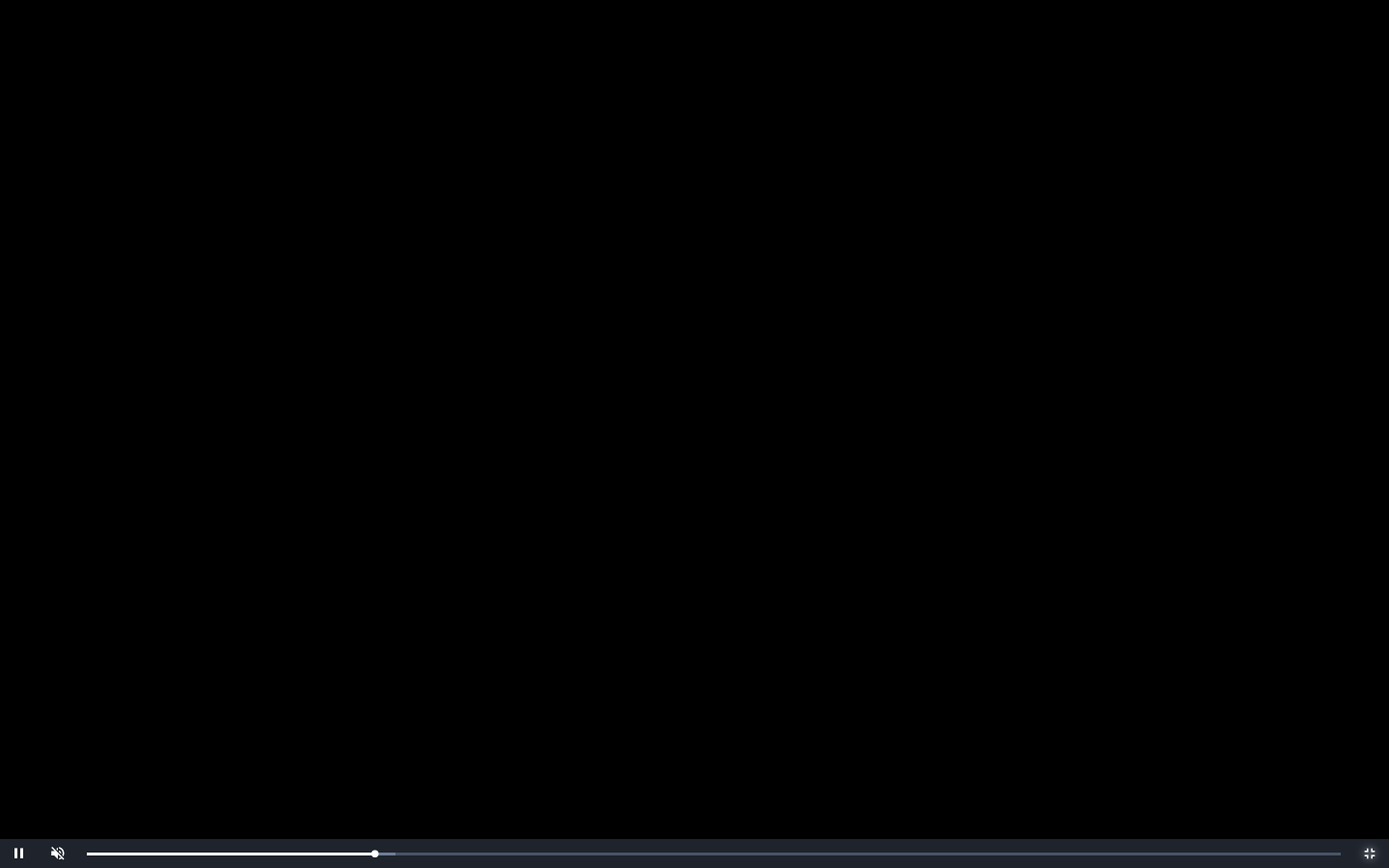 click on "Loaded : 0% 0:15:38 0:14:31 Progress : 0%" at bounding box center [714, 854] 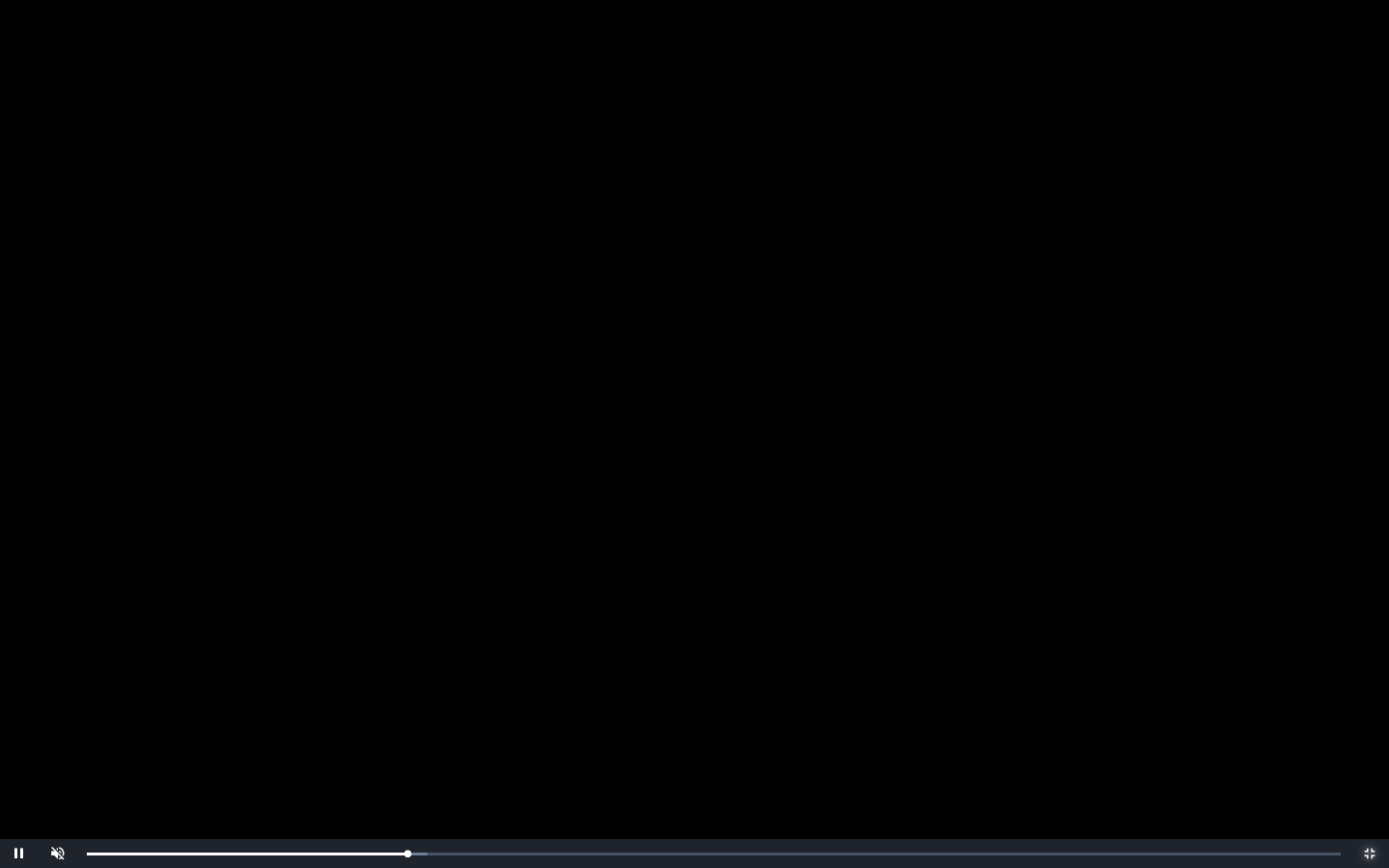 click on "Loaded : 0% 0:16:42 0:16:11 Progress : 0%" at bounding box center (714, 854) 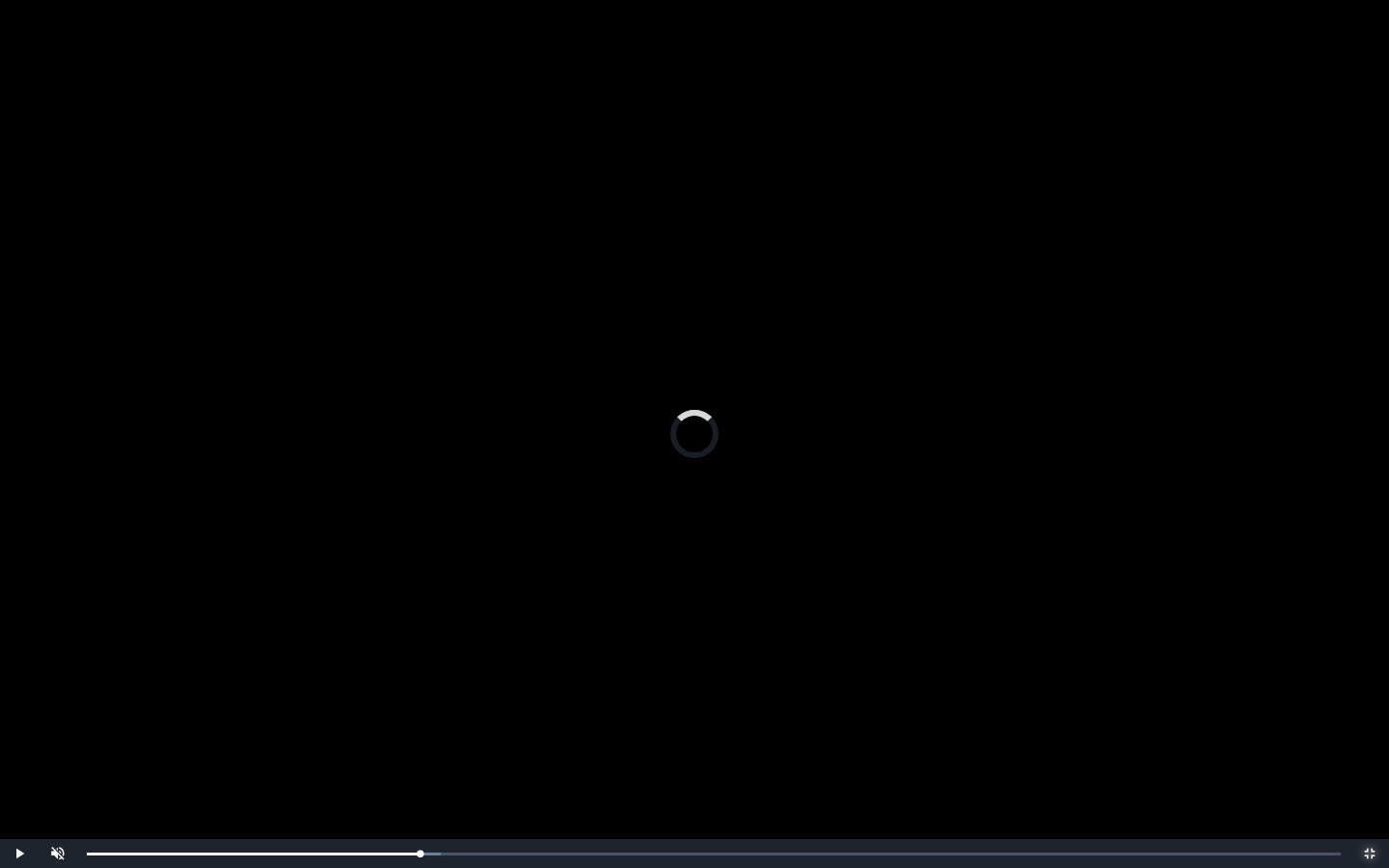 click on "0:17:06 Progress : 0%" at bounding box center [253, 854] 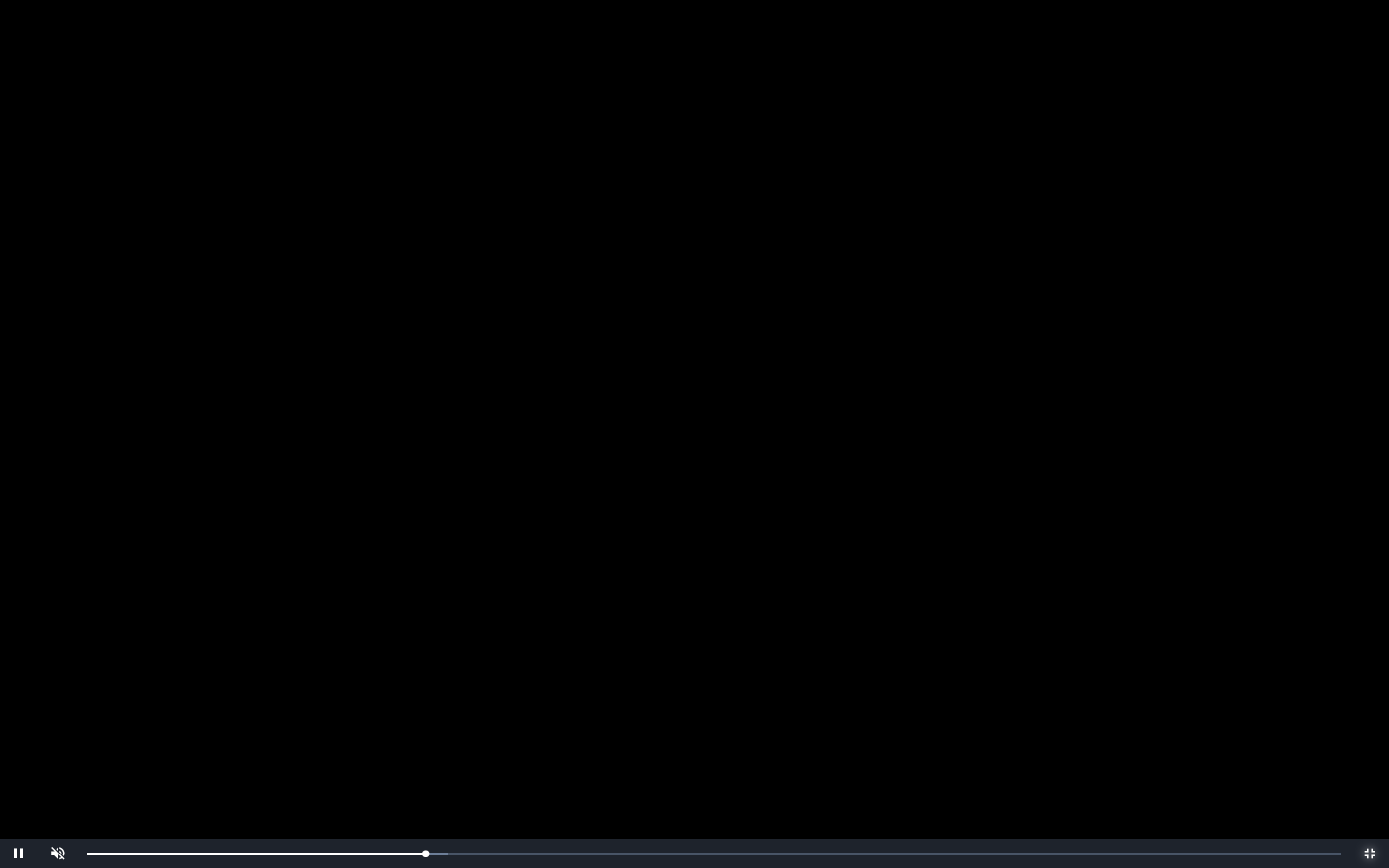 click on "Loaded : 0% 0:17:35 0:17:06 Progress : 0%" at bounding box center [714, 854] 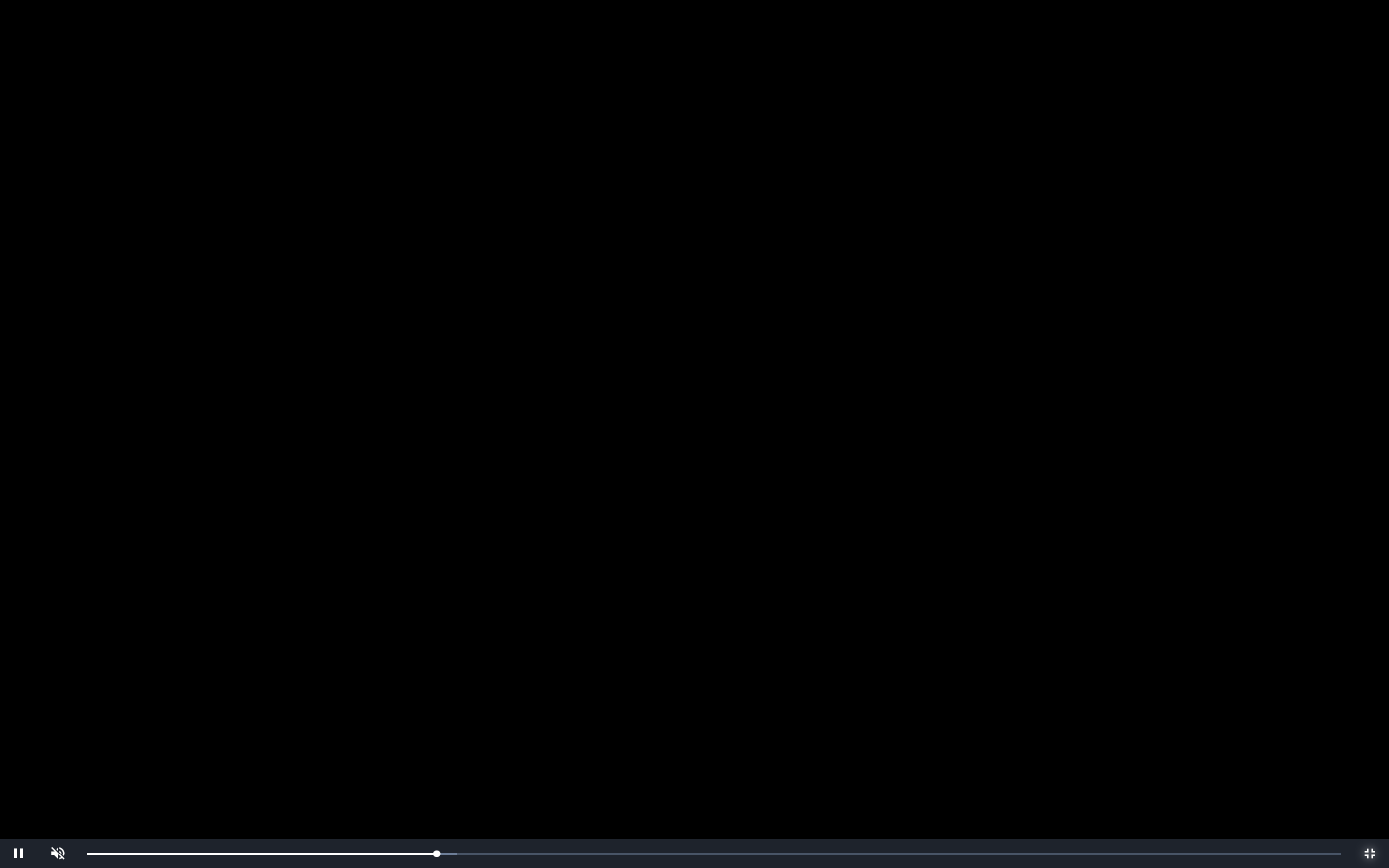 click on "Loaded : 0% 0:18:13 0:17:38 Progress : 0%" at bounding box center [714, 854] 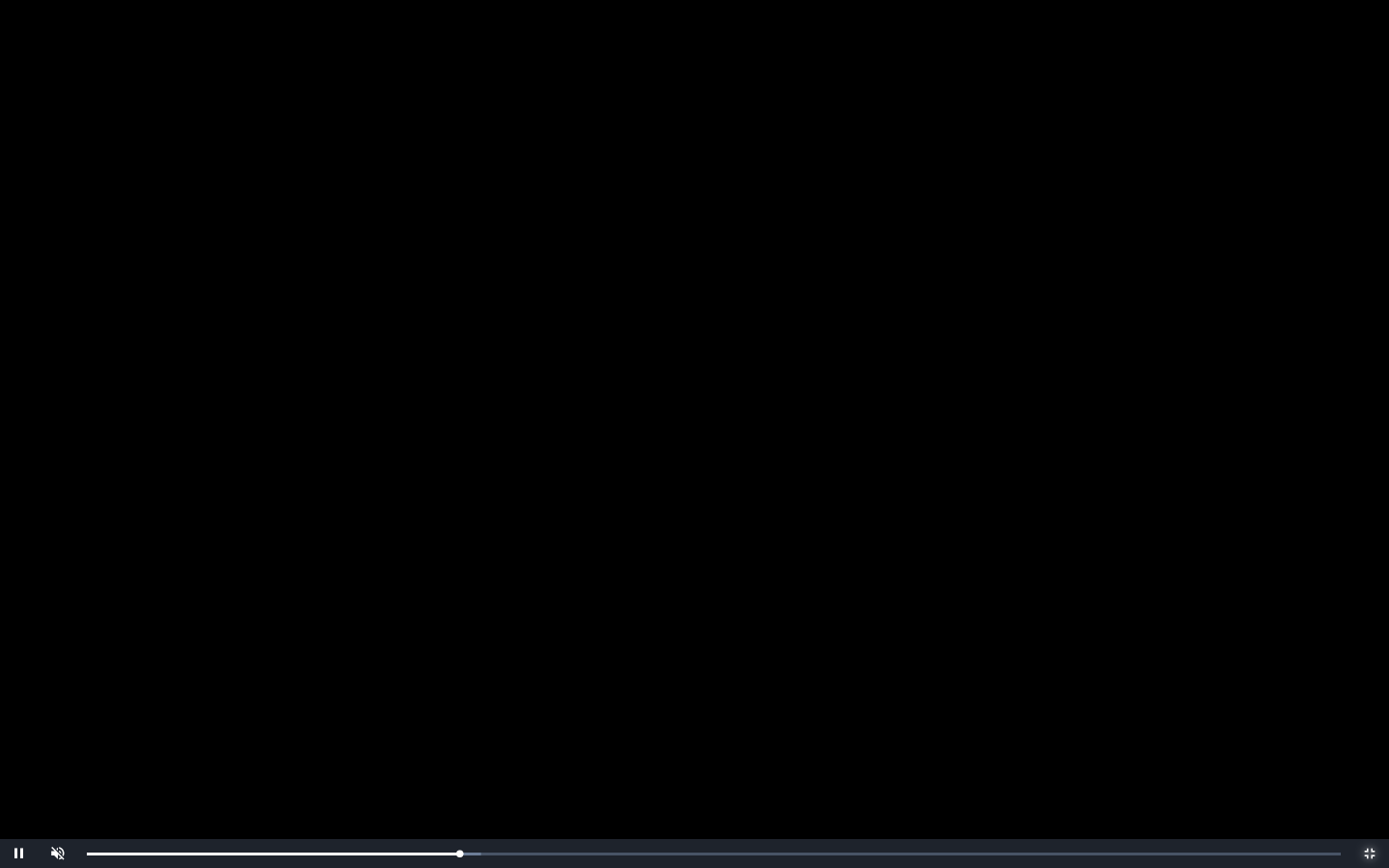 click on "Loaded : 0% 0:19:08 0:18:48 Progress : 0%" at bounding box center [714, 854] 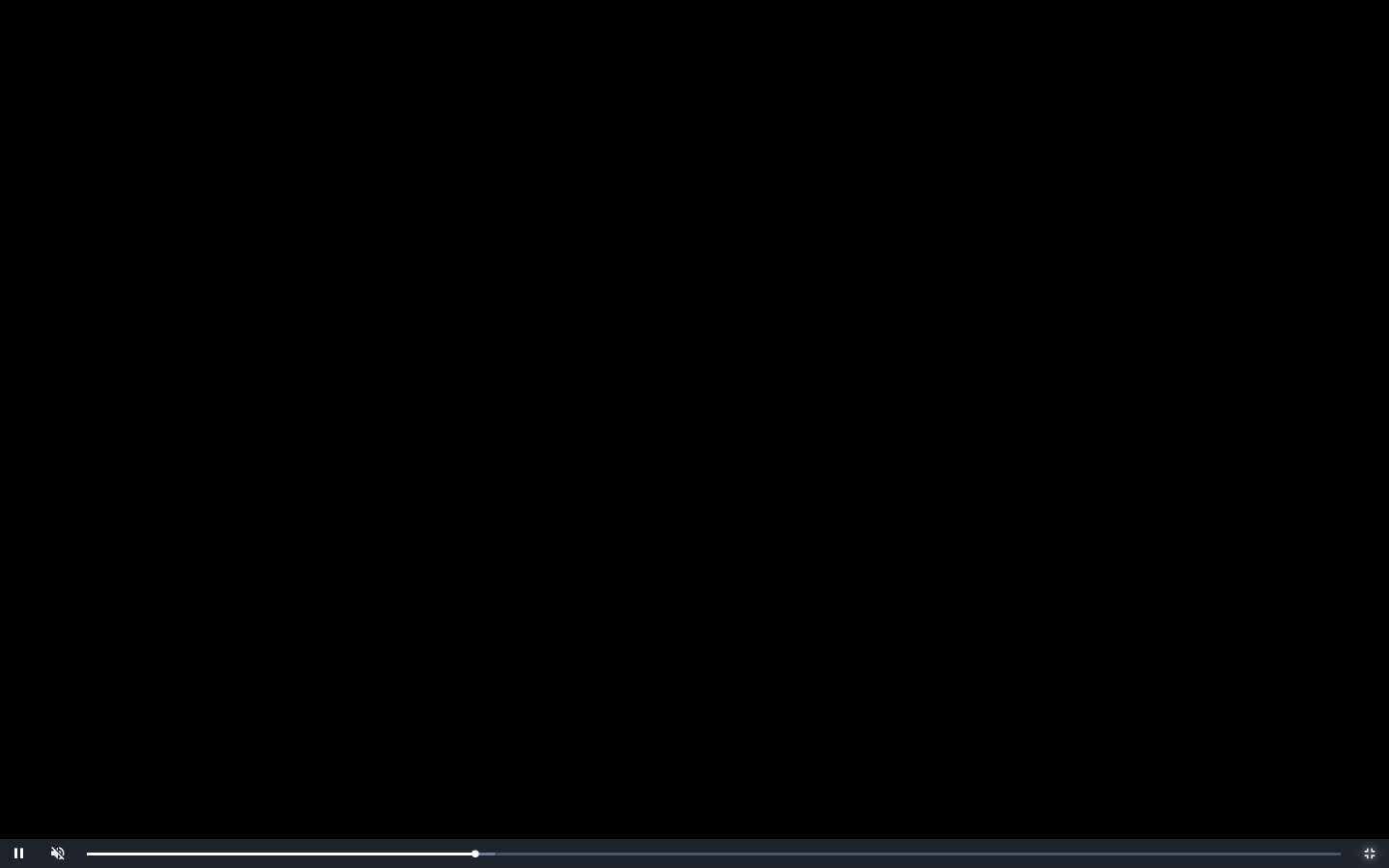 click on "Loaded : 0% 0:20:24 0:19:36 Progress : 0%" at bounding box center (714, 854) 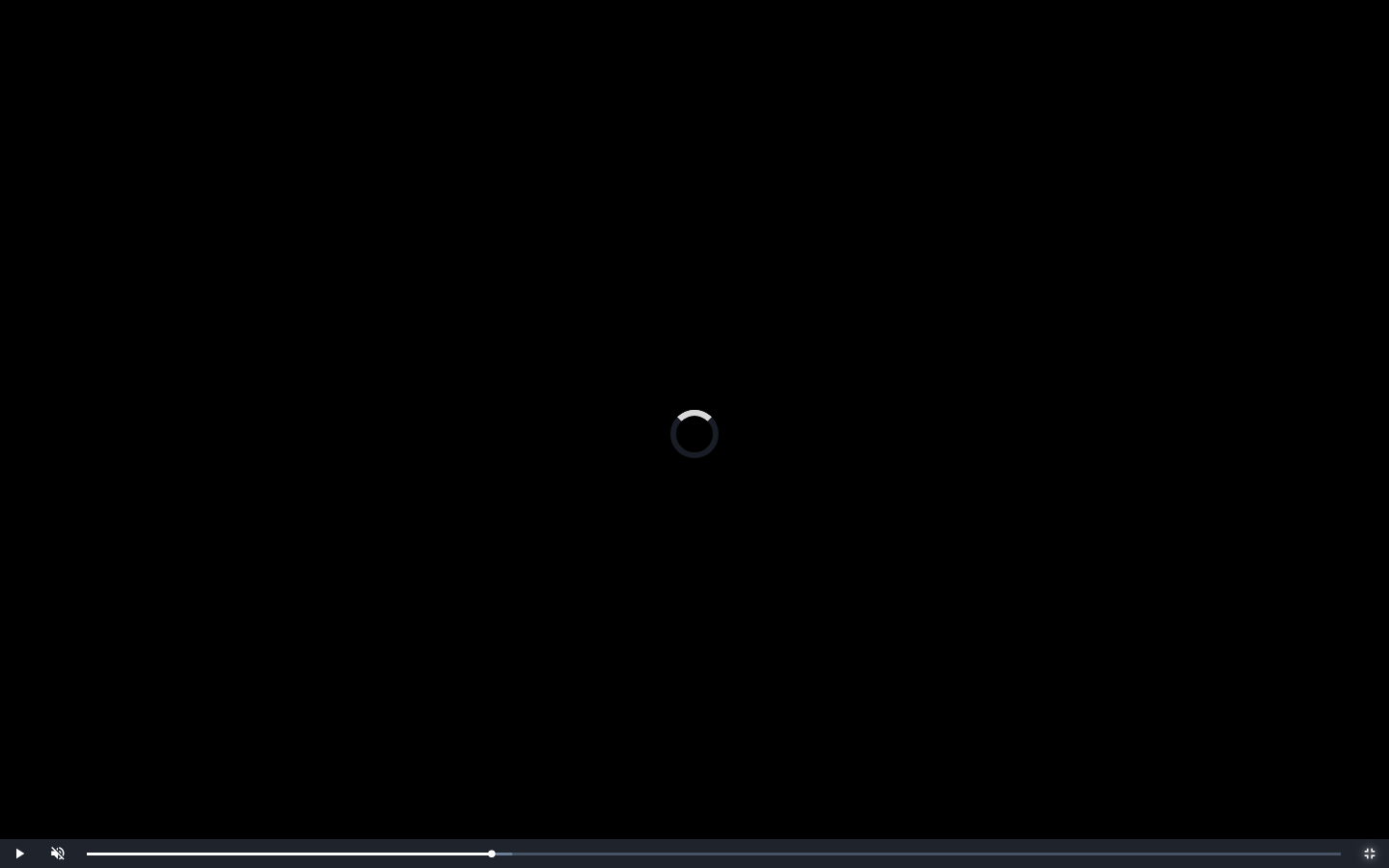 click on "Loaded : 0% 0:20:59 0:20:59 Progress : 0%" at bounding box center (714, 854) 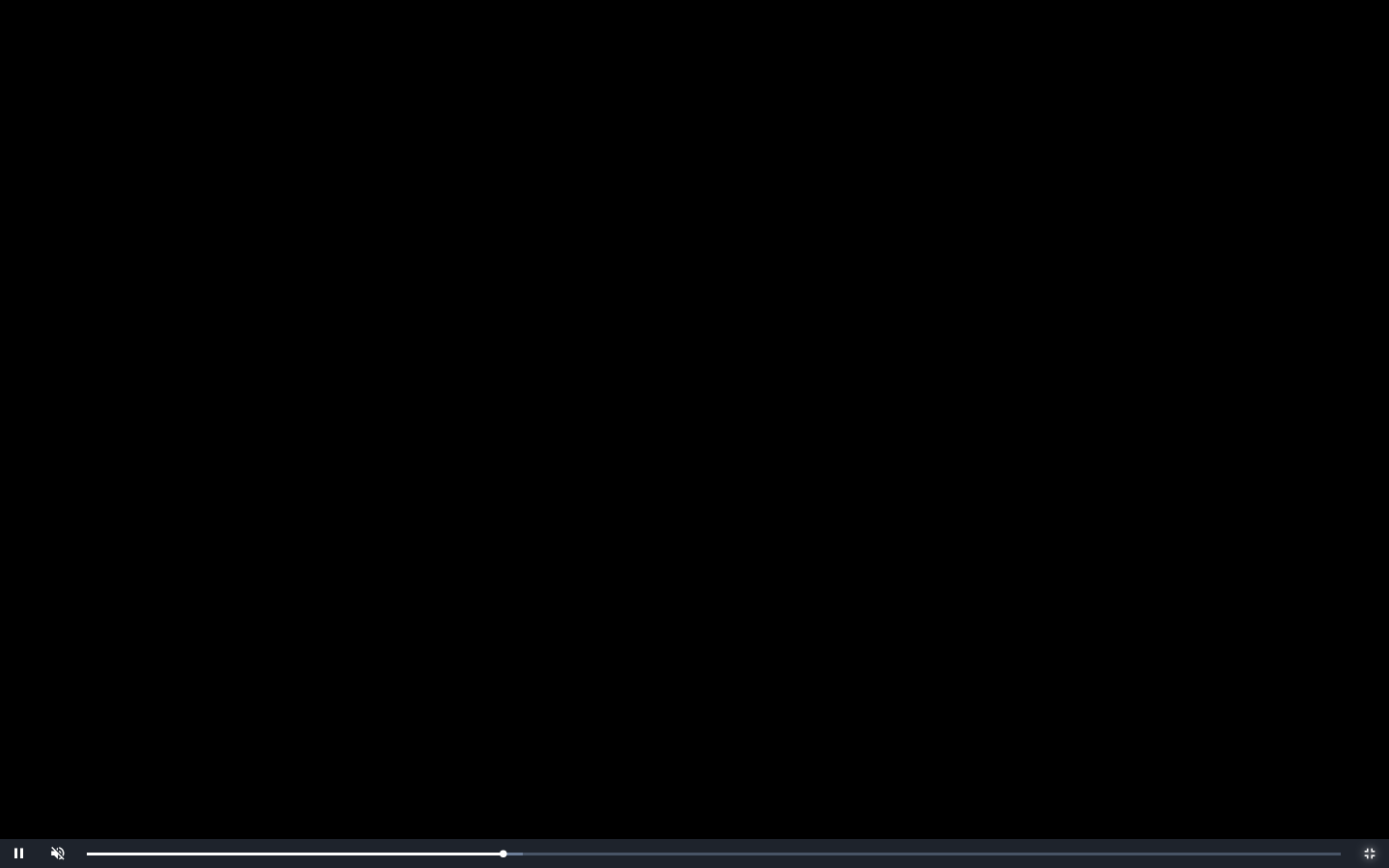 click on "Loaded : 0% 0:21:43 0:21:00 Progress : 0%" at bounding box center [714, 854] 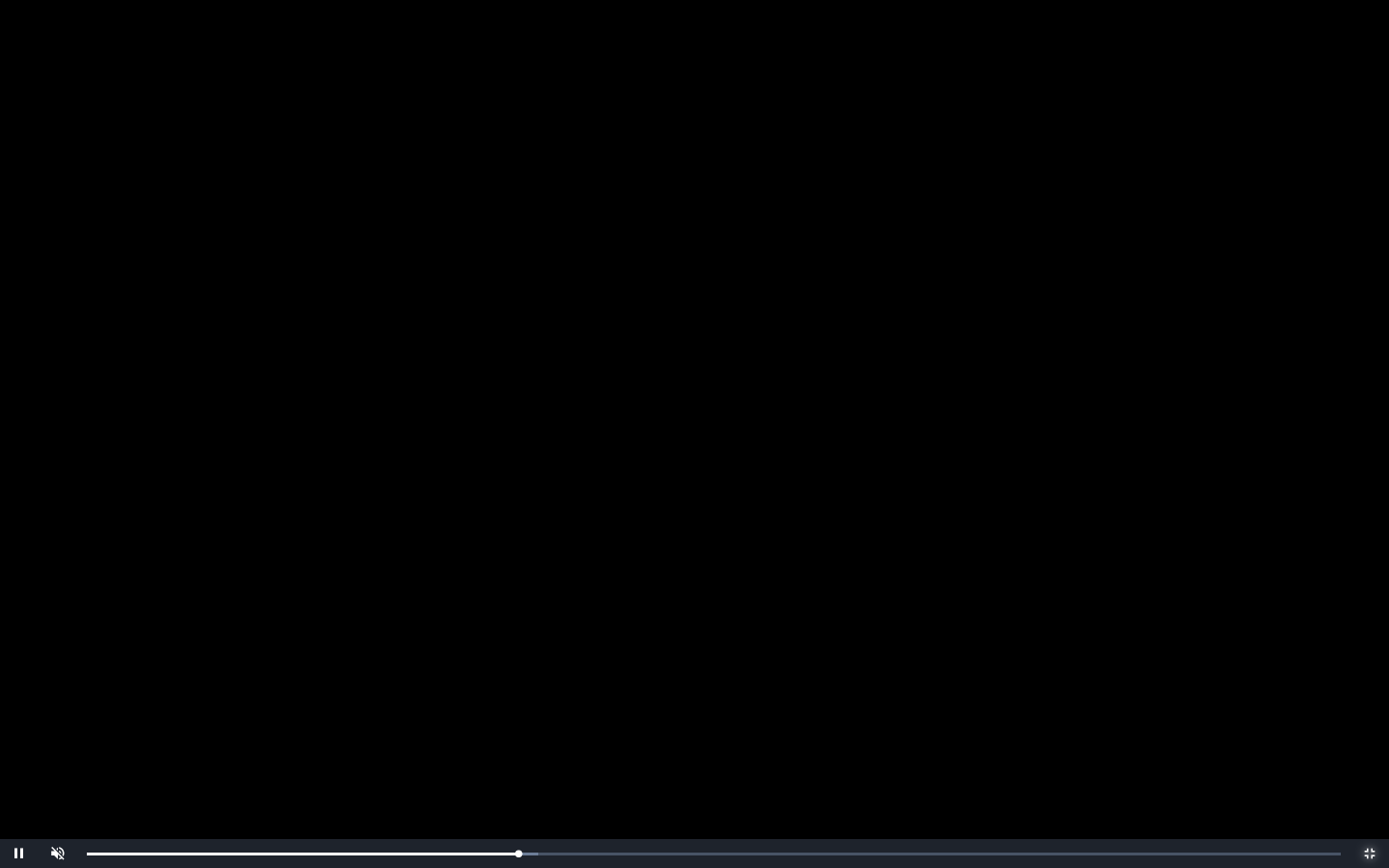 click on "Loaded : 0% 0:22:01 0:21:47 Progress : 0%" at bounding box center (714, 854) 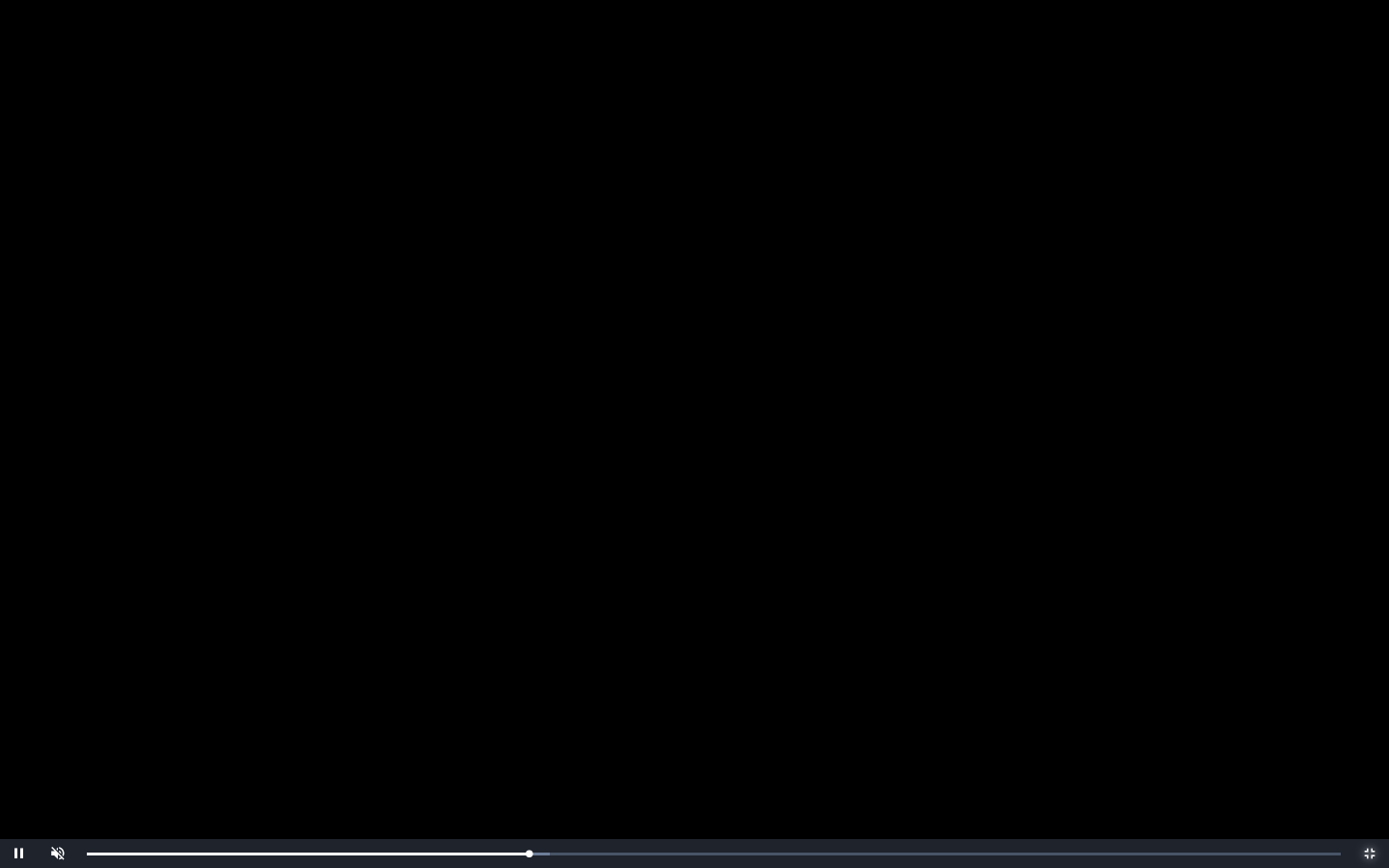 click on "Loaded : 0% 0:16:36 0:22:20 Progress : 0%" at bounding box center [714, 854] 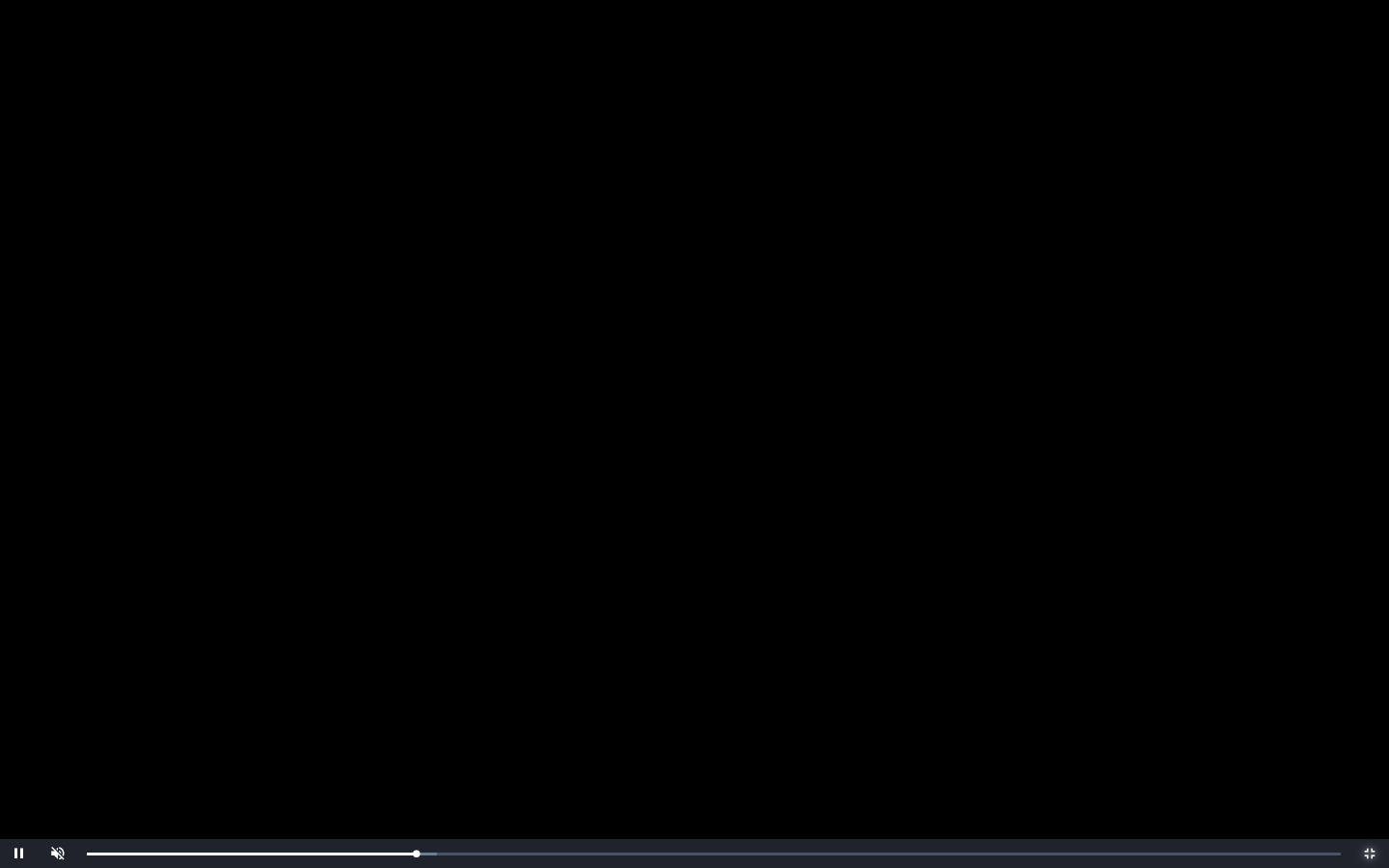 click on "Loaded : 0% 0:13:41 0:16:38 Progress : 0%" at bounding box center [714, 854] 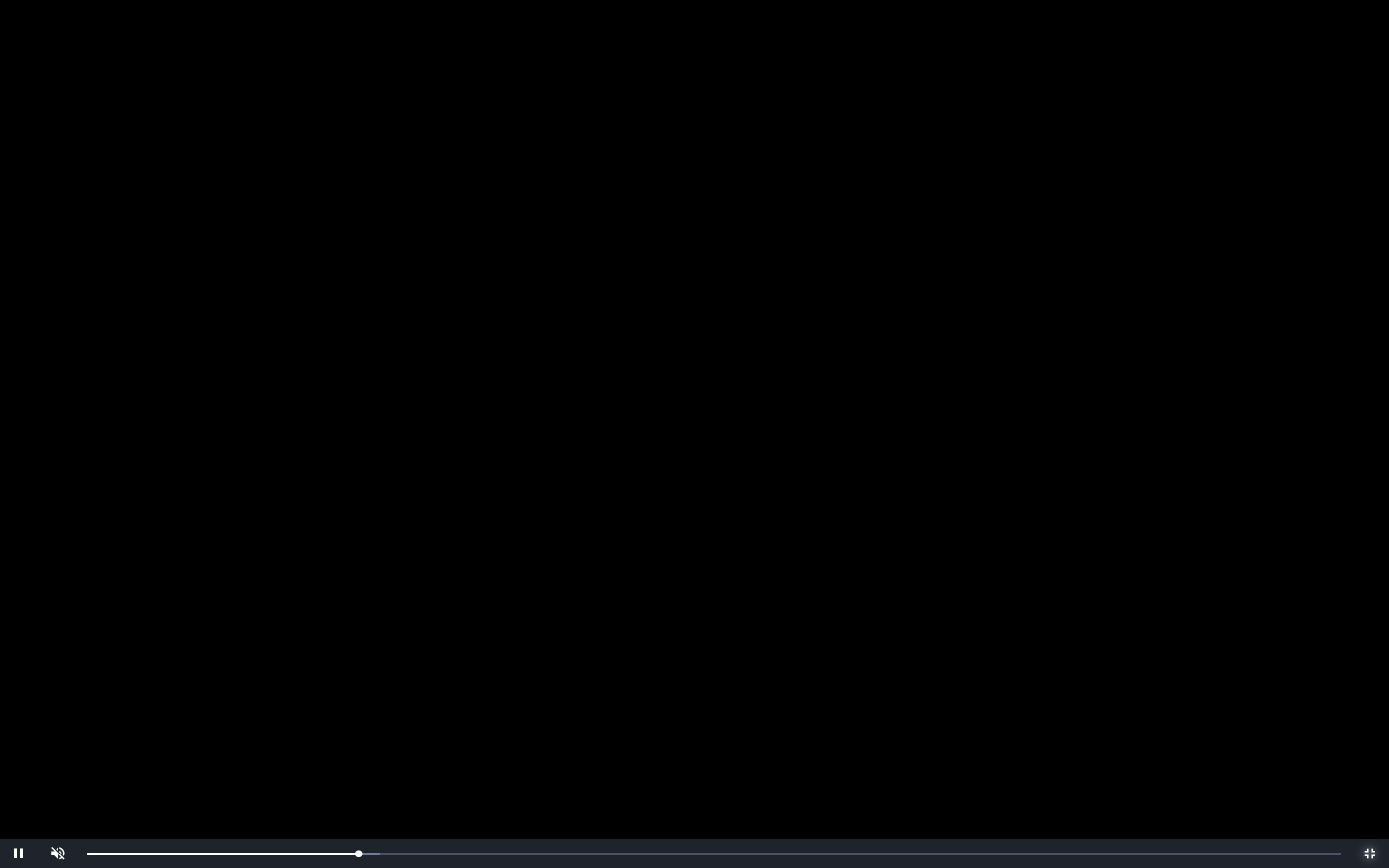 click on "Loaded : 0% 0:00:17 0:13:43 Progress : 0%" at bounding box center (714, 854) 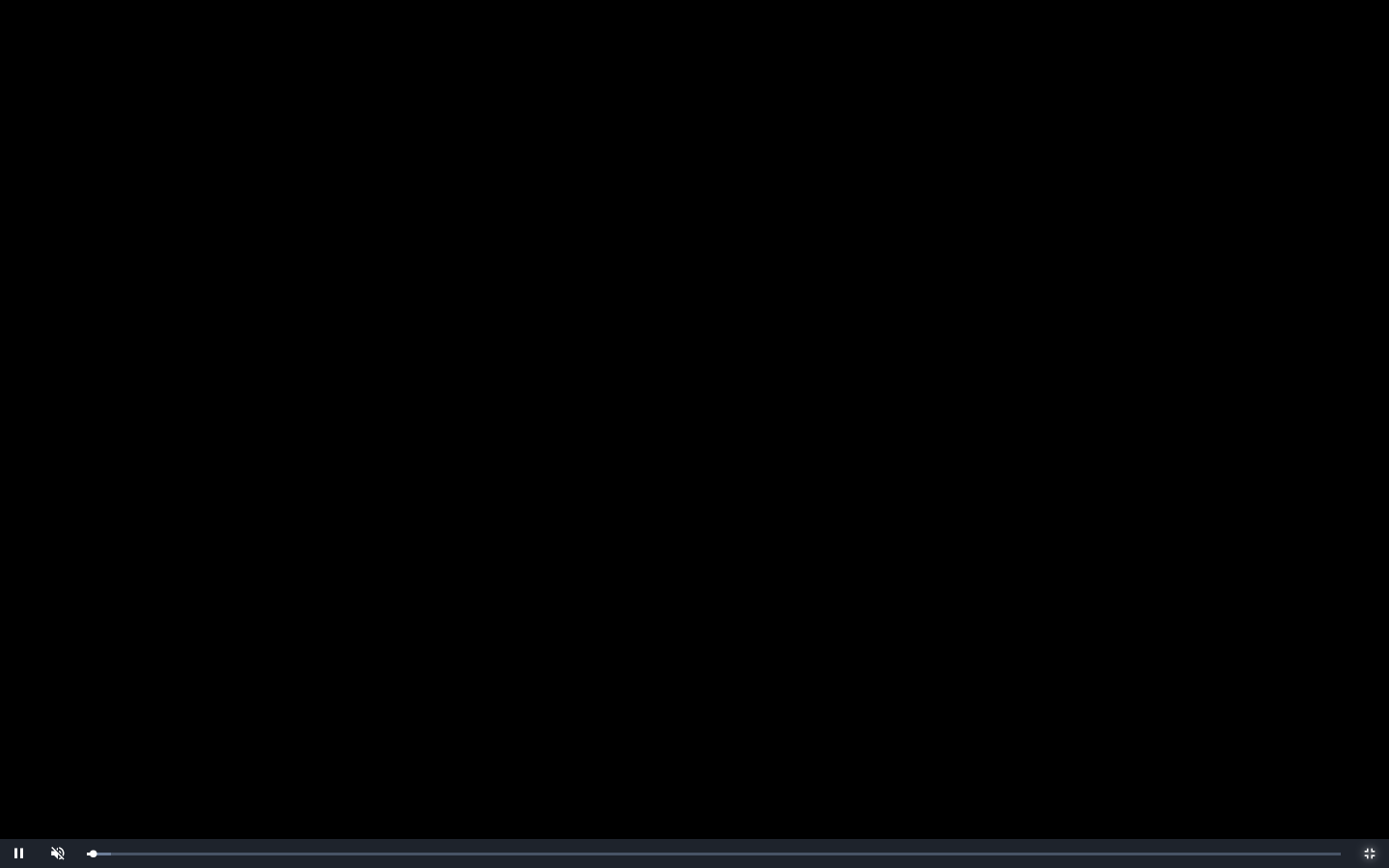 click on "Loaded : 0% 0:00:29 0:00:19 Progress : 0%" at bounding box center [714, 854] 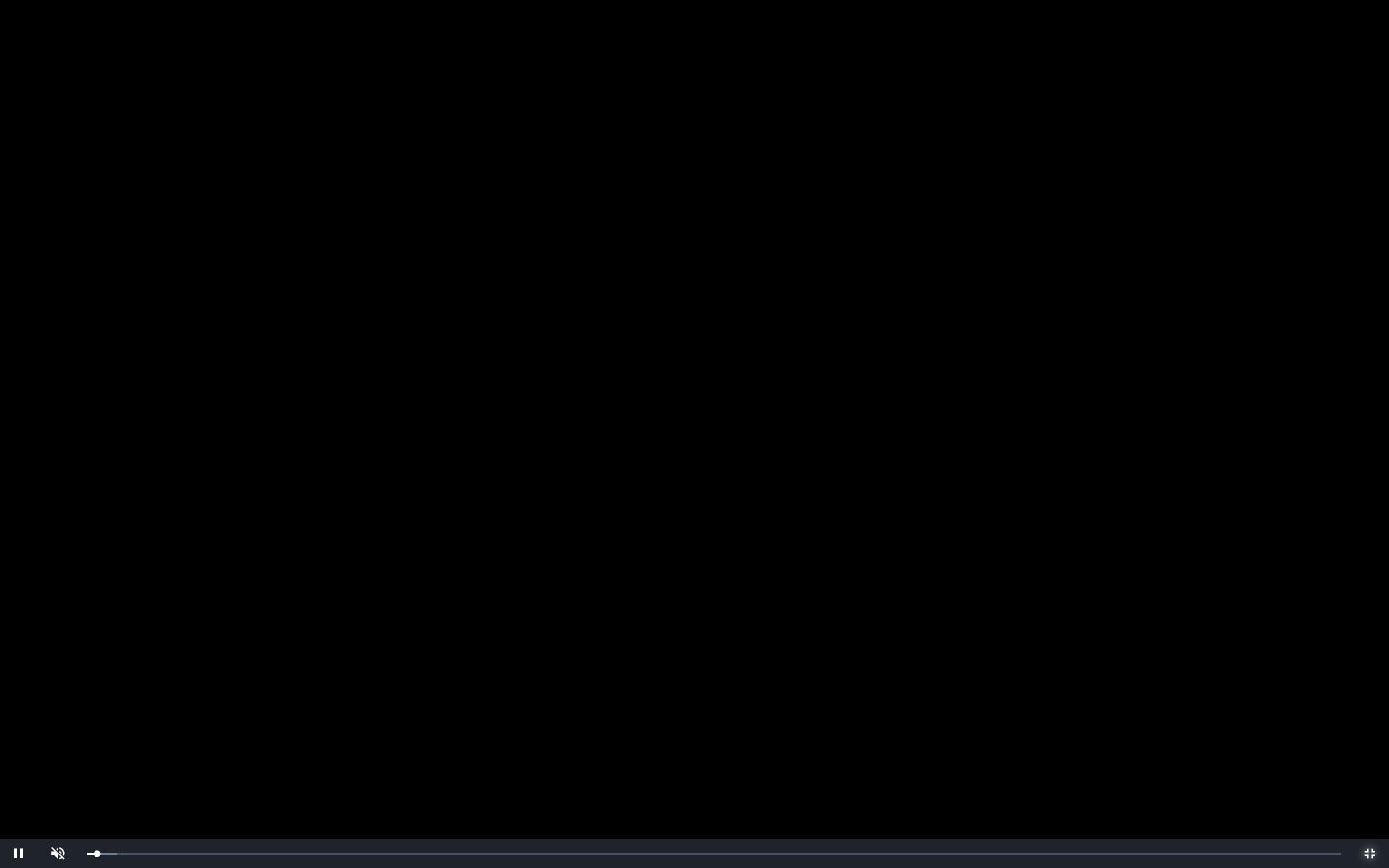 click on "Loaded : 0% 0:00:35 0:00:30 Progress : 0%" at bounding box center (714, 854) 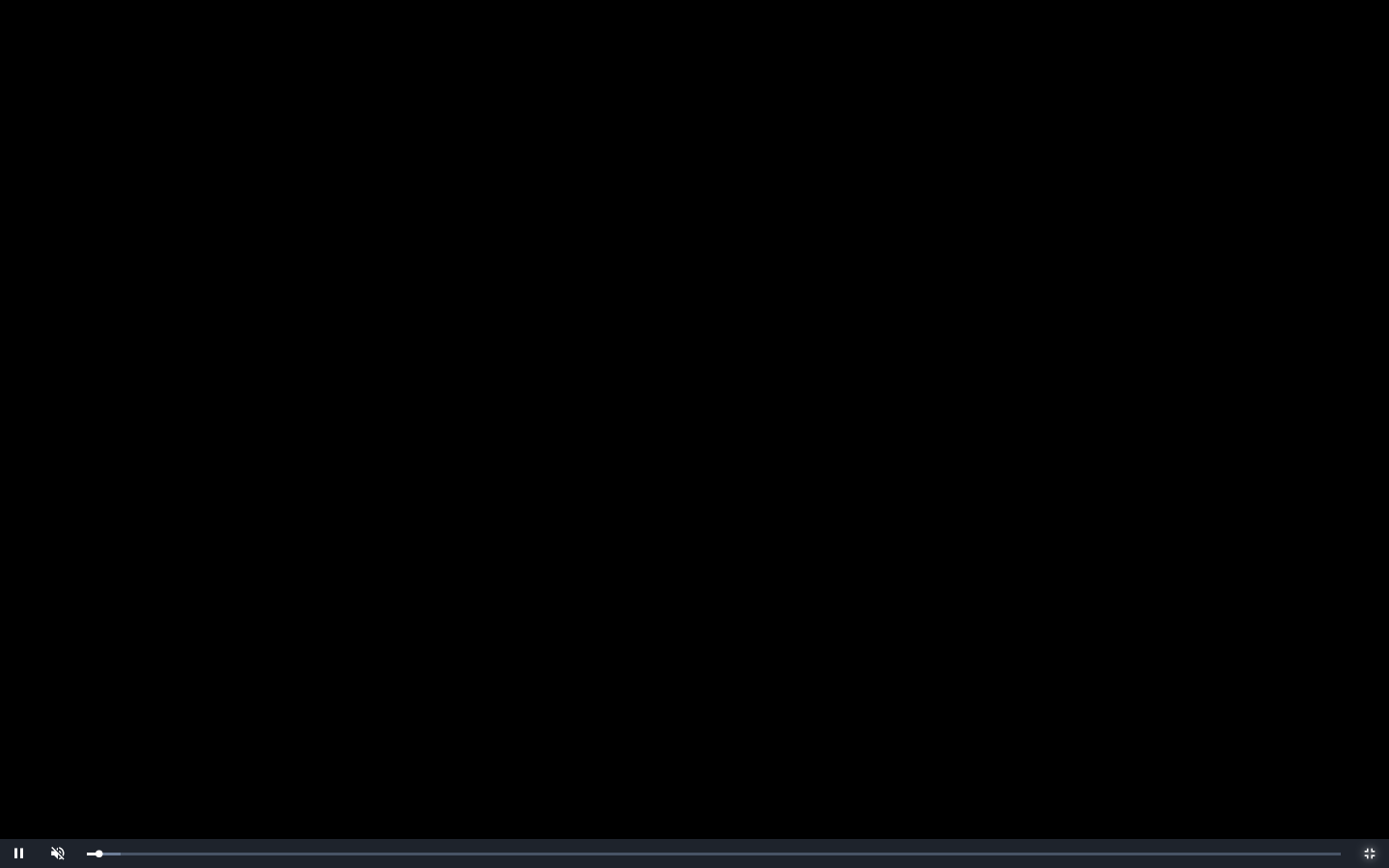 click on "Loaded : 0% 0:00:43 0:00:37 Progress : 0%" at bounding box center (714, 854) 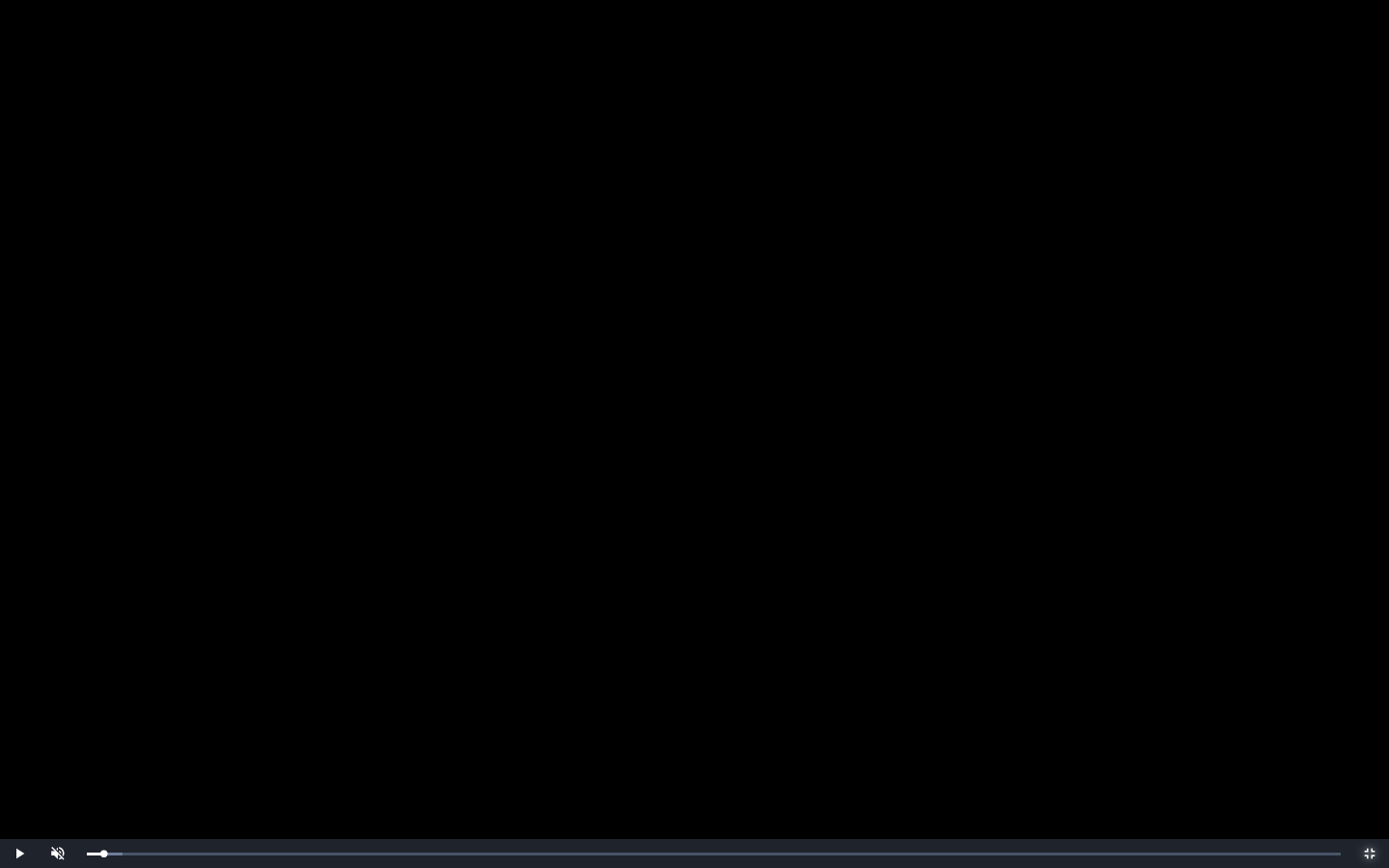 click on "Loaded : 0% 0:00:49 0:00:49 Progress : 0%" at bounding box center [714, 854] 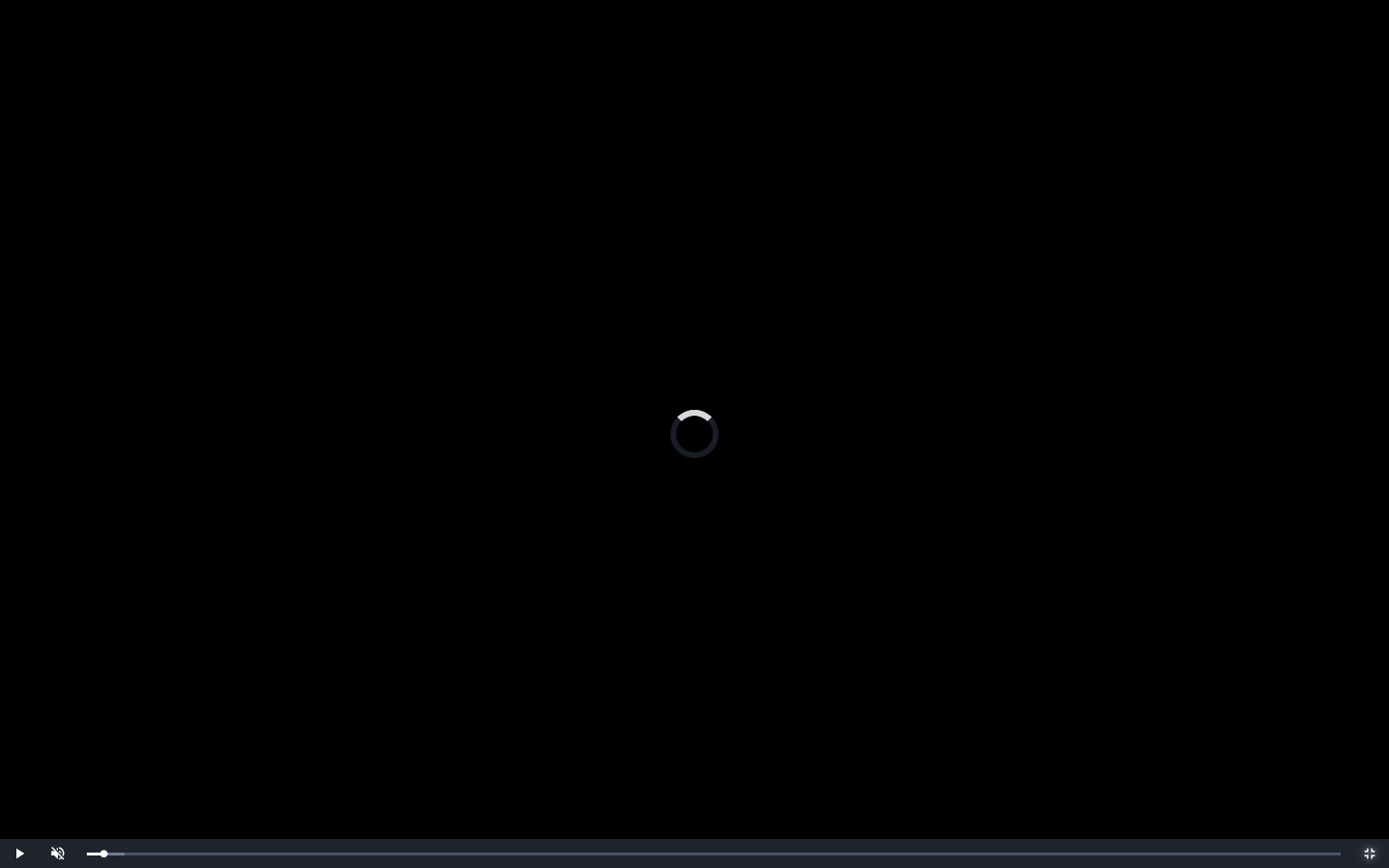 click on "0:00:55 Progress : 0%" at bounding box center (95, 854) 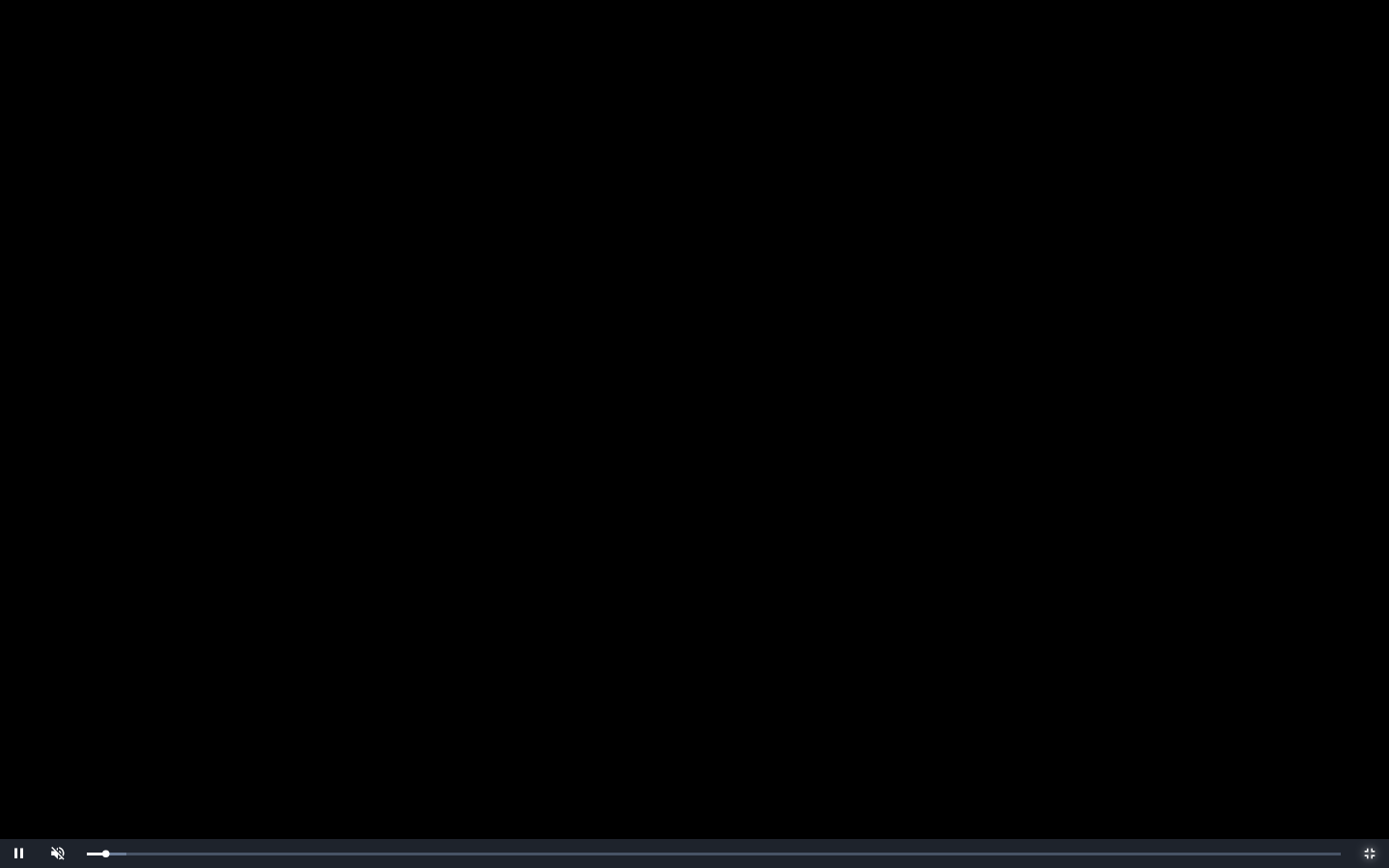 click on "0:00:56 Progress : 0%" at bounding box center (95, 854) 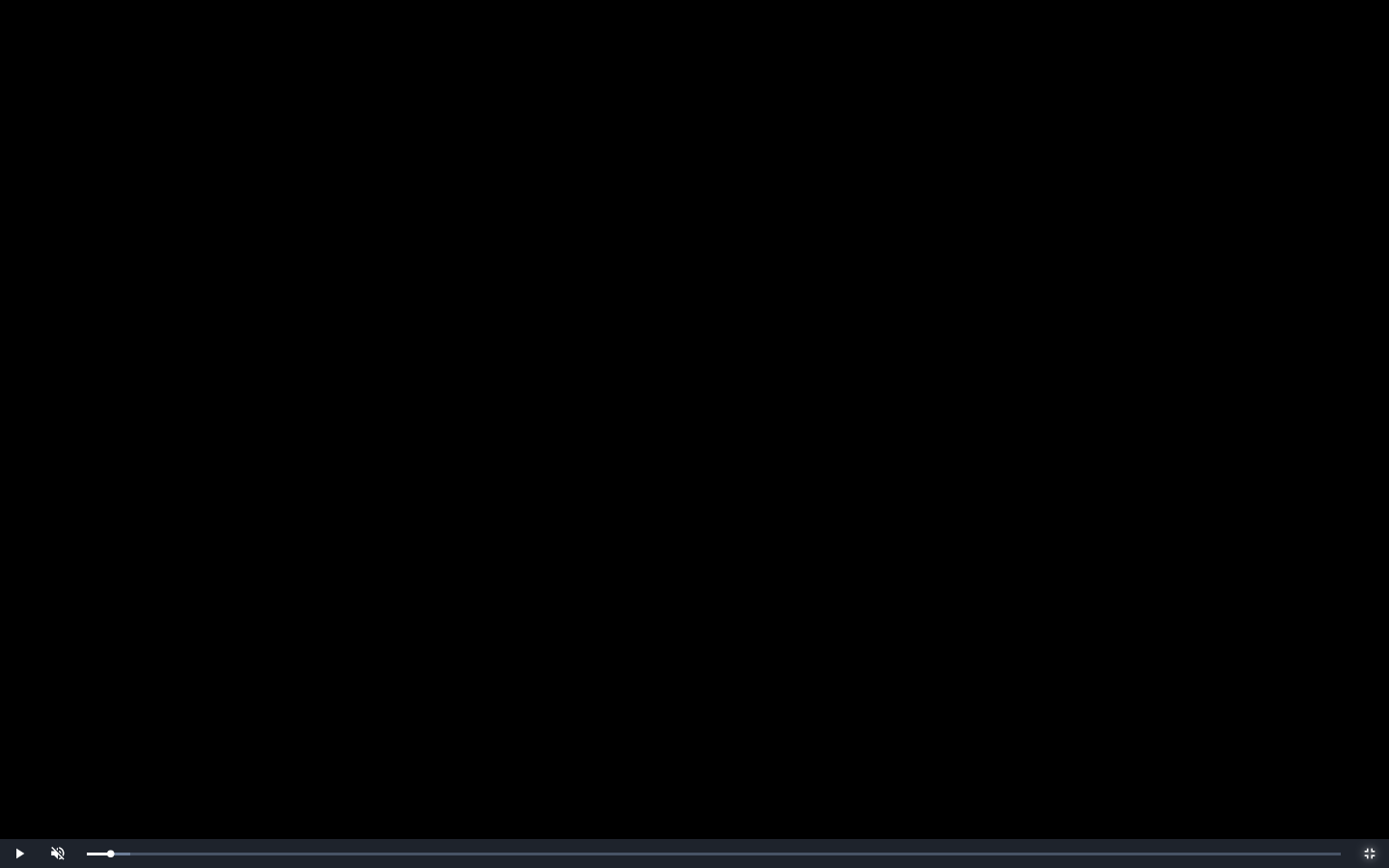 click on "0:01:10 Progress : 0%" at bounding box center [98, 854] 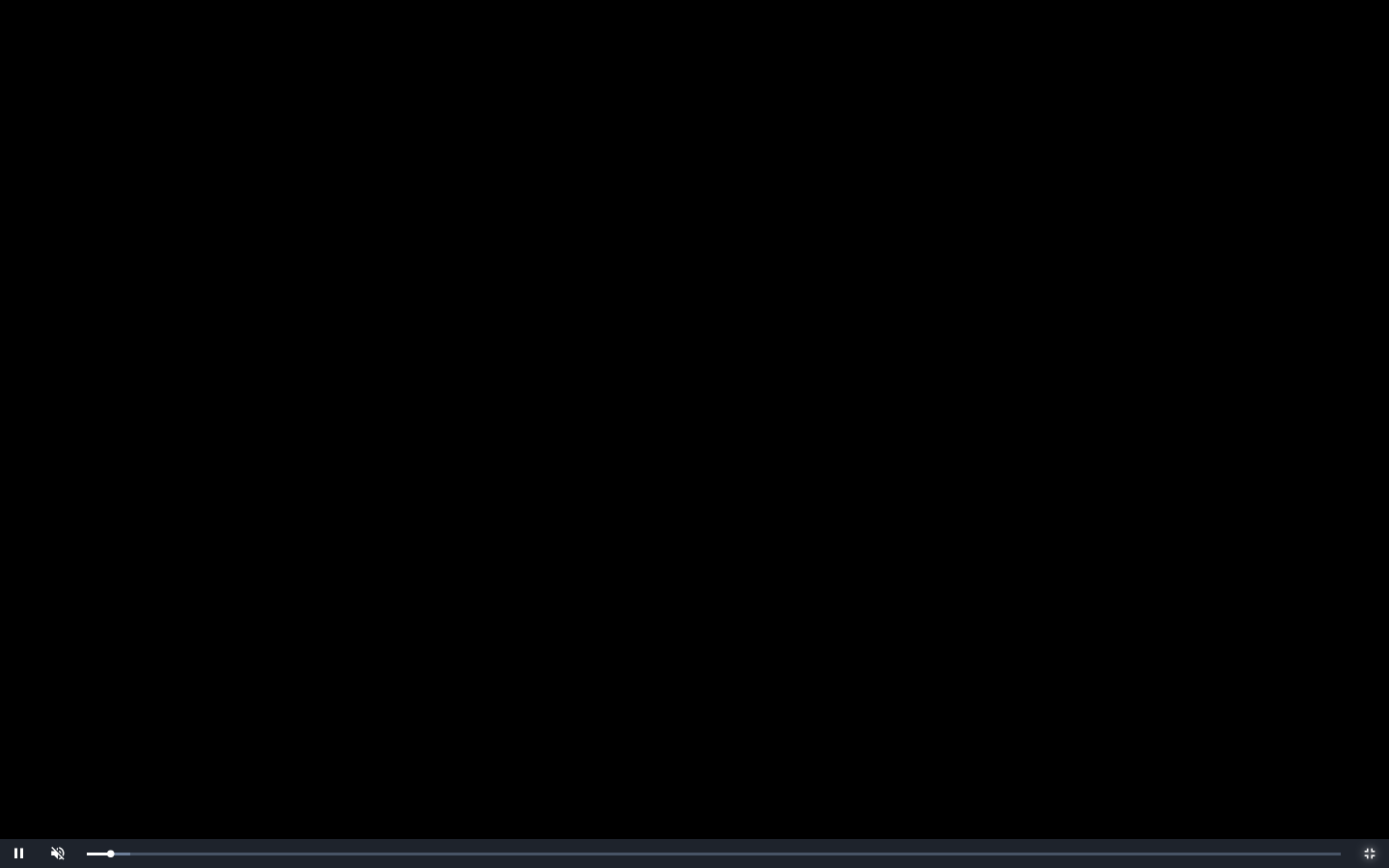 click on "Loaded : 0% 0:01:42 0:01:11 Progress : 0%" at bounding box center [714, 854] 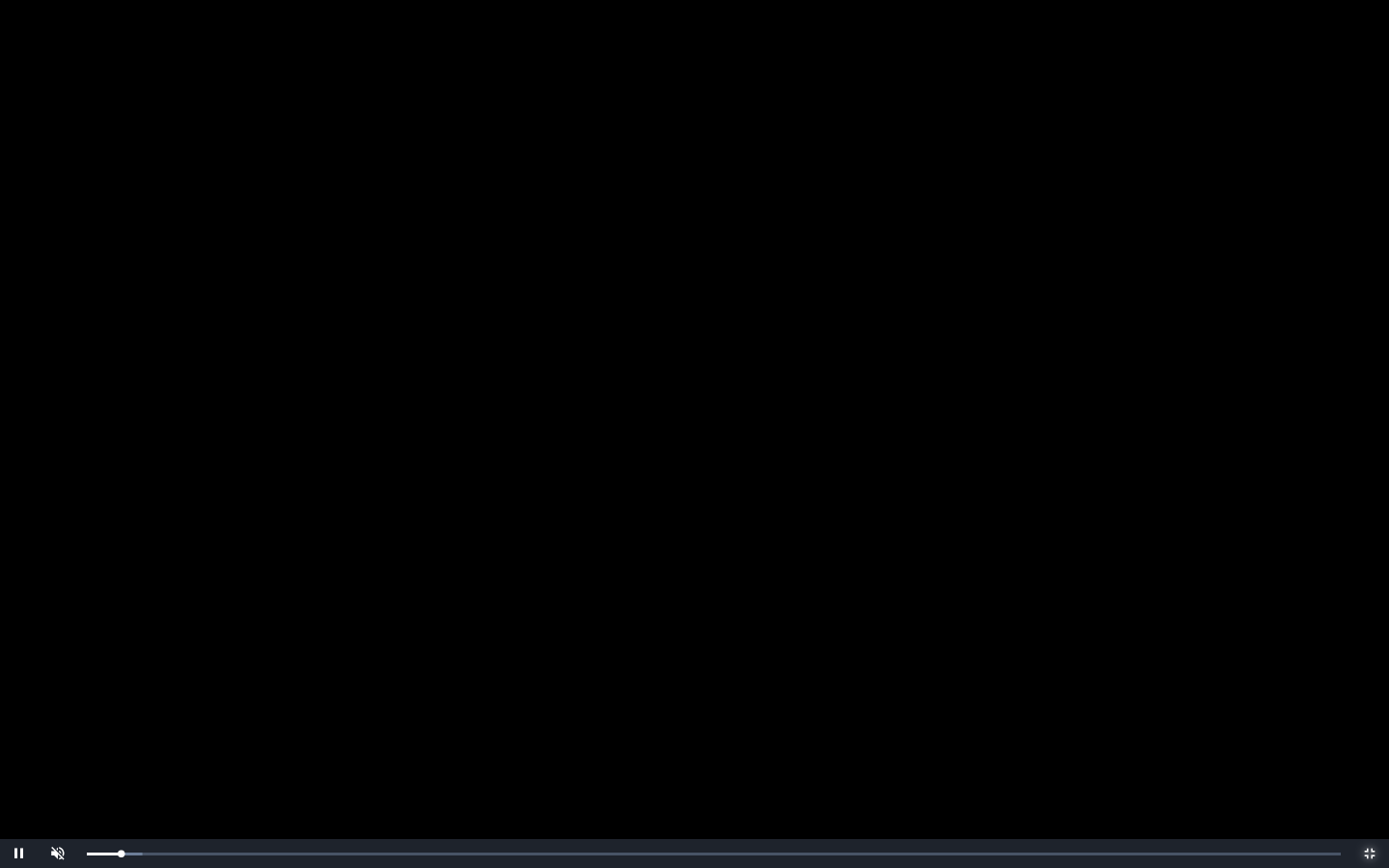 click on "Loaded : 0% 0:01:45 0:01:43 Progress : 0%" at bounding box center [714, 854] 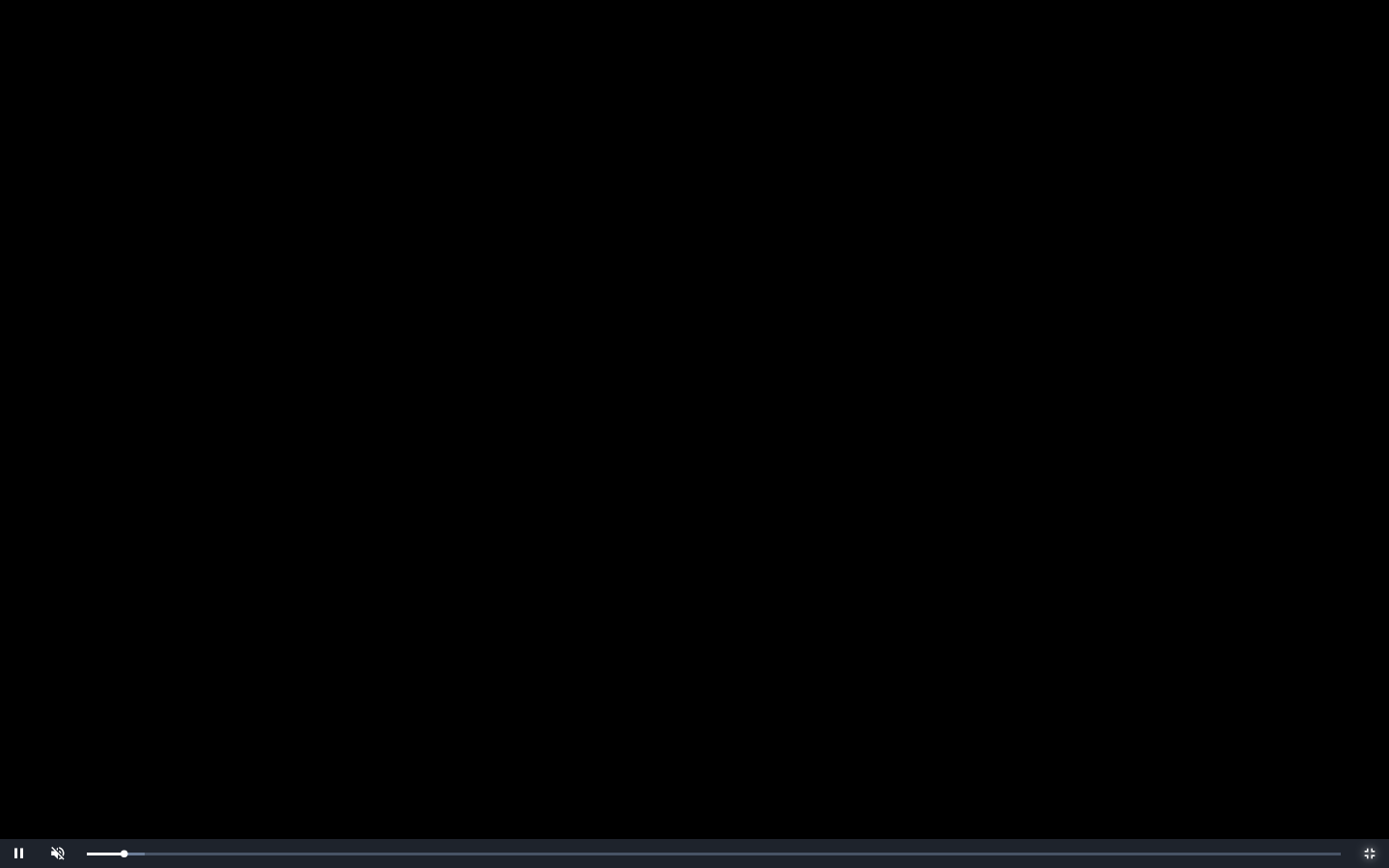 click on "0:01:53 Progress : 0%" at bounding box center [105, 854] 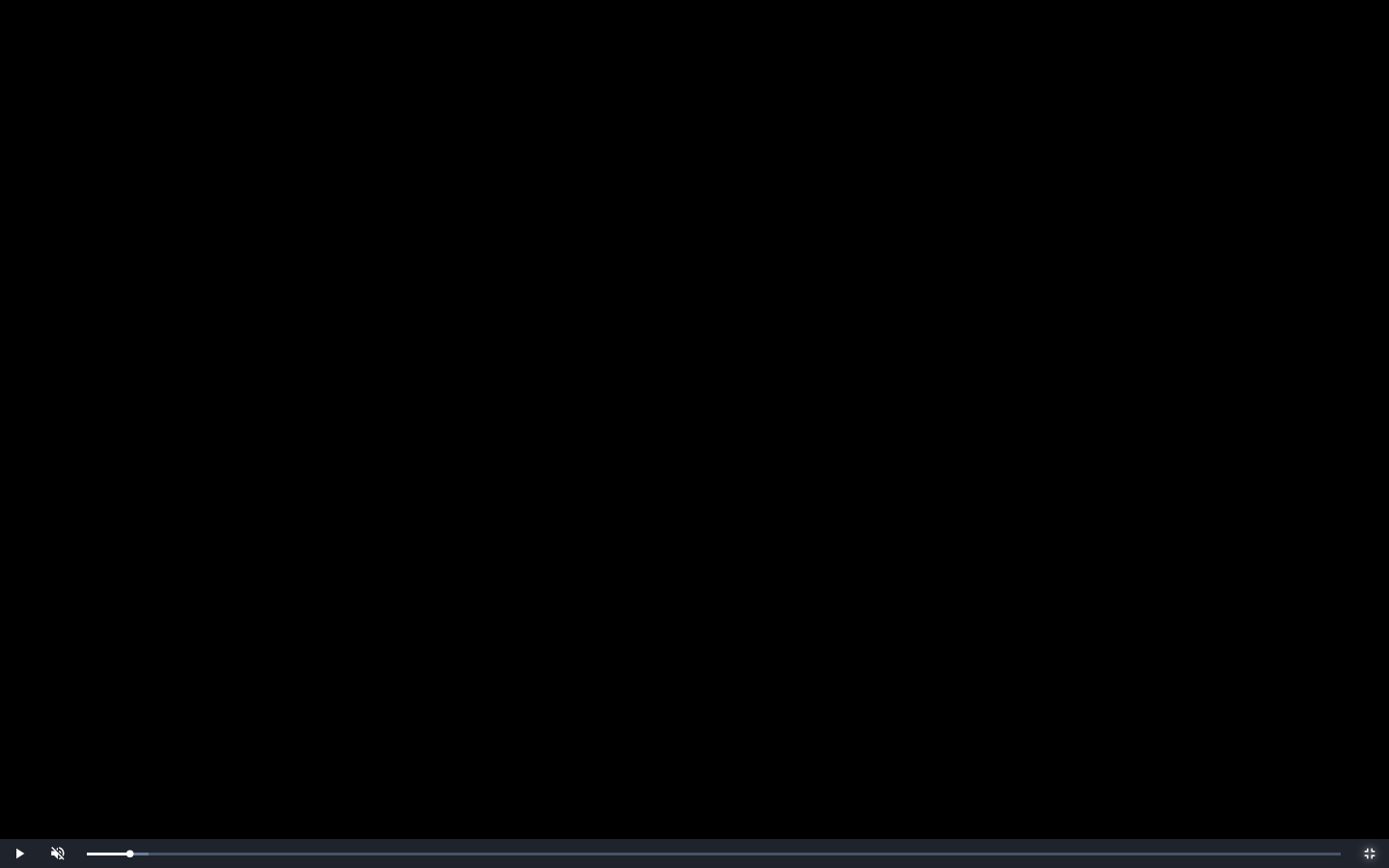 click on "0:02:11 Progress : 0%" at bounding box center [108, 854] 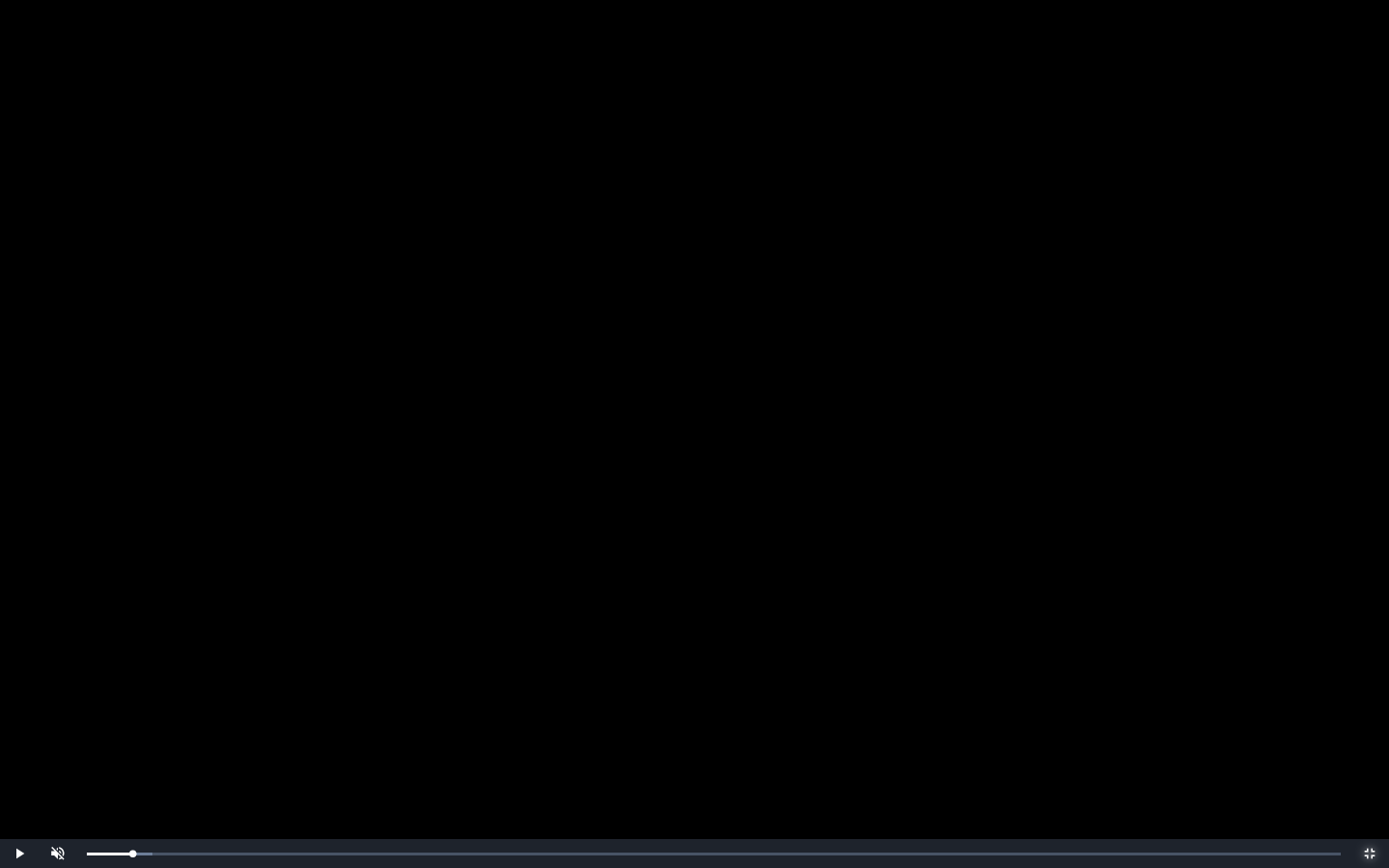 click on "0:02:20 Progress : 0%" at bounding box center (110, 854) 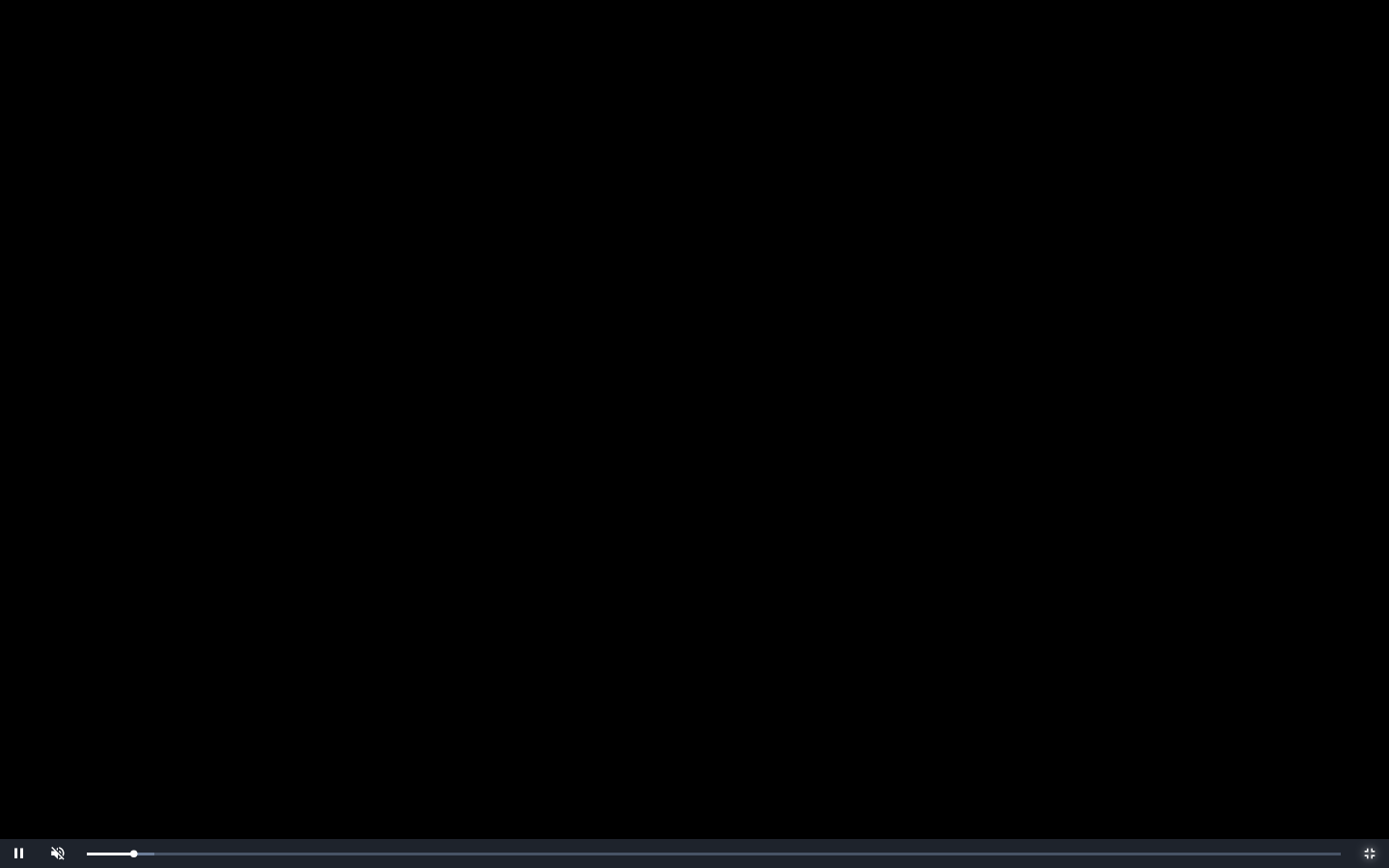 click on "0:02:21 Progress : 0%" at bounding box center (110, 854) 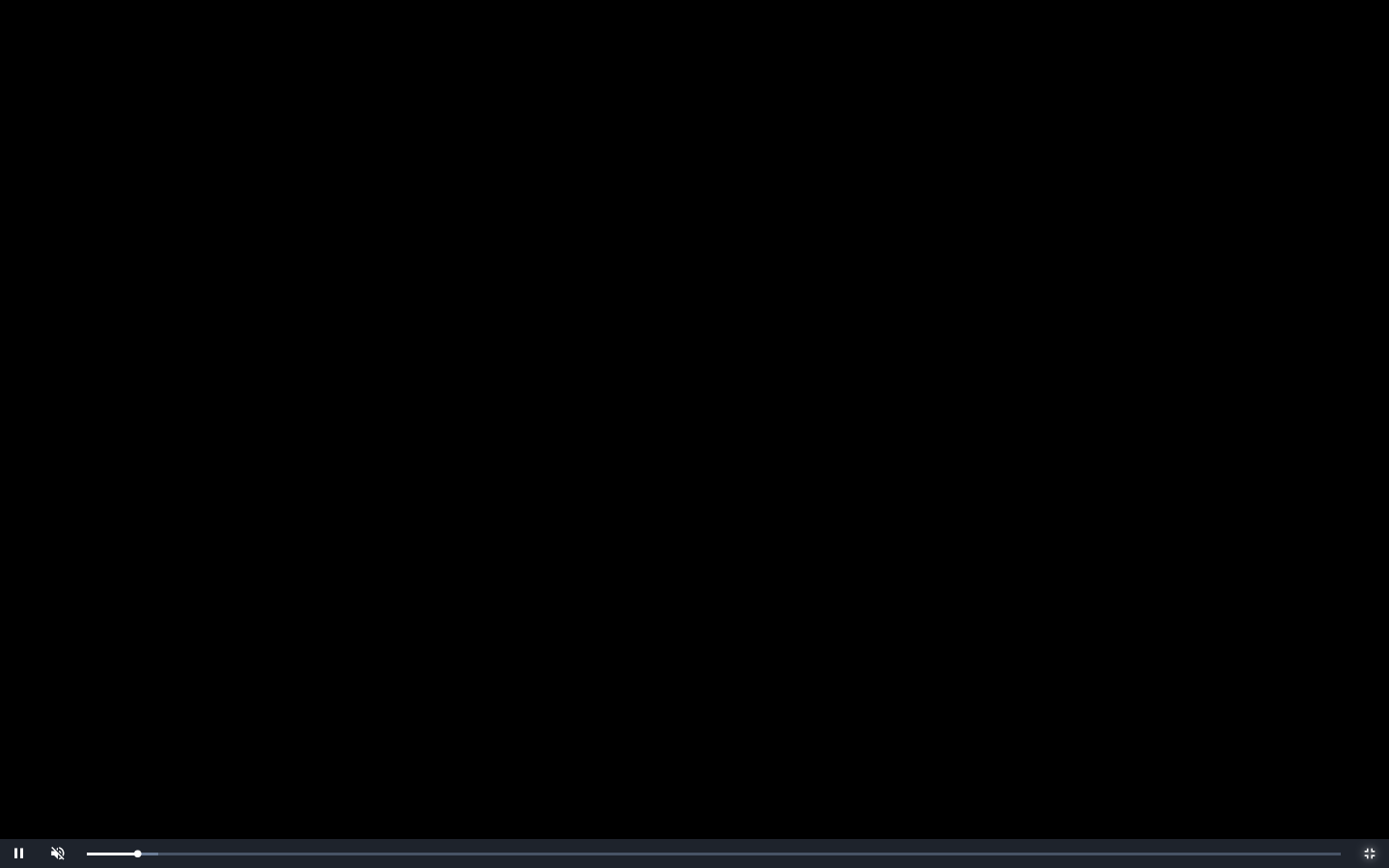 click on "0:02:32 Progress : 0%" at bounding box center [112, 854] 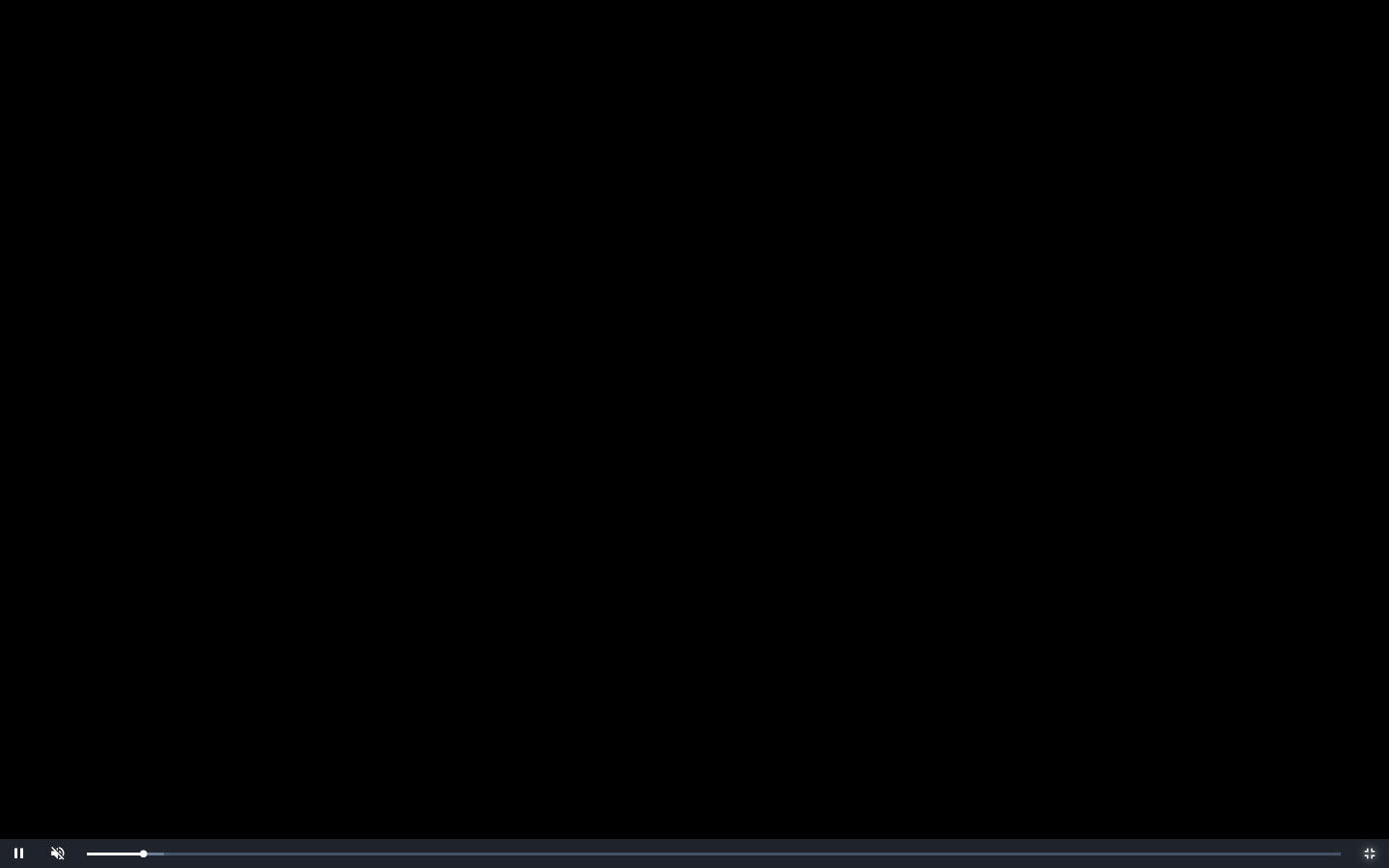 click on "0:02:50 Progress : 0%" at bounding box center (115, 854) 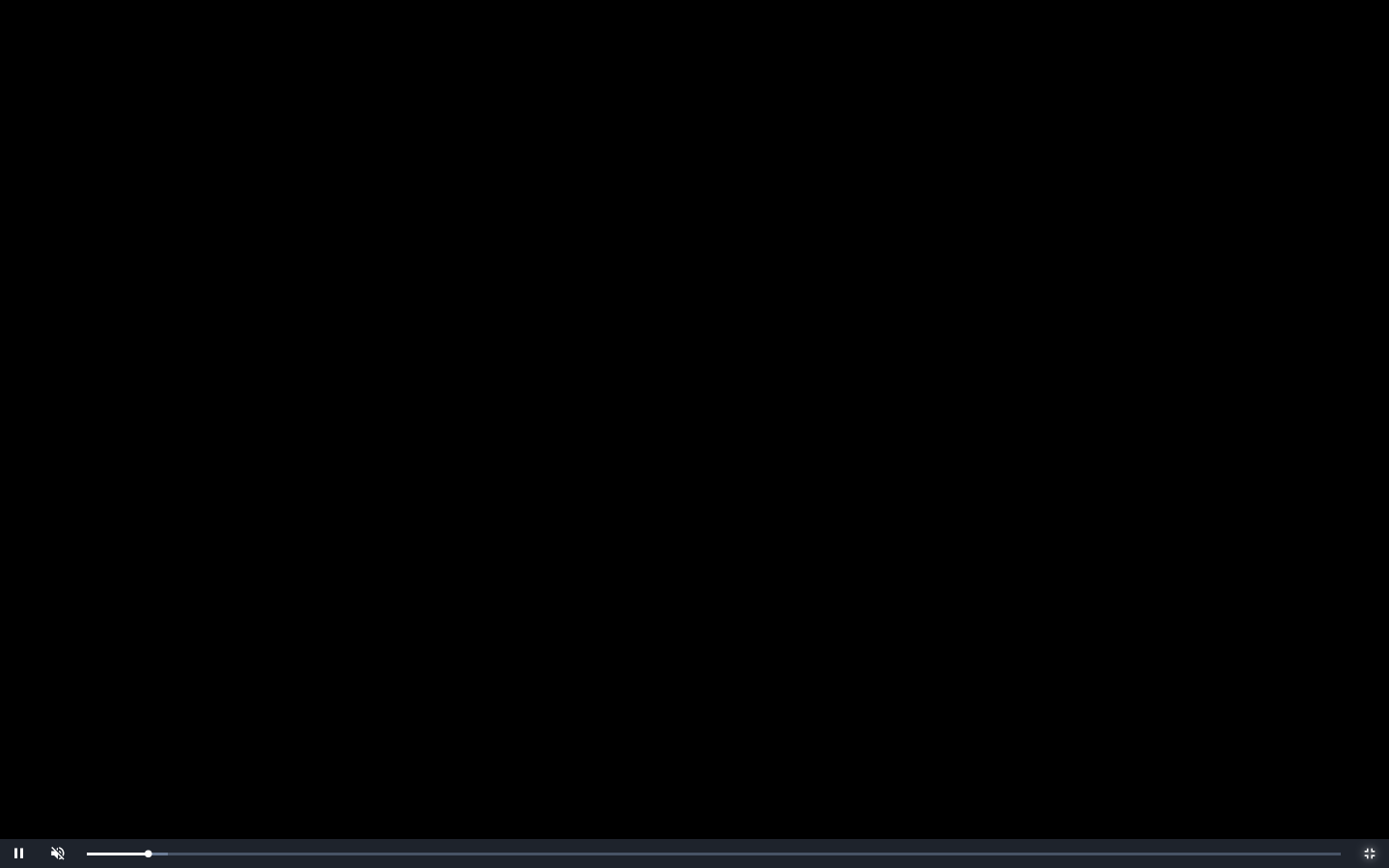 click on "0:03:04 Progress : 0%" at bounding box center [117, 854] 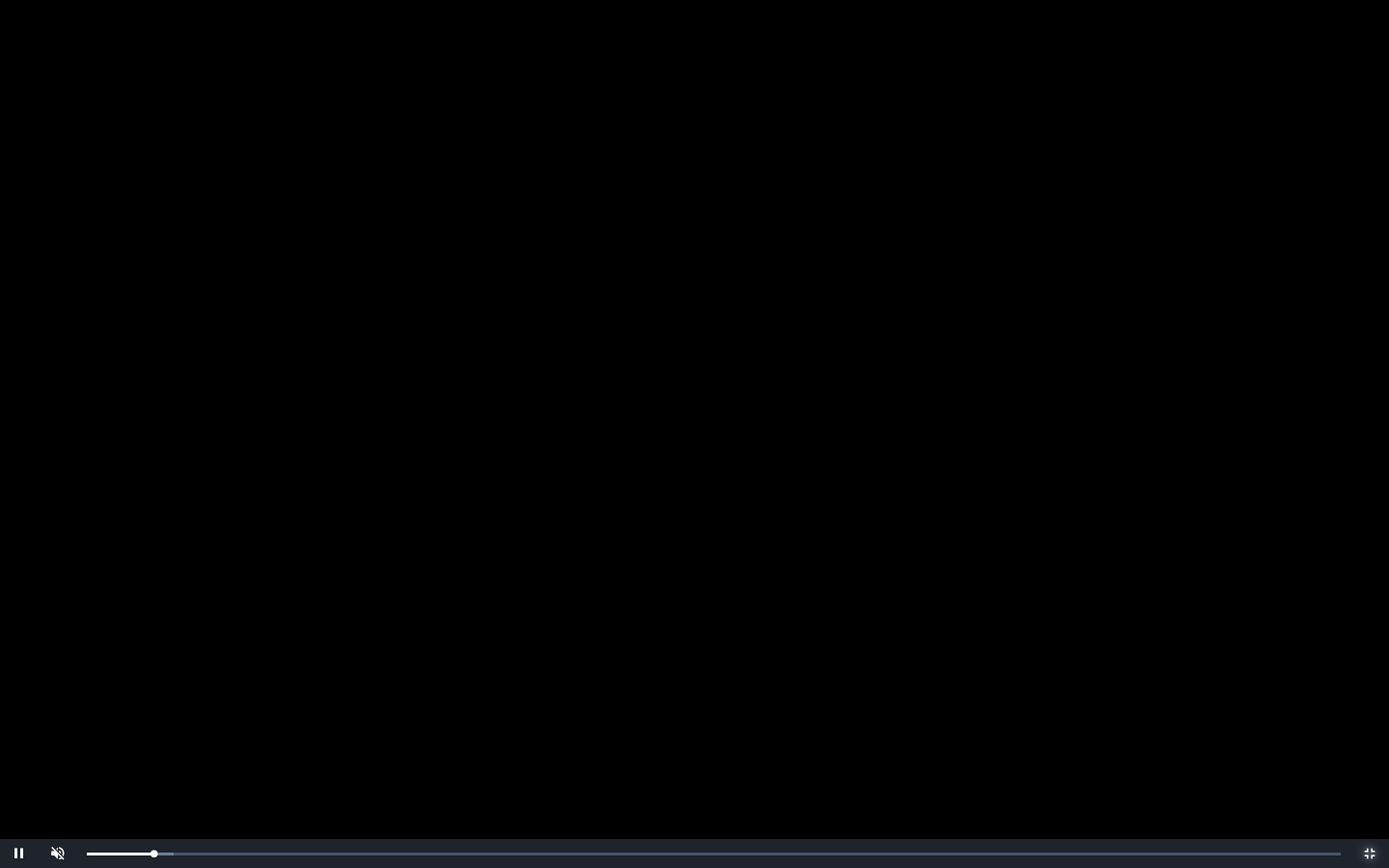 click on "0:03:22 Progress : 0%" at bounding box center [120, 854] 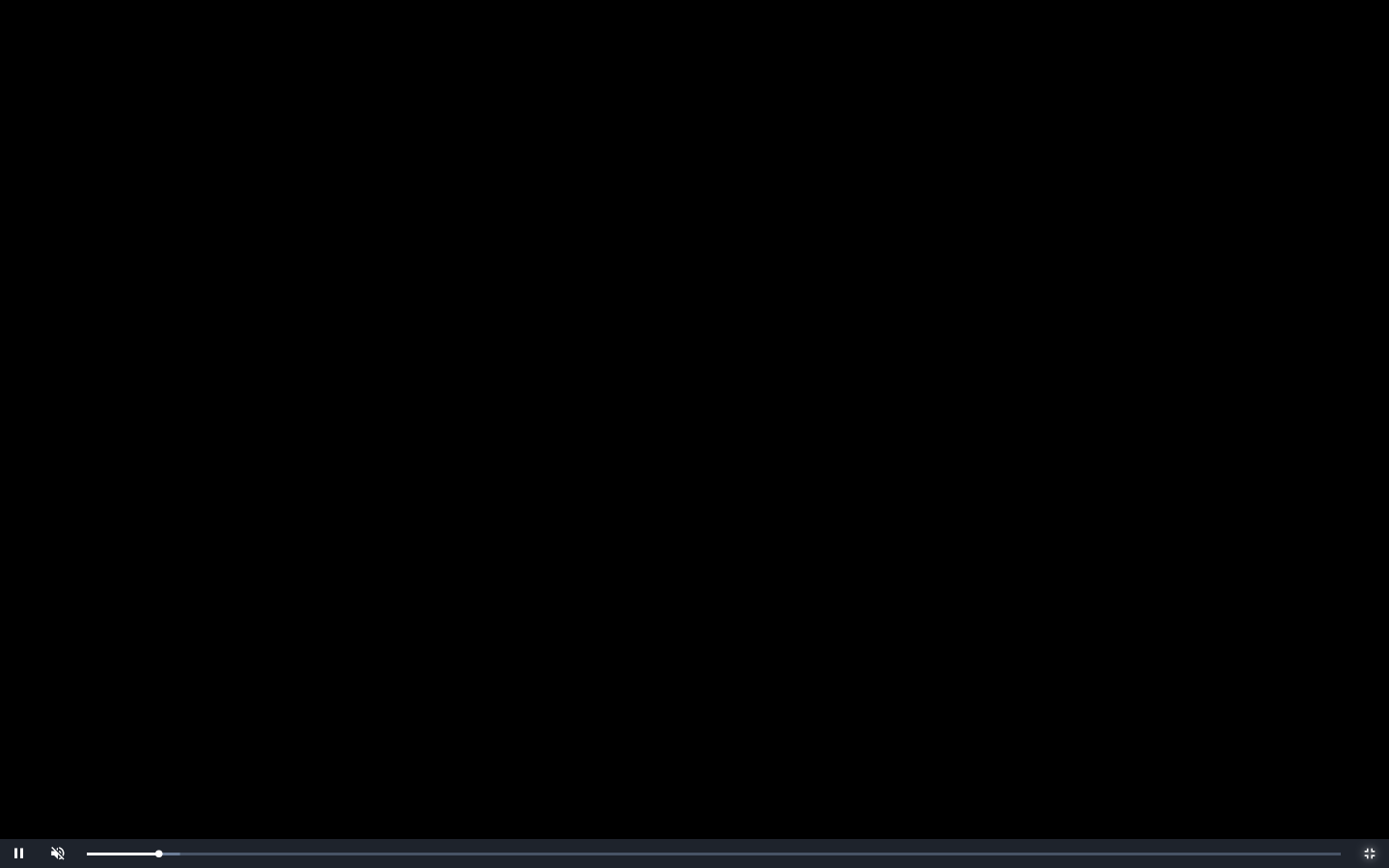click on "Loaded : 0% 0:04:11 0:03:37 Progress : 0%" at bounding box center [714, 854] 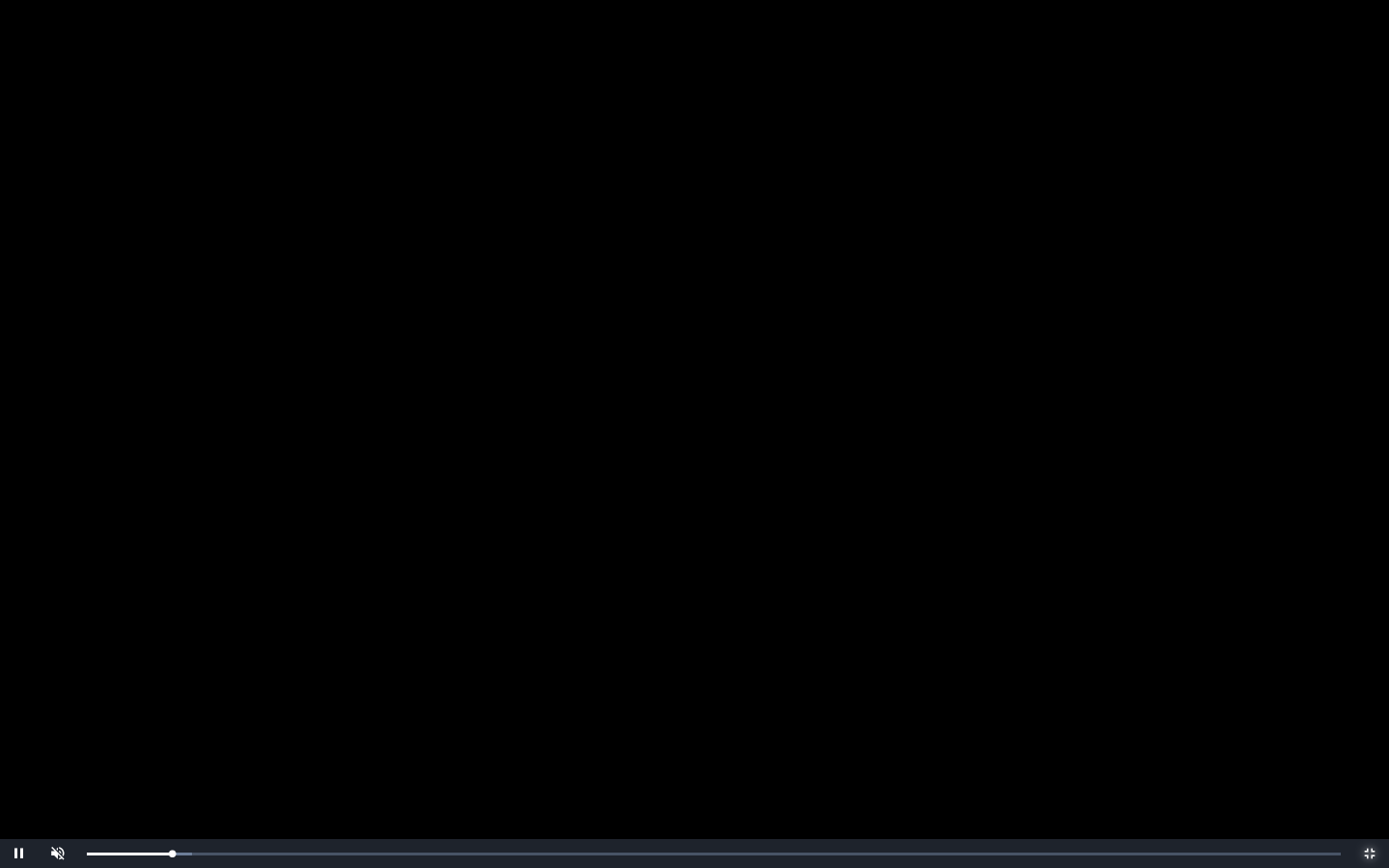click on "0:04:17 Progress : 0%" at bounding box center (129, 854) 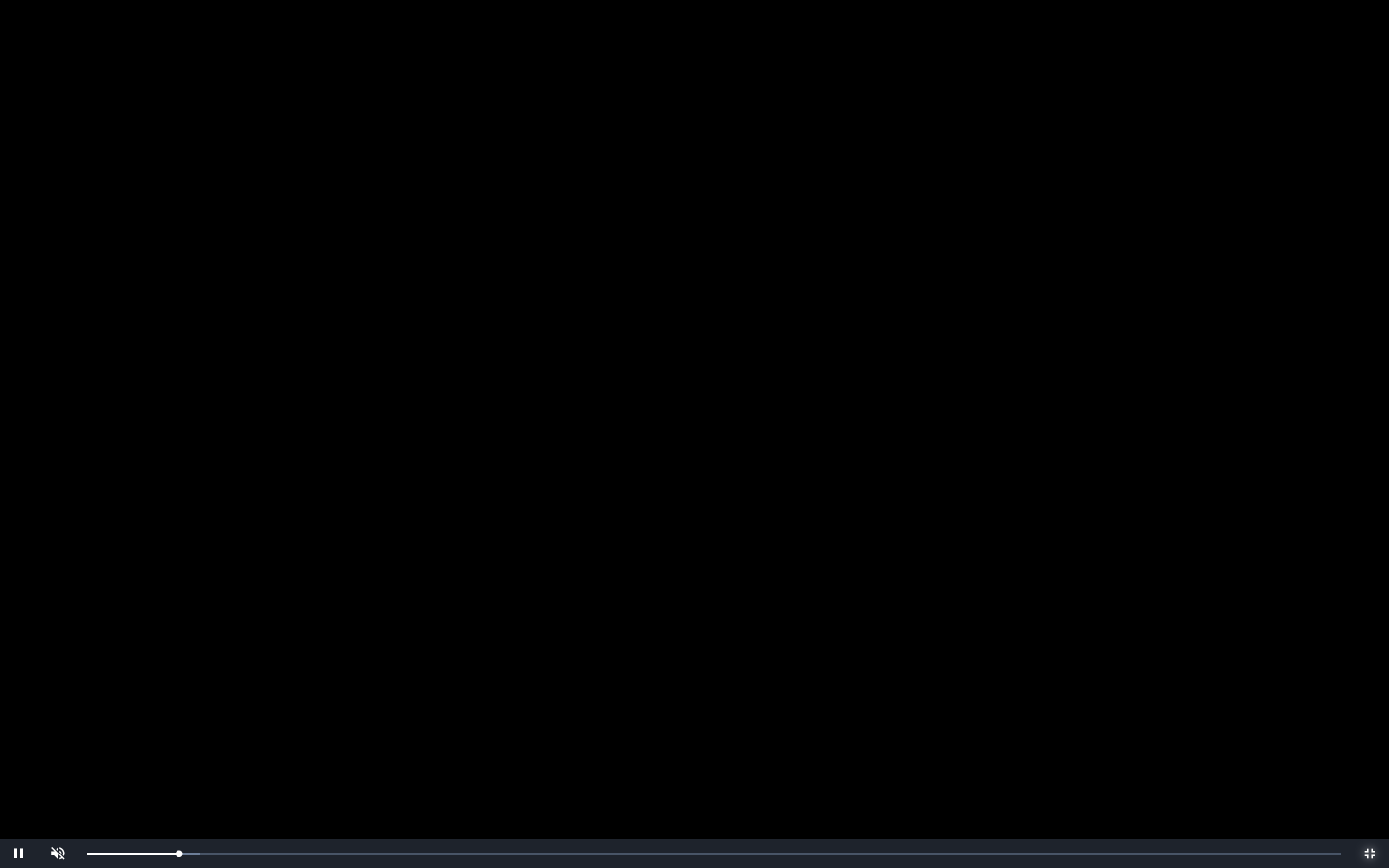 click on "0:04:38 Progress : 0%" at bounding box center [132, 854] 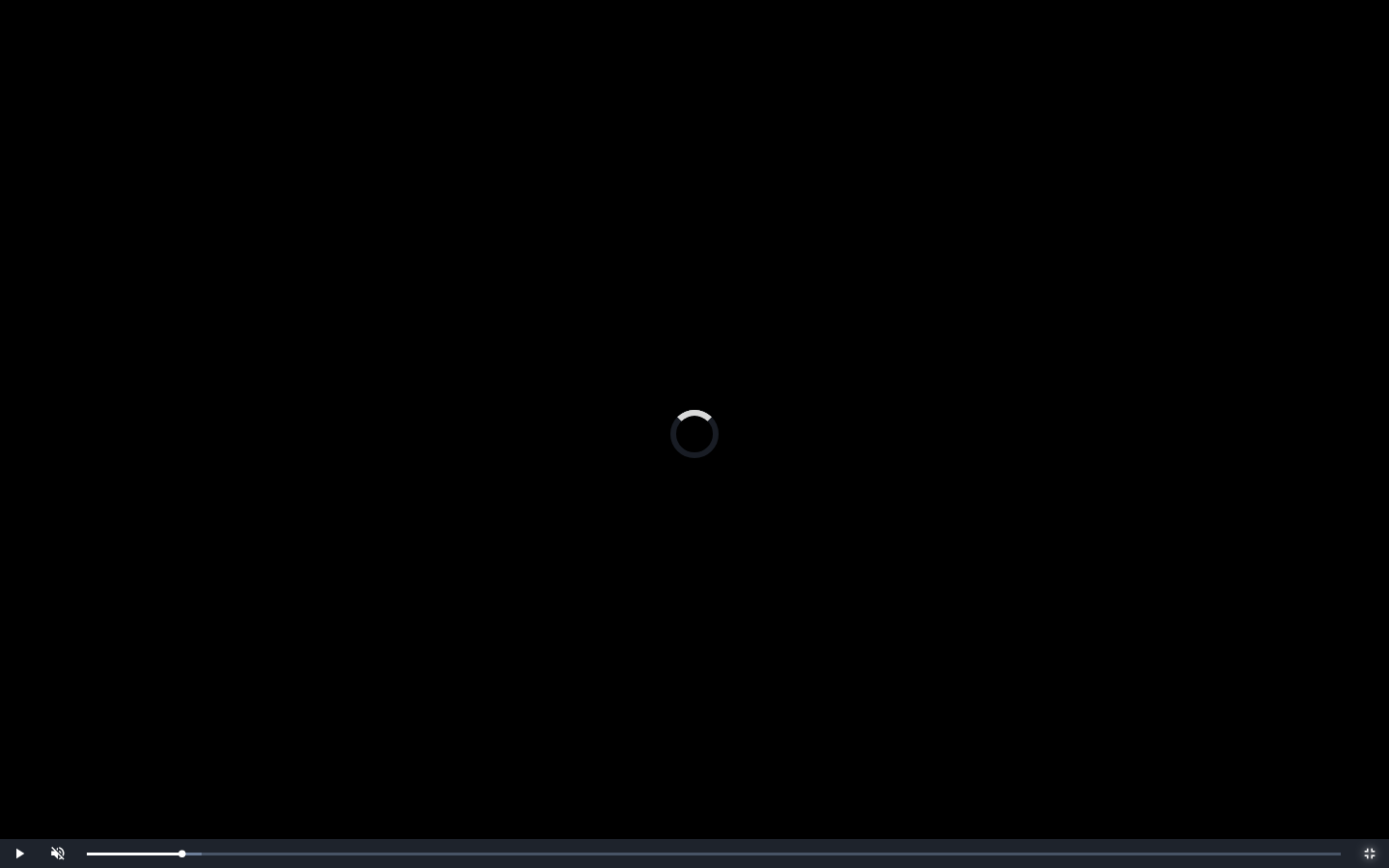 click on "Loaded : 0% 0:05:15 0:05:15 Progress : 0%" at bounding box center [714, 854] 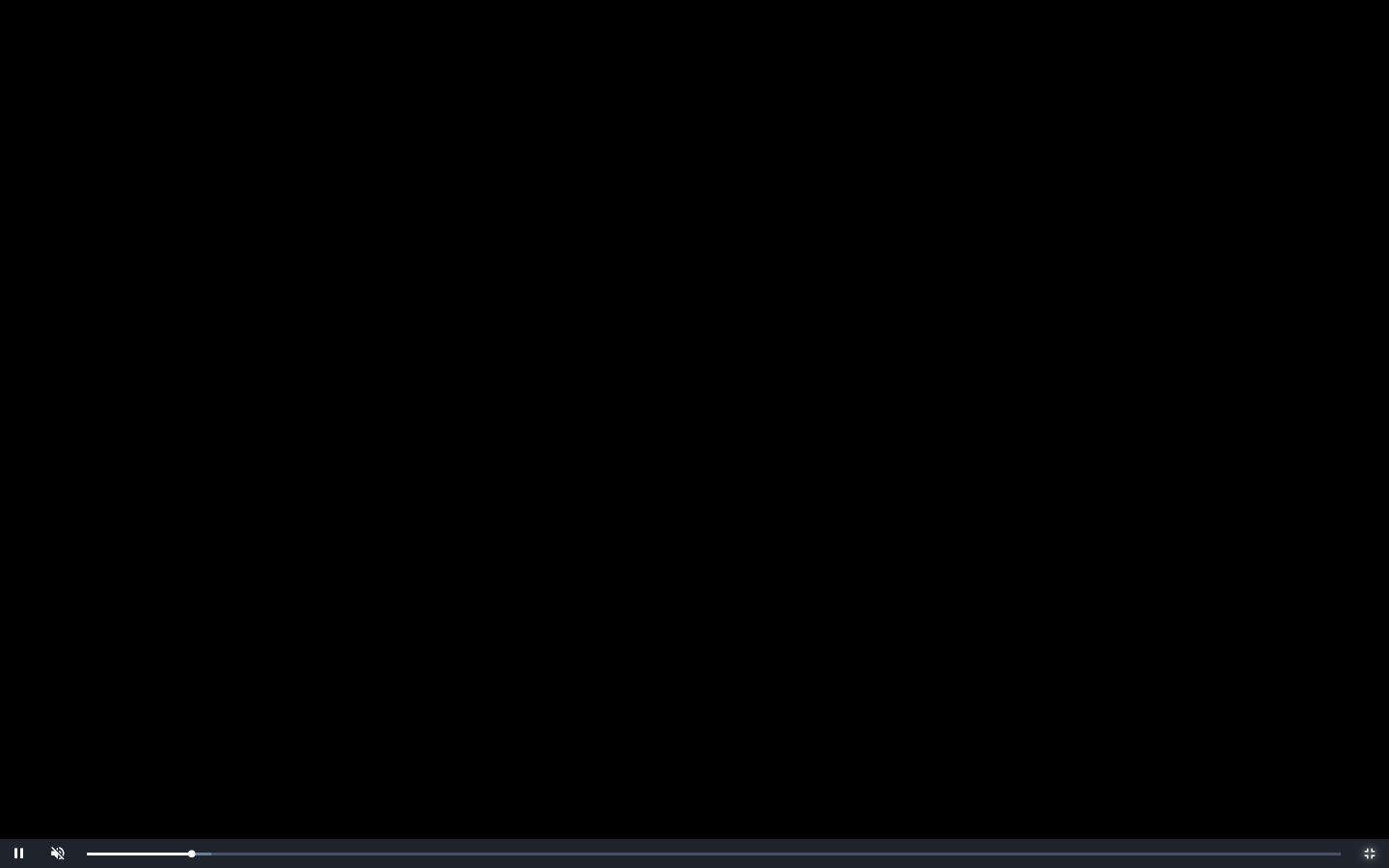 click on "0:05:16 Progress : 0%" at bounding box center [139, 854] 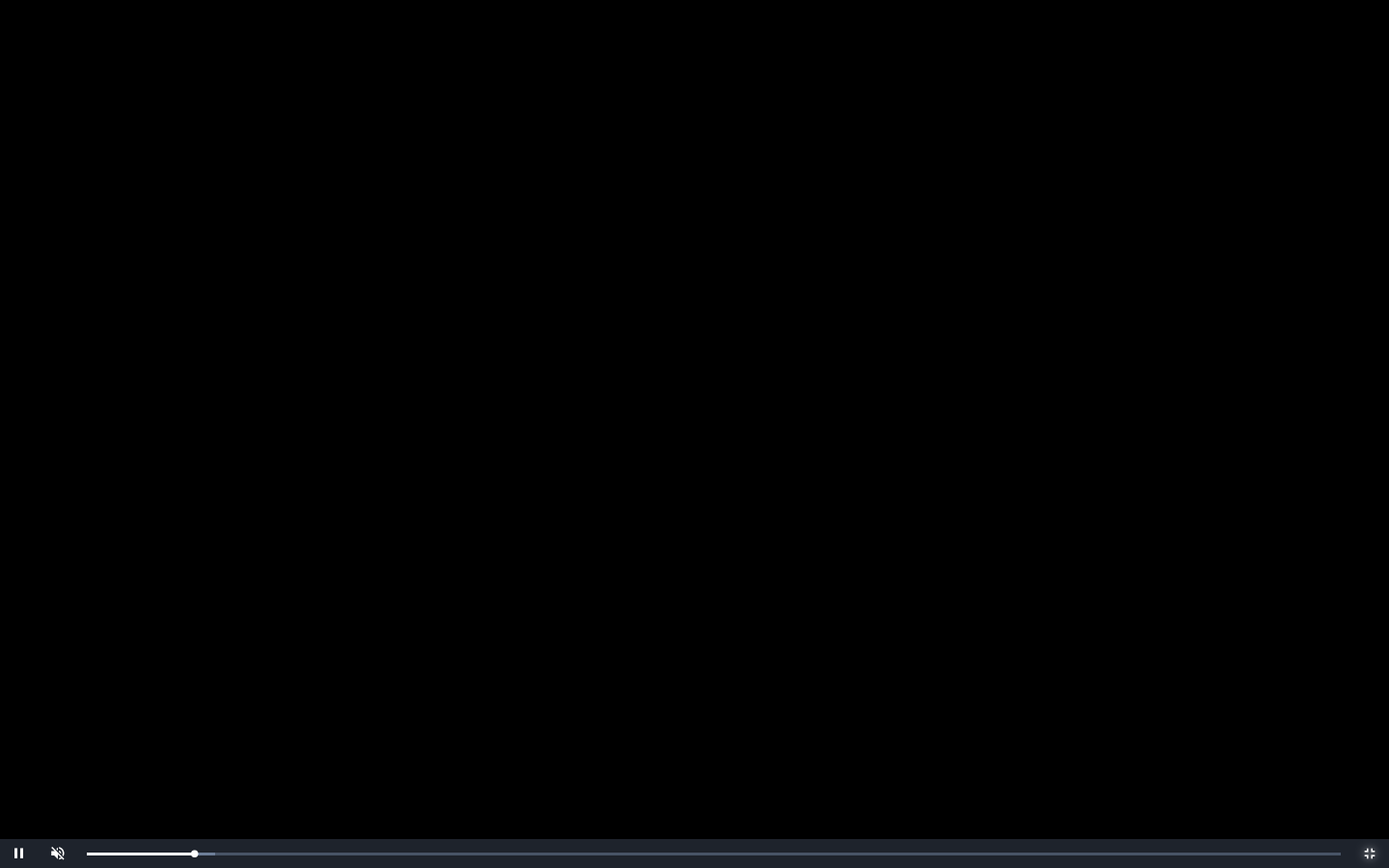 click on "0:05:25 Progress : 0%" at bounding box center [140, 854] 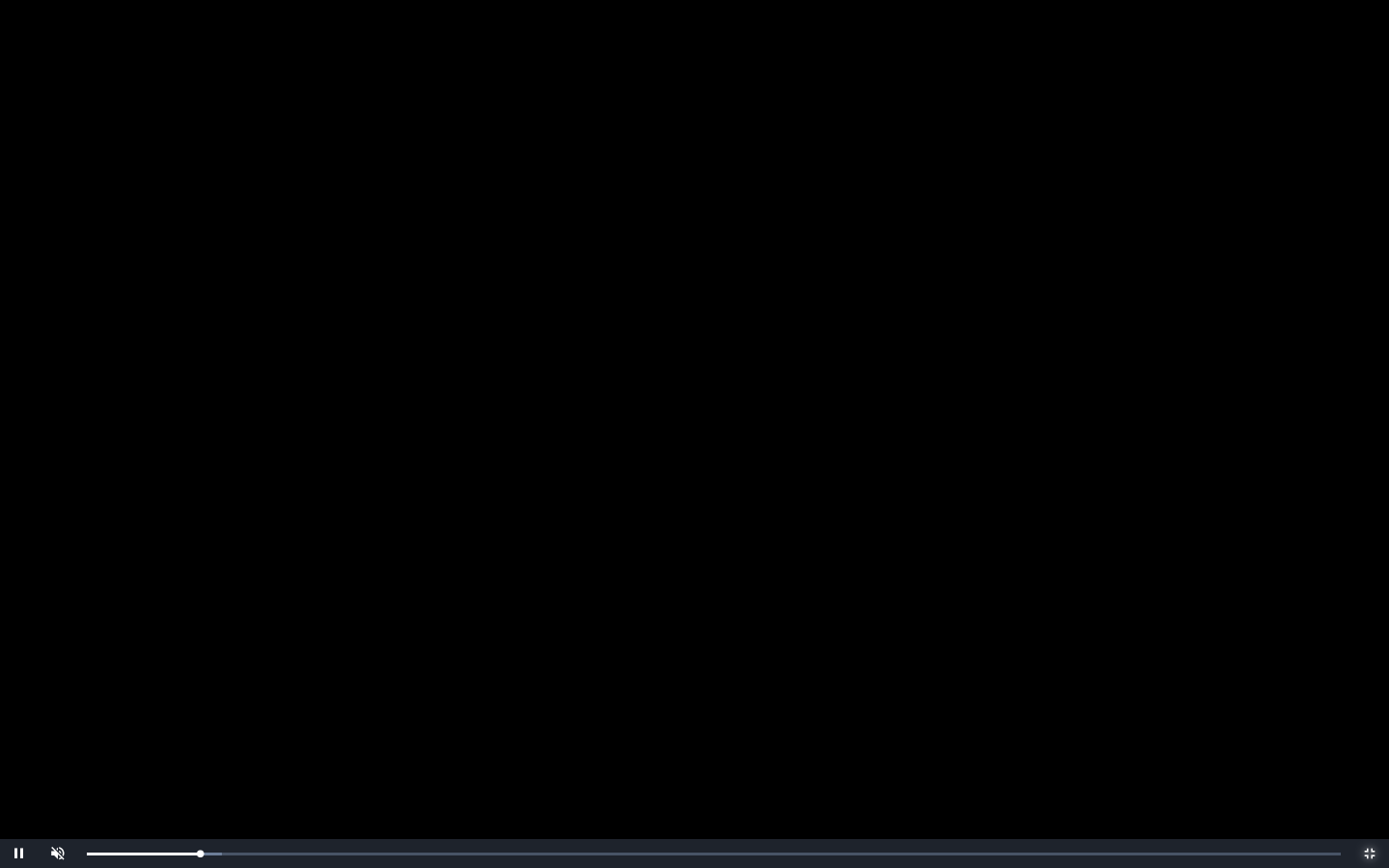 click on "0:05:43 Progress : 0%" at bounding box center [143, 854] 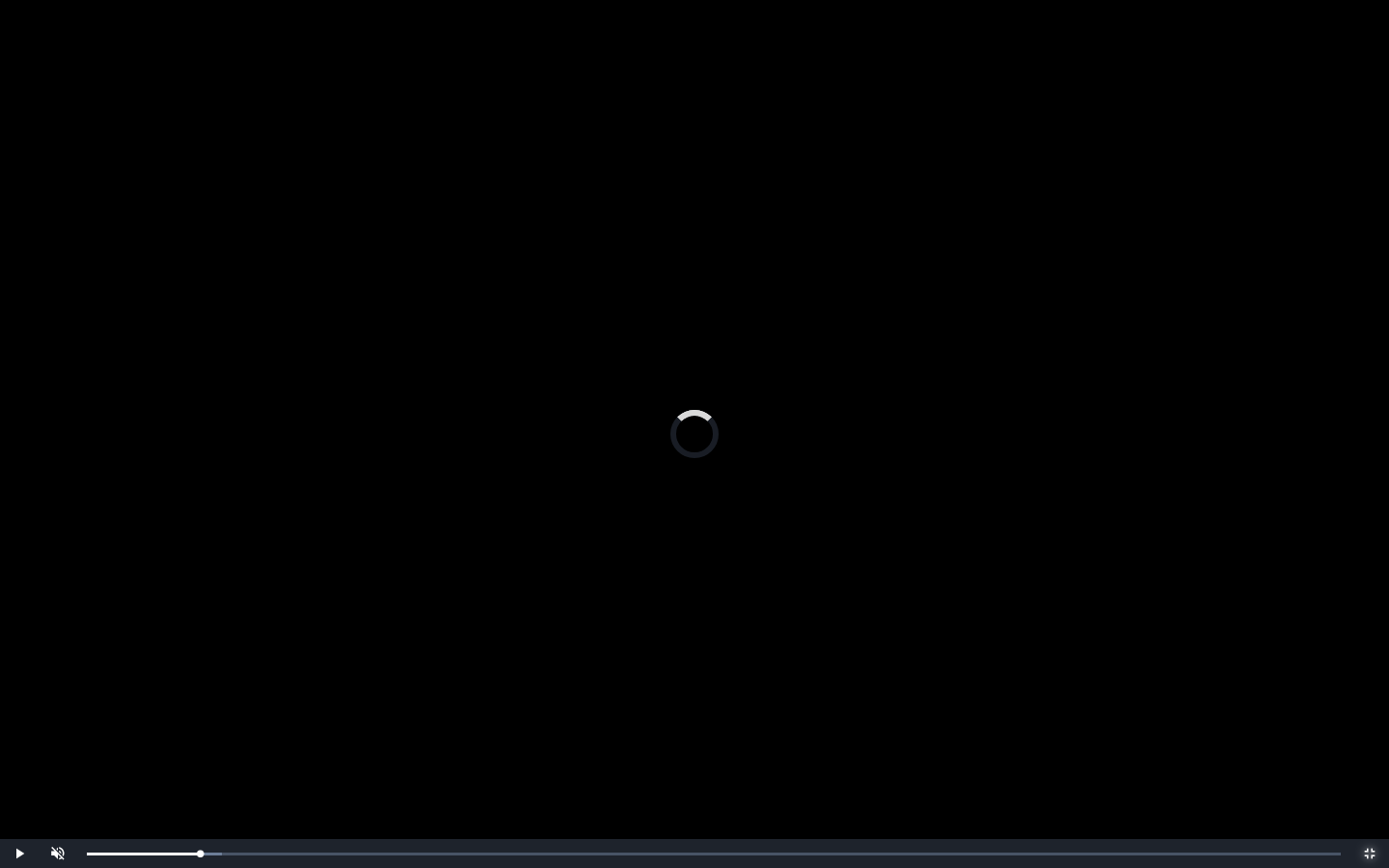 click on "0:05:42 Progress : 0%" at bounding box center [143, 854] 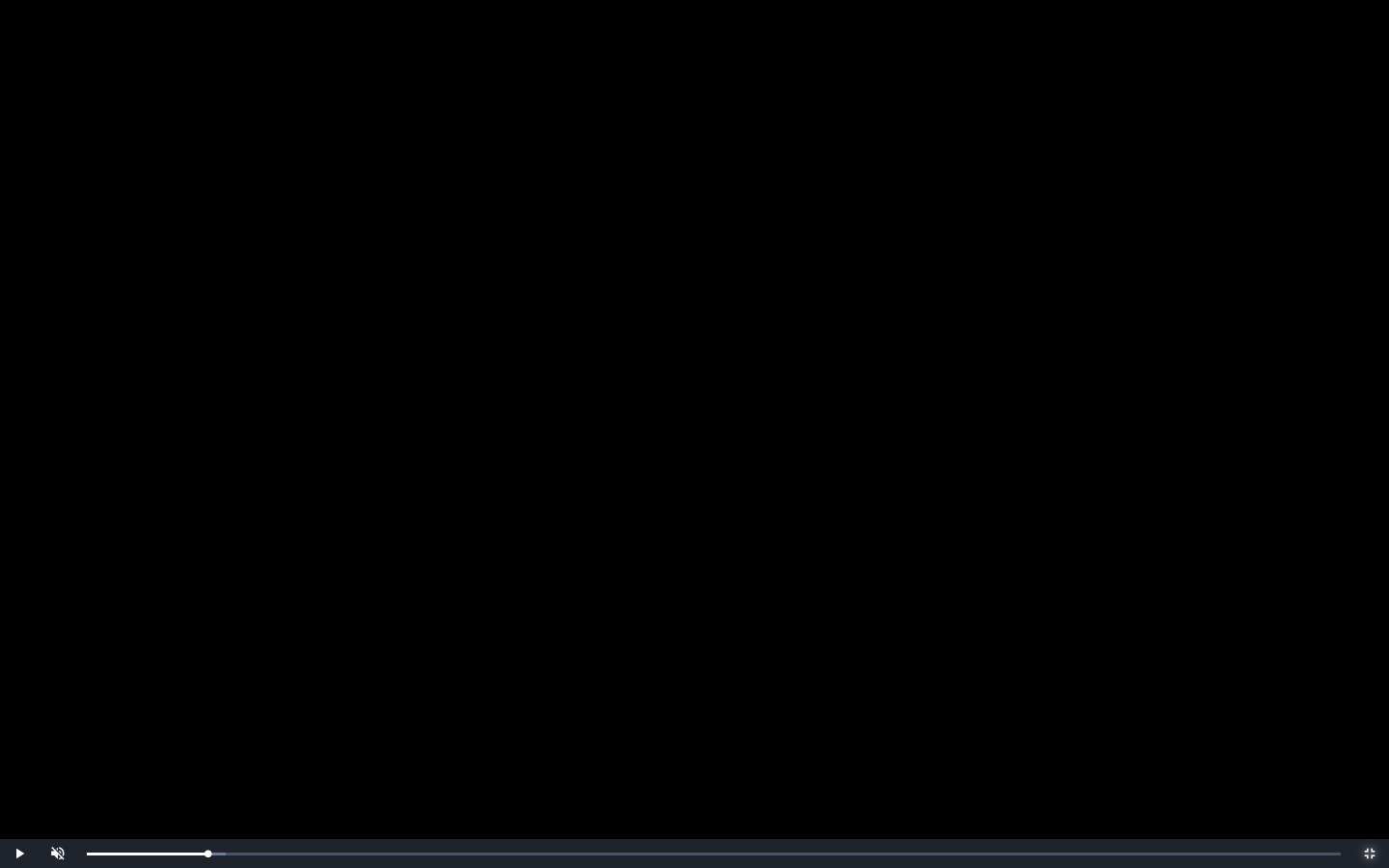 click on "0:06:08 Progress : 0%" at bounding box center (148, 854) 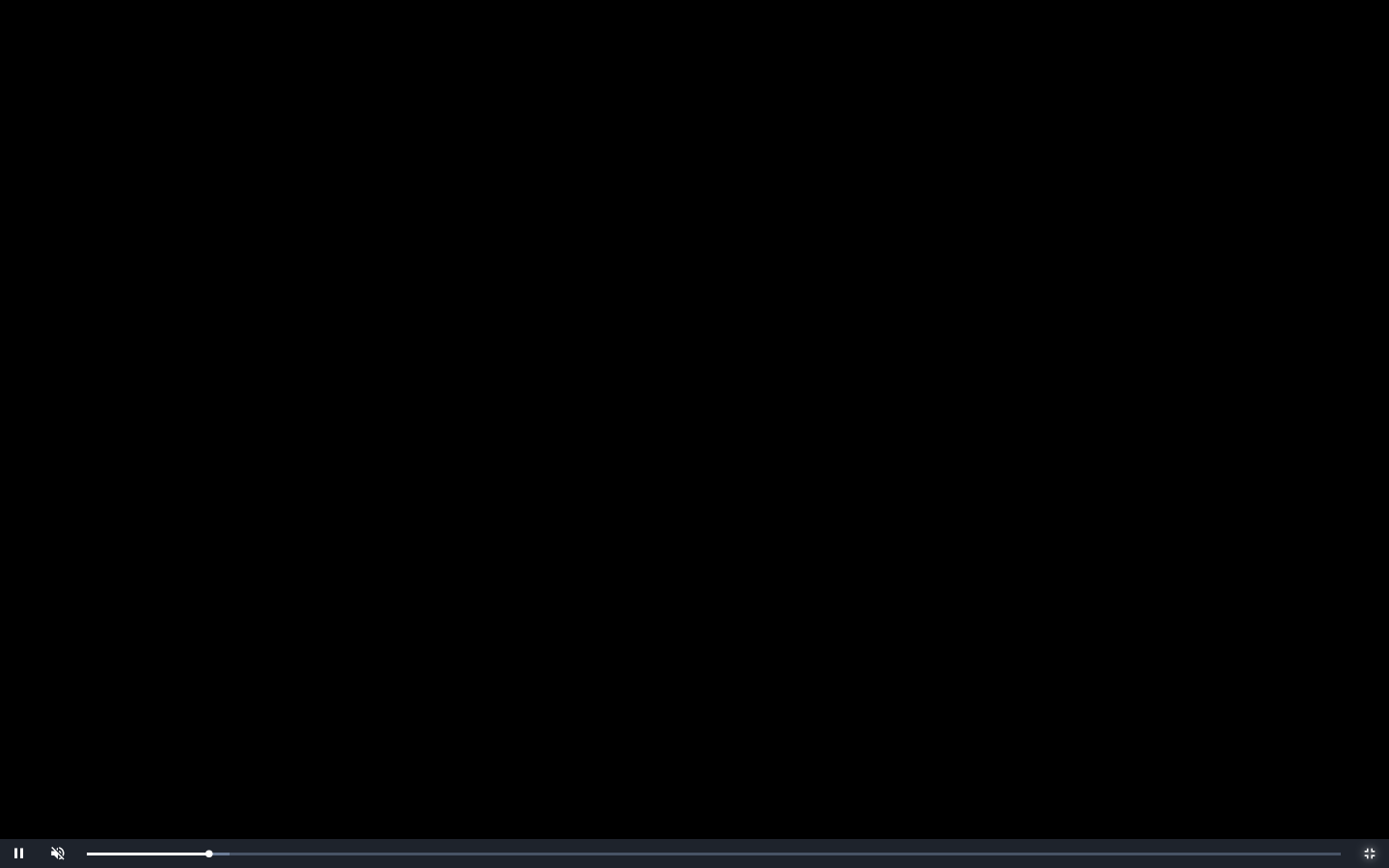 click on "0:06:09 Progress : 0%" at bounding box center (148, 854) 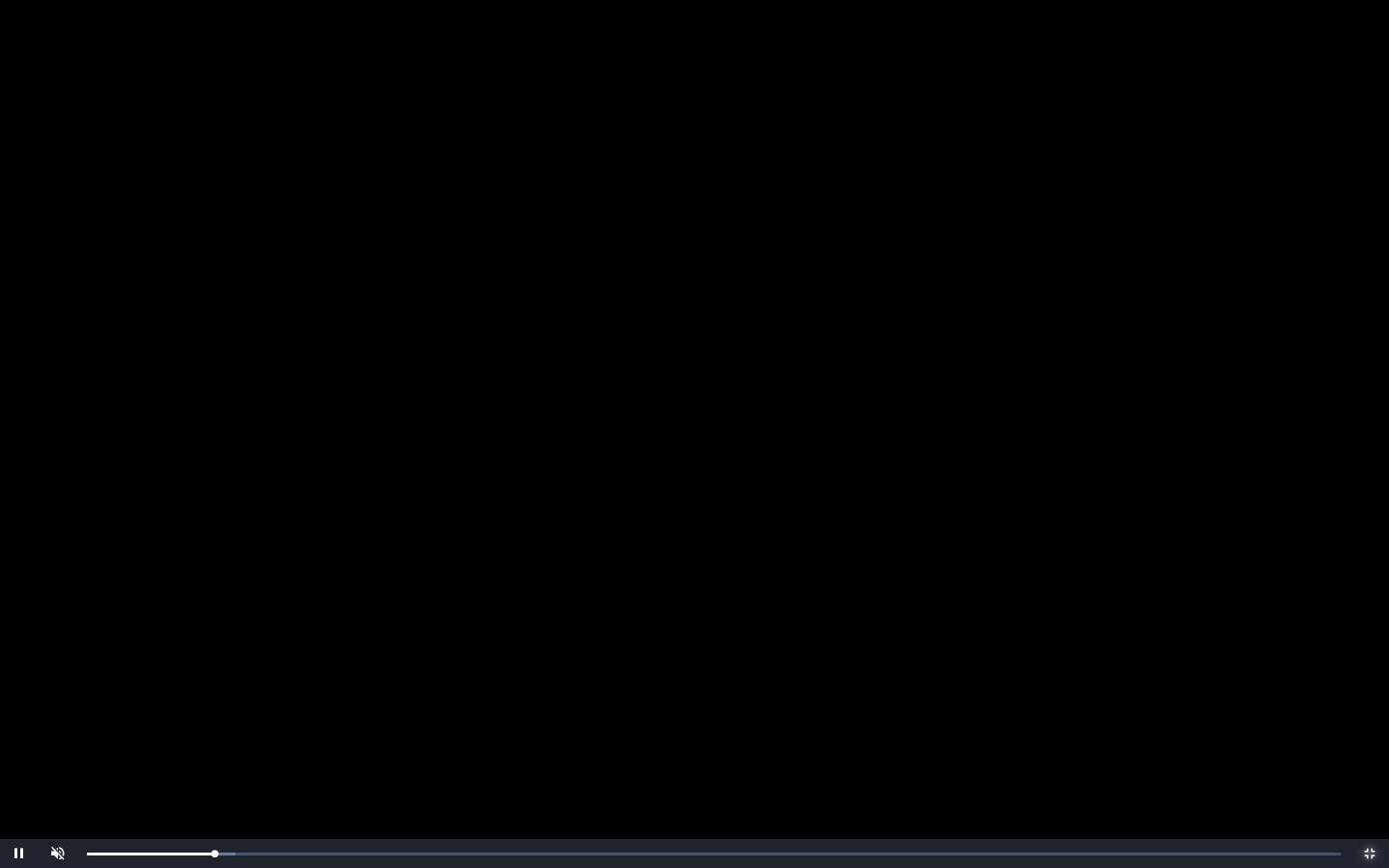 click on "0:06:27 Progress : 0%" at bounding box center (150, 854) 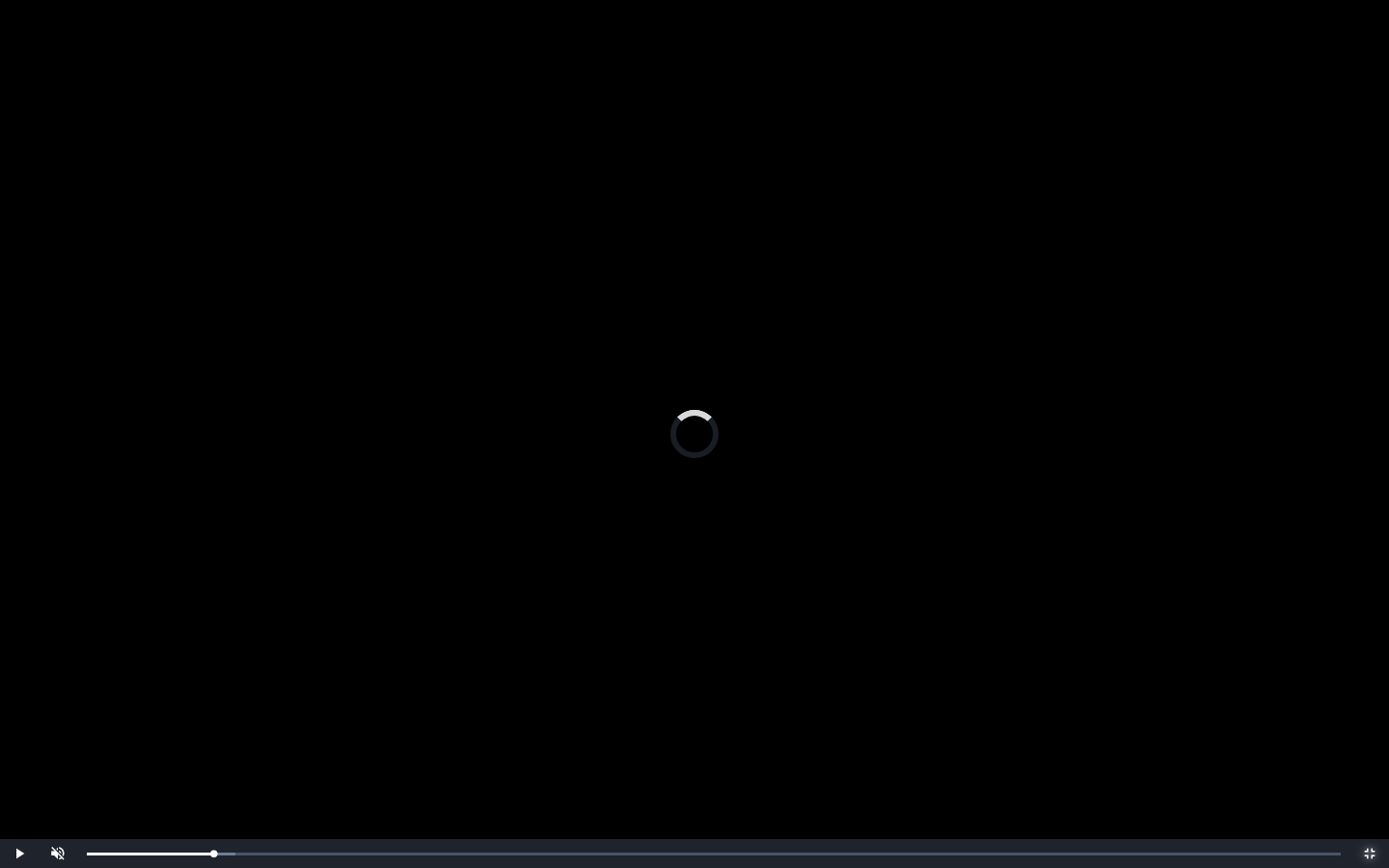 click on "0:06:23 Progress : 0%" at bounding box center [150, 854] 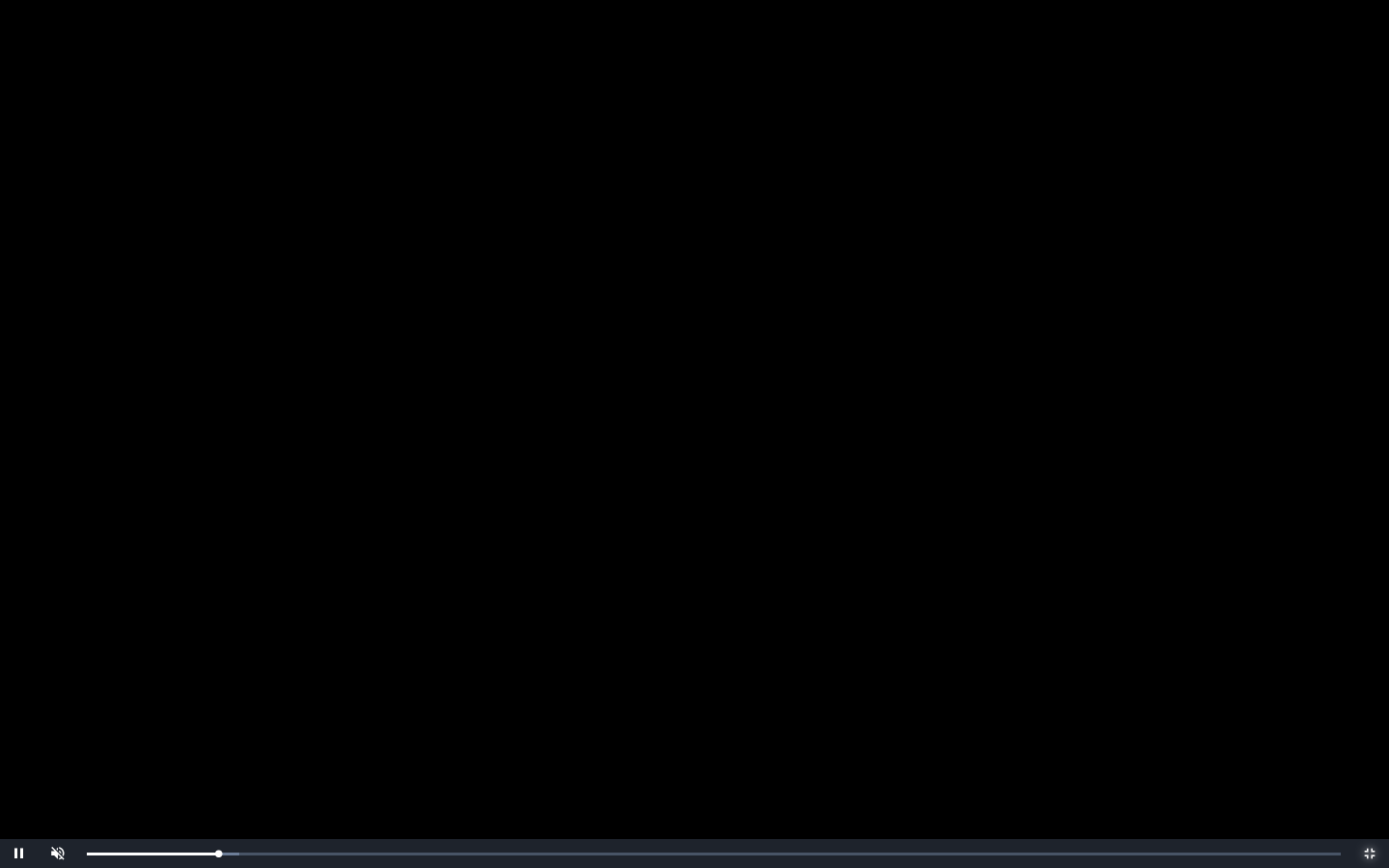 click on "Loaded : 0% 0:07:00 0:06:38 Progress : 0%" at bounding box center (714, 854) 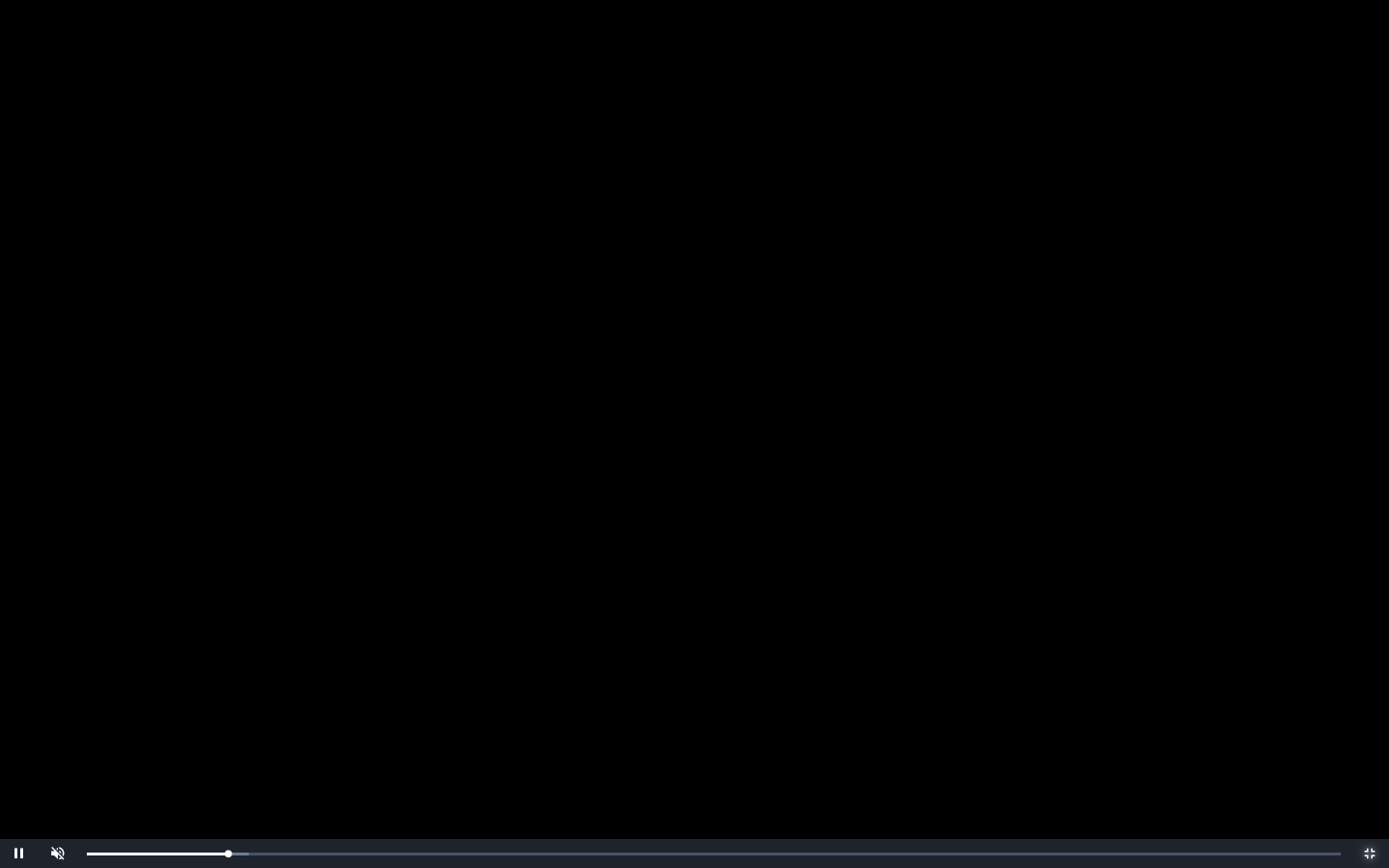 click on "0:07:09 Progress : 0%" at bounding box center (157, 854) 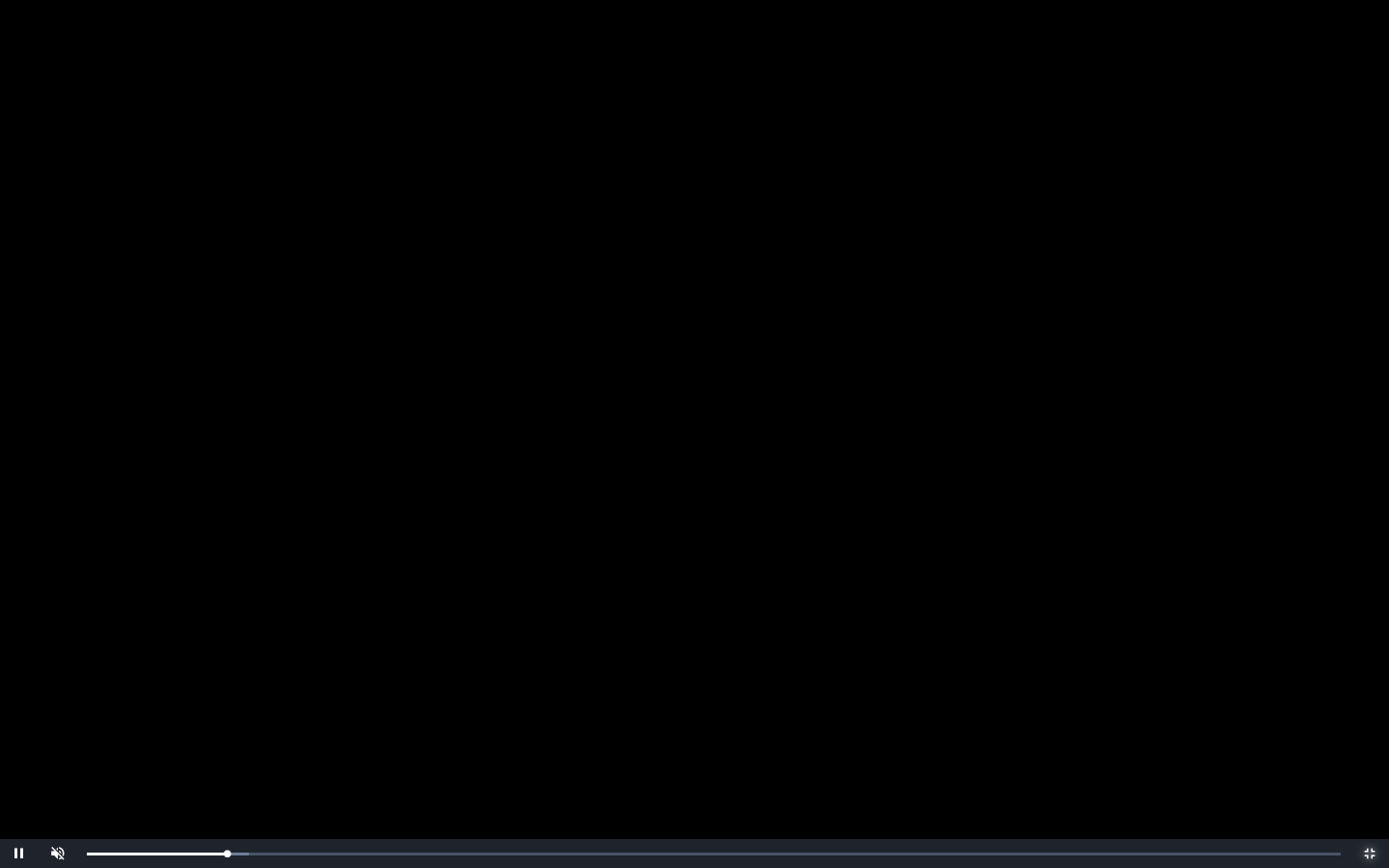 click on "0:07:05 Progress : 0%" at bounding box center [157, 854] 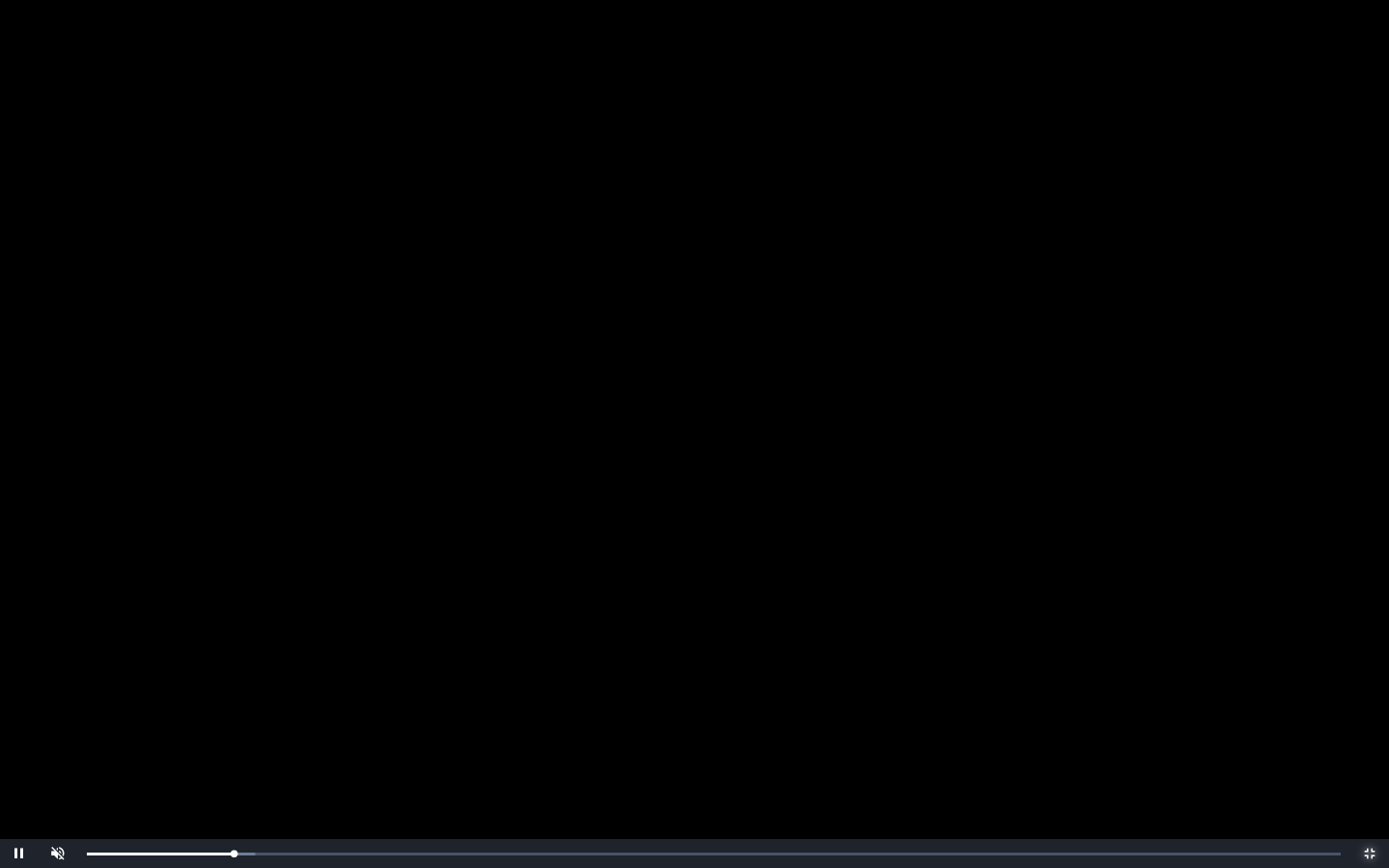 click on "0:07:25 Progress : 0%" at bounding box center [160, 854] 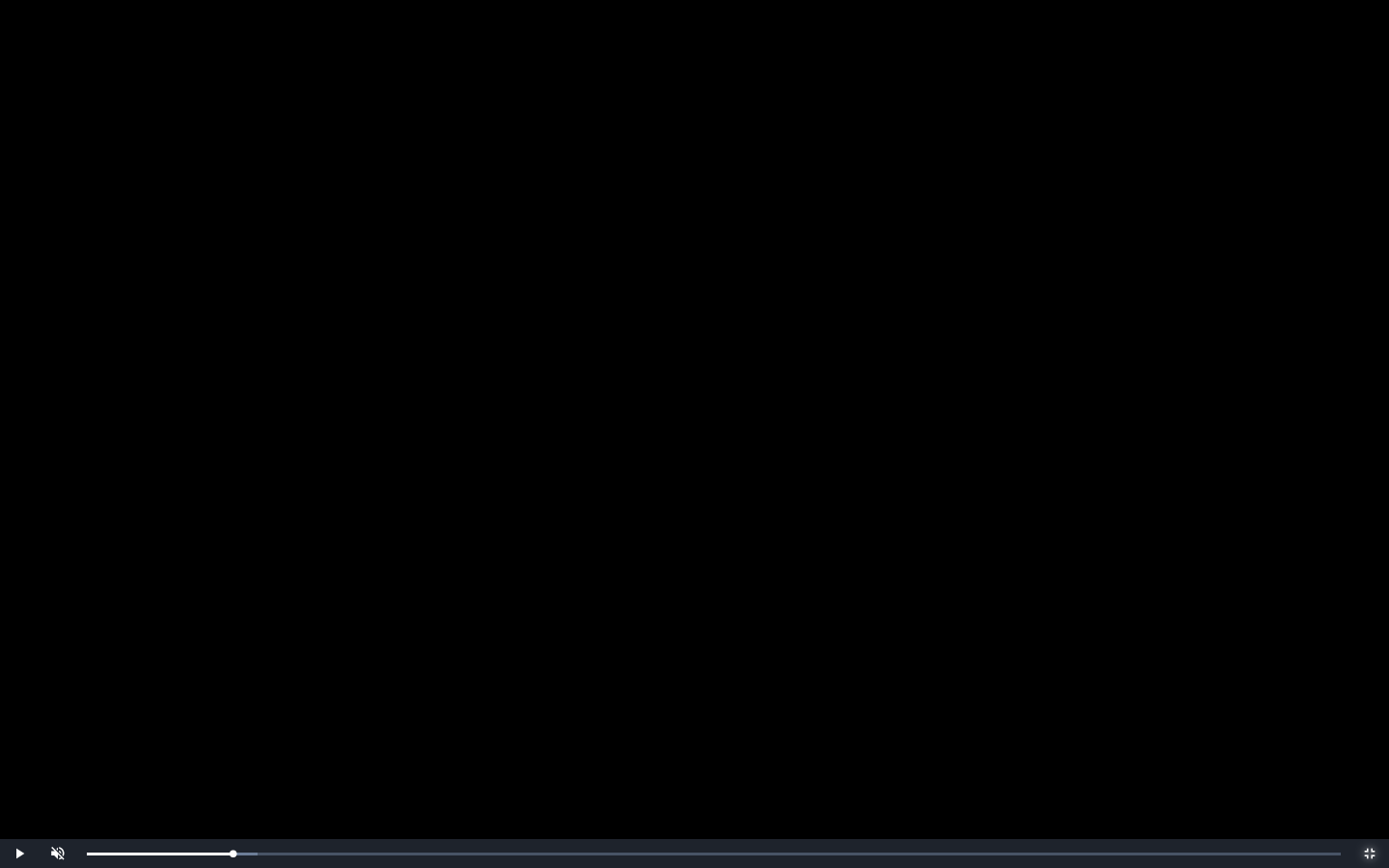click on "0:07:24 Progress : 0%" at bounding box center [160, 854] 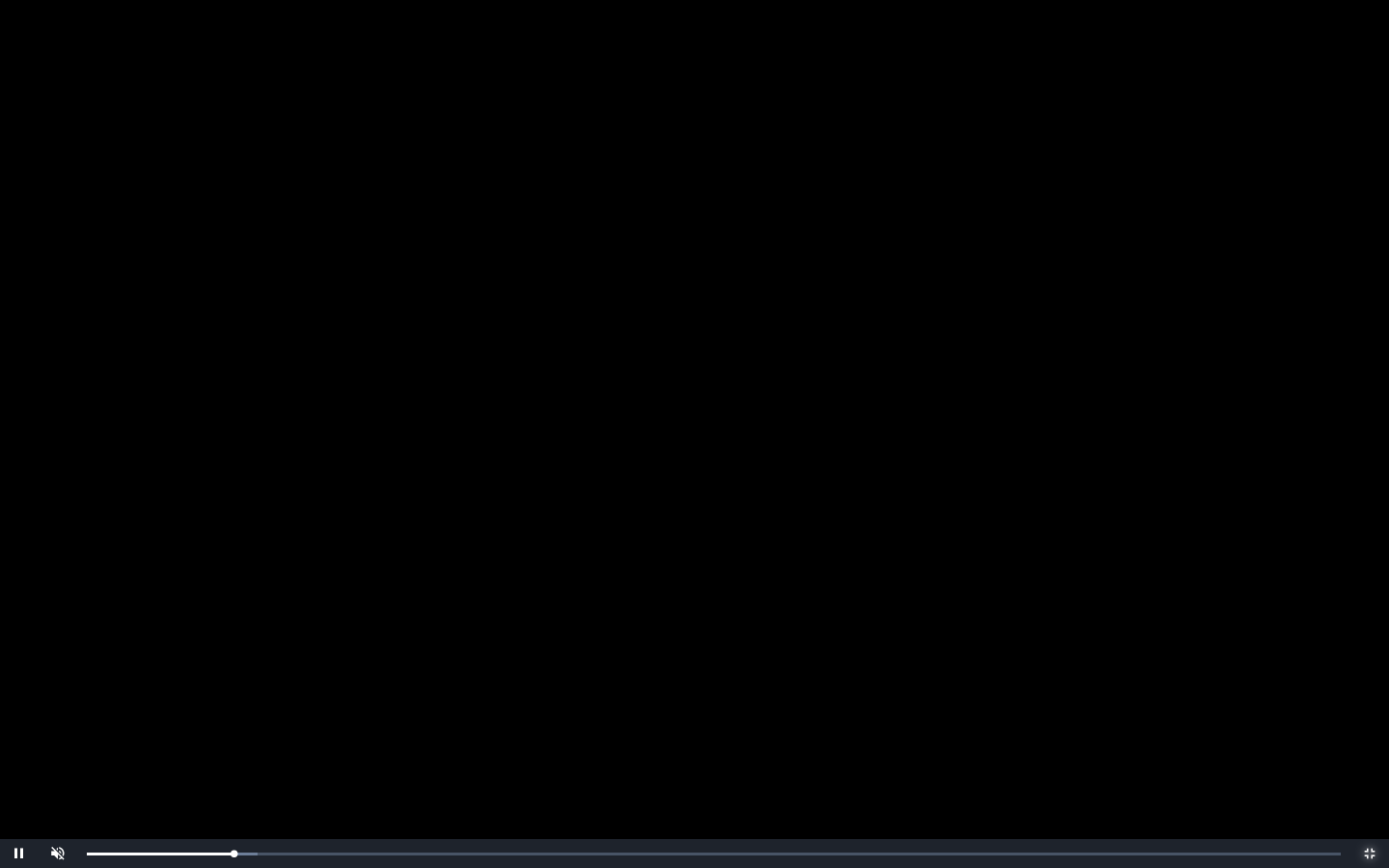 click on "0:07:26 Progress : 0%" at bounding box center (160, 854) 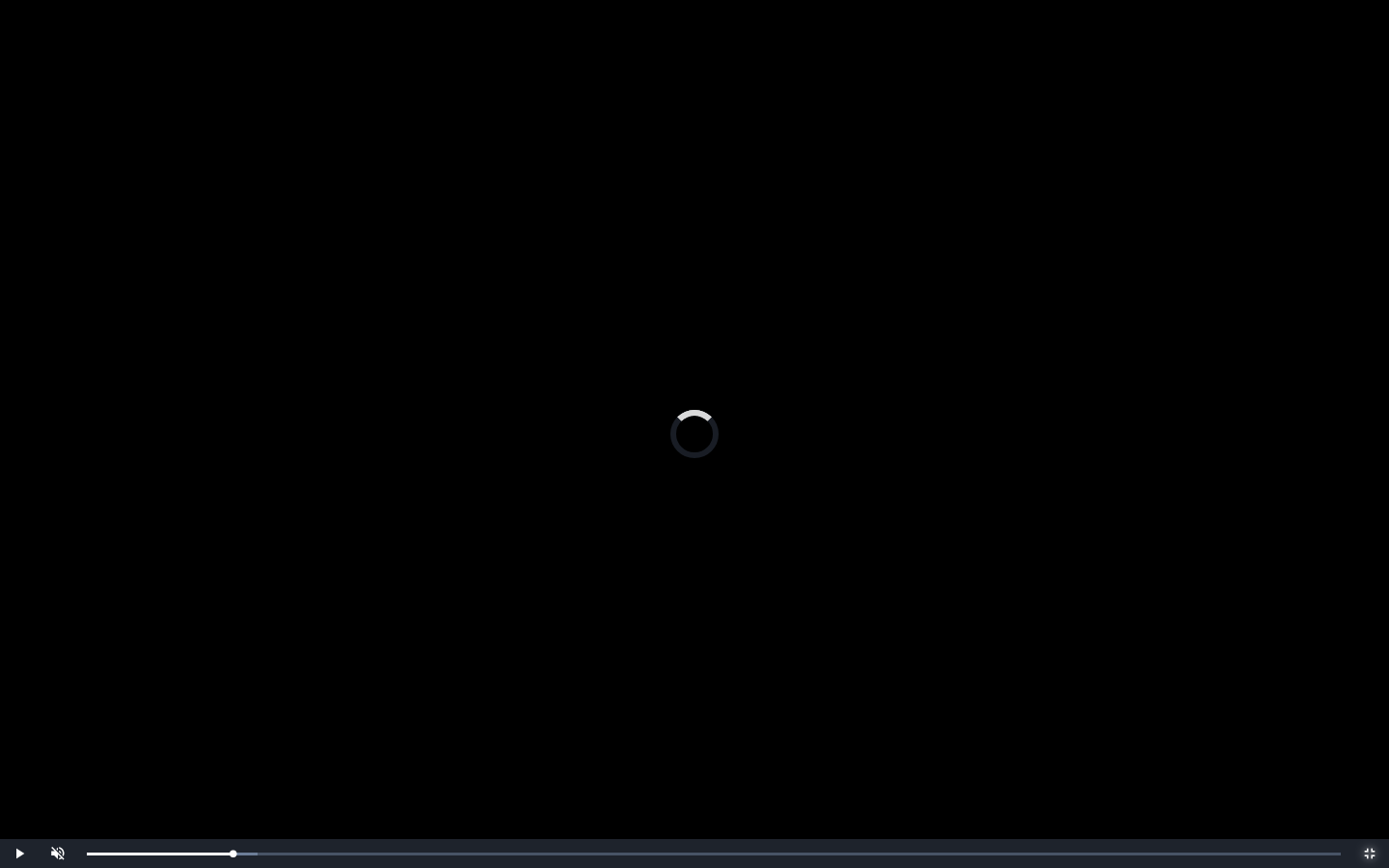 click on "0:07:41 Progress : 0%" at bounding box center [160, 854] 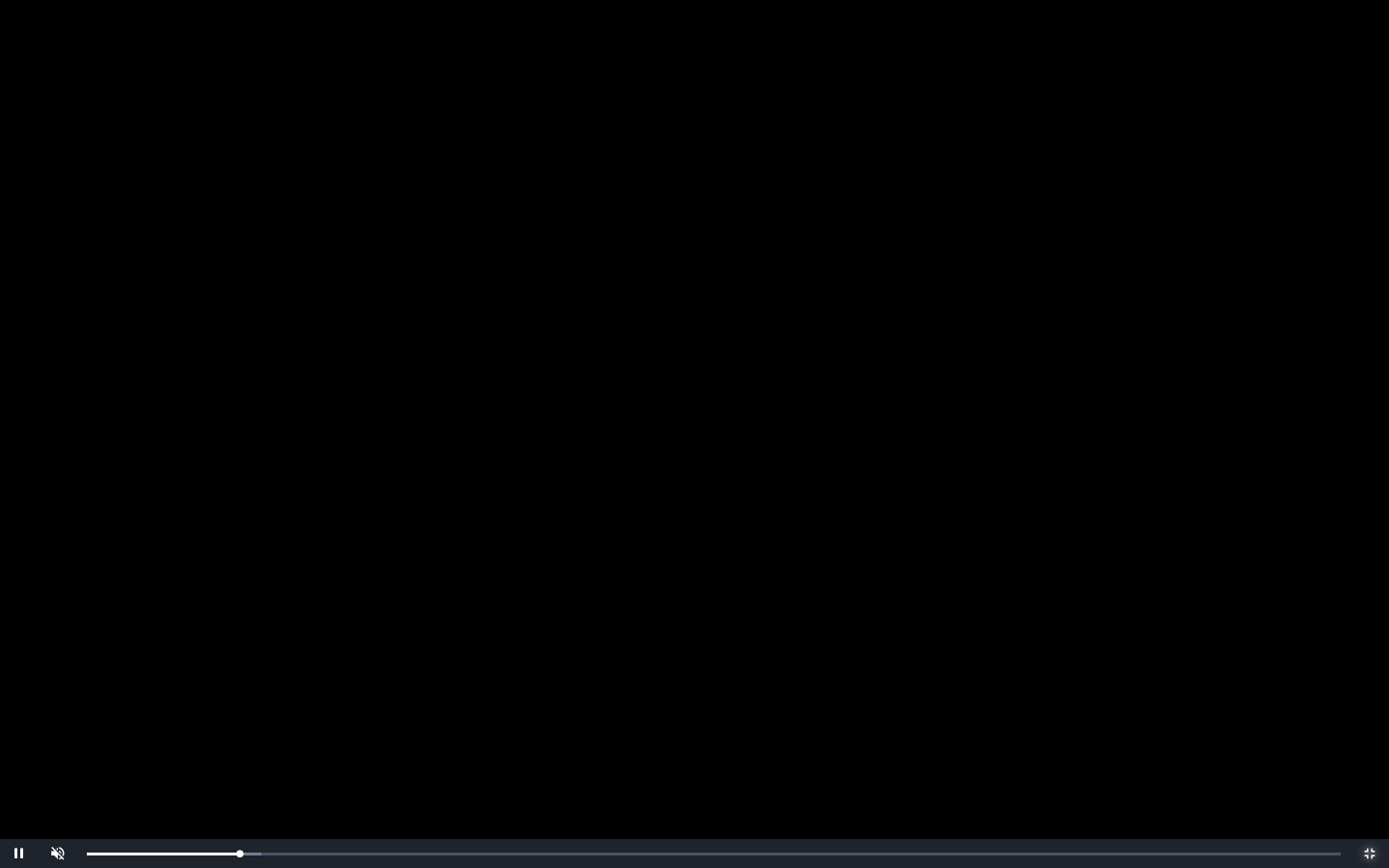 click on "0:07:42 Progress : 0%" at bounding box center [163, 854] 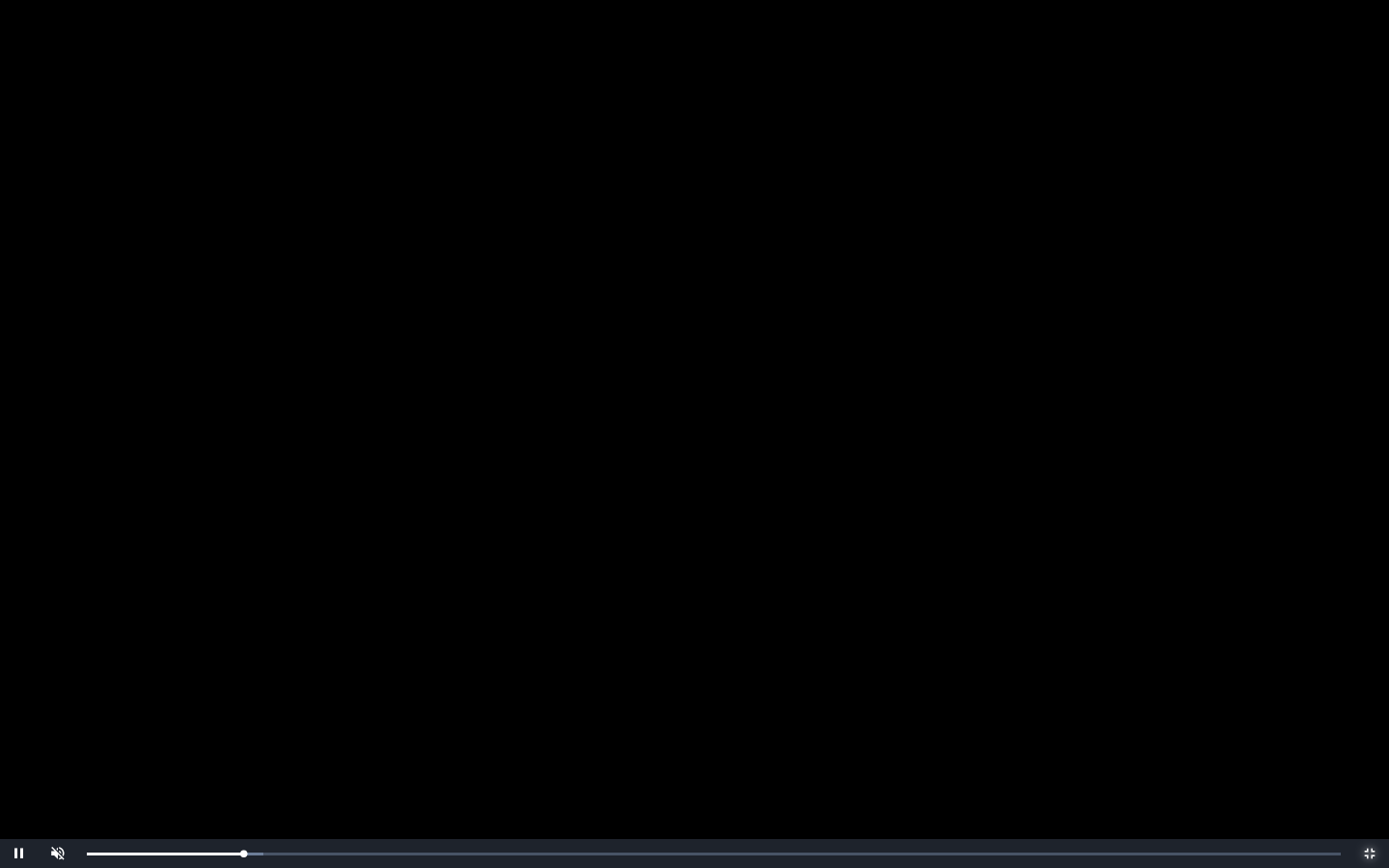 click on "0:07:54 Progress : 0%" at bounding box center (165, 854) 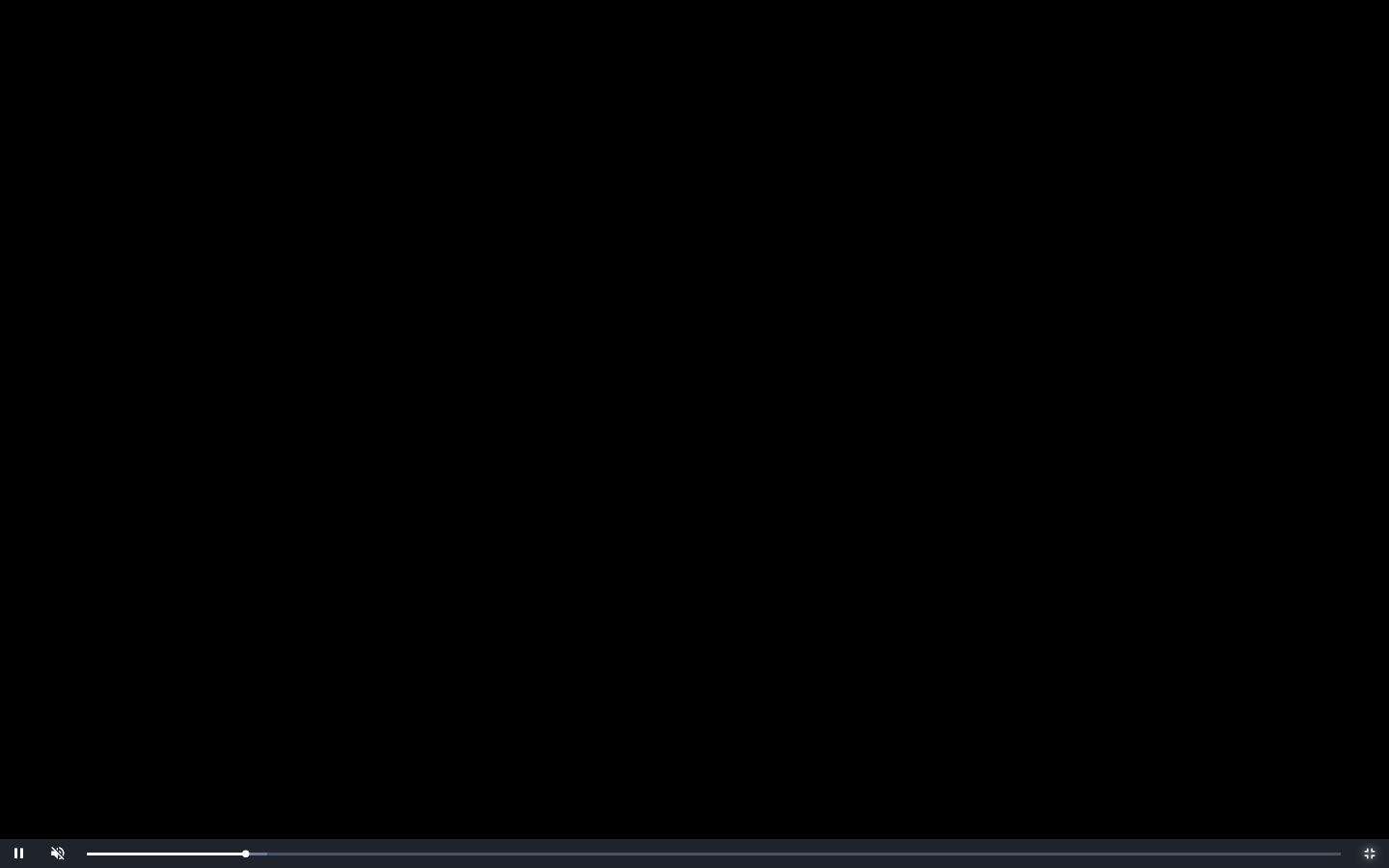 click on "0:08:00 Progress : 0%" at bounding box center [166, 854] 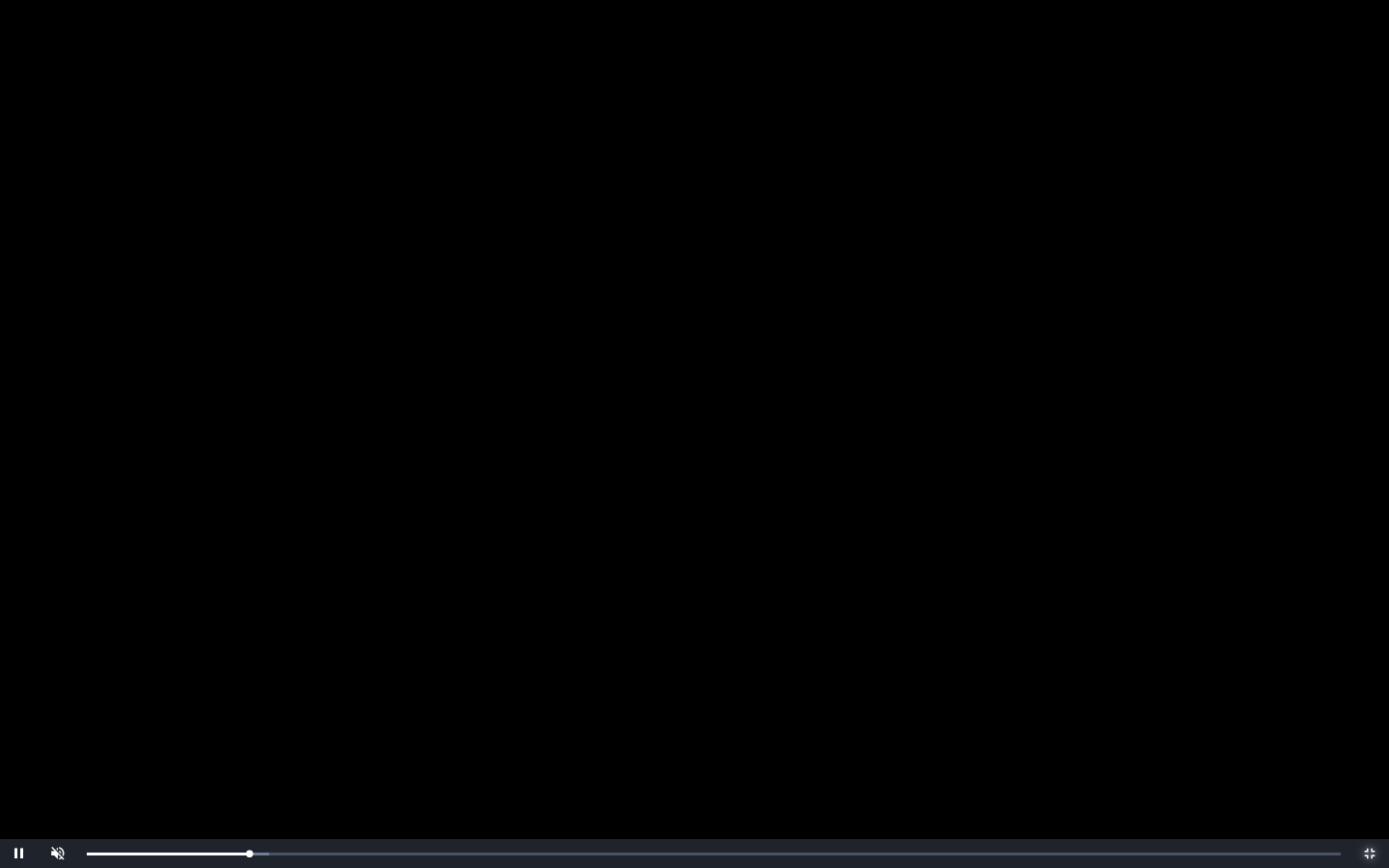 click on "0:08:12 Progress : 0%" at bounding box center (168, 854) 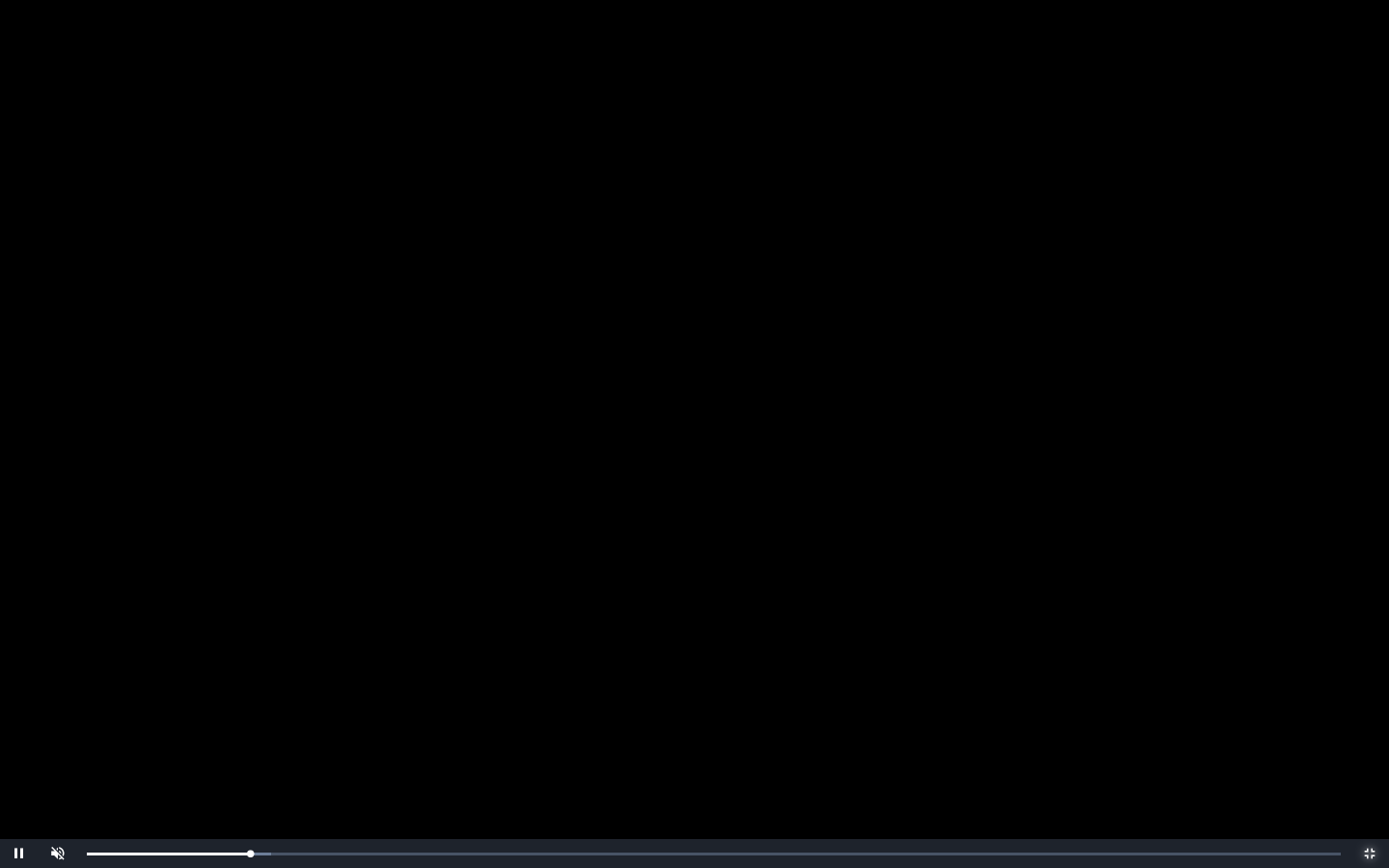 click on "0:08:14 Progress : 0%" at bounding box center [168, 854] 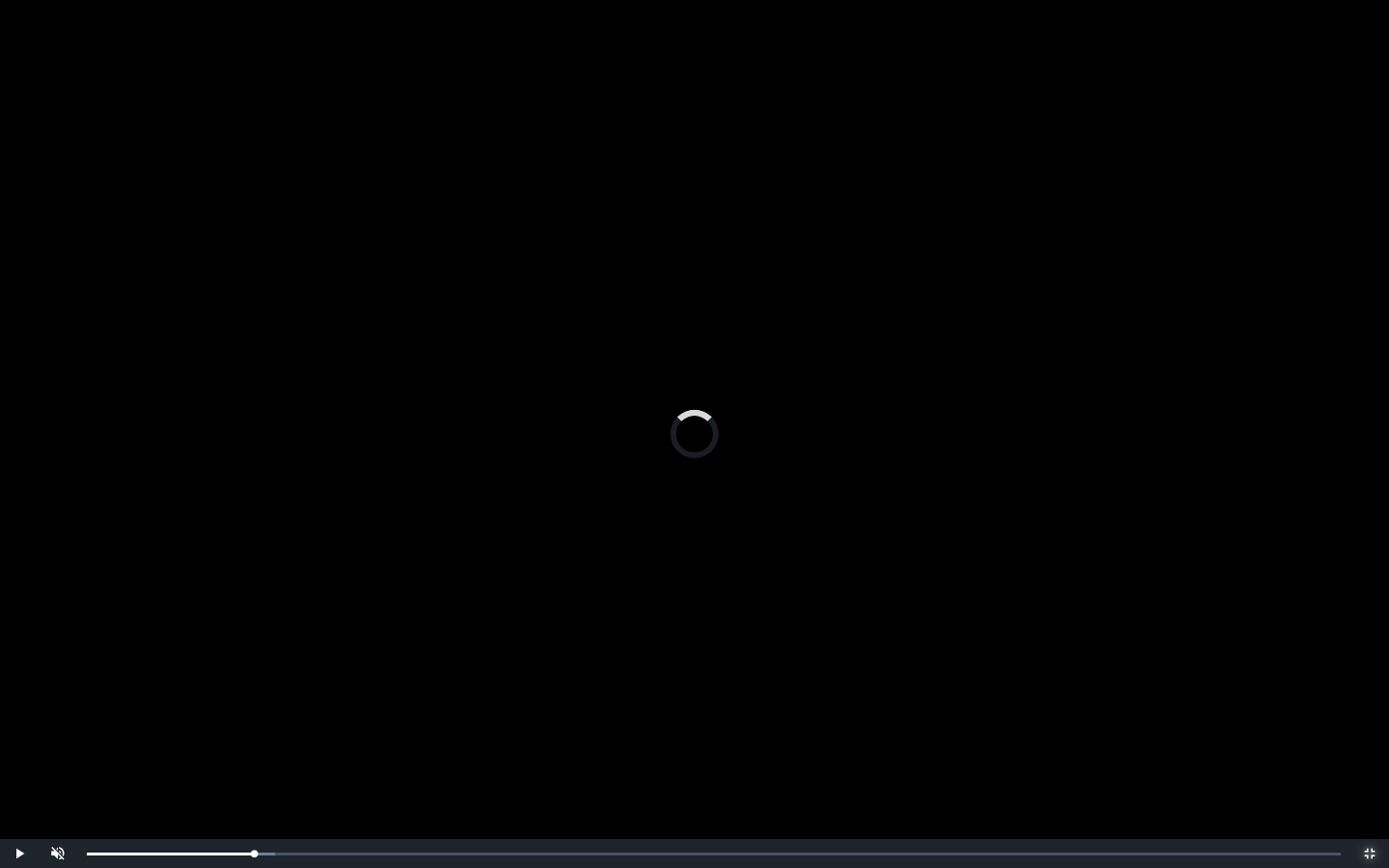 click on "0:08:40 Progress : 0%" at bounding box center (171, 854) 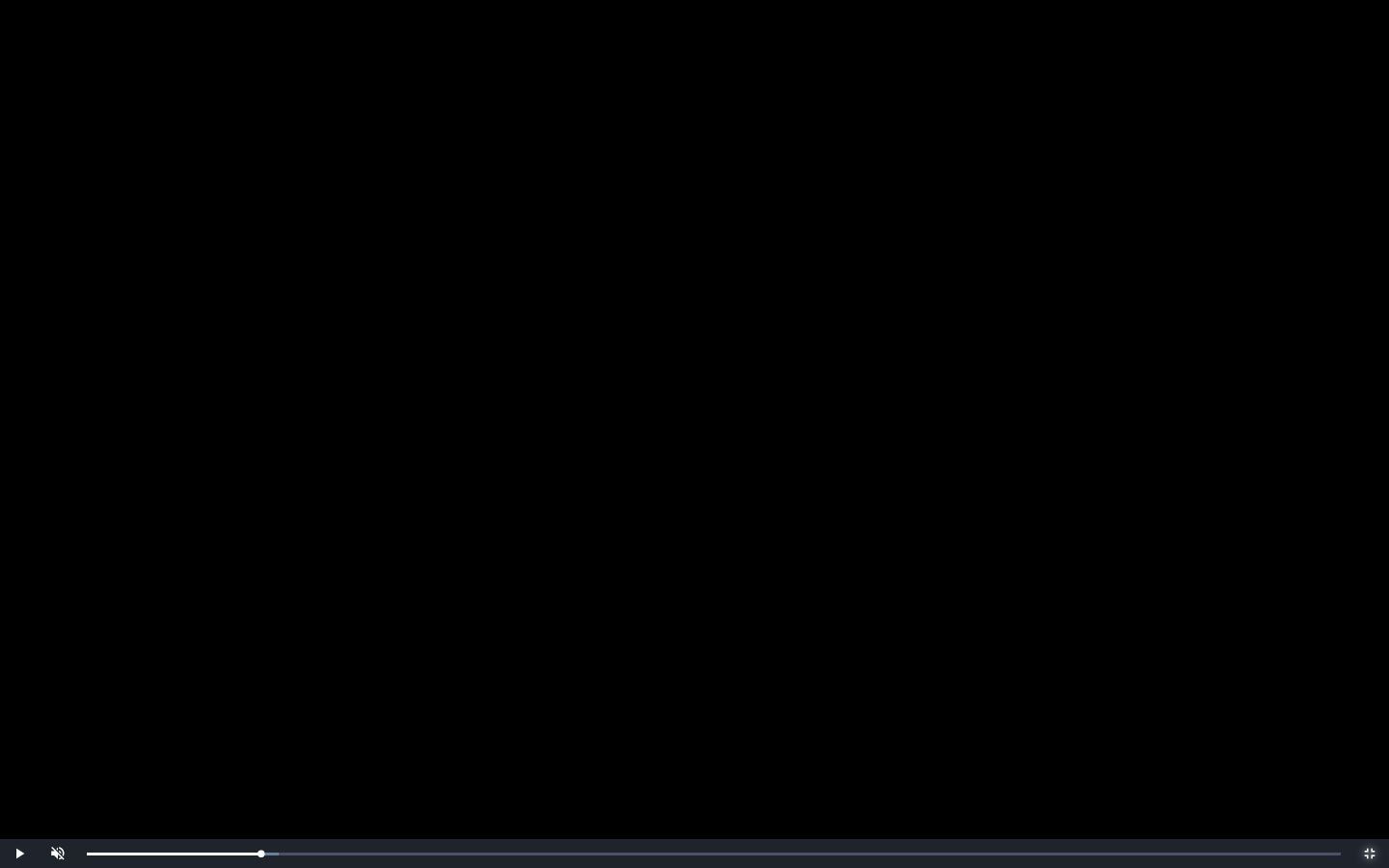 click on "0:08:49 Progress : 0%" at bounding box center [174, 854] 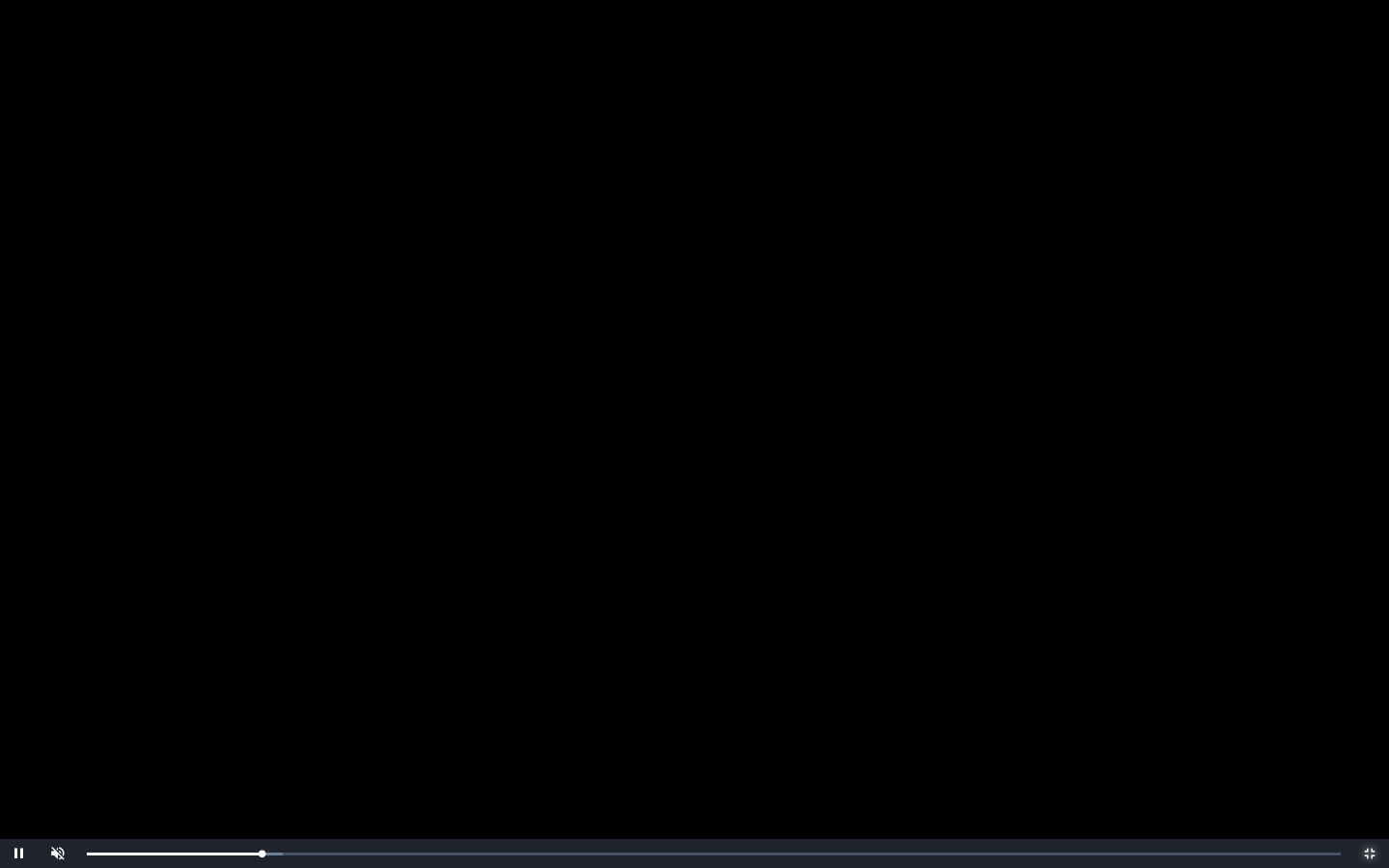 click on "0:08:50 Progress : 0%" at bounding box center (174, 854) 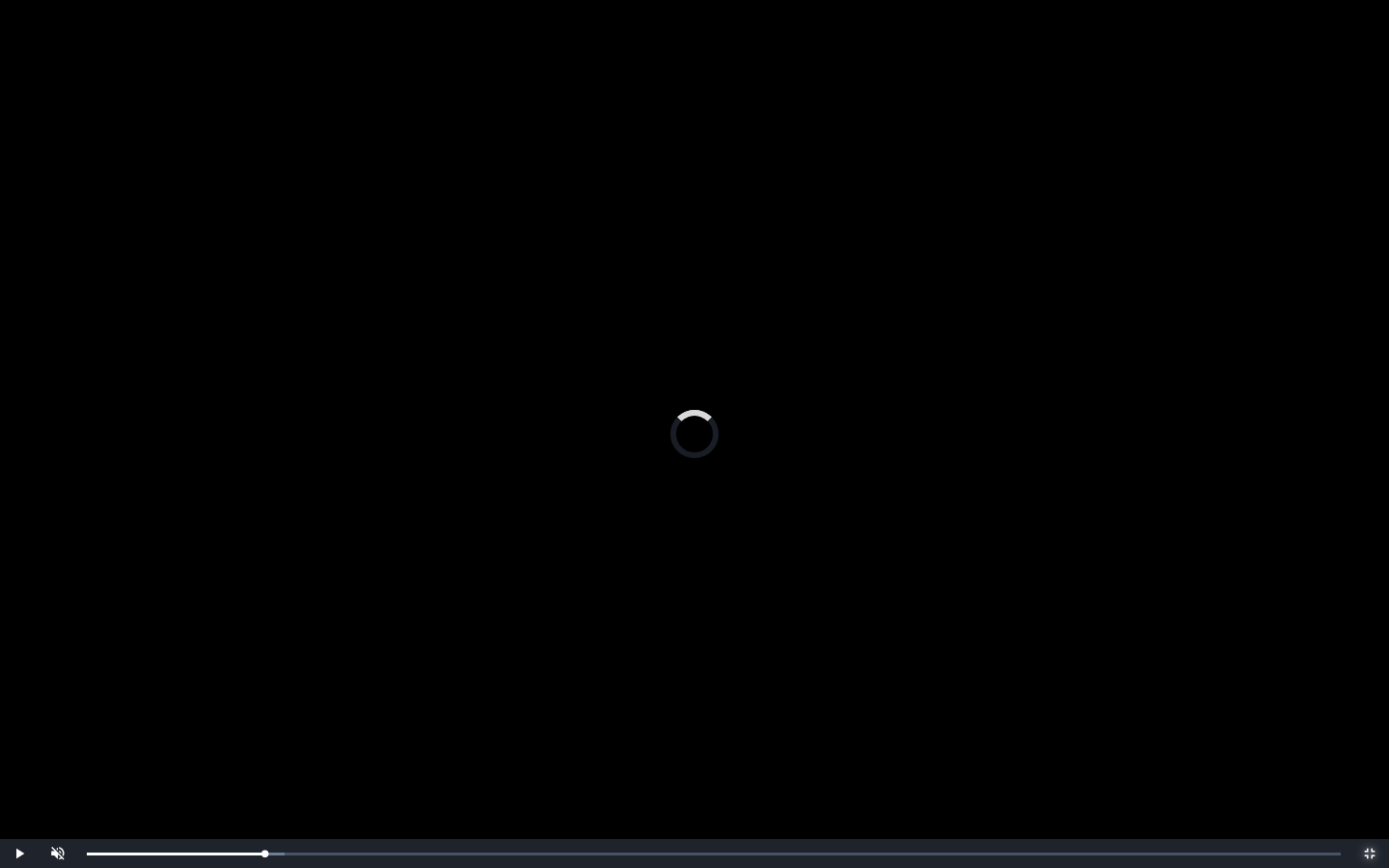 click on "0:09:03 Progress : 0%" at bounding box center (176, 854) 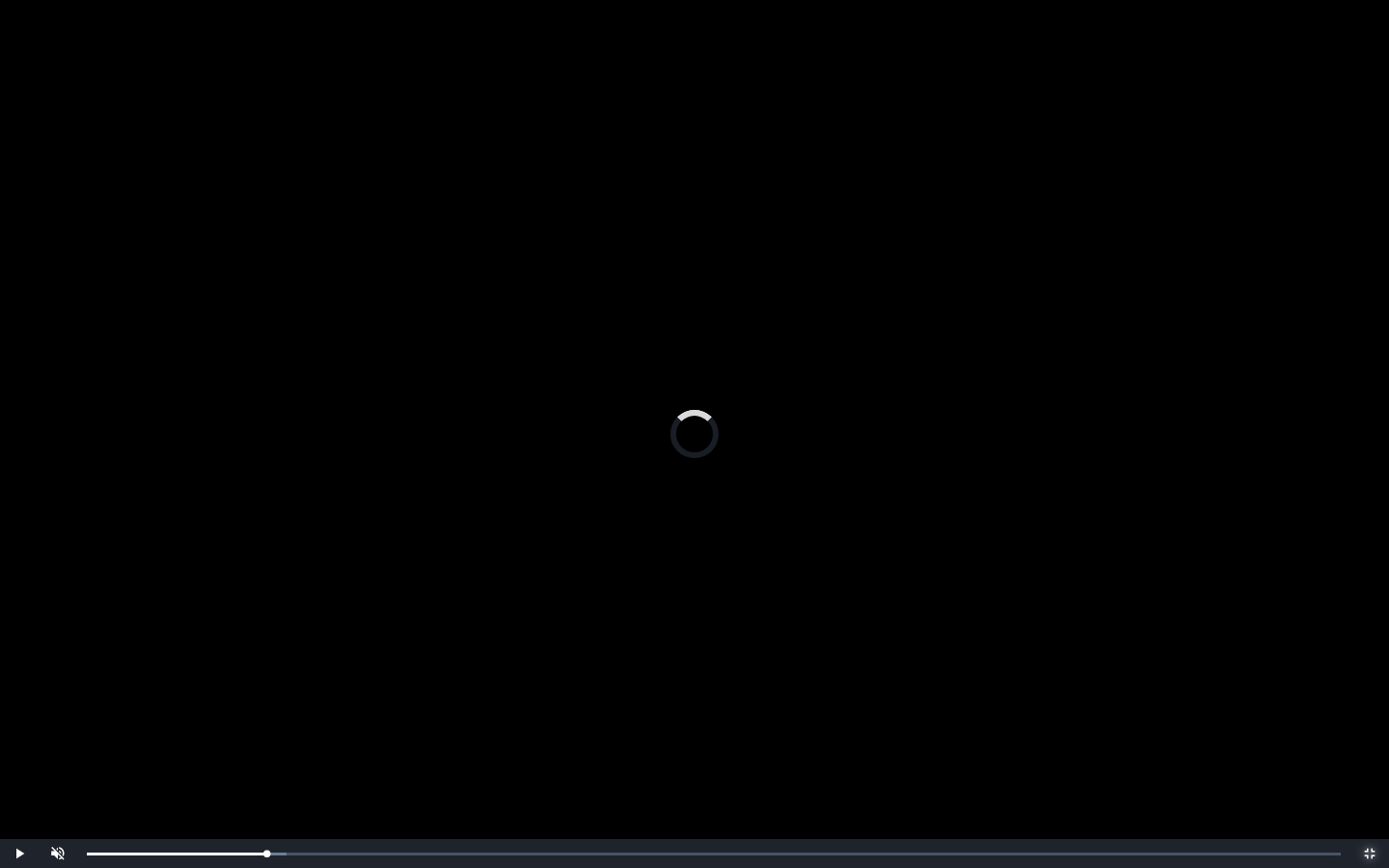 click on "0:09:15 Progress : 0%" at bounding box center [177, 854] 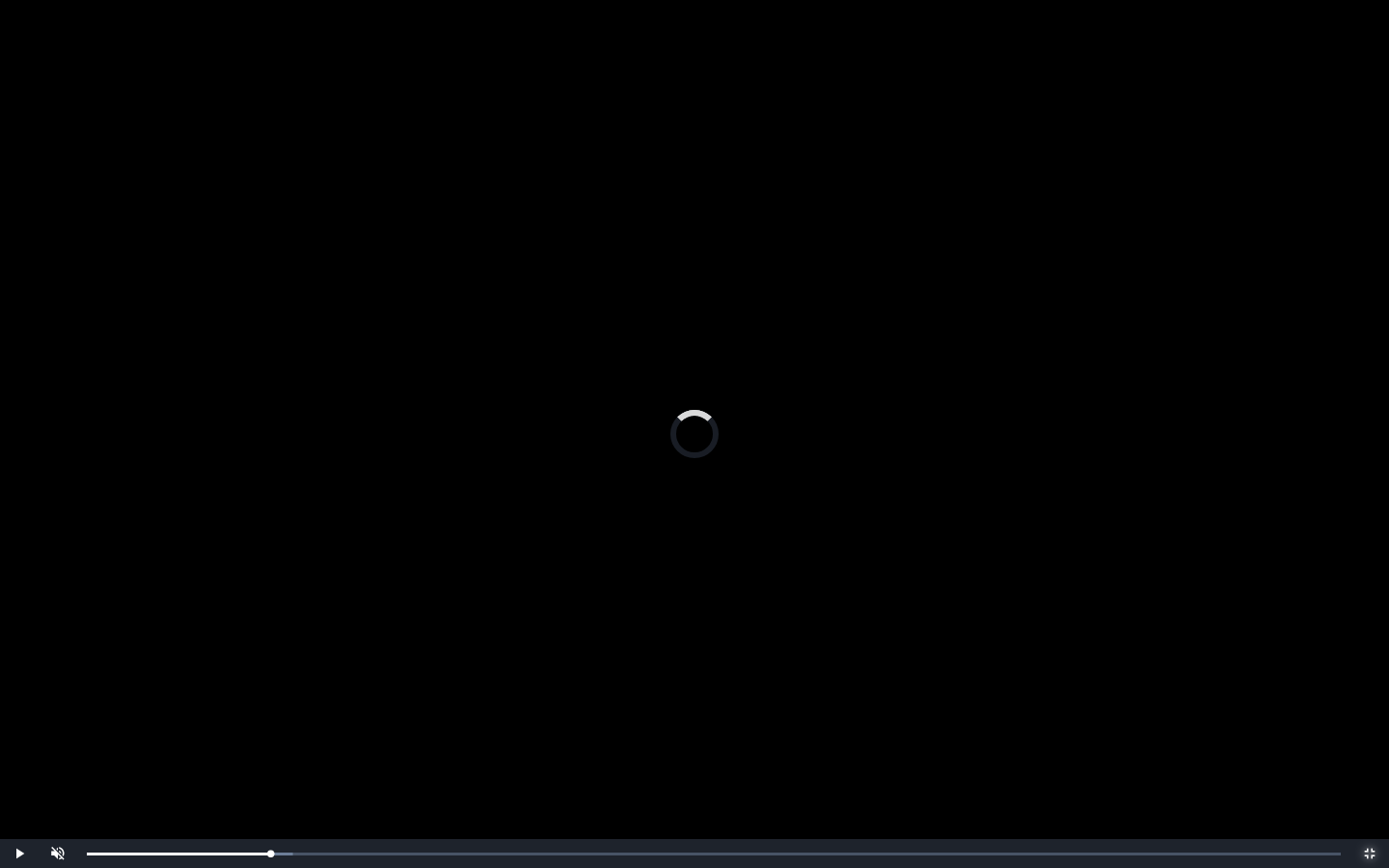 click on "0:09:32 Progress : 0%" at bounding box center [178, 854] 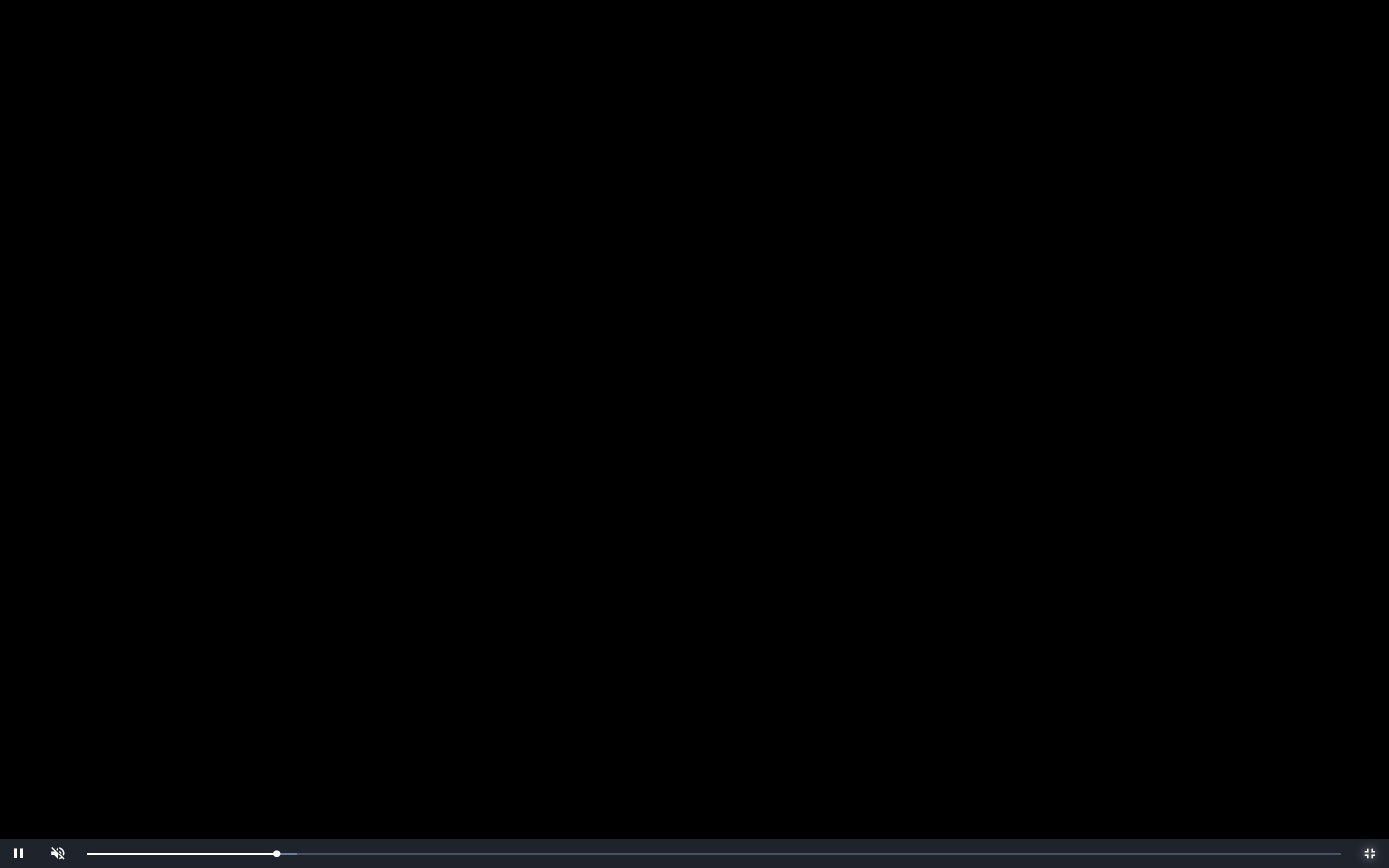 click on "0:09:34 Progress : 0%" at bounding box center (181, 854) 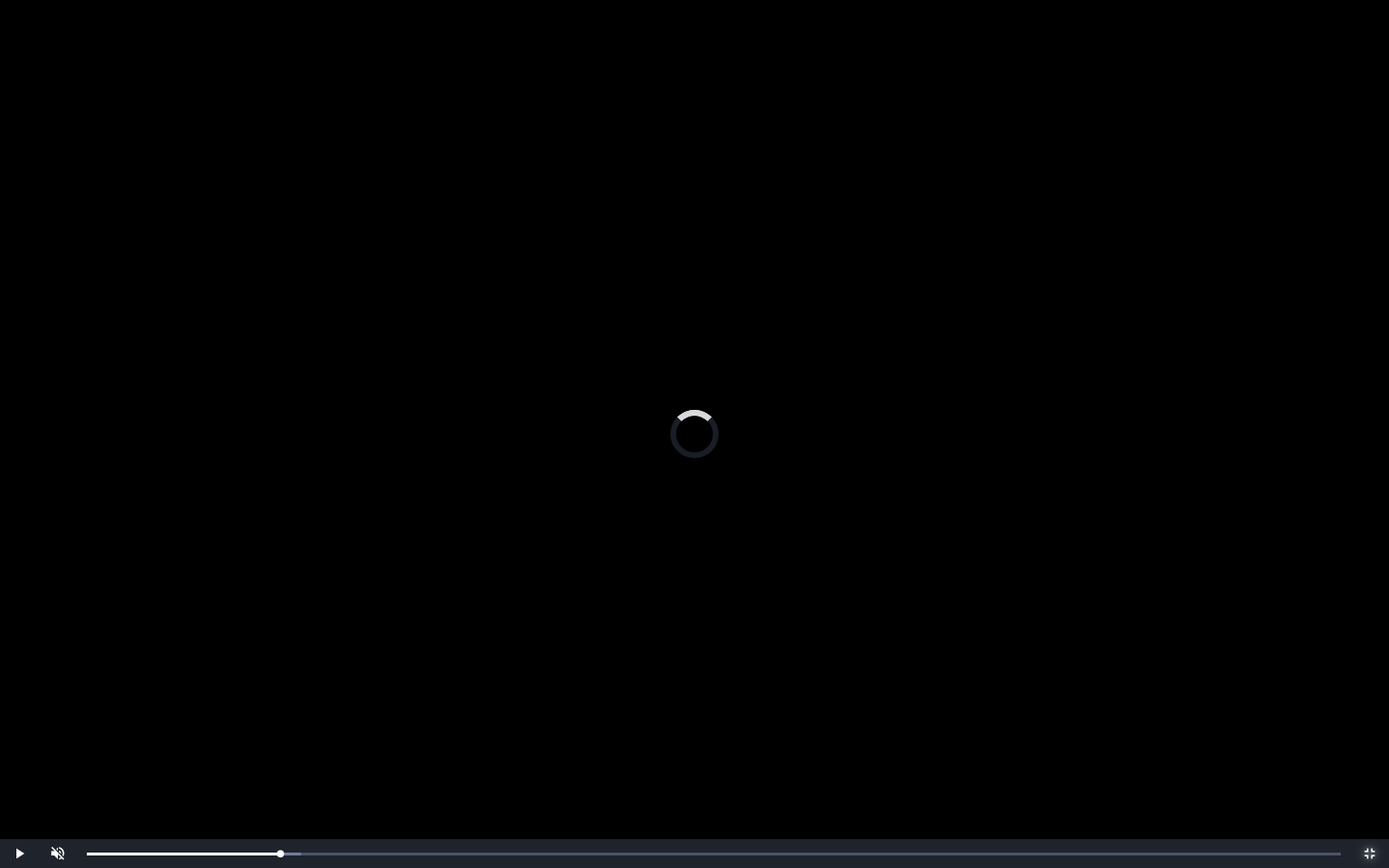 click on "0:09:47 Progress : 0%" at bounding box center (183, 854) 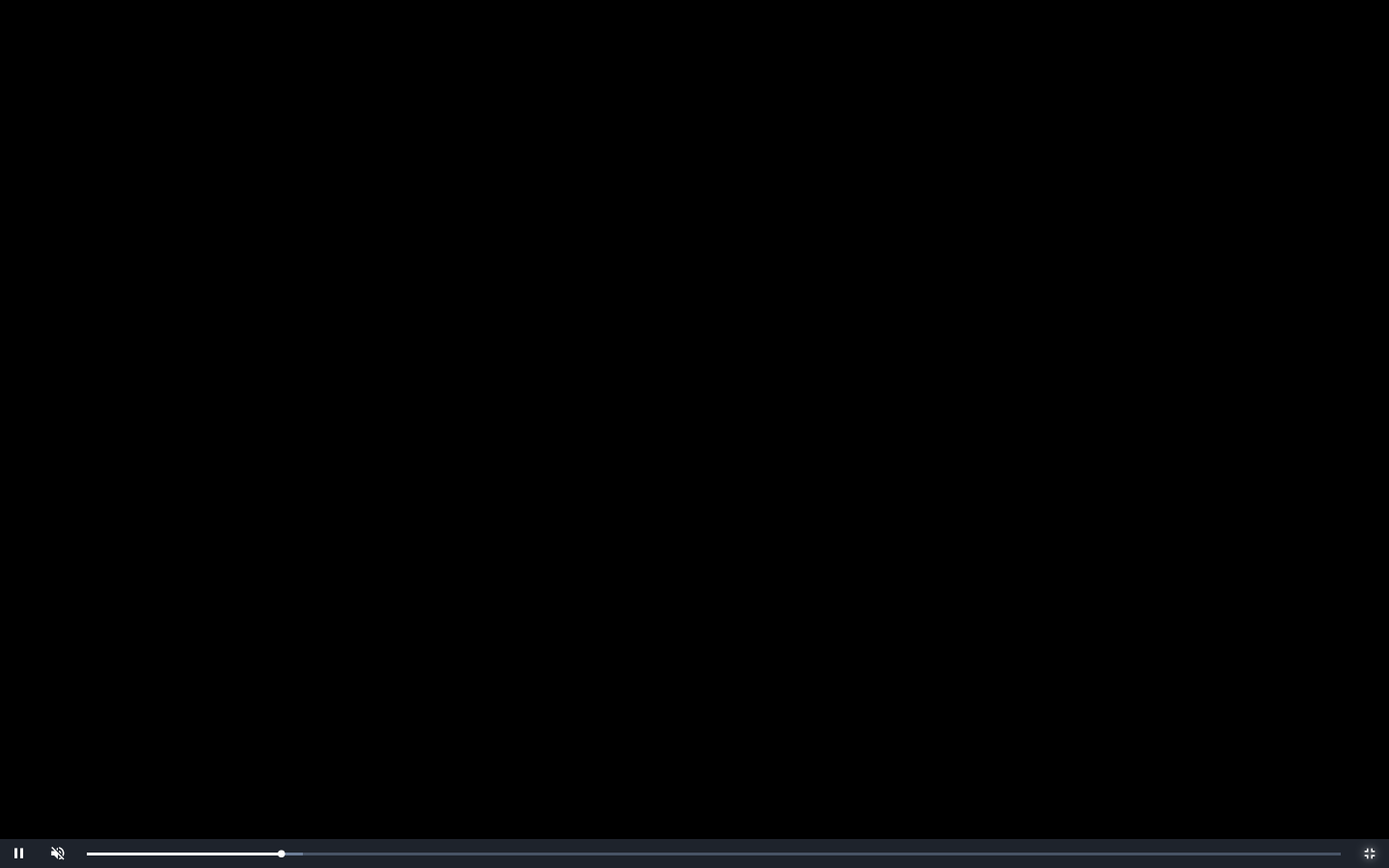 click on "0:10:10" at bounding box center [0, 0] 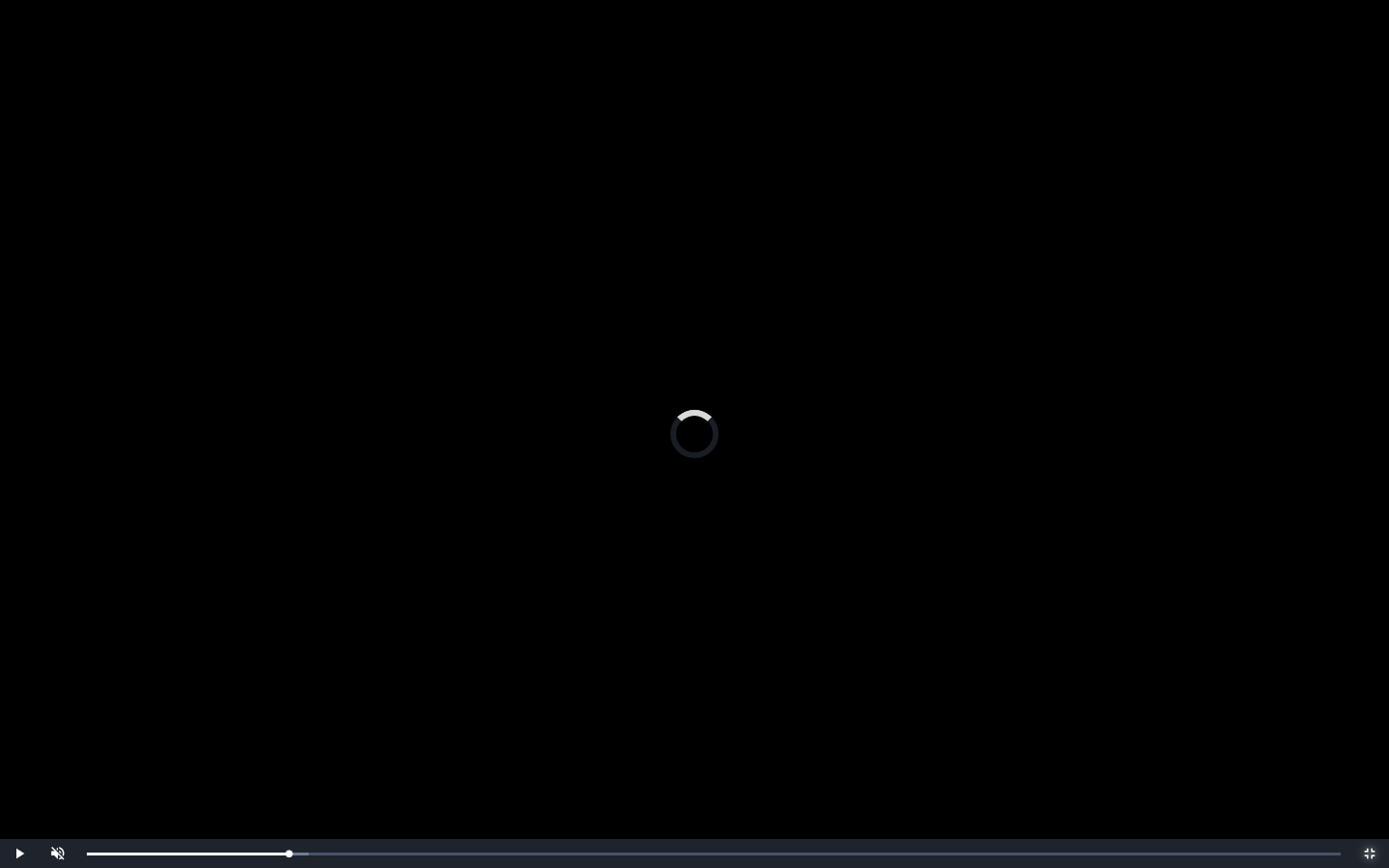 click on "Loaded : 0% 0:09:44 0:09:44 Progress : 0%" at bounding box center [714, 854] 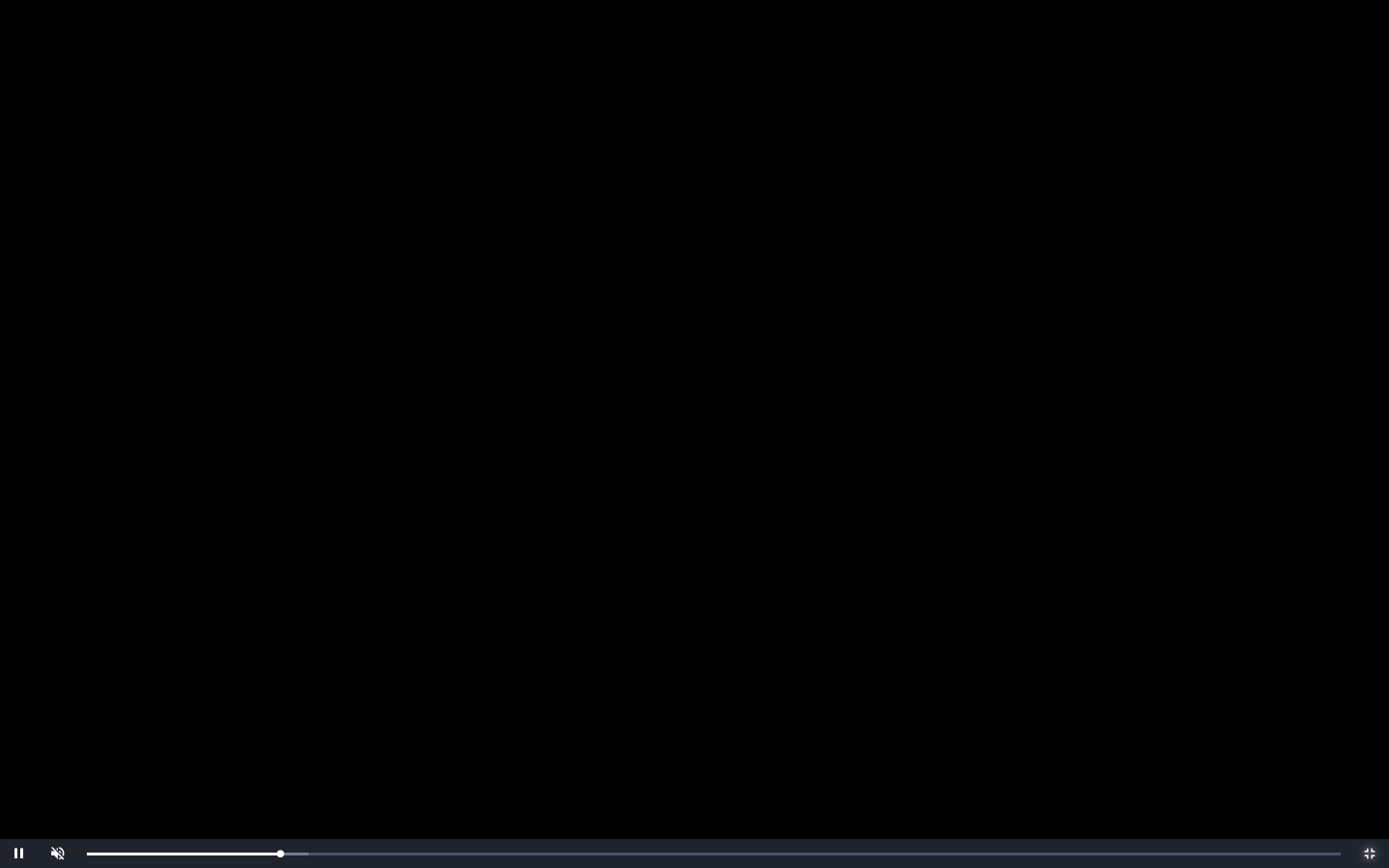 click on "0:09:46 Progress : 0%" at bounding box center (183, 854) 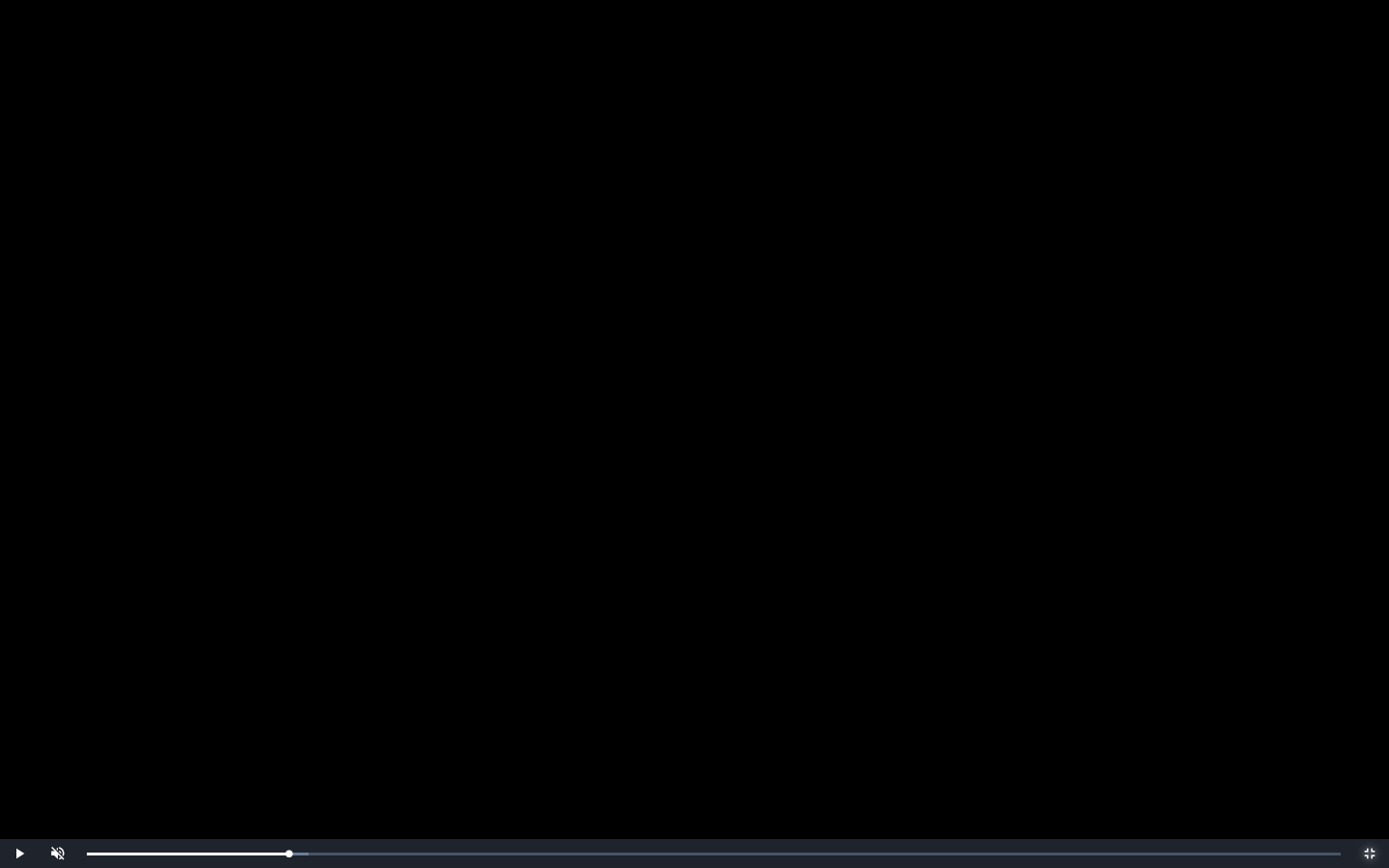 click on "0:10:13 Progress : 0%" at bounding box center (188, 854) 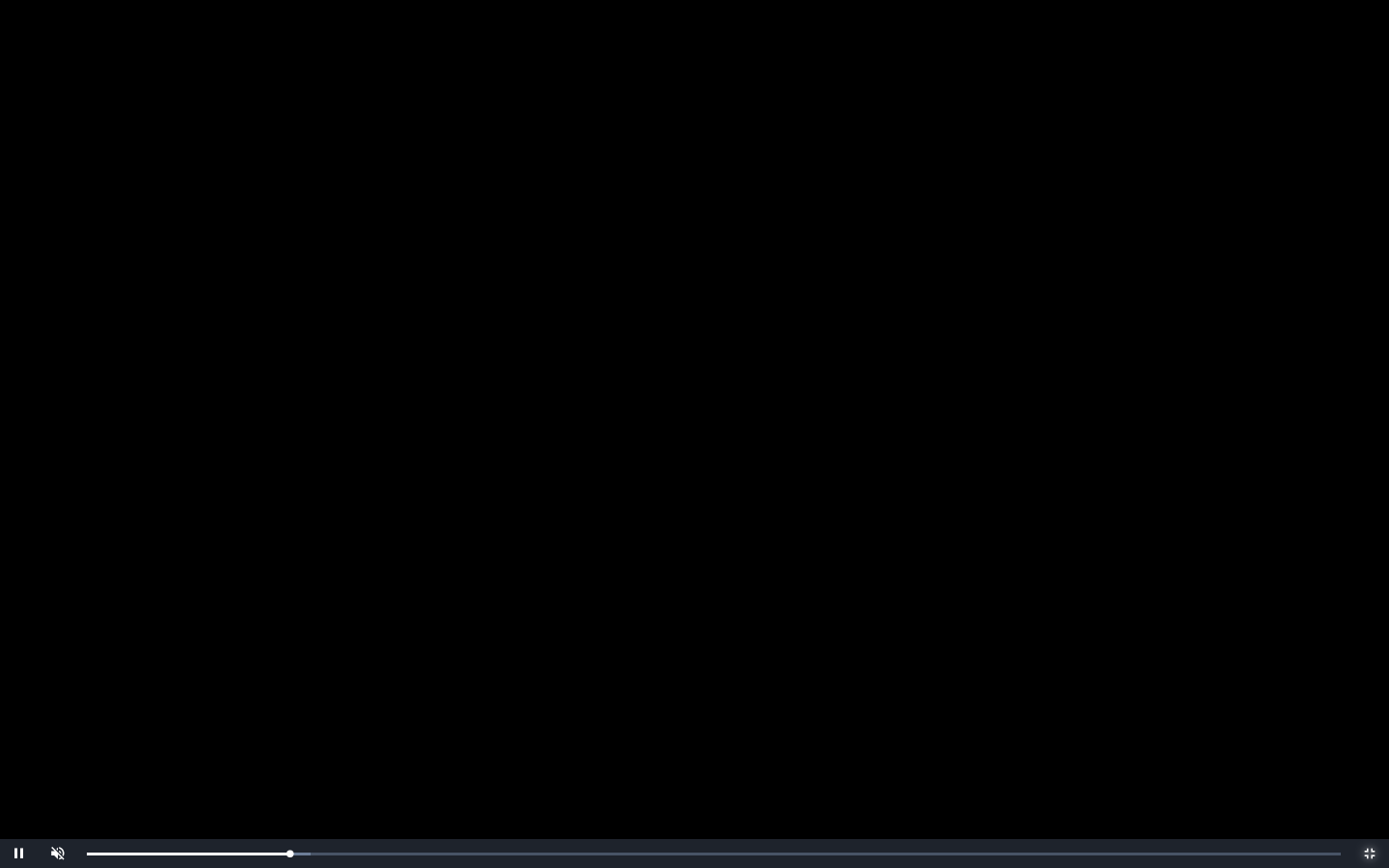 click on "0:10:14 Progress : 0%" at bounding box center (188, 854) 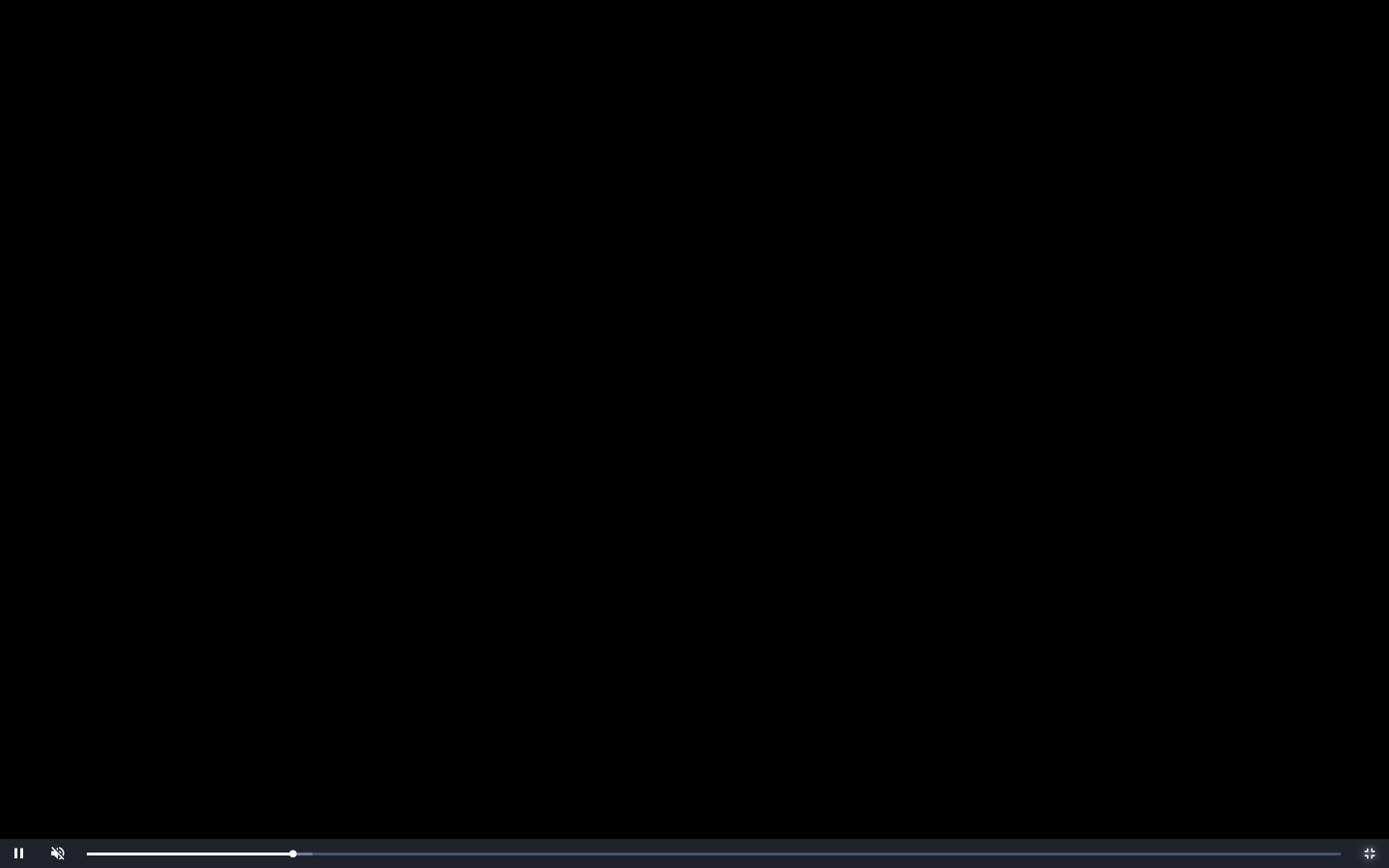 click on "0:10:23 Progress : 0%" at bounding box center (189, 854) 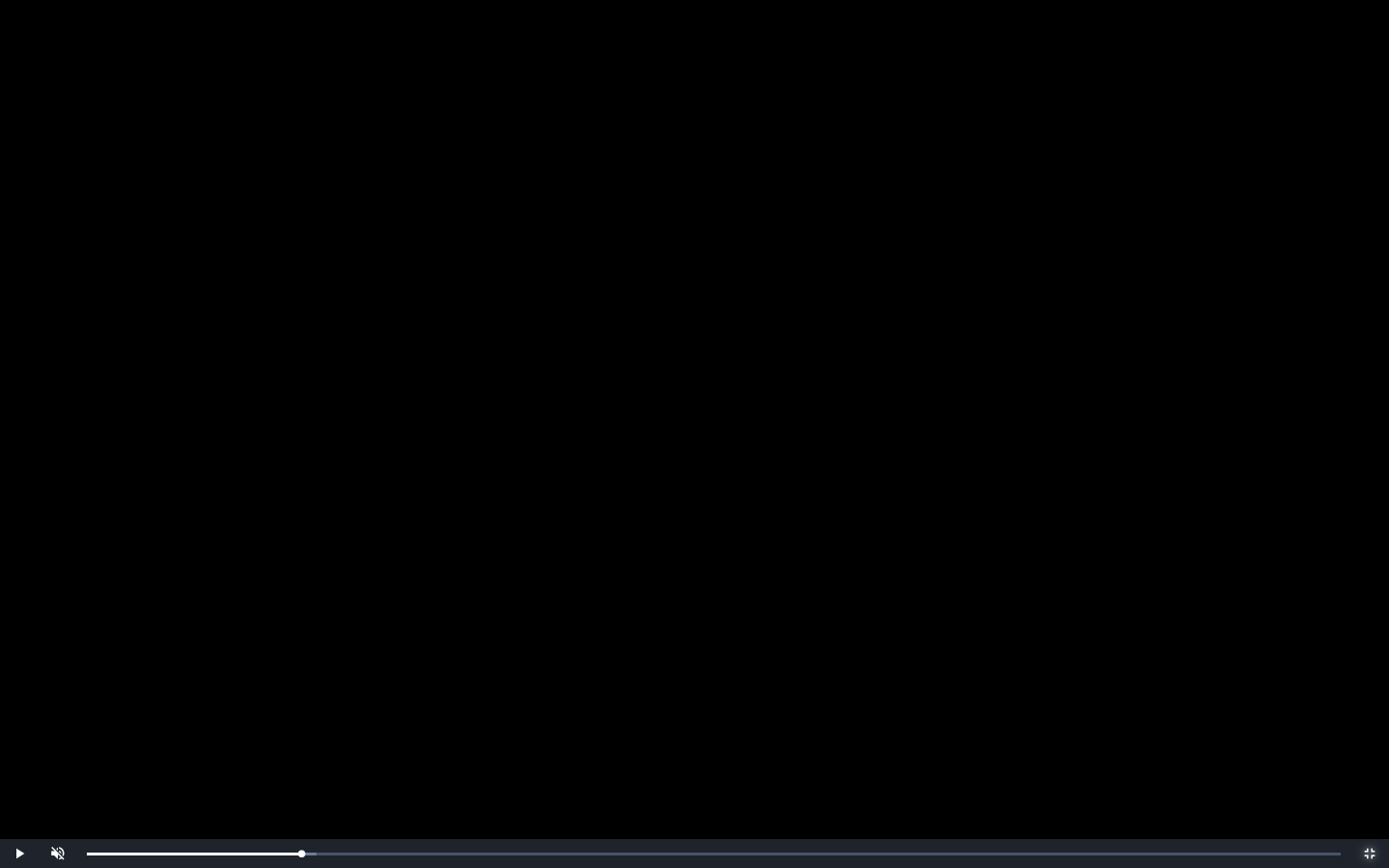 click on "0:10:48 Progress : 0%" at bounding box center (194, 854) 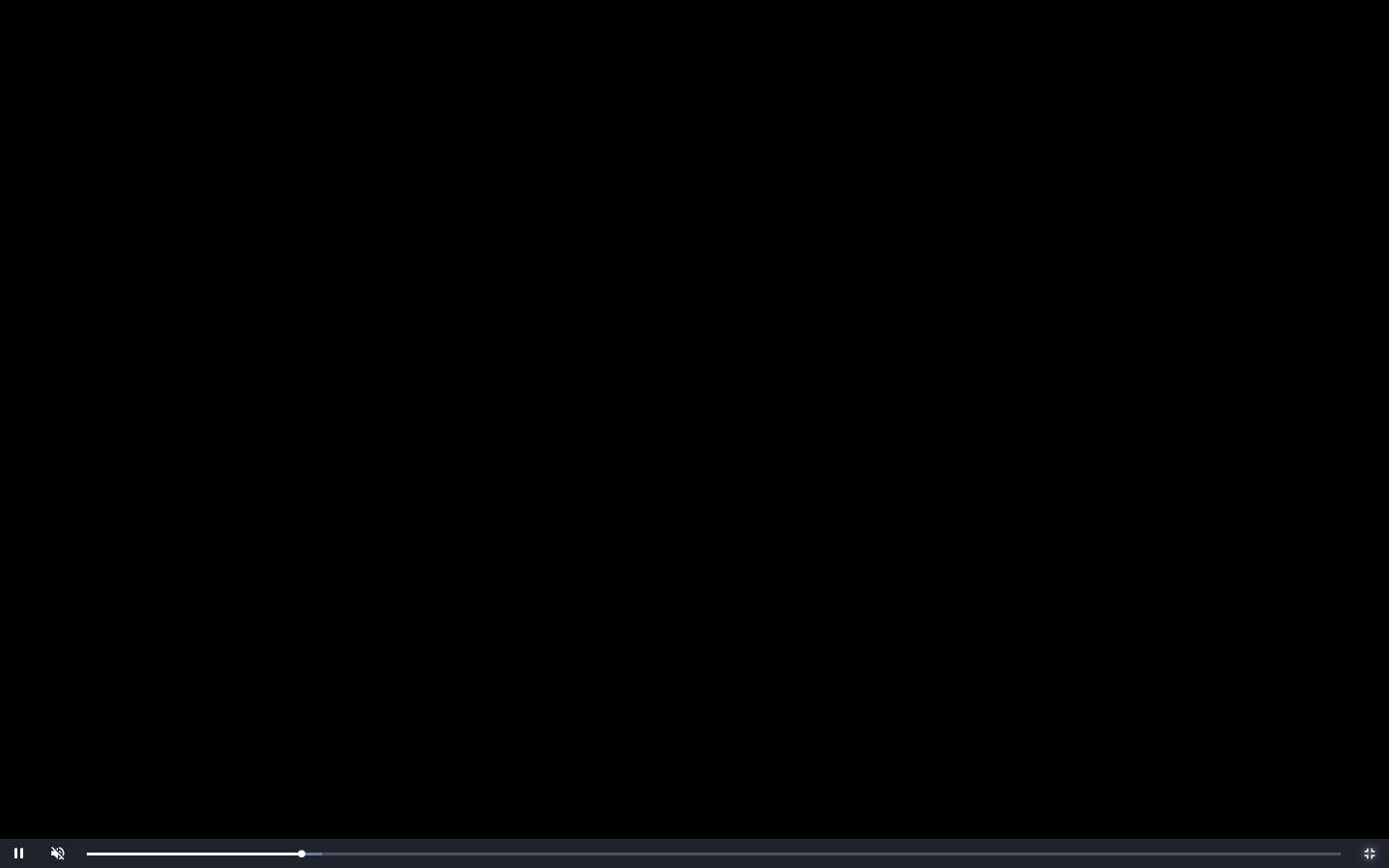 click on "Loaded : 0% 0:11:12 0:10:50 Progress : 0%" at bounding box center (714, 854) 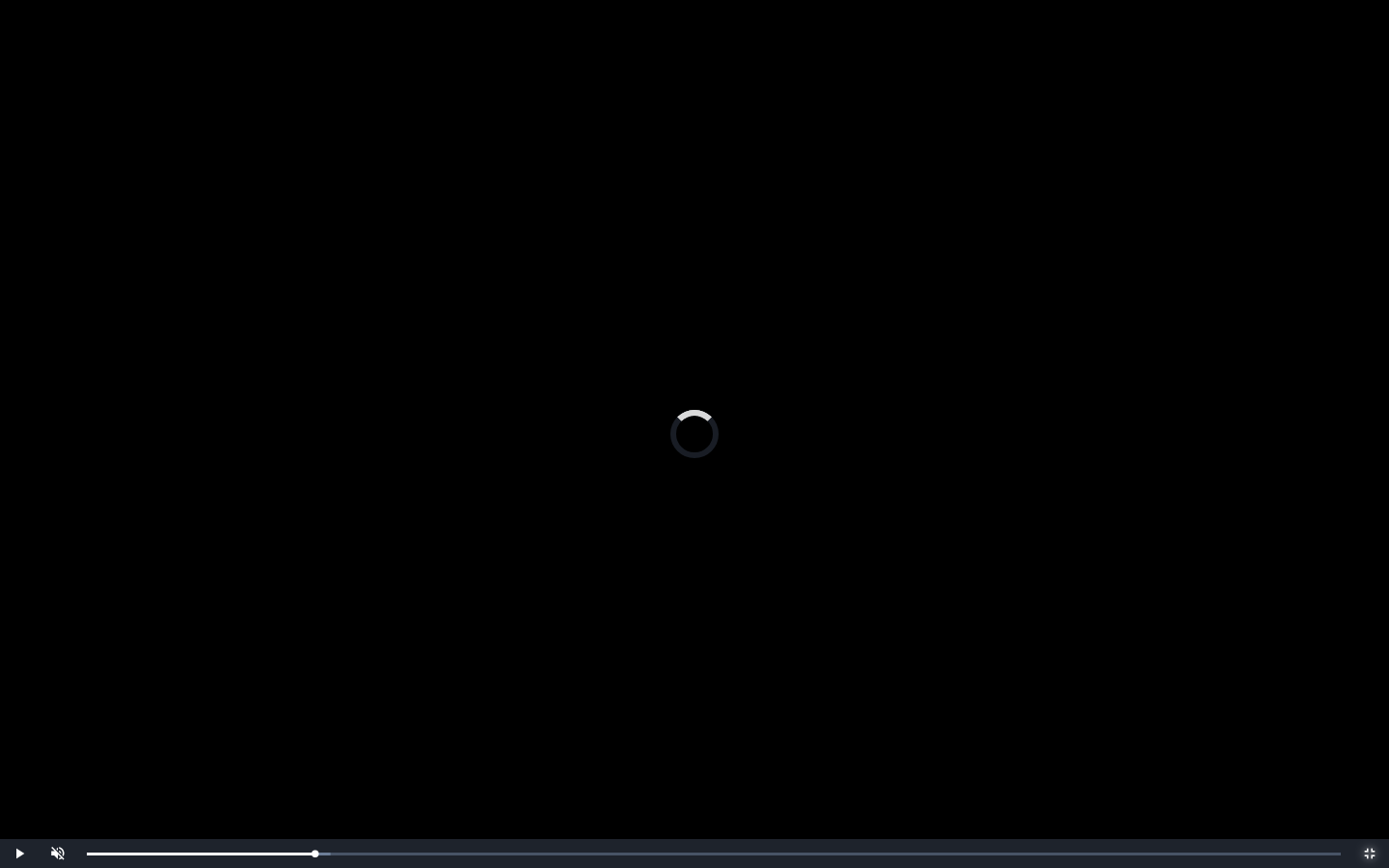 click on "0:11:32 Progress : 0%" at bounding box center (201, 854) 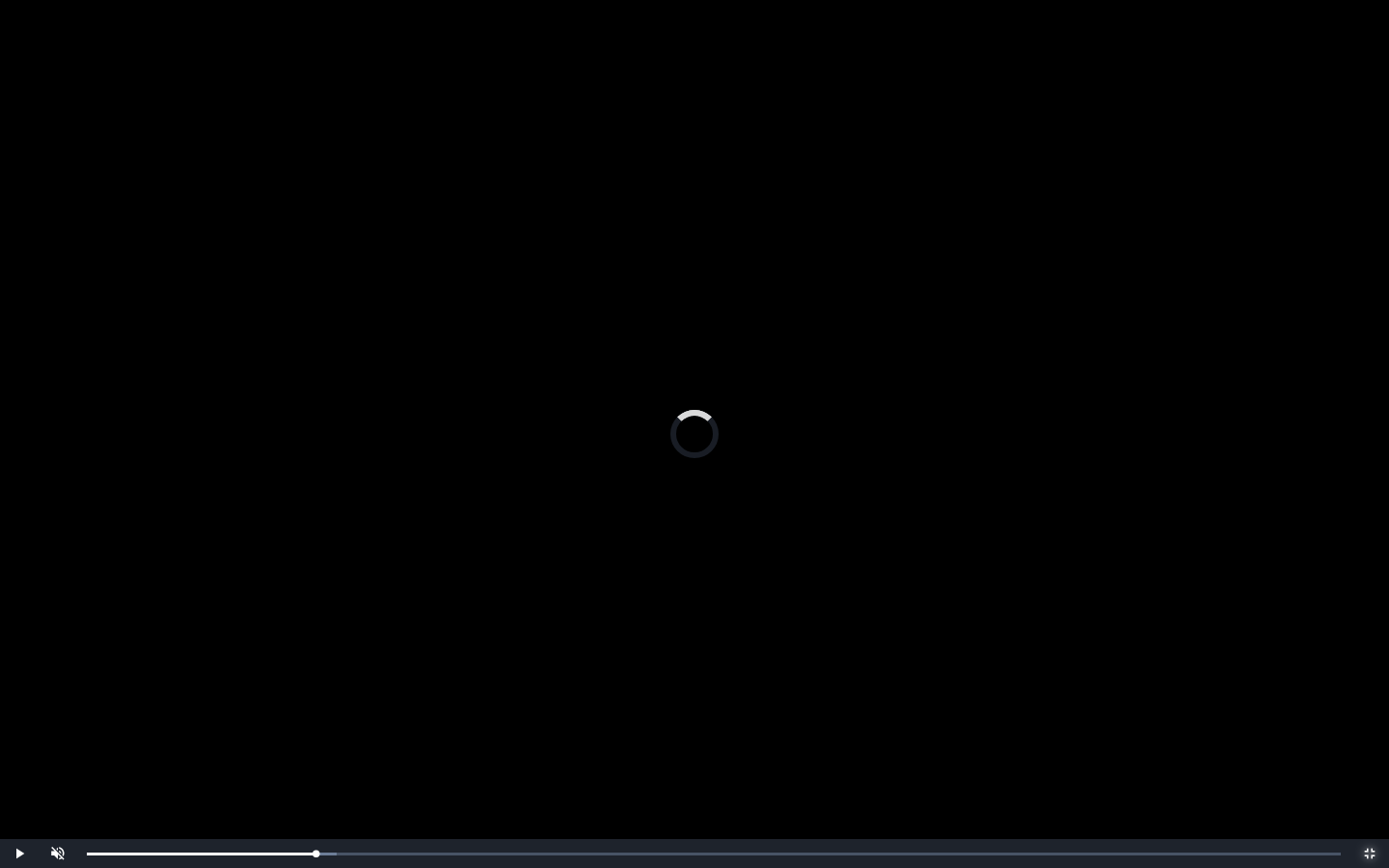 click on "0:11:38 Progress : 0%" at bounding box center [201, 854] 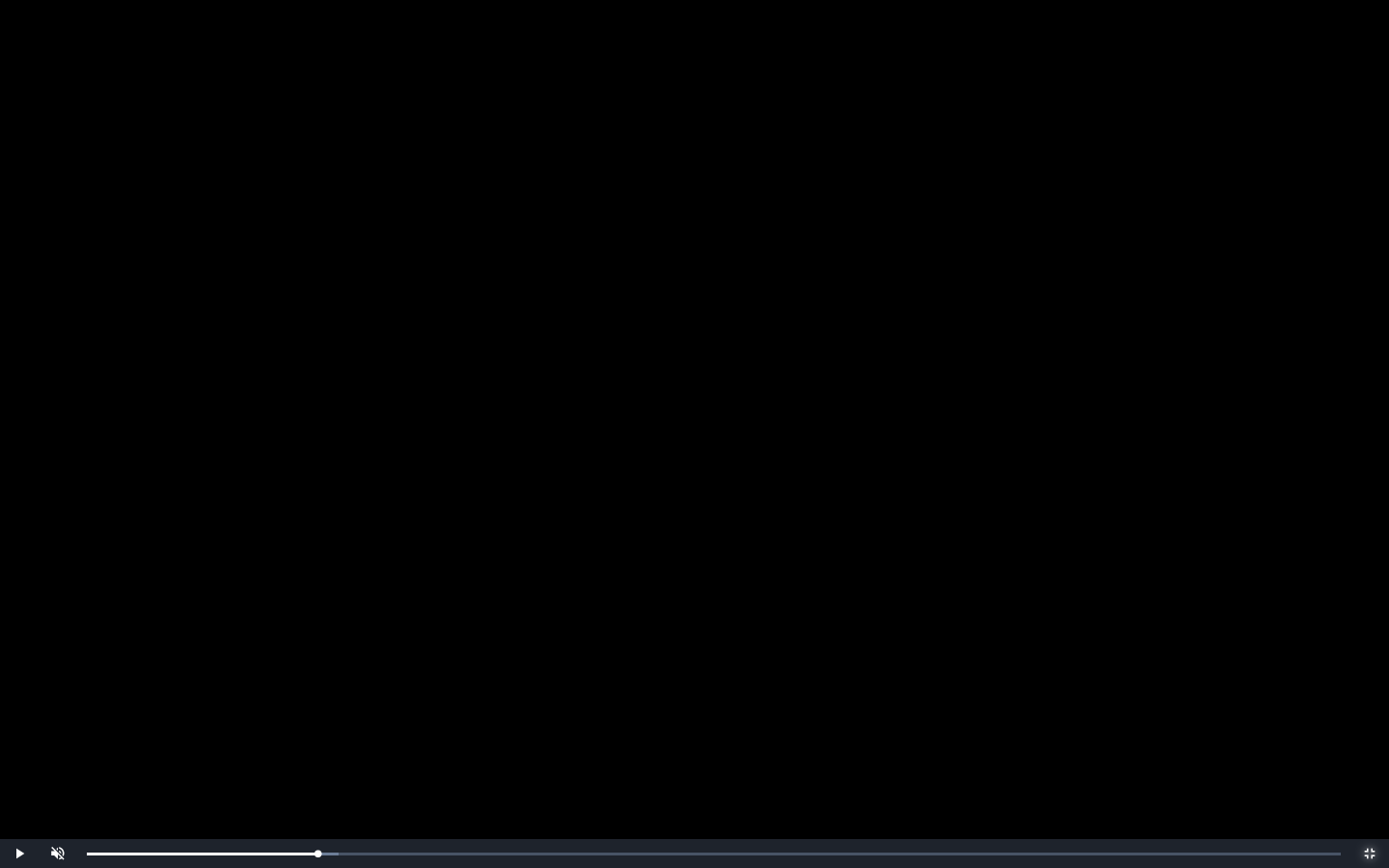 click on "0:11:41 Progress : 0%" at bounding box center (203, 854) 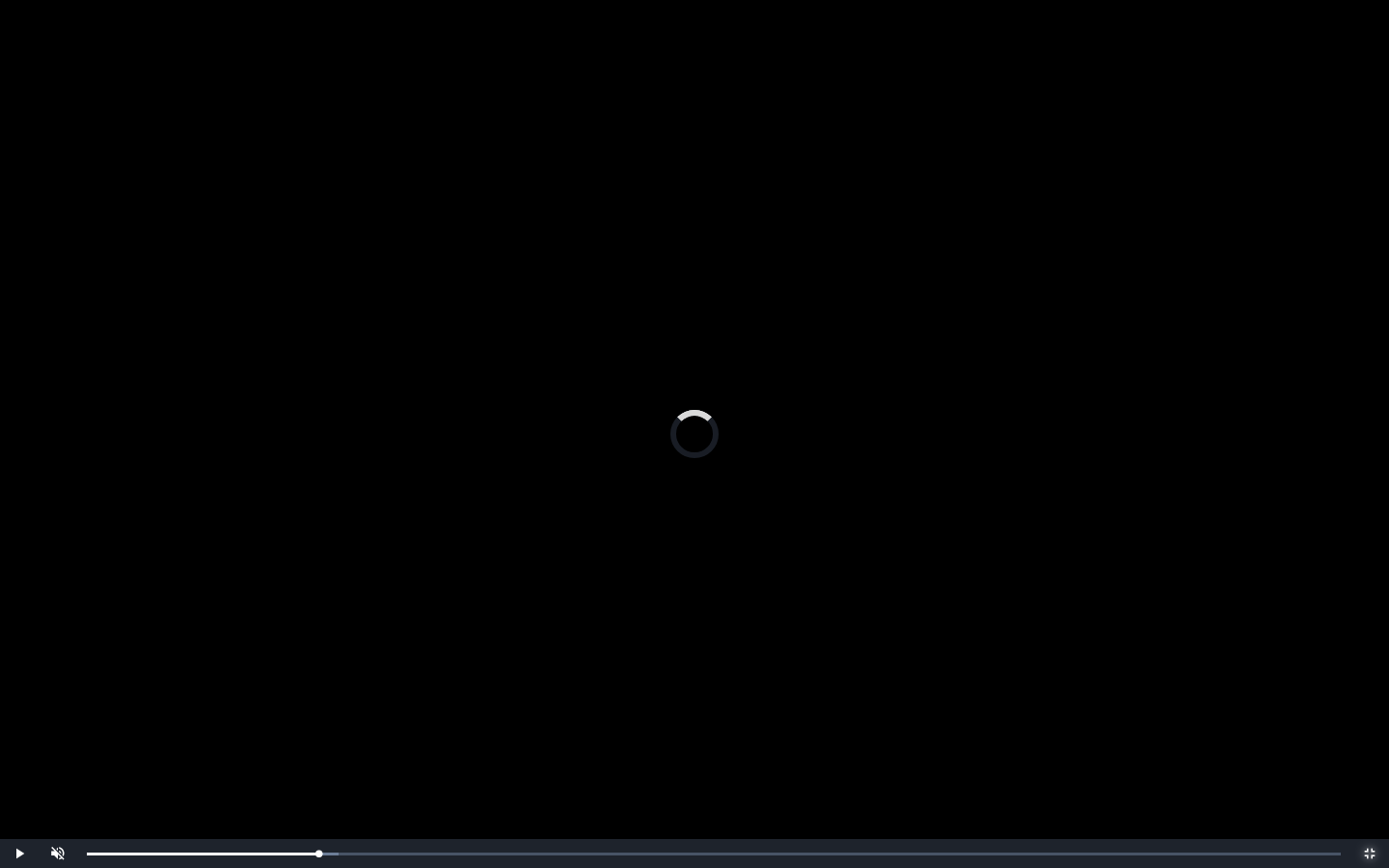 click on "0:11:50 Progress : 0%" at bounding box center (203, 854) 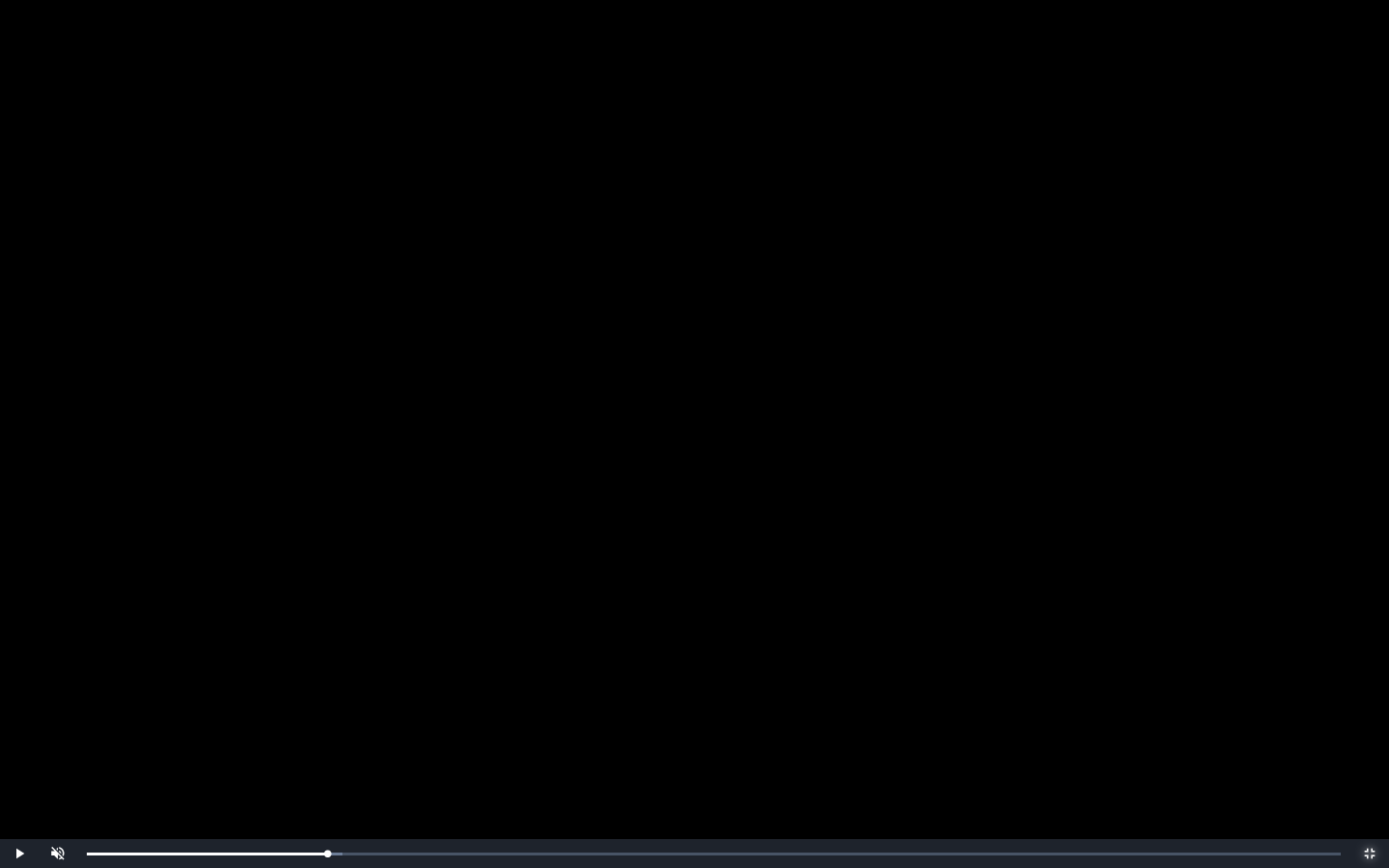 click on "0:12:10 Progress : 0%" at bounding box center (207, 854) 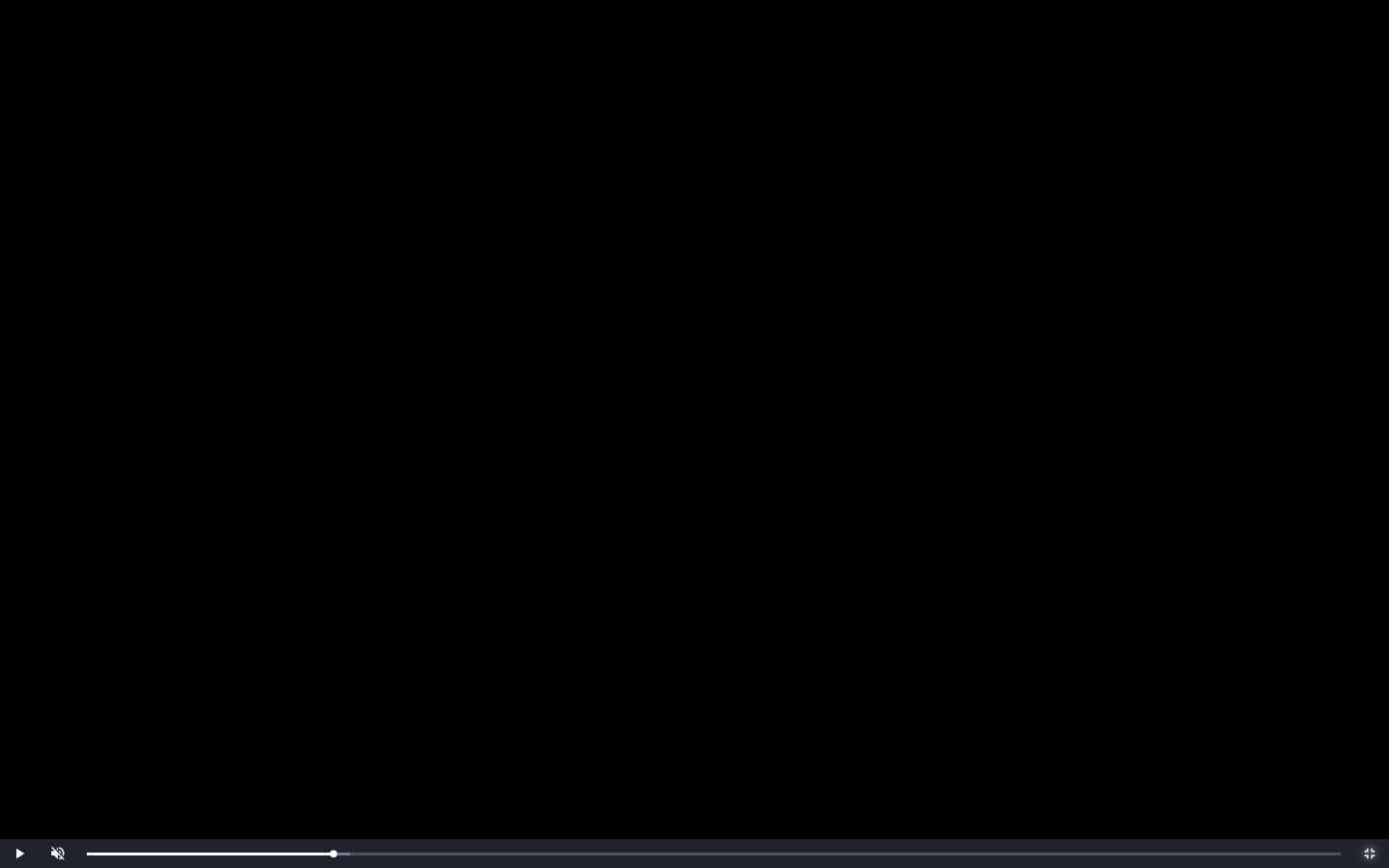 click on "0:12:25 Progress : 0%" at bounding box center [209, 854] 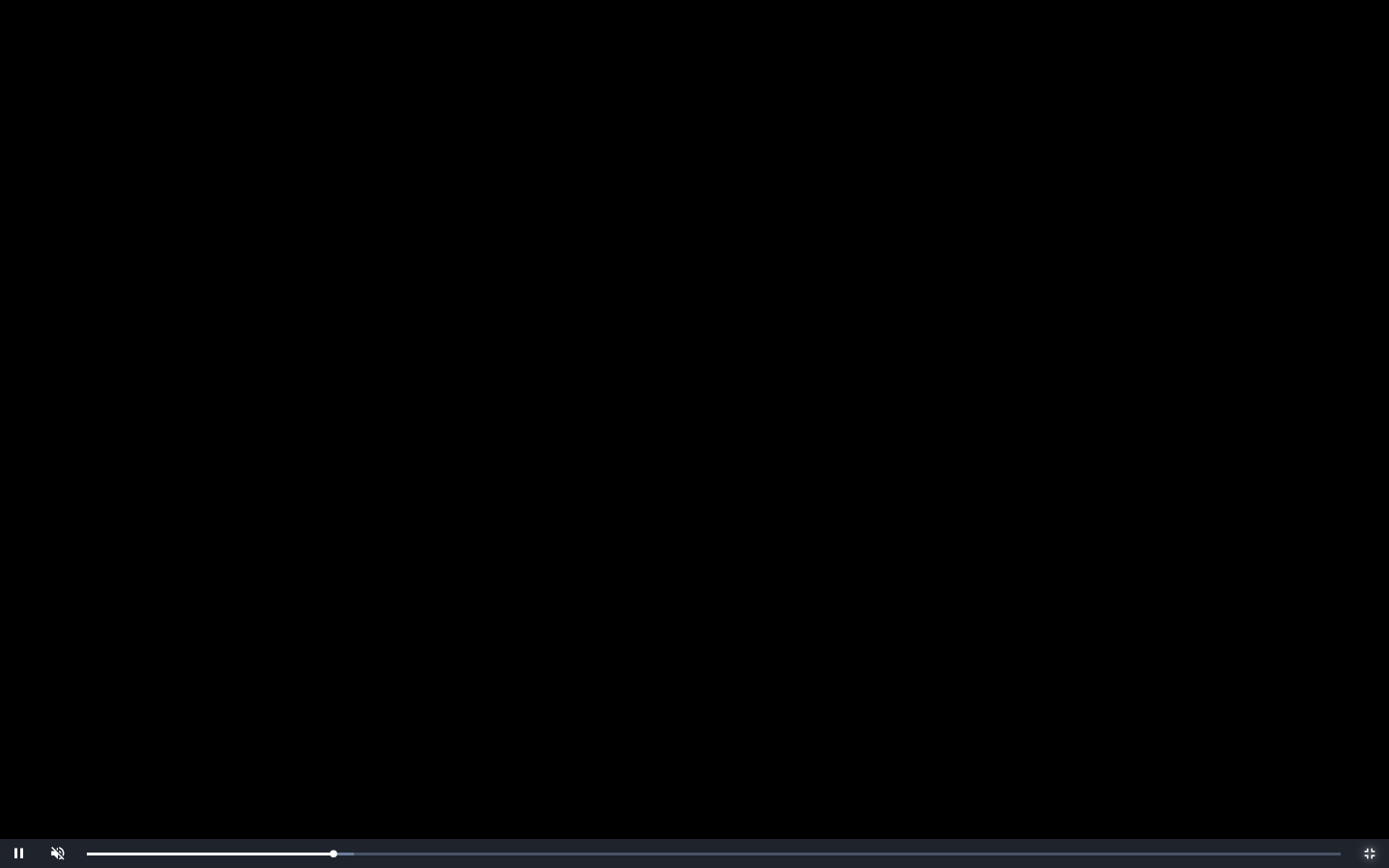 click on "0:12:25 Progress : 0%" at bounding box center (209, 854) 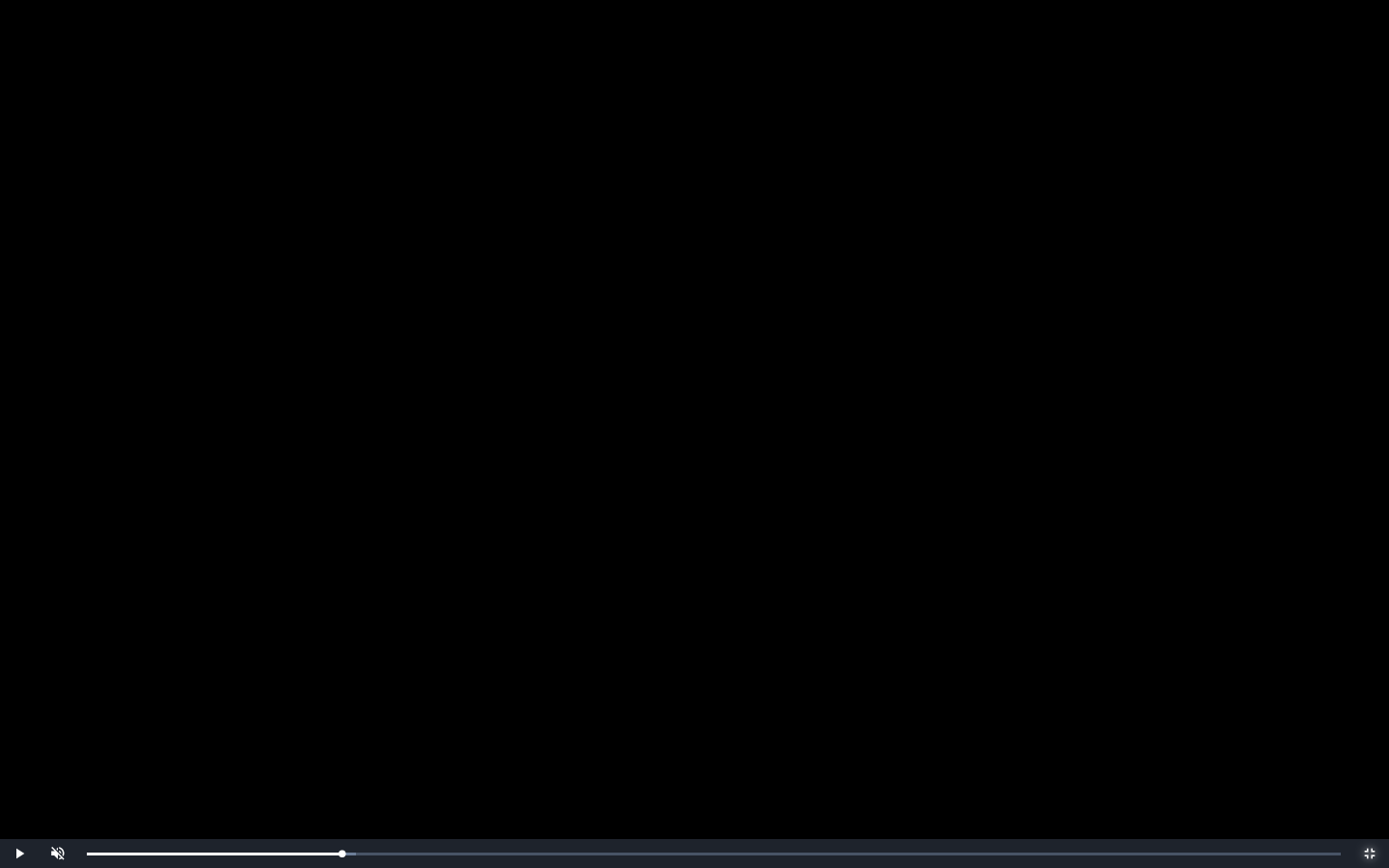 click on "0:12:54 Progress : 0%" at bounding box center (214, 854) 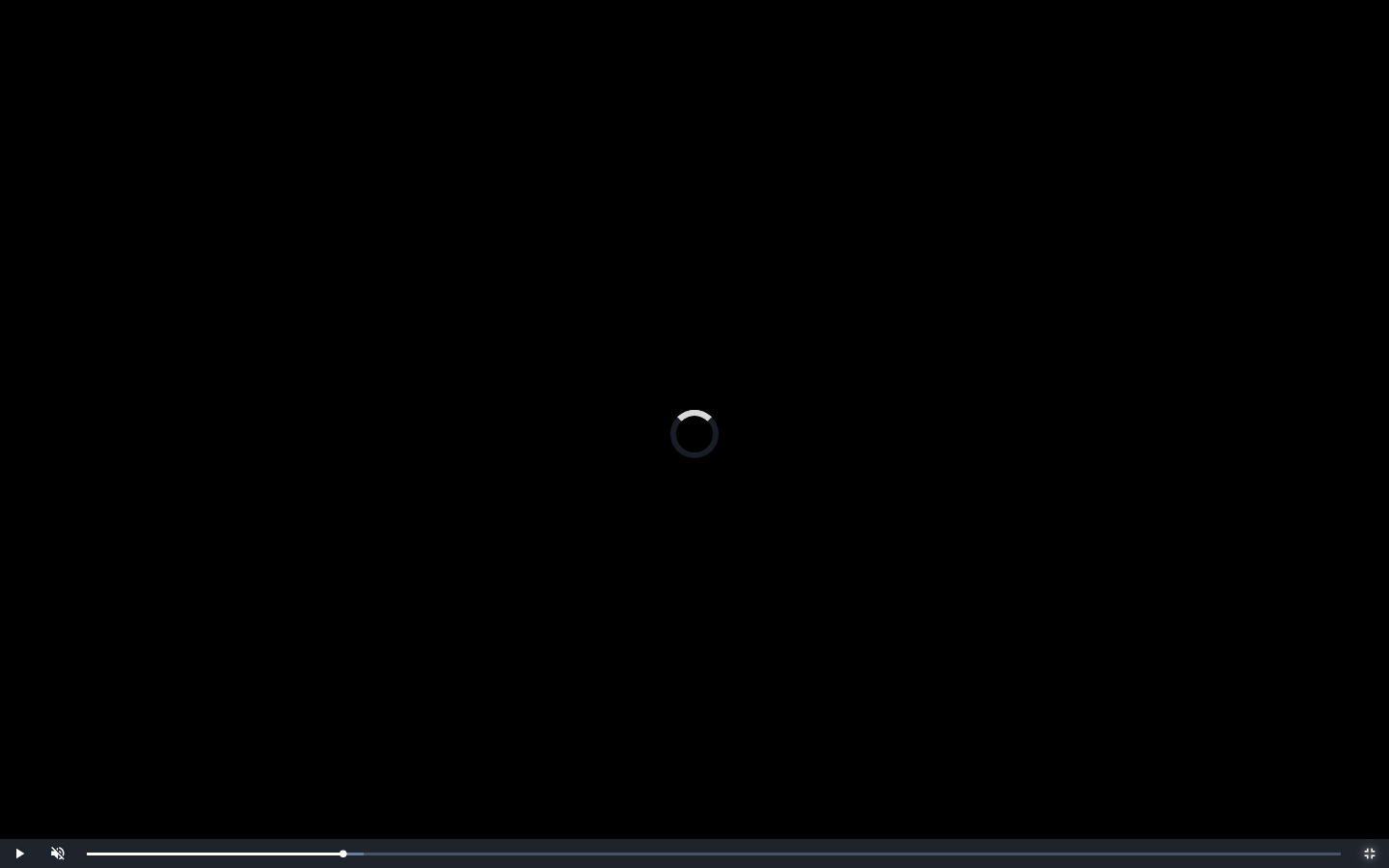 click on "Loaded : 0% 0:13:18 0:13:18 Progress : 0%" at bounding box center [714, 854] 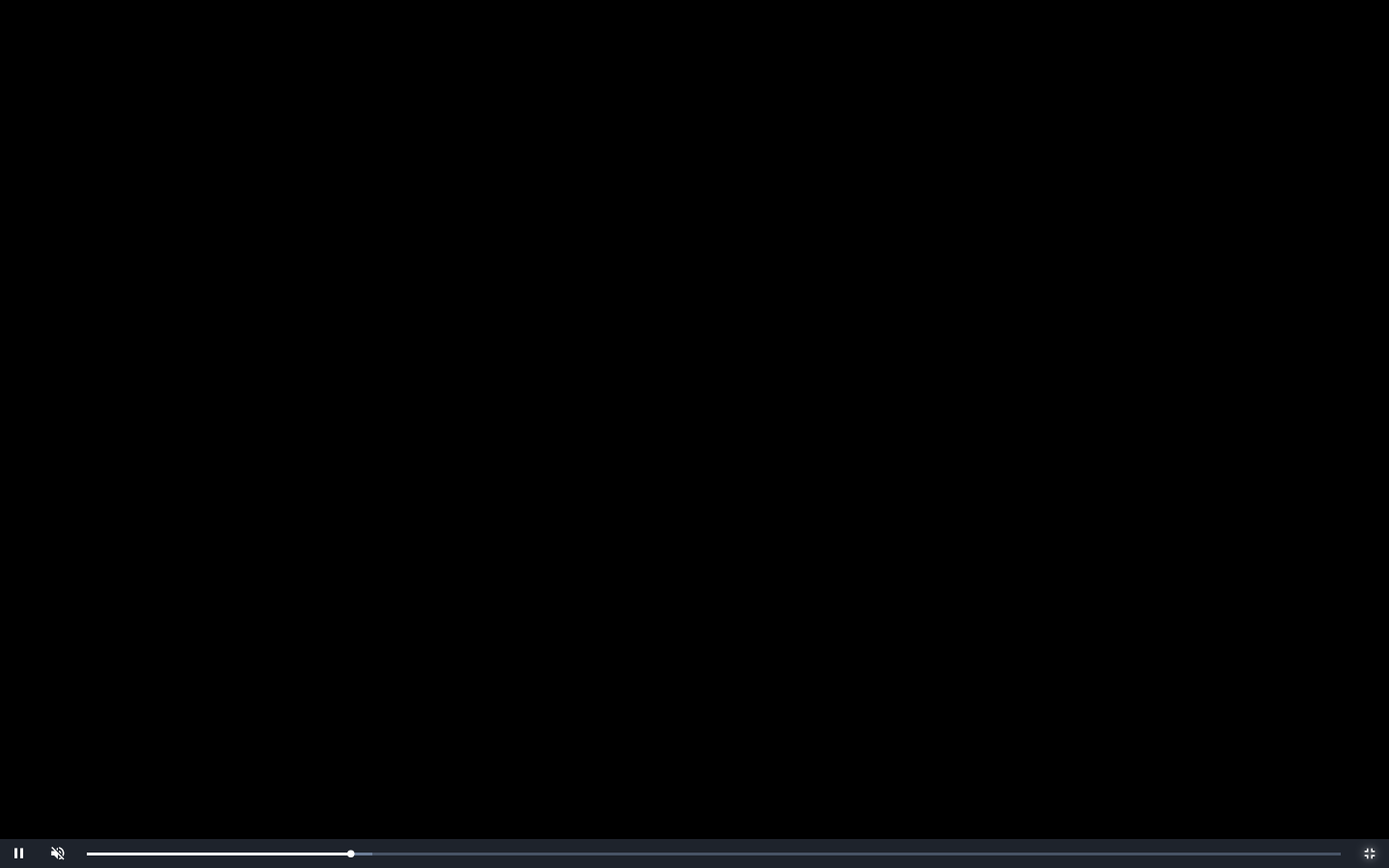 click on "0:13:18 Progress : 0%" at bounding box center (218, 854) 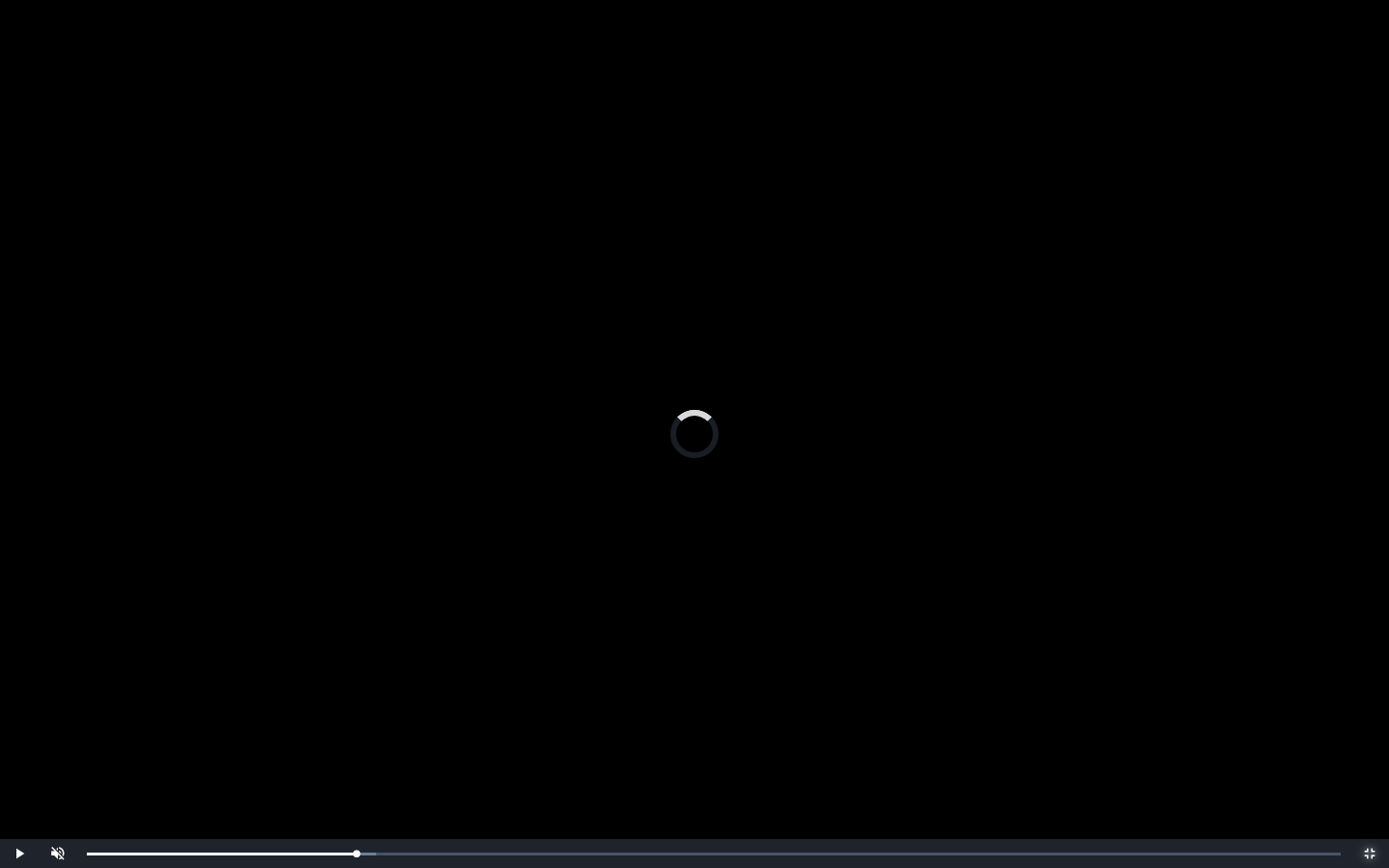 click on "0:13:53 Progress : 0%" at bounding box center (221, 854) 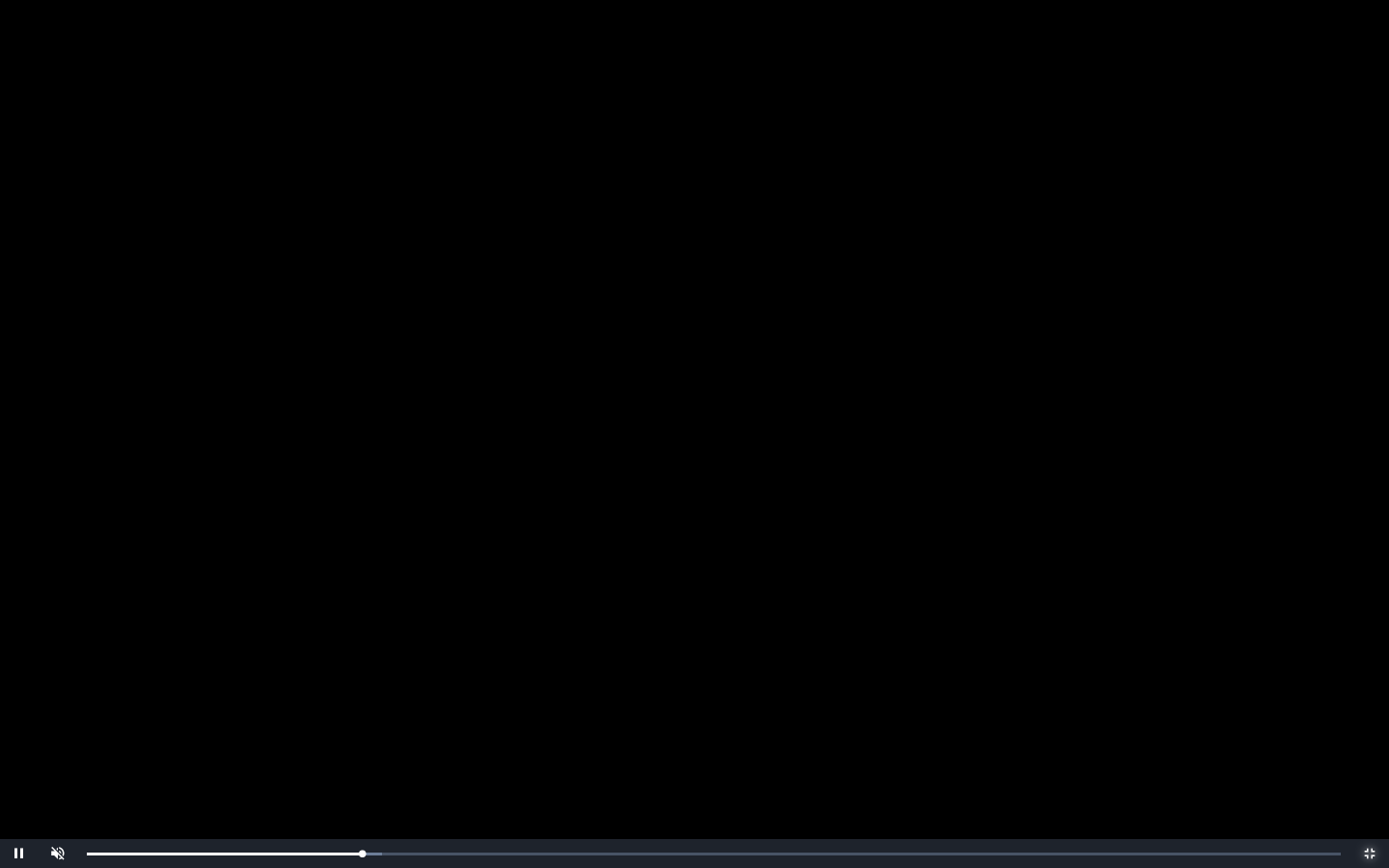 click on "0:13:54 Progress : 0%" at bounding box center [224, 854] 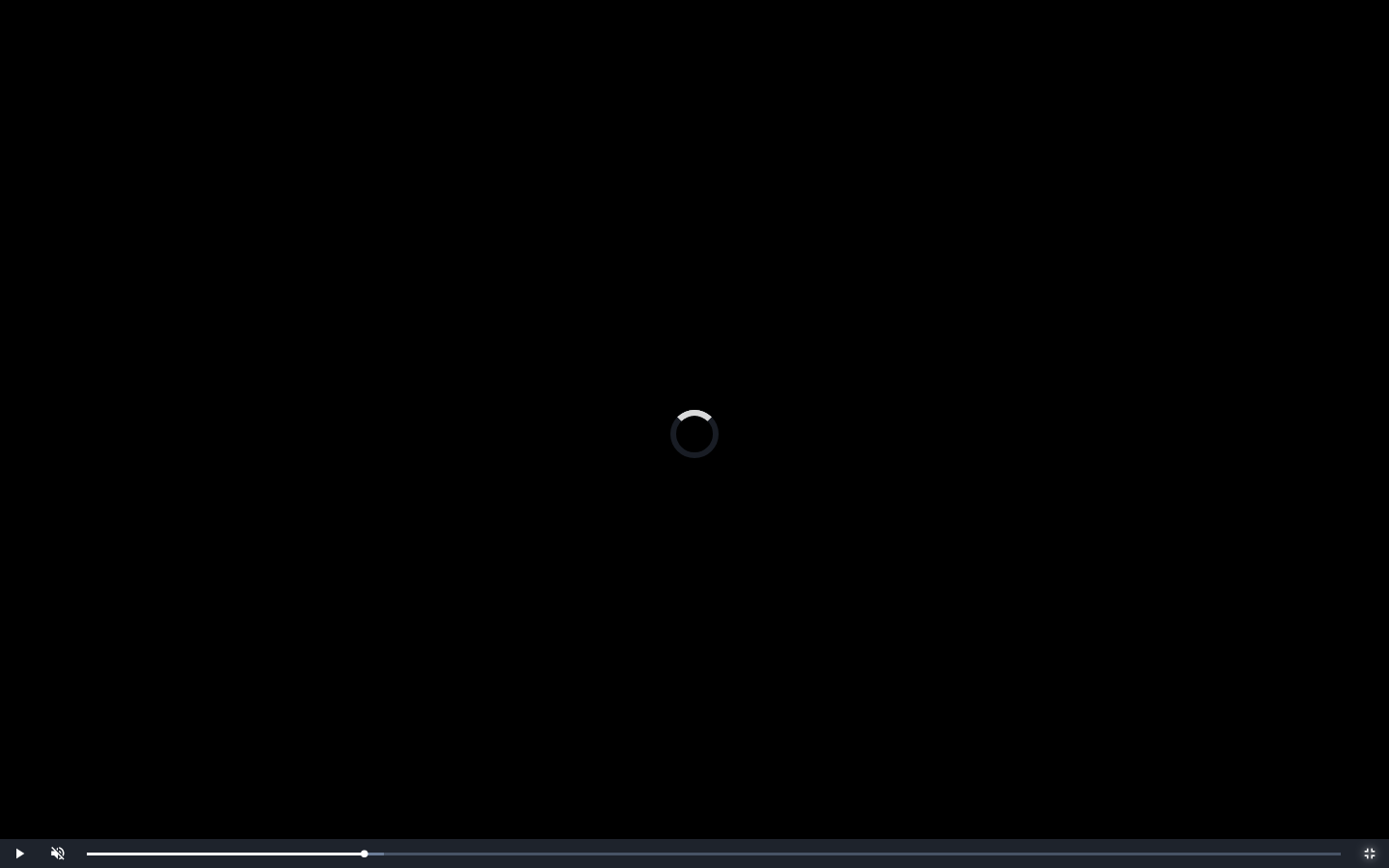 click on "0:13:47 Progress : 0%" at bounding box center (225, 854) 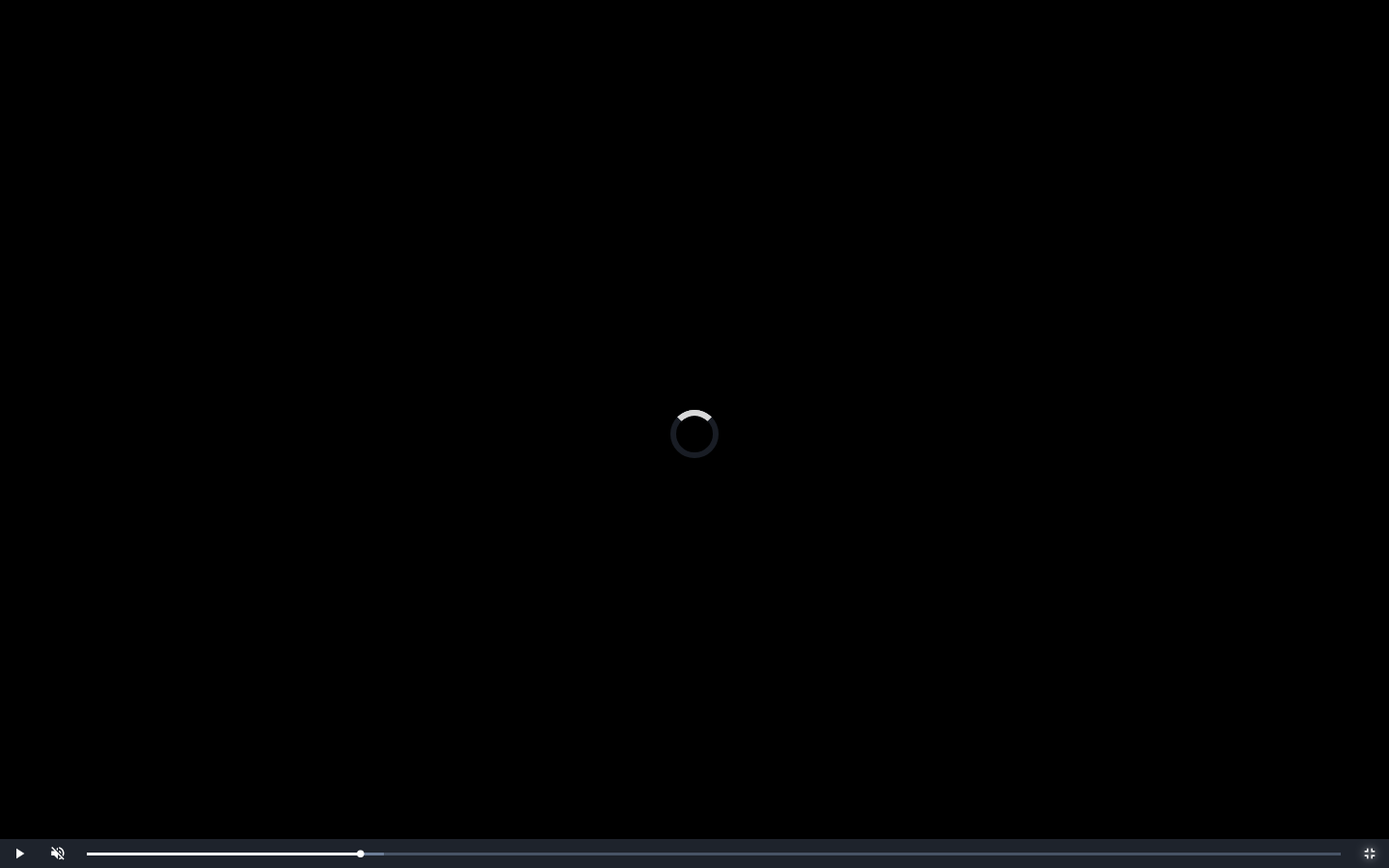 click on "0:14:07 Progress : 0%" at bounding box center (223, 854) 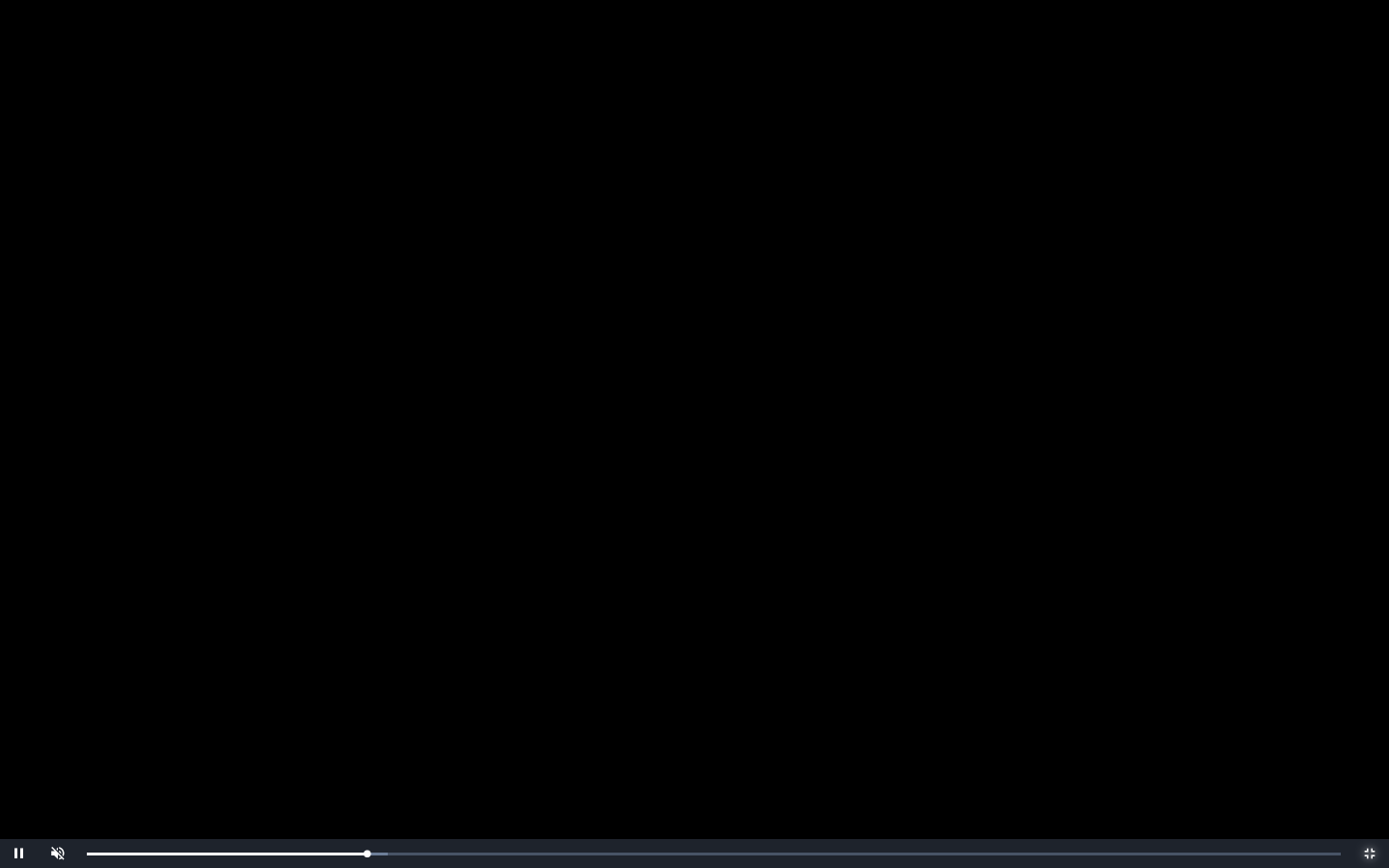 click on "0:14:08 Progress : 0%" at bounding box center [227, 854] 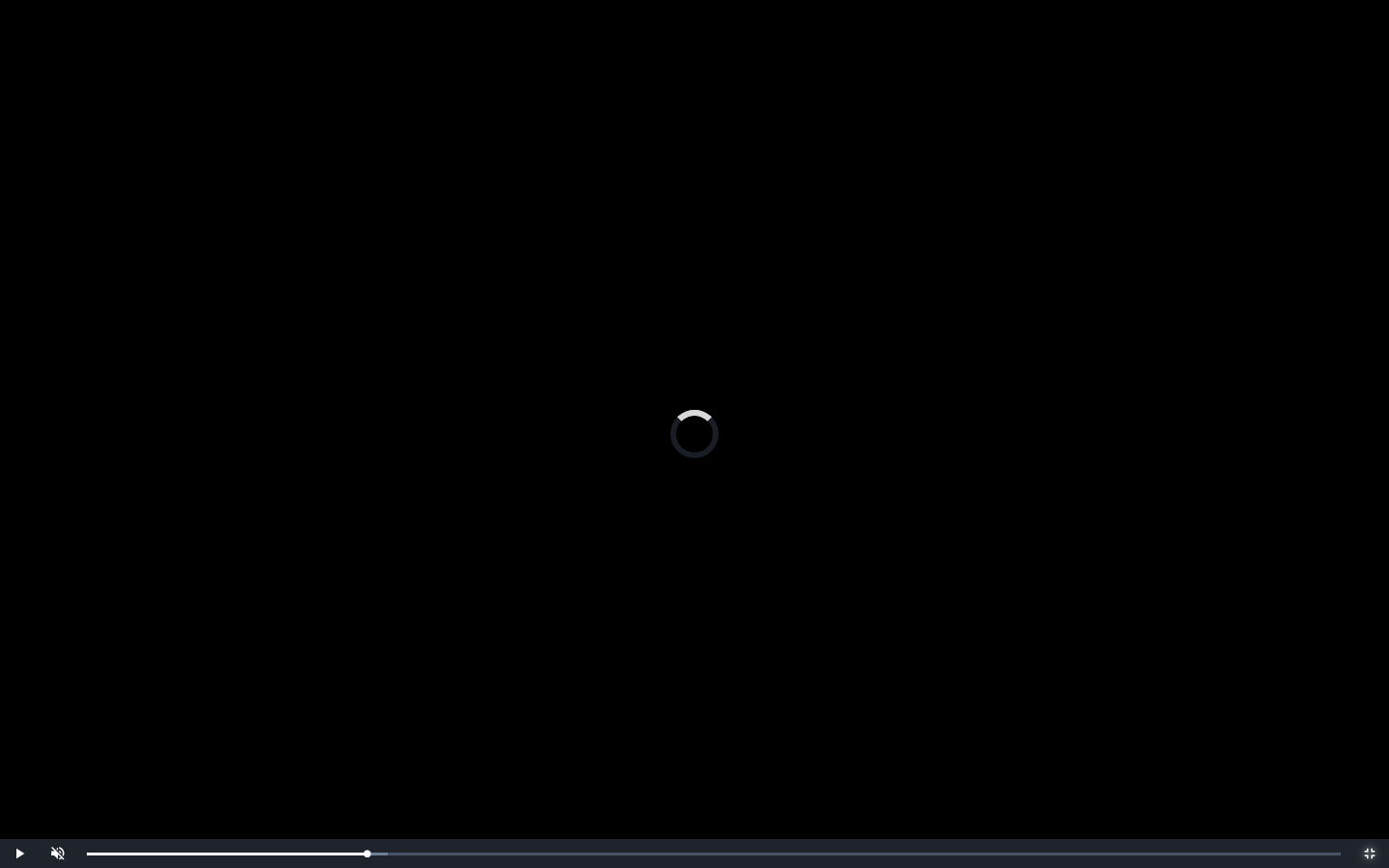 click on "0:14:19 Progress : 0%" at bounding box center (227, 854) 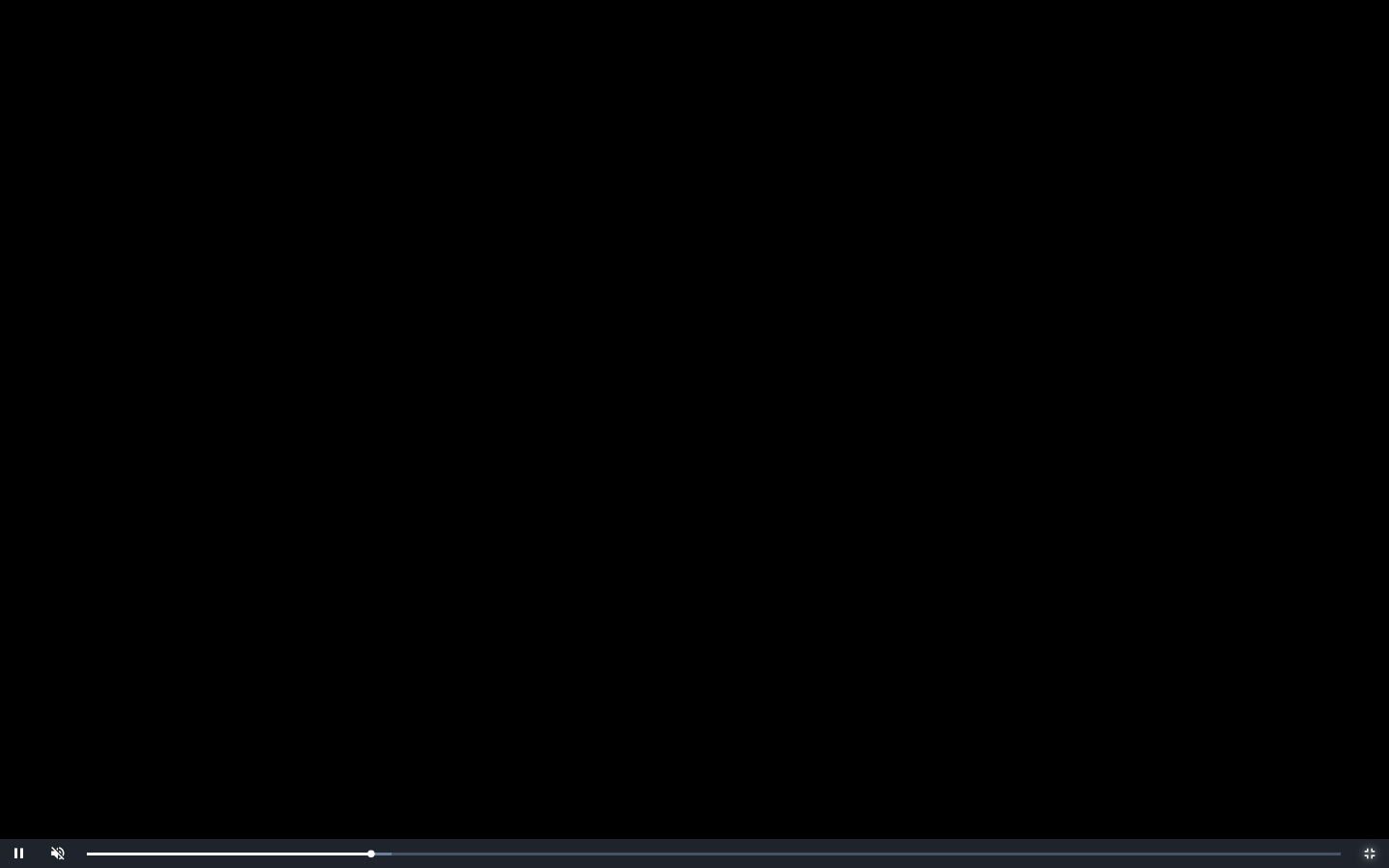 click on "0:14:20 Progress : 0%" at bounding box center [229, 854] 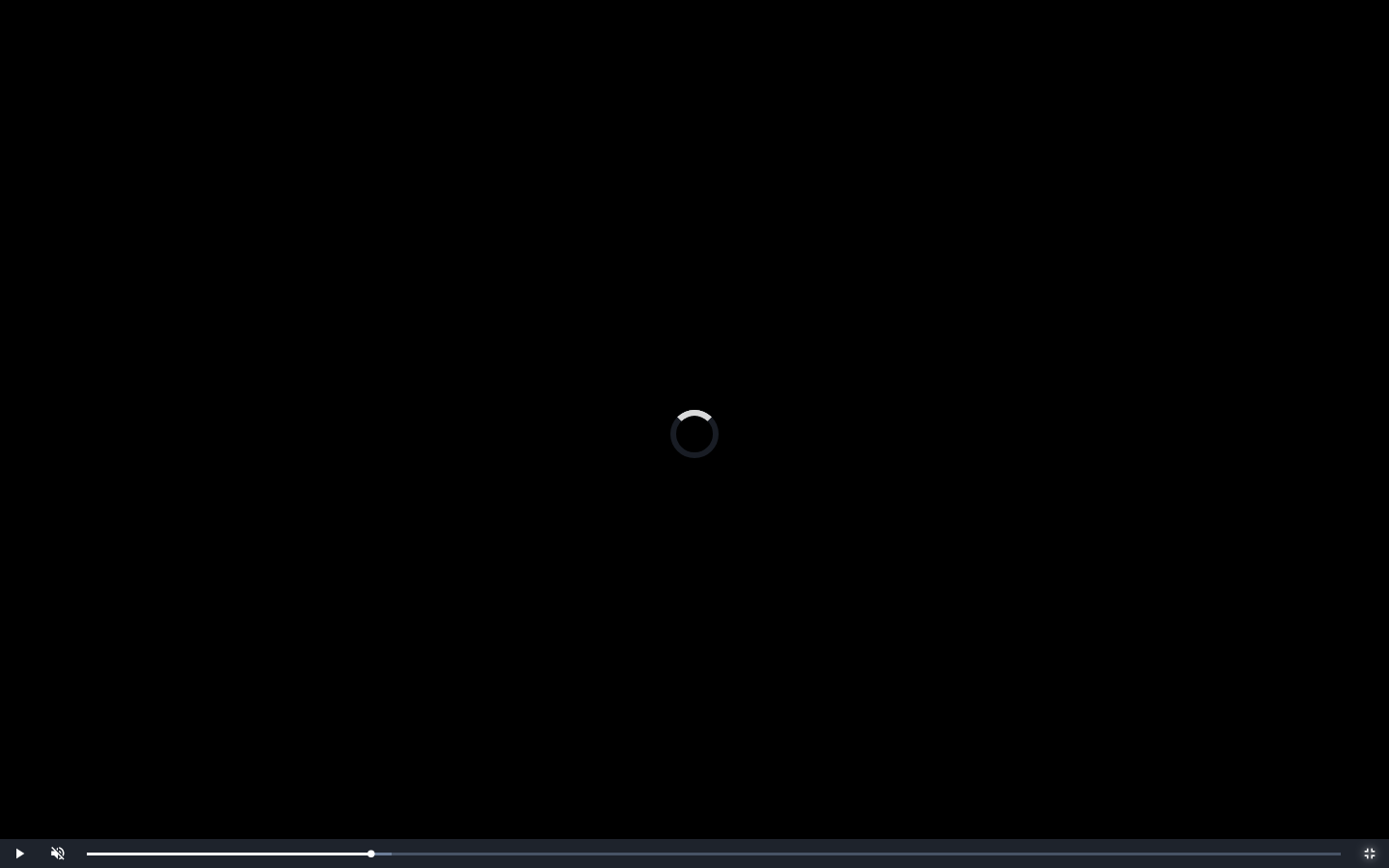 click on "0:14:22 Progress : 0%" at bounding box center [229, 854] 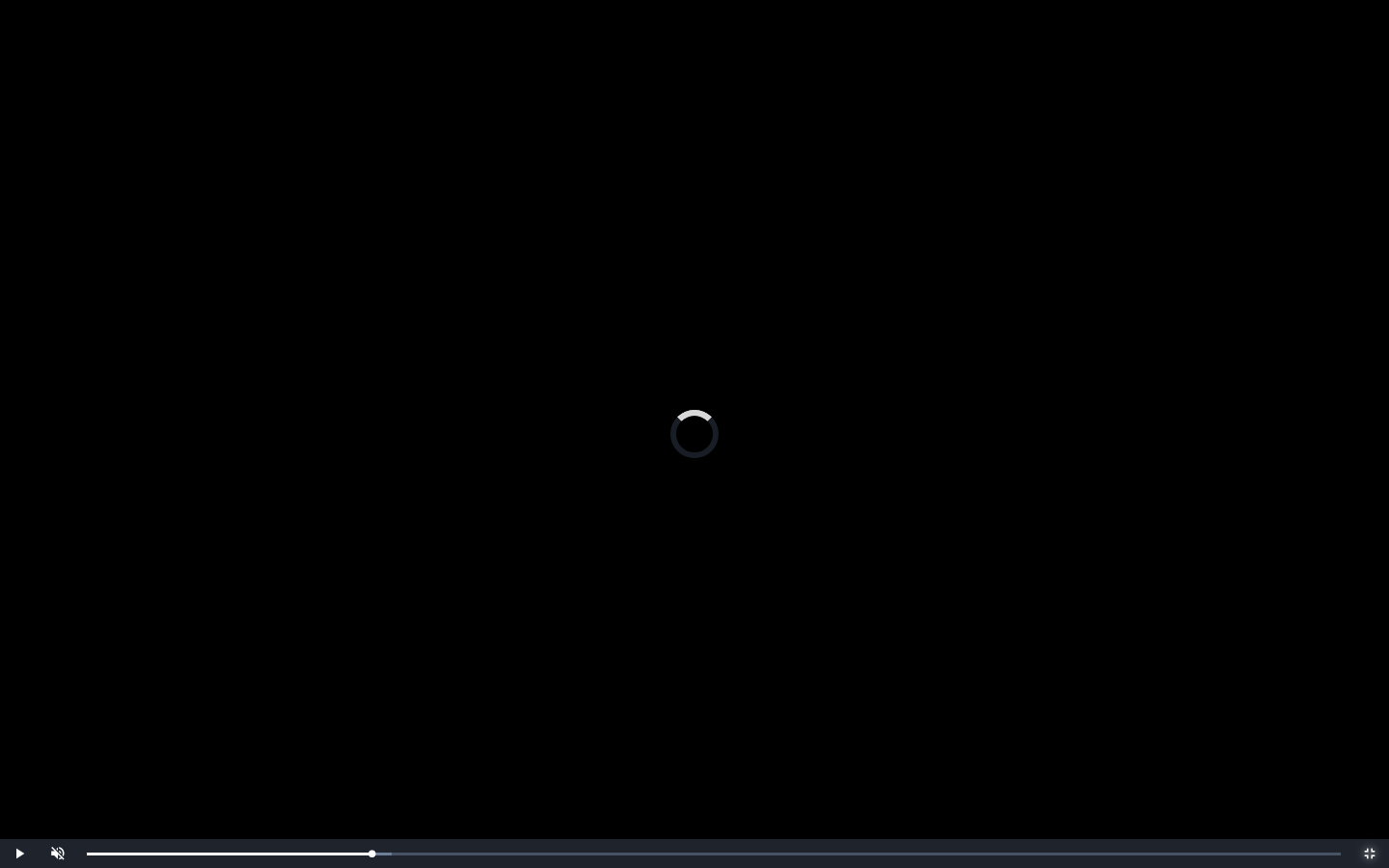 click on "0:14:28 Progress : 0%" at bounding box center [229, 854] 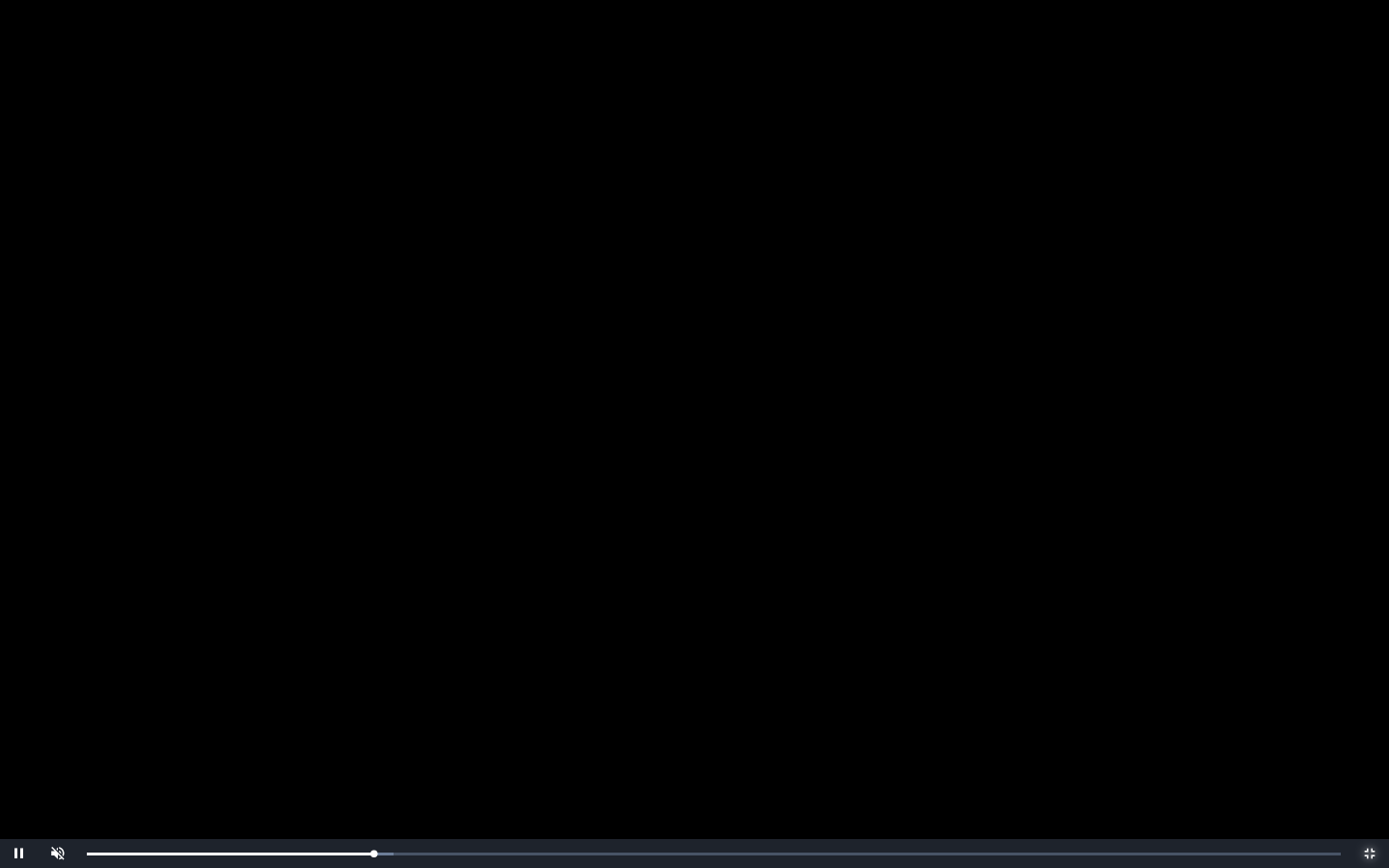 click on "Loaded : 0% 0:14:51 0:14:29 Progress : 0%" at bounding box center [714, 854] 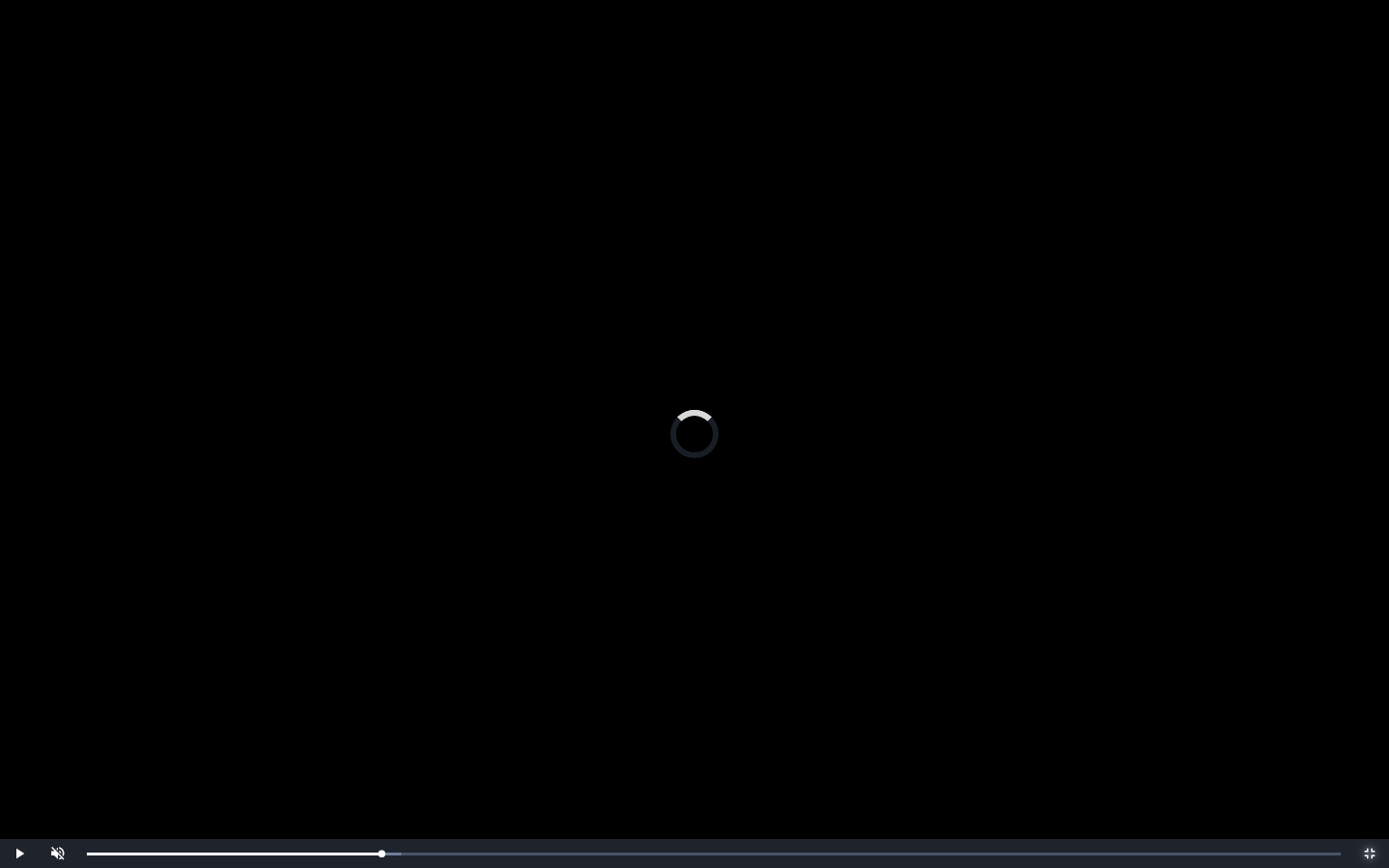 click on "0:15:12 Progress : 0%" at bounding box center (233, 854) 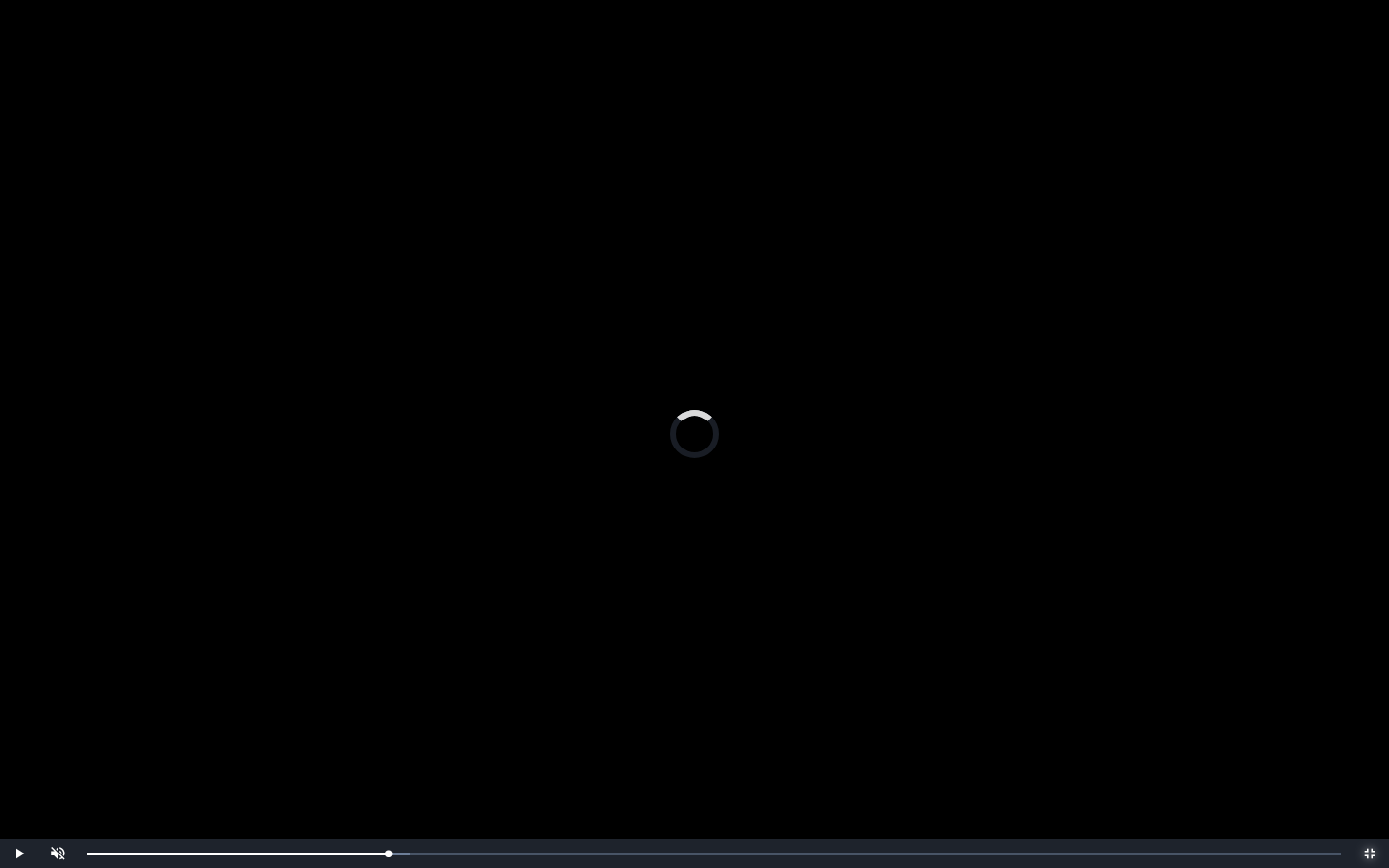 click on "0:15:29 Progress : 0%" at bounding box center (237, 854) 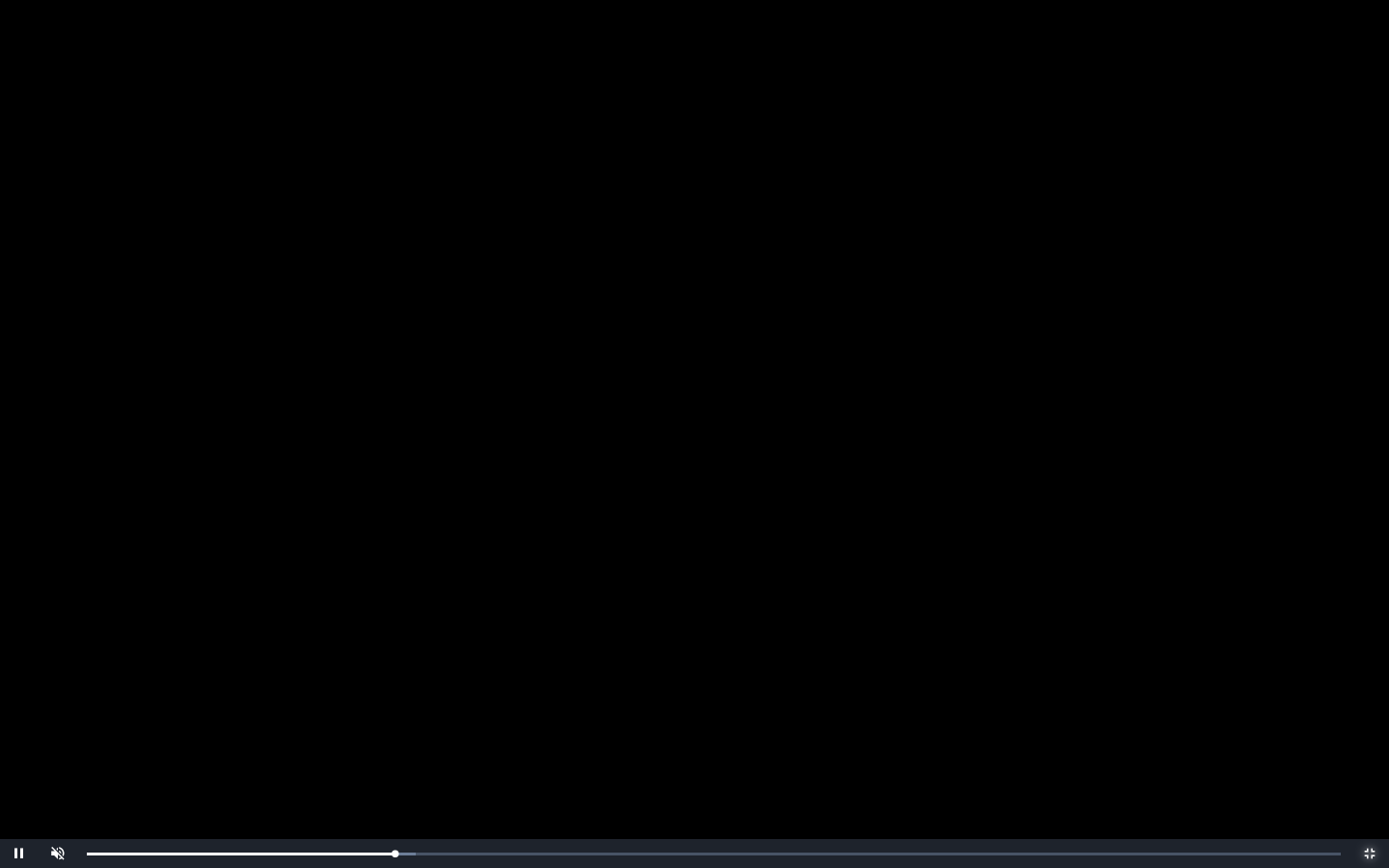click on "Loaded : 0% 0:16:10 0:15:32 Progress : 0%" at bounding box center [714, 854] 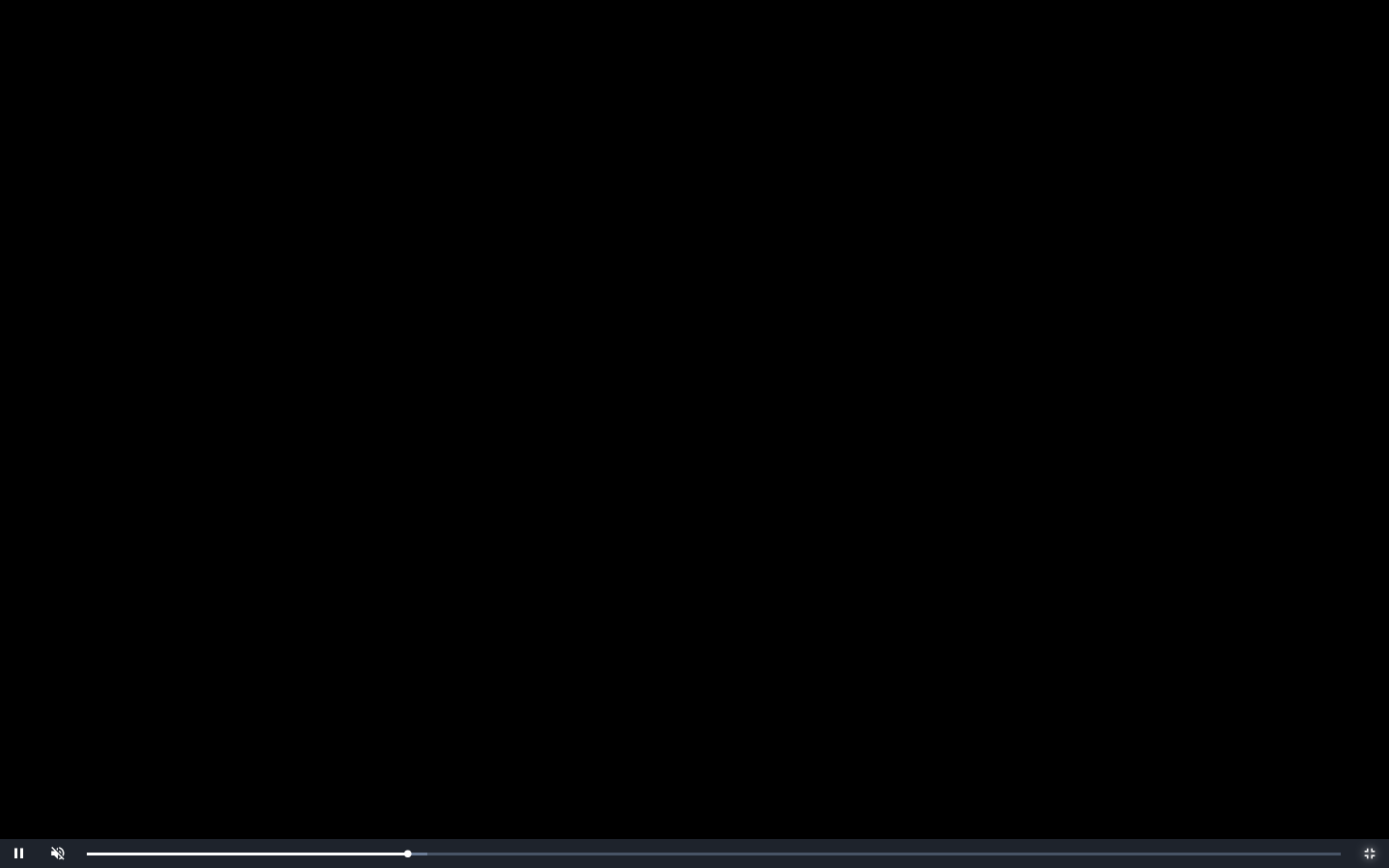 click on "0:16:11 Progress : 0%" at bounding box center (247, 854) 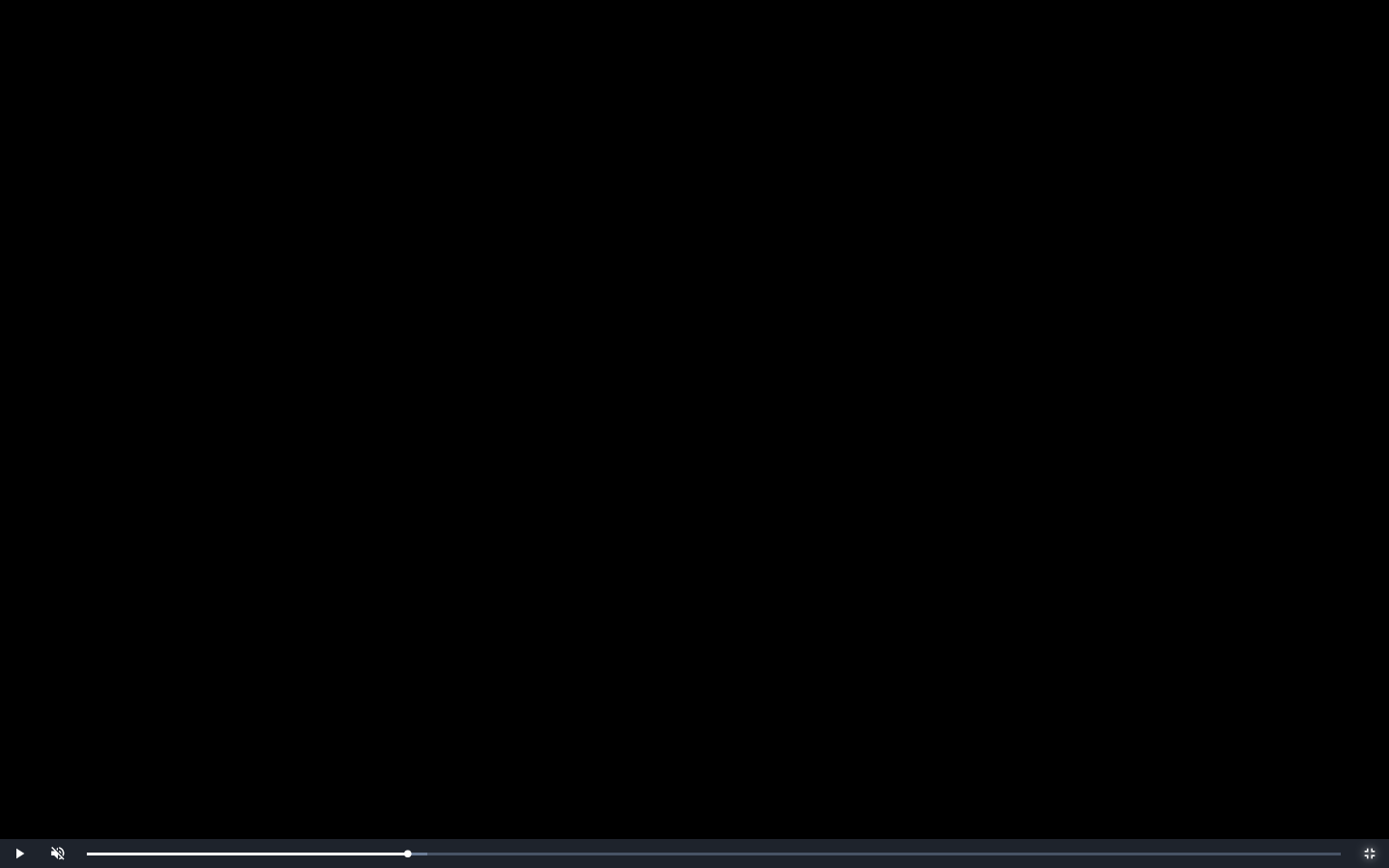 click on "0:16:10 Progress : 0%" at bounding box center [247, 854] 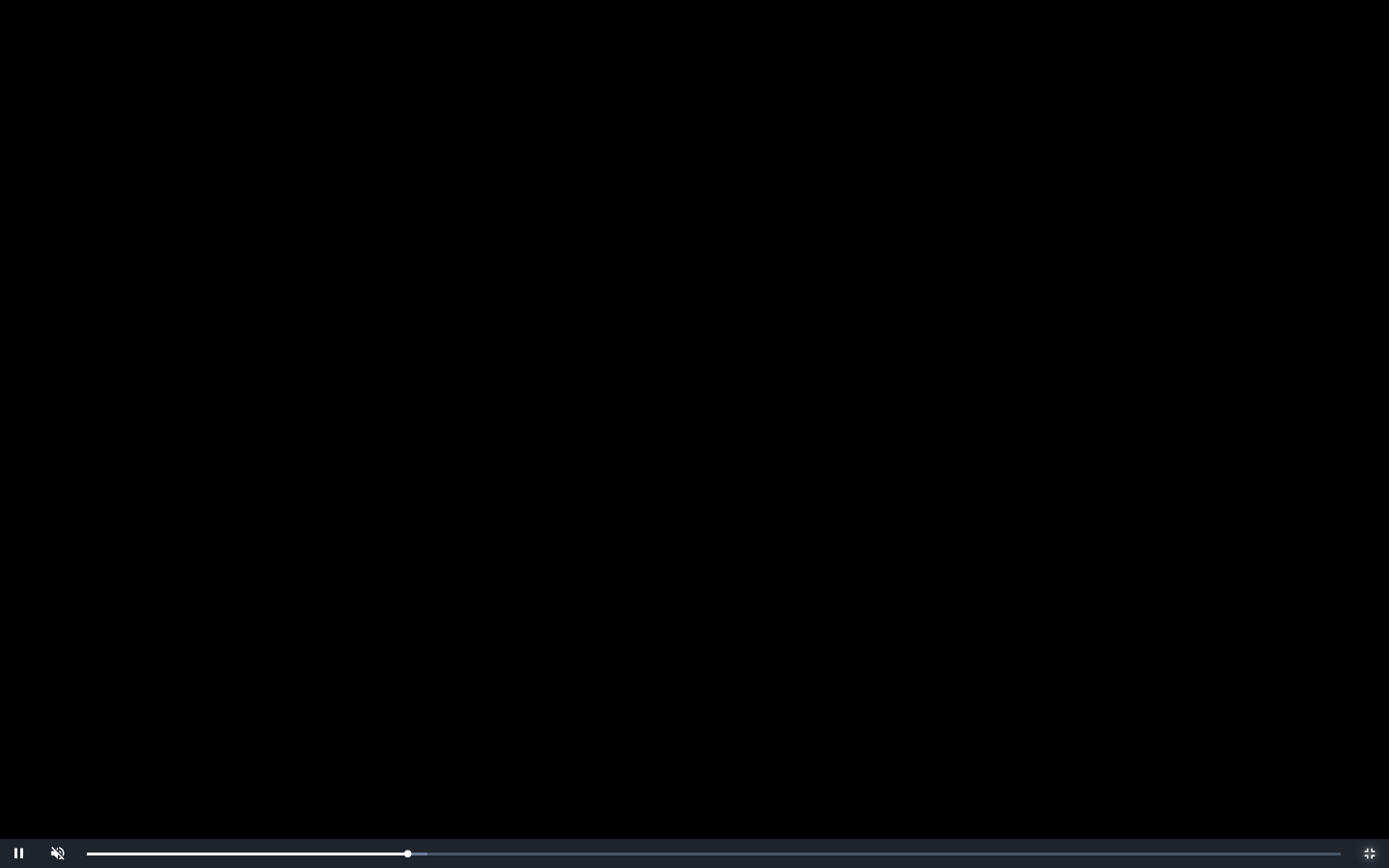 click on "0:16:10 Progress : 0%" at bounding box center (247, 854) 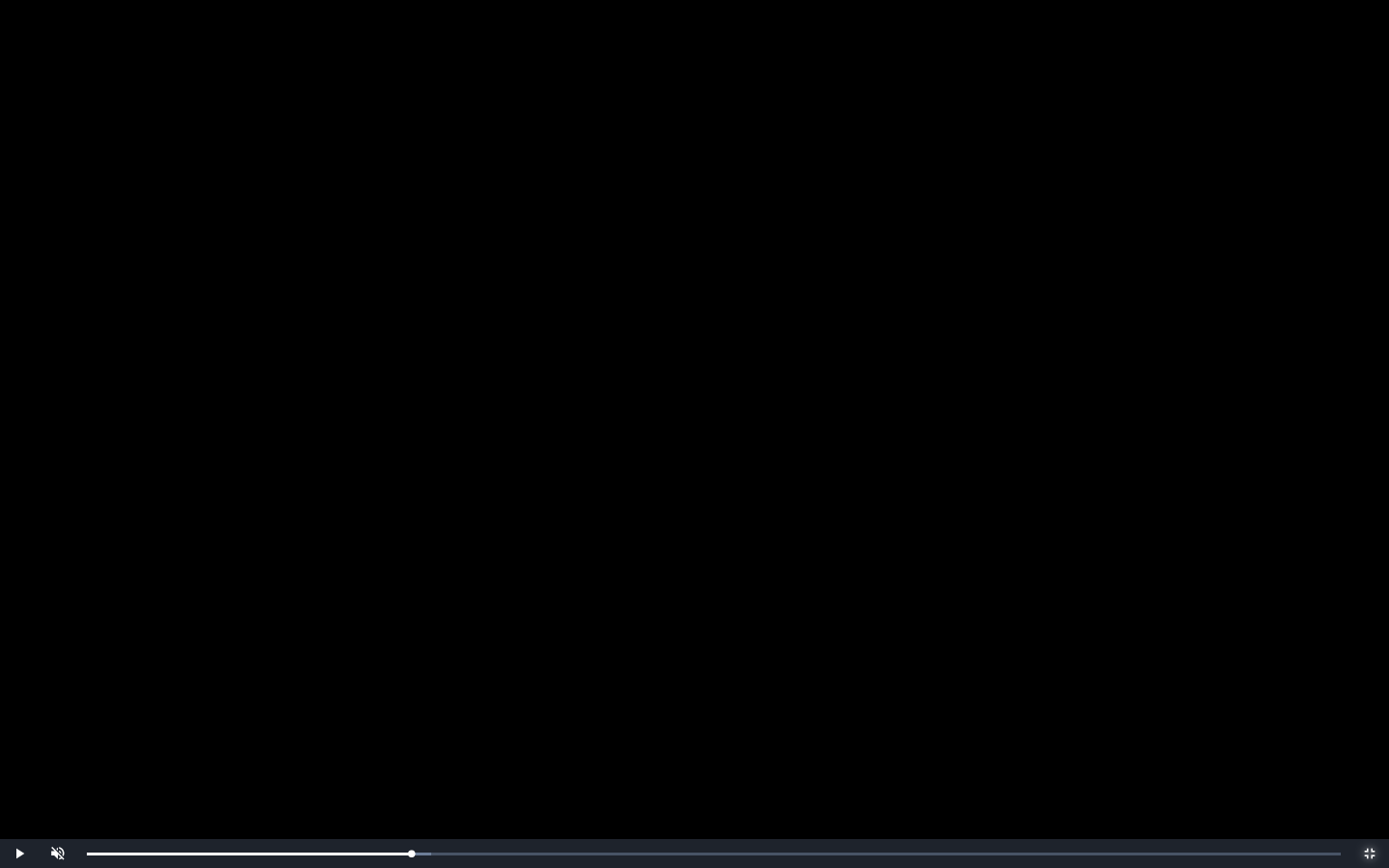 click on "0:16:22 Progress : 0%" at bounding box center (249, 854) 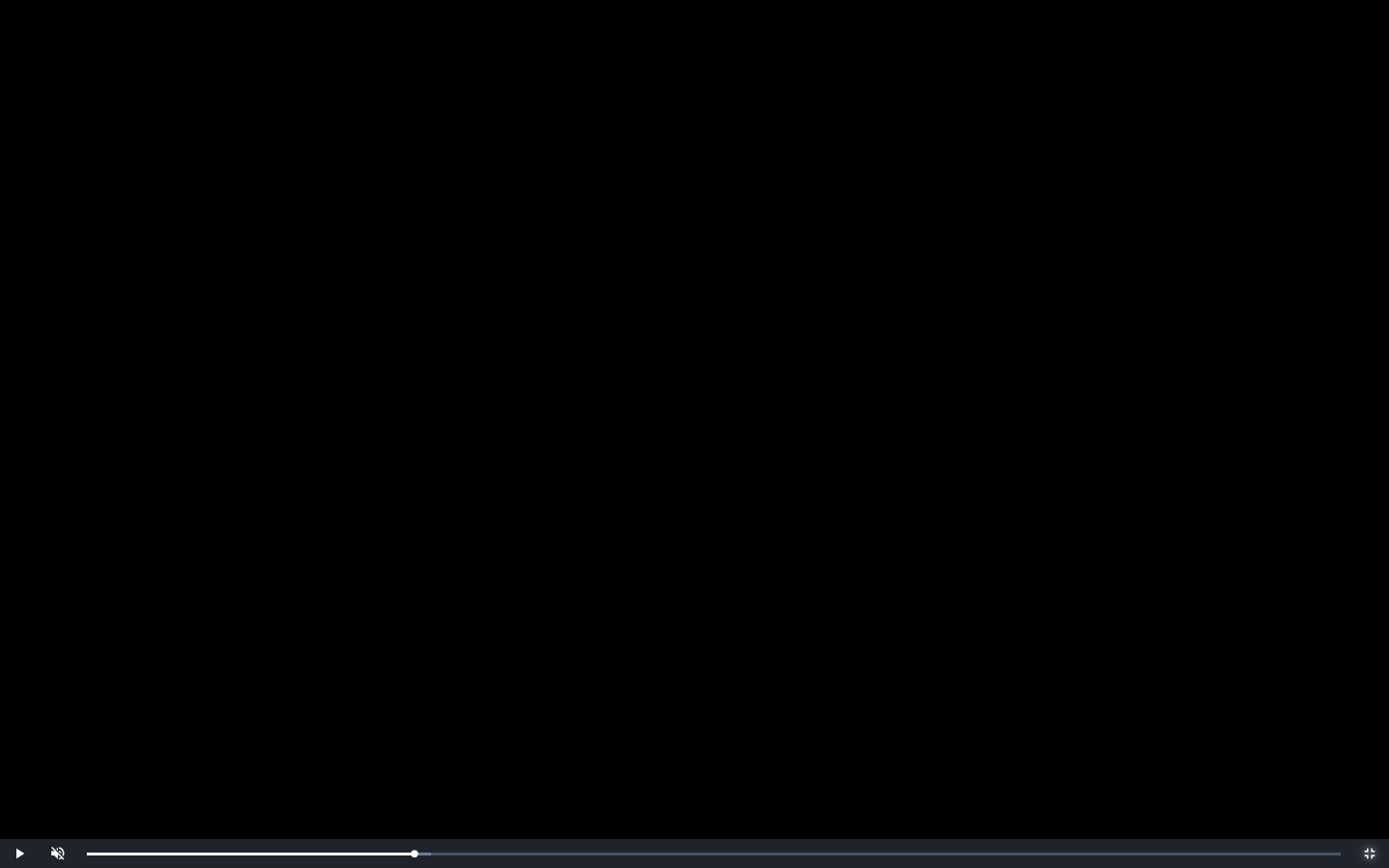 click on "0:16:30 Progress : 0%" at bounding box center [250, 854] 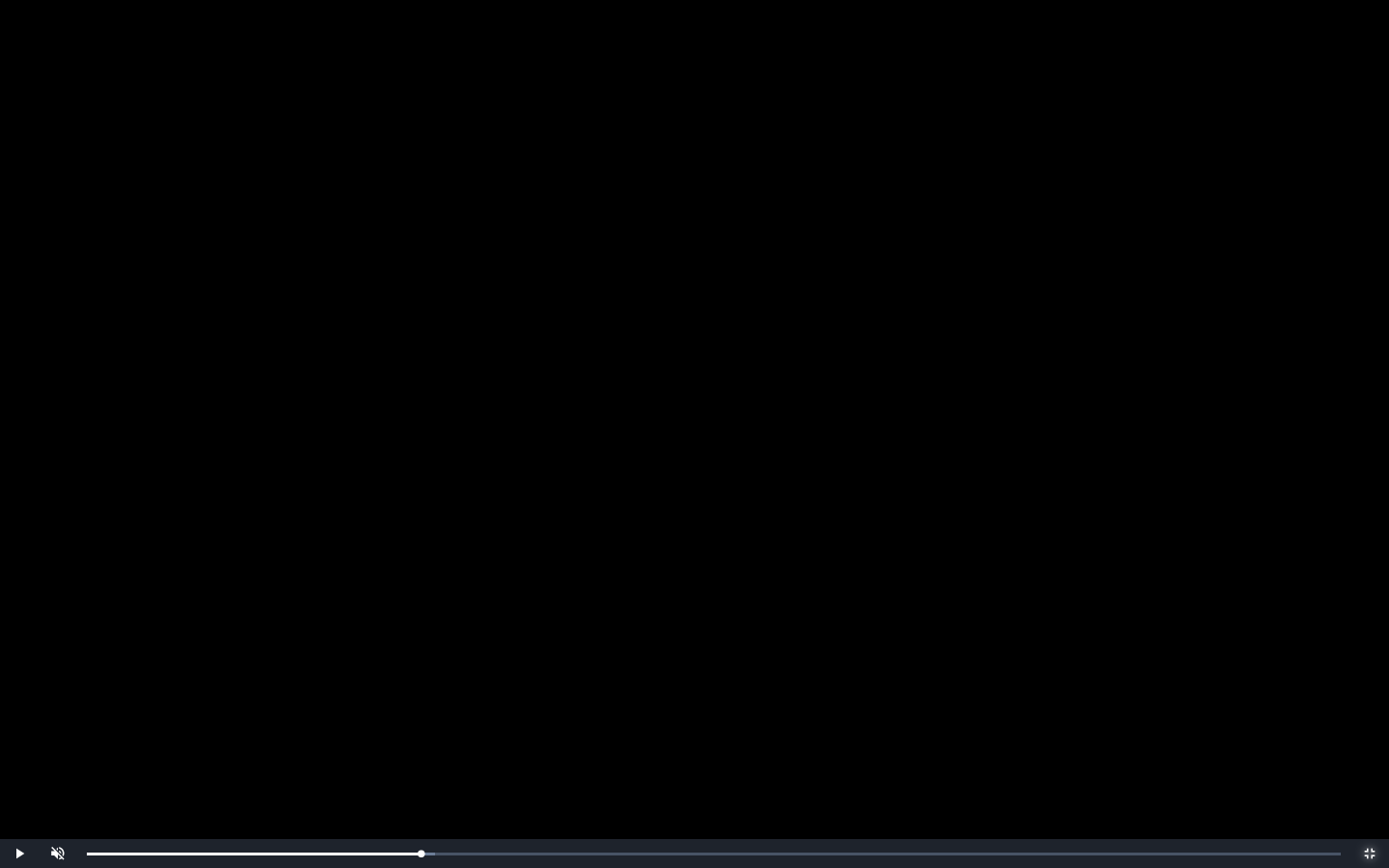 click on "Loaded : 0% 0:16:54 0:16:54 Progress : 0%" at bounding box center [714, 854] 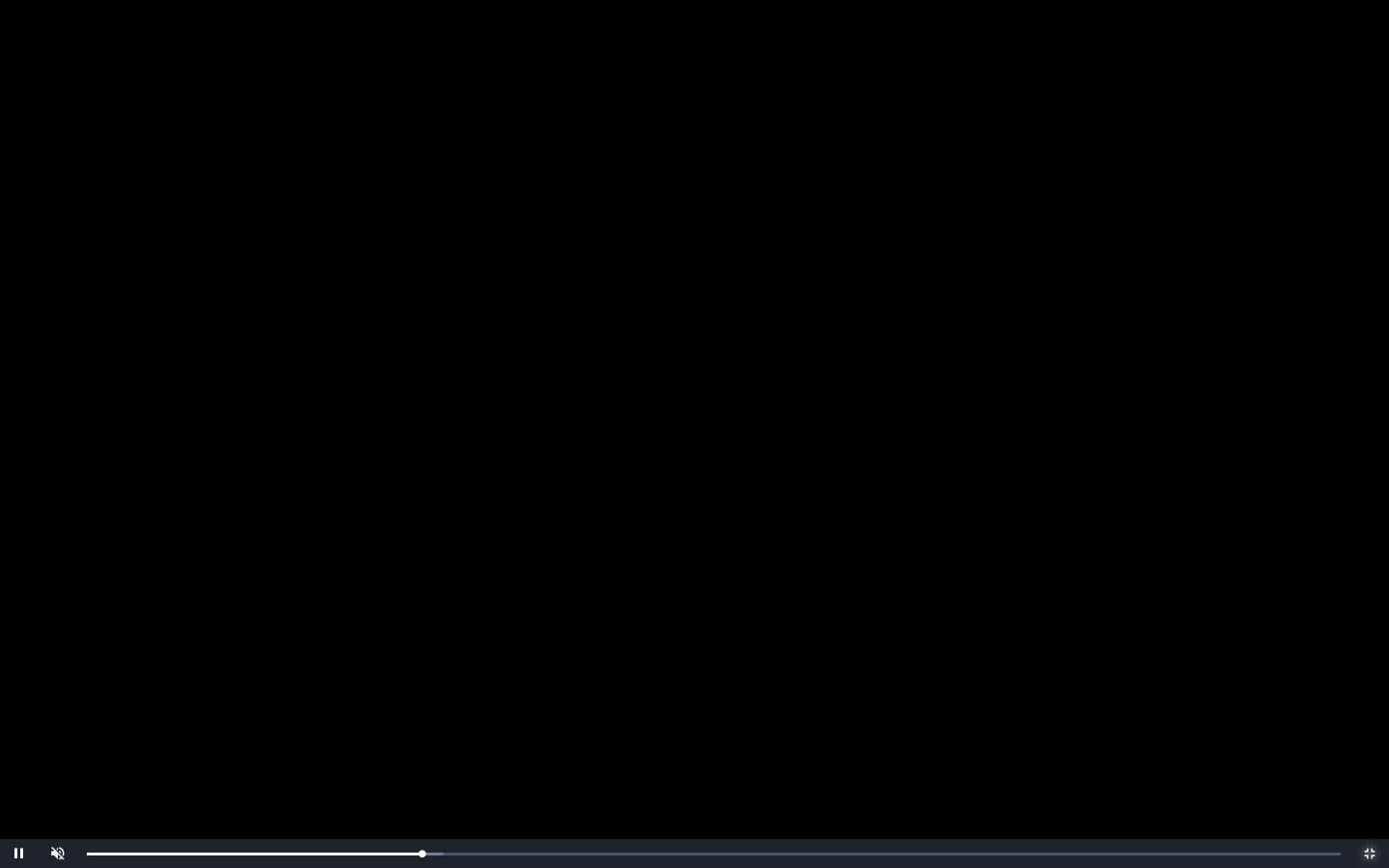 click on "0:16:55 Progress : 0%" at bounding box center [254, 854] 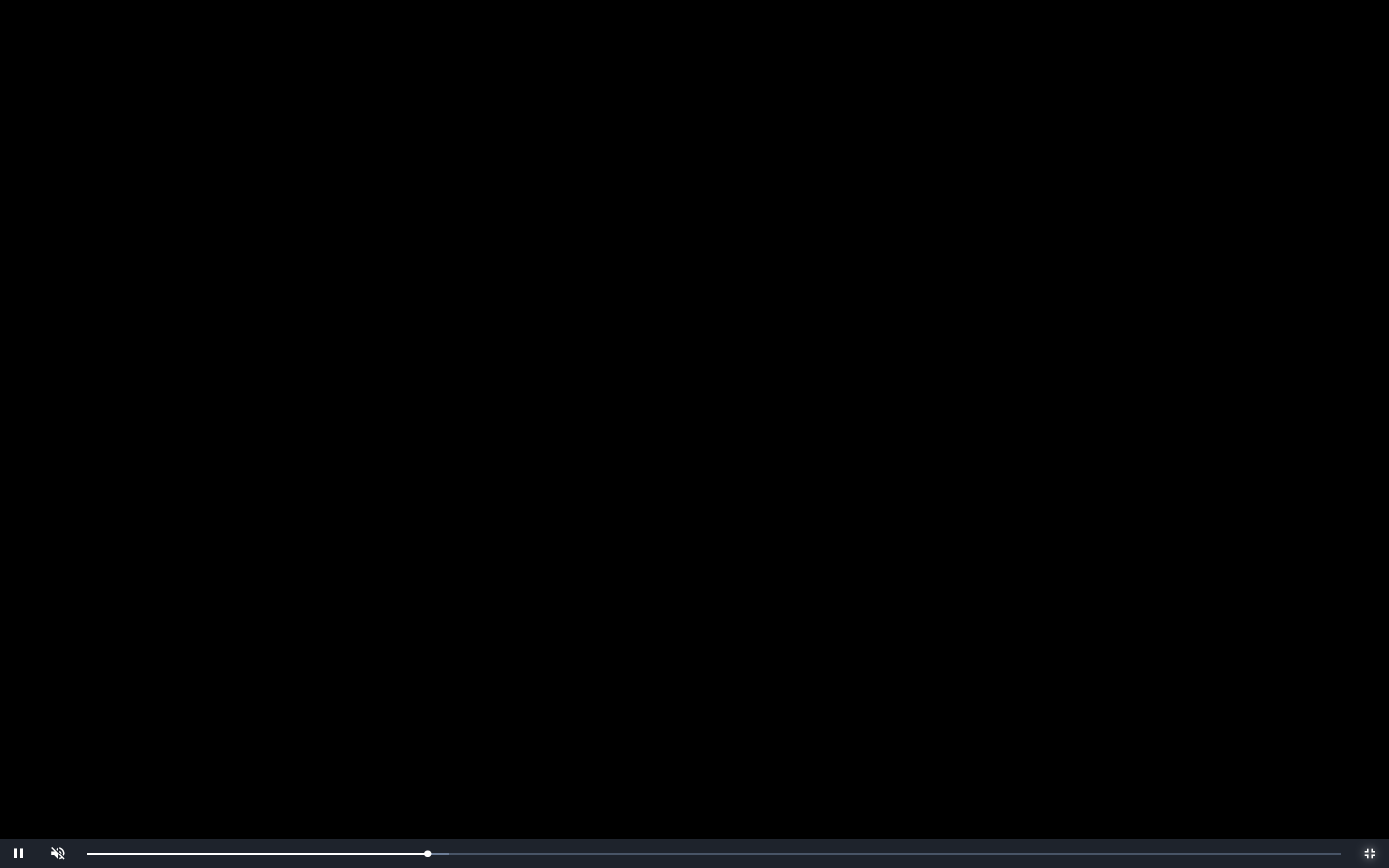 click on "0:17:12 Progress : 0%" at bounding box center (257, 854) 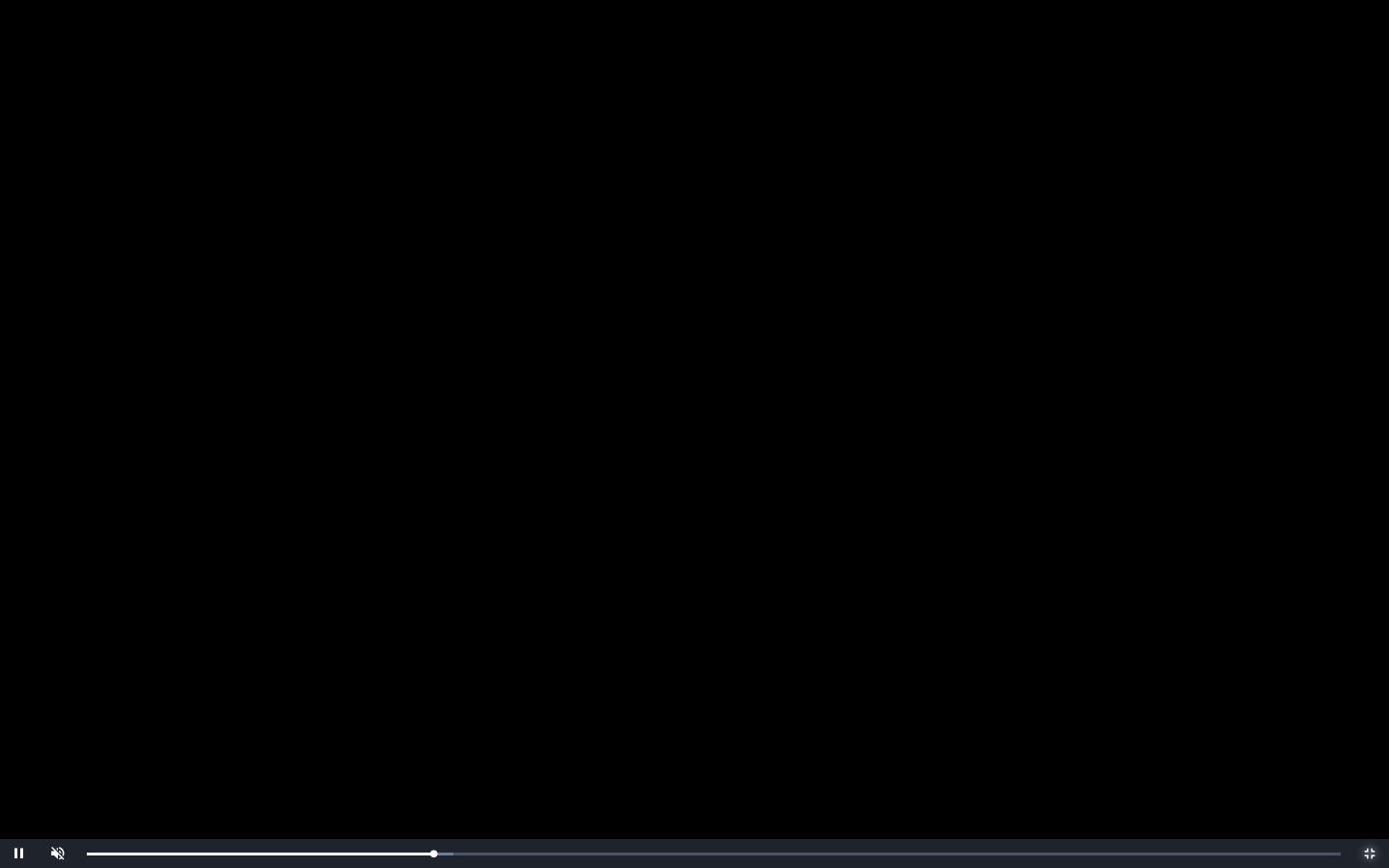 click on "0:17:30 Progress : 0%" at bounding box center (259, 854) 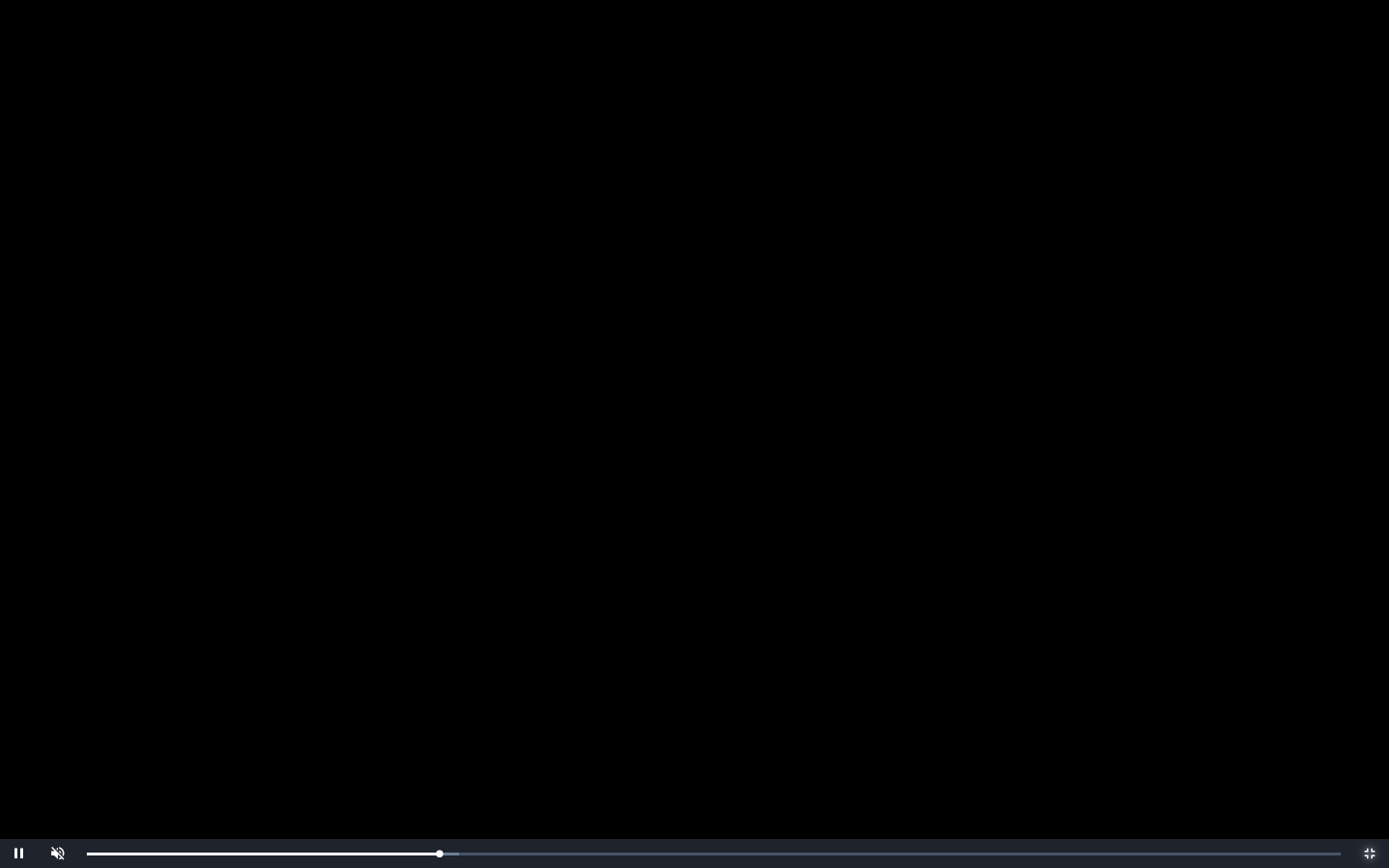 click on "0:17:47 Progress : 0%" at bounding box center [262, 854] 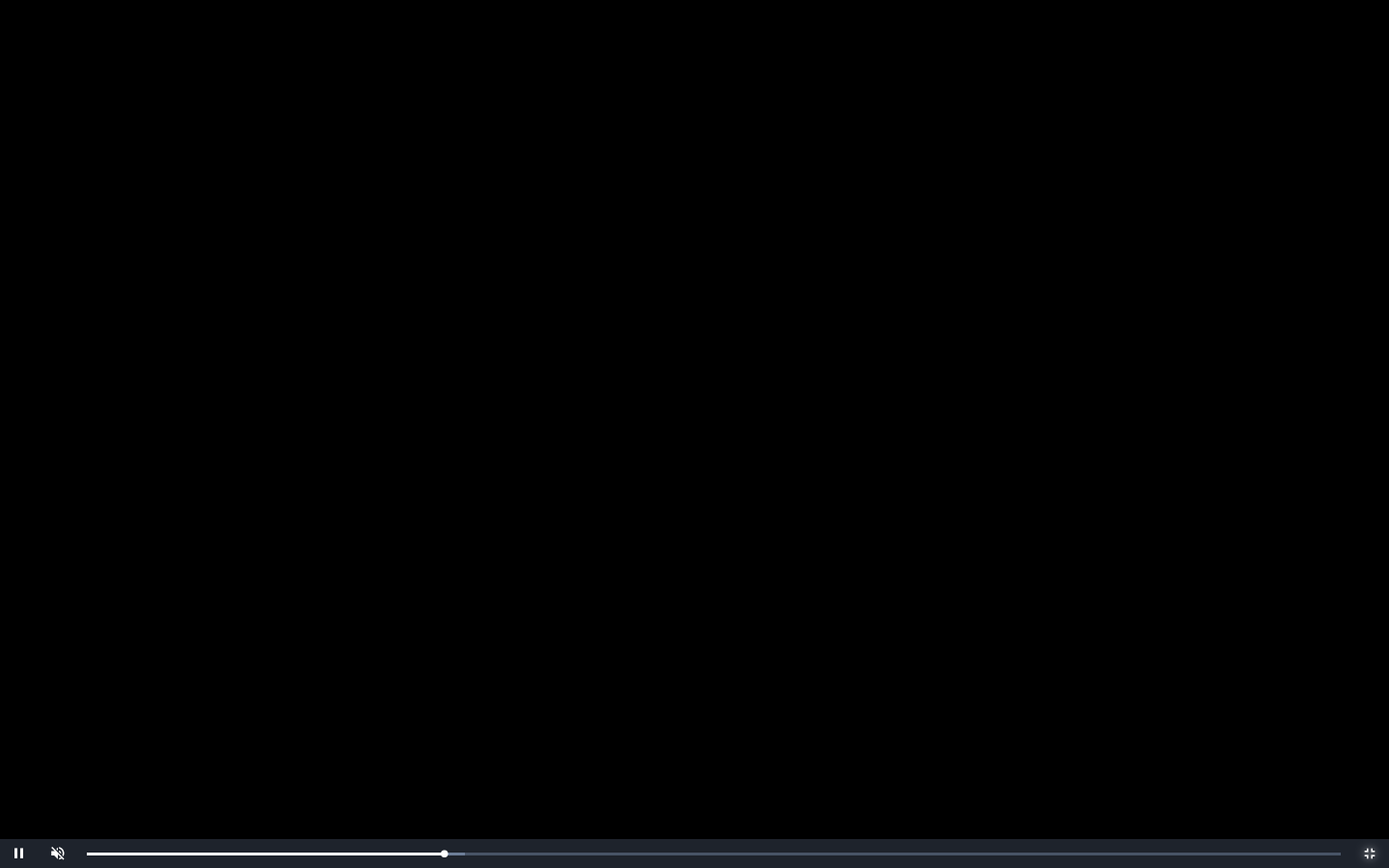 click on "0:18:03 Progress : 0%" at bounding box center [265, 854] 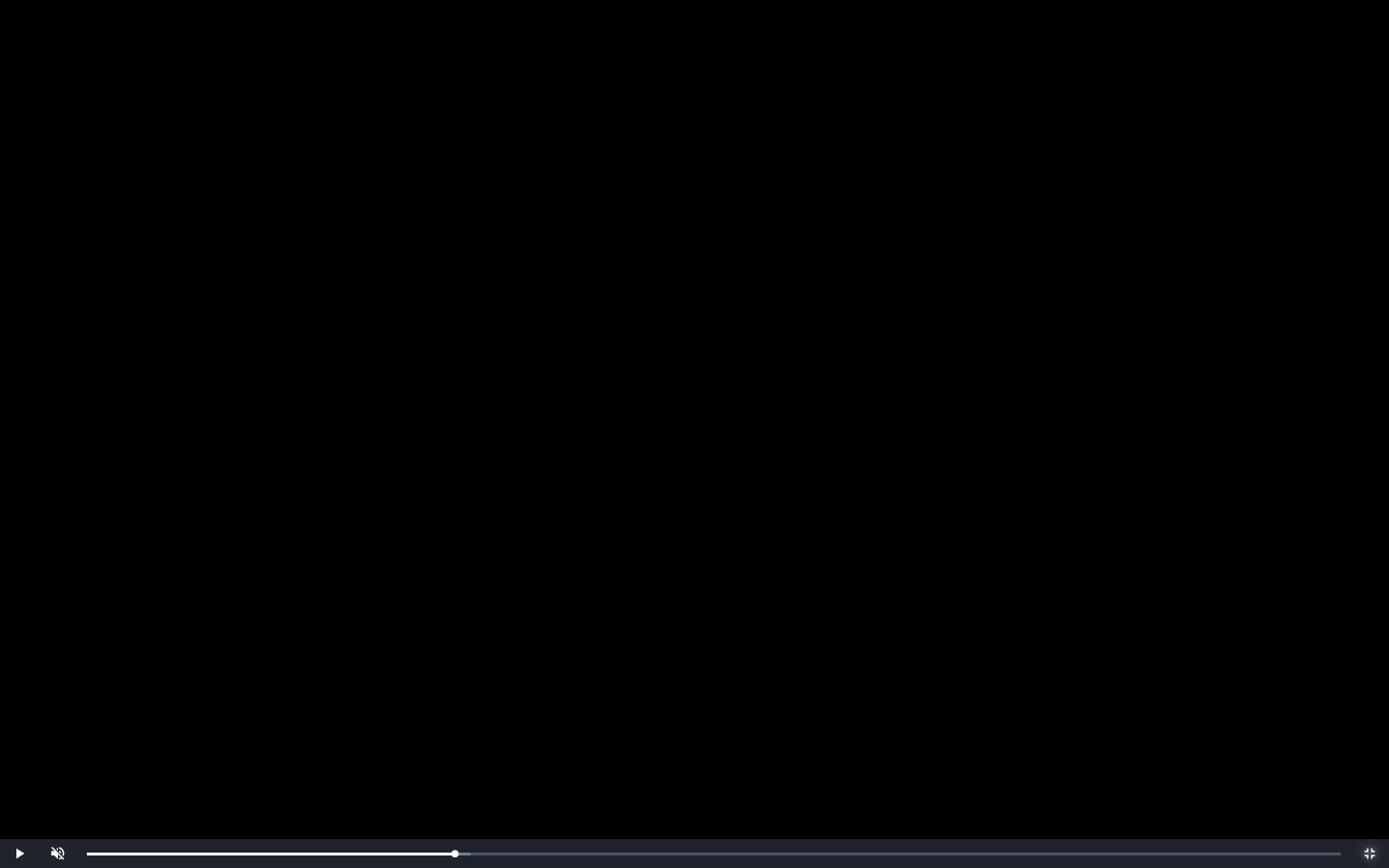click on "0:18:36 Progress : 0%" at bounding box center [271, 854] 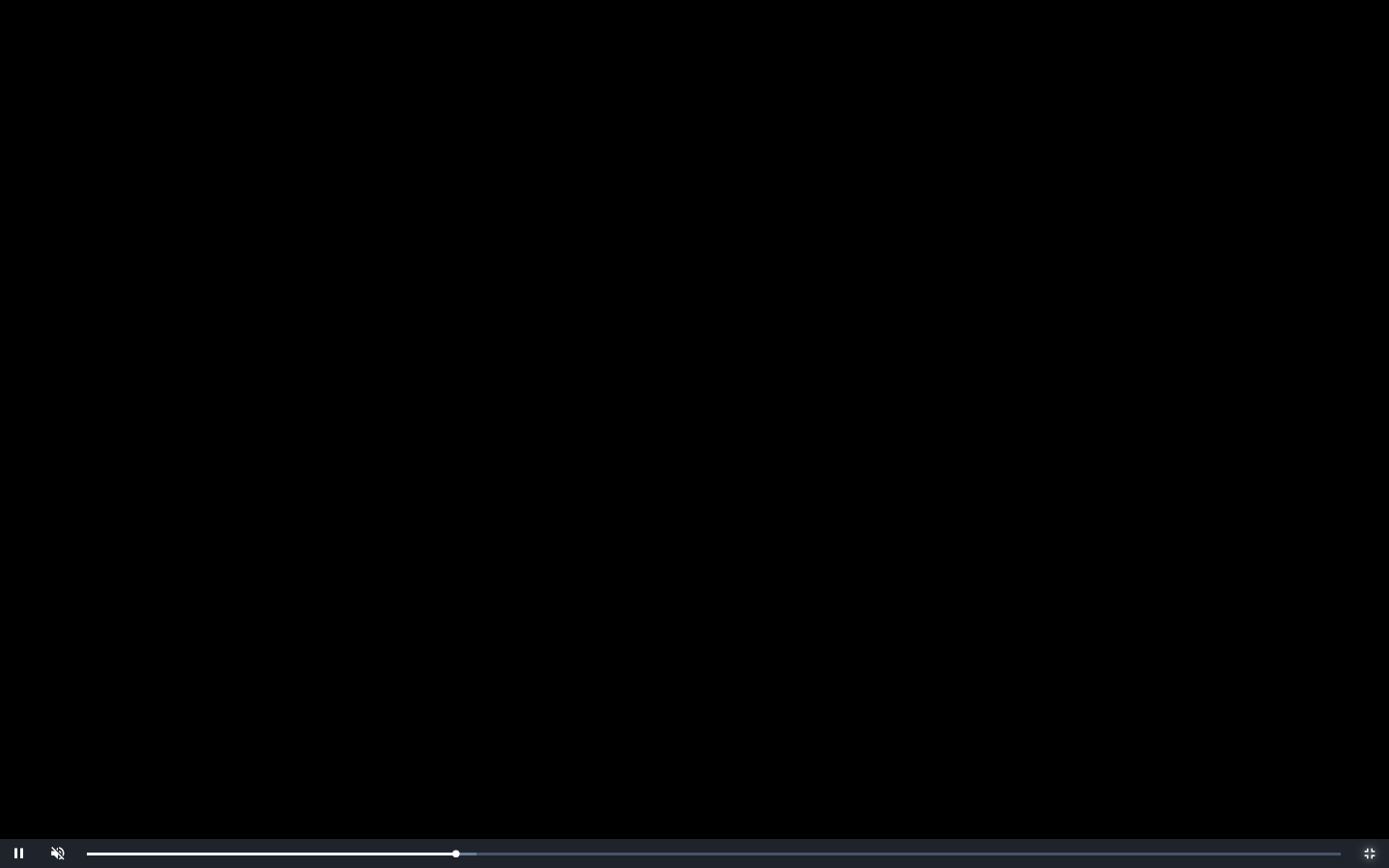 click on "0:18:37 Progress : 0%" at bounding box center (271, 854) 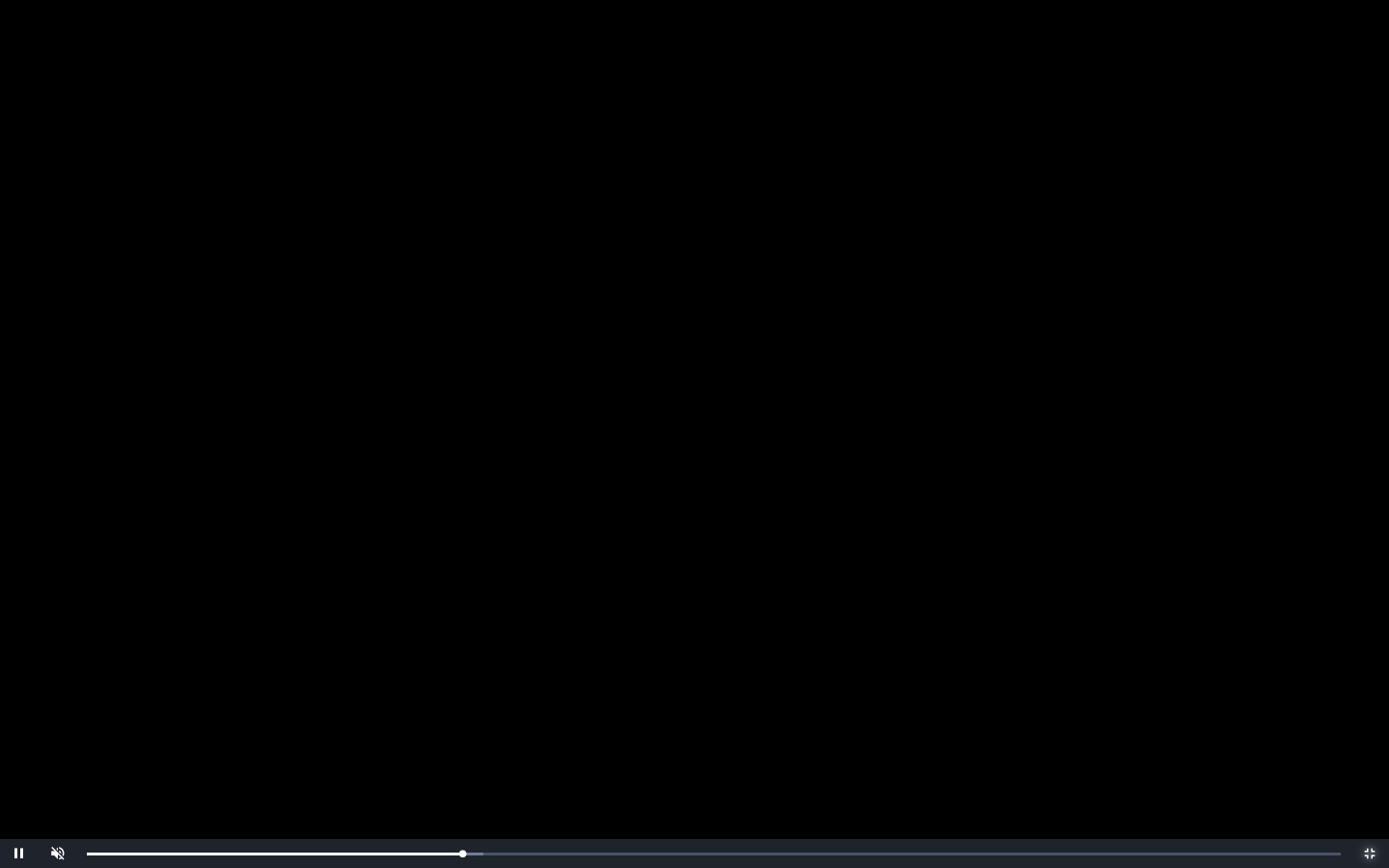 click on "Loaded : 0% 0:19:20 0:18:57 Progress : 0%" at bounding box center (714, 854) 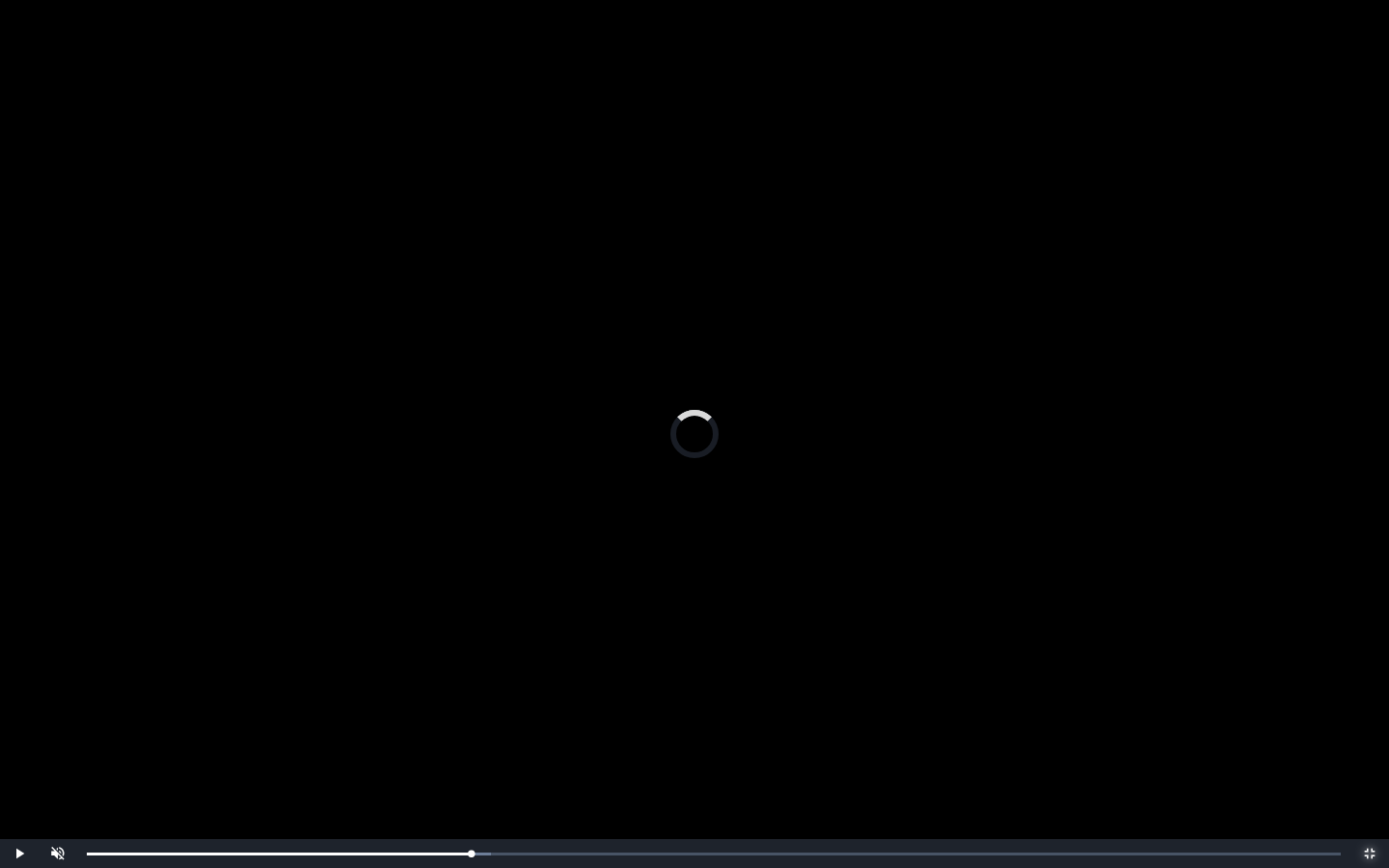 click on "0:19:23 Progress : 0%" at bounding box center [279, 854] 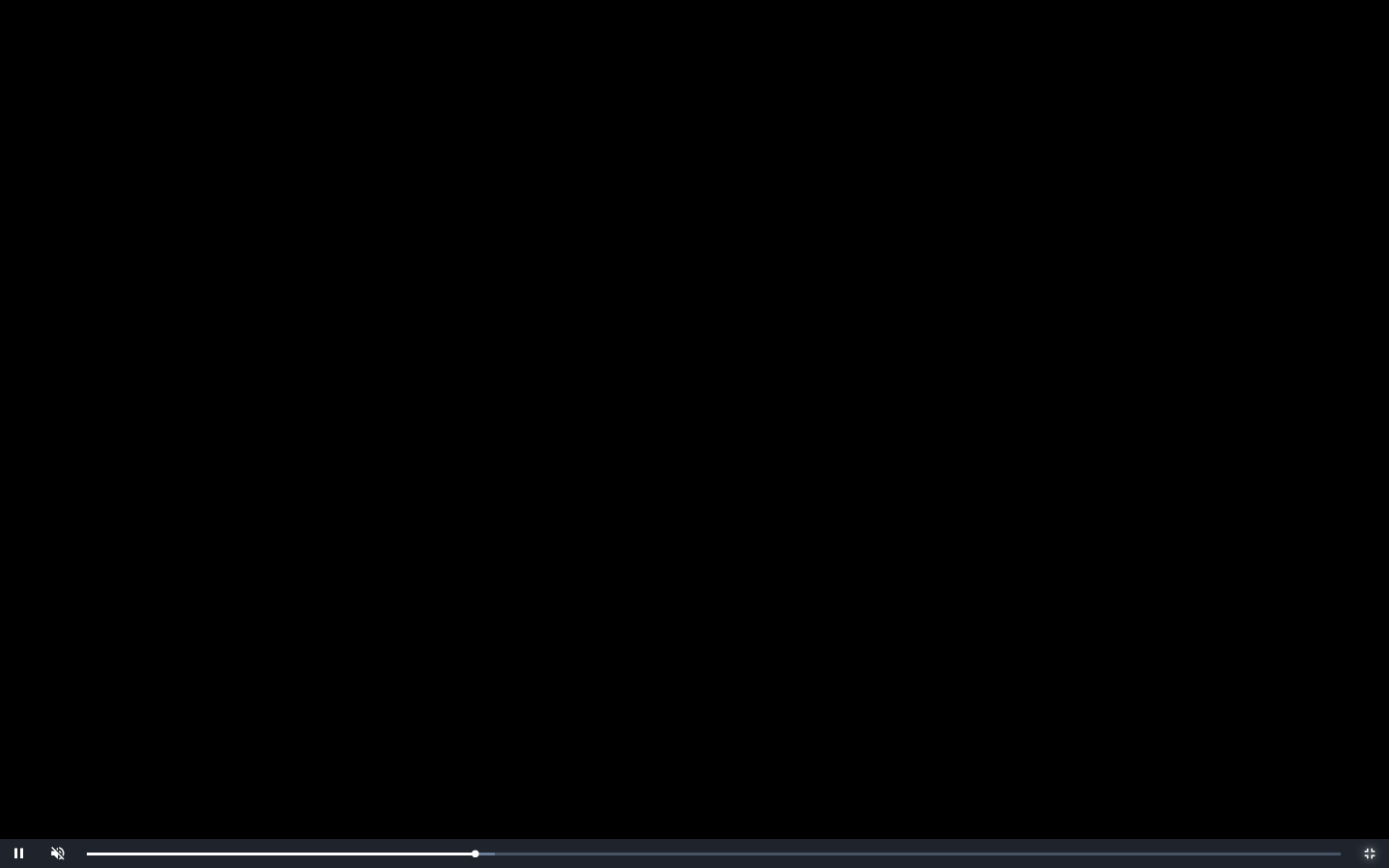 click on "0:19:35 Progress : 0%" at bounding box center [281, 854] 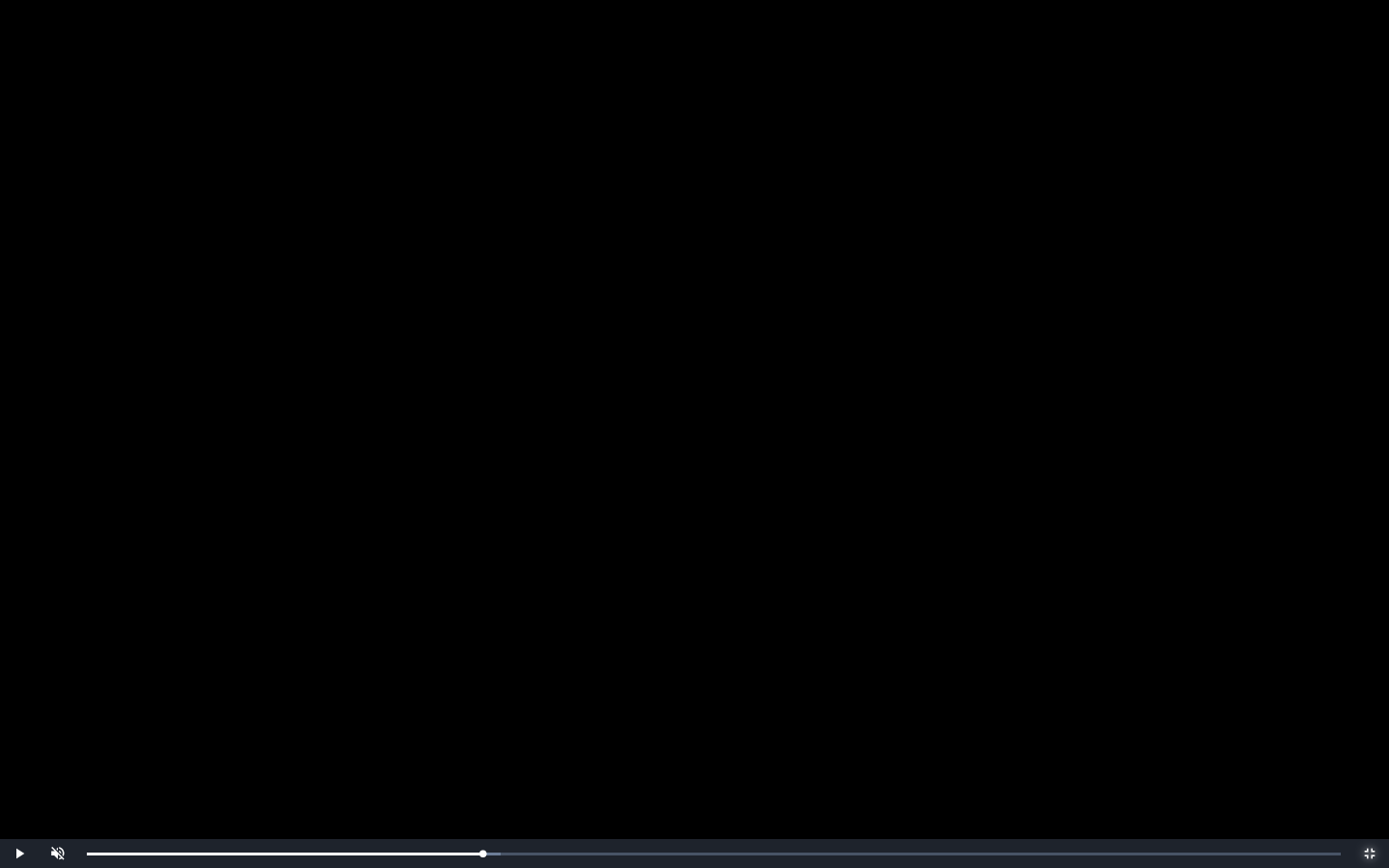 click on "0:19:58 Progress : 0%" at bounding box center [285, 854] 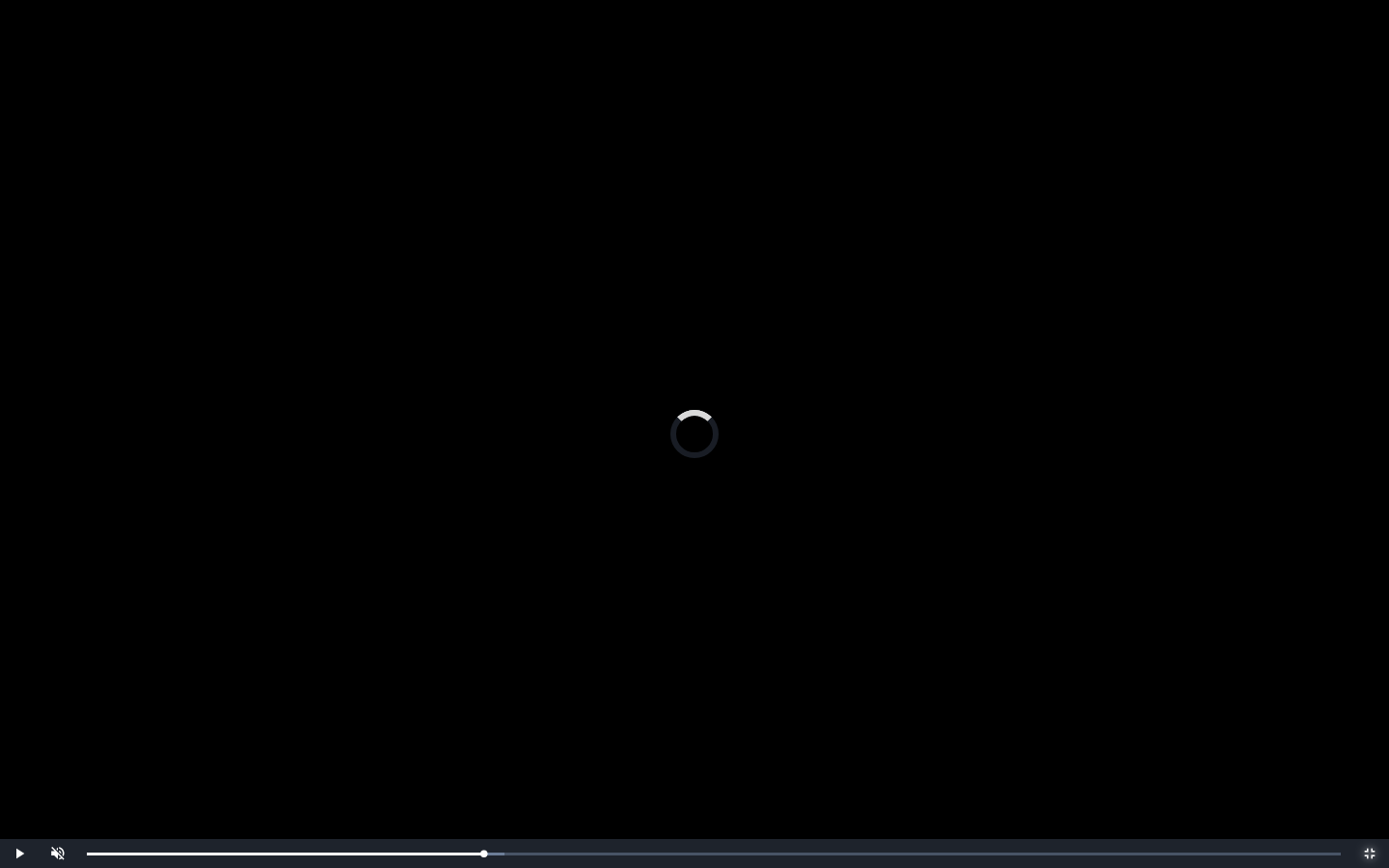click on "0:20:16 Progress : 0%" at bounding box center [285, 854] 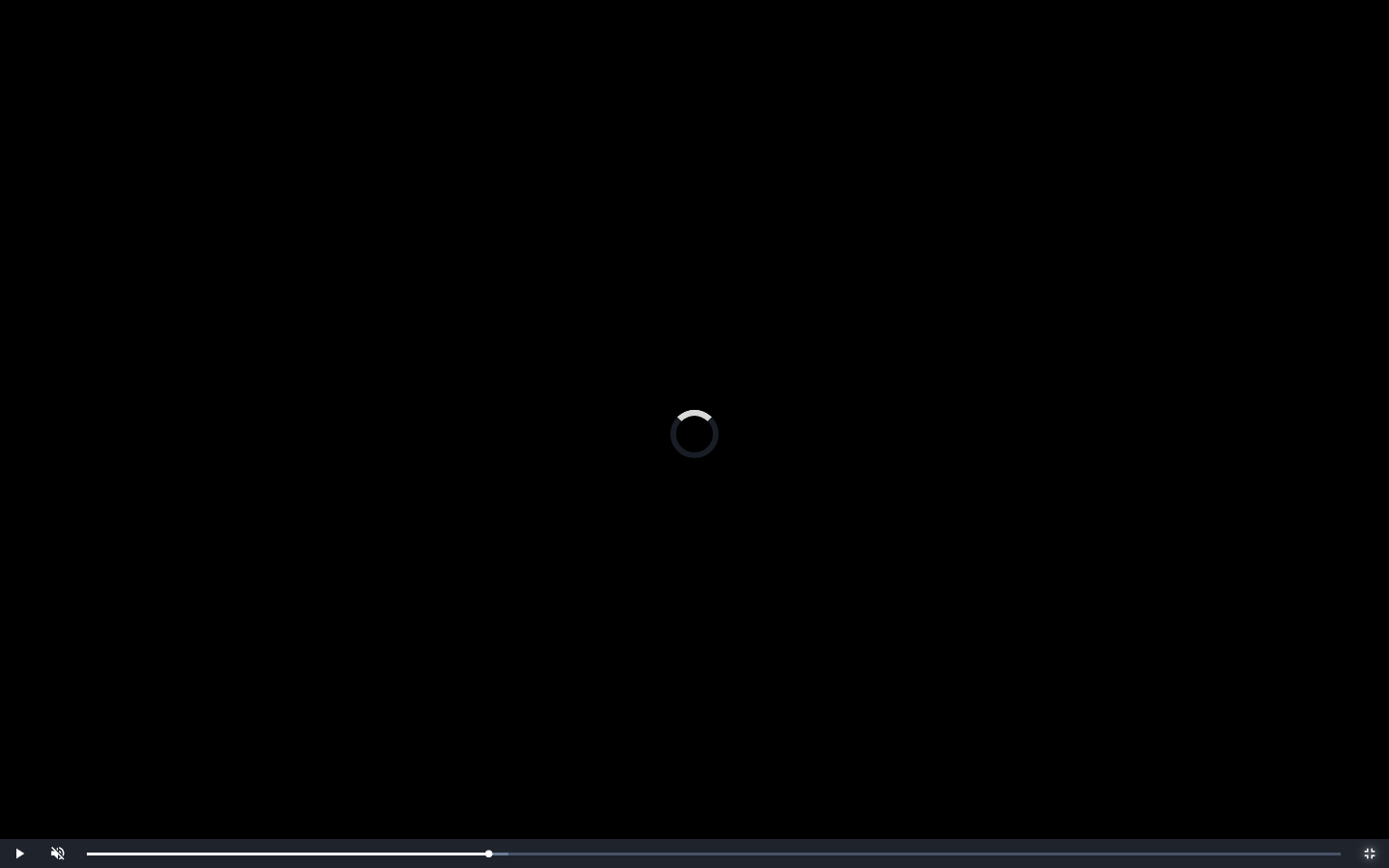 click on "Loaded : 0% 0:20:39 0:20:39 Progress : 0%" at bounding box center (714, 854) 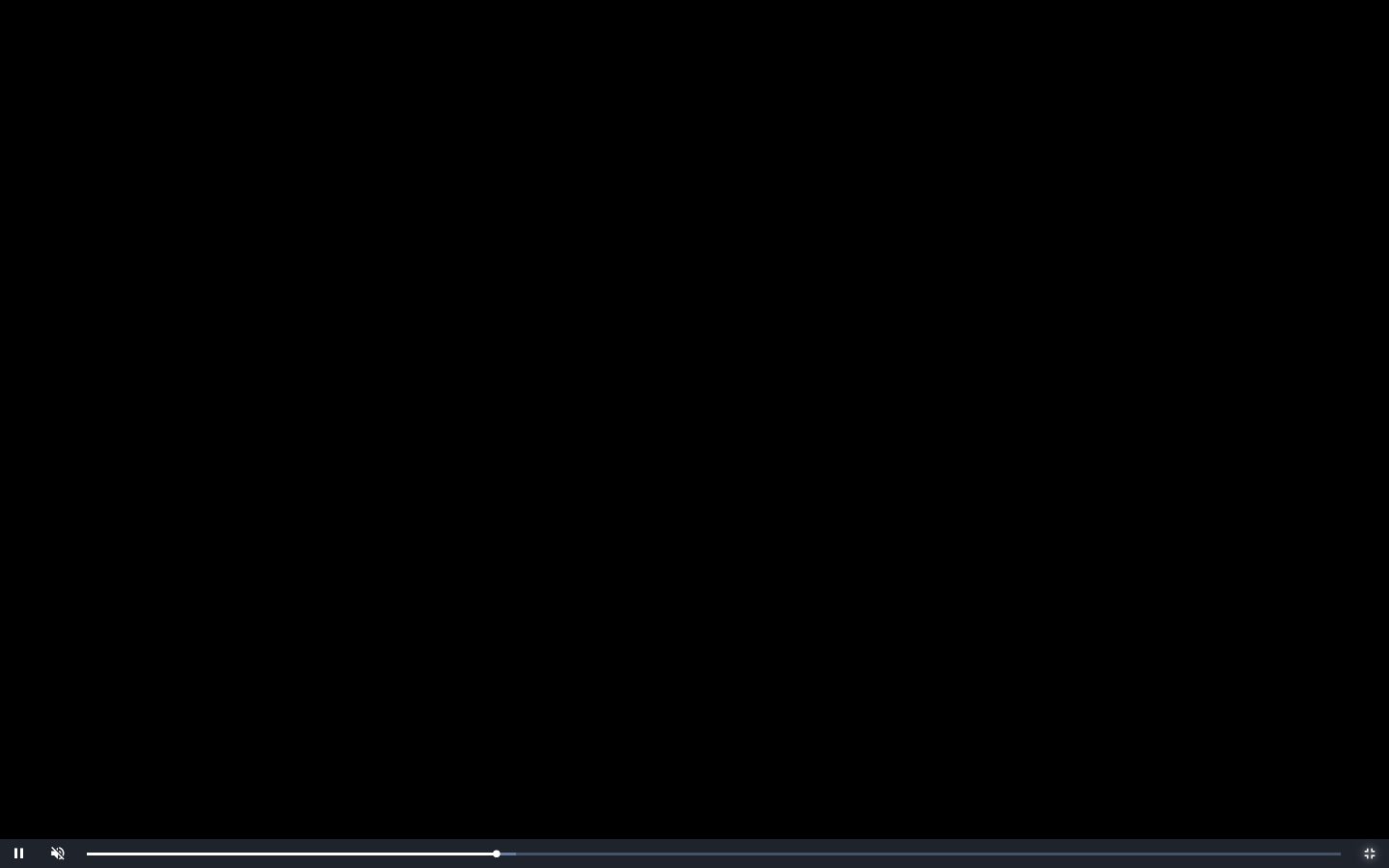 click on "0:20:40 Progress : 0%" at bounding box center (291, 854) 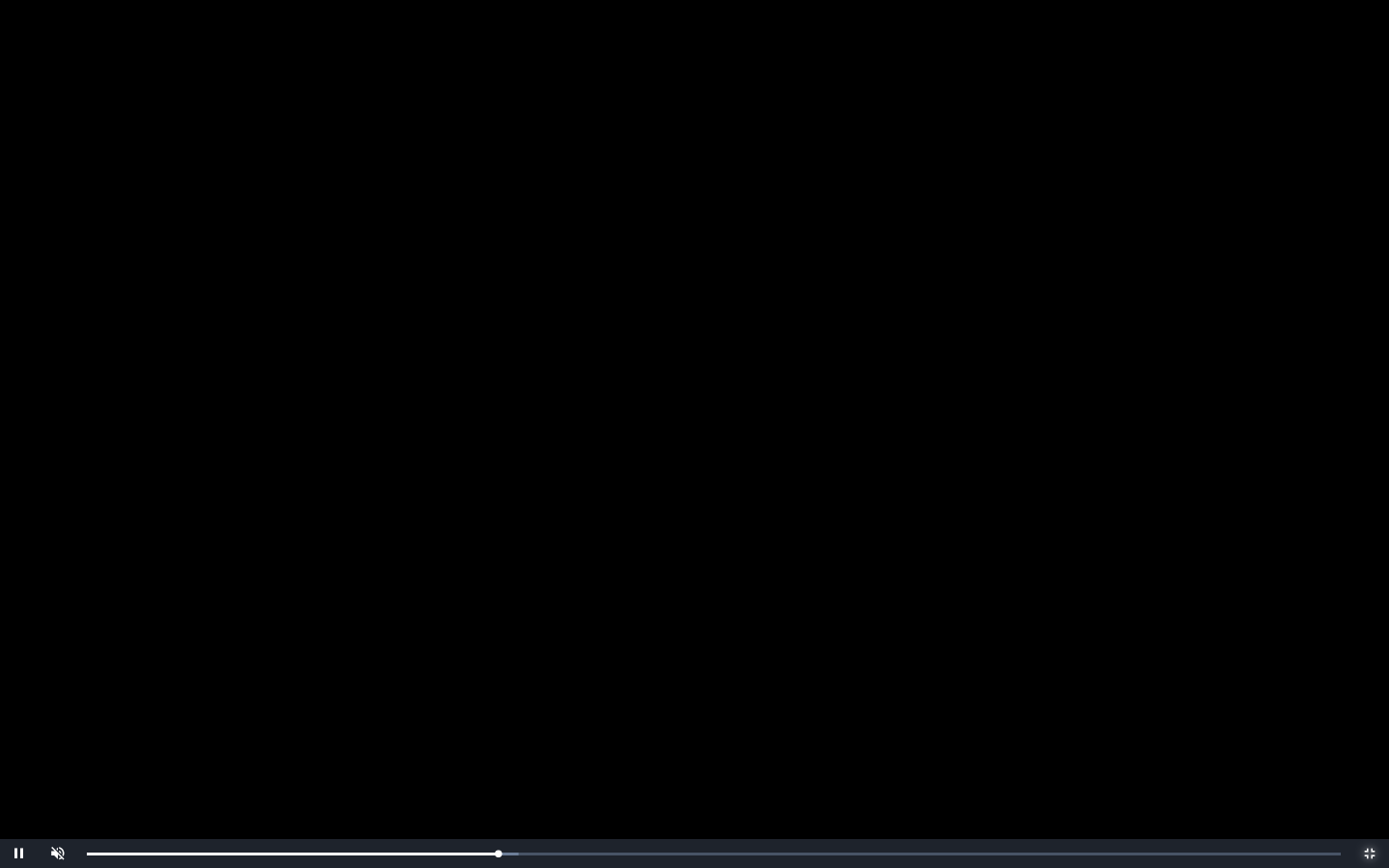 click on "0:20:46 Progress : 0%" at bounding box center [292, 854] 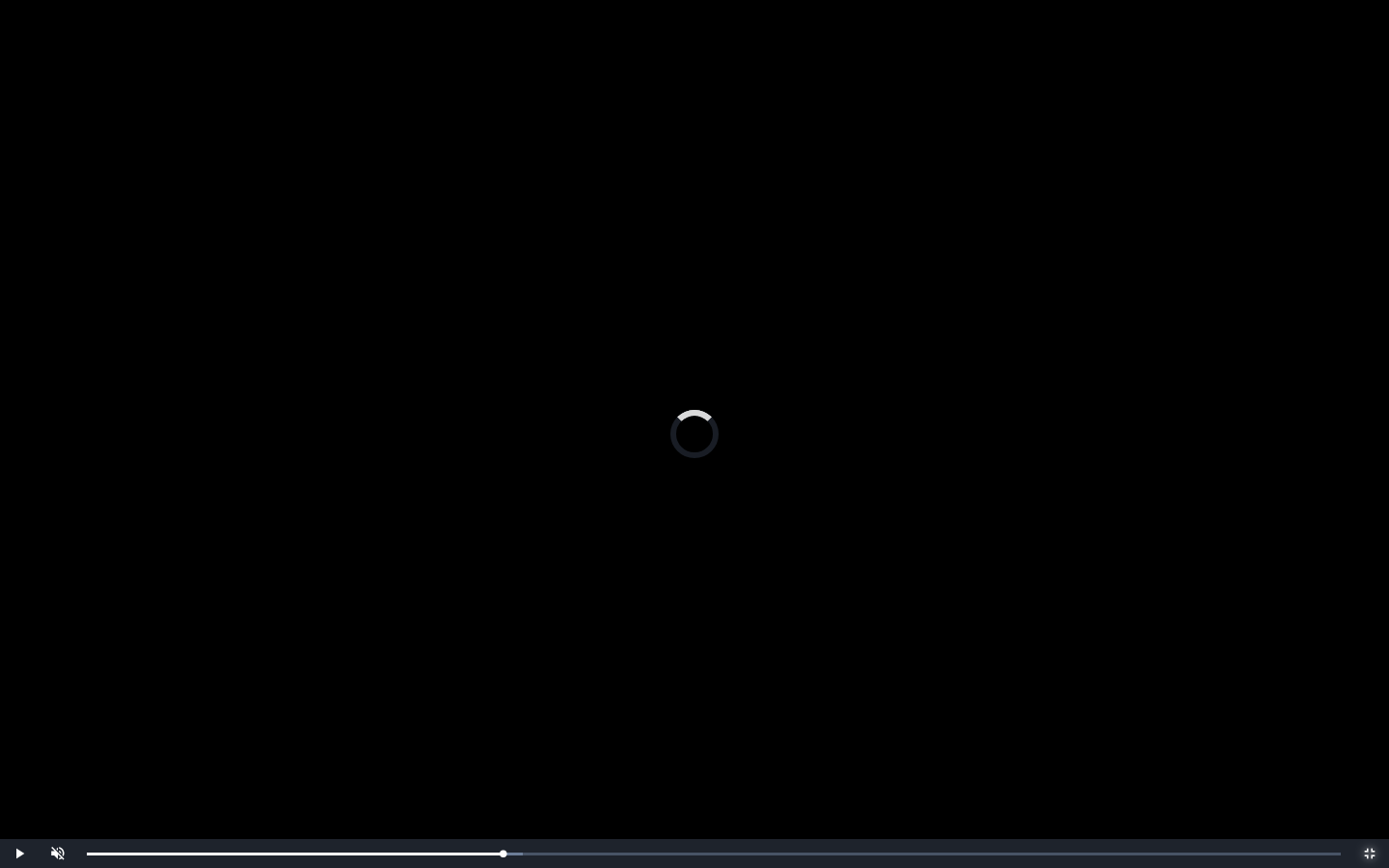 click on "0:20:54 Progress : 0%" at bounding box center (294, 854) 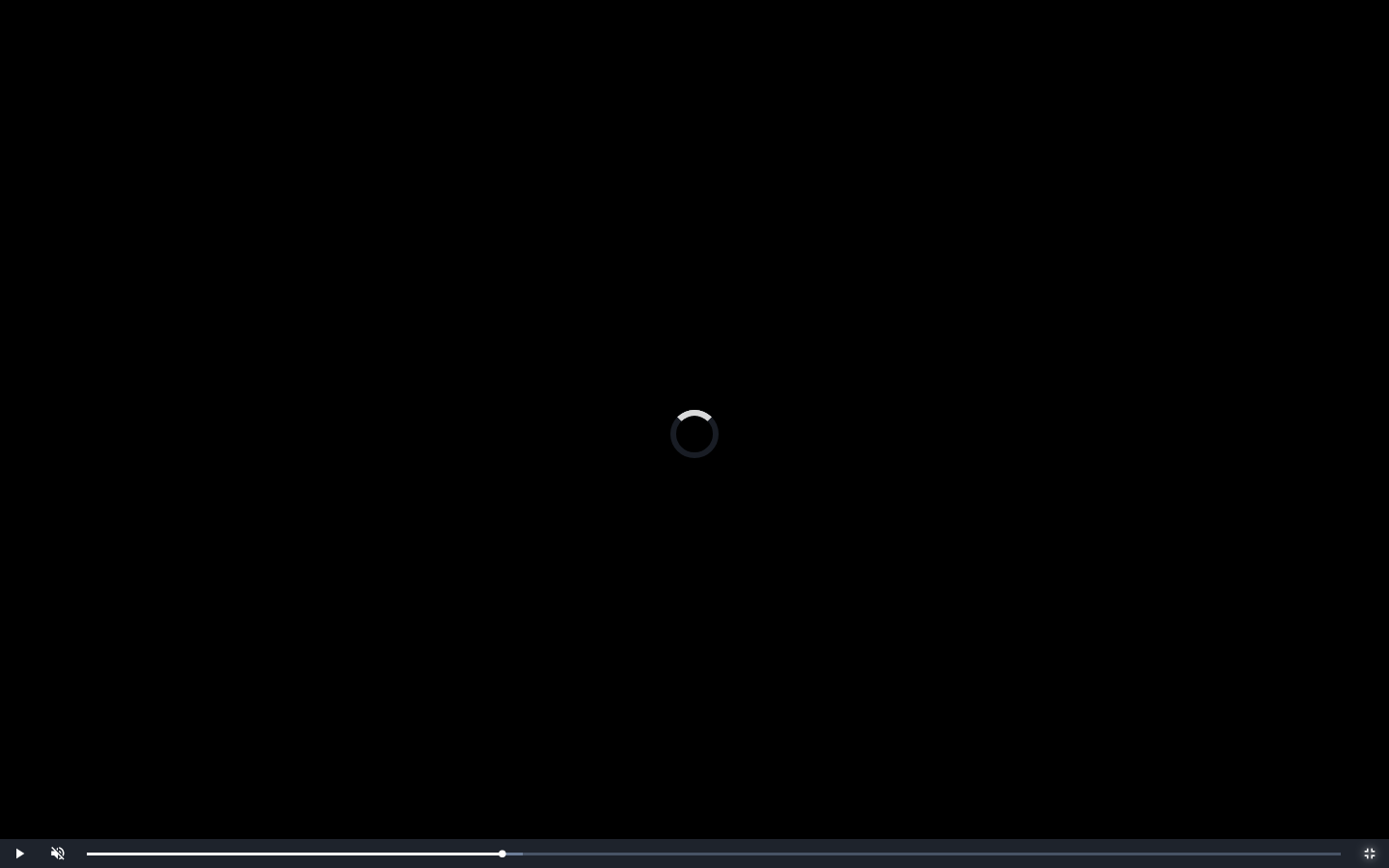 click on "Loaded : 0% 0:20:33 0:20:33 Progress : 0%" at bounding box center (714, 854) 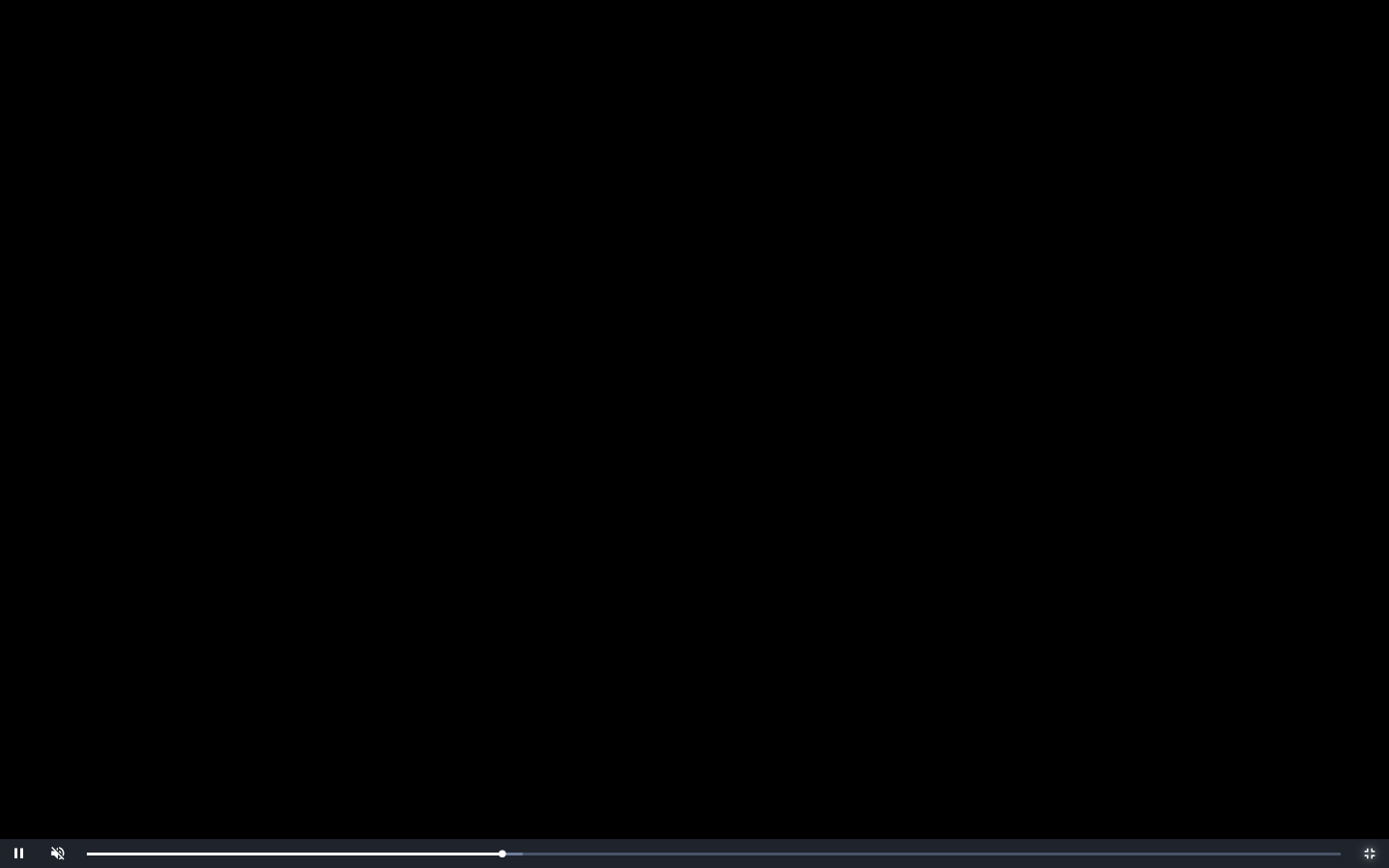 click on "0:20:59 Progress : 0%" at bounding box center [294, 854] 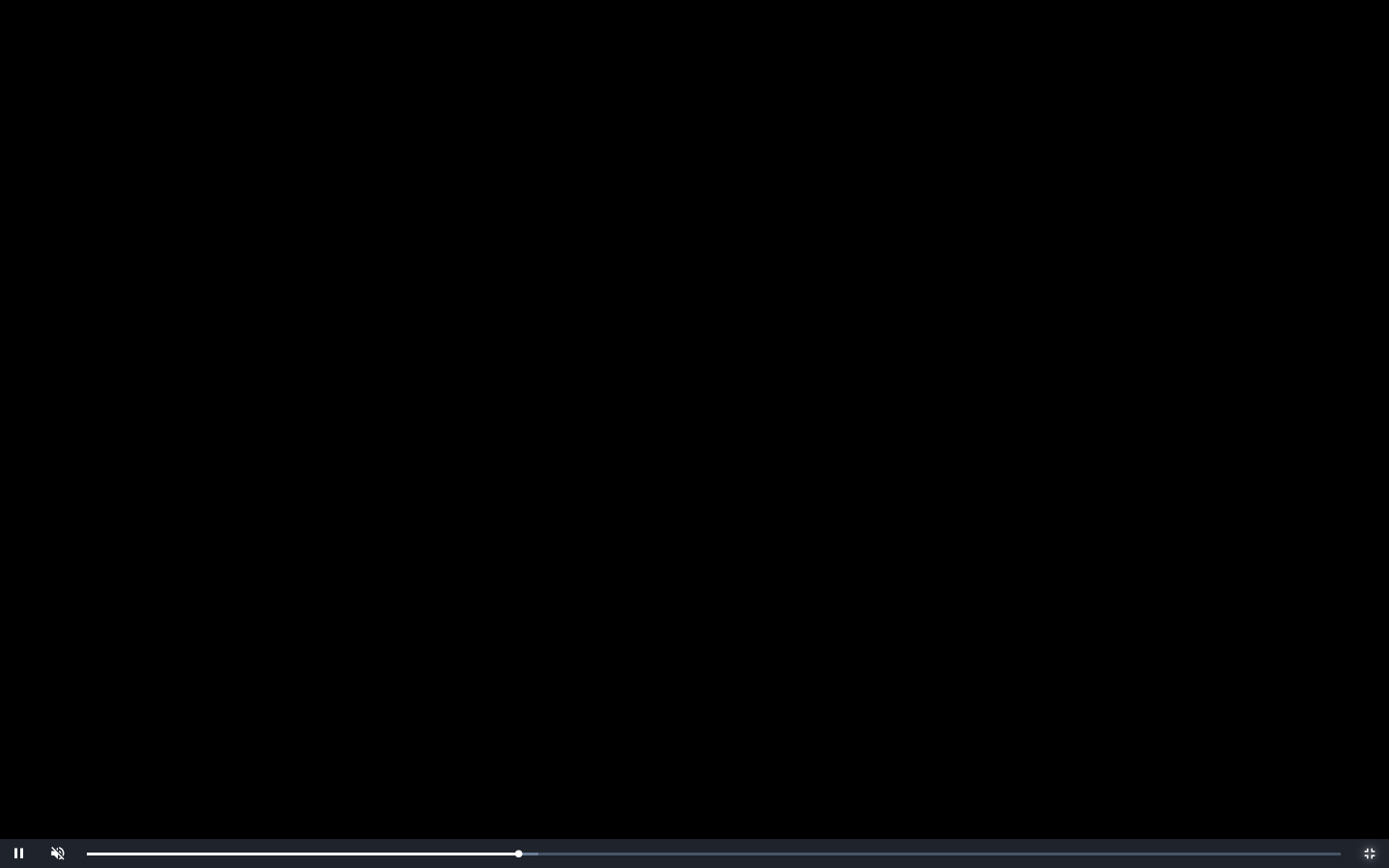 click on "Loaded : 0% 0:22:04 0:21:47 Progress : 0%" at bounding box center [714, 854] 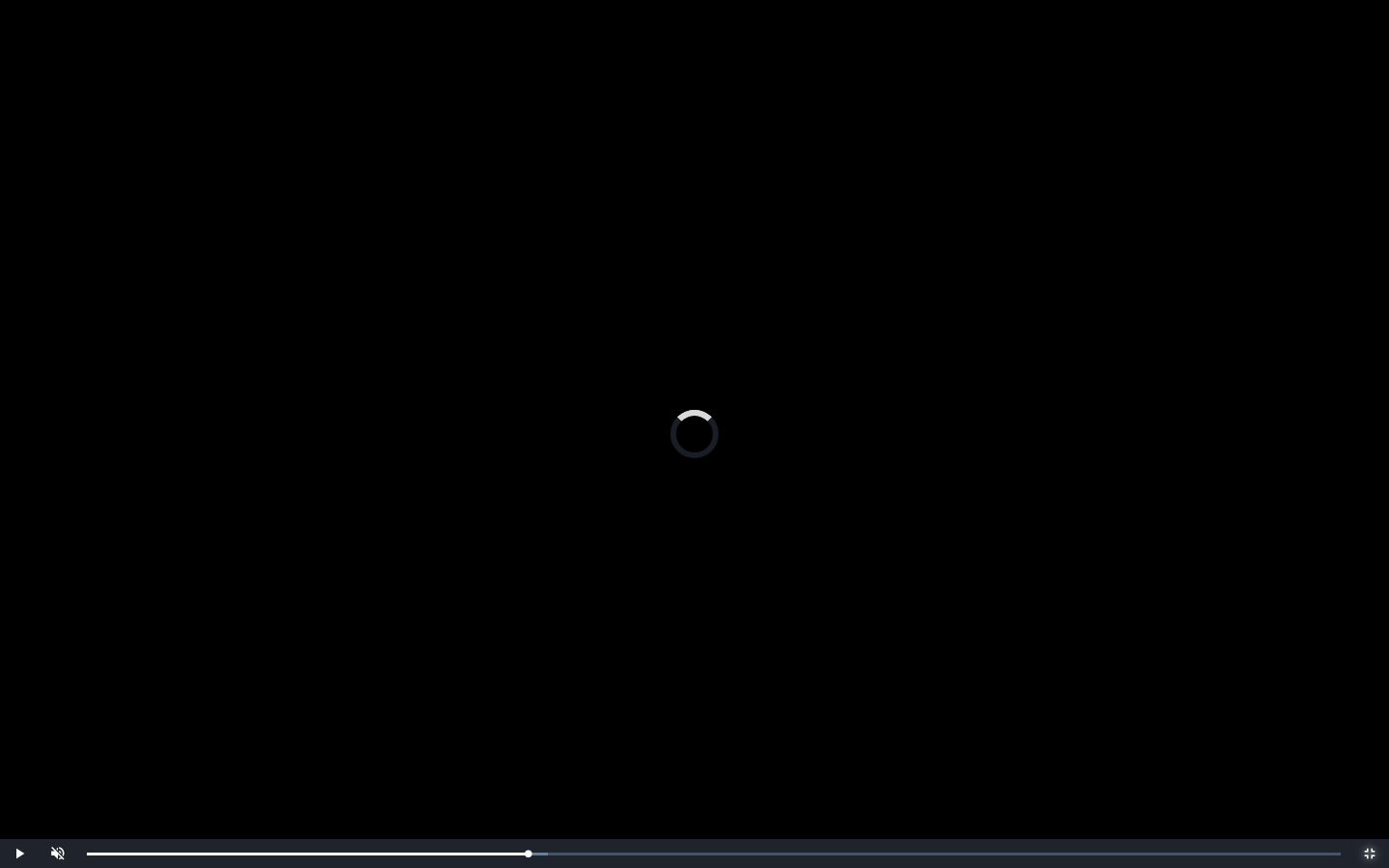 click on "Loaded : 0% 0:22:48 0:22:16 Progress : 0%" at bounding box center (714, 854) 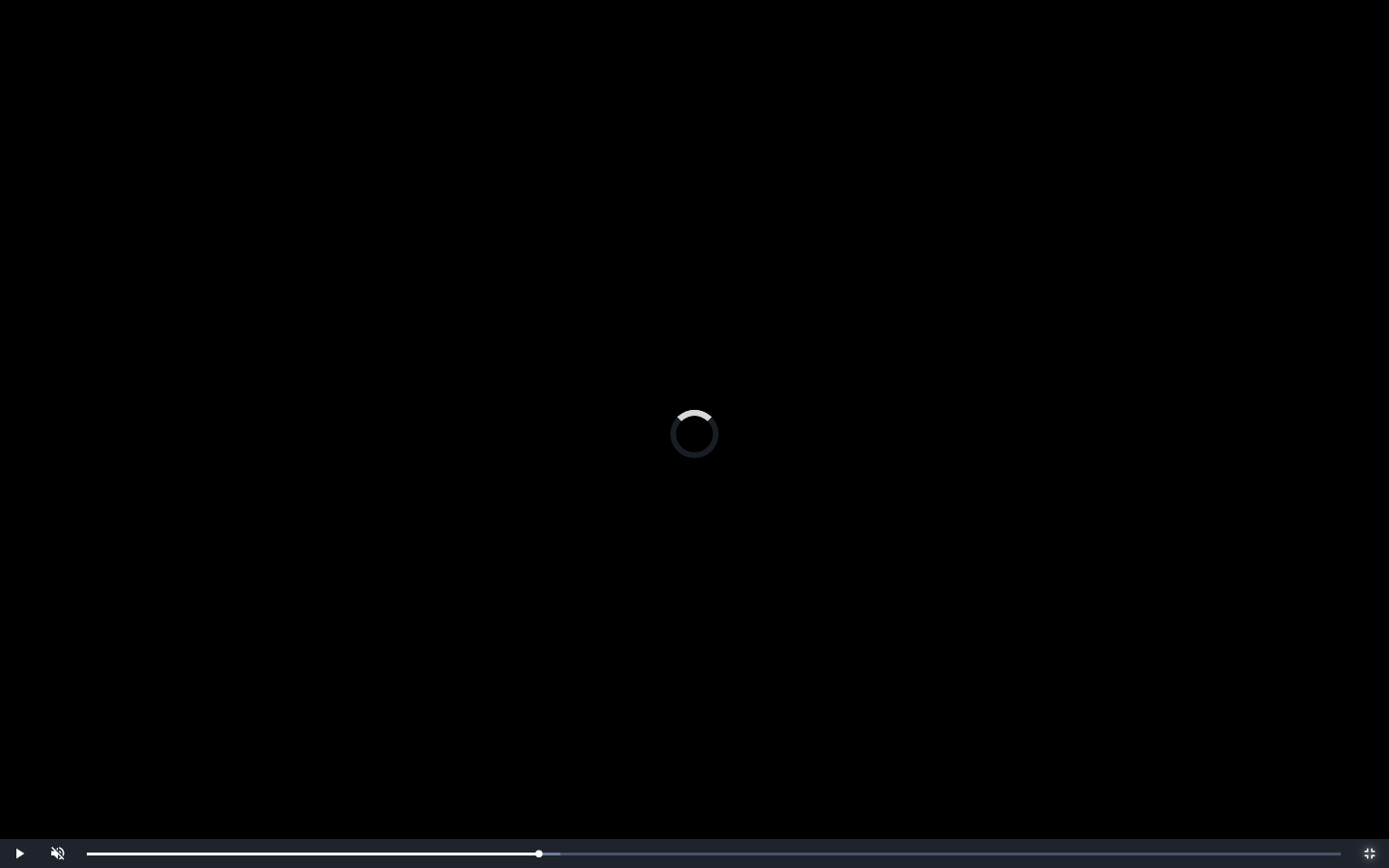 click on "0:22:56 Progress : 0%" at bounding box center (313, 854) 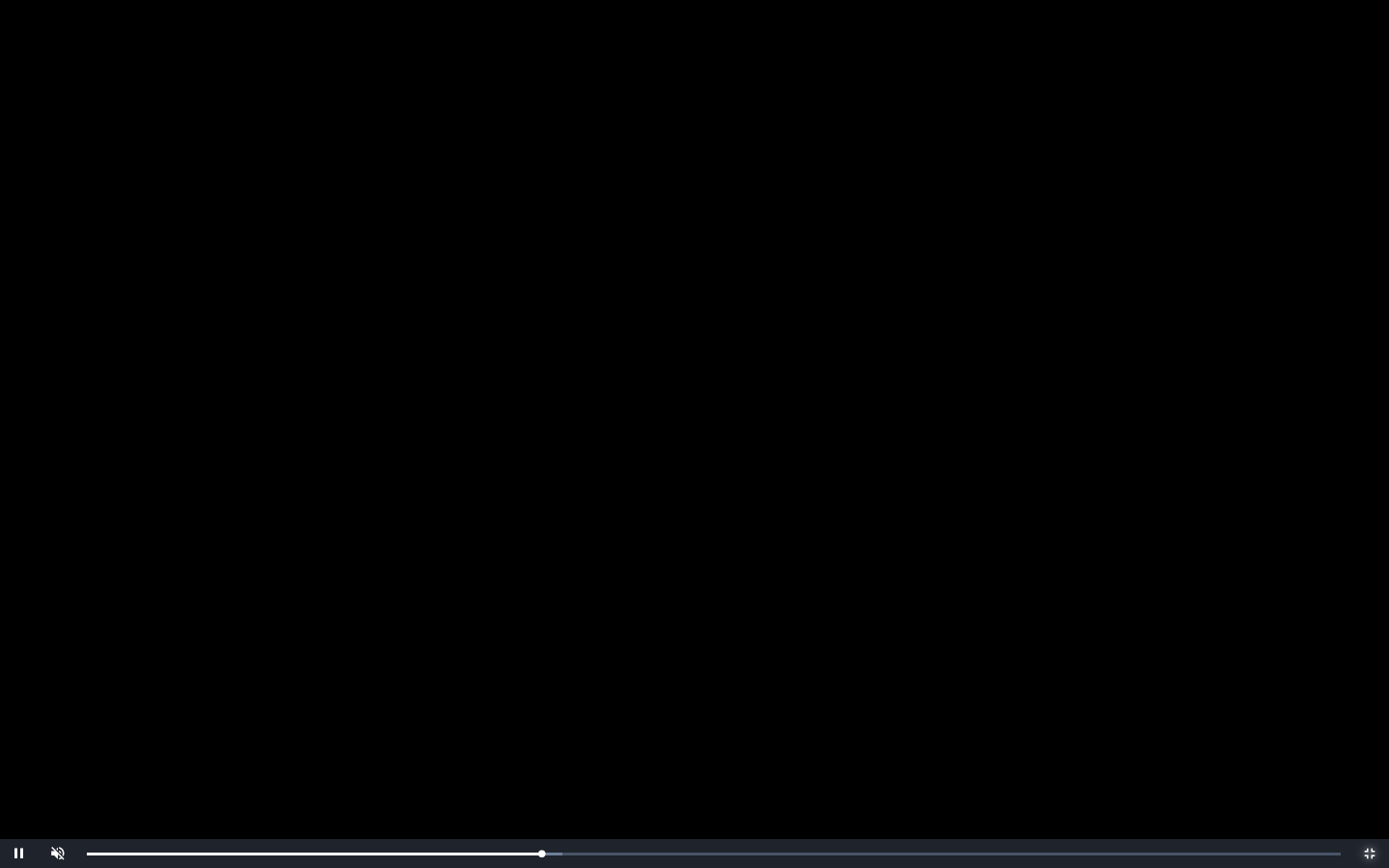 click on "0:22:57 Progress : 0%" at bounding box center [313, 854] 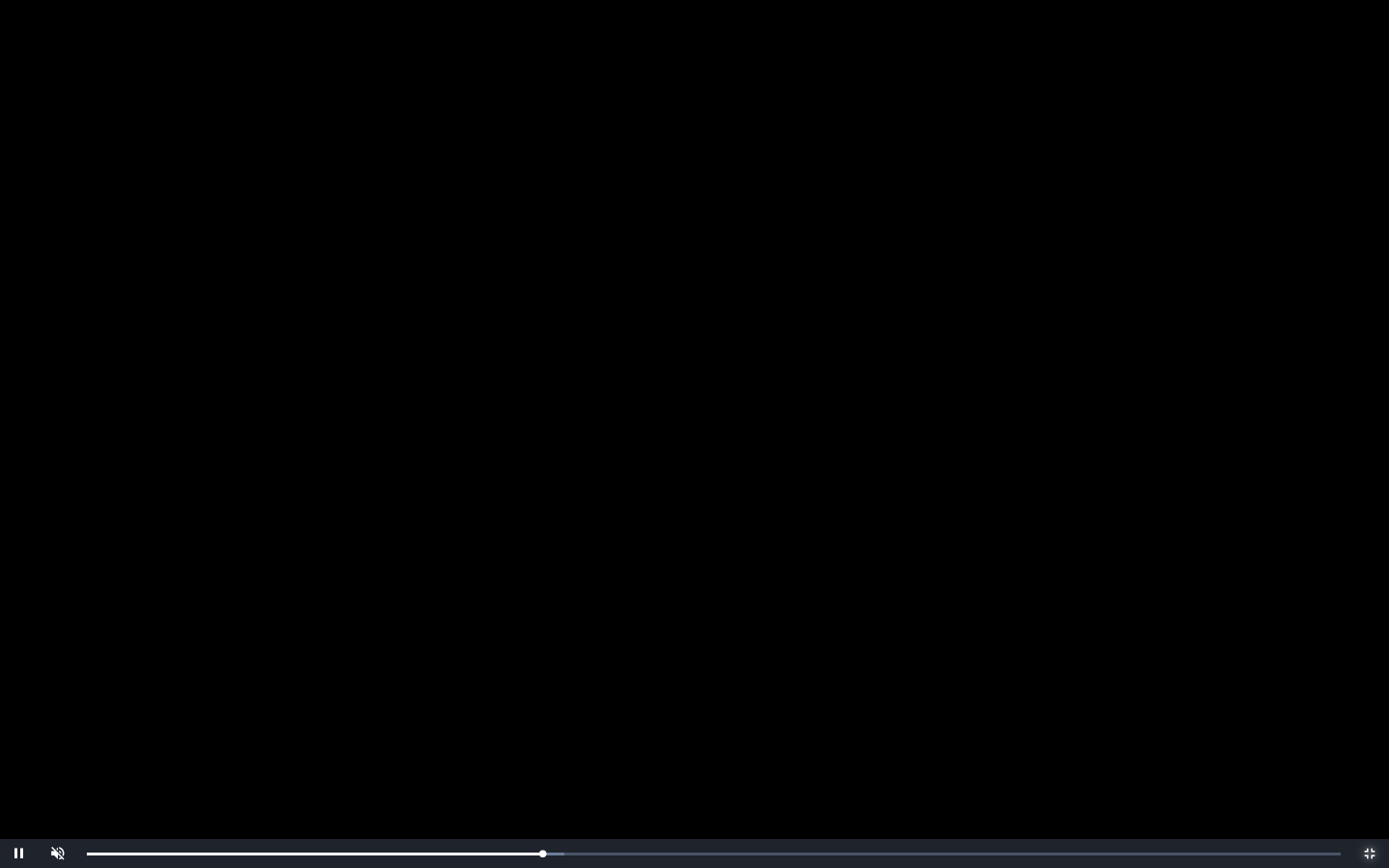 click on "Loaded : 0% 0:23:14 0:23:00 Progress : 0%" at bounding box center (714, 854) 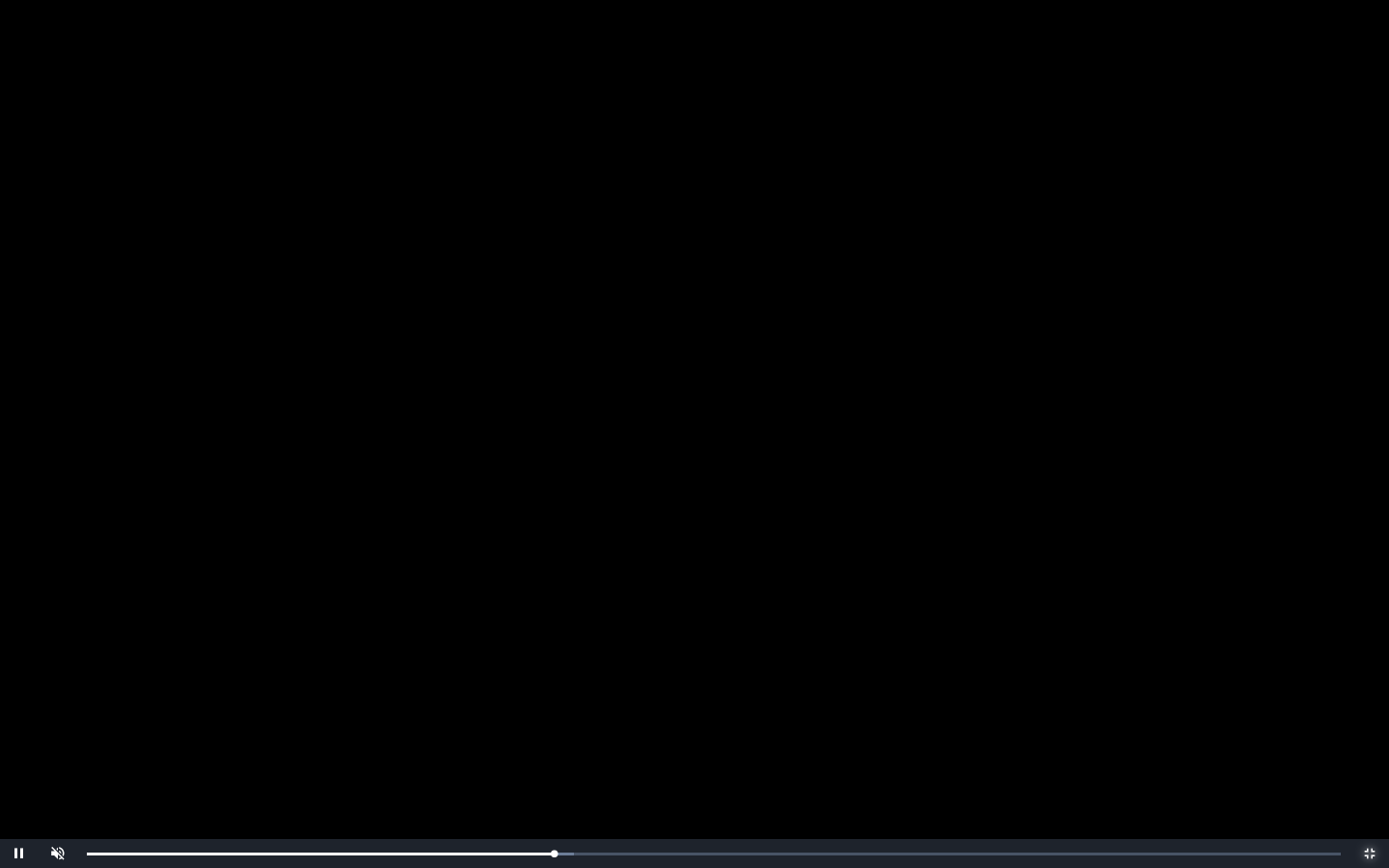 click on "0:23:35 Progress : 0%" at bounding box center (320, 854) 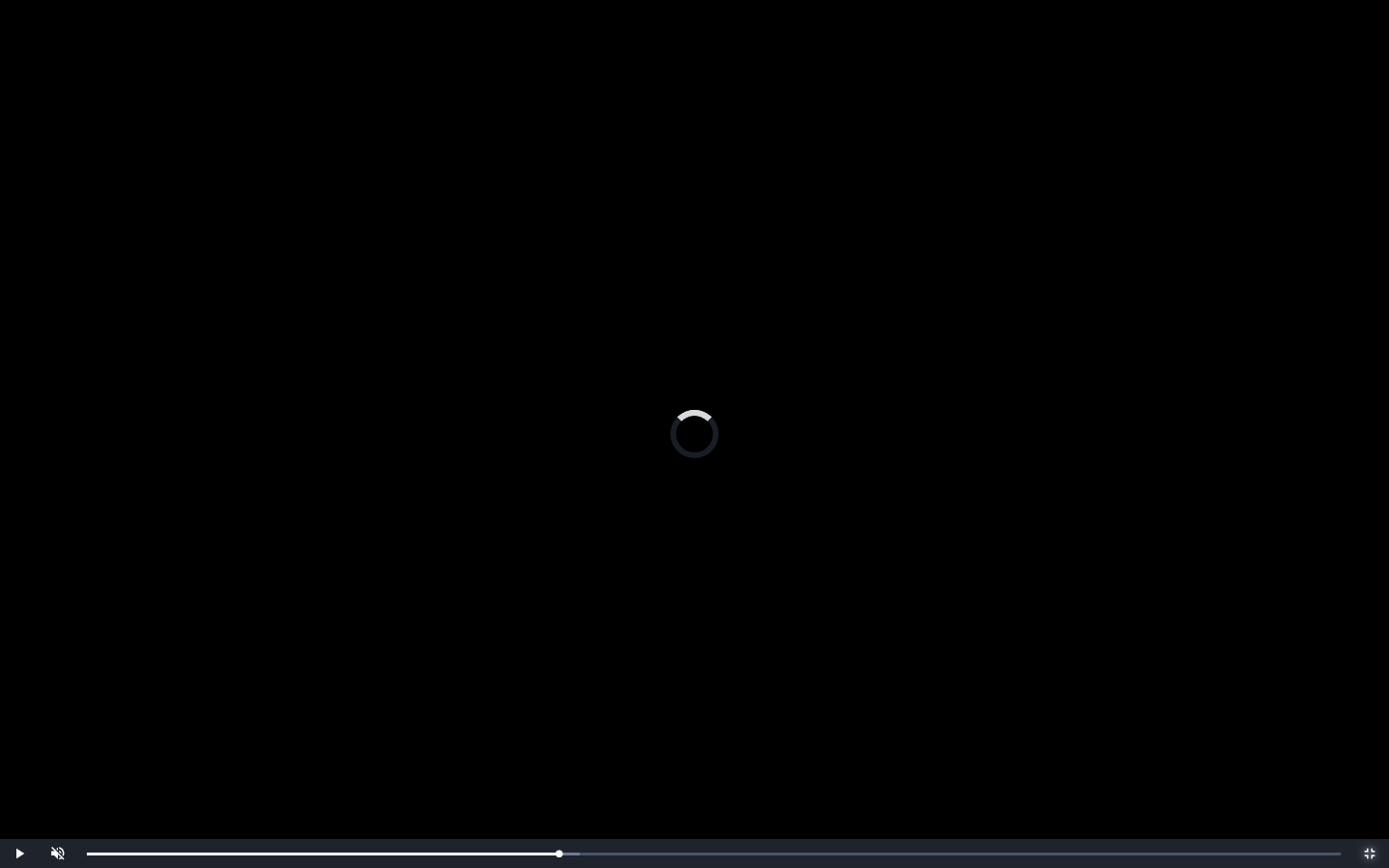 click on "0:23:58 Progress : 0%" at bounding box center (322, 854) 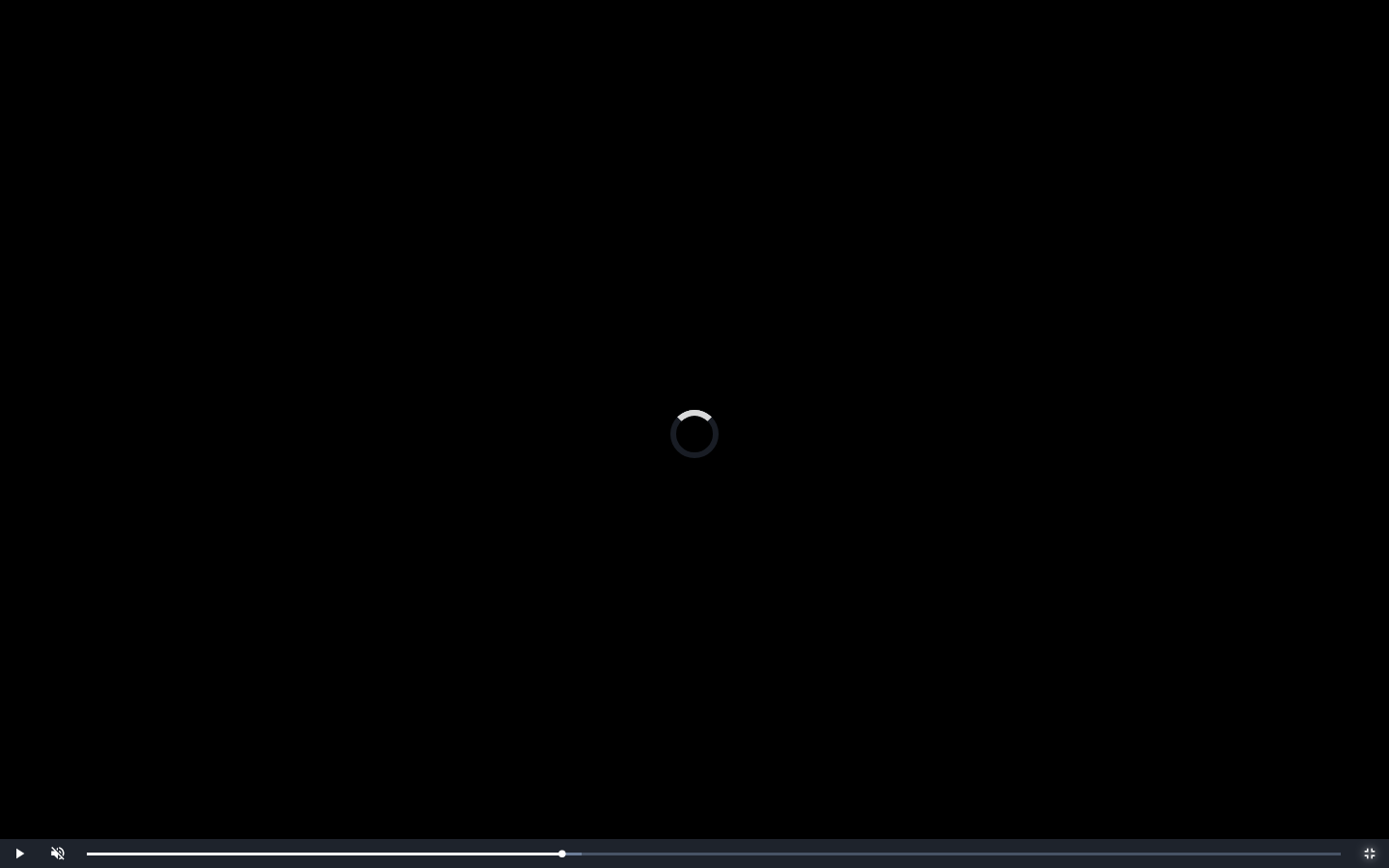 click on "Loaded : 0% 0:24:42 0:24:42 Progress : 0%" at bounding box center [714, 854] 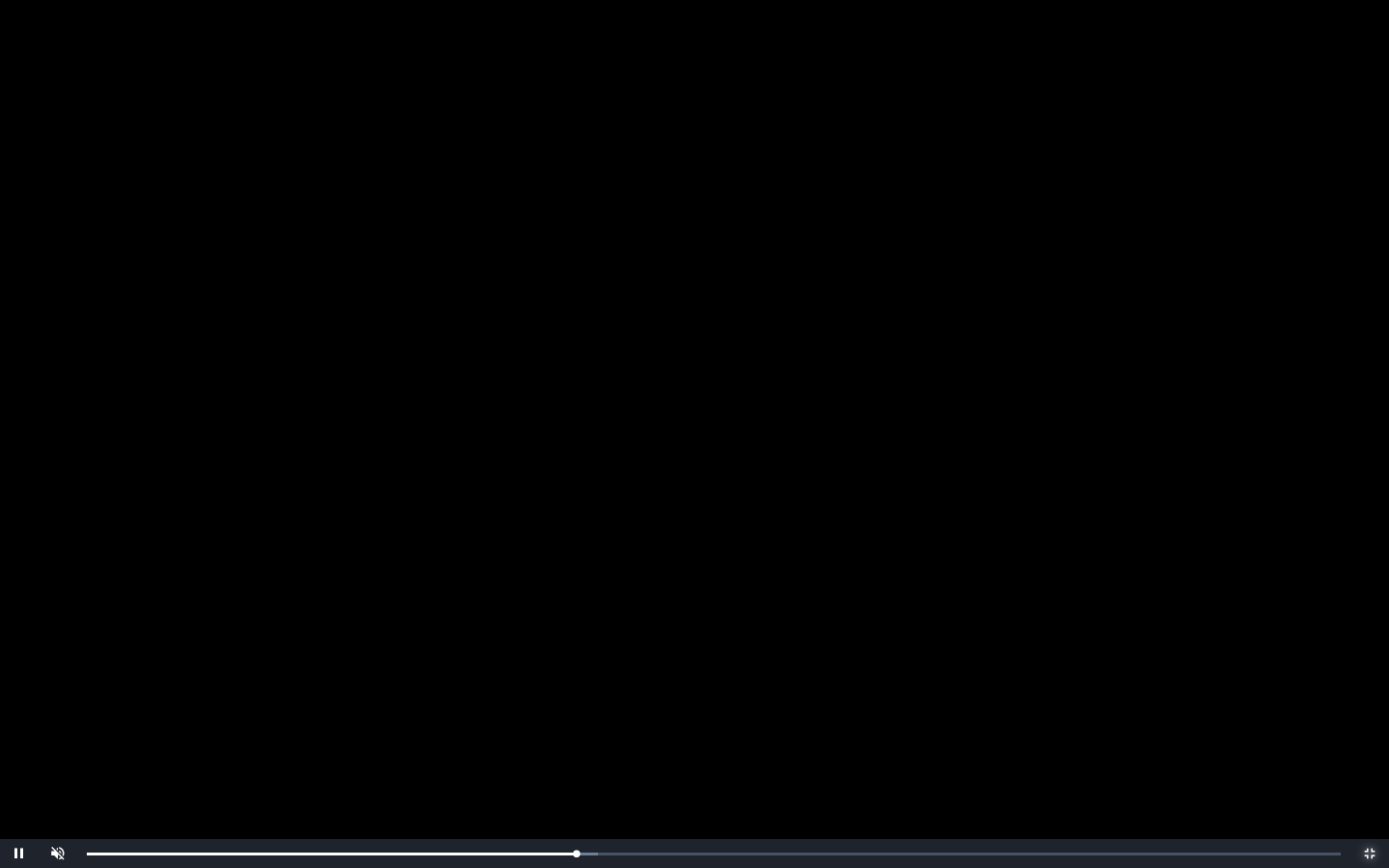 click on "Loaded : 0% 0:25:20 0:24:42 Progress : 0%" at bounding box center [714, 854] 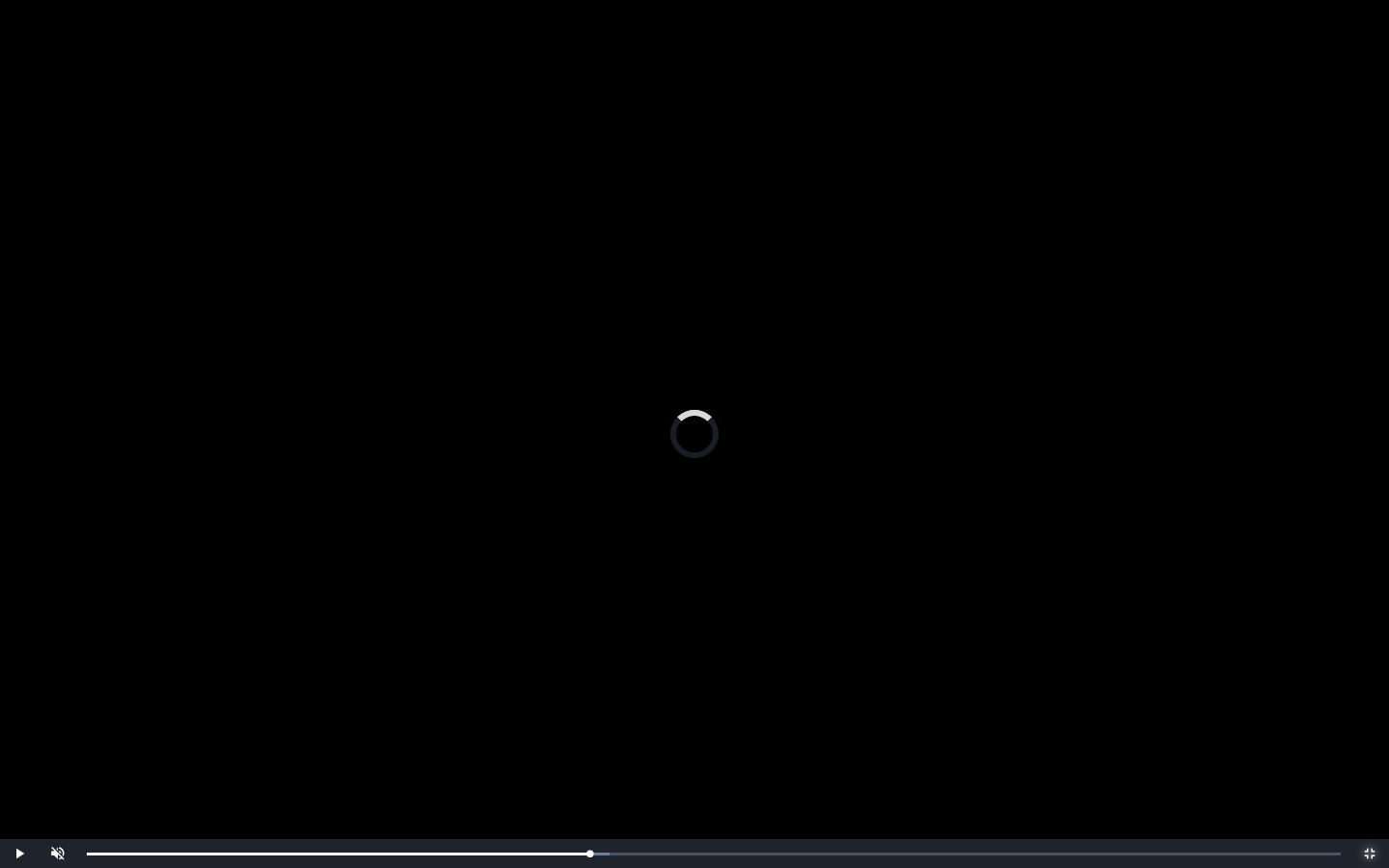 click on "0:25:23 Progress : 0%" at bounding box center [338, 854] 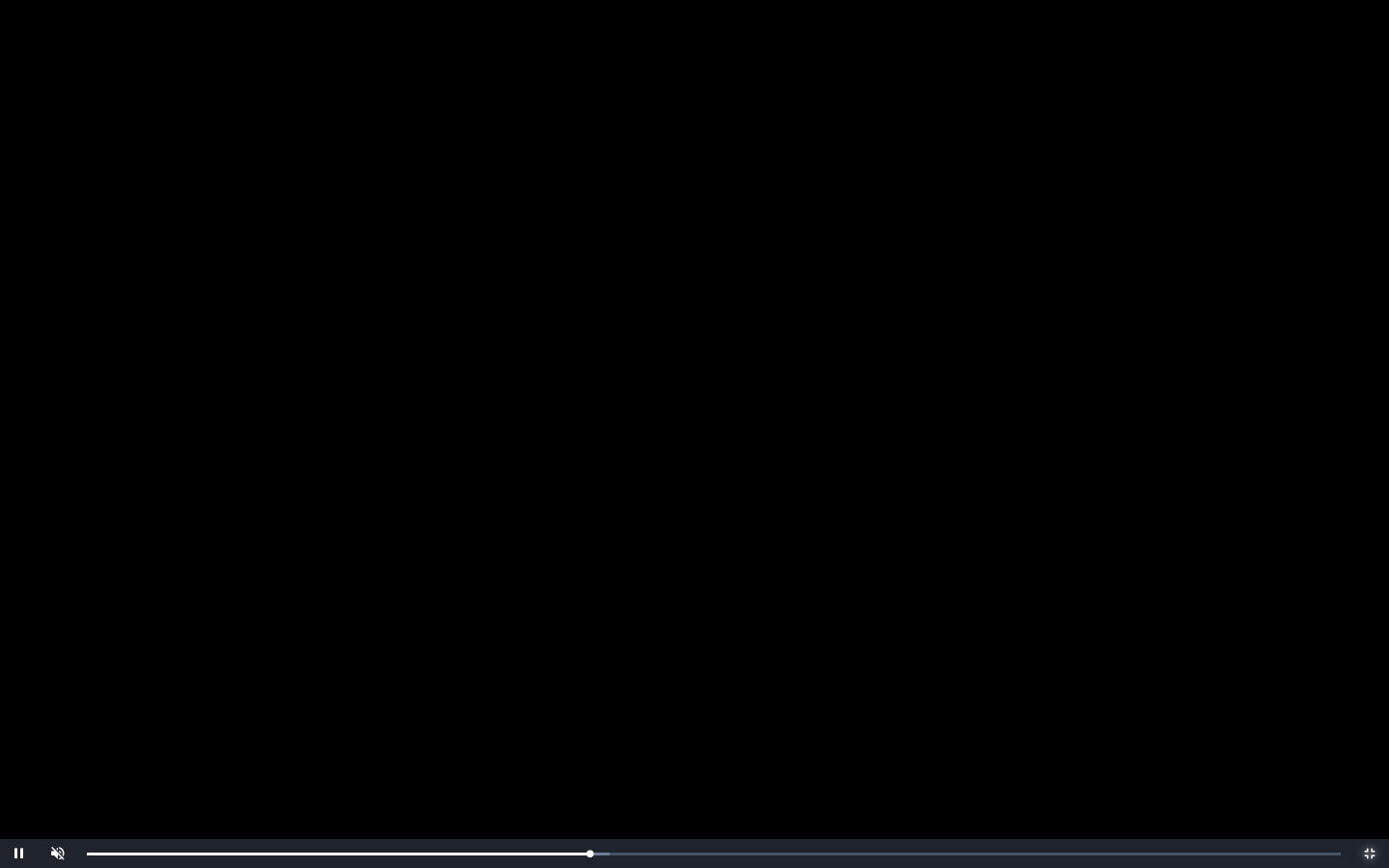 click on "Loaded : 0% 0:25:37 0:25:23 Progress : 0%" at bounding box center (714, 854) 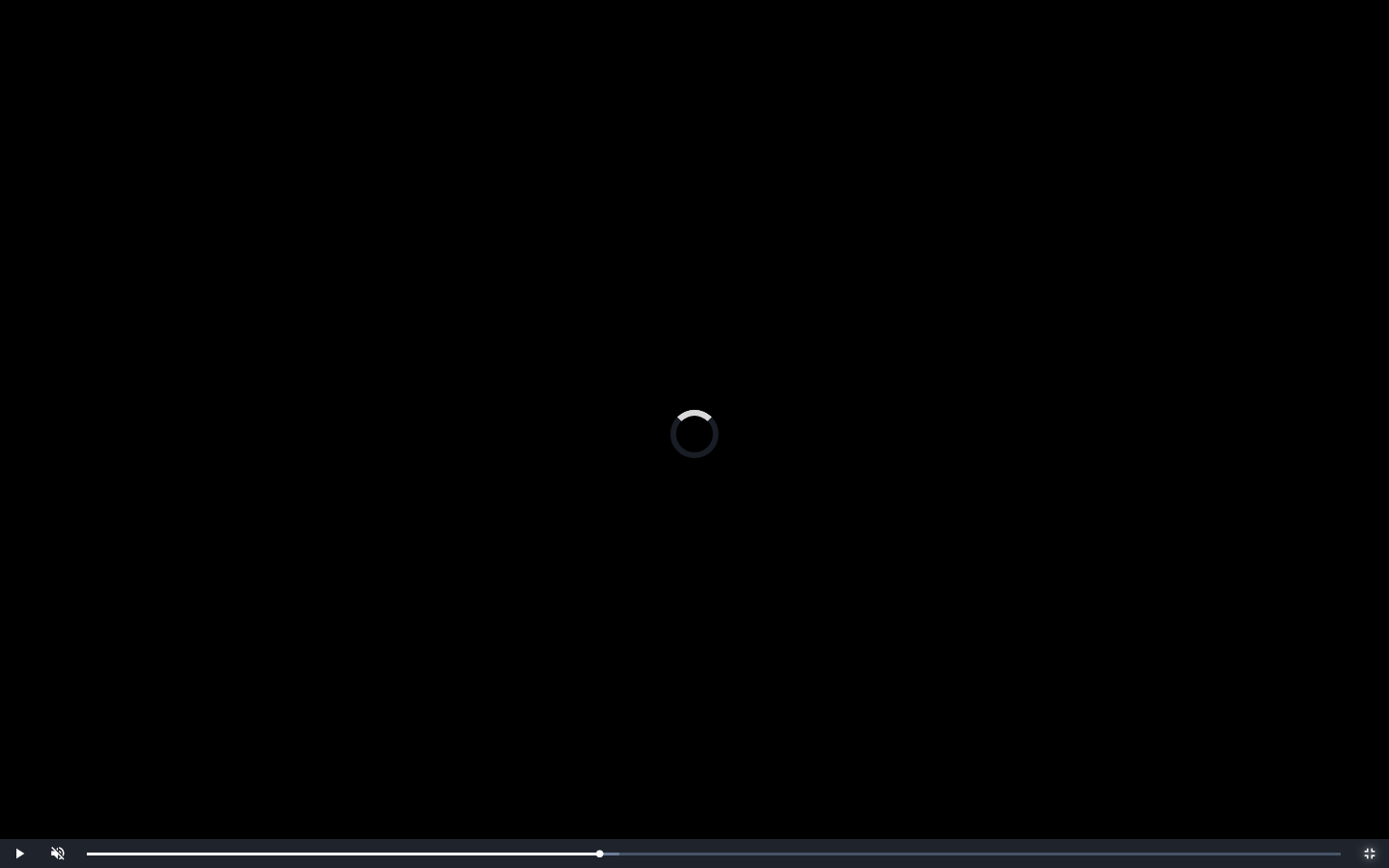 click on "Loaded : 0% 0:26:33 0:26:33 Progress : 0%" at bounding box center (714, 854) 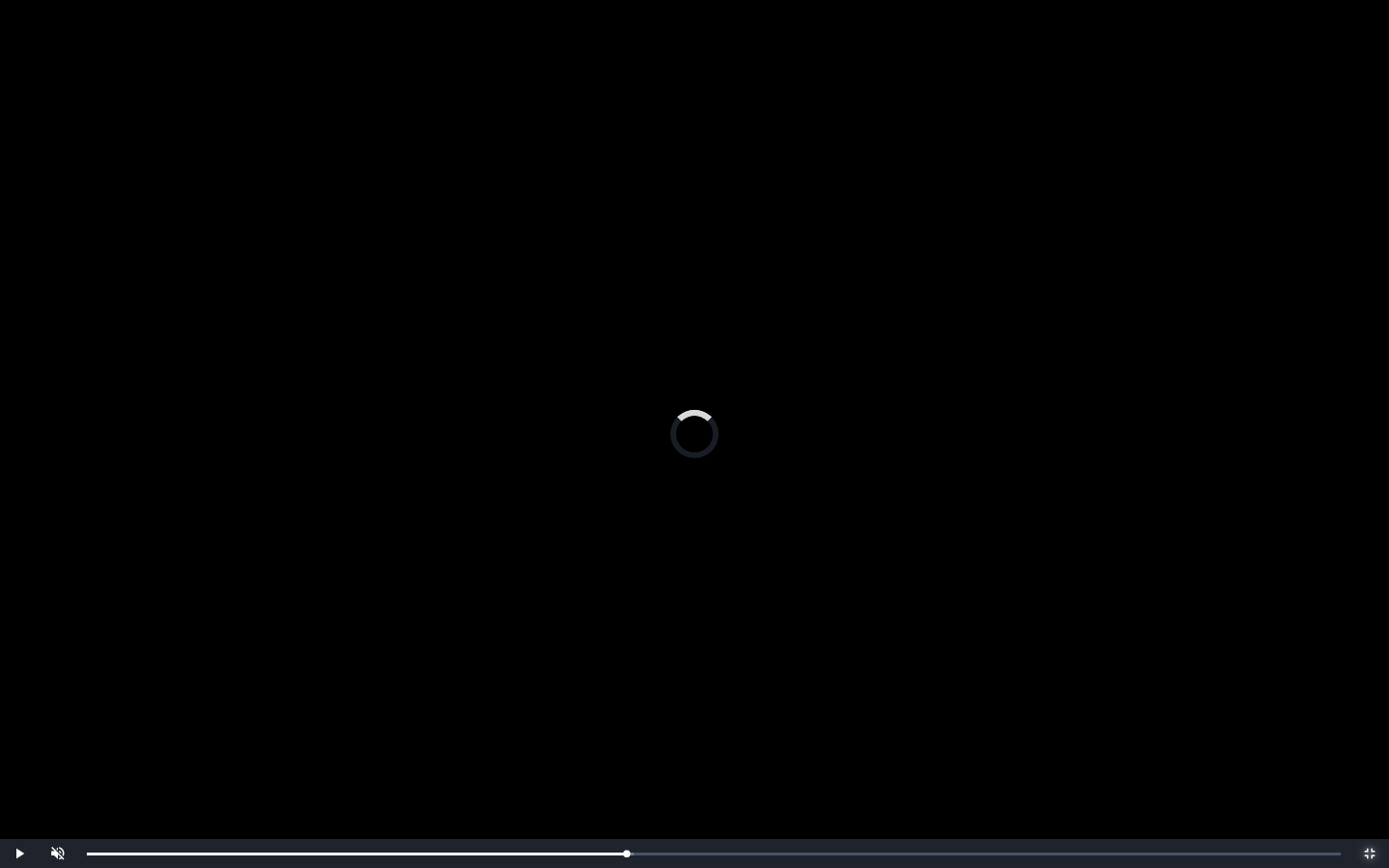 click on "Loaded : 0% 0:27:14 0:27:14 Progress : 0%" at bounding box center [714, 854] 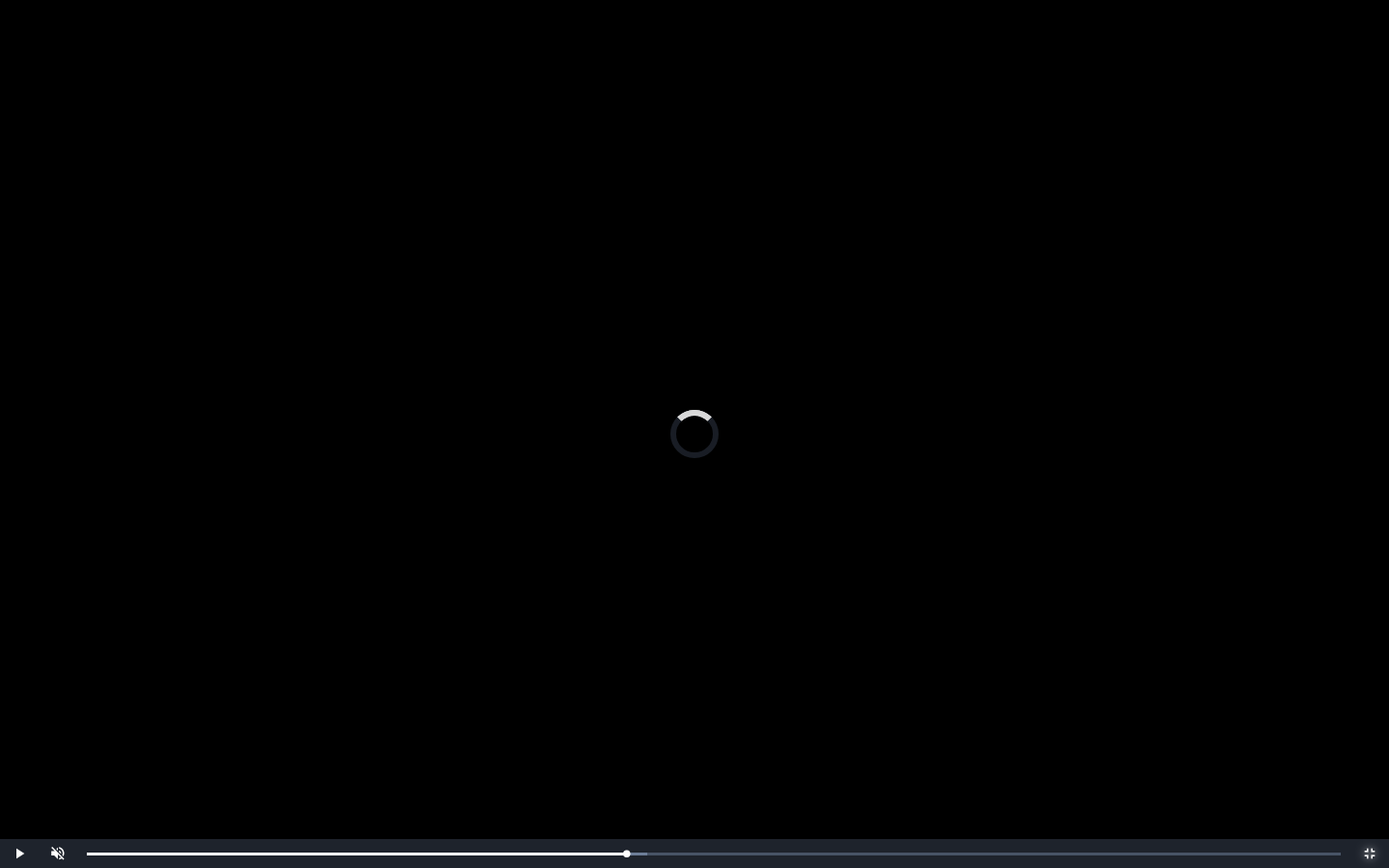 click on "Loaded : 0% 0:27:37 0:27:14 Progress : 0%" at bounding box center (714, 854) 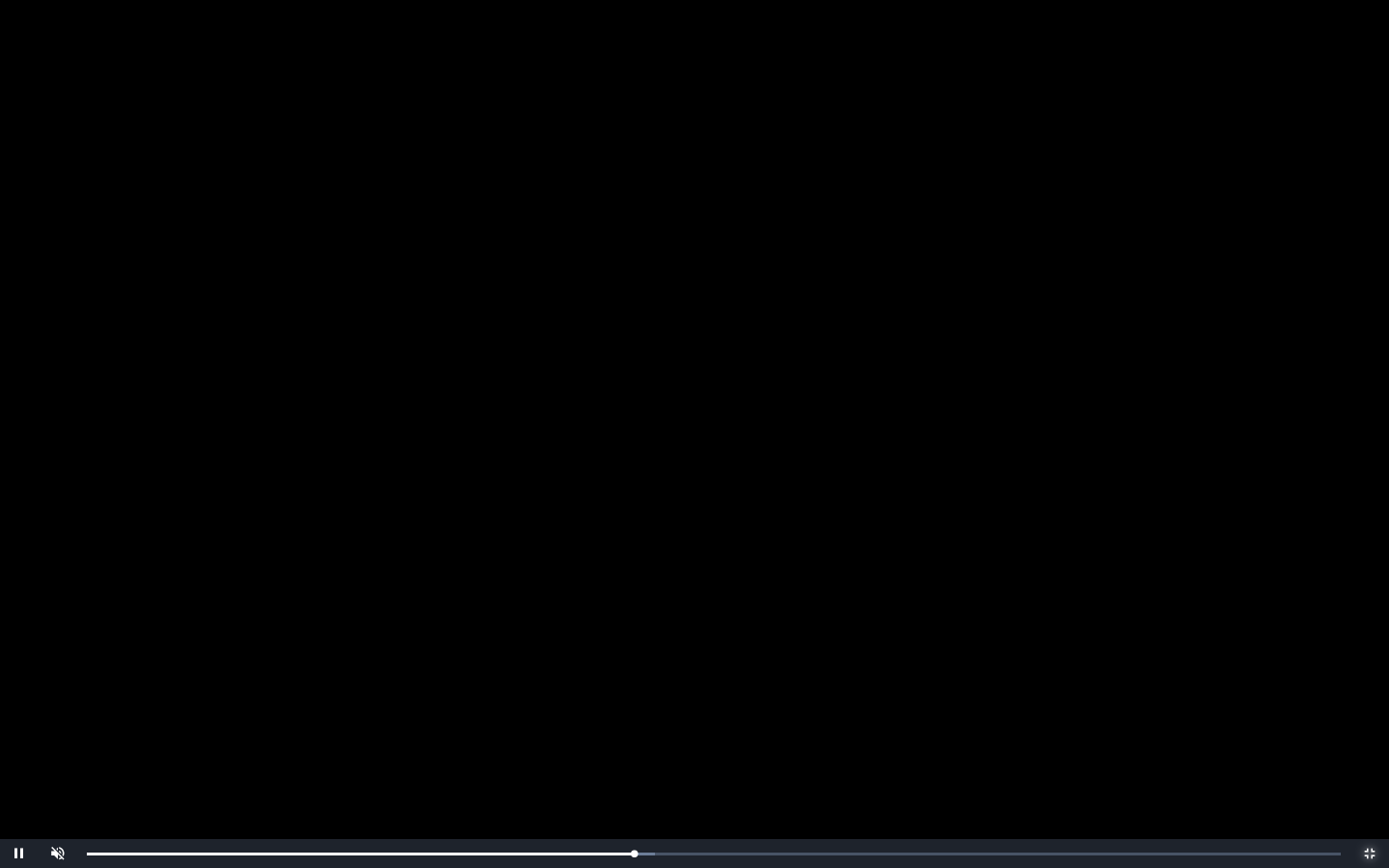 click on "0:27:37 Progress : 0%" at bounding box center (360, 854) 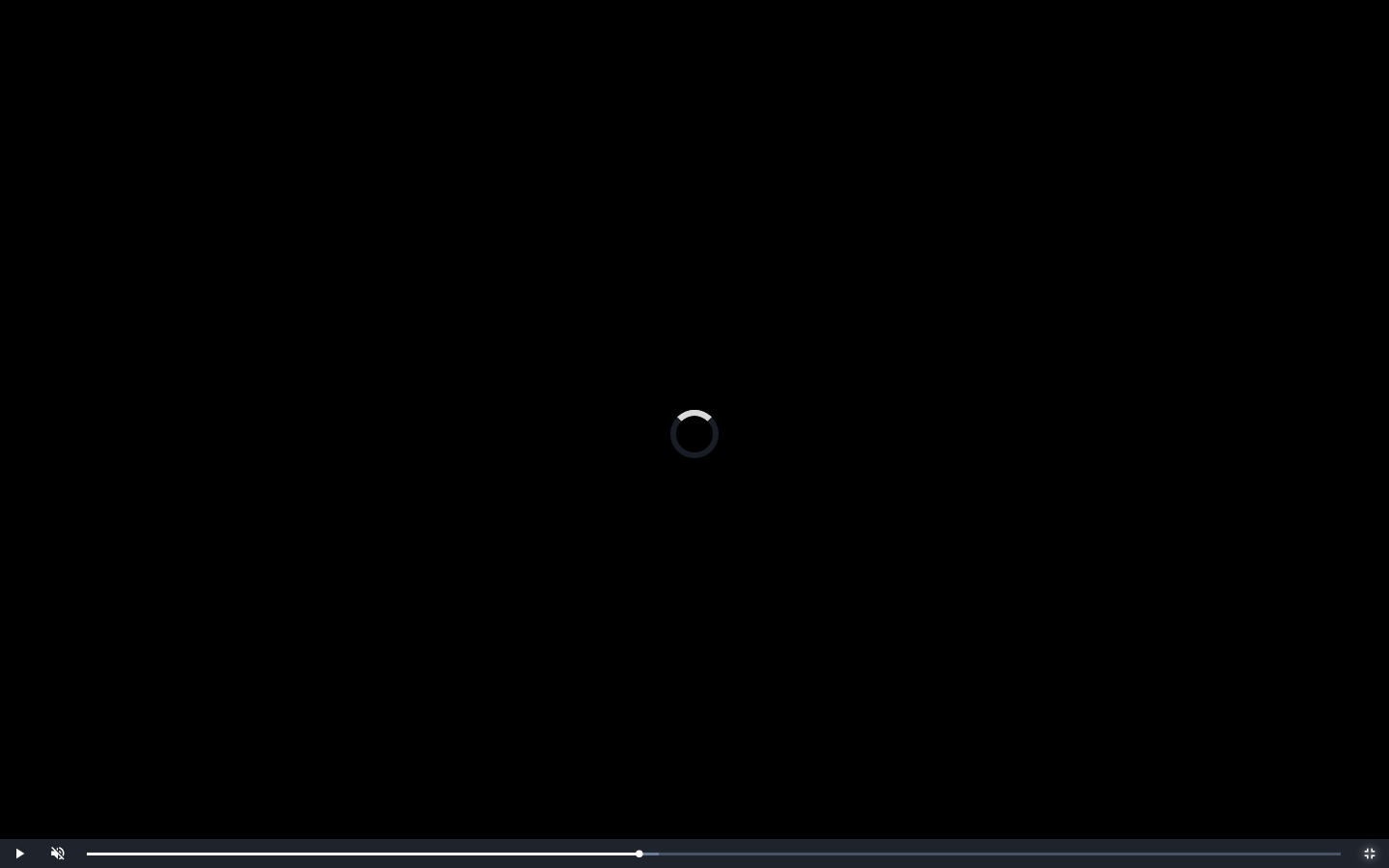 click on "Loaded : 0% 0:28:47 0:28:47 Progress : 0%" at bounding box center (714, 854) 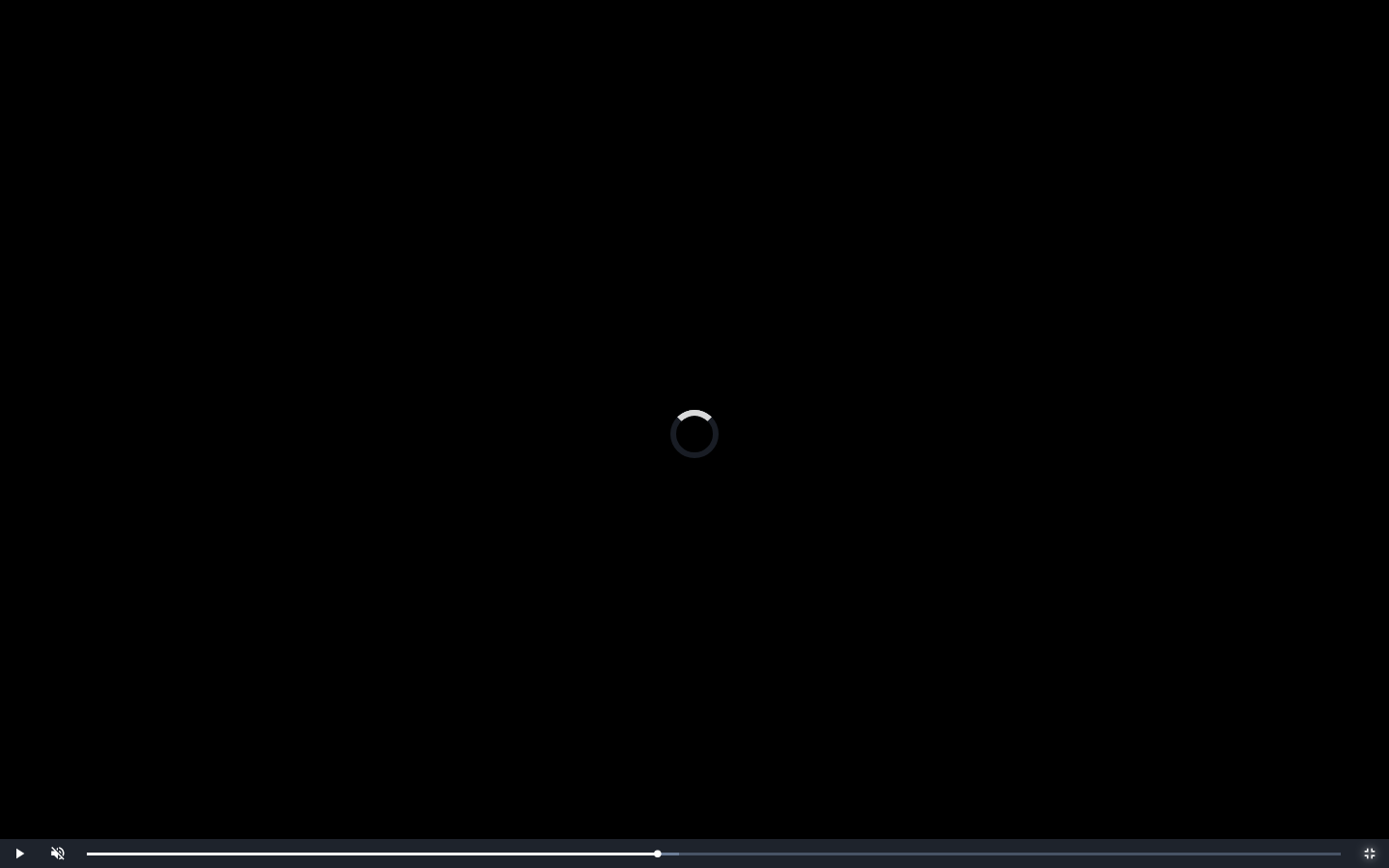 click on "0:28:35 Progress : 0%" at bounding box center (372, 854) 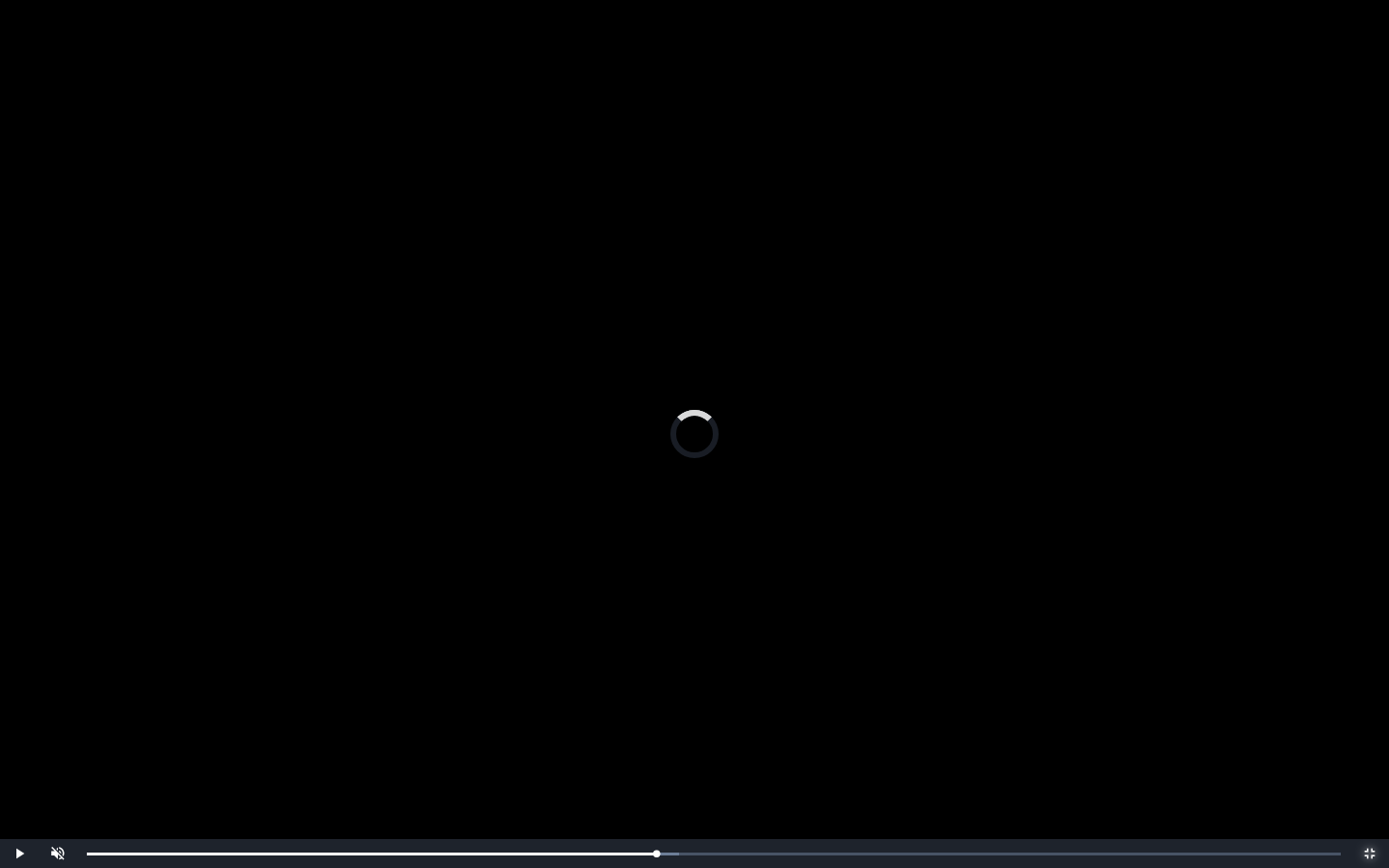 click on "Loaded : 0% 0:29:34 0:29:34 Progress : 0%" at bounding box center (714, 854) 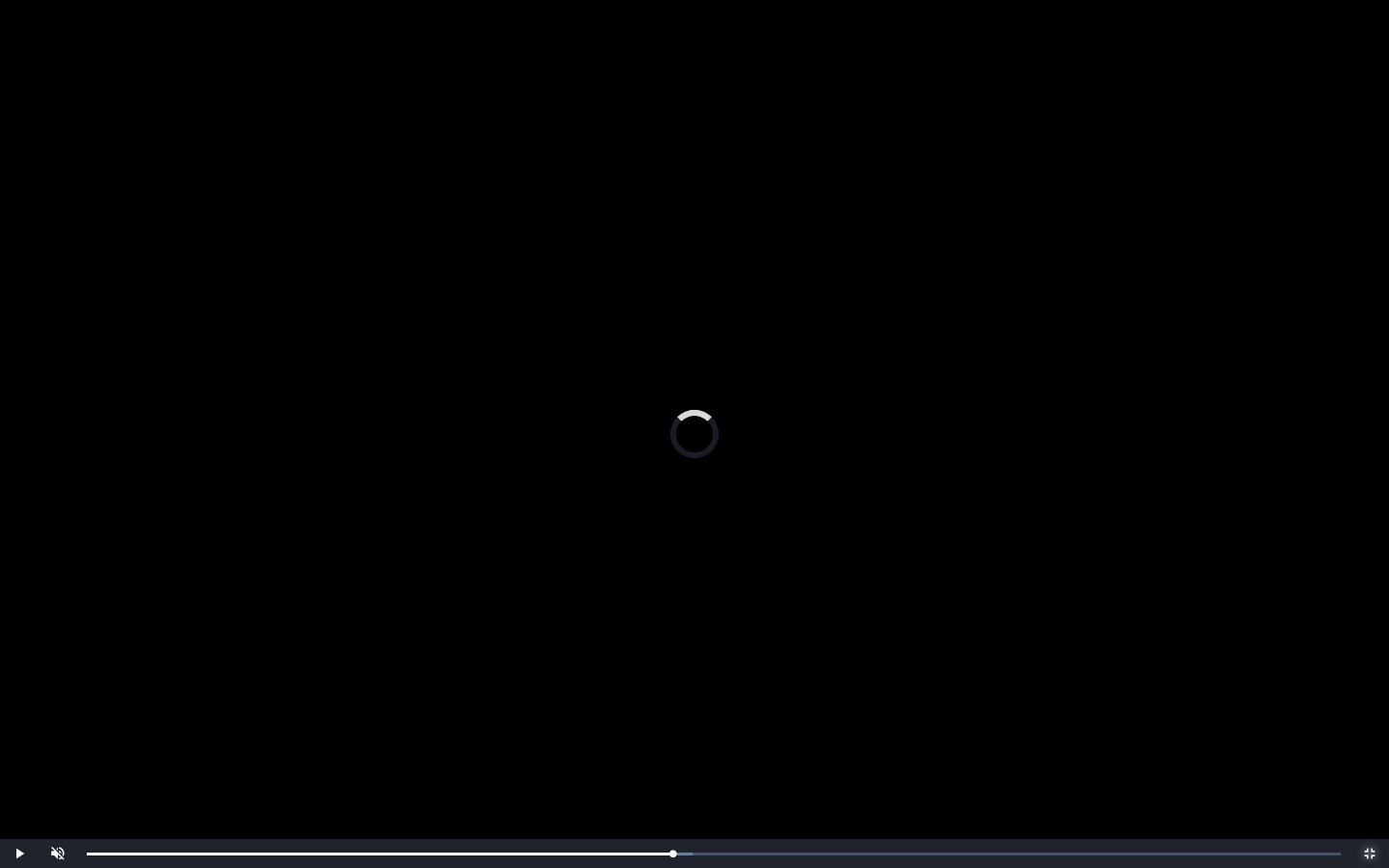 click on "0:29:25 Progress : 0%" at bounding box center (379, 854) 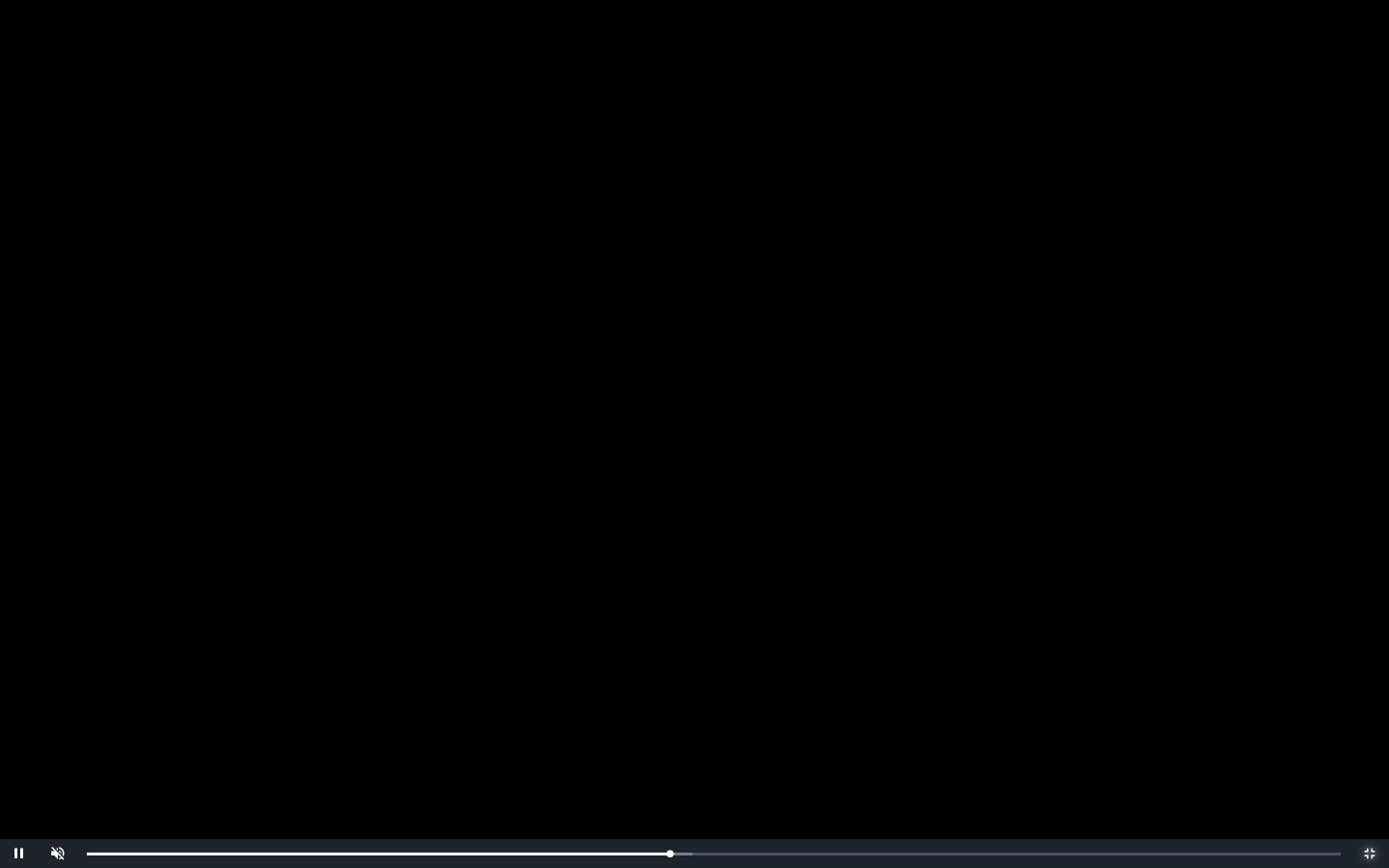 click on "Loaded : 0% 0:29:48 0:29:26 Progress : 0%" at bounding box center [714, 854] 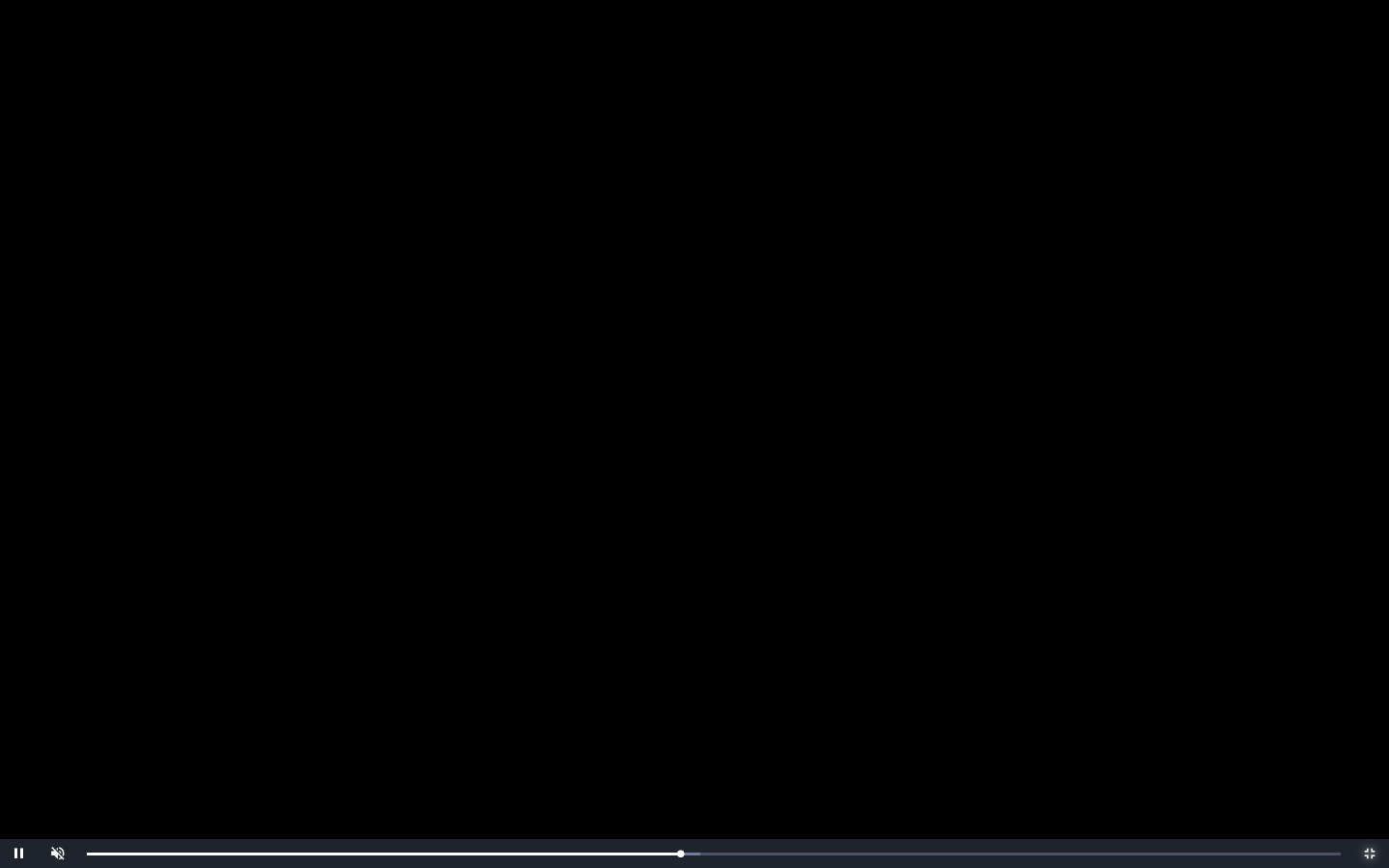 click on "Loaded : 0% 0:29:08 0:29:58 Progress : 0%" at bounding box center [714, 854] 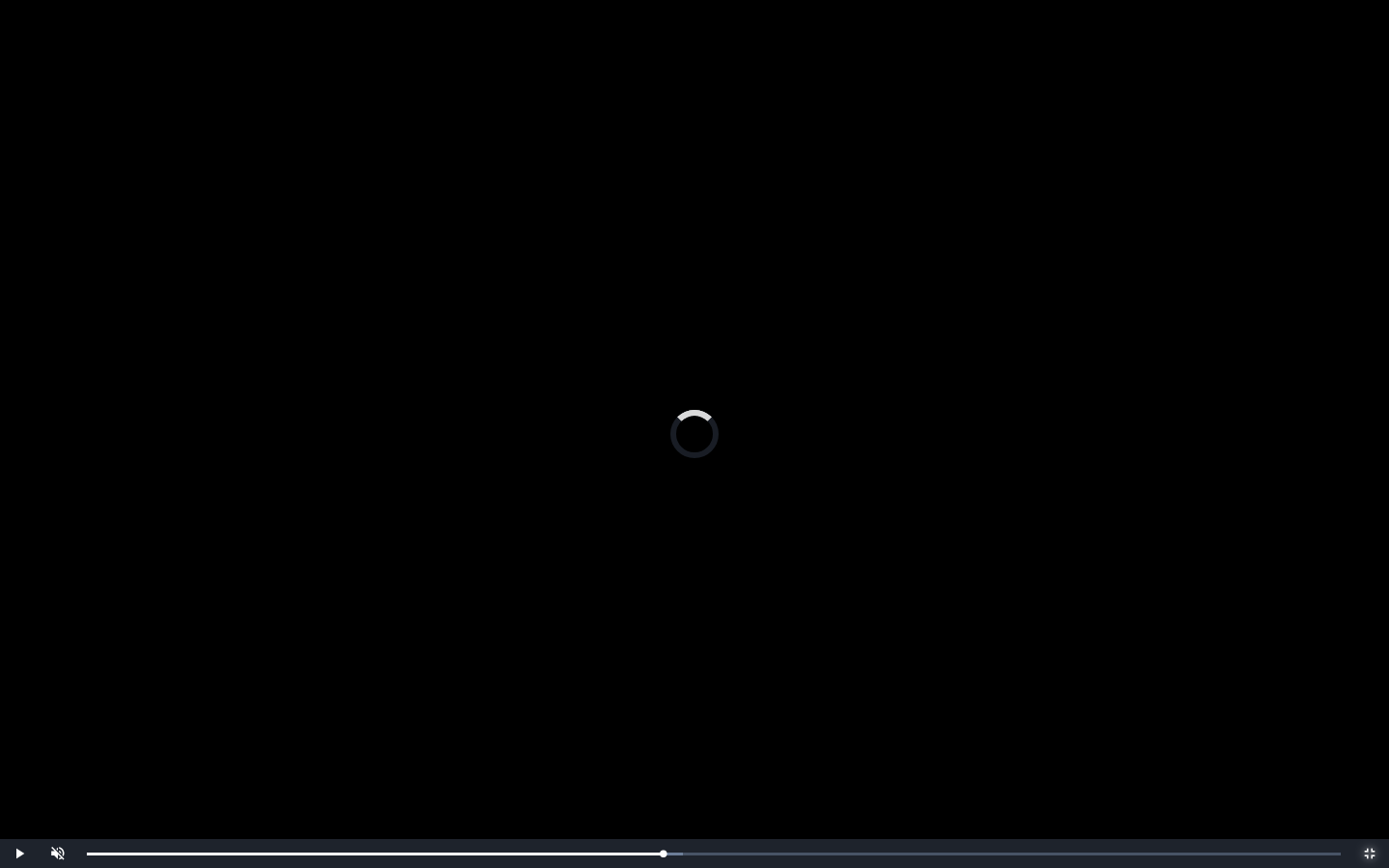 click on "0:29:10 Progress : 0%" at bounding box center [374, 854] 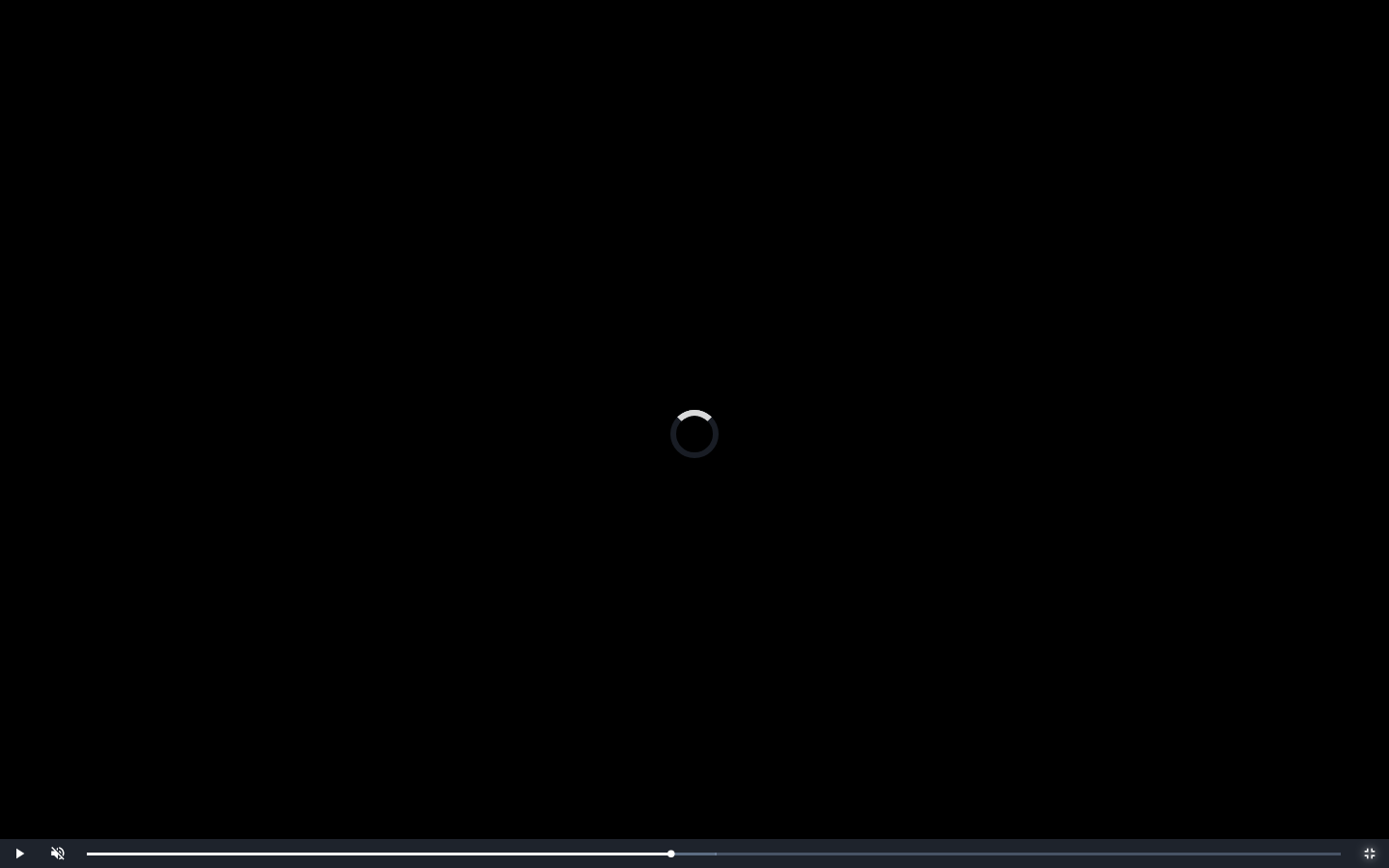 click on "Loaded : 0% 0:31:42 0:31:42 Progress : 0%" at bounding box center (714, 854) 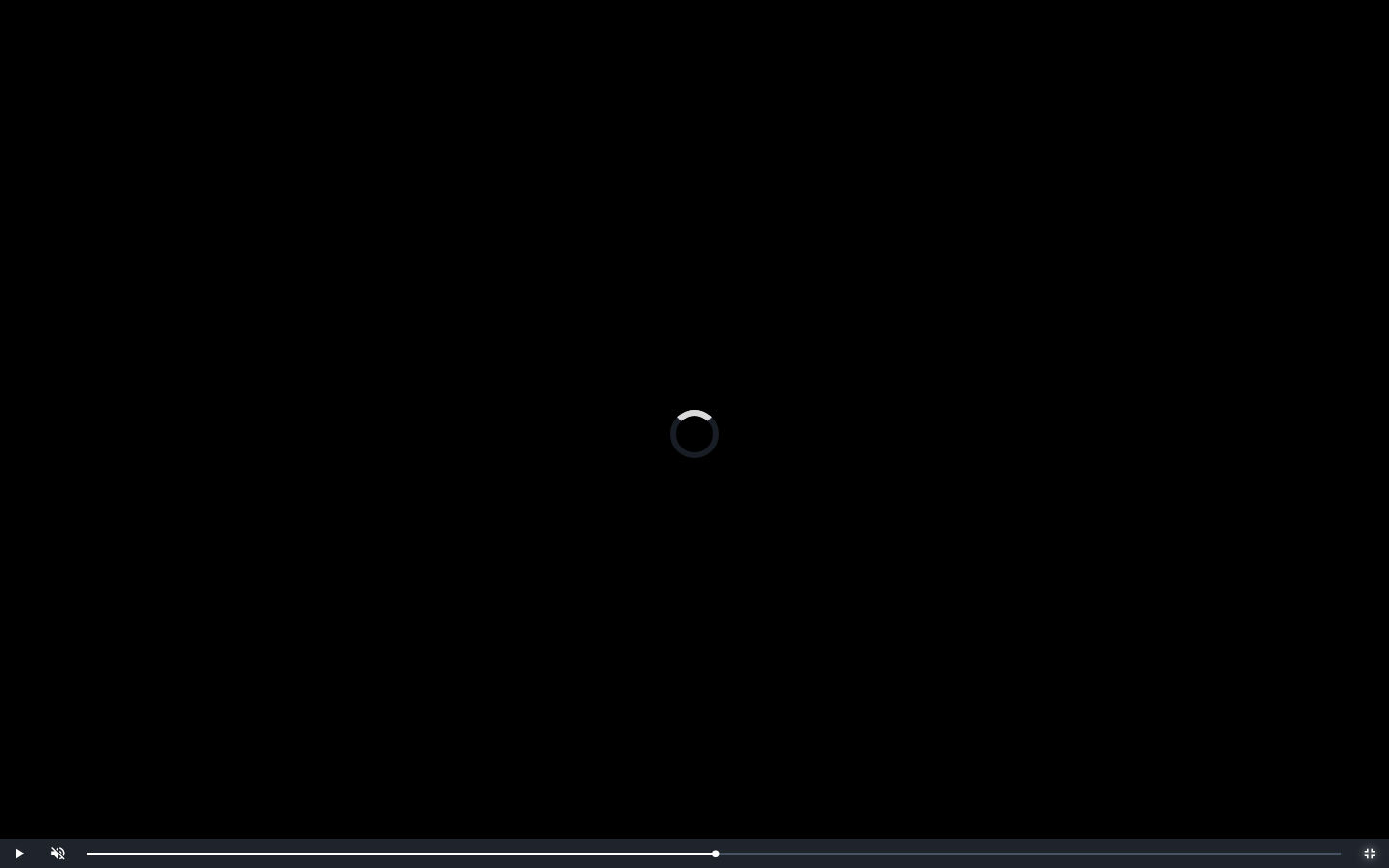 click on "0:31:22 Progress : 0%" at bounding box center (400, 854) 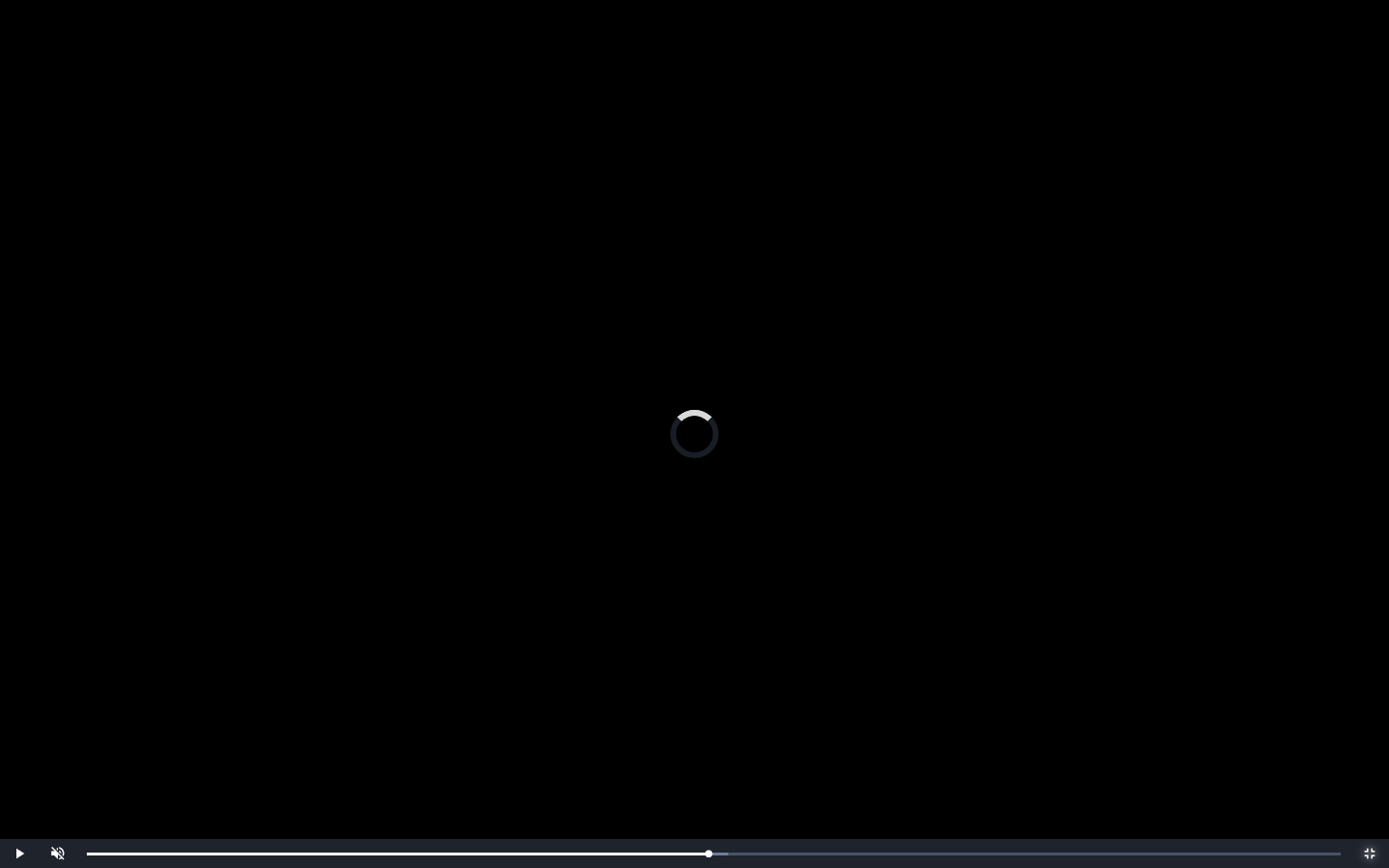 click on "0:31:10 Progress : 0%" at bounding box center (397, 854) 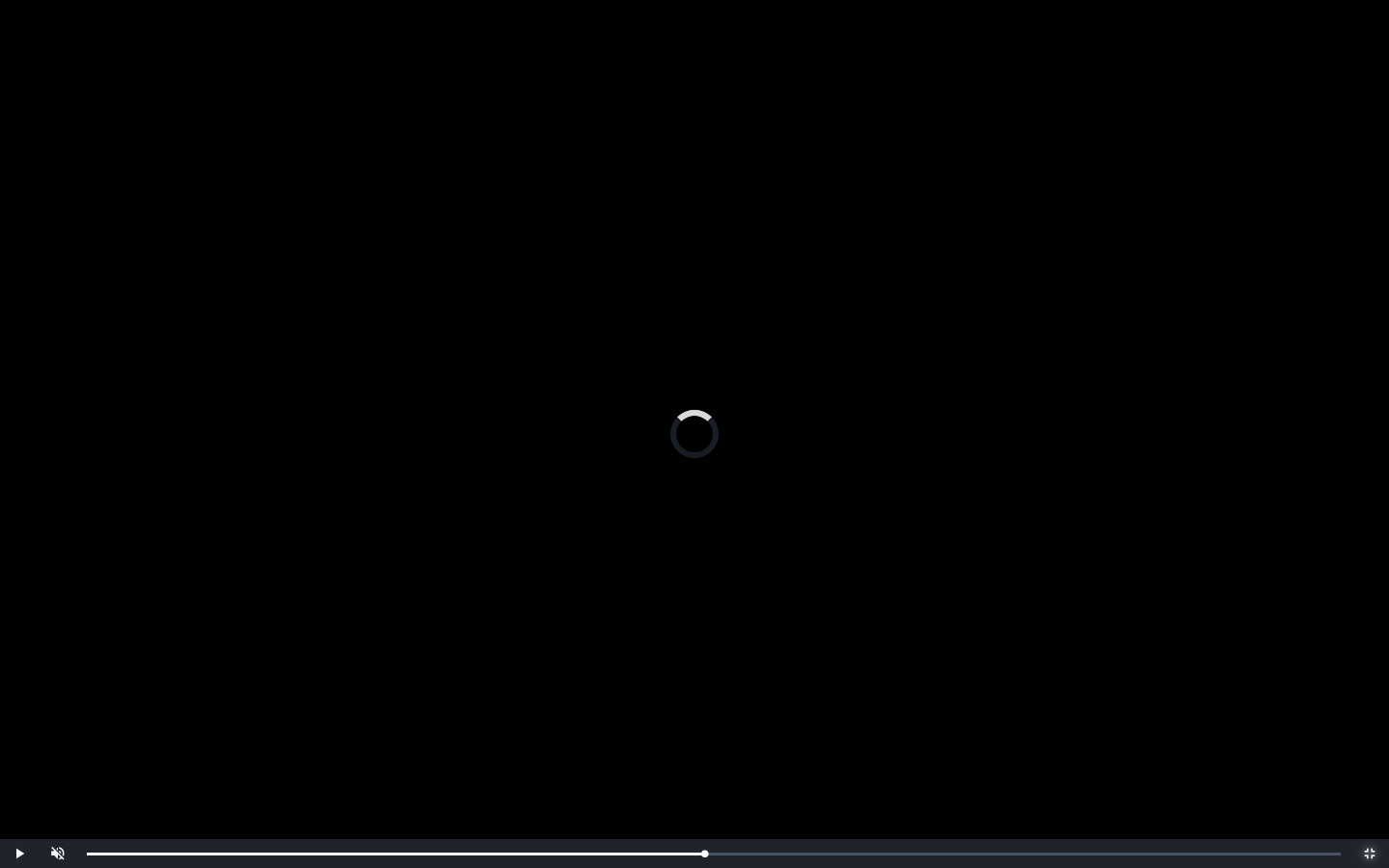 click on "0:30:56 Progress : 0%" at bounding box center (395, 854) 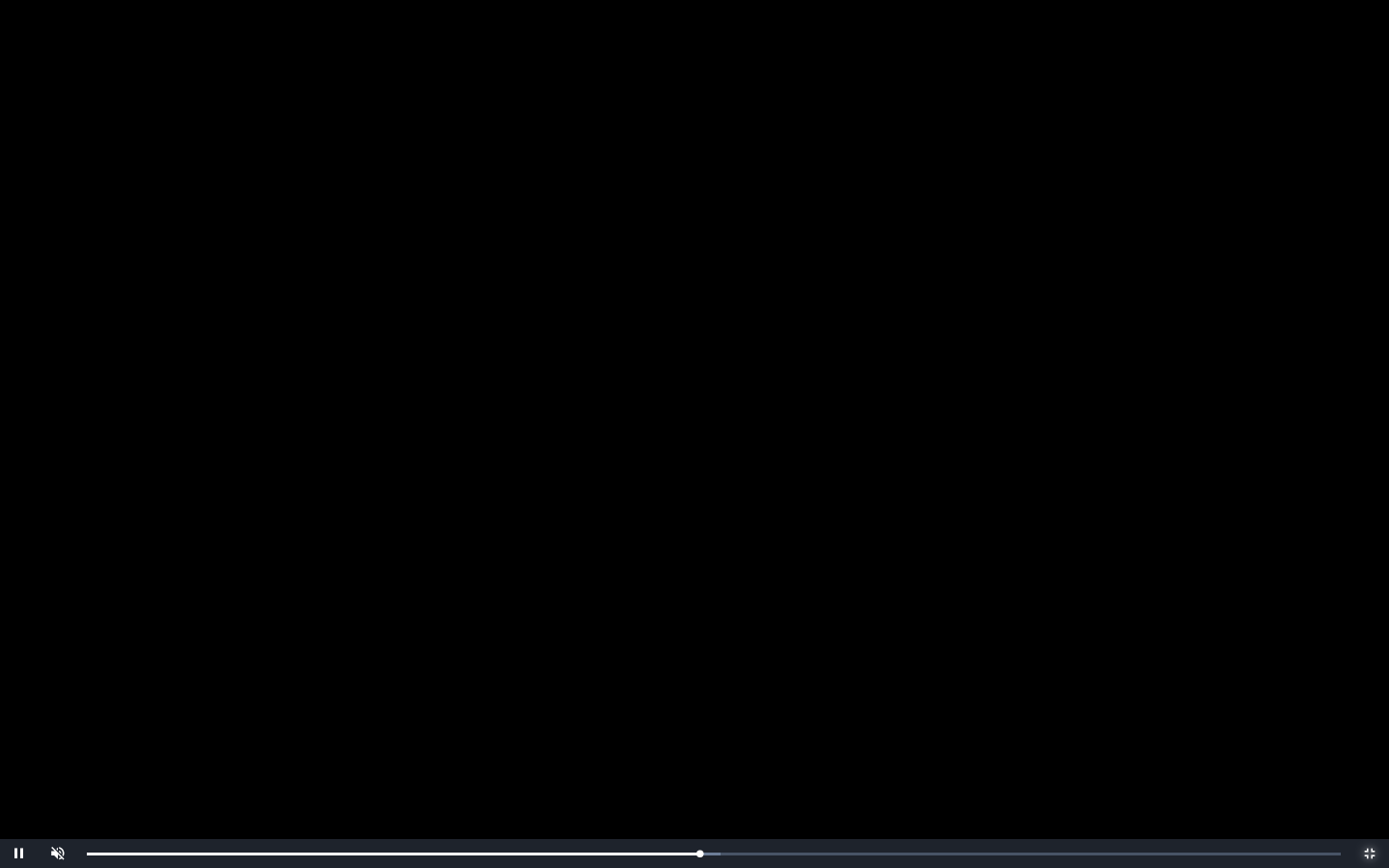 click on "Loaded : 0% 0:30:29 0:30:58 Progress : 0%" at bounding box center [714, 854] 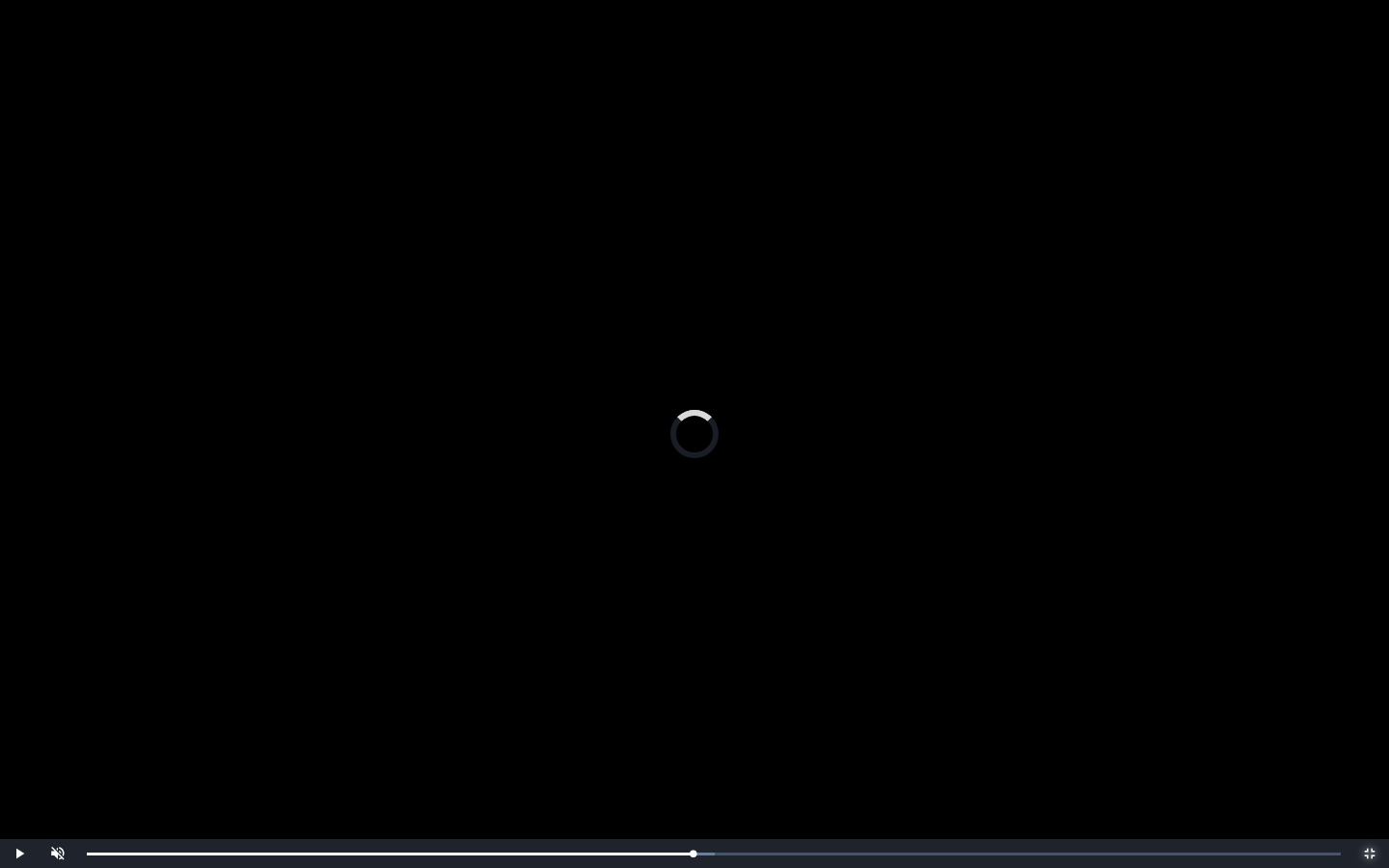 click on "Loaded : 0% 0:31:10 0:31:10 Progress : 0%" at bounding box center [714, 854] 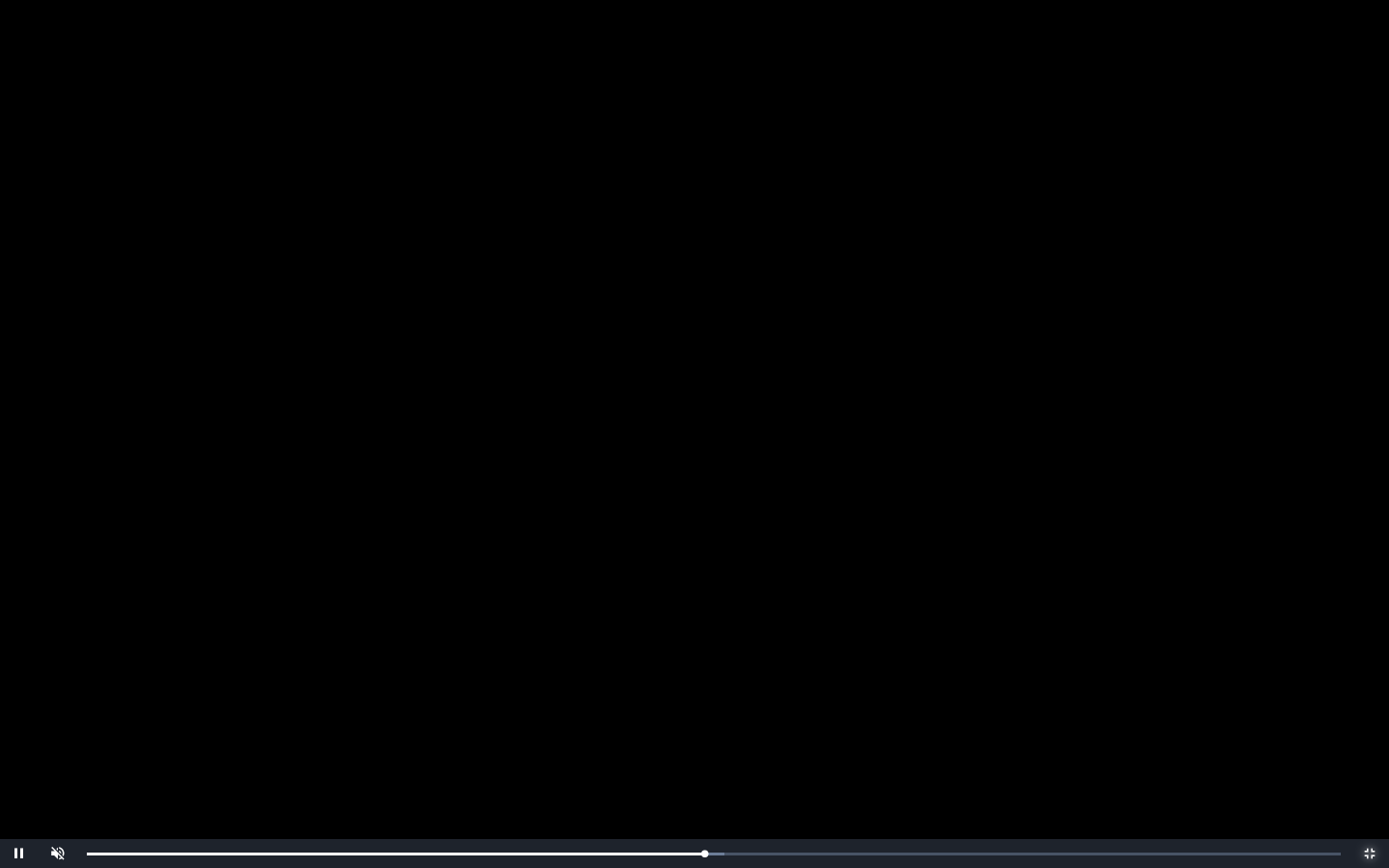 click on "Loaded : 0% 0:31:37 0:31:11 Progress : 0%" at bounding box center [714, 854] 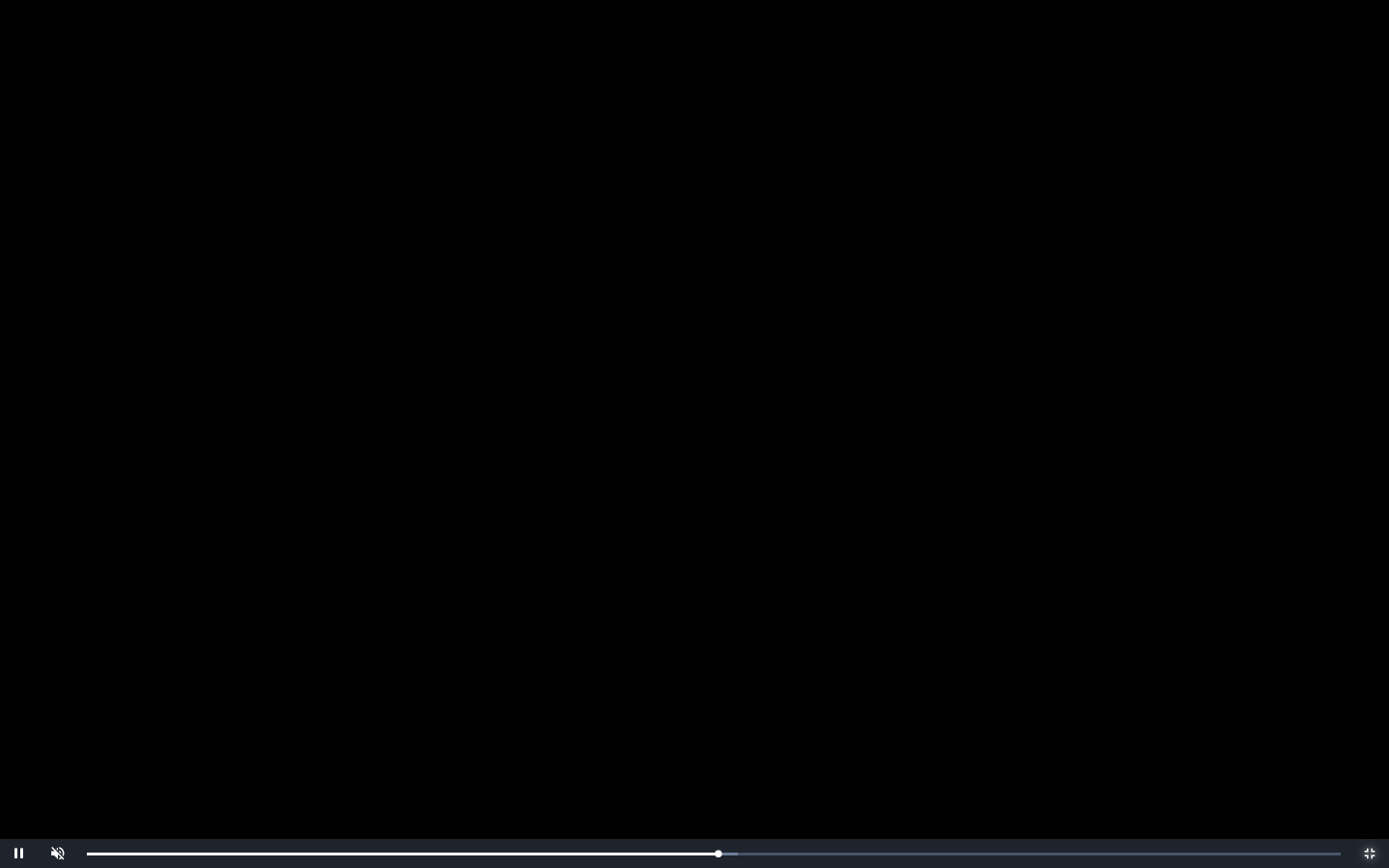 click on "Loaded : 0% 0:32:23 0:31:52 Progress : 0%" at bounding box center (714, 854) 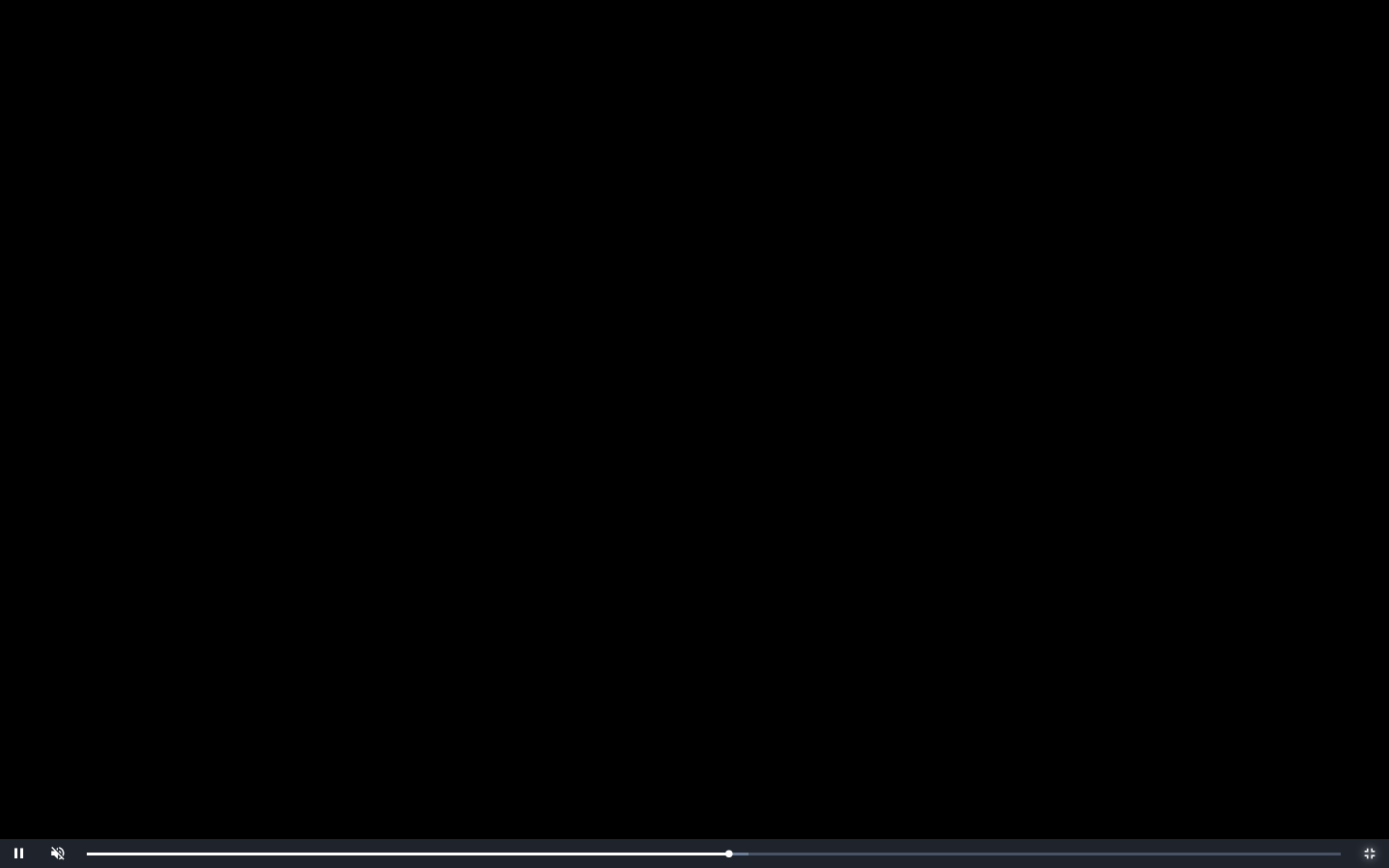click on "Loaded : 0% 0:32:38 0:32:24 Progress : 0%" at bounding box center (714, 854) 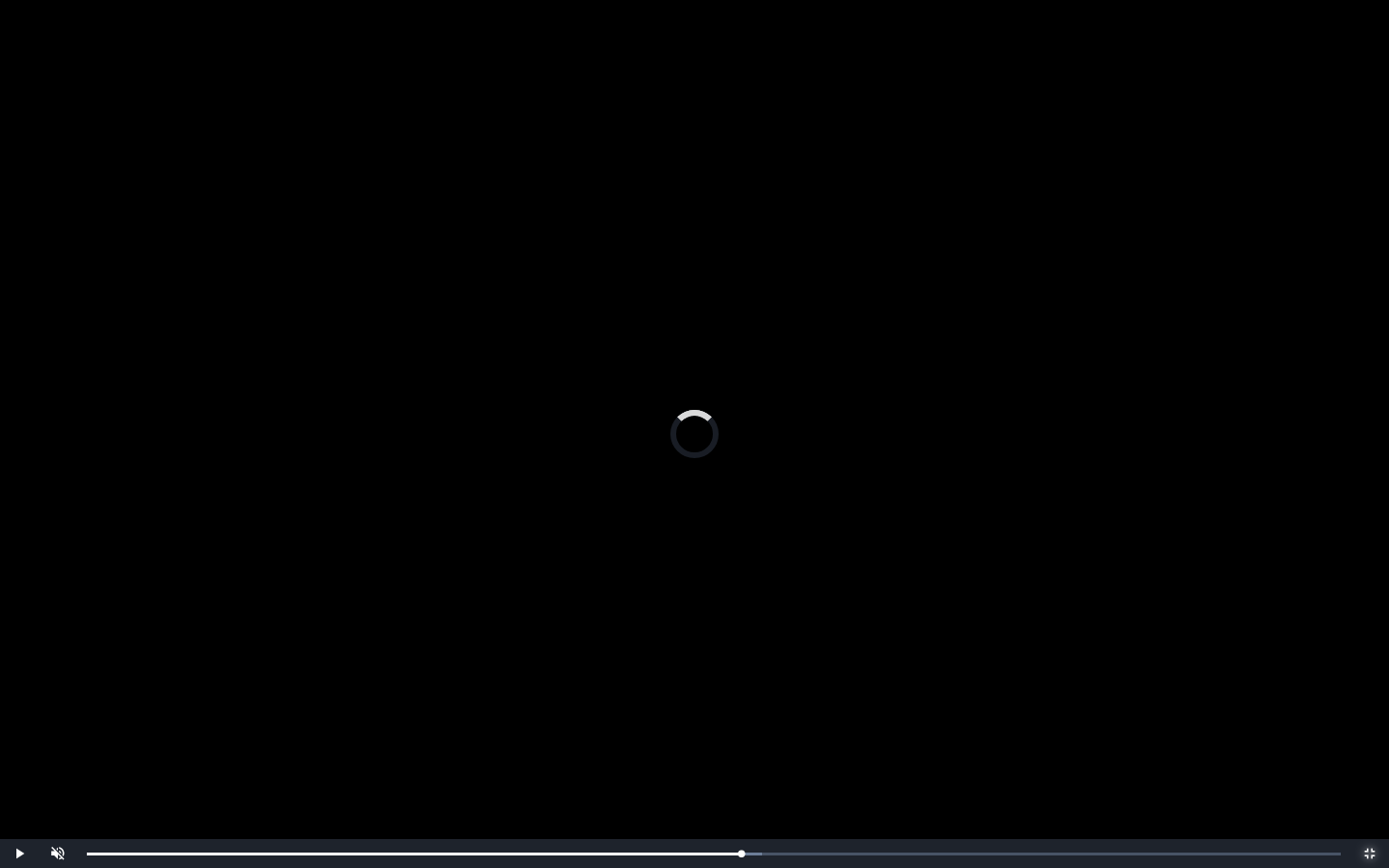 click on "0:34:29" at bounding box center (0, 0) 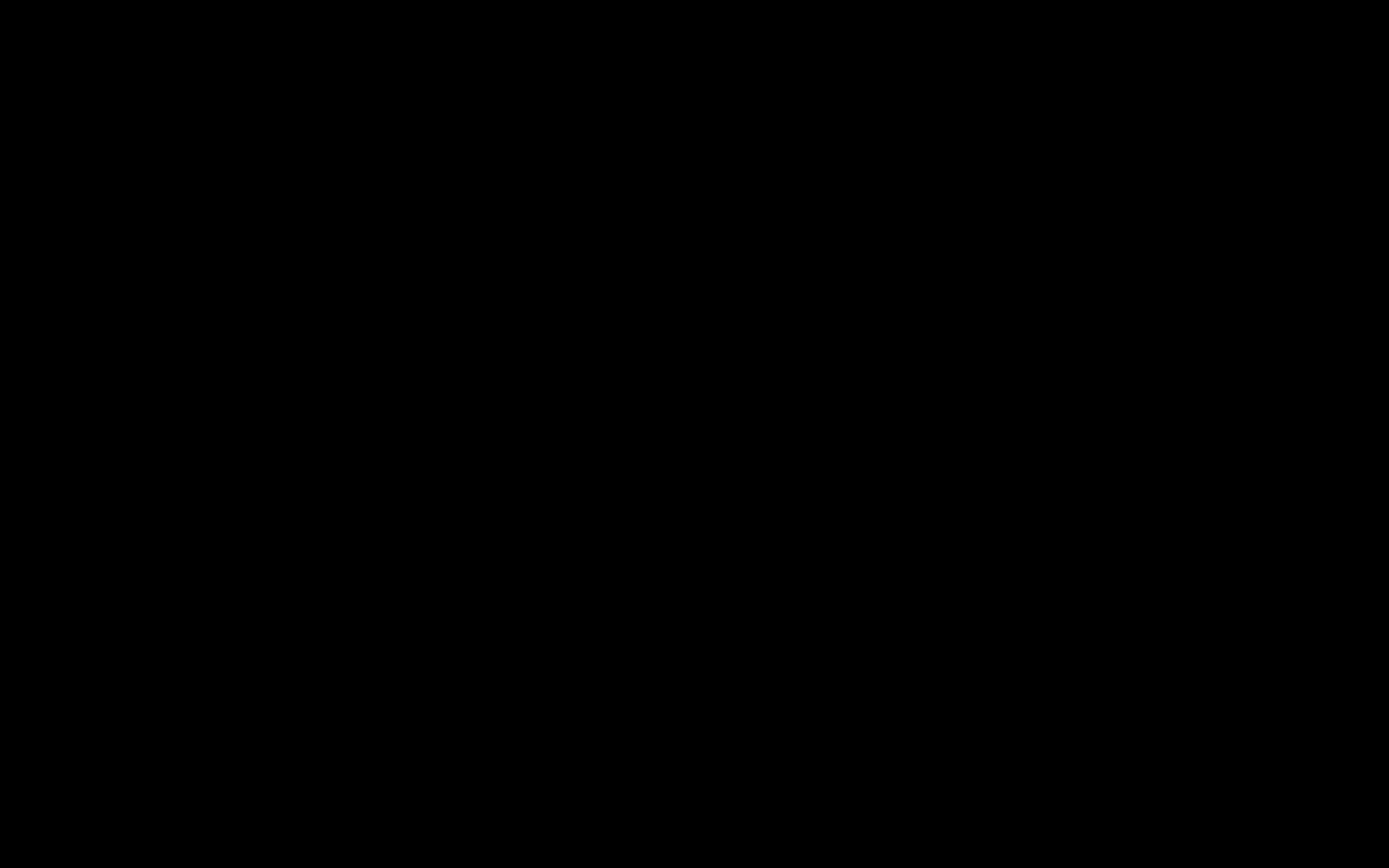 click on "Loaded : 0% 0:04:43 0:34:35 Progress : 0%" at bounding box center [714, 854] 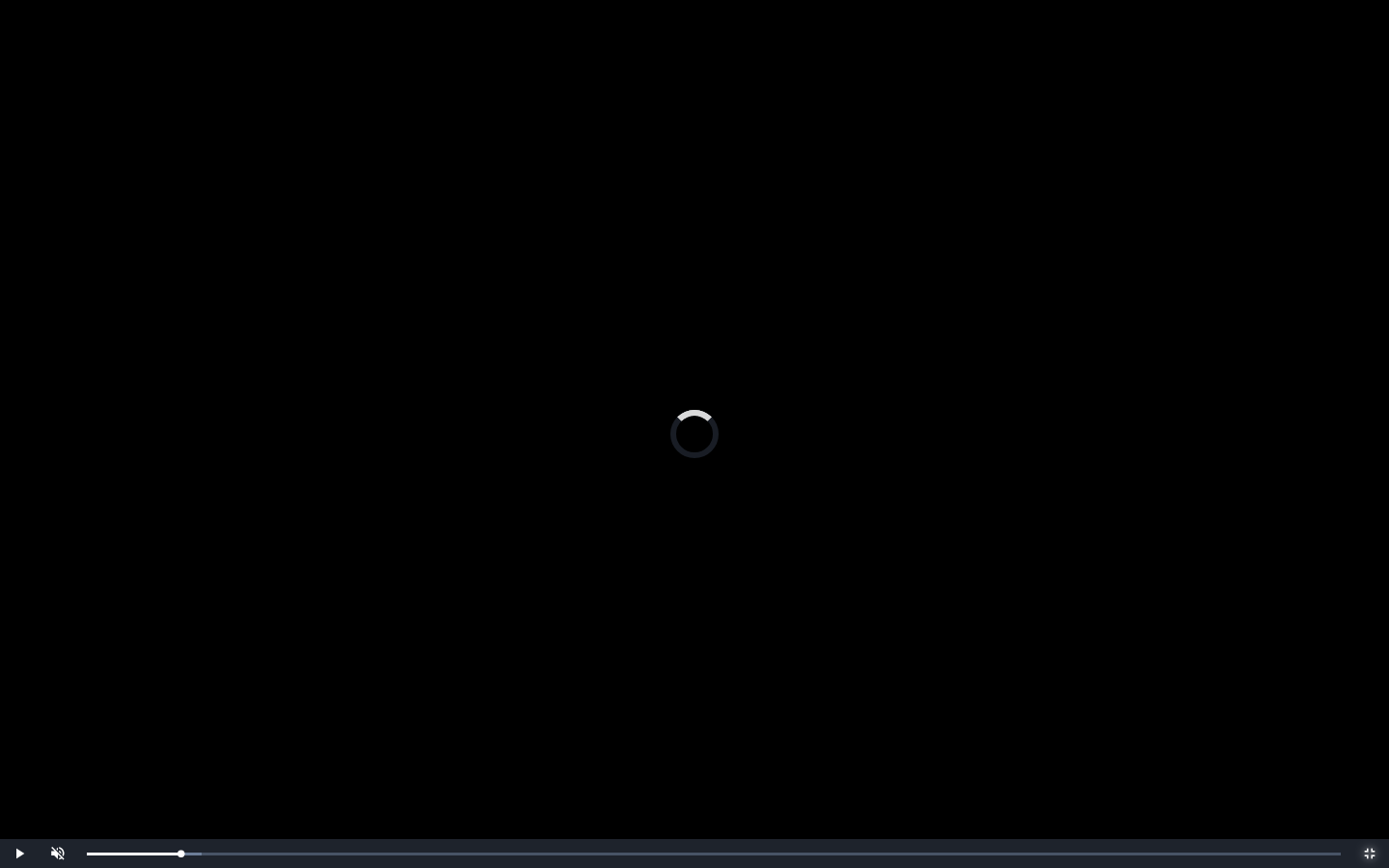 click on "Loaded : 0% 0:03:39 0:03:39 Progress : 0%" at bounding box center [714, 854] 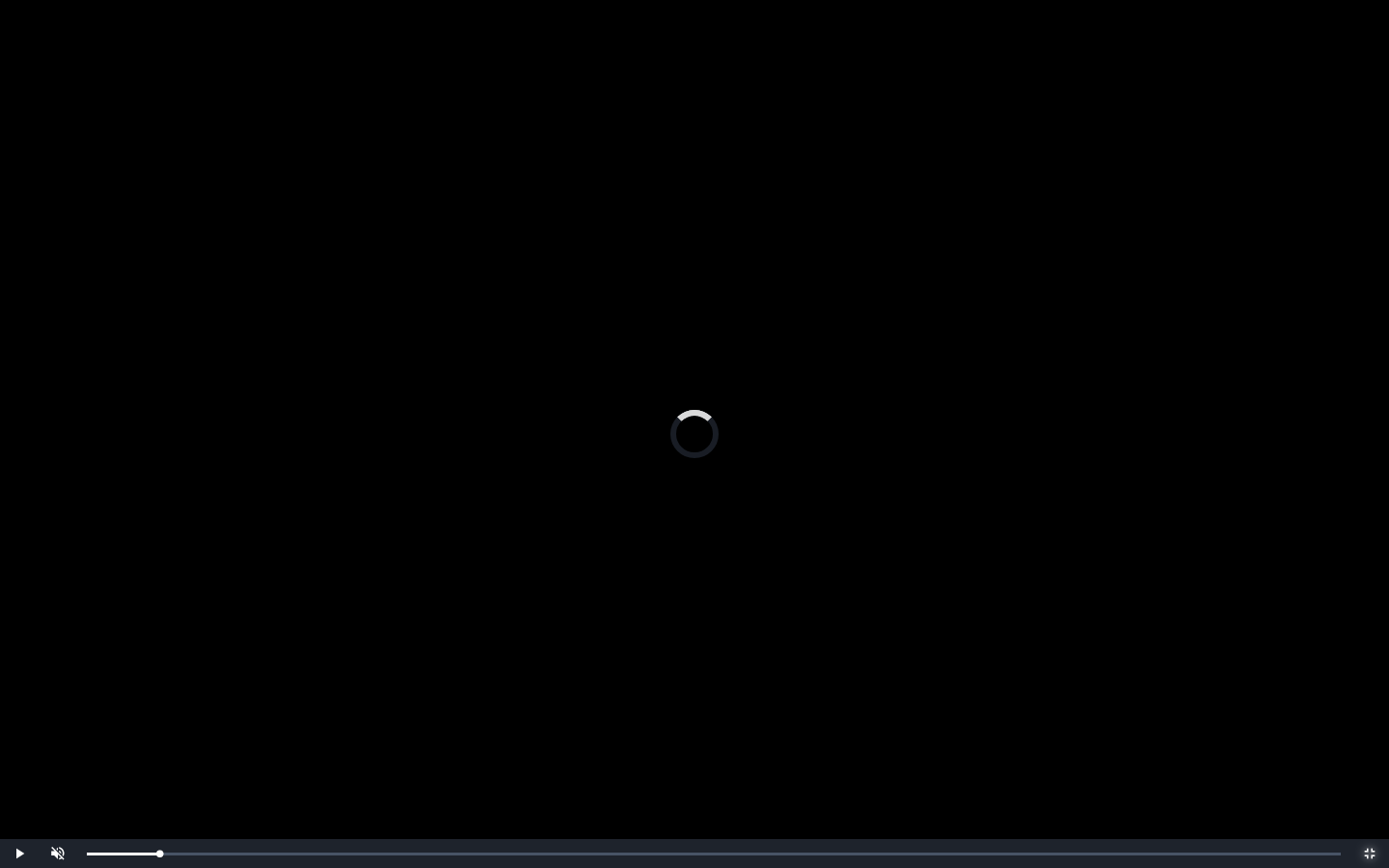 click on "0:08:05" at bounding box center [0, 0] 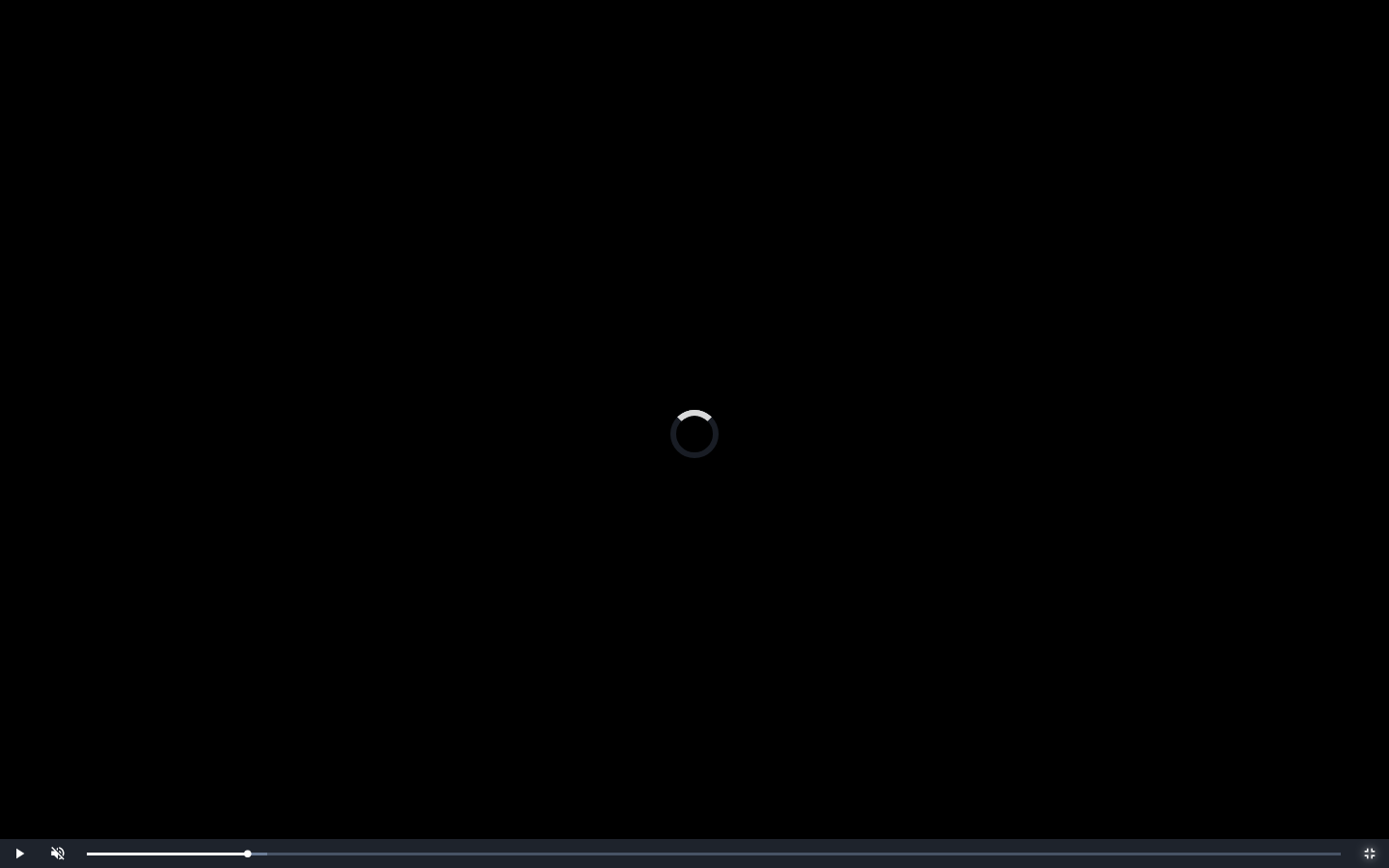 click on "0:08:11 Progress : 0%" at bounding box center (167, 854) 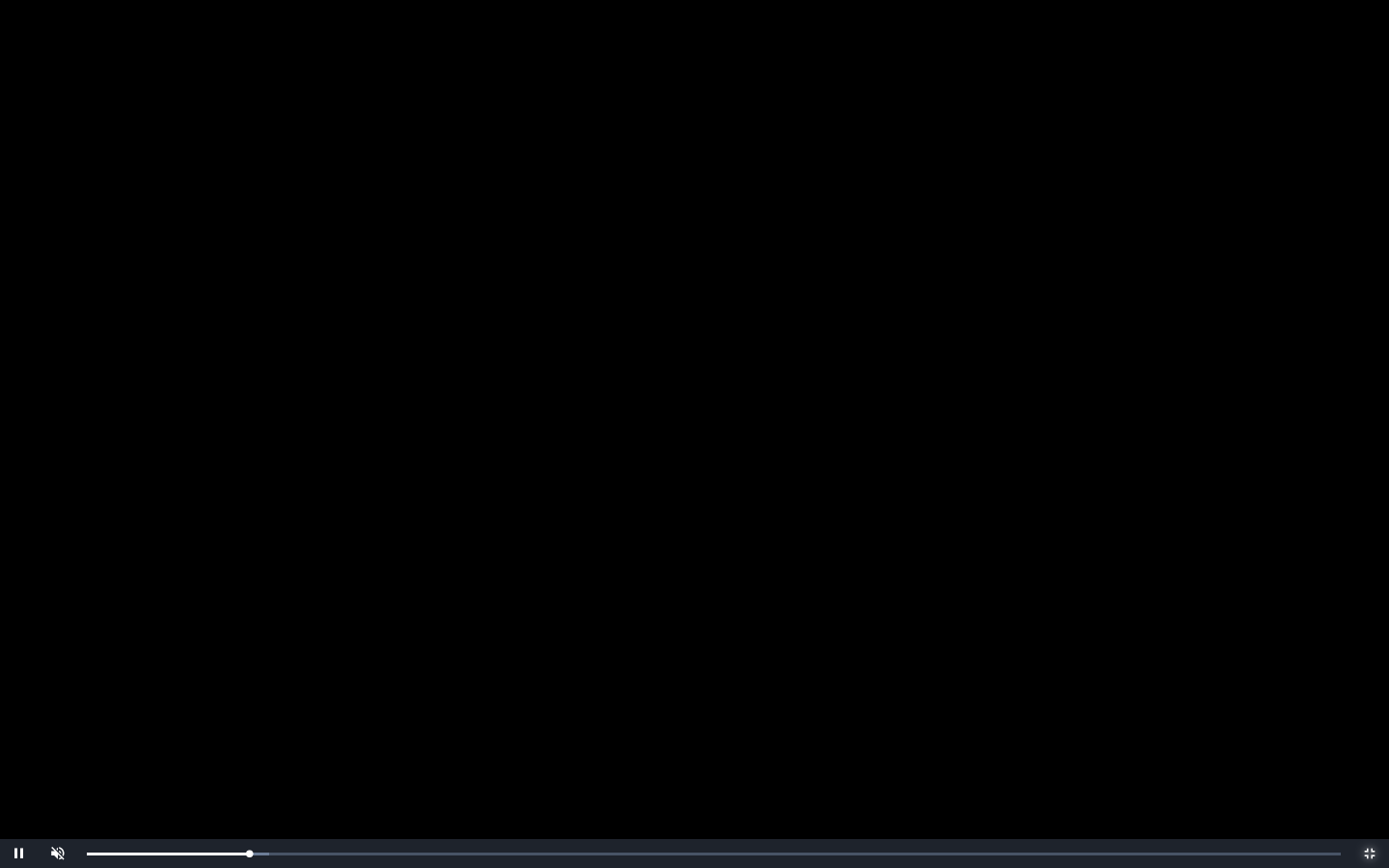click on "Loaded : 0% 0:08:40 0:08:11 Progress : 0%" at bounding box center [714, 854] 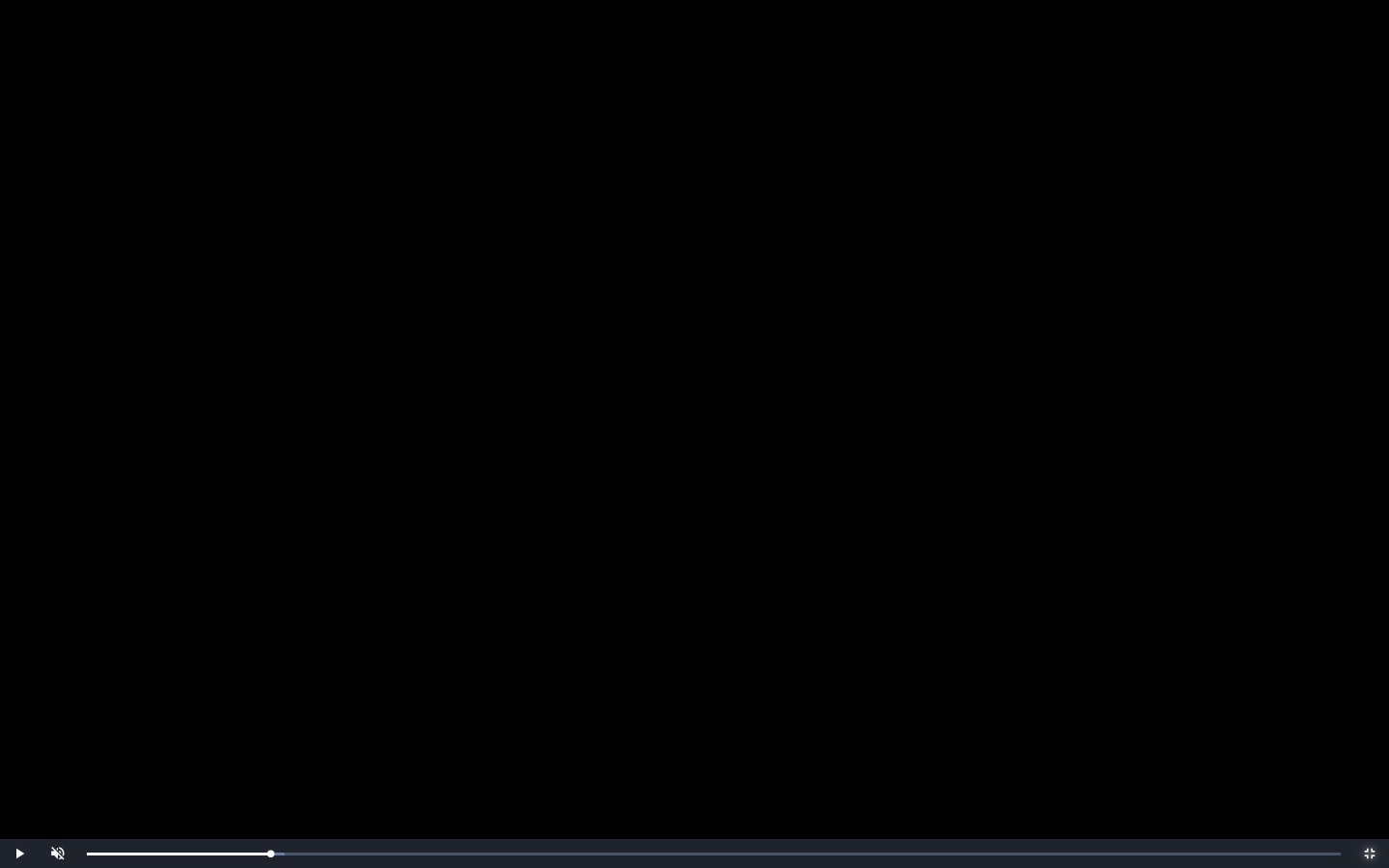 click on "Loaded : 0% 0:09:15 0:09:18 Progress : 0%" at bounding box center [714, 854] 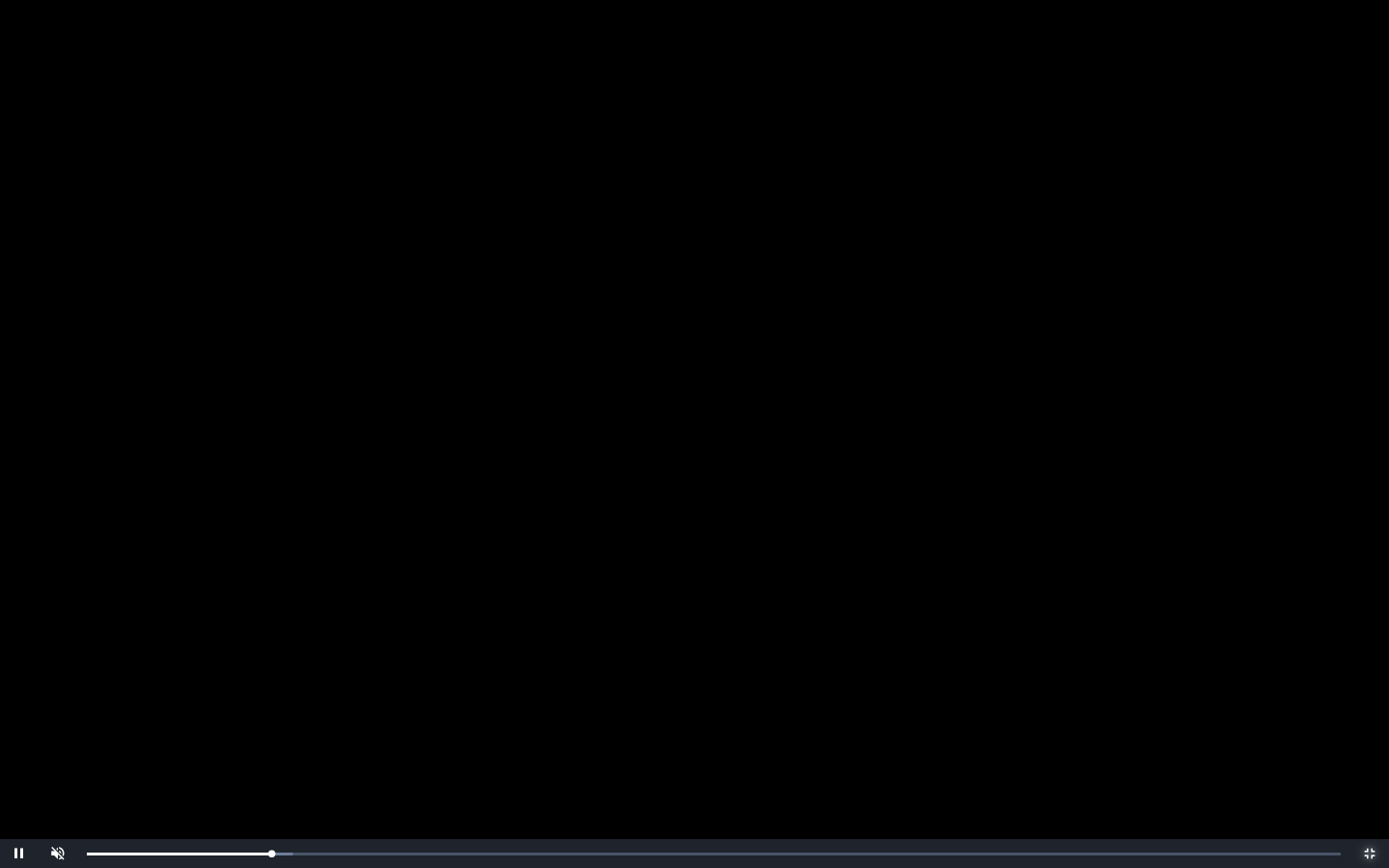 click on "0:09:18 Progress : 0%" at bounding box center [178, 854] 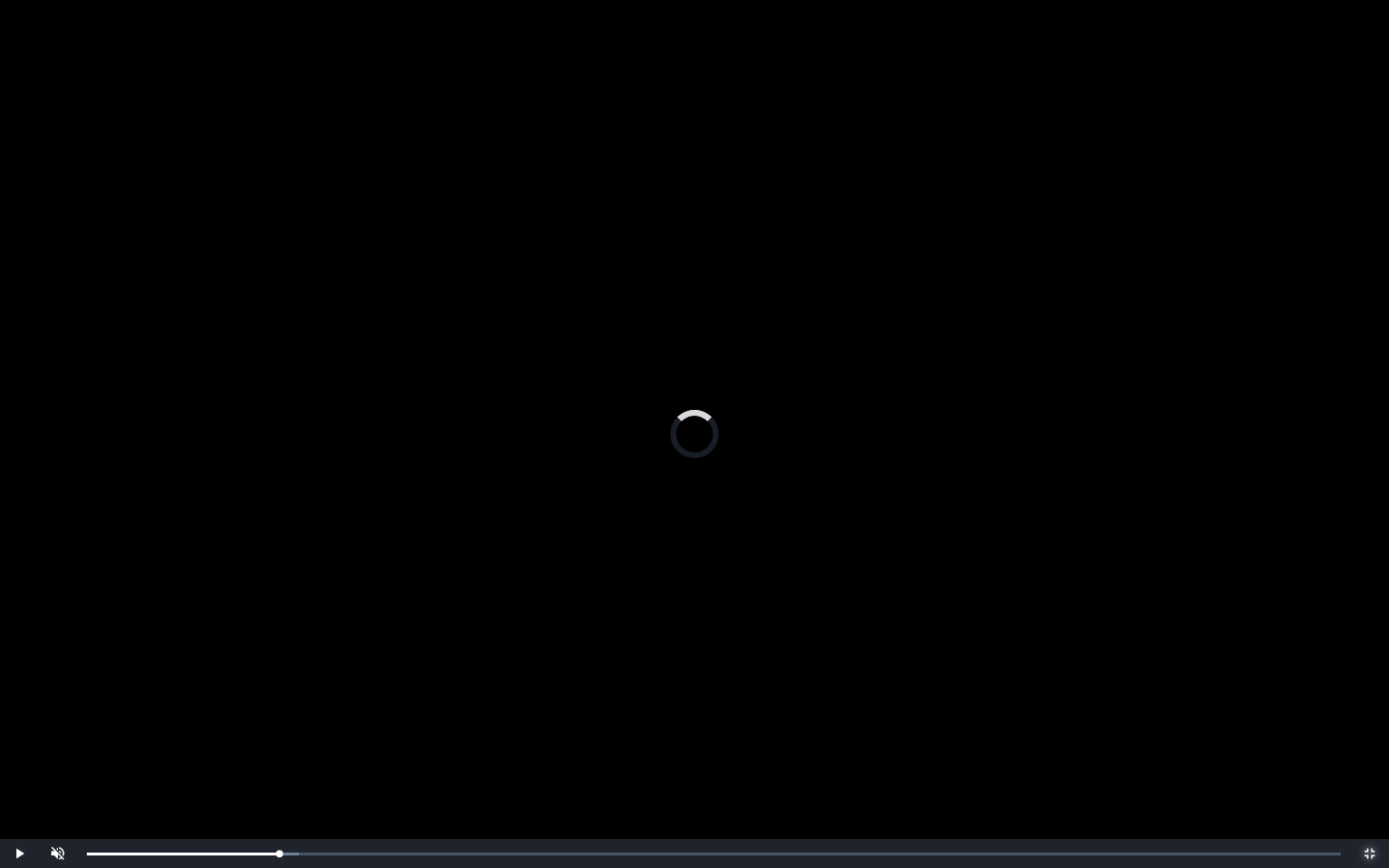click on "Loaded : 0% 0:10:13 0:10:16 Progress : 0%" at bounding box center (714, 854) 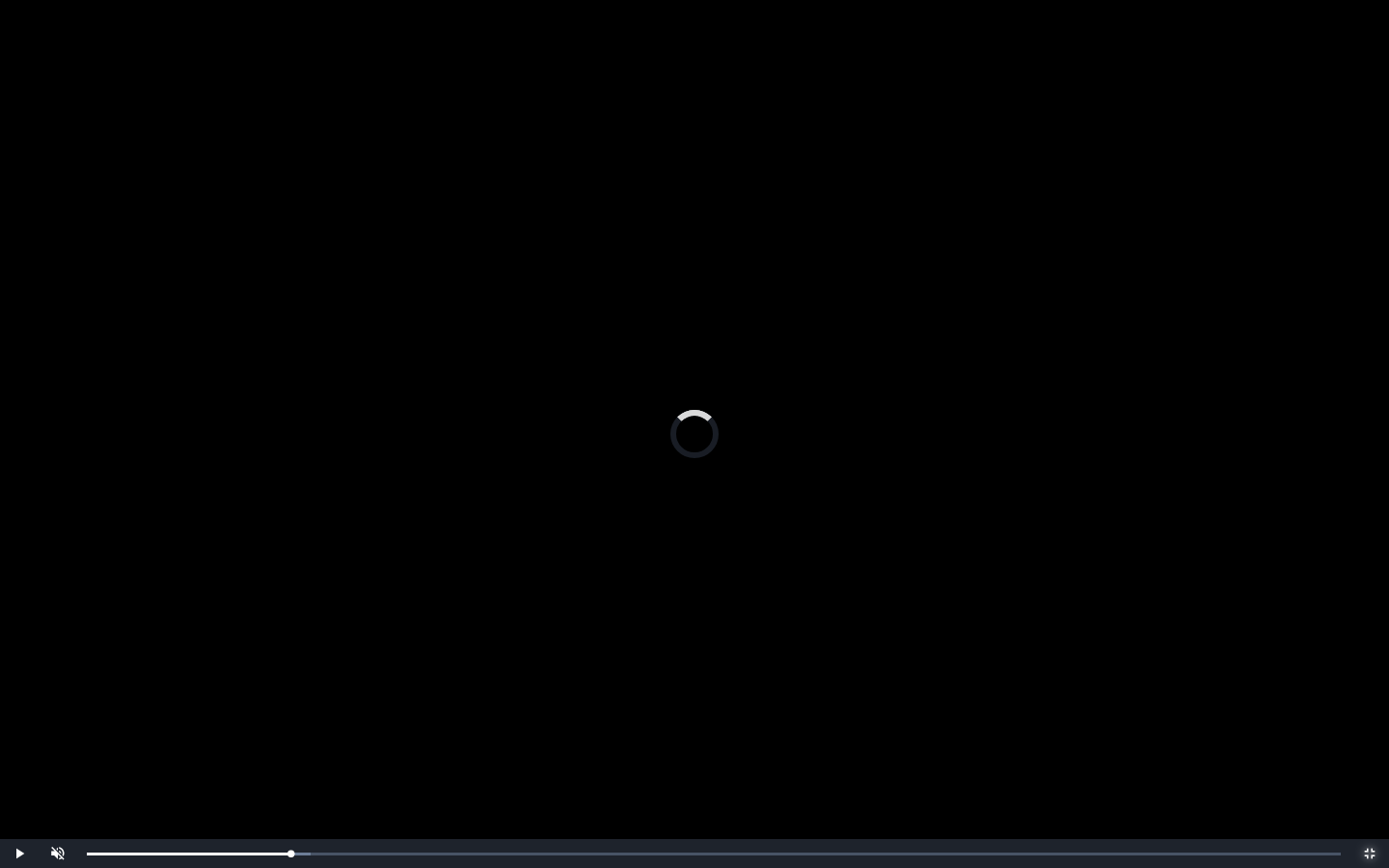 click on "Loaded : 0% 0:10:51 0:10:51 Progress : 0%" at bounding box center (714, 854) 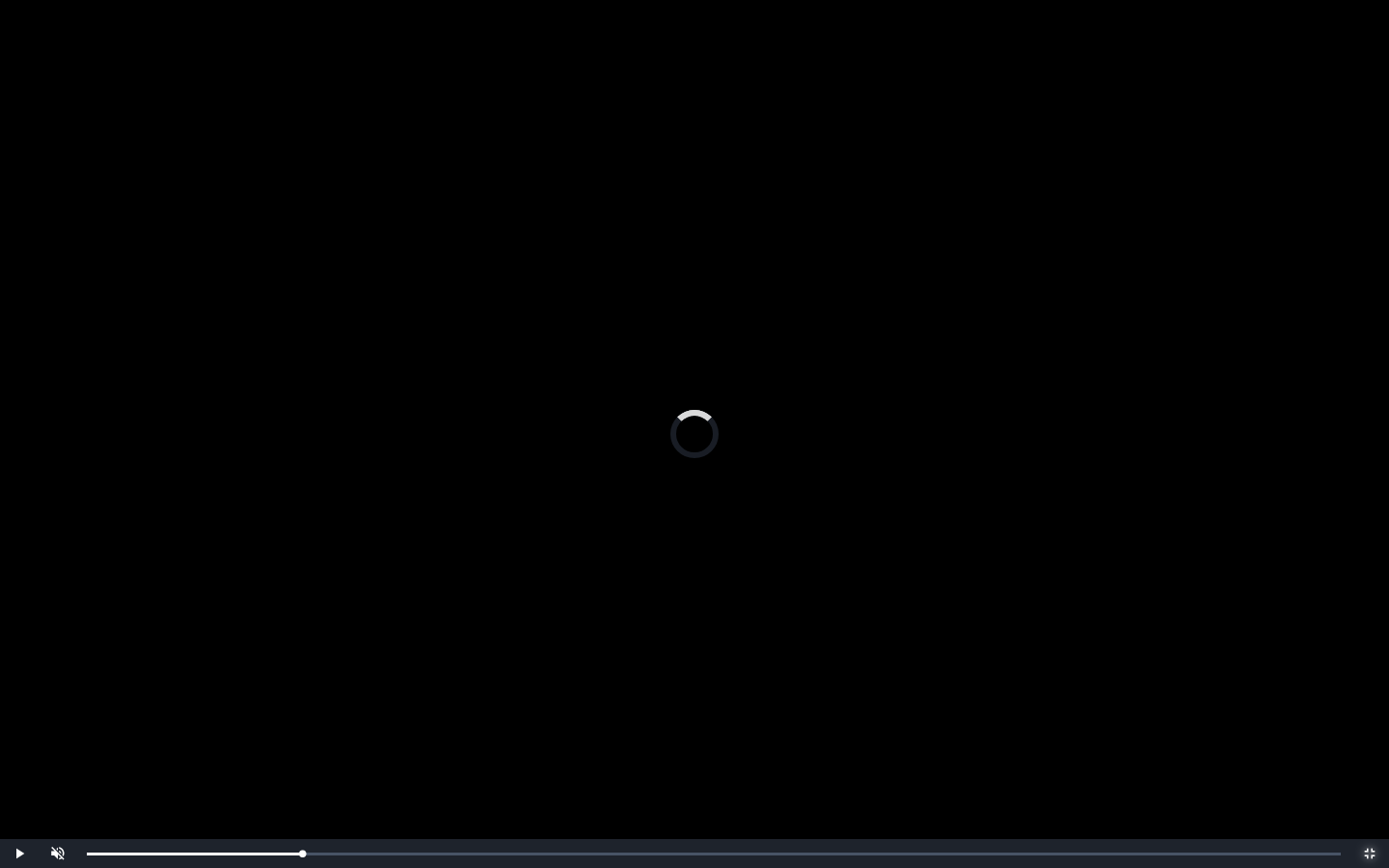 click on "Loaded : 0% 0:06:55 0:06:52 Progress : 0%" at bounding box center [714, 854] 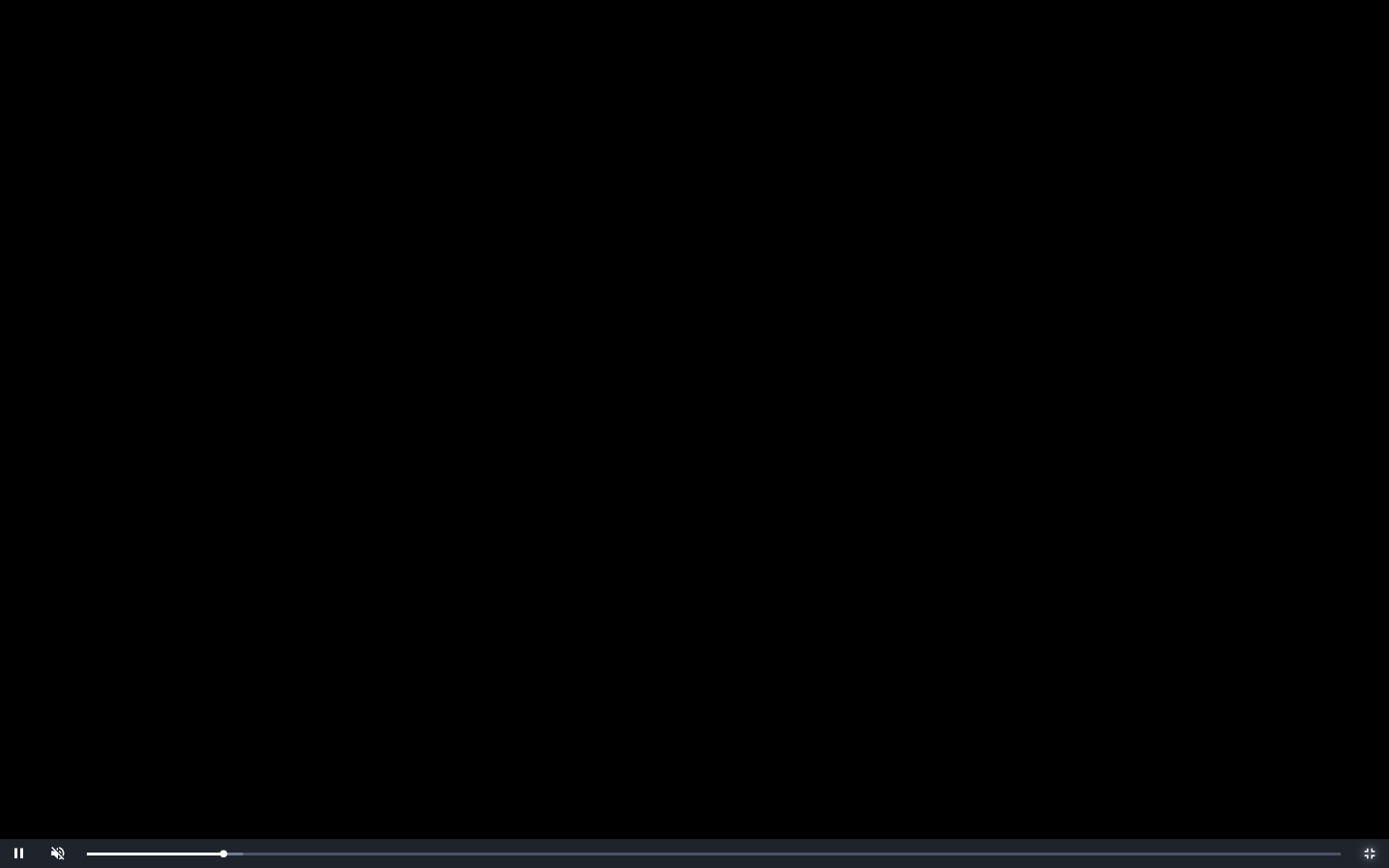 click on "Loaded : 0% 0:06:40 0:06:52 Progress : 0%" at bounding box center [714, 854] 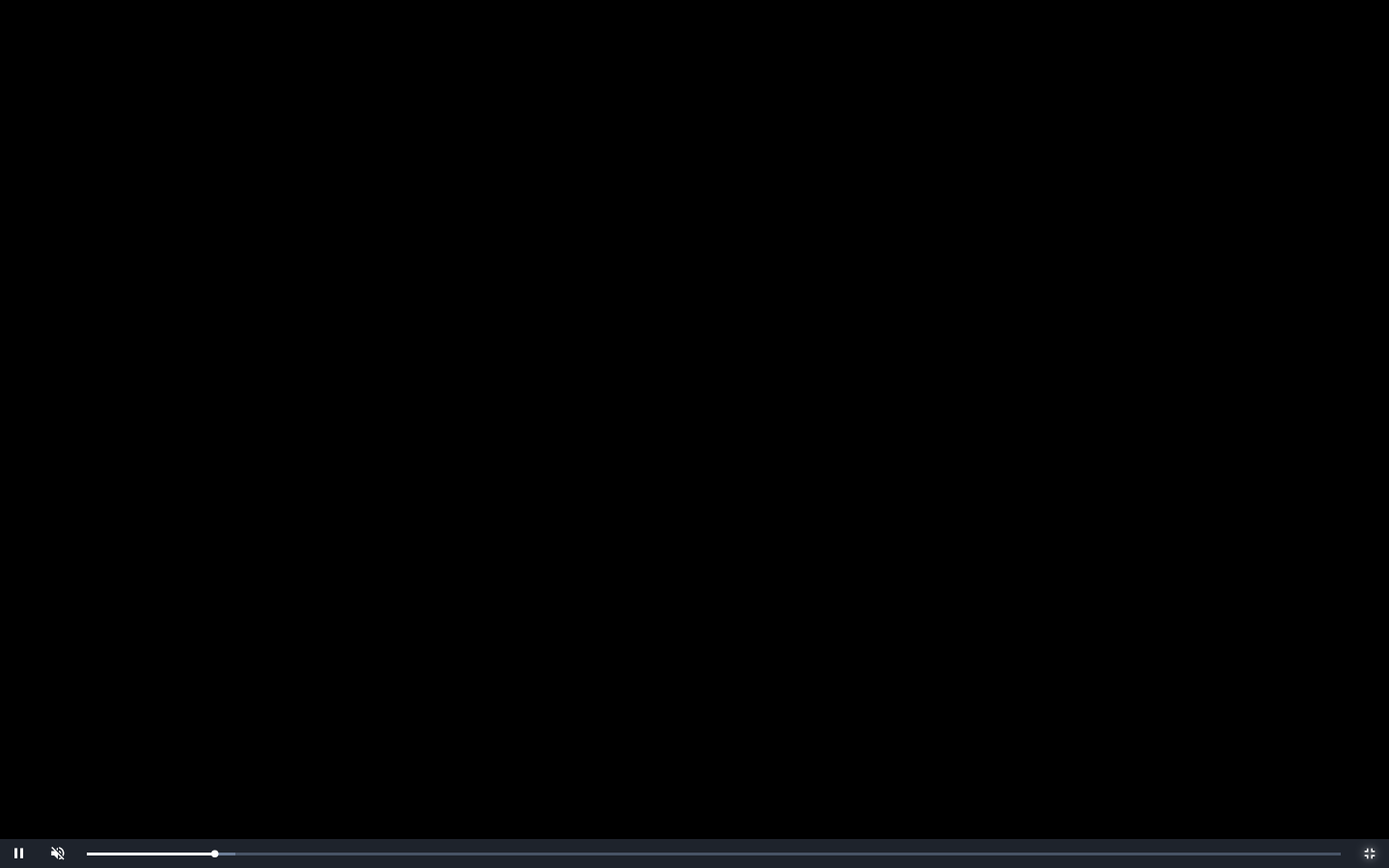click on "0:06:27 Progress : 0%" at bounding box center (150, 854) 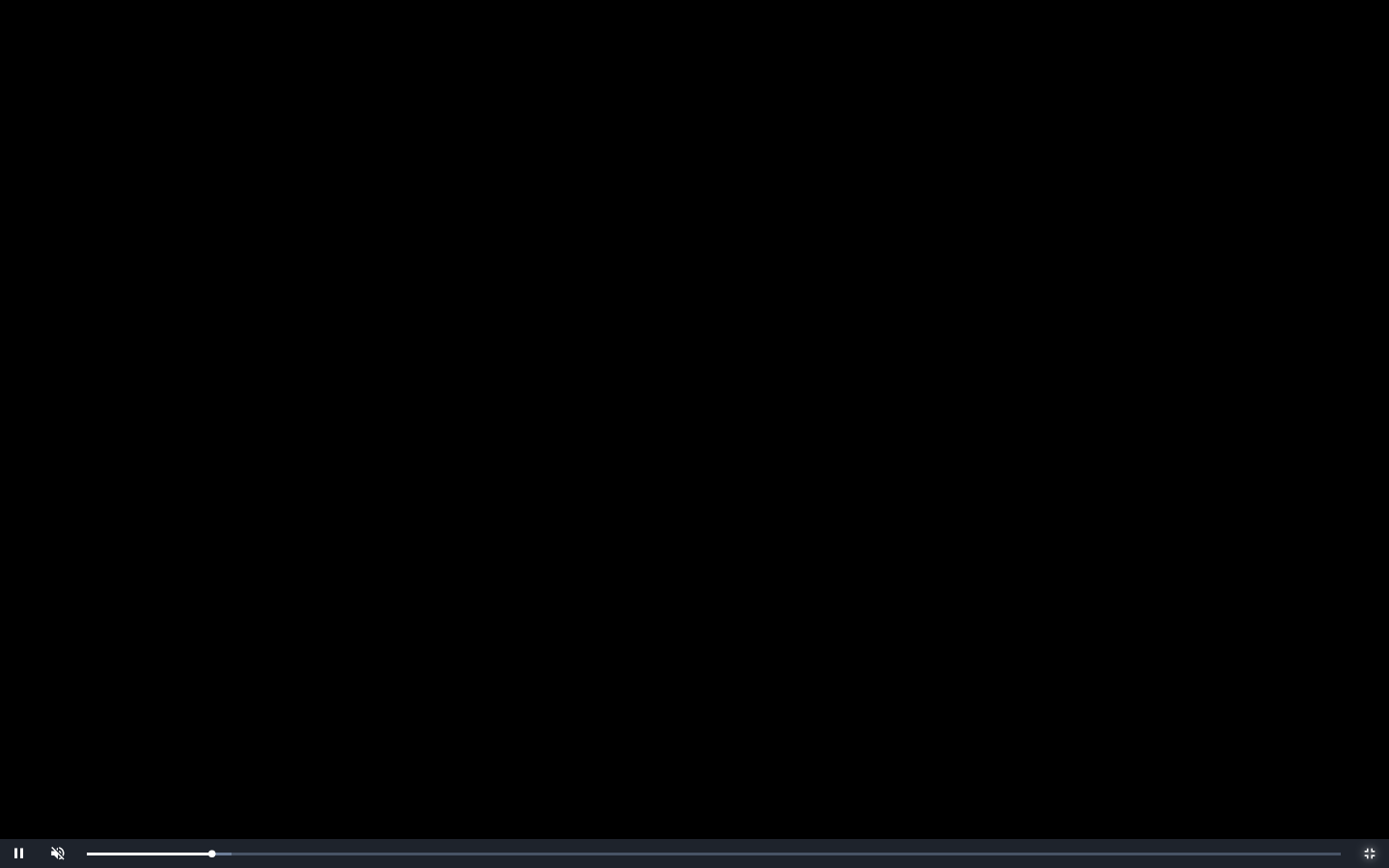 click on "0:06:18 Progress : 0%" at bounding box center [149, 854] 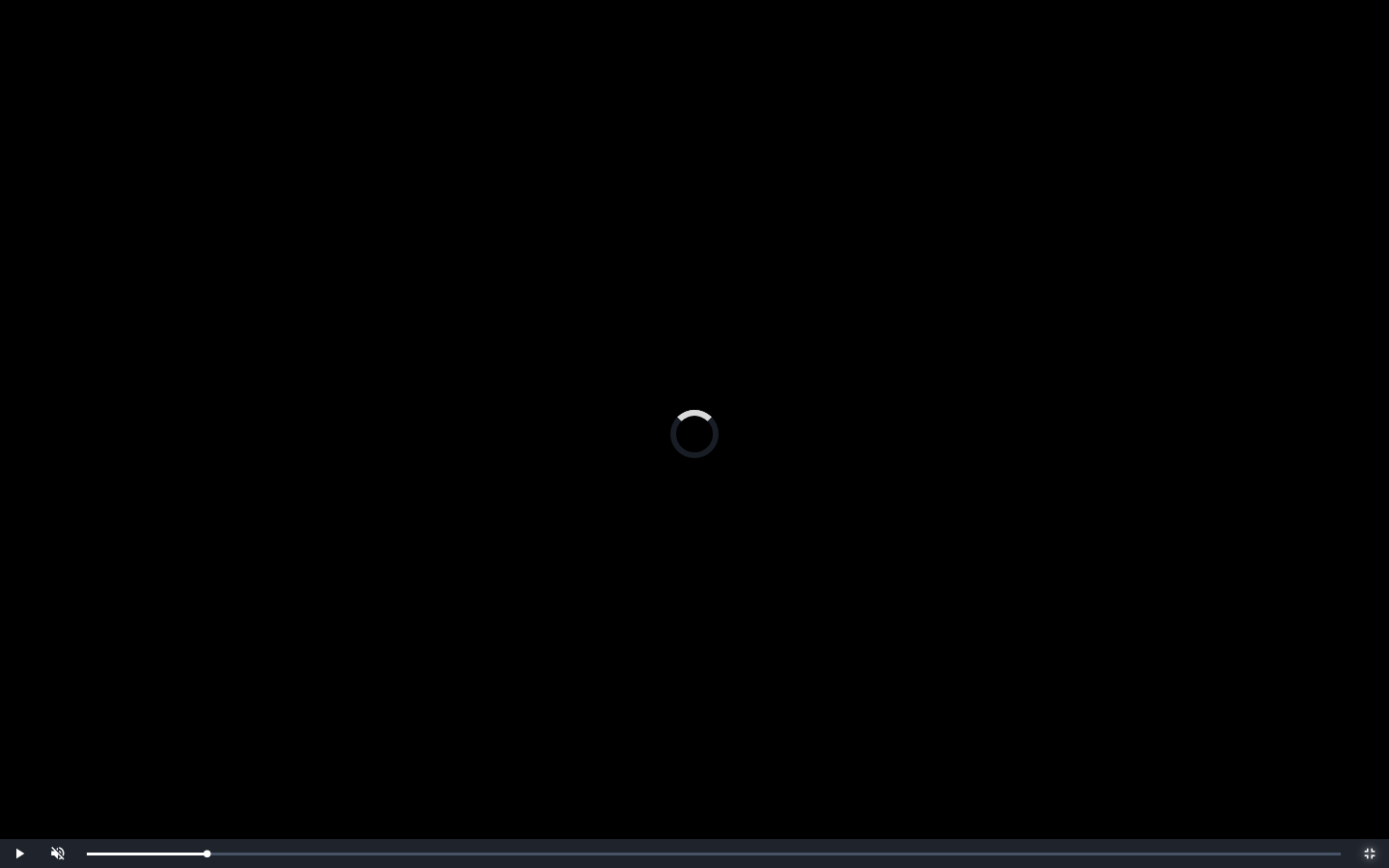 click on "0:05:42 Progress : 0%" at bounding box center [147, 854] 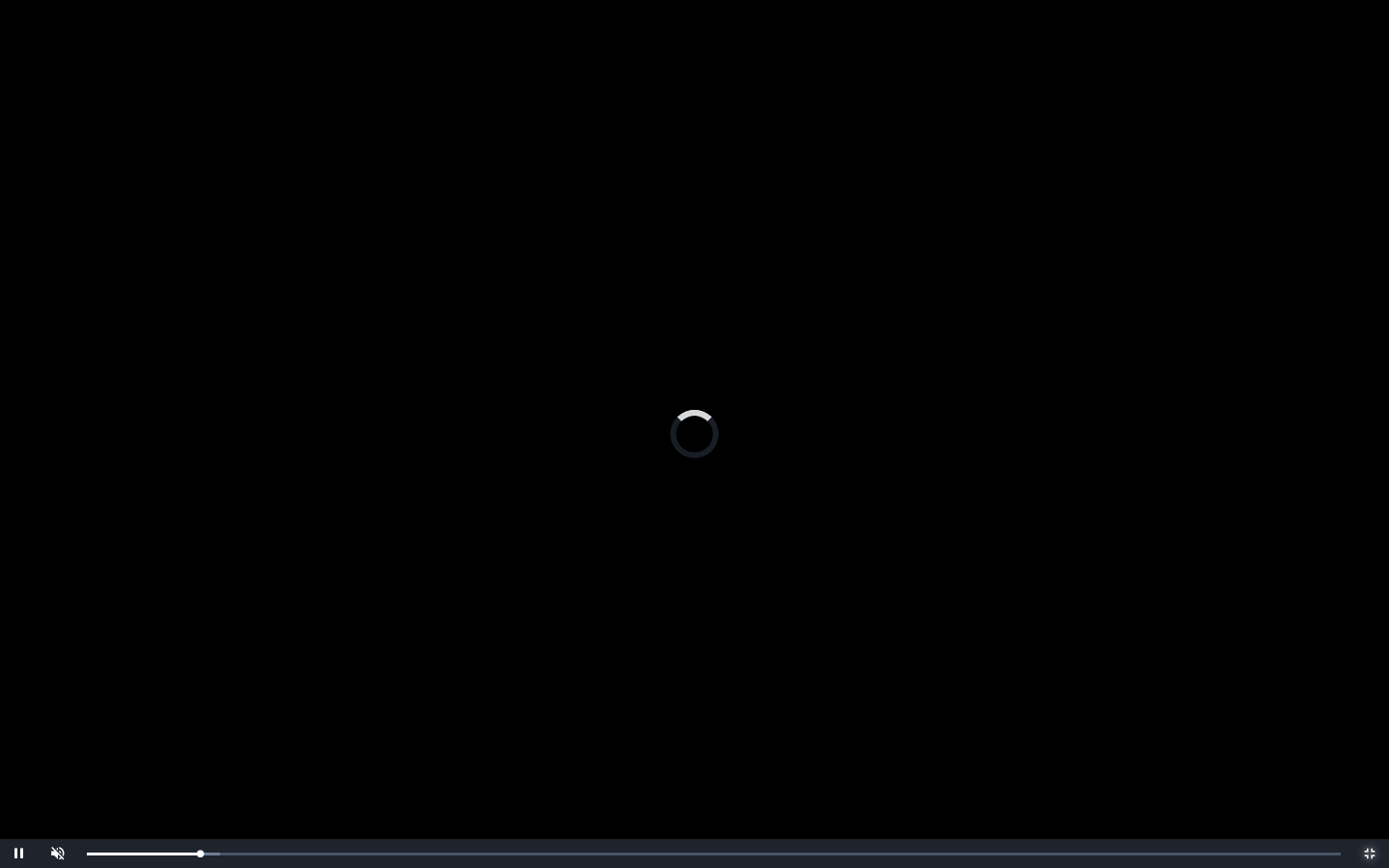click on "0:05:42 Progress : 0%" at bounding box center [143, 854] 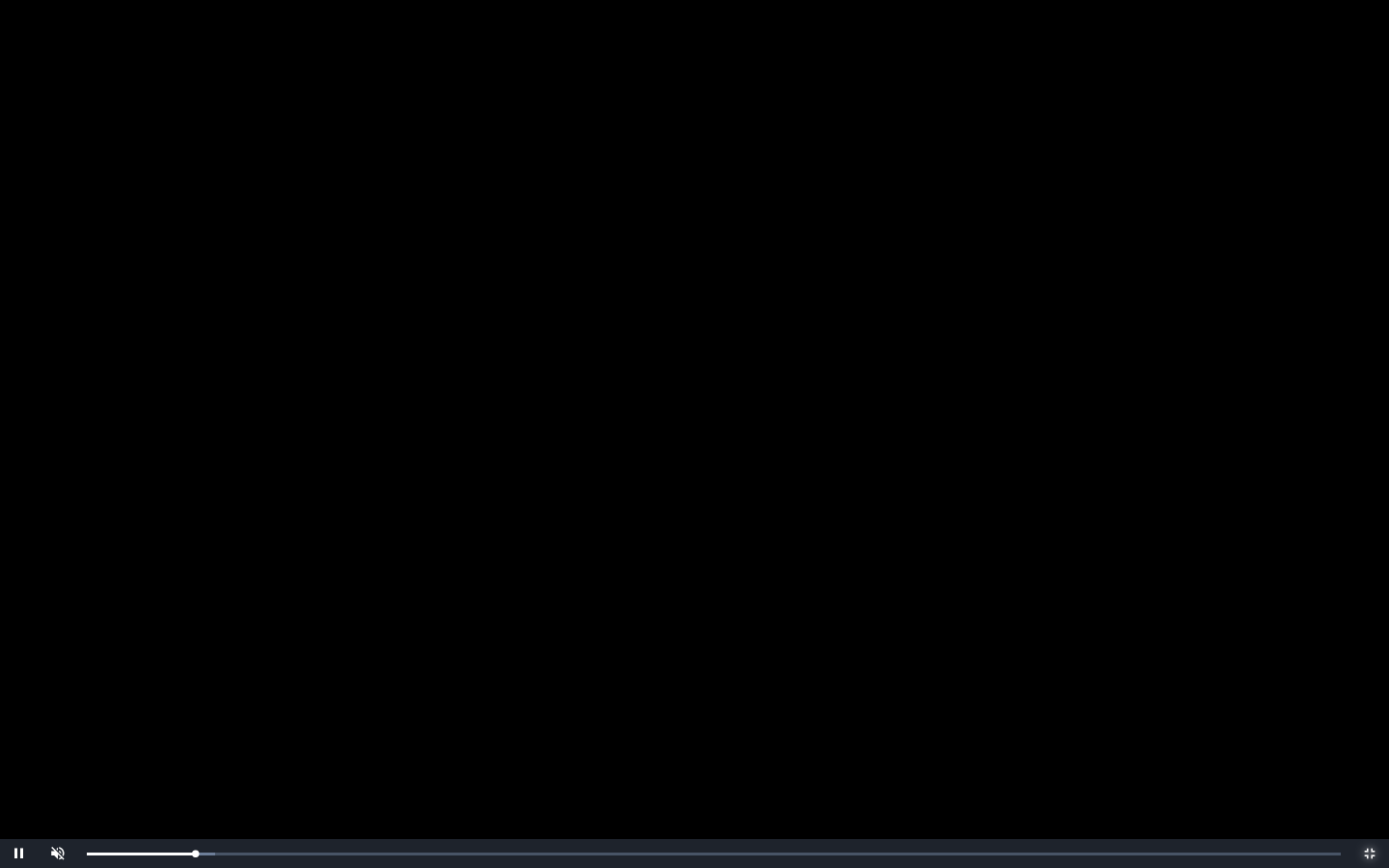 click on "0:05:28 Progress : 0%" at bounding box center (141, 854) 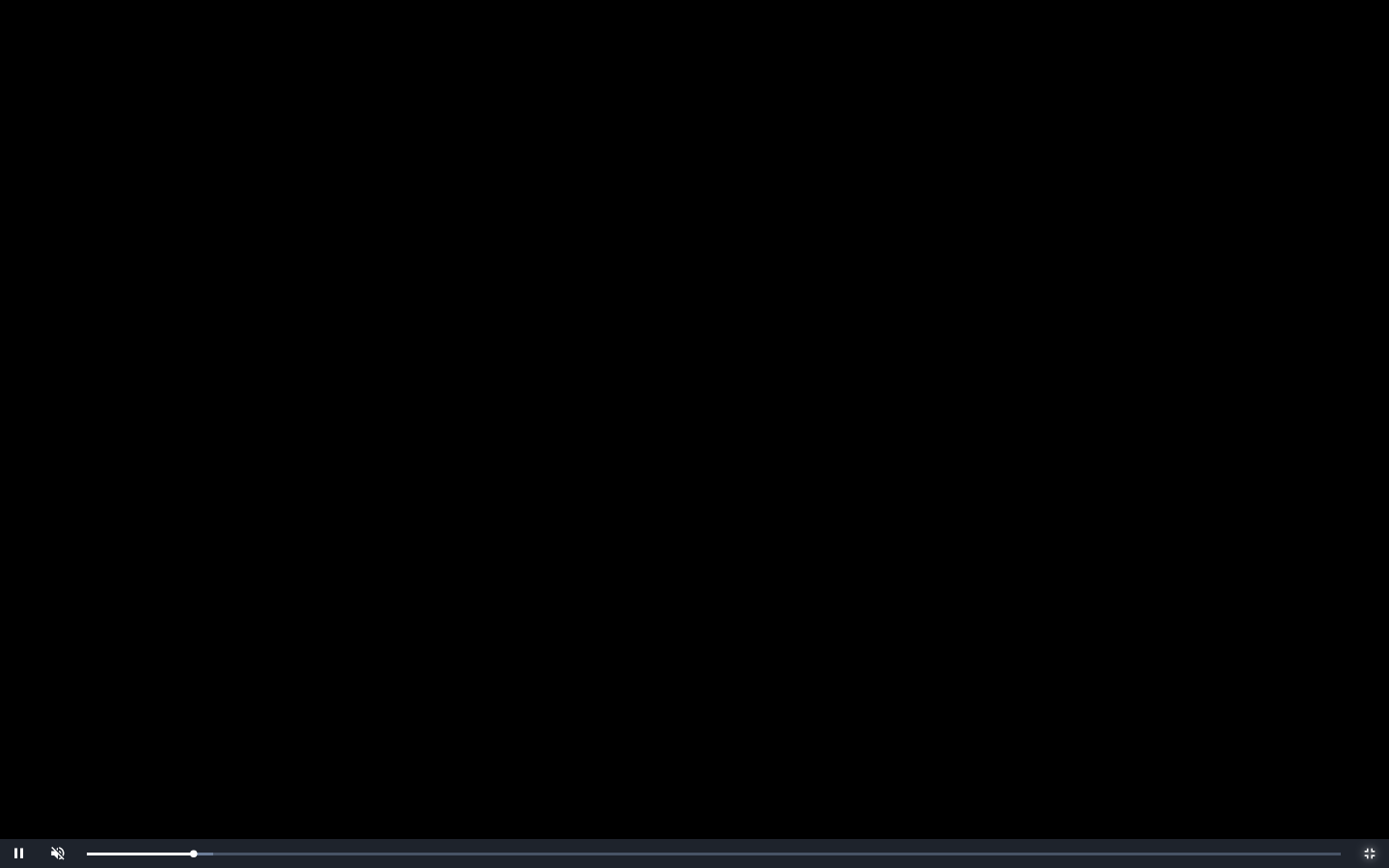 click on "0:05:22 Progress : 0%" at bounding box center (140, 854) 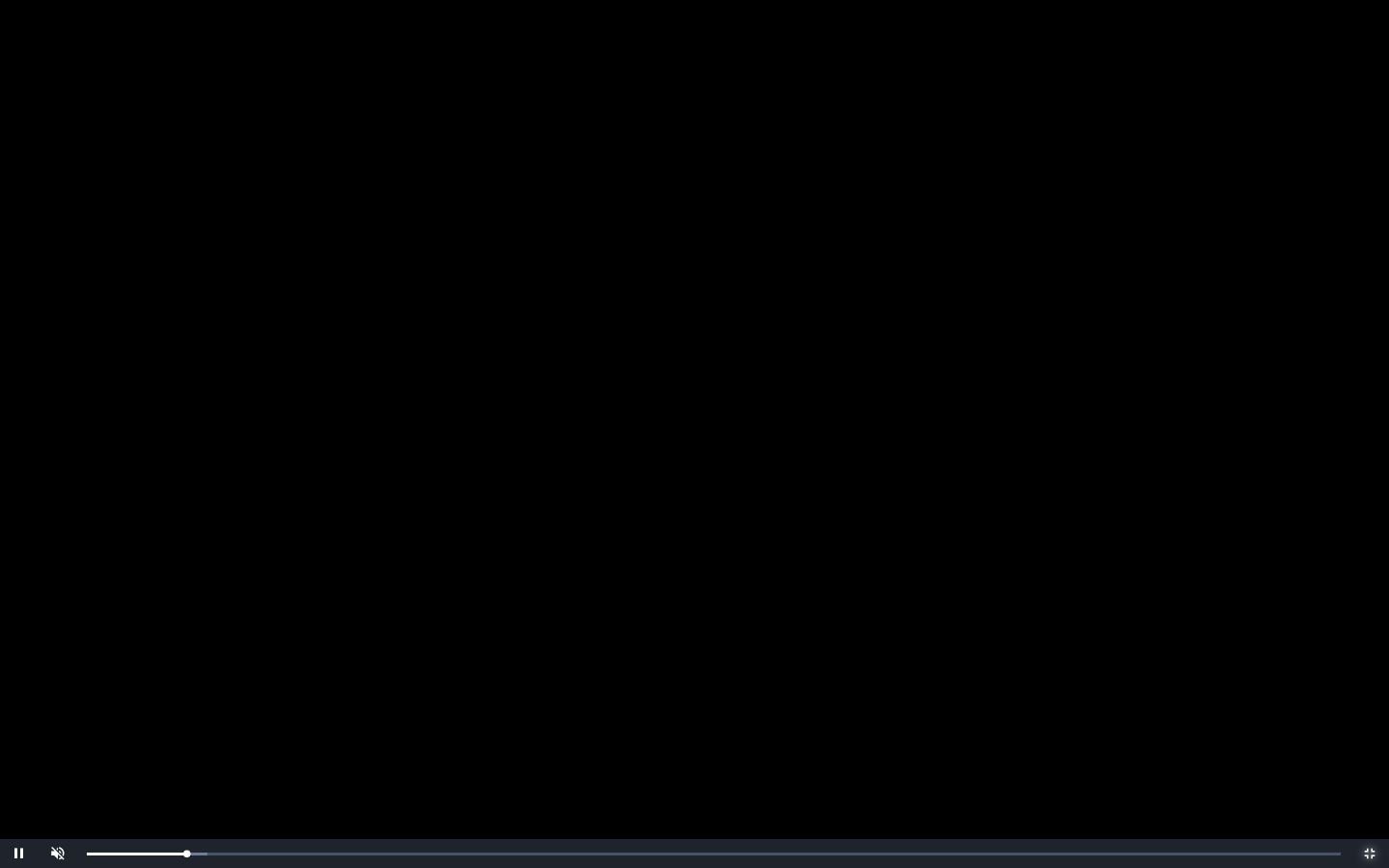 click on "0:05:01 Progress : 0%" at bounding box center [136, 854] 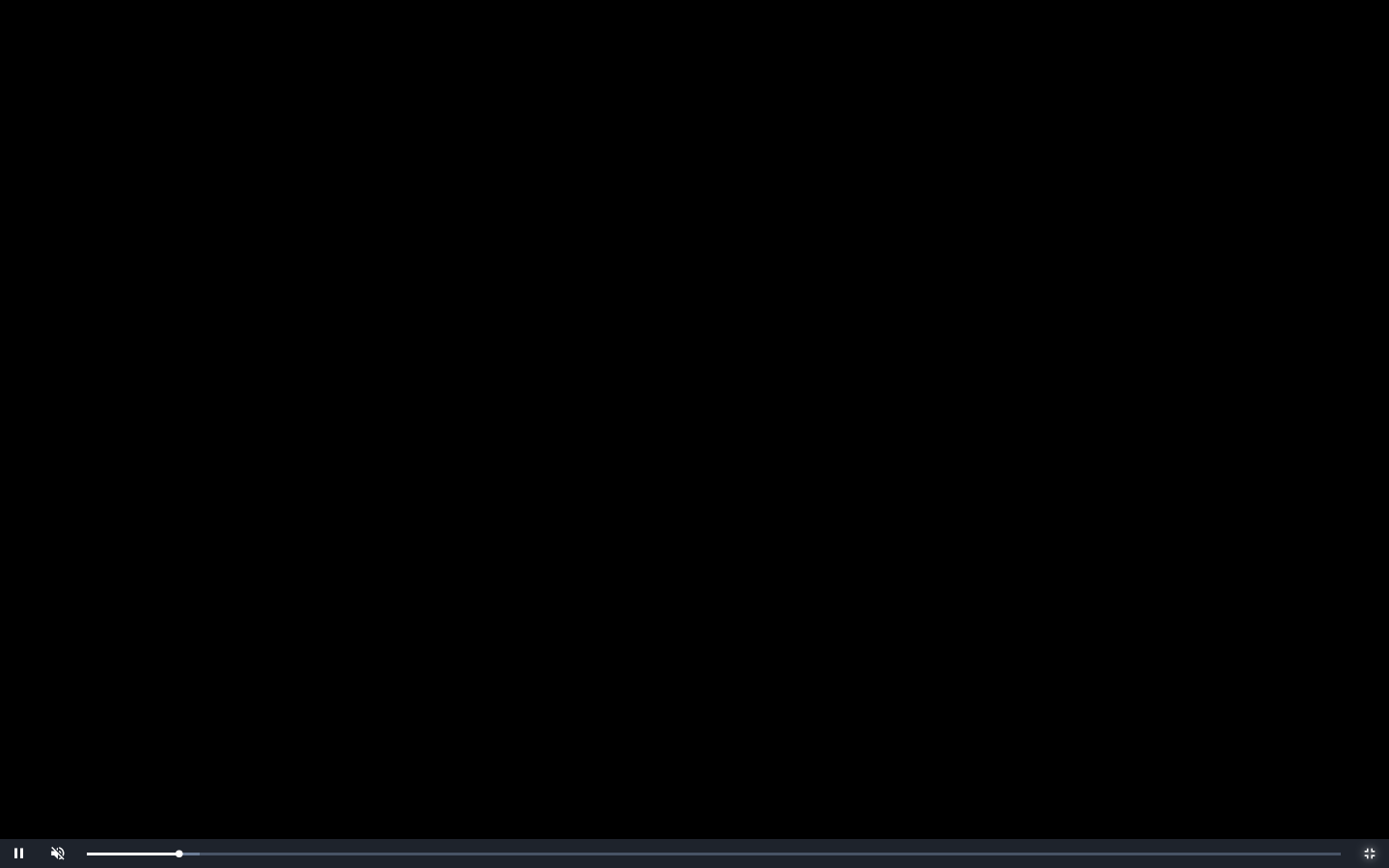 click on "0:03:45" at bounding box center [0, 0] 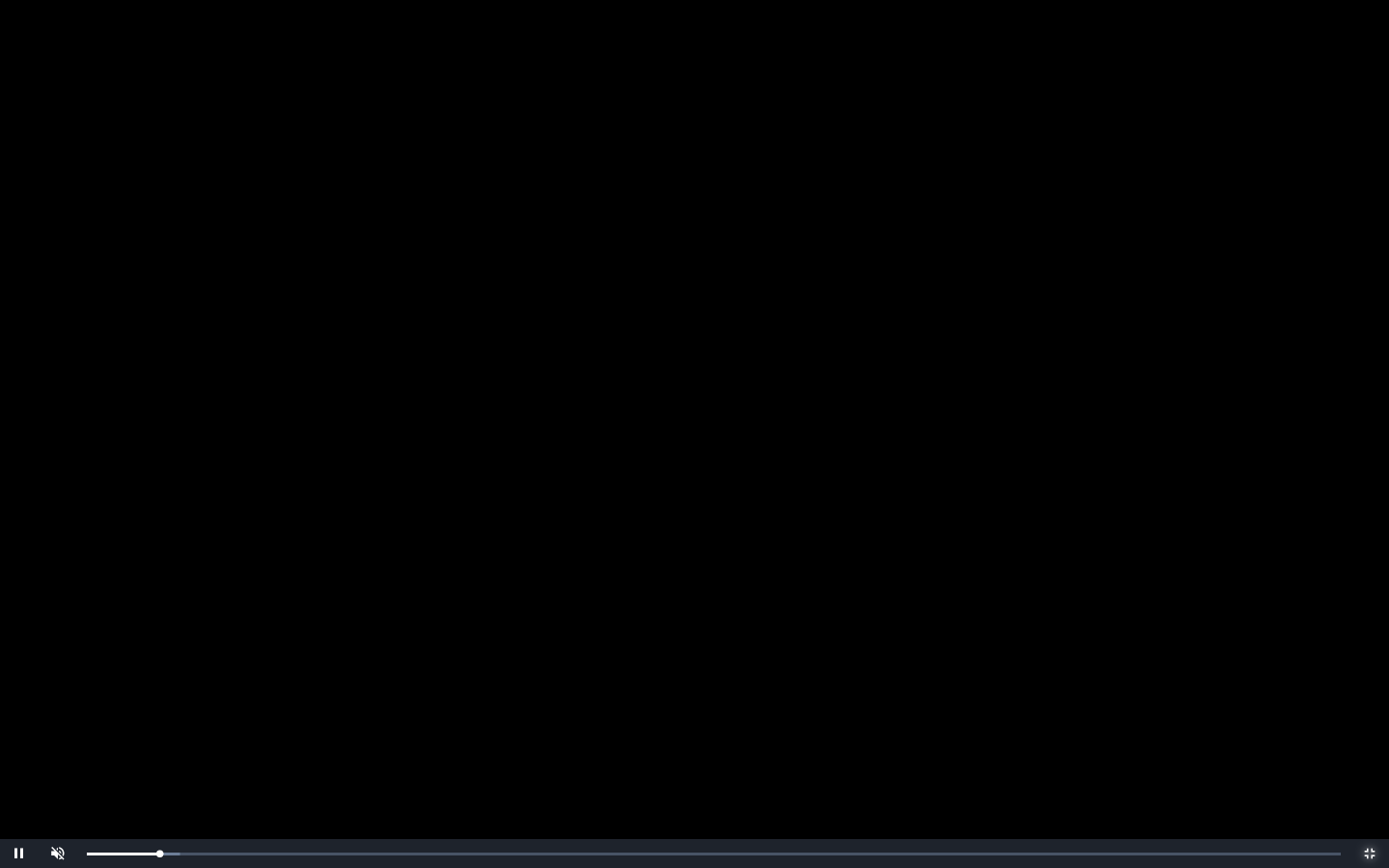 click on "0:03:04" at bounding box center (0, 0) 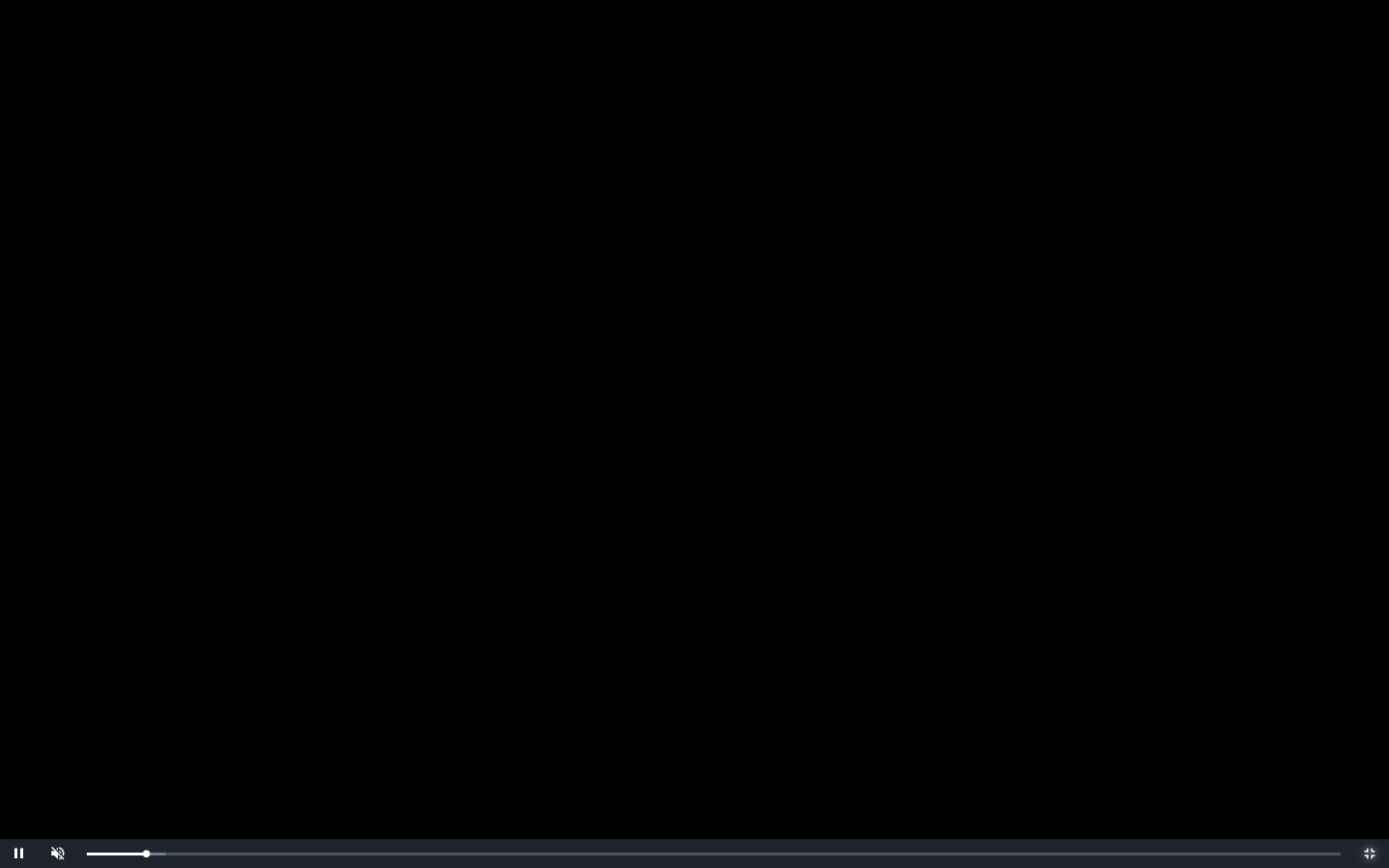 click on "0:02:08" at bounding box center (0, 0) 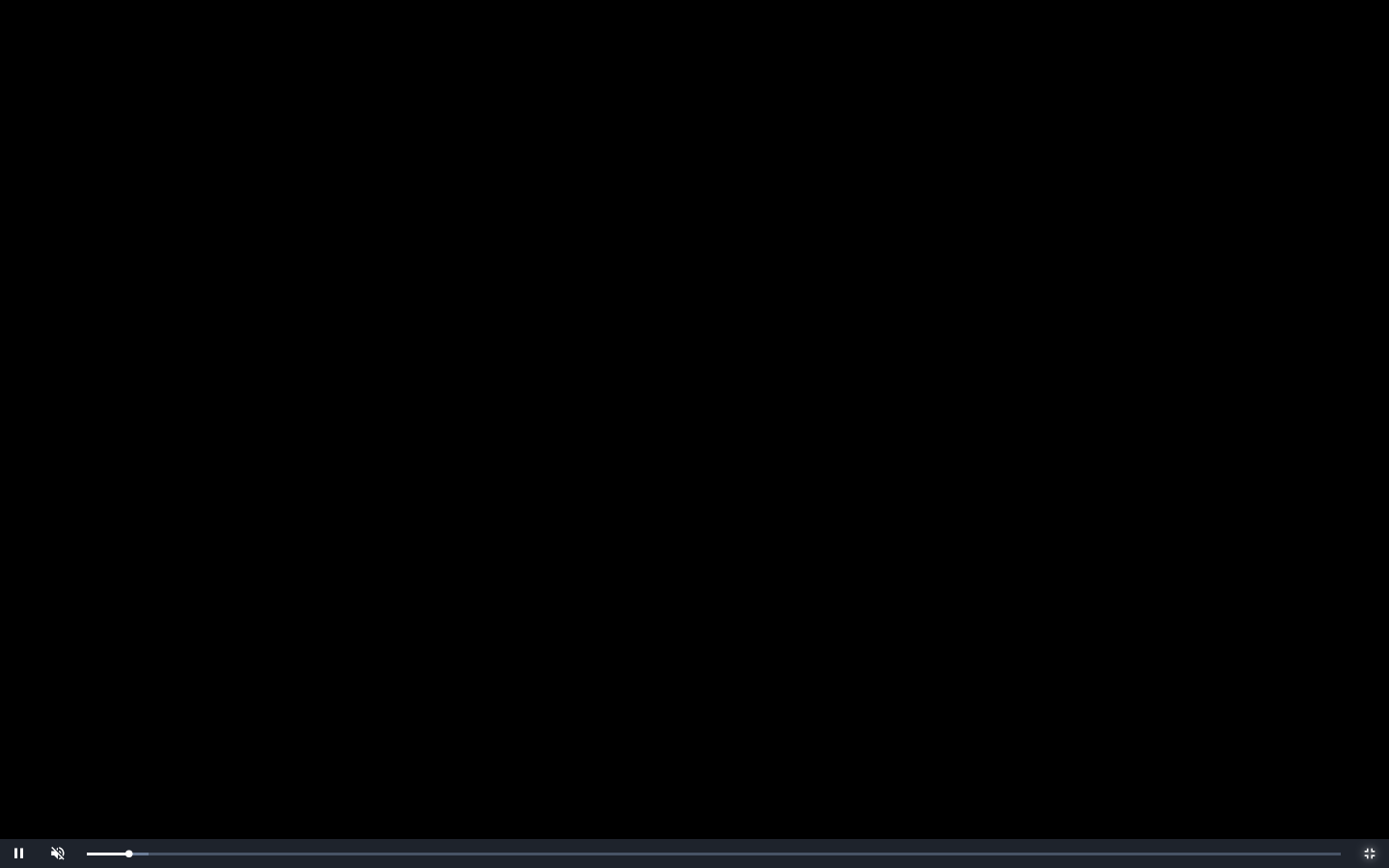 click on "Loaded : 0% 0:02:02 0:02:06 Progress : 0%" at bounding box center [714, 854] 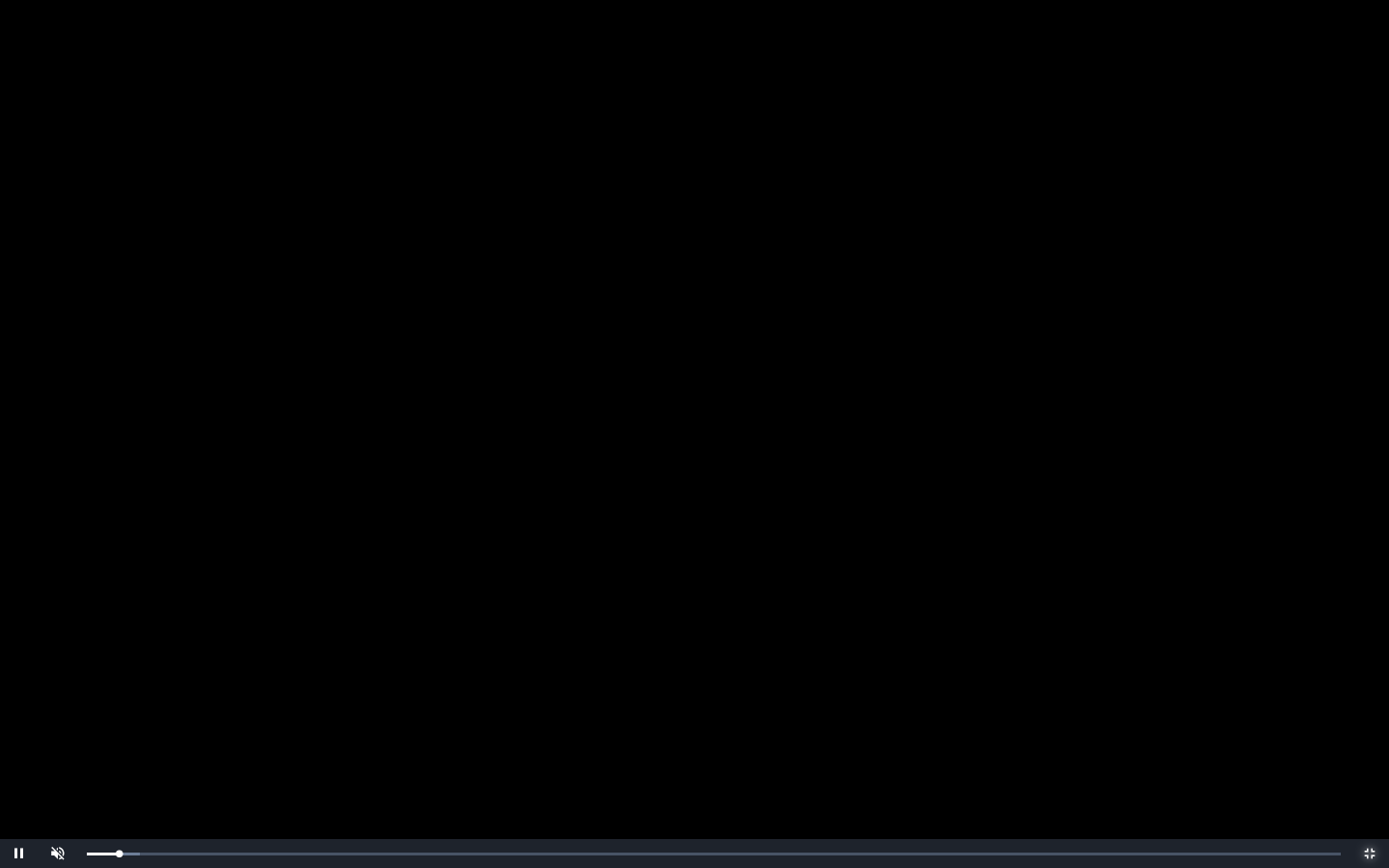click on "0:01:21" at bounding box center [0, 0] 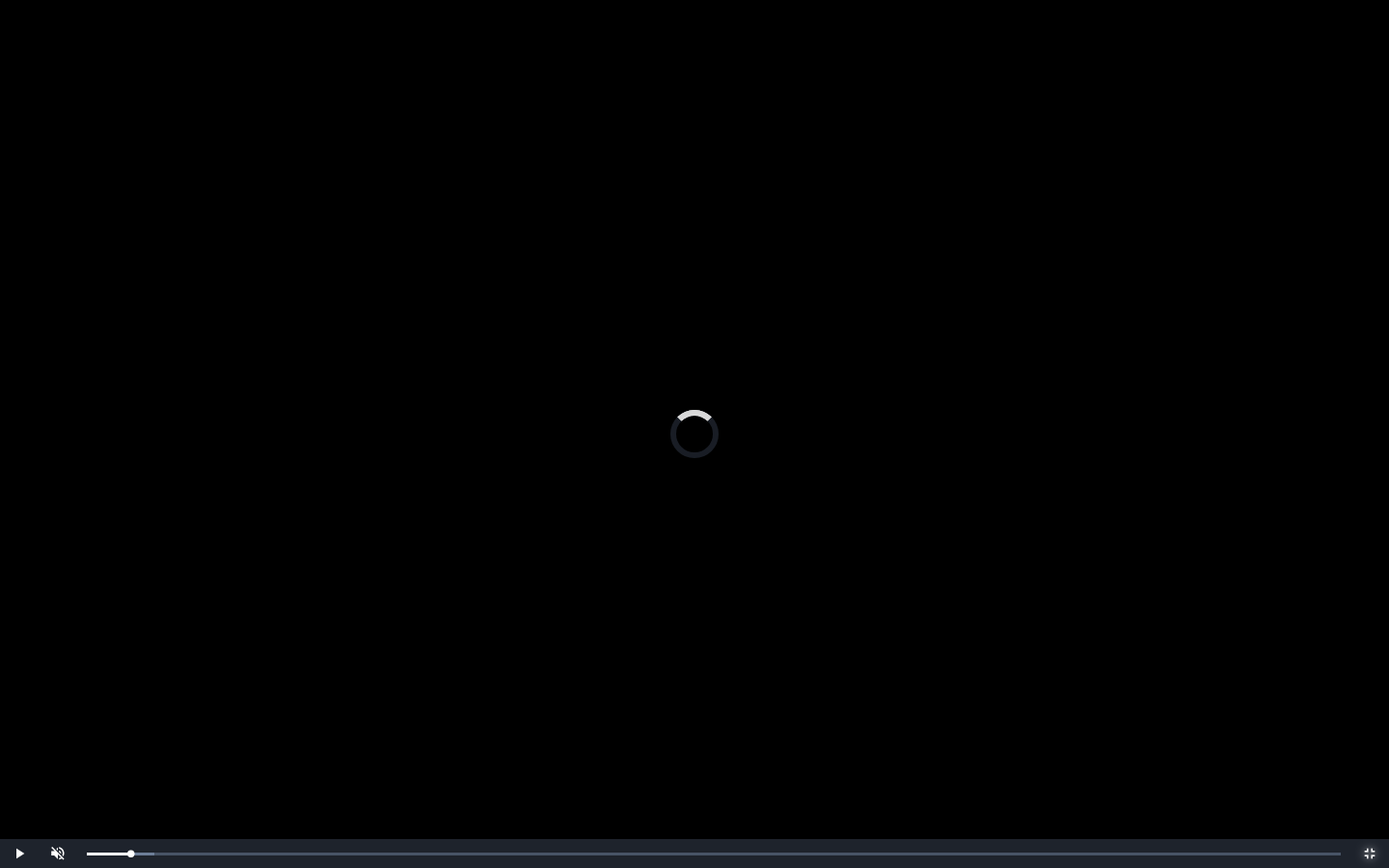 click on "0:02:32 Progress : 0%" at bounding box center [109, 854] 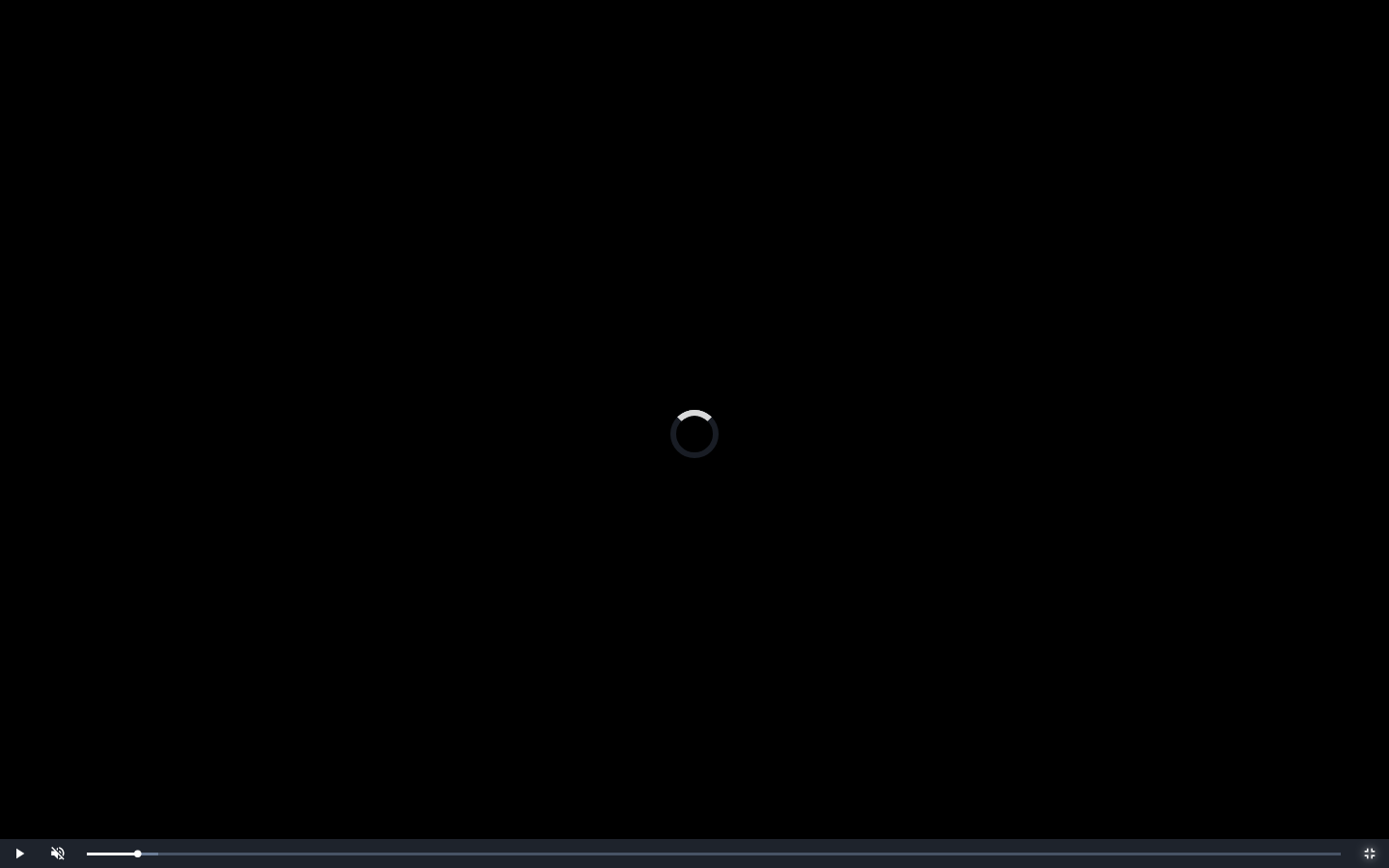 click on "0:02:46 Progress : 0%" at bounding box center (112, 854) 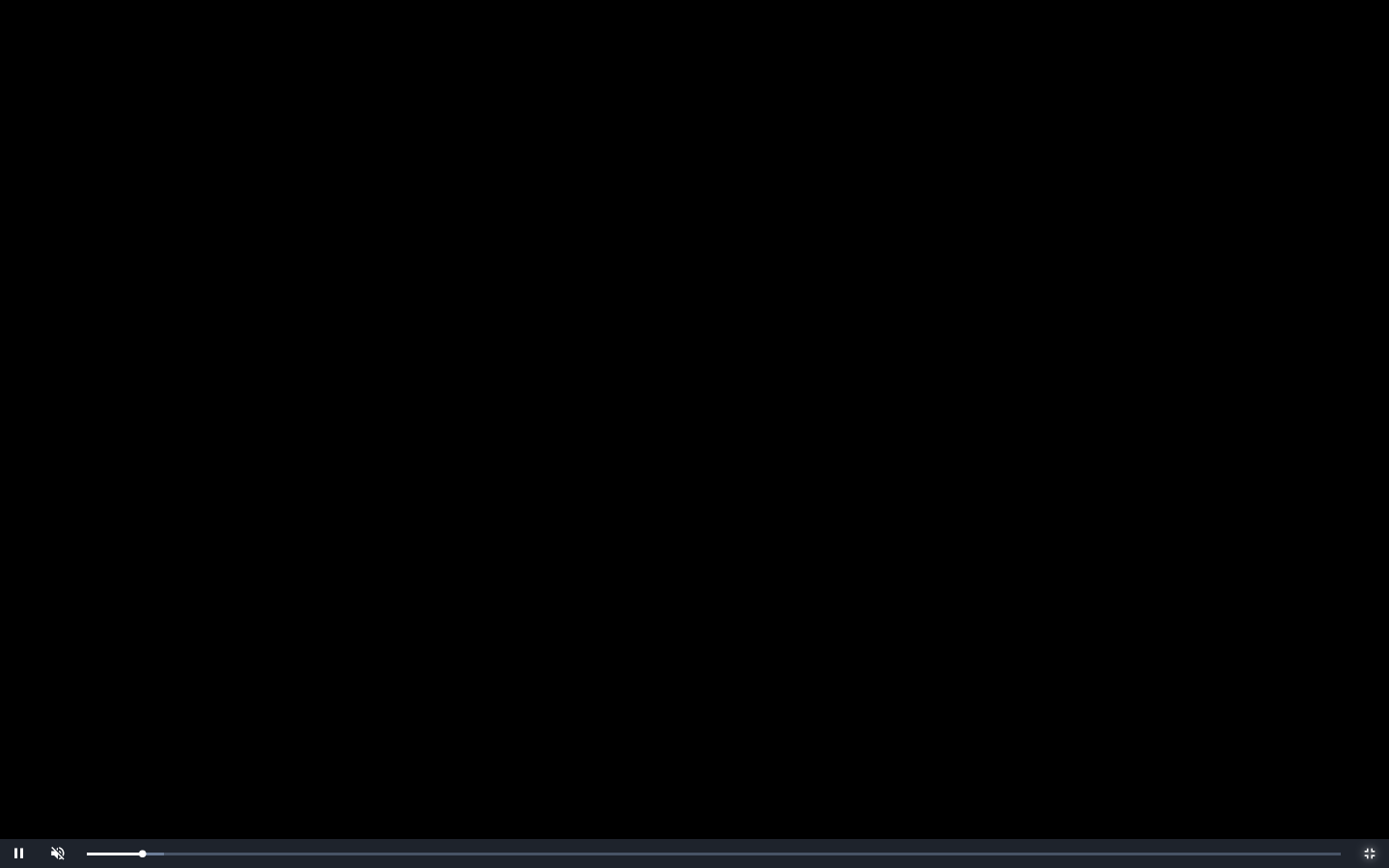 click on "0:02:48 Progress : 0%" at bounding box center [115, 854] 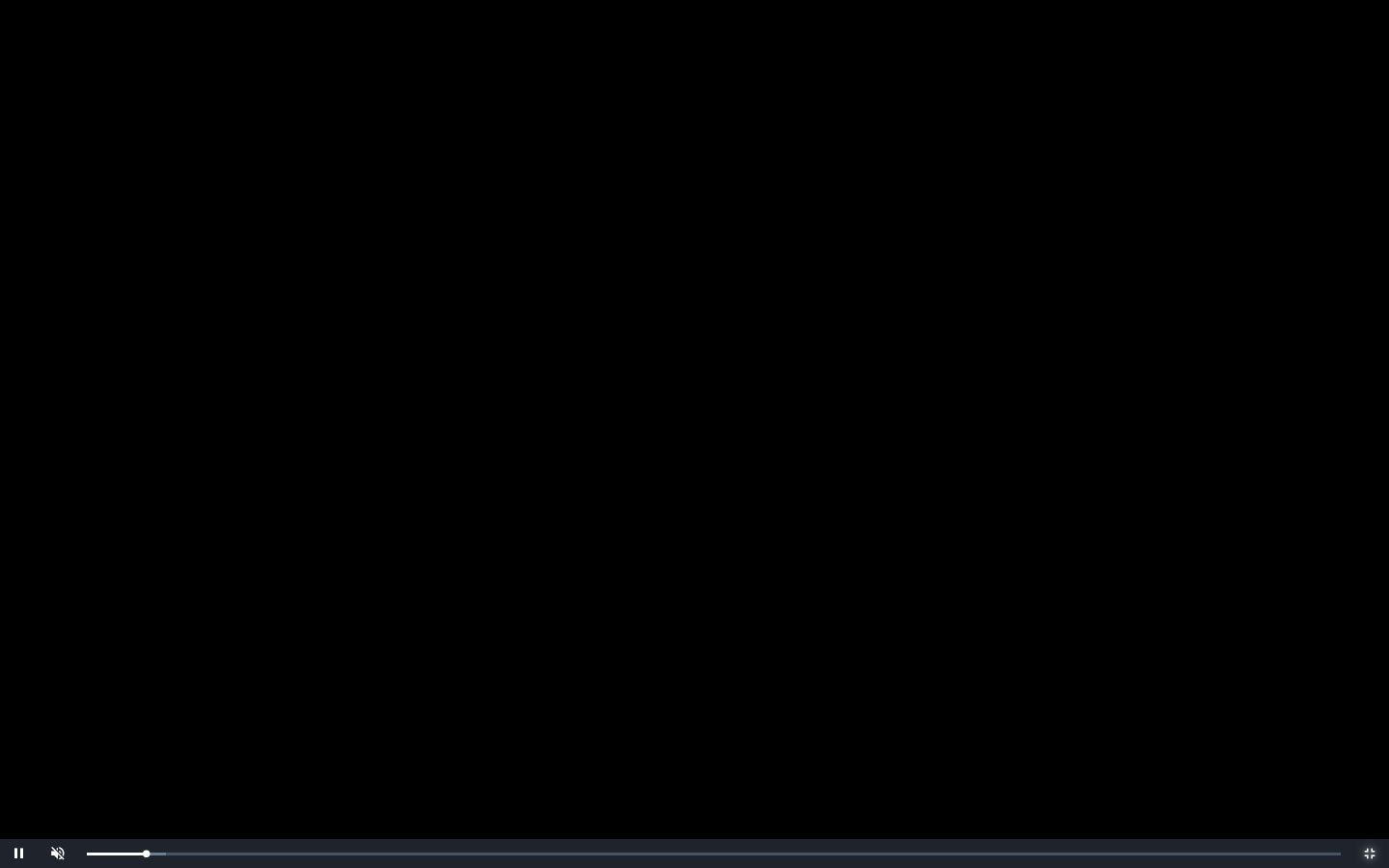 click on "Loaded : 0% 0:03:24 0:02:59 Progress : 0%" at bounding box center [714, 854] 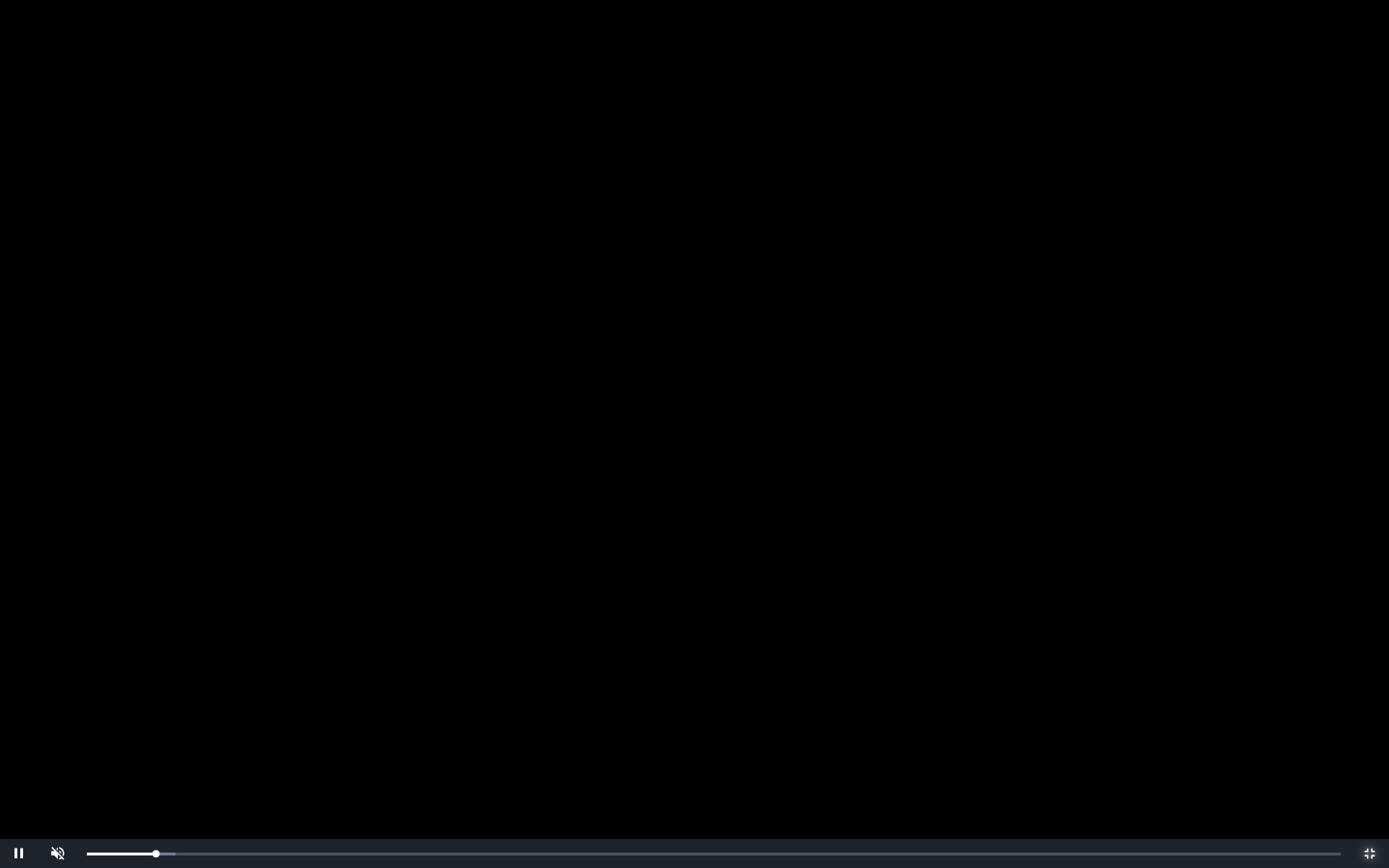 click on "0:03:29 Progress : 0%" at bounding box center [122, 854] 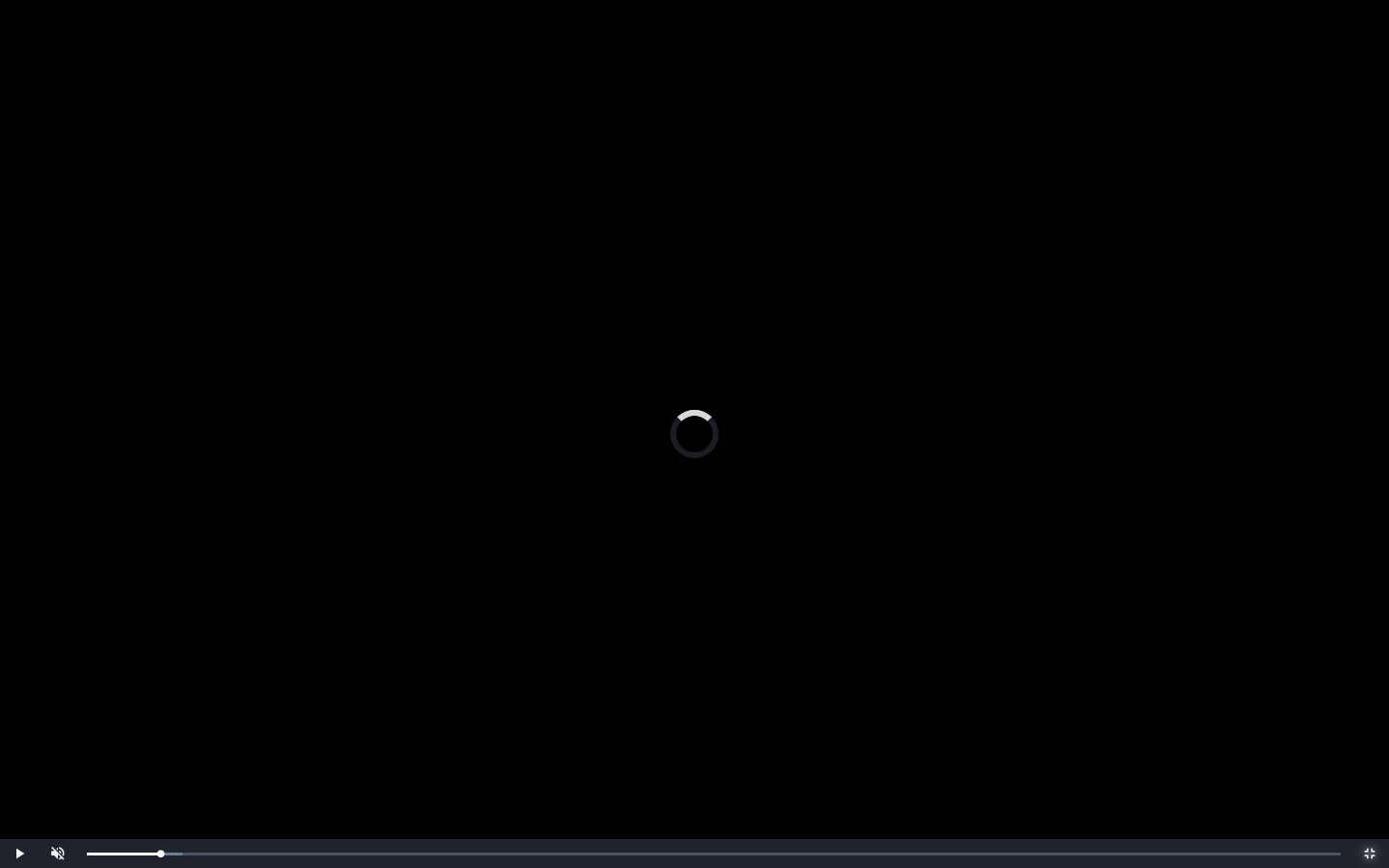 click on "0:03:59 Progress : 0%" at bounding box center [123, 854] 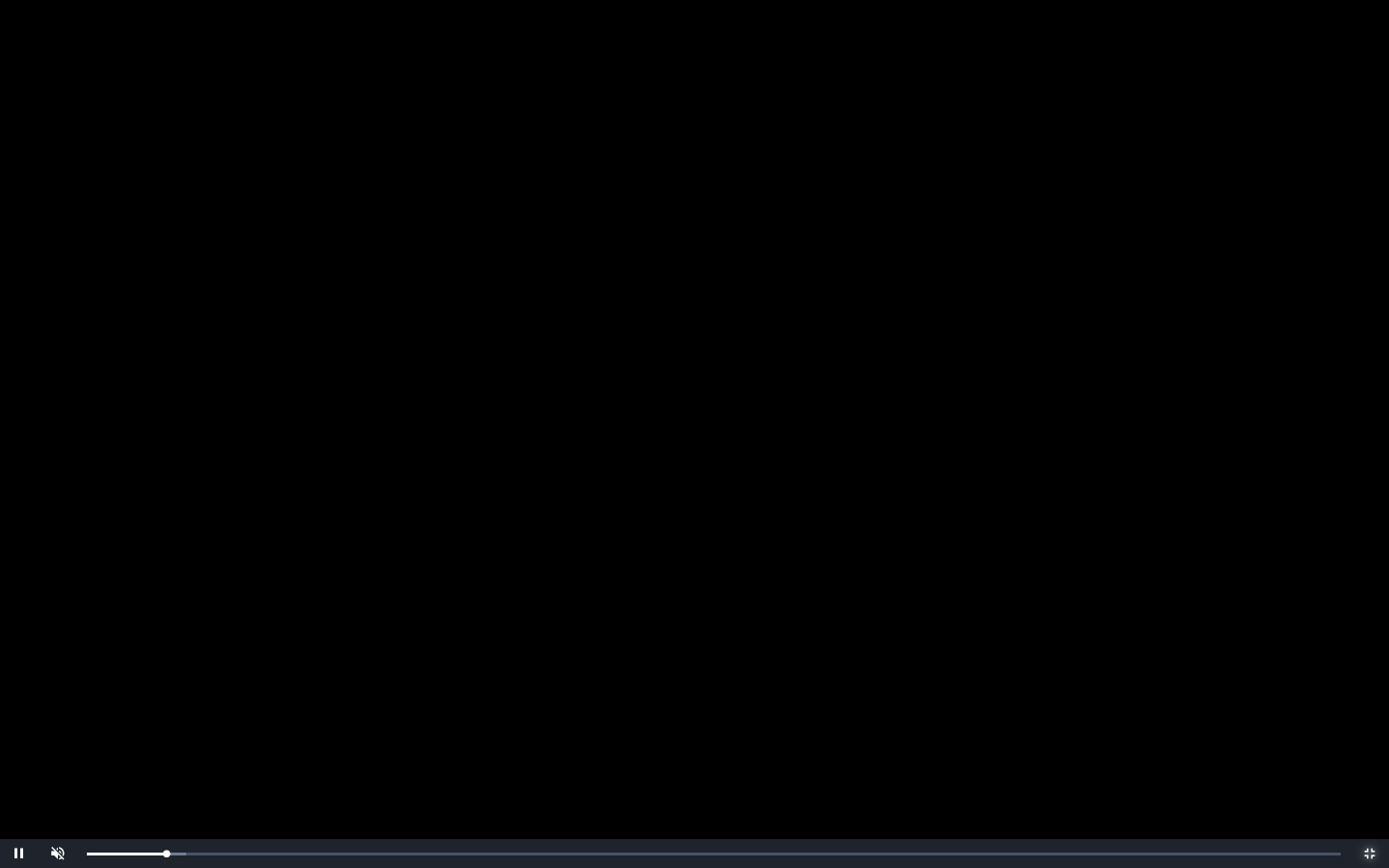 click on "0:04:00 Progress : 0%" at bounding box center [126, 854] 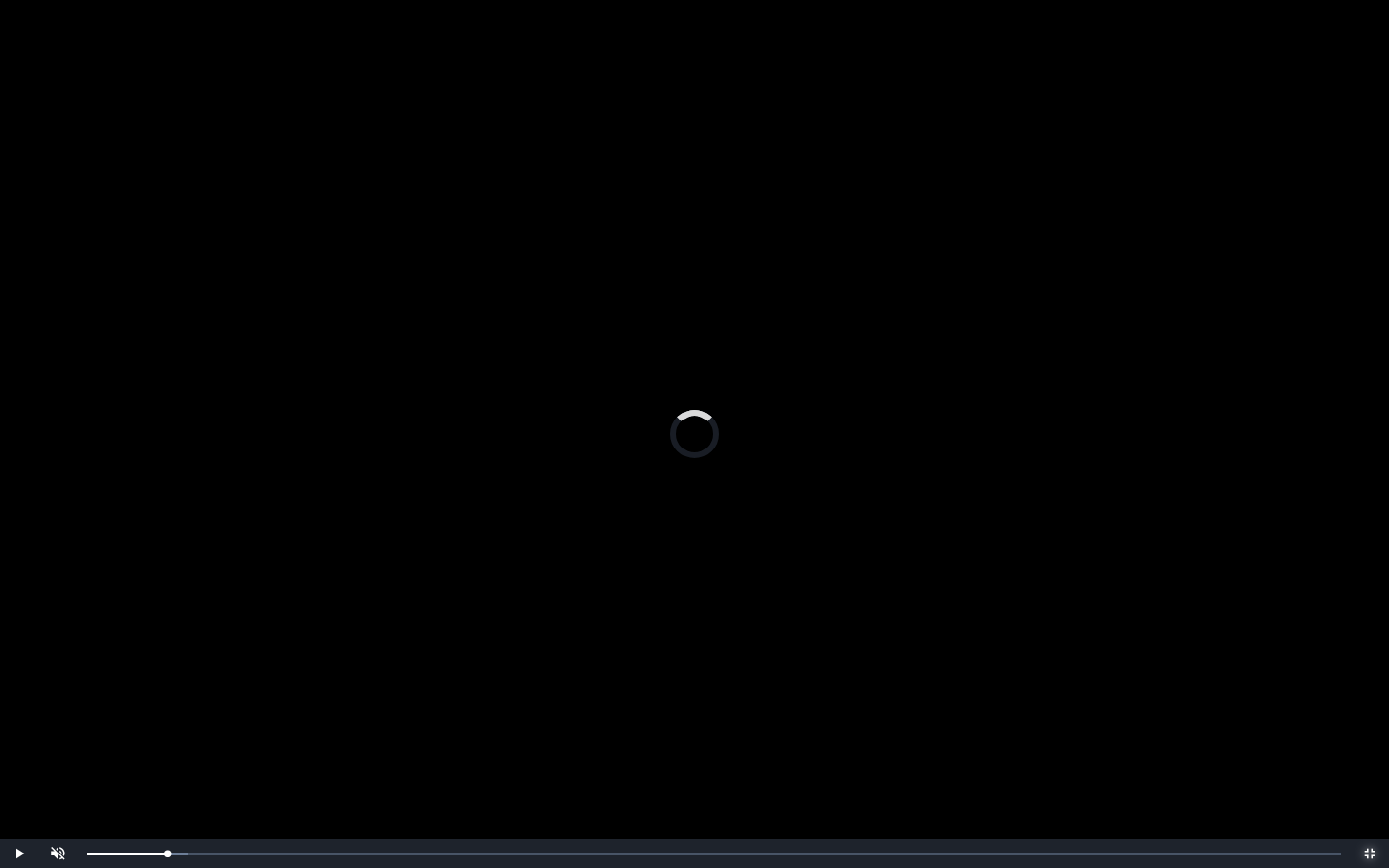 click on "0:04:20 Progress : 0%" at bounding box center [126, 854] 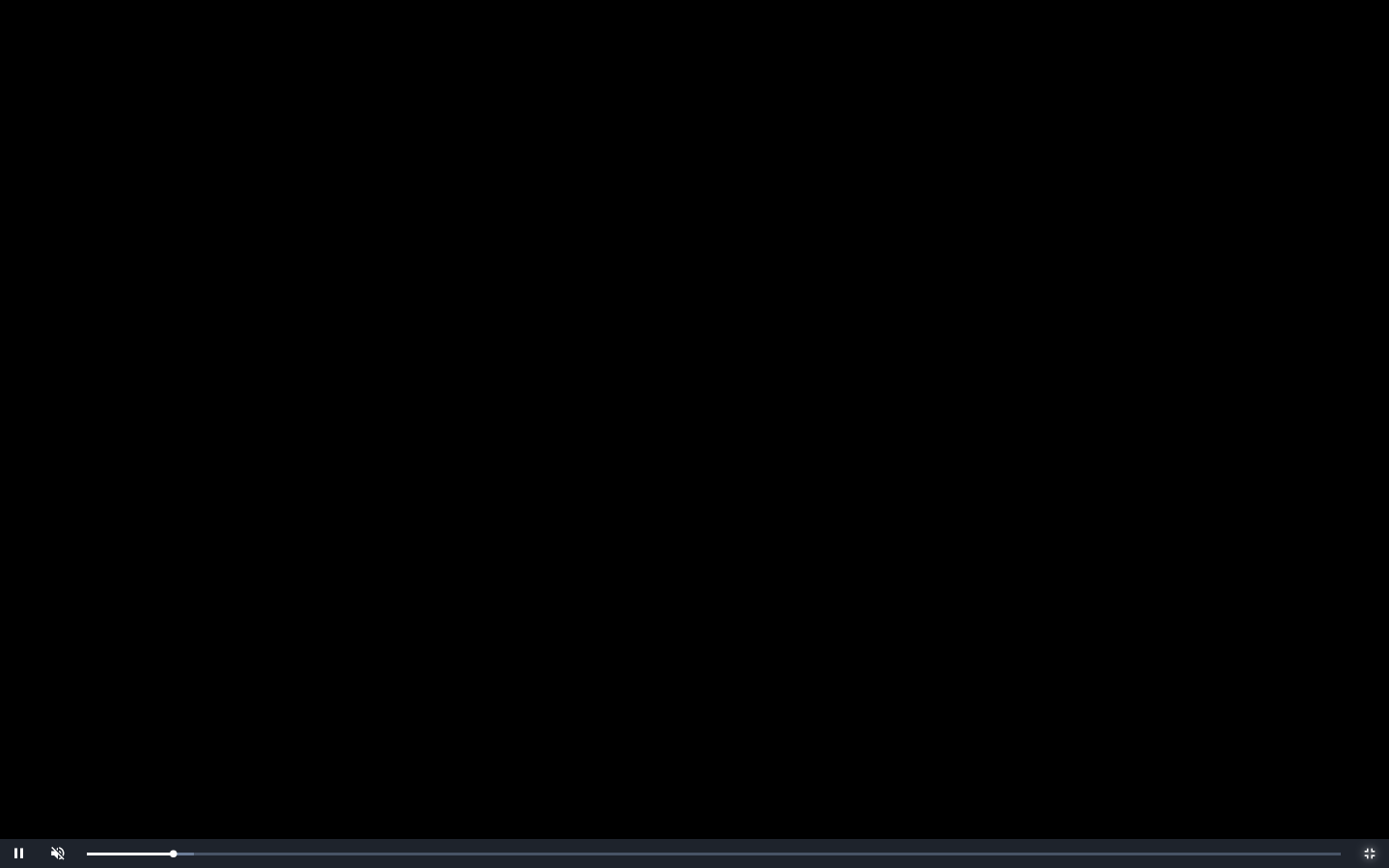 click on "0:04:21 Progress : 0%" at bounding box center (129, 854) 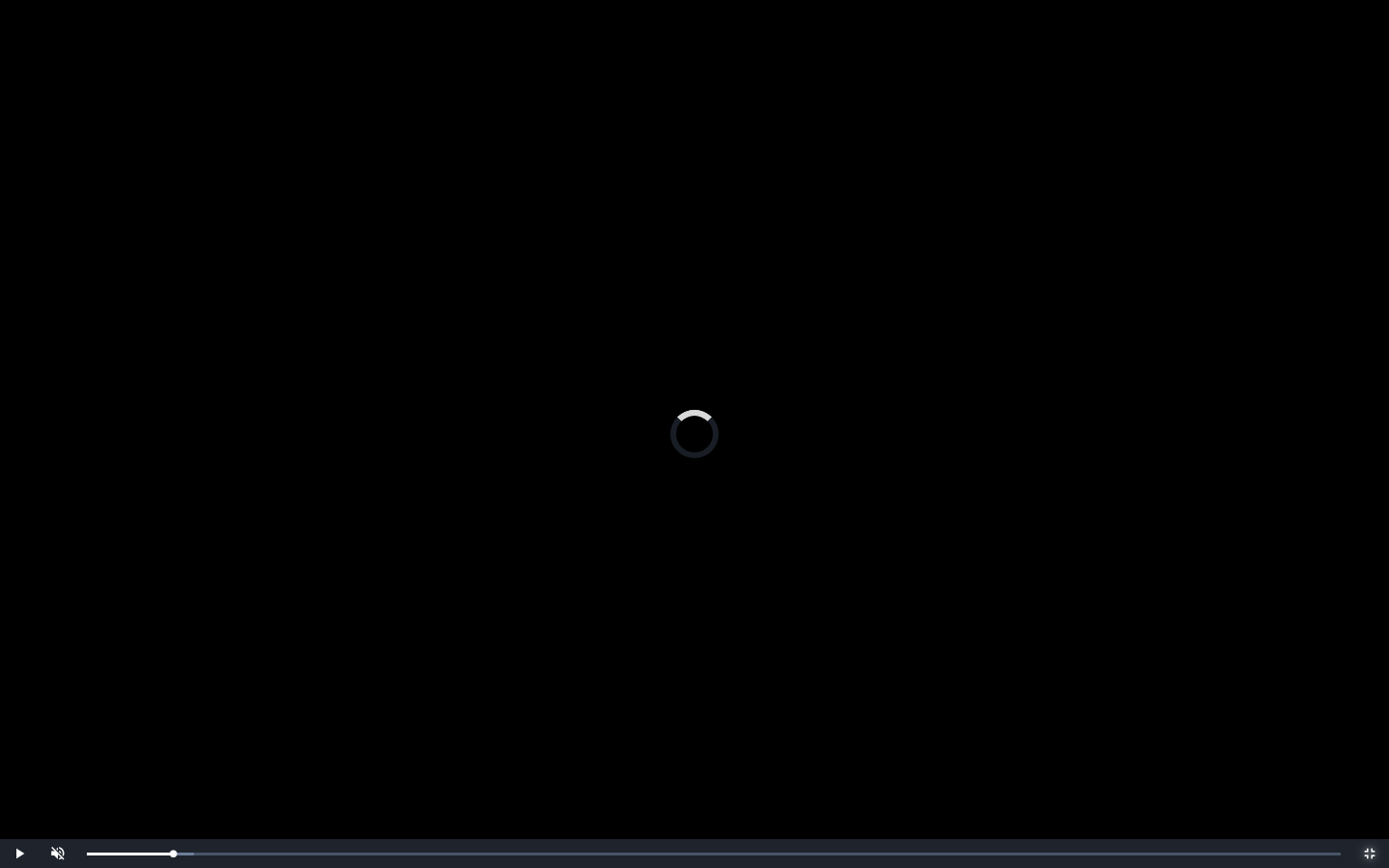 click on "0:04:21 Progress : 0%" at bounding box center [129, 854] 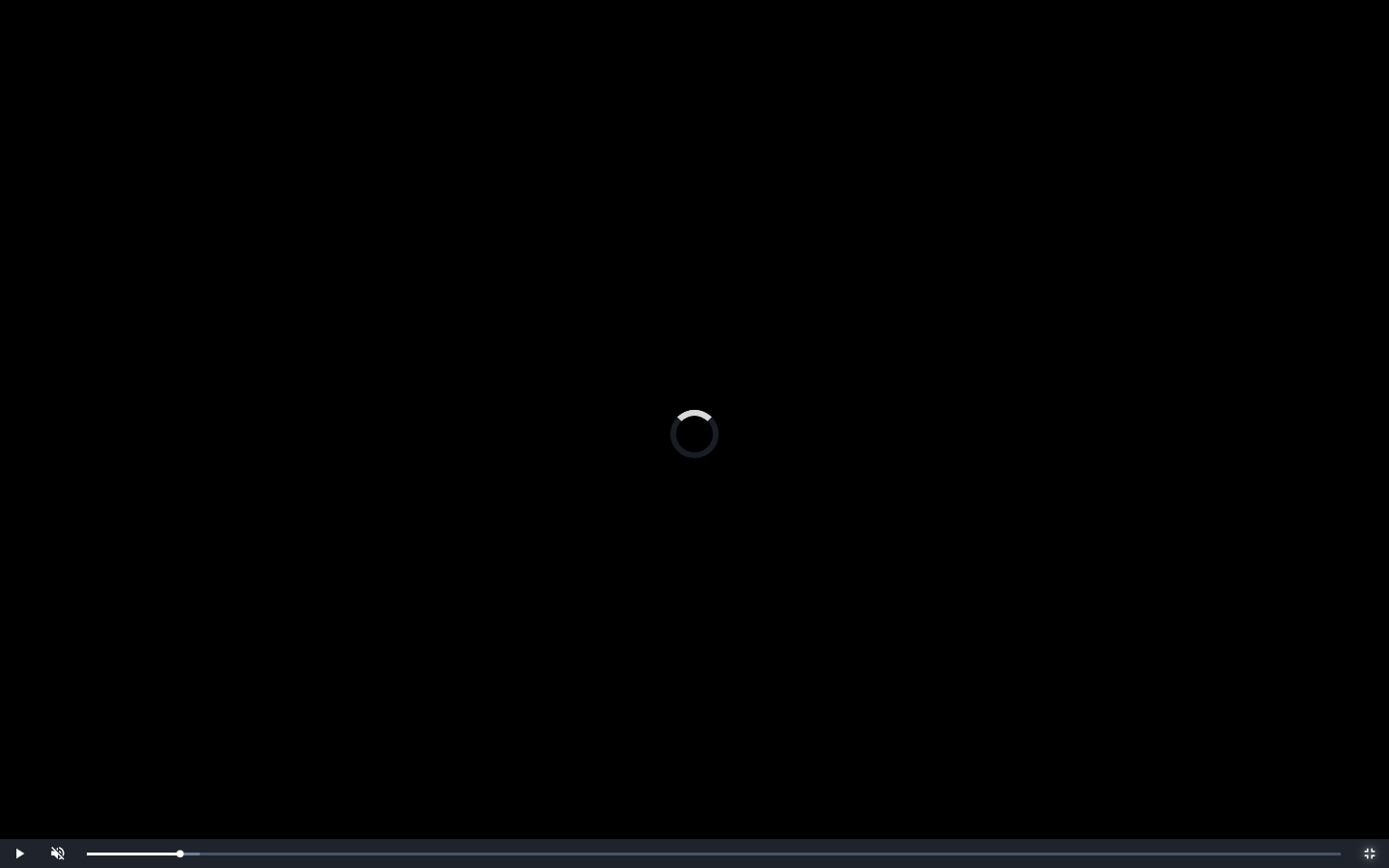 click on "0:04:58 Progress : 0%" at bounding box center (133, 854) 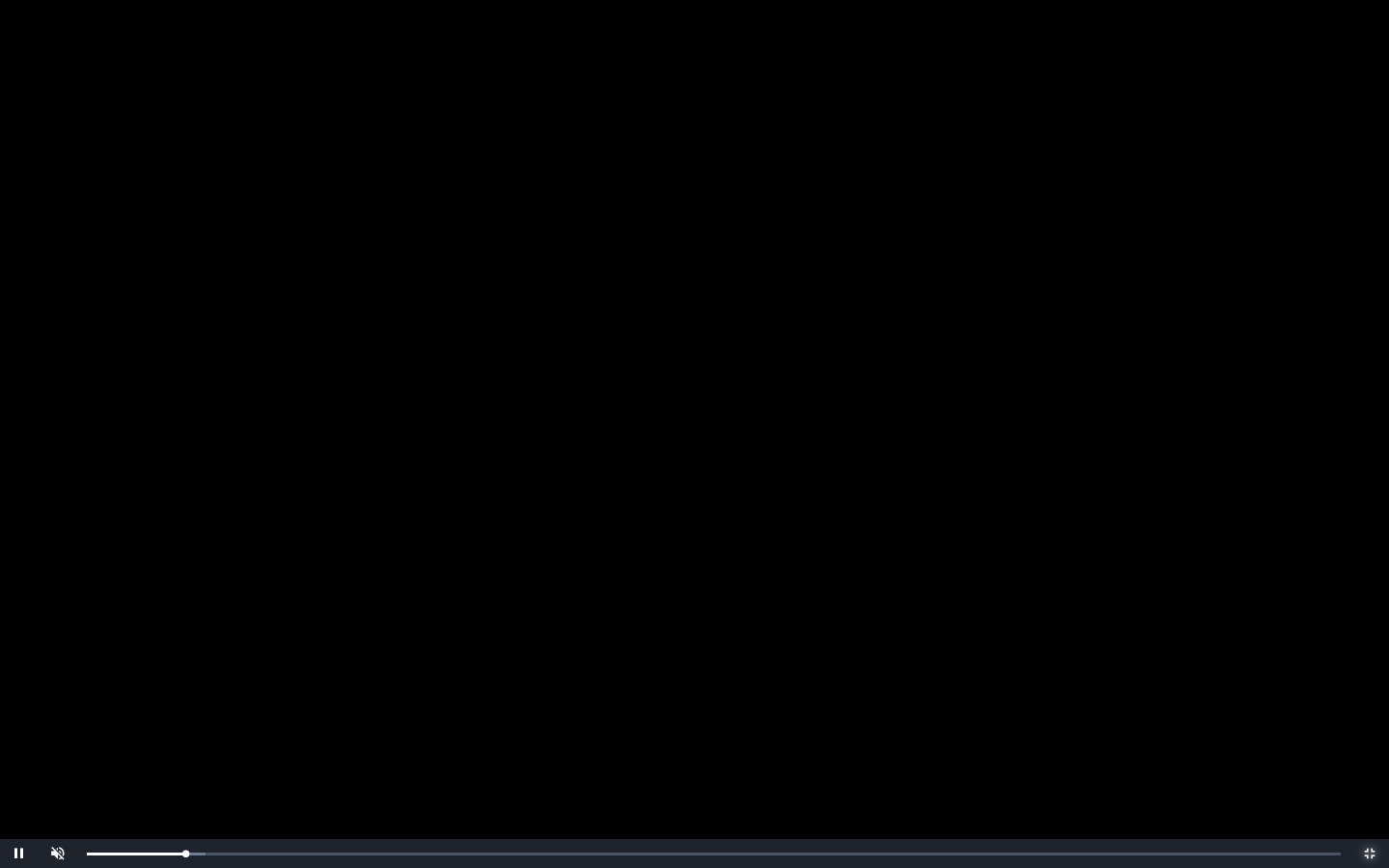 click on "0:04:59 Progress : 0%" at bounding box center [136, 854] 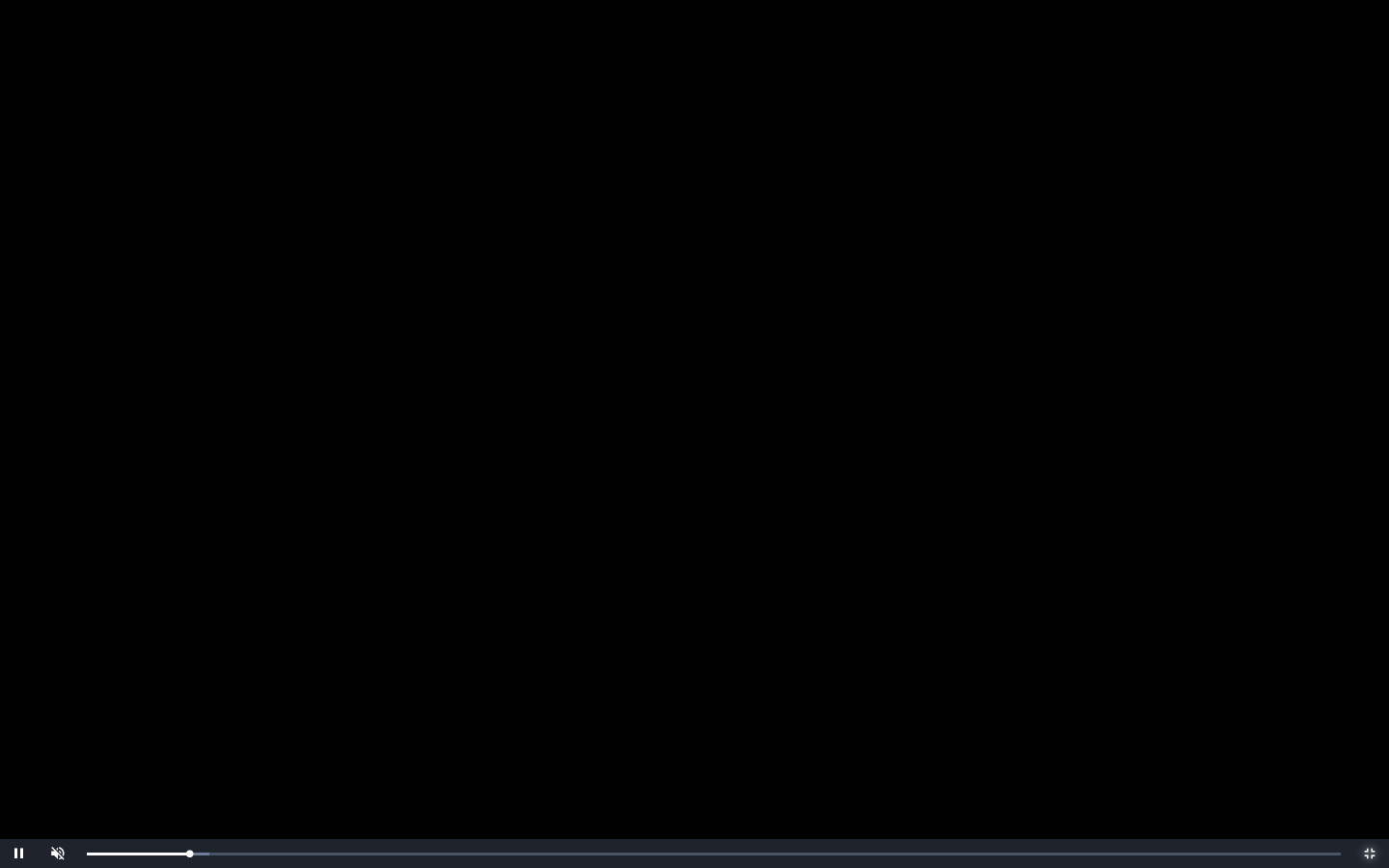 click on "Loaded : 0% 0:05:33 0:05:10 Progress : 0%" at bounding box center [714, 854] 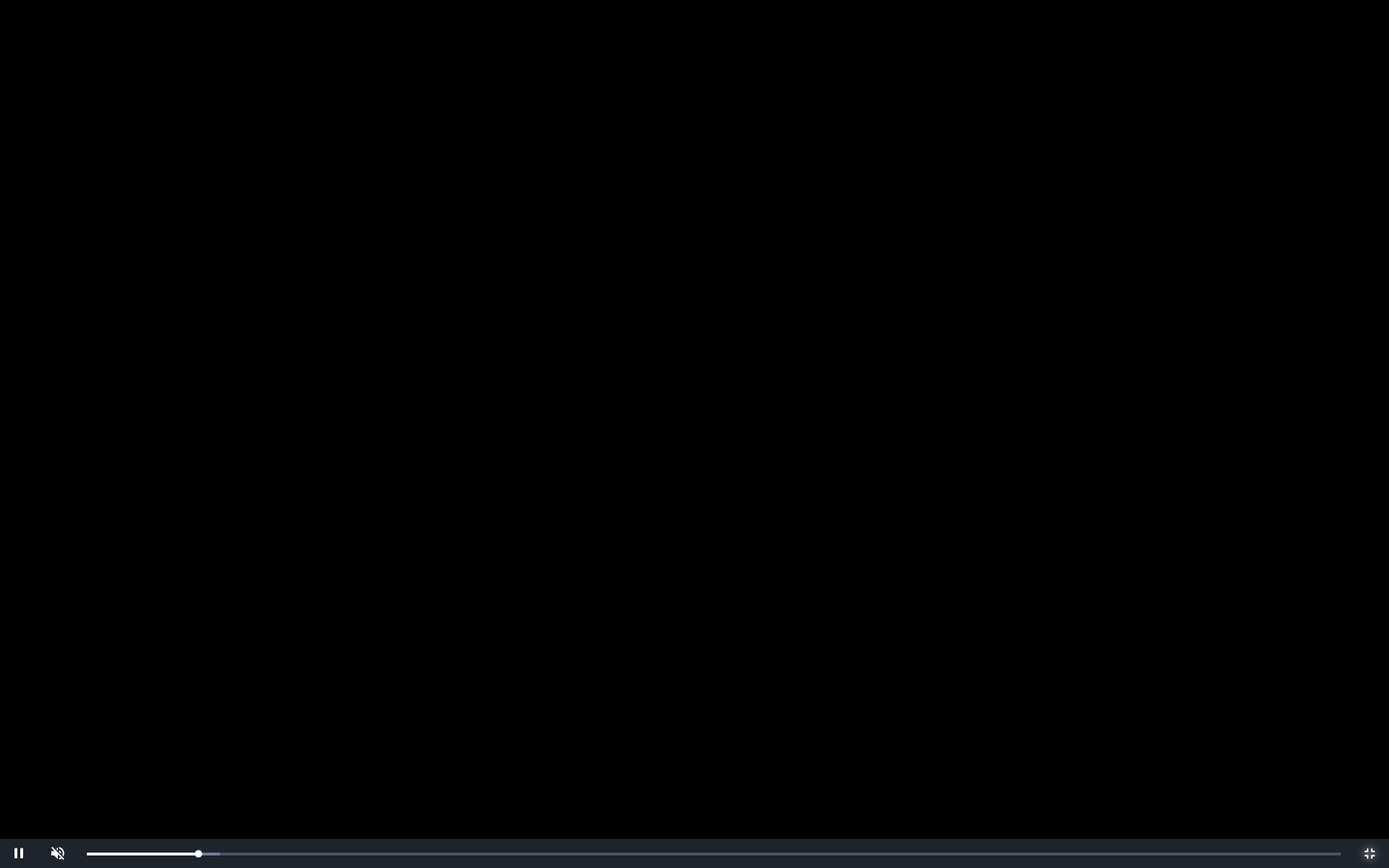 click on "0:00:43" at bounding box center (0, 0) 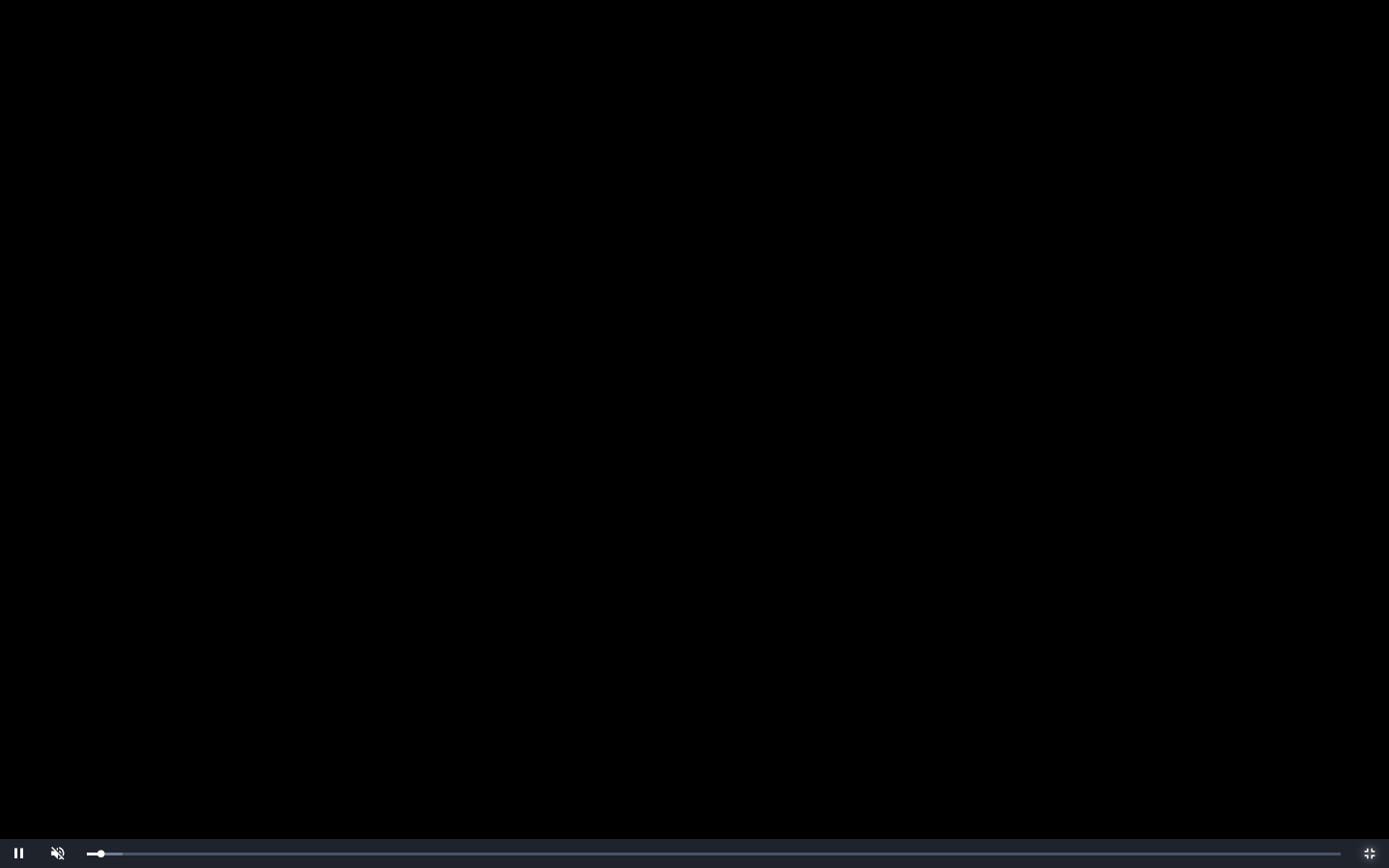 click on "0:00:42 Progress : 0%" at bounding box center (94, 854) 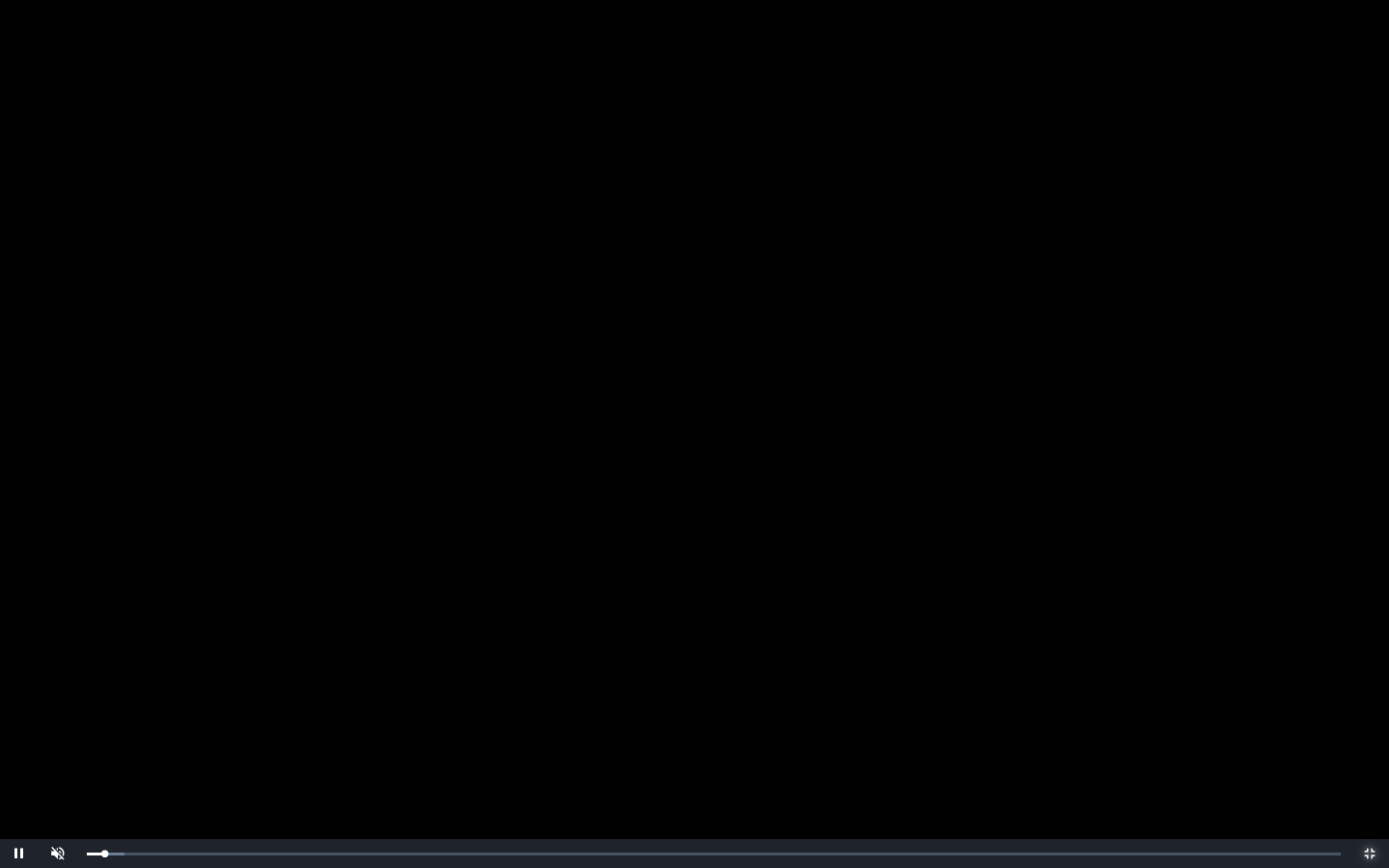 click on "0:00:53 Progress : 0%" at bounding box center (95, 854) 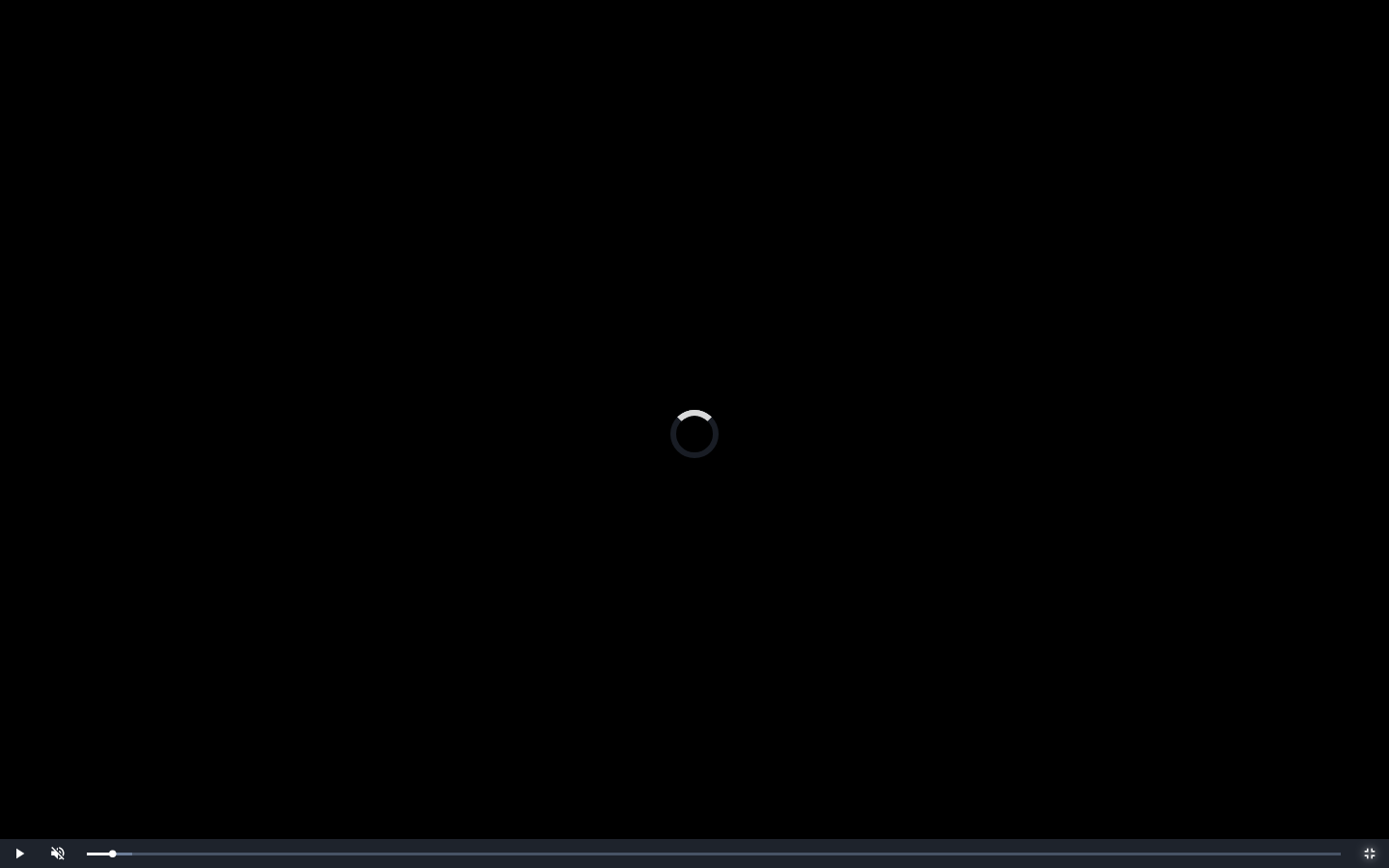 click on "0:01:33 Progress : 0%" at bounding box center [99, 854] 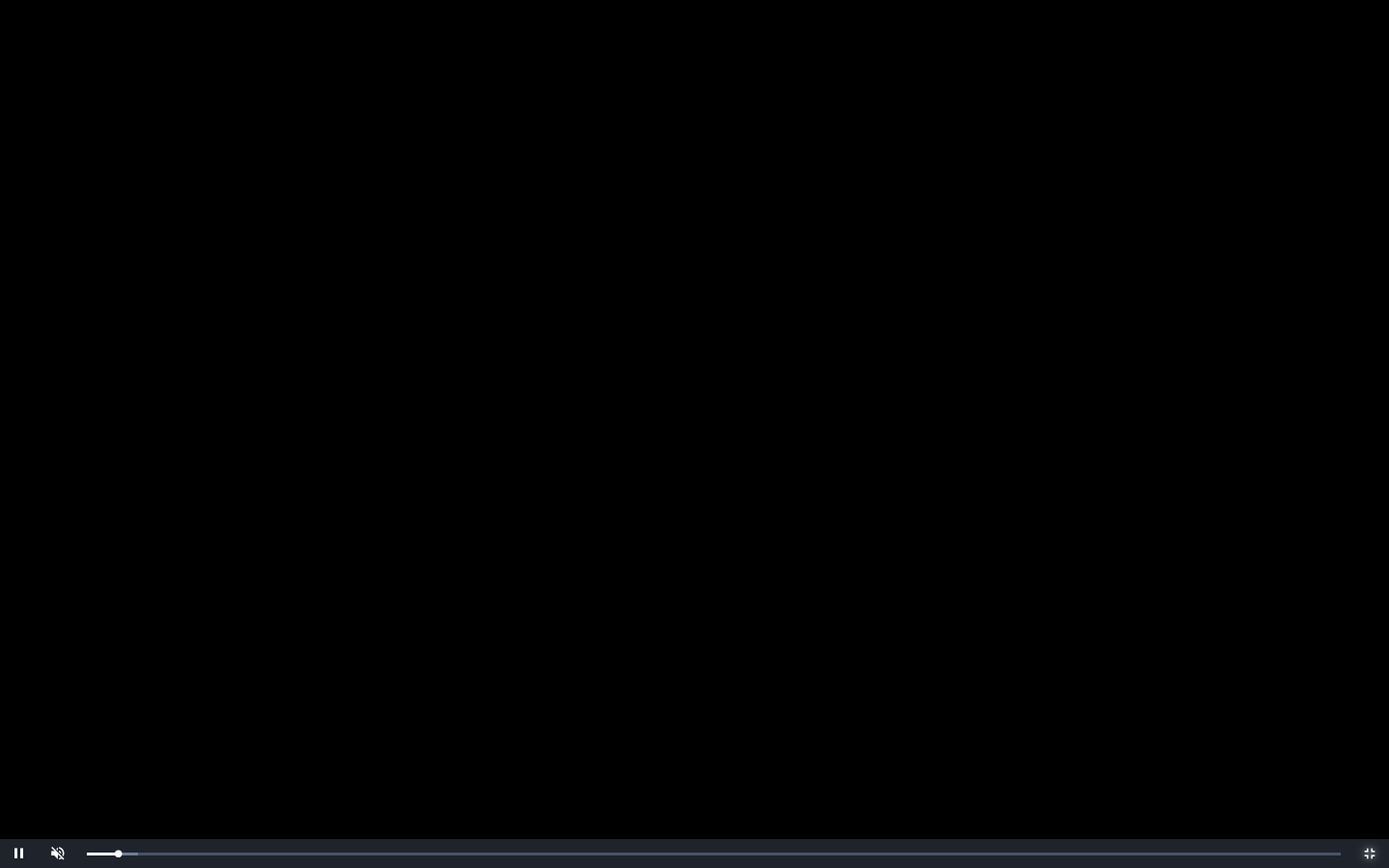 click on "0:01:34 Progress : 0%" at bounding box center (102, 854) 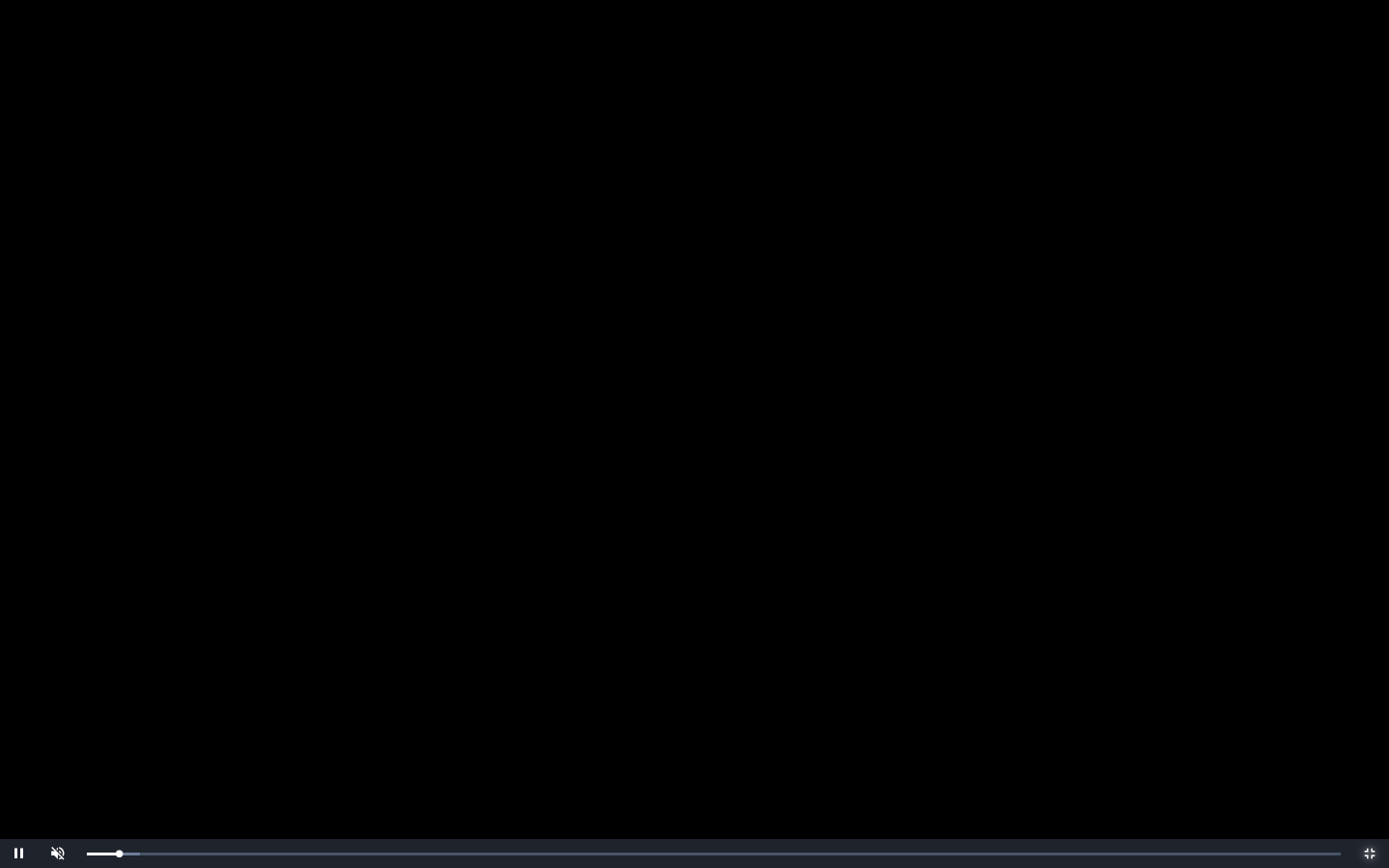 click on "0:01:36 Progress : 0%" at bounding box center (102, 854) 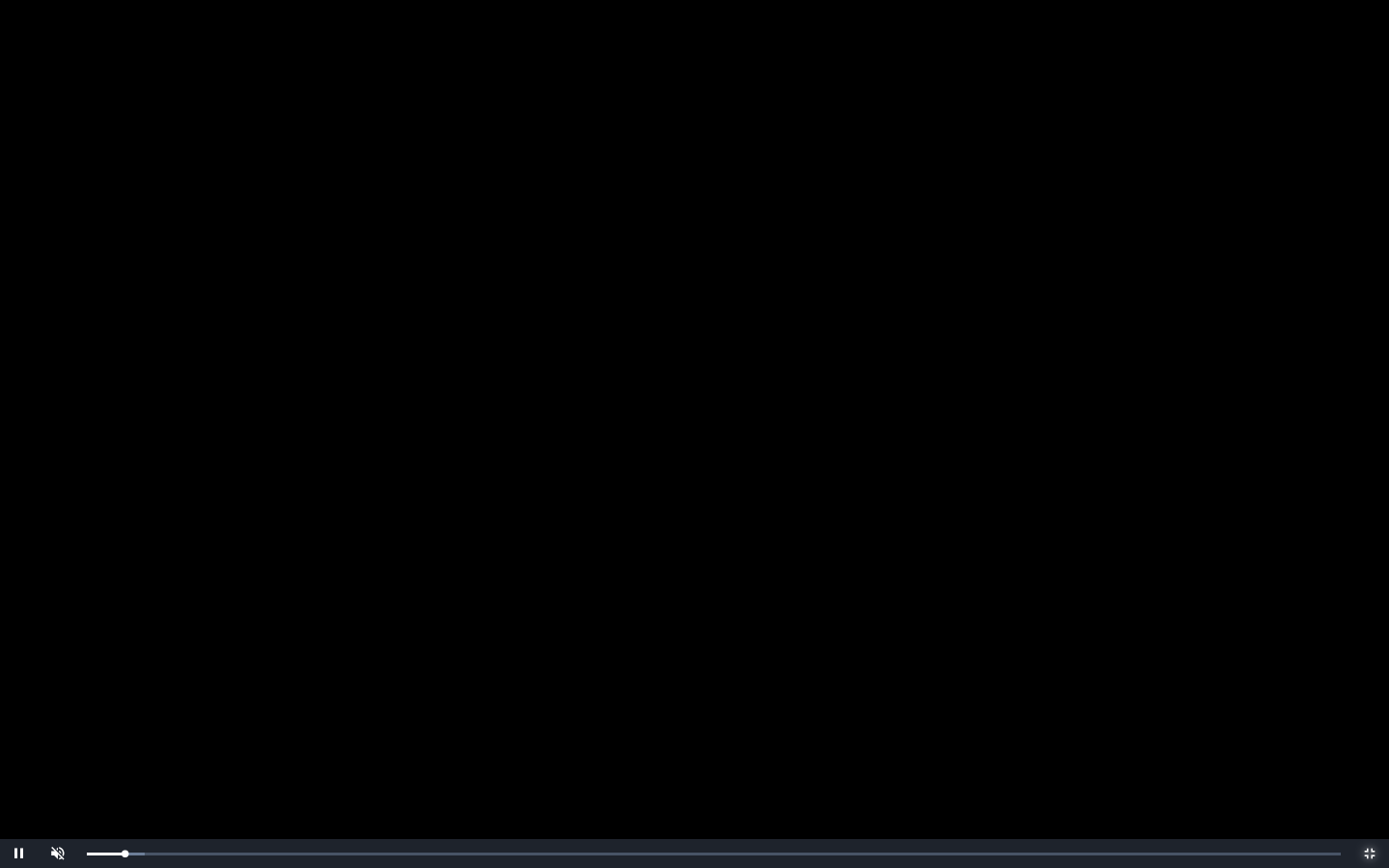 click on "0:01:54 Progress : 0%" at bounding box center [105, 854] 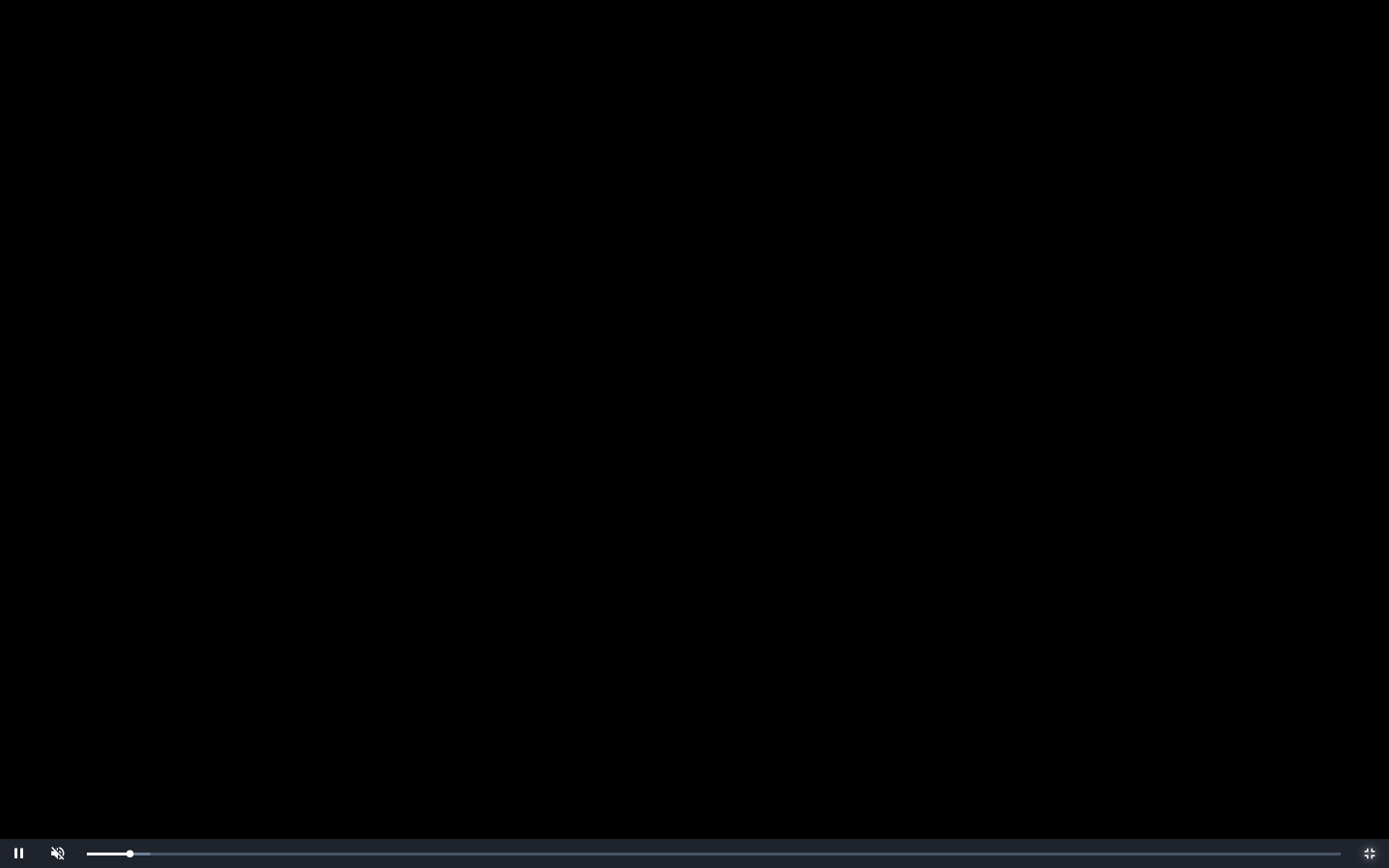 click on "0:02:09 Progress : 0%" at bounding box center [108, 854] 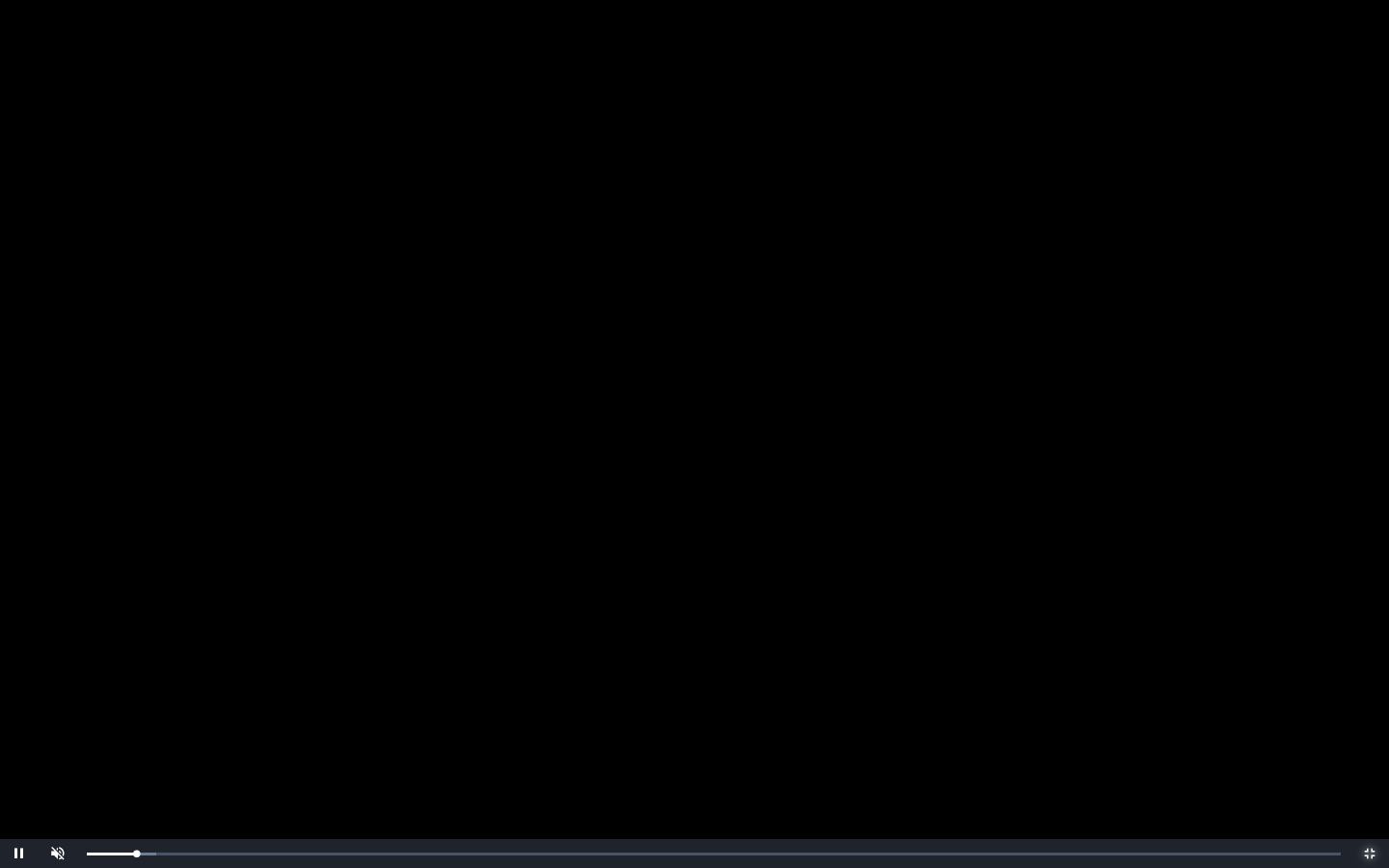 click on "0:02:29 Progress : 0%" at bounding box center (111, 854) 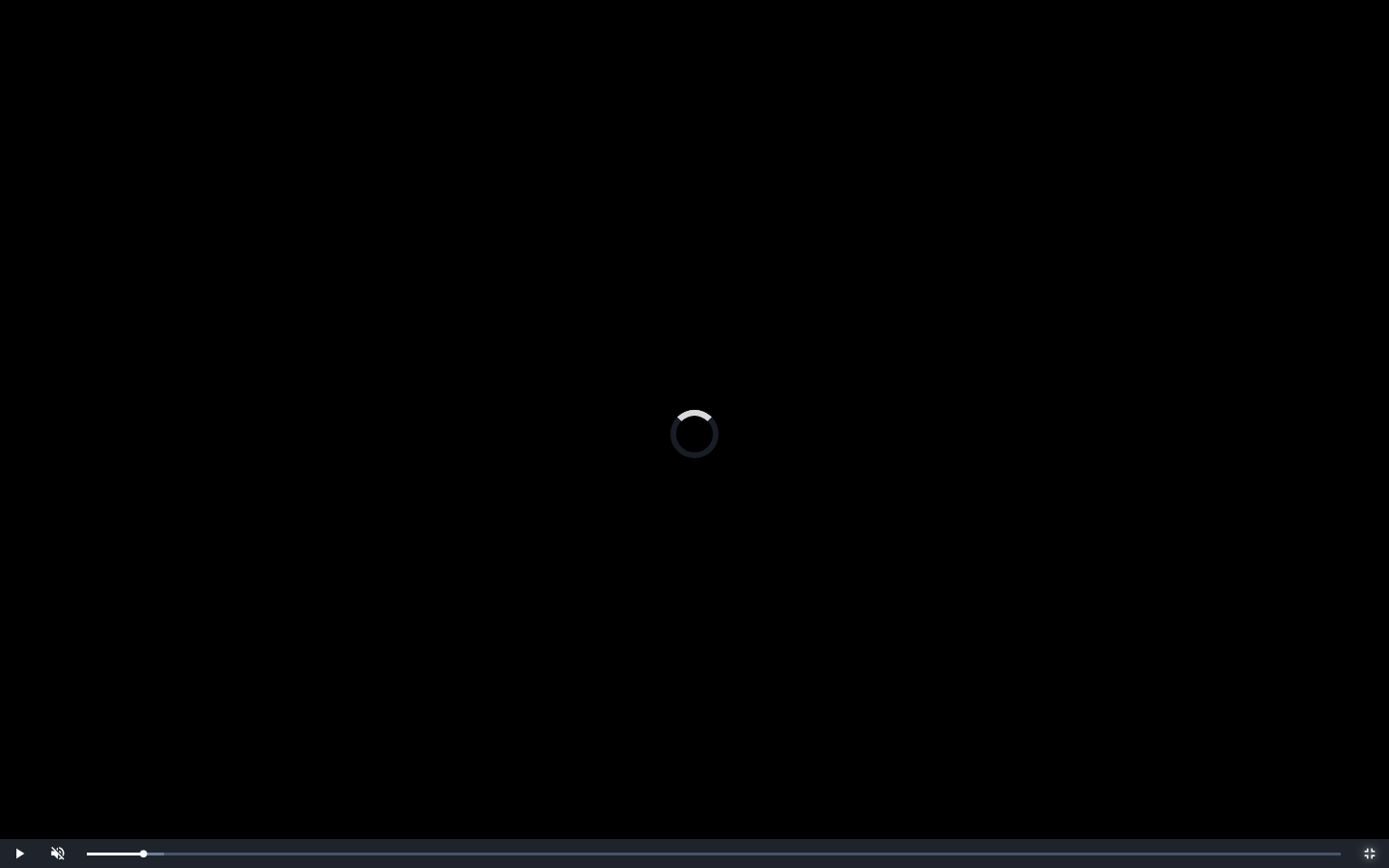 click on "0:03:04 Progress : 0%" at bounding box center (115, 854) 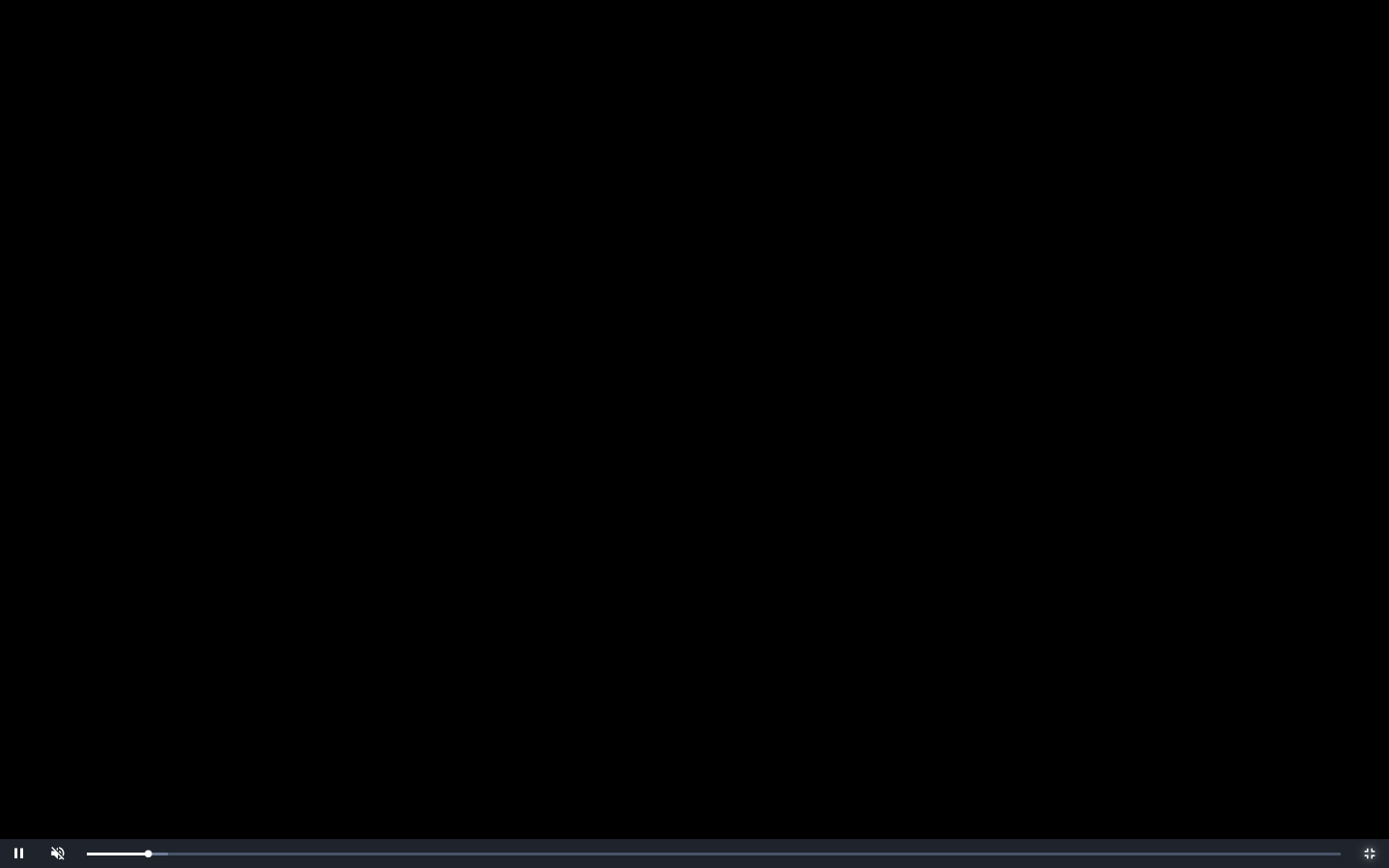 click on "0:03:04 Progress : 0%" at bounding box center (117, 854) 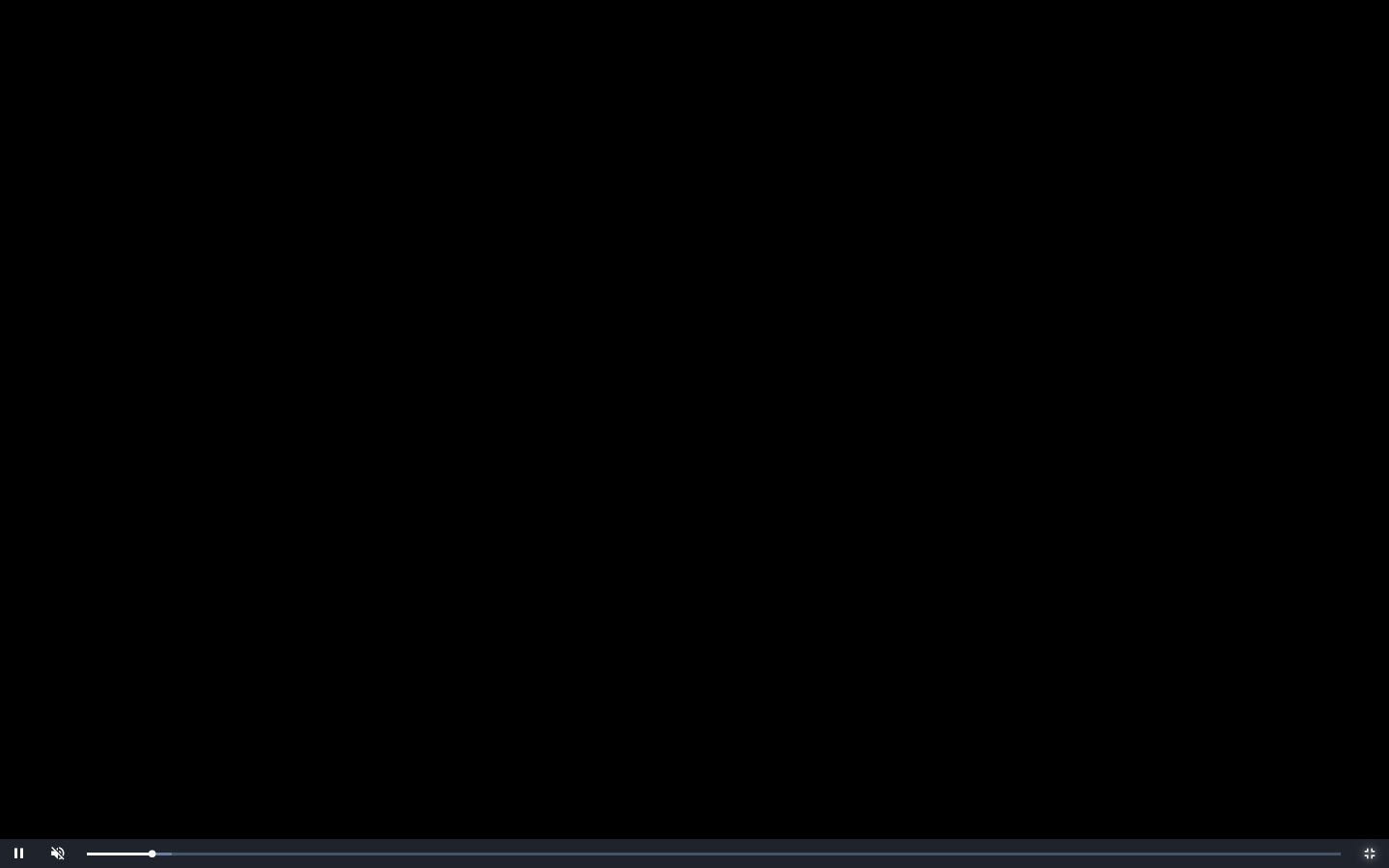 click on "0:03:16 Progress : 0%" at bounding box center (119, 854) 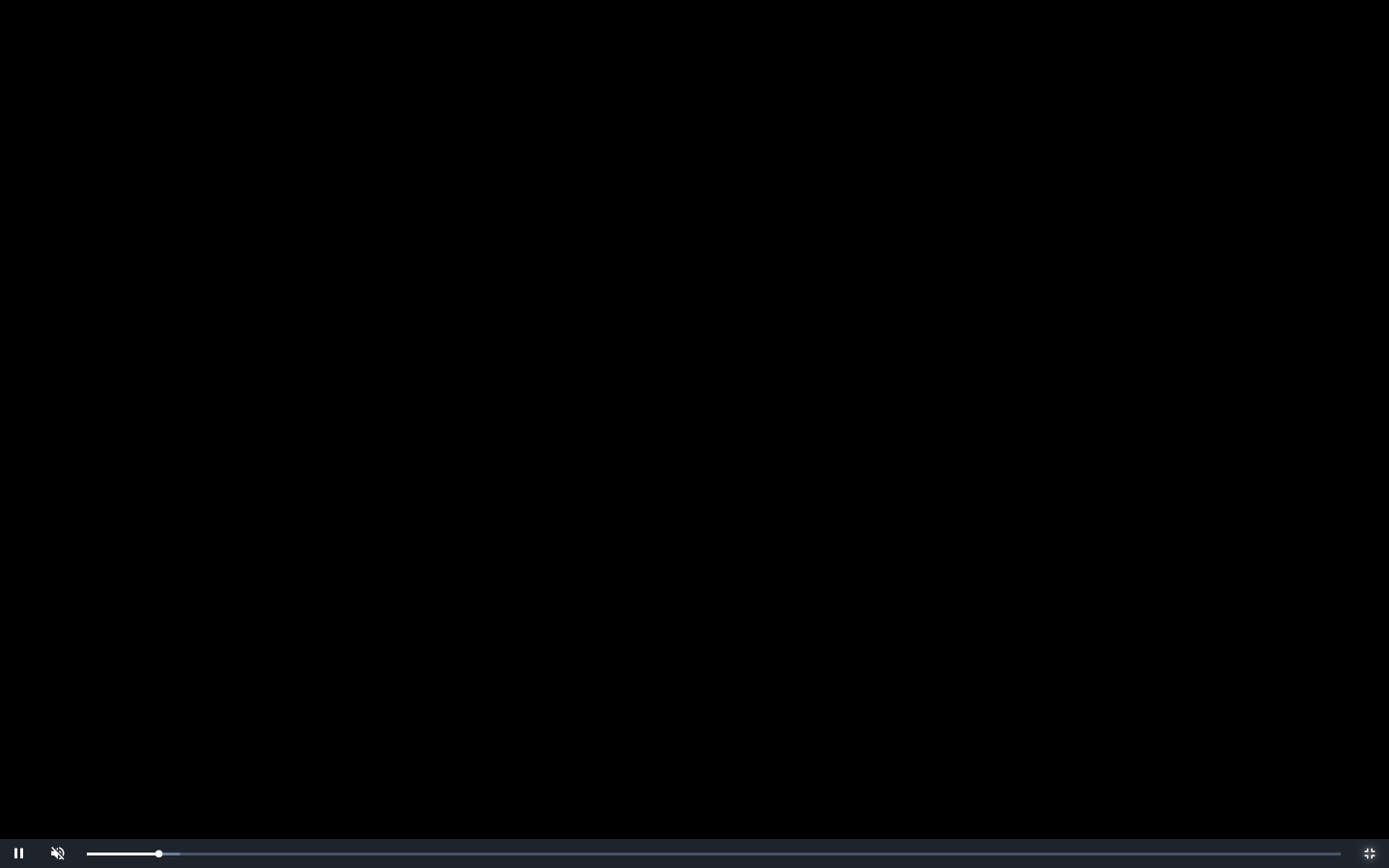 click on "0:03:37 Progress : 0%" at bounding box center (123, 854) 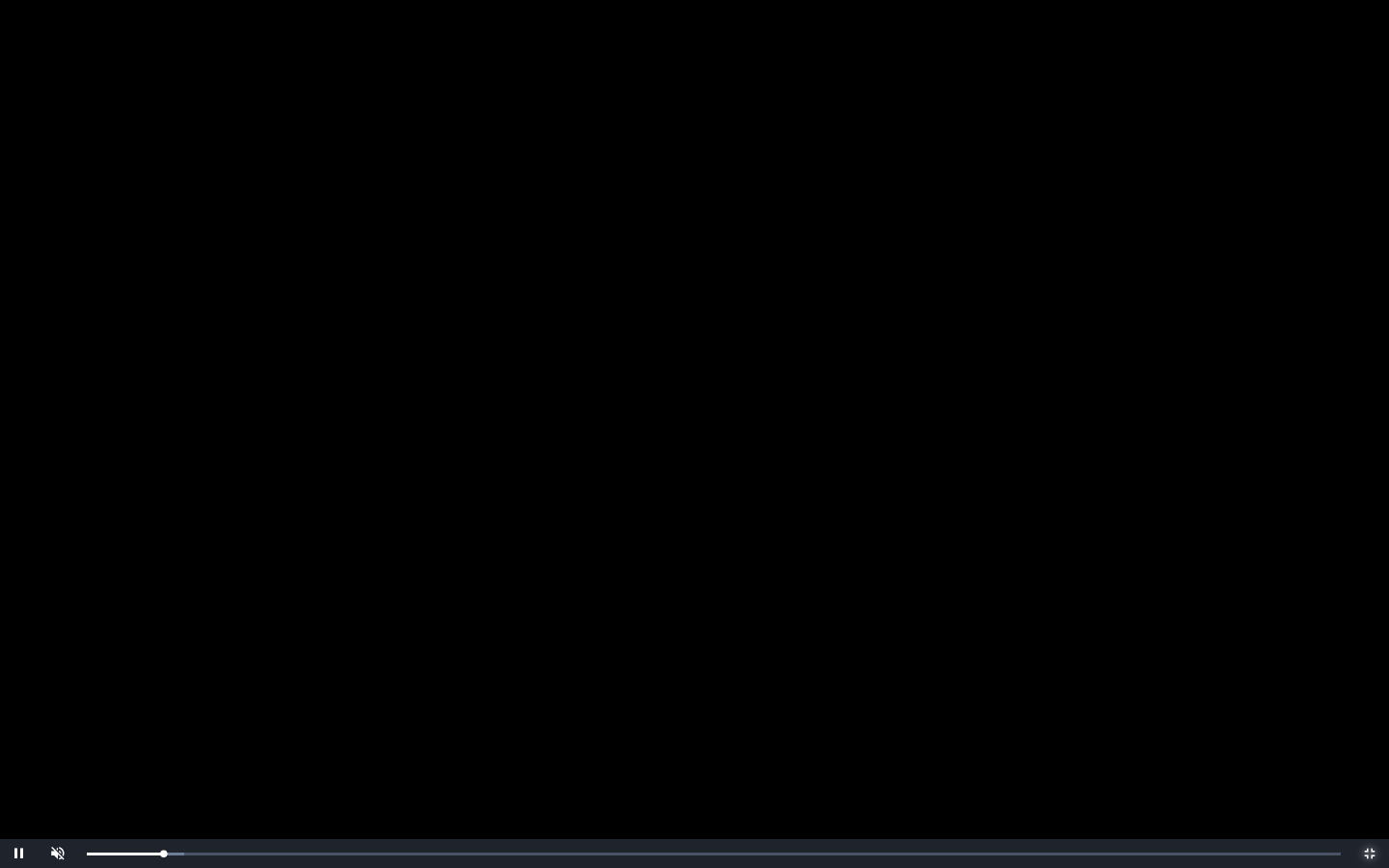 click on "0:03:51 Progress : 0%" at bounding box center (124, 854) 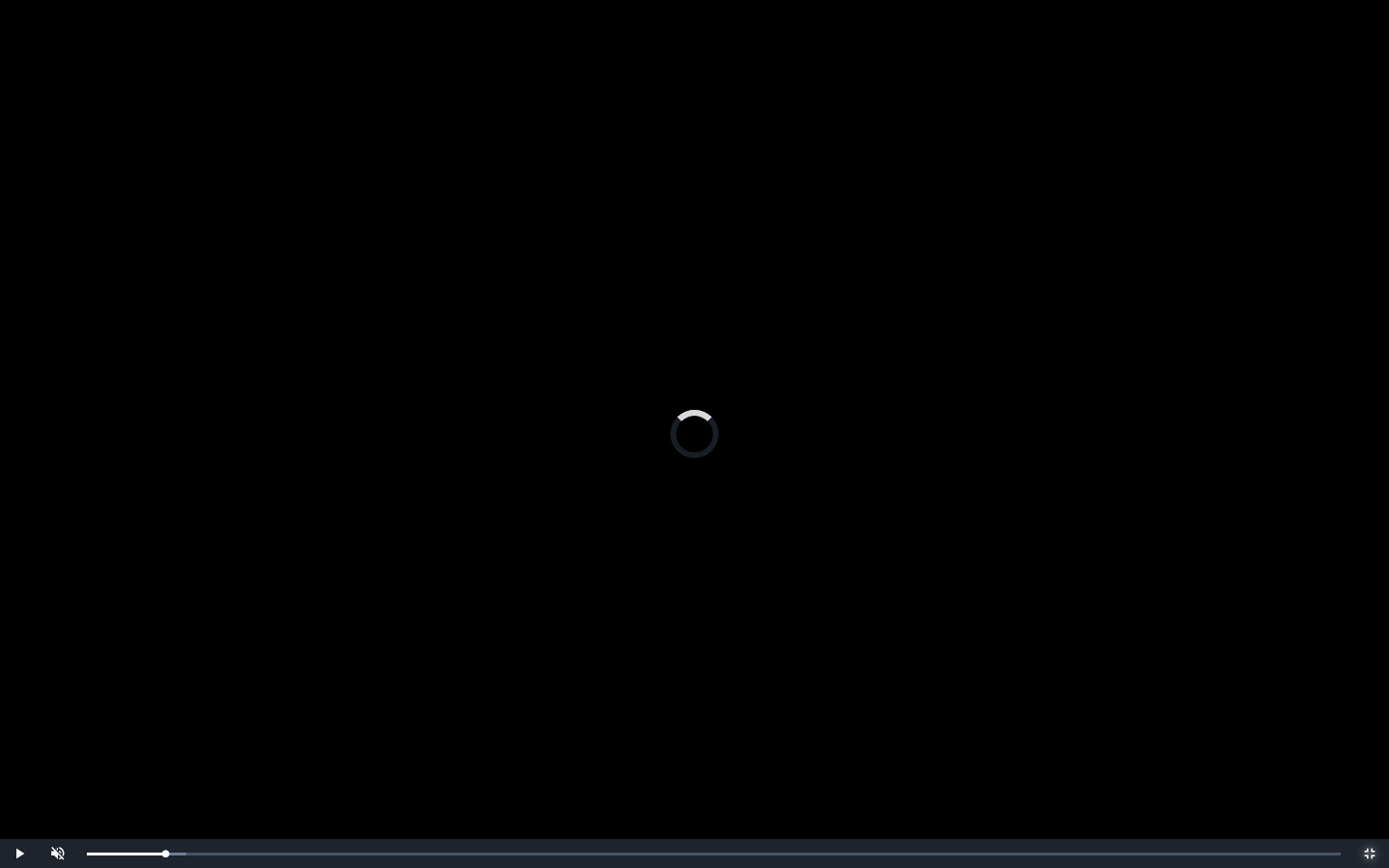 click on "Loaded : 0% 0:09:44 0:09:44 Progress : 0%" at bounding box center (714, 854) 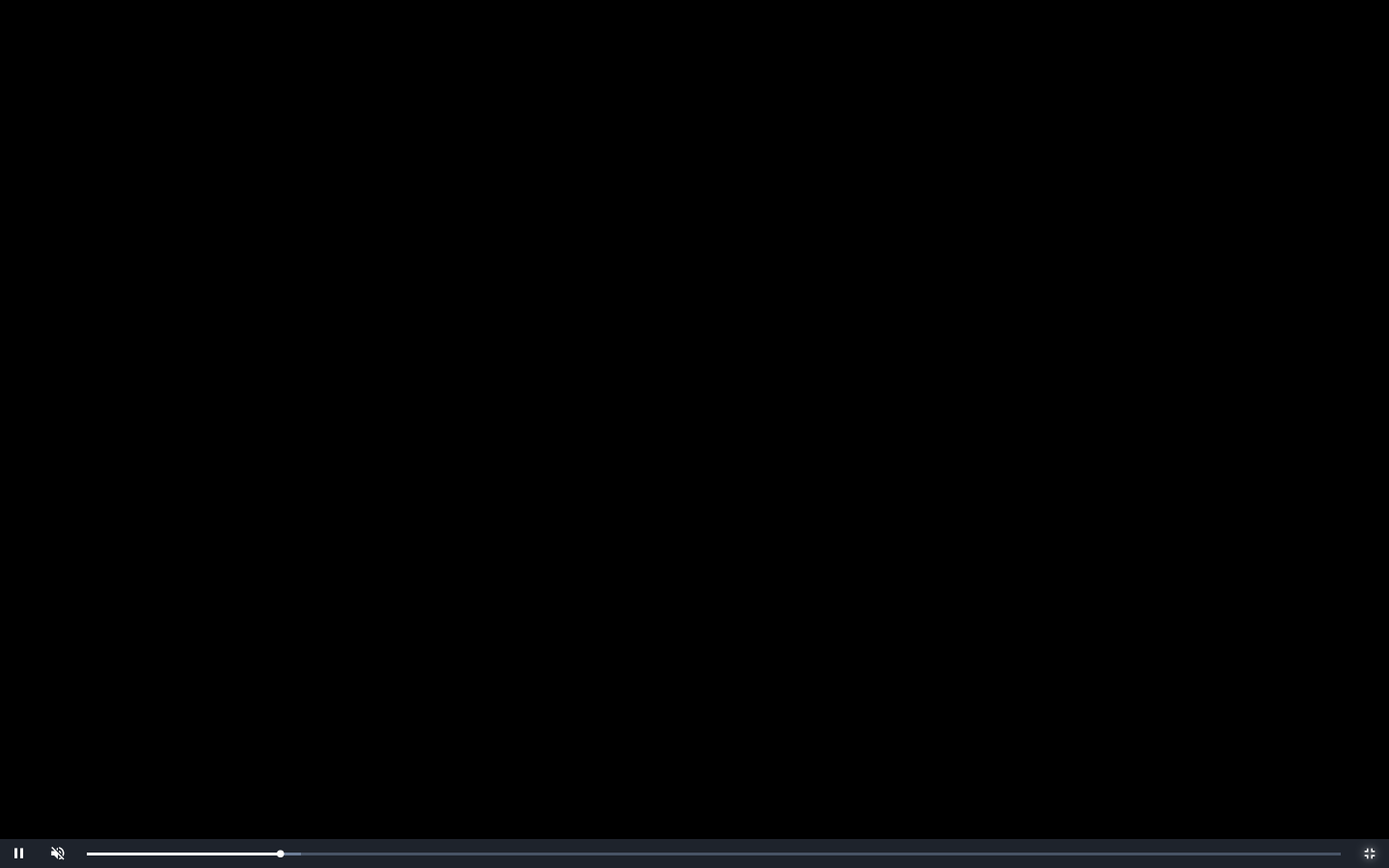 click on "0:09:47 Progress : 0%" at bounding box center [183, 854] 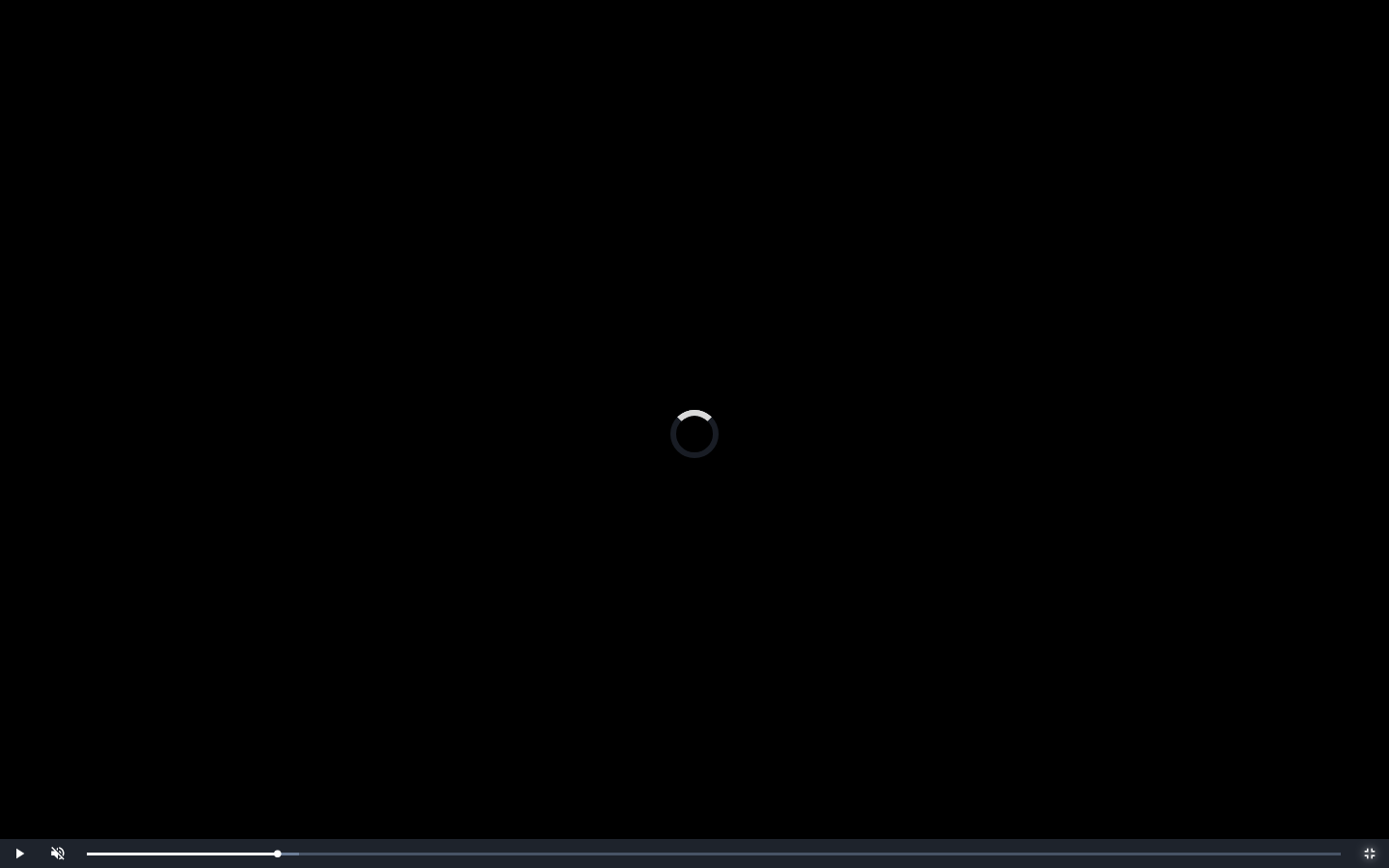 click on "0:09:12 Progress : 0%" at bounding box center (181, 854) 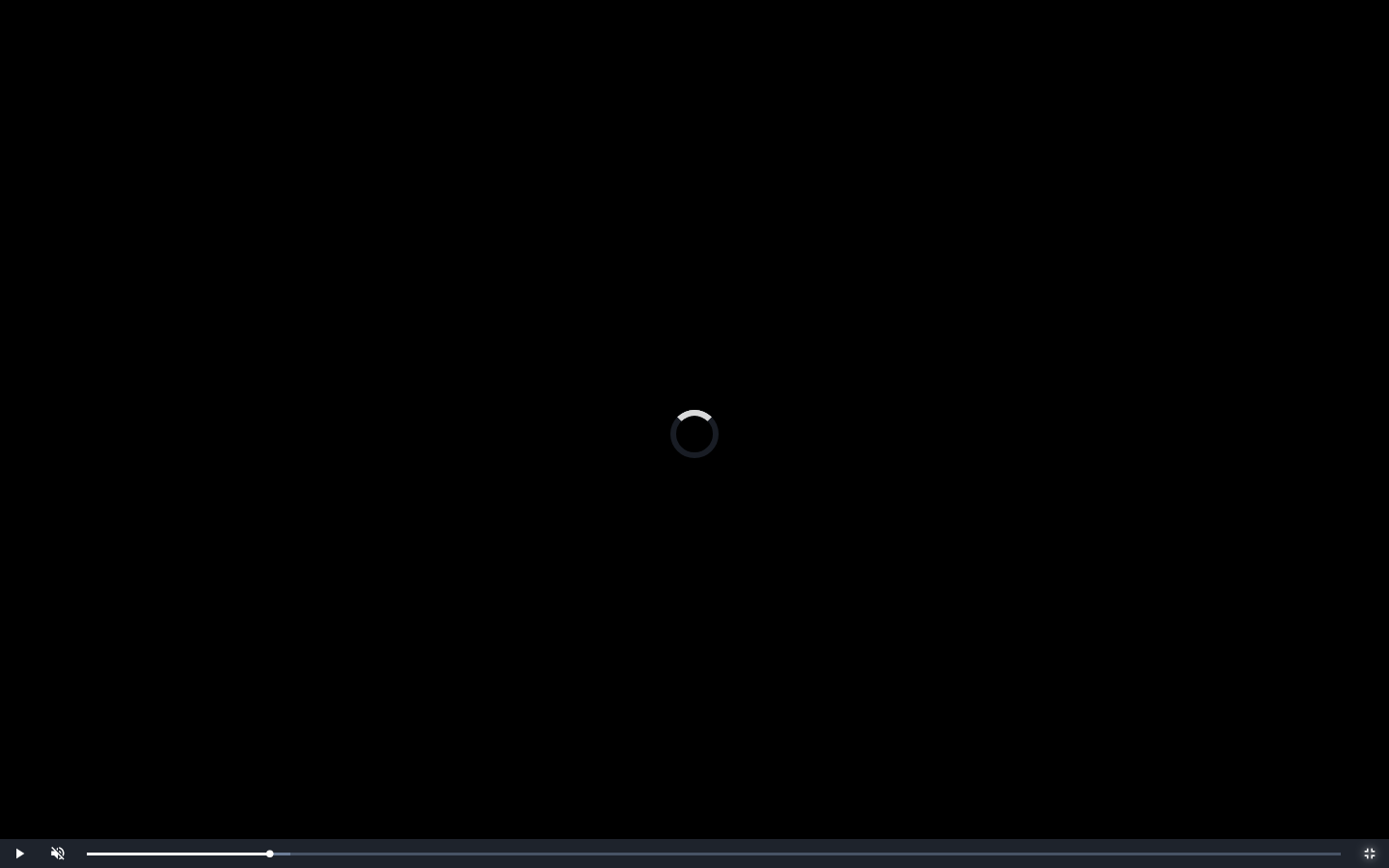 click on "0:08:54 Progress : 0%" at bounding box center (177, 854) 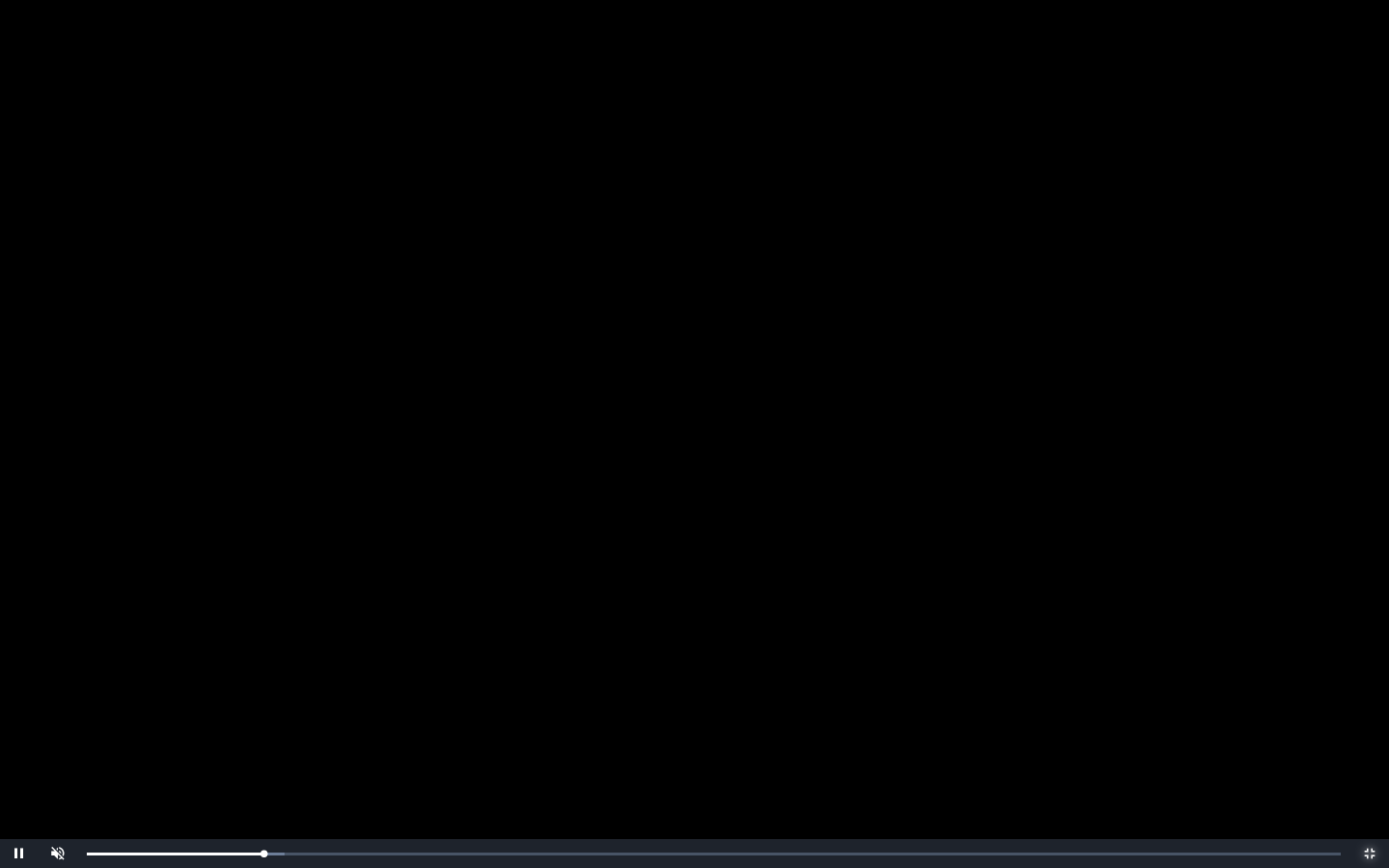 click on "Loaded : 0% 0:08:25 0:08:55 Progress : 0%" at bounding box center [714, 854] 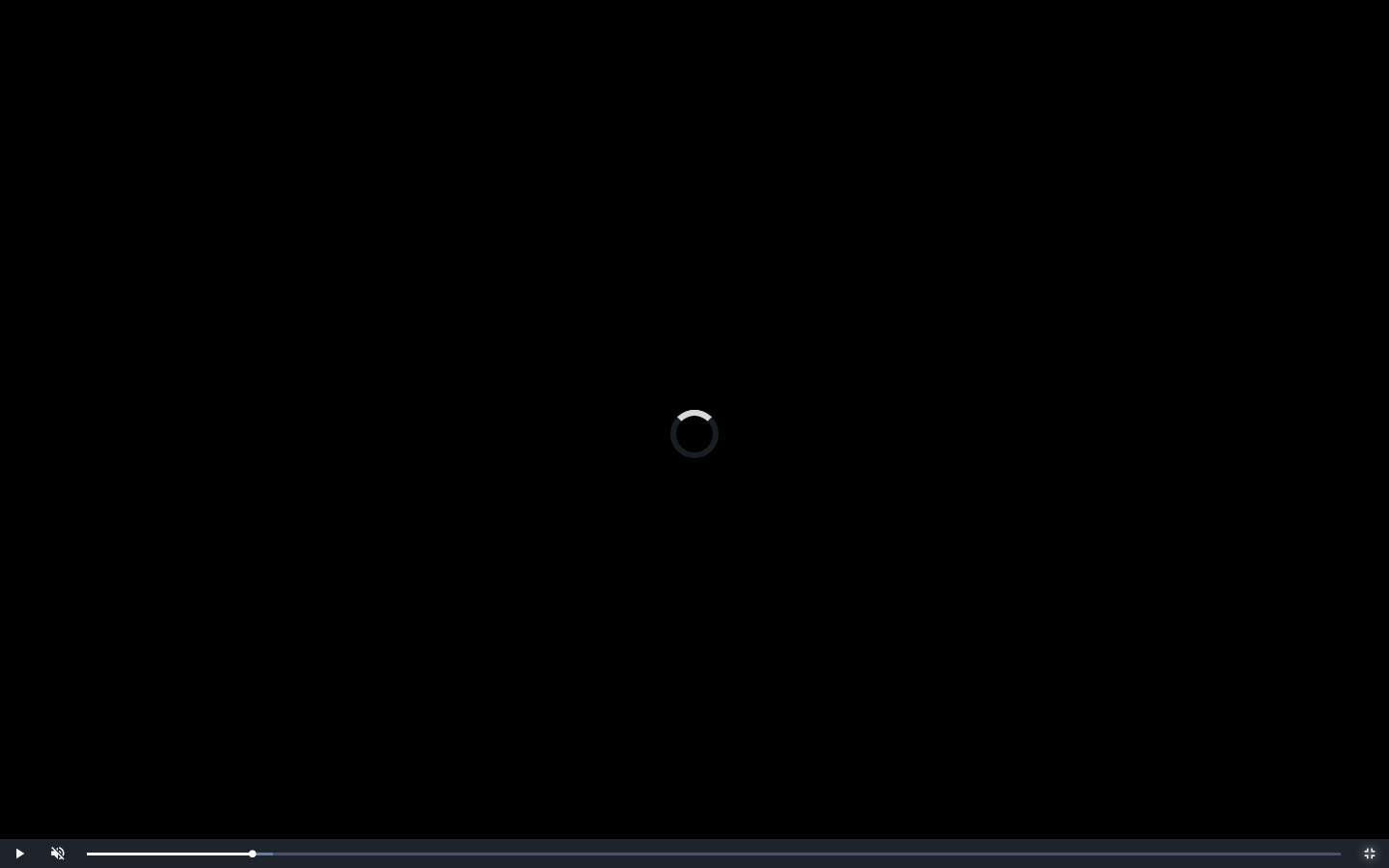 click on "0:08:08 Progress : 0%" at bounding box center (169, 854) 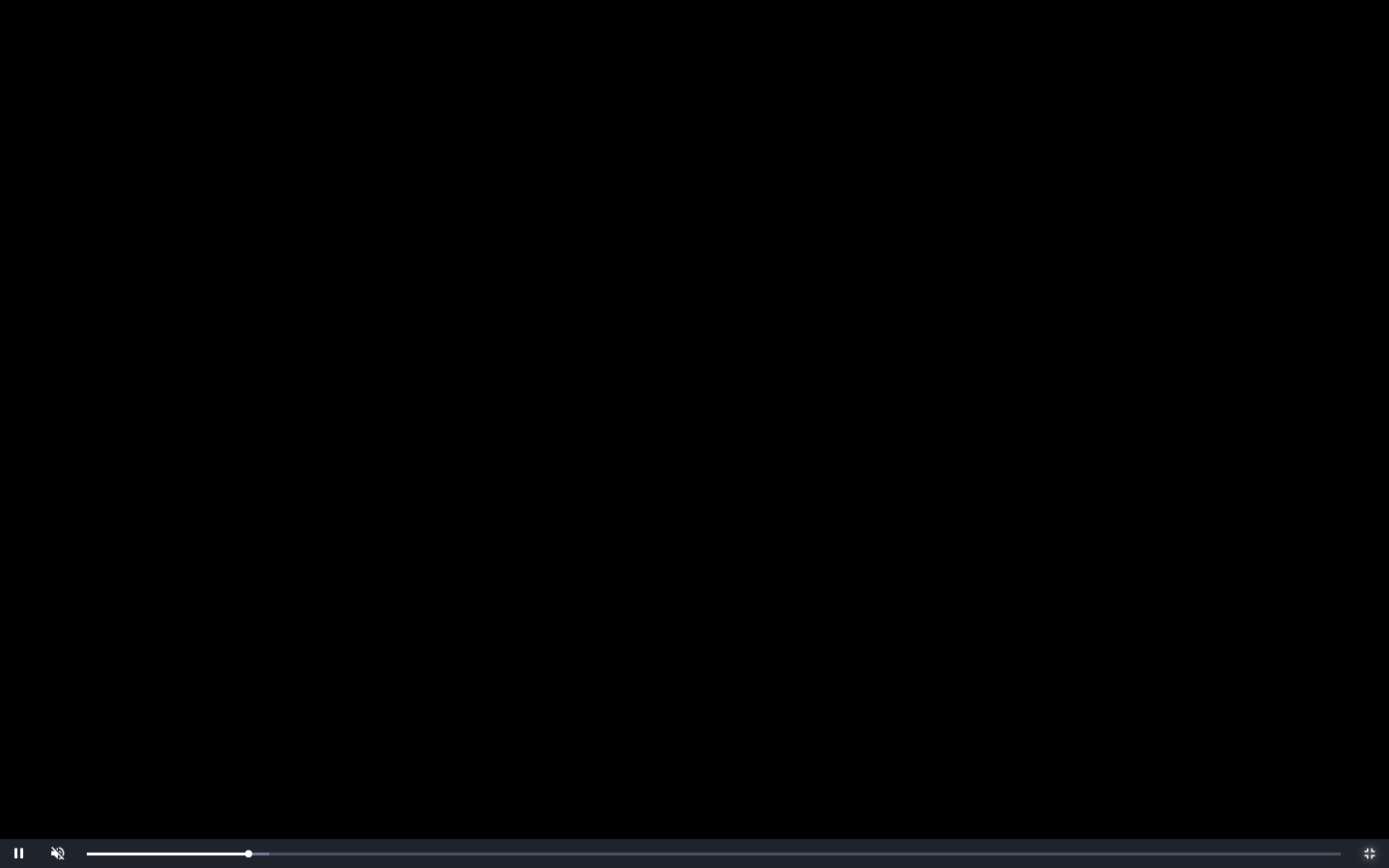 click on "Loaded : 0% 0:07:44 0:08:09 Progress : 0%" at bounding box center (714, 854) 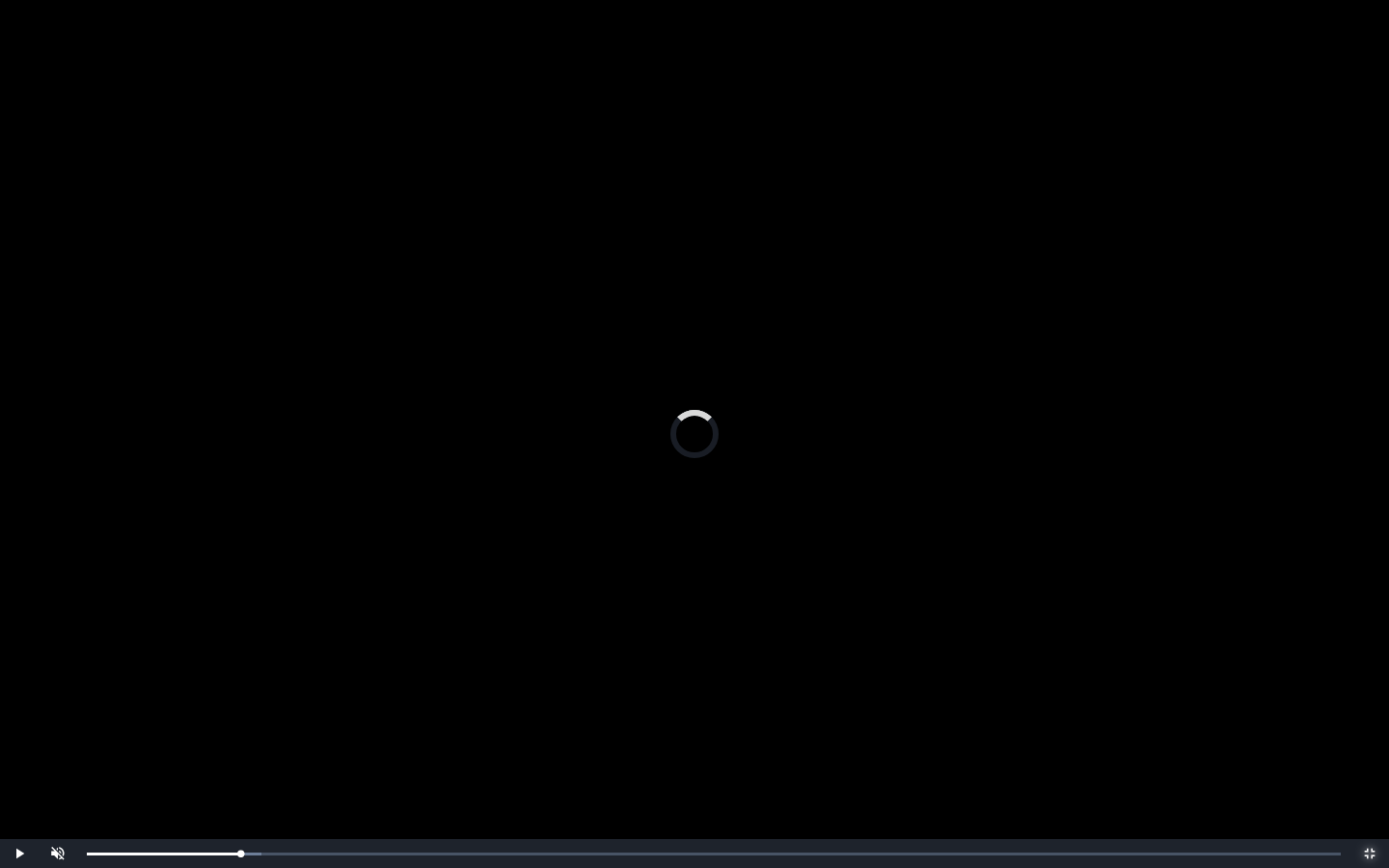click on "Loaded : 0% 0:08:14 0:08:14 Progress : 0%" at bounding box center [714, 854] 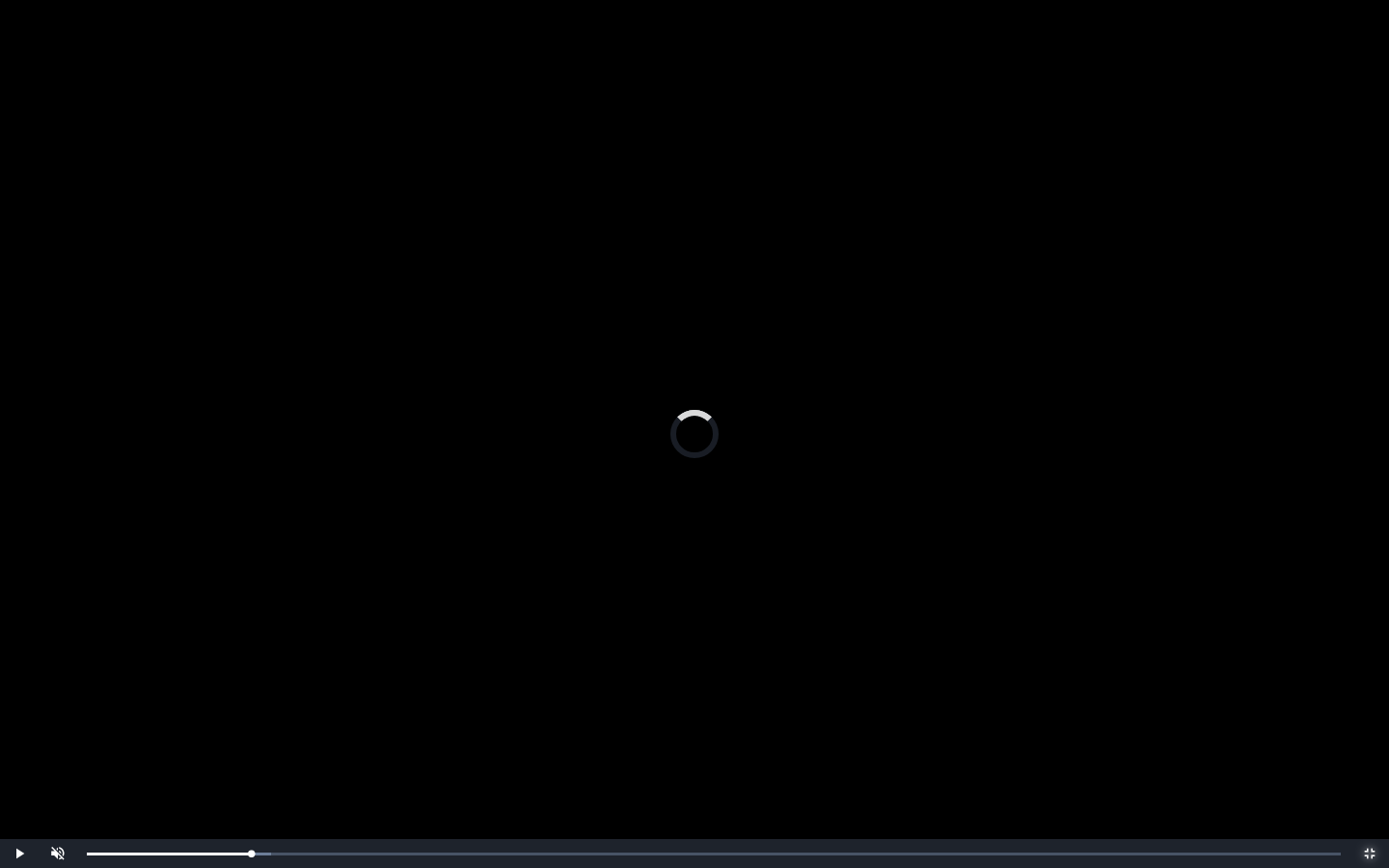 click on "Loaded : 0% 0:09:59 0:09:59 Progress : 0%" at bounding box center (714, 854) 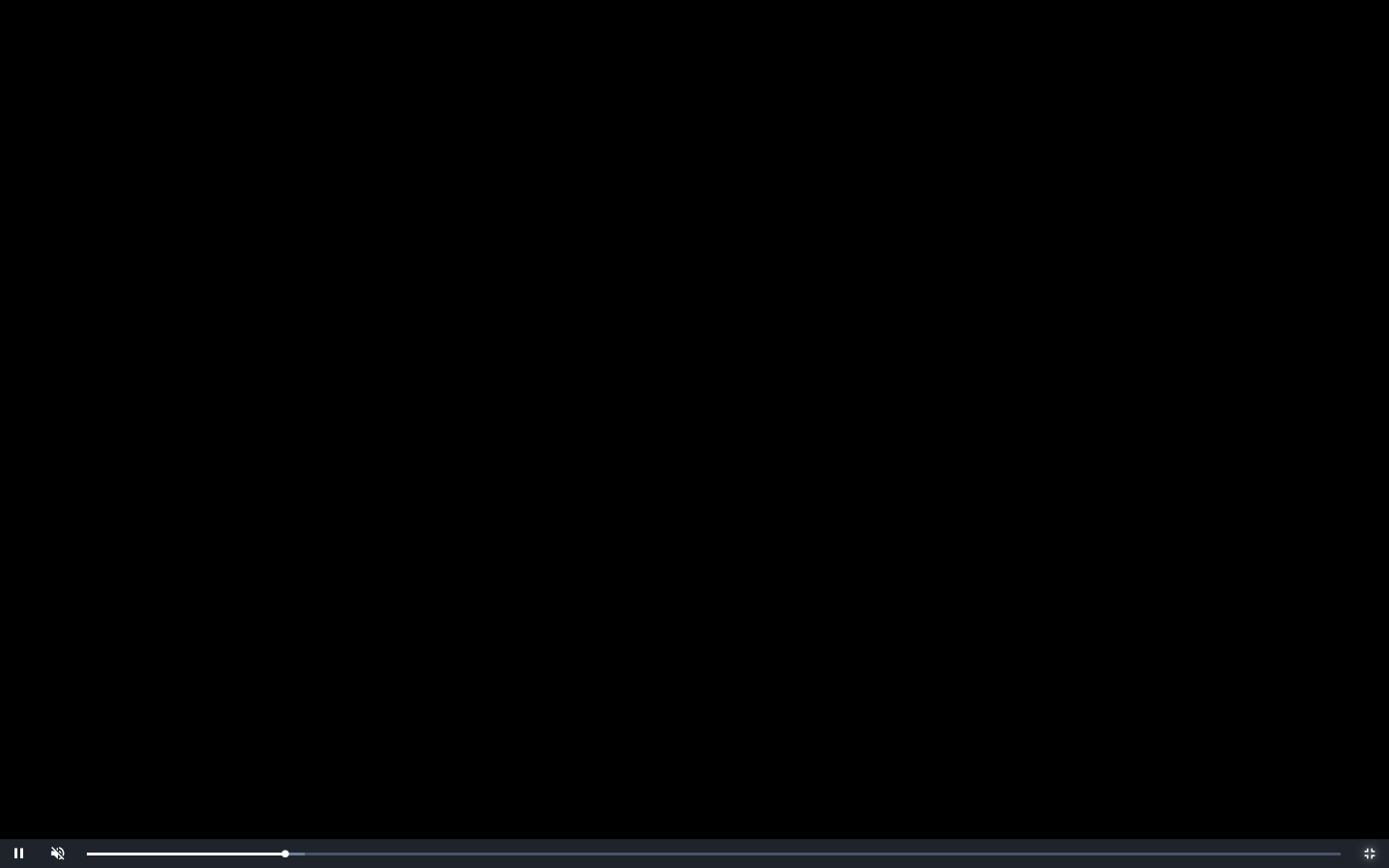 click on "Loaded : 0% 0:10:16 0:09:59 Progress : 0%" at bounding box center (714, 854) 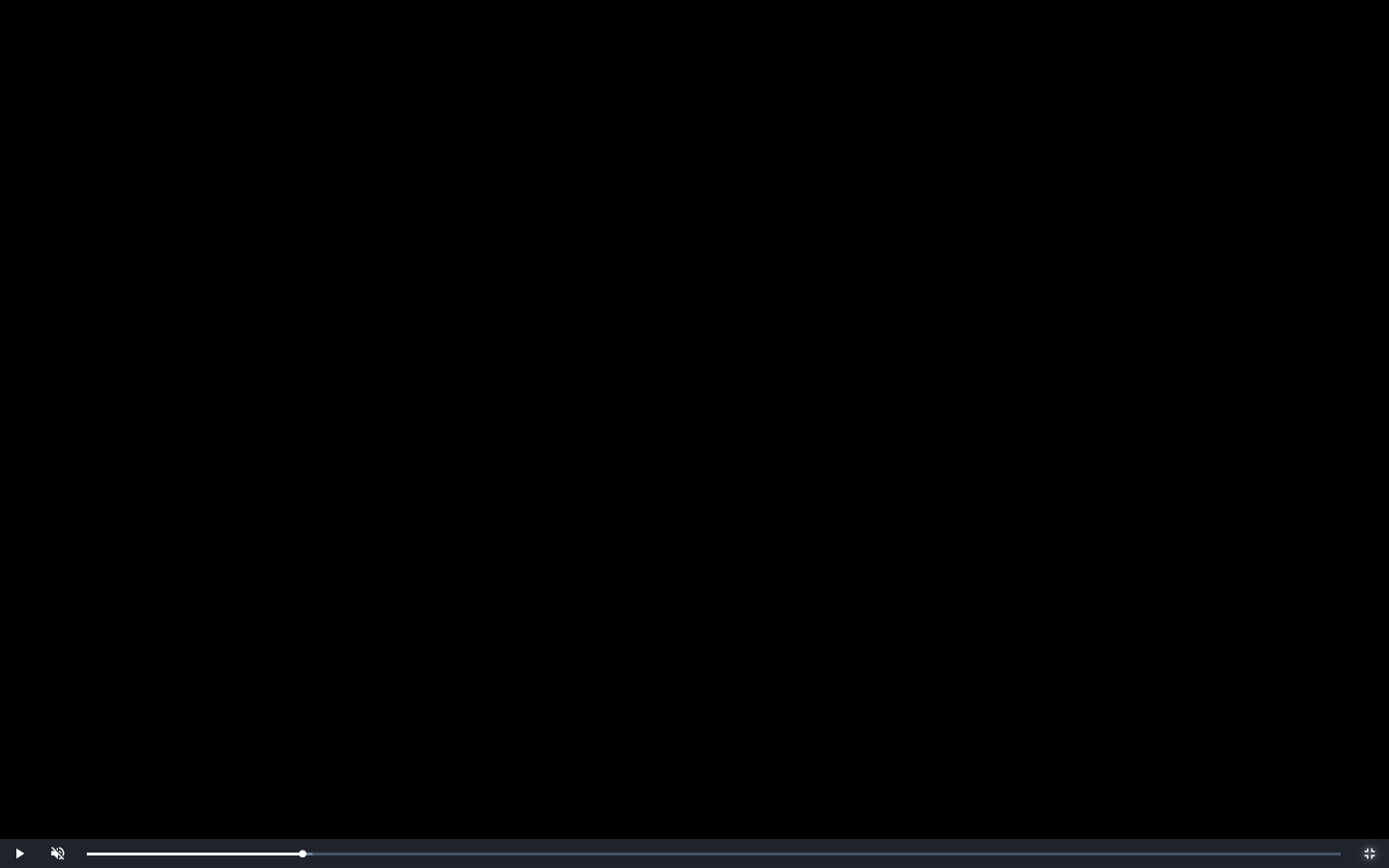 click on "Loaded : 0% 0:10:54 0:10:54 Progress : 0%" at bounding box center [714, 854] 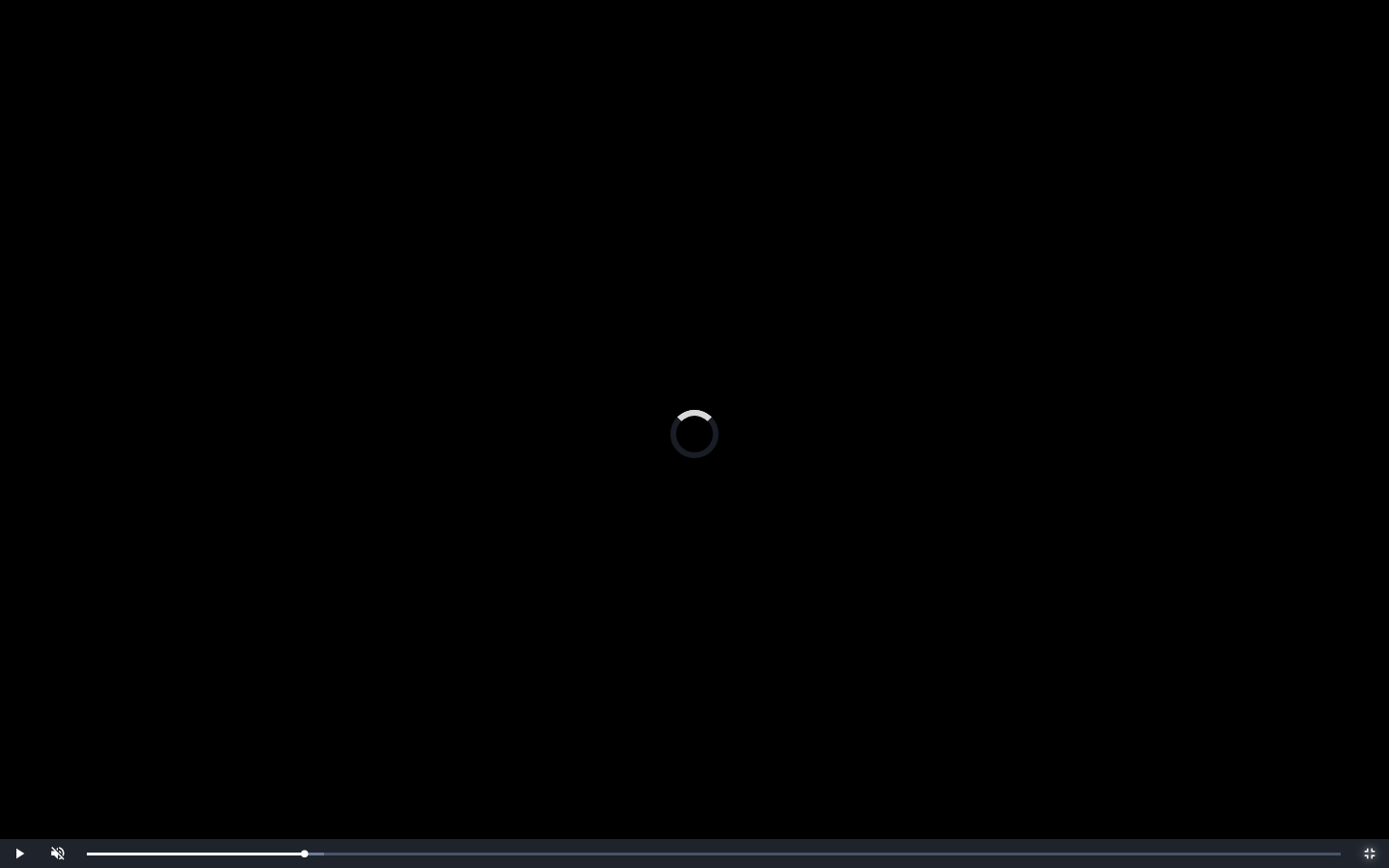 click on "Loaded : 0% 0:11:24 0:11:24 Progress : 0%" at bounding box center (714, 854) 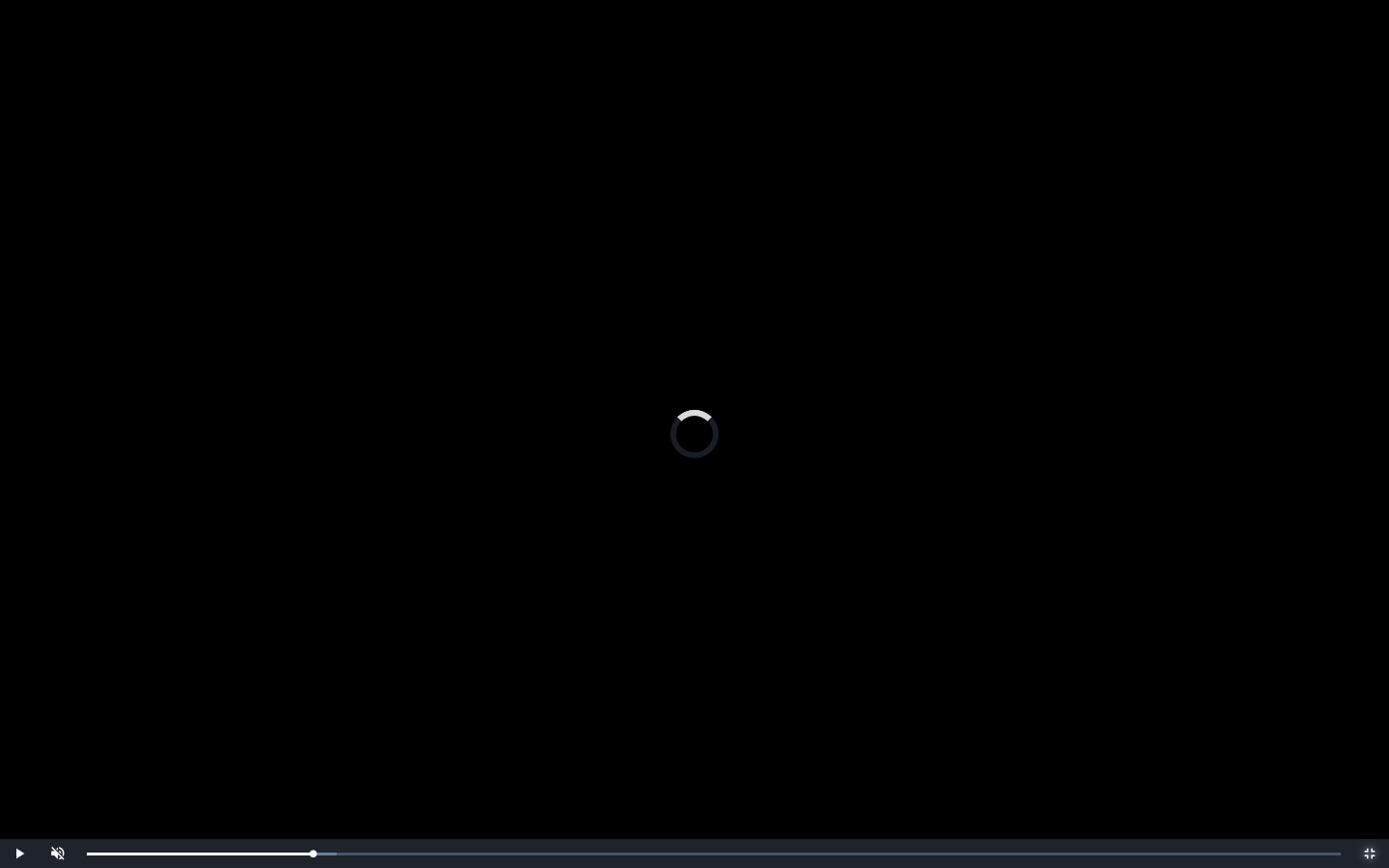 click on "Loaded : 0% 0:11:50 0:11:50 Progress : 0%" at bounding box center [714, 854] 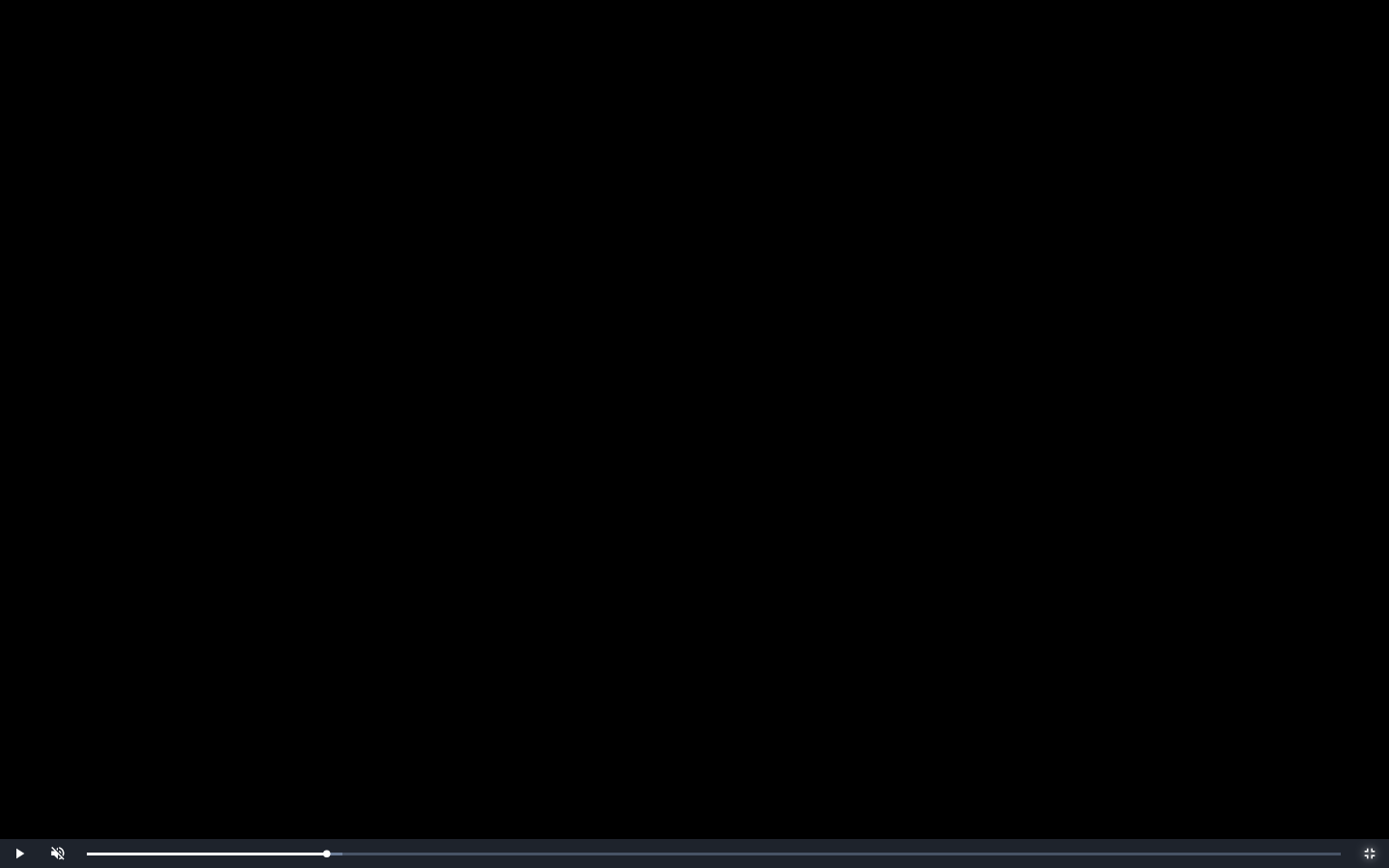 click on "0:12:07 Progress : 0%" at bounding box center [206, 854] 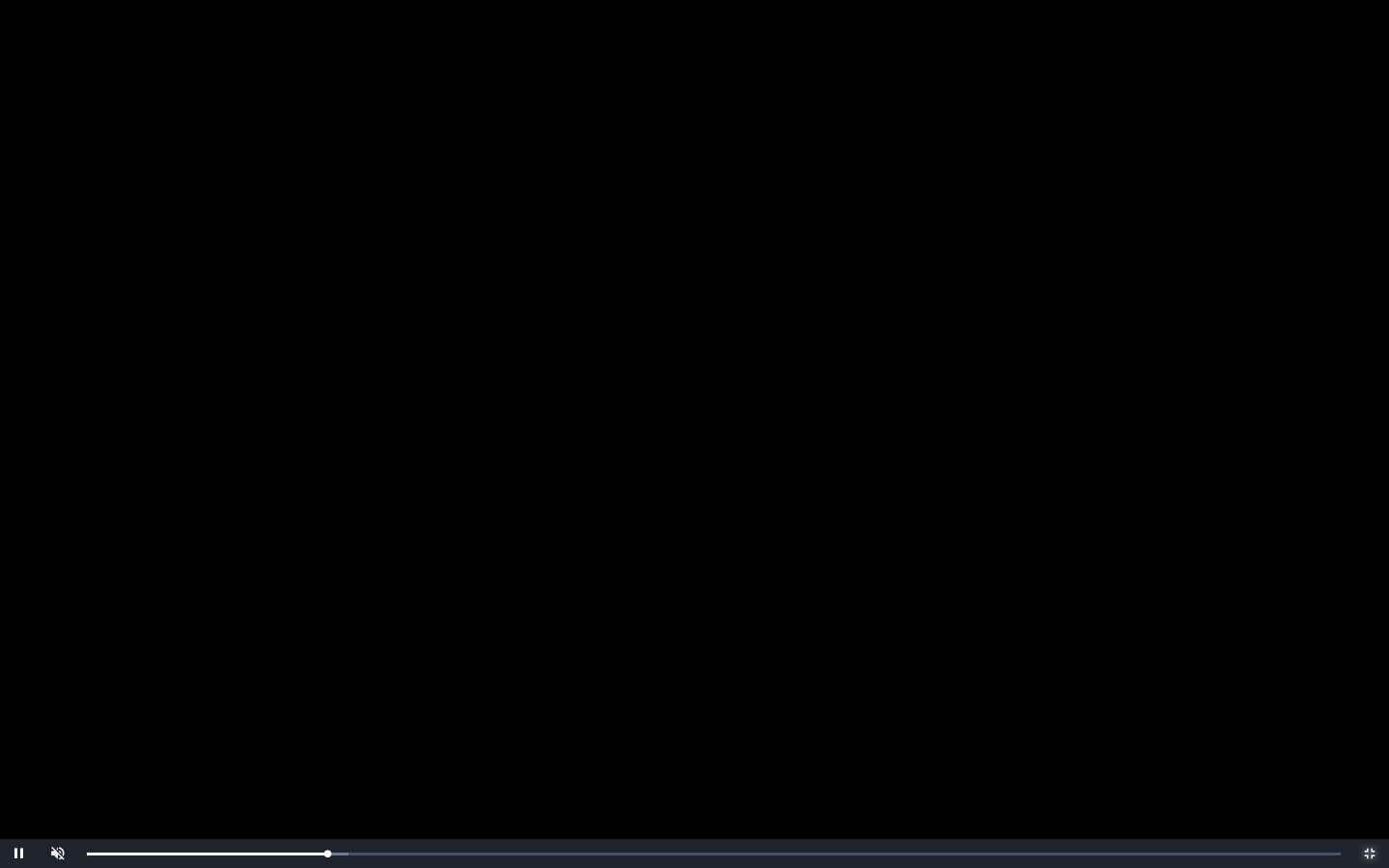 click on "0:12:09 Progress : 0%" at bounding box center (206, 854) 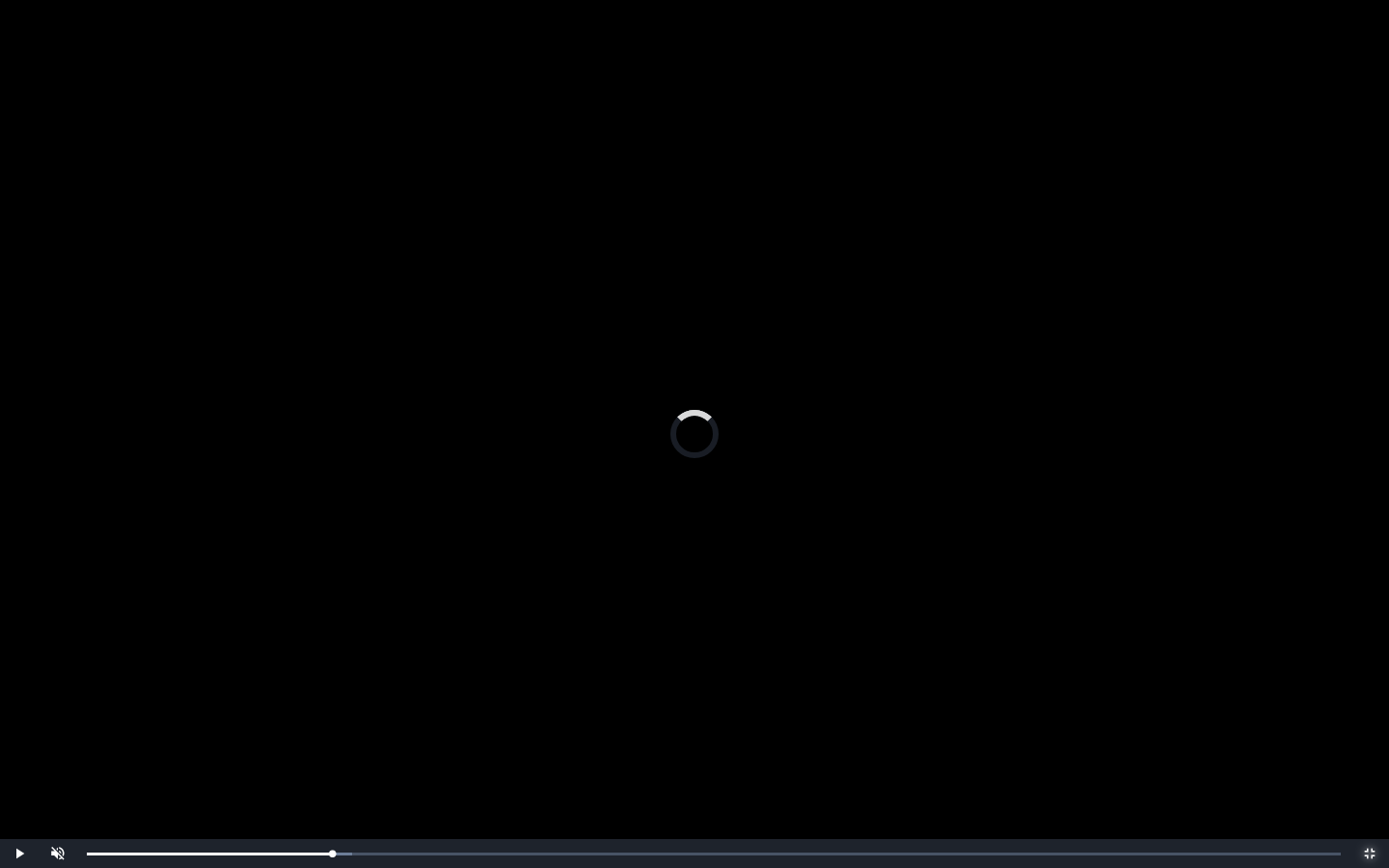 click on "0:12:40 Progress : 0%" at bounding box center (209, 854) 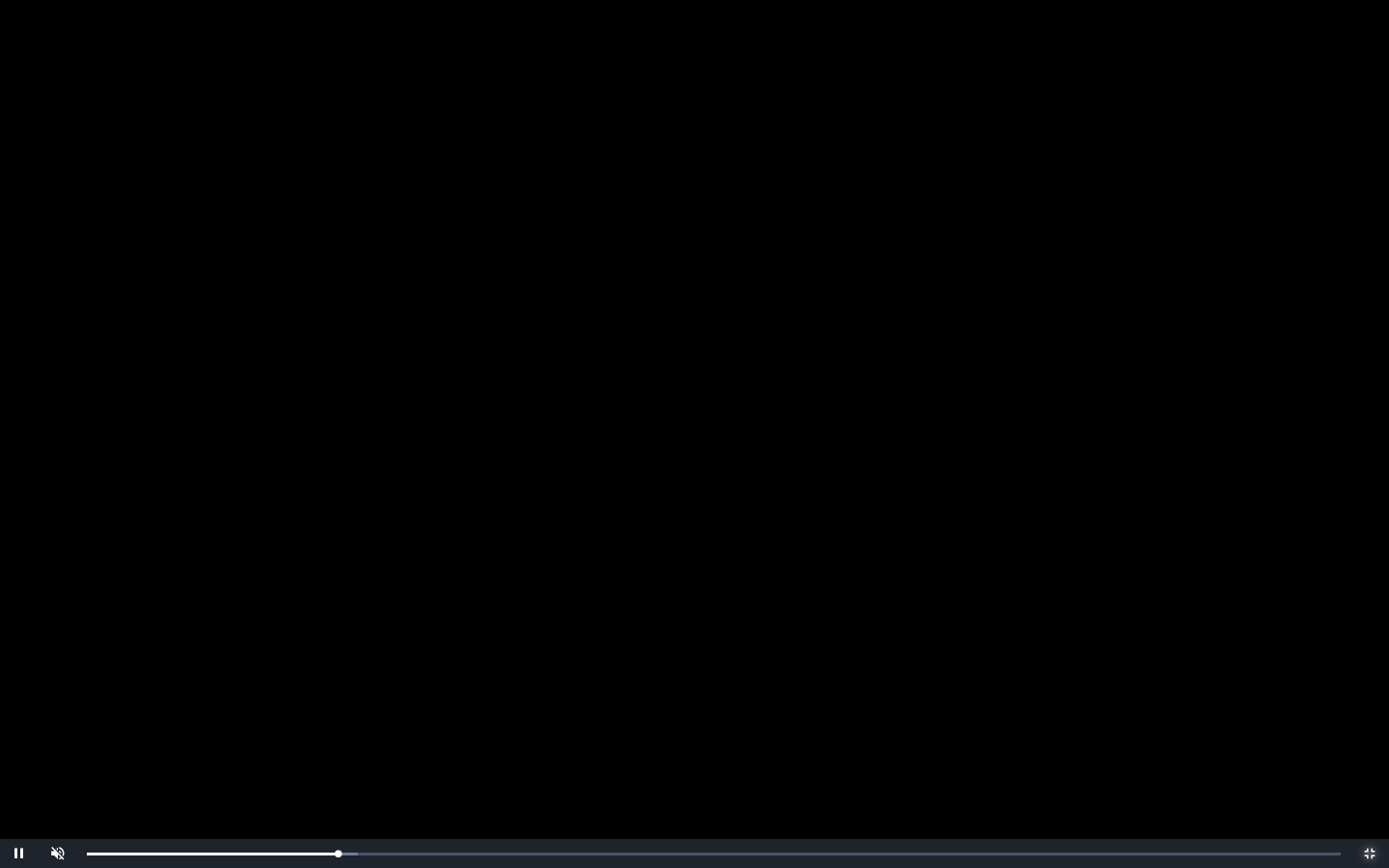 click on "0:12:40 Progress : 0%" at bounding box center [212, 854] 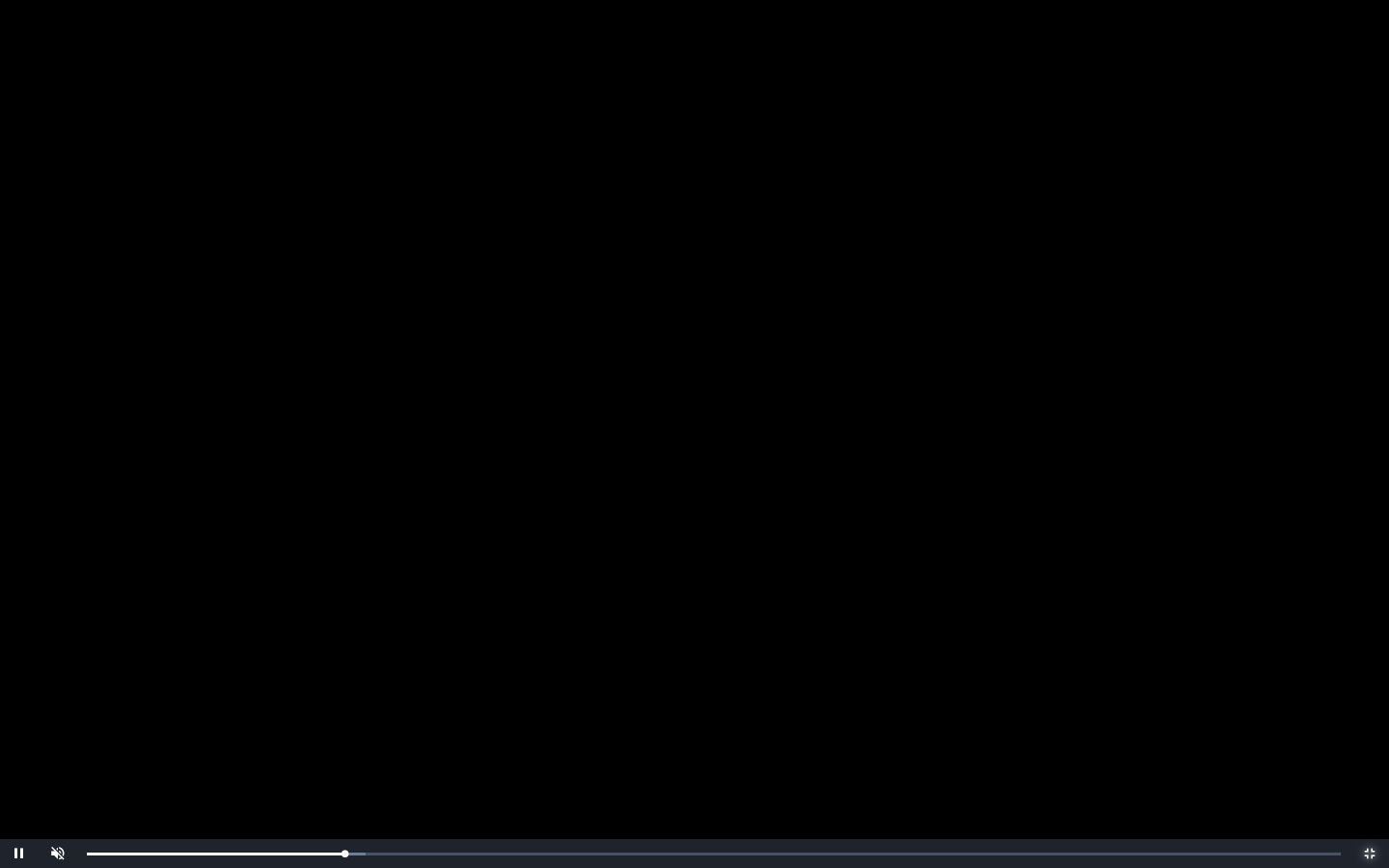 click on "0:13:29" at bounding box center (0, 0) 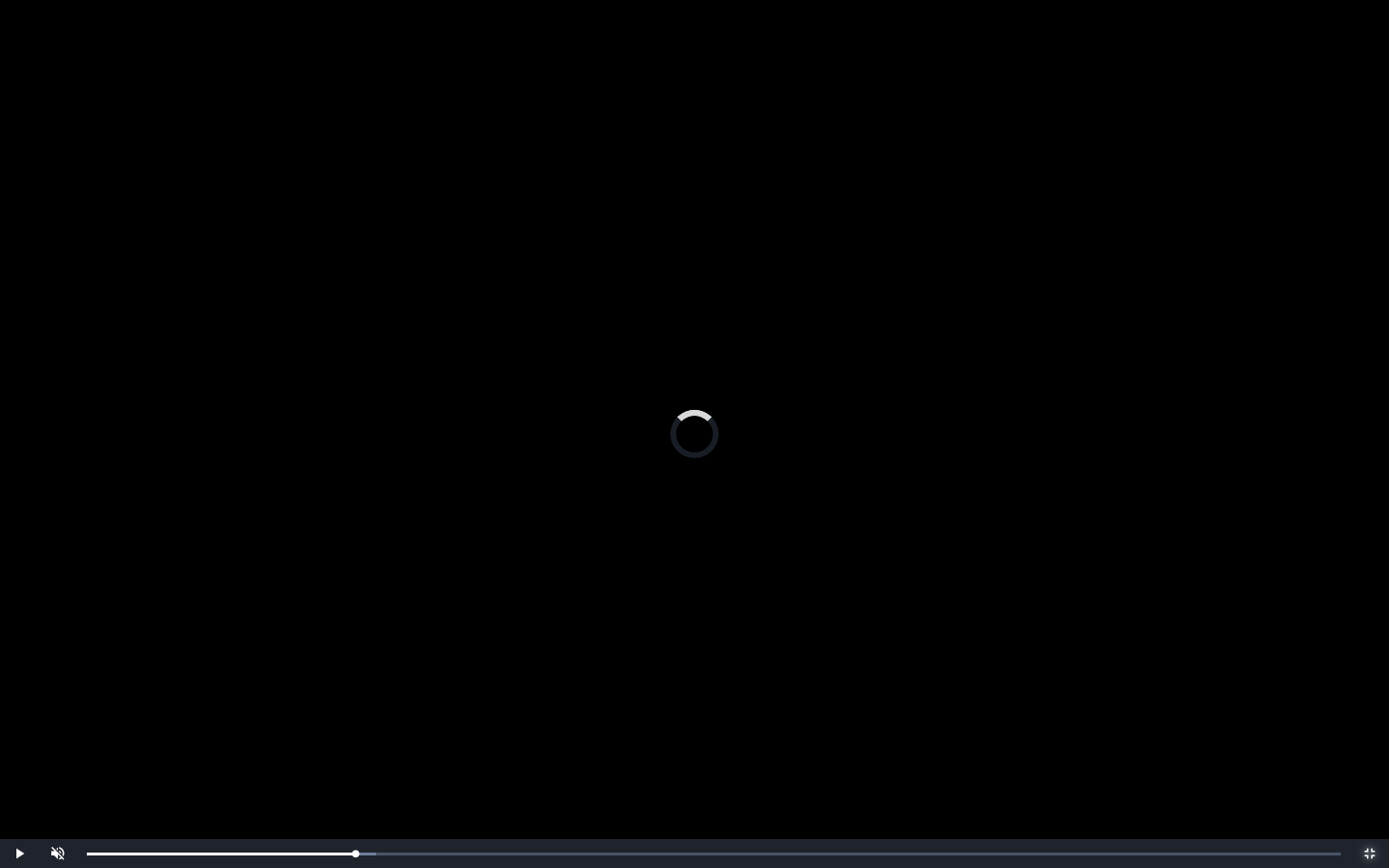 click on "0:13:44 Progress : 0%" at bounding box center (221, 854) 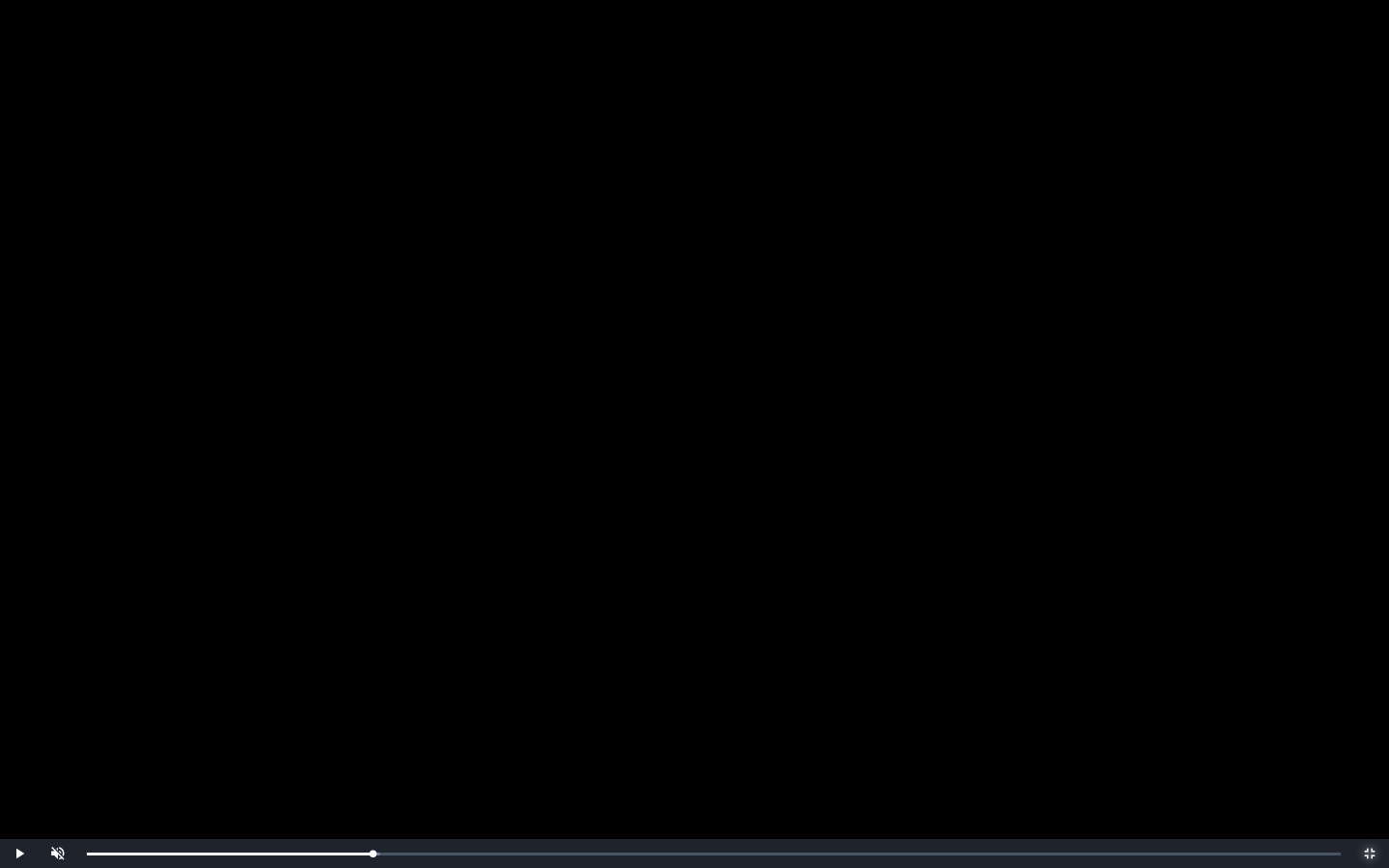 click on "Loaded : 0% 0:14:25 0:14:25 Progress : 0%" at bounding box center (714, 854) 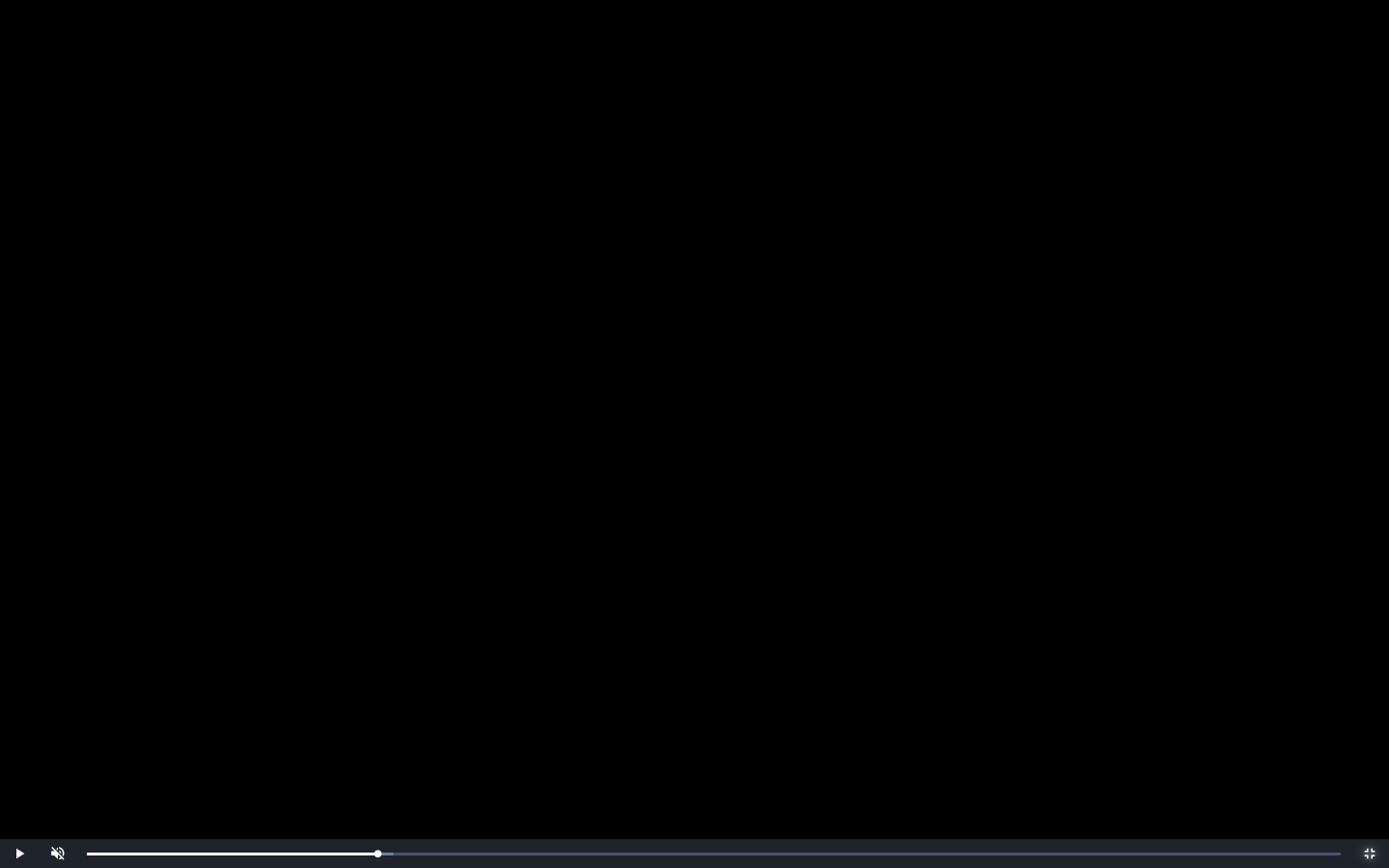 click on "0:14:42 Progress : 0%" at bounding box center [232, 854] 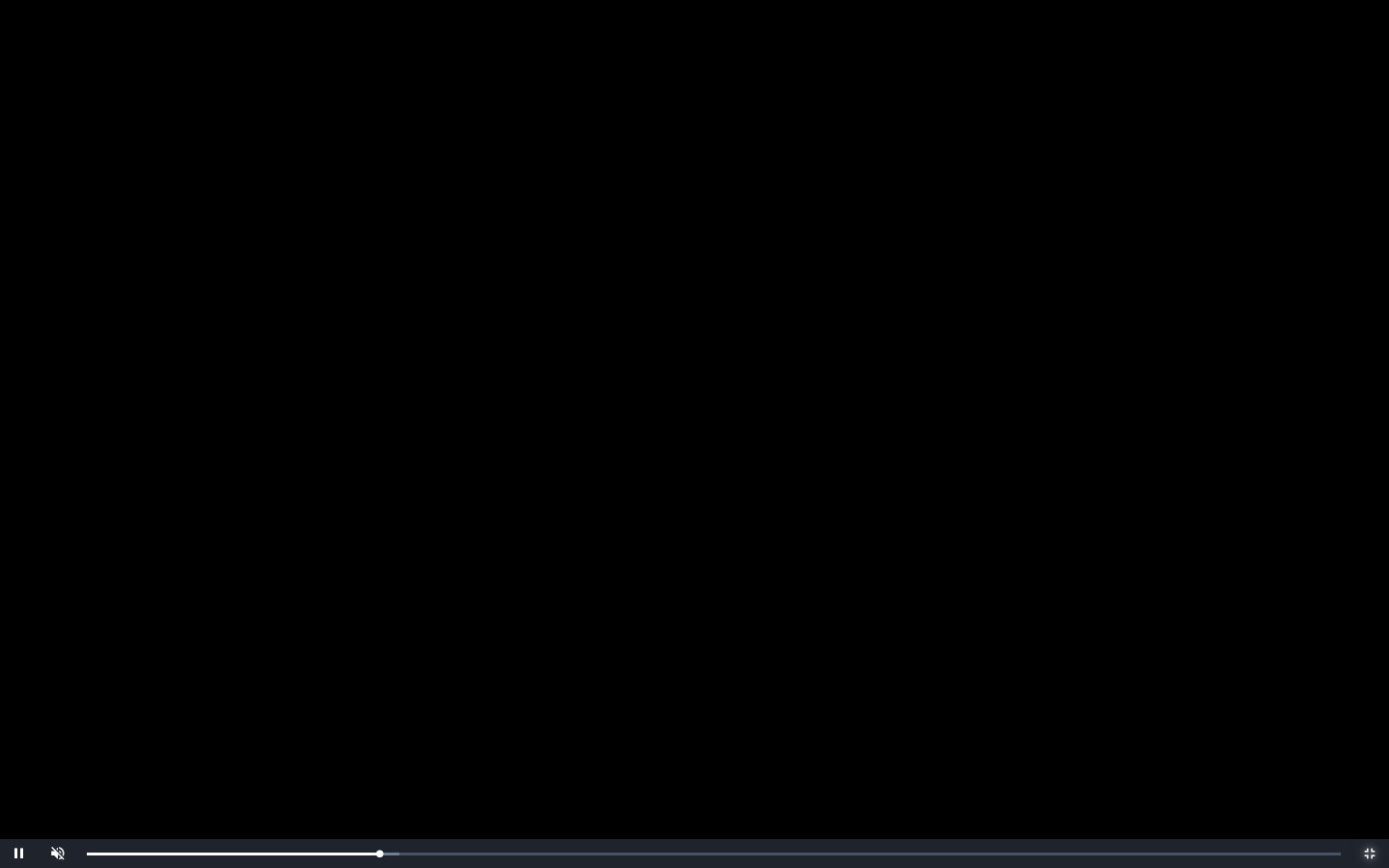 click on "0:14:46 Progress : 0%" at bounding box center (232, 854) 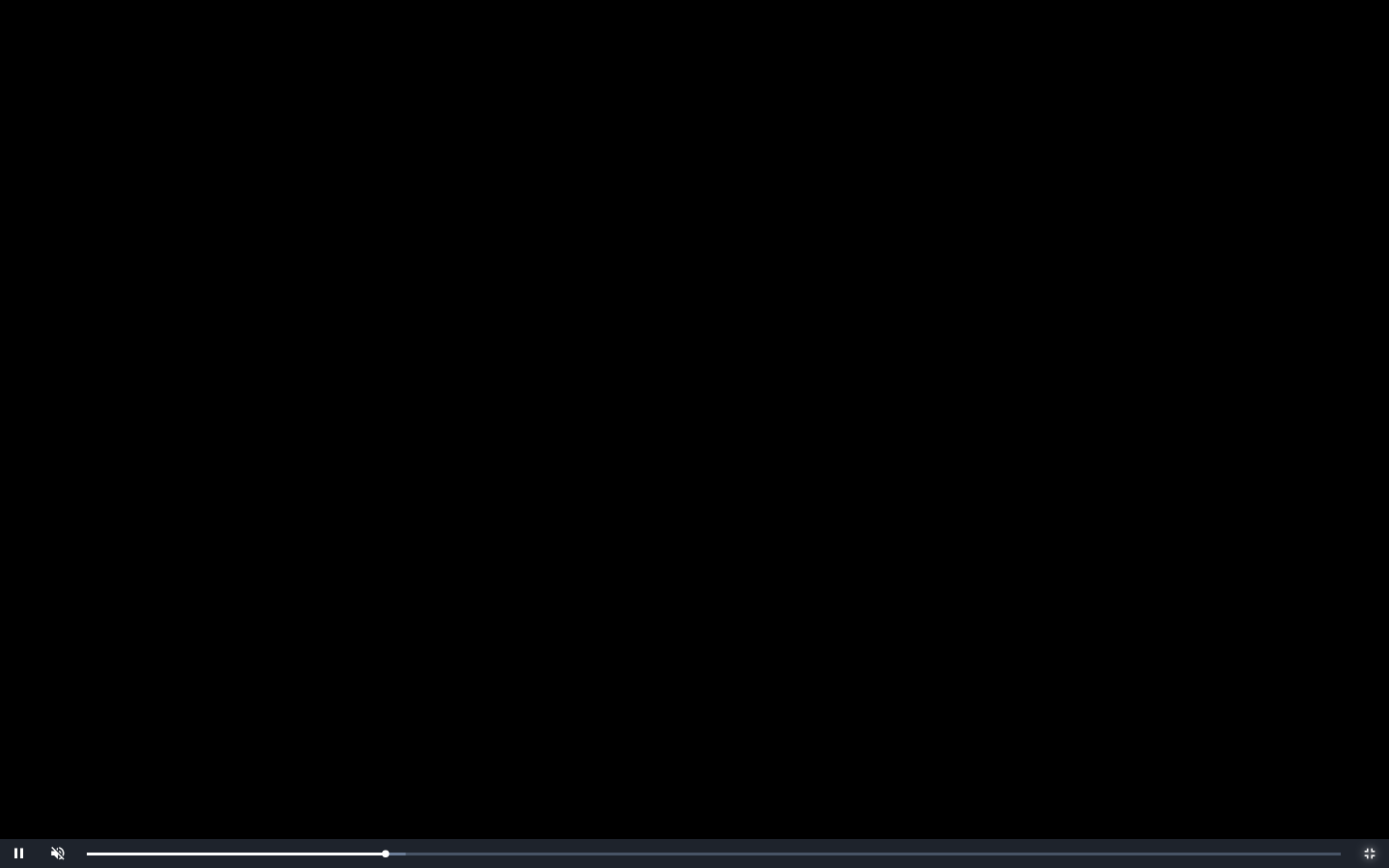 click on "0:15:04 Progress : 0%" at bounding box center [235, 854] 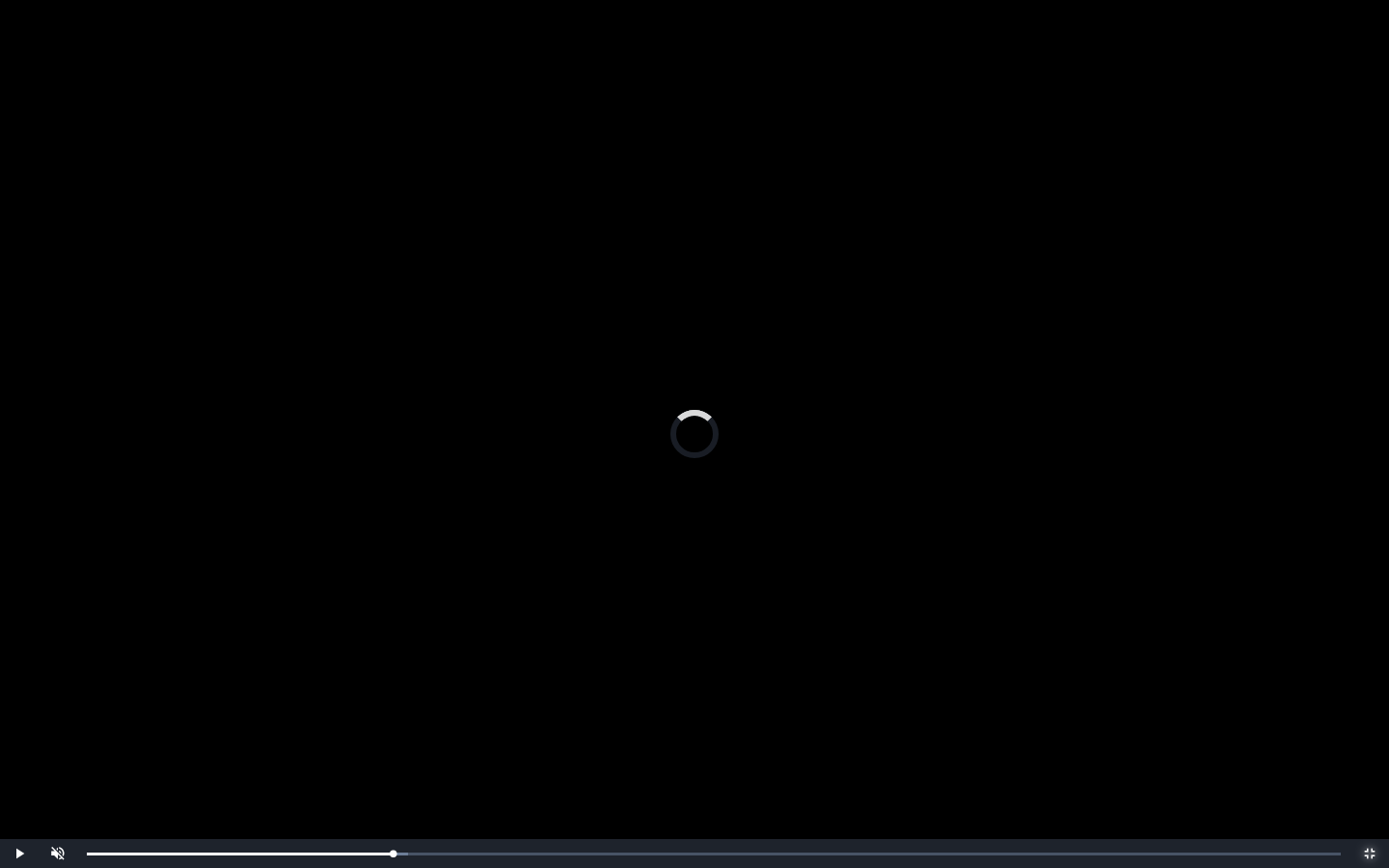 click on "0:15:29 Progress : 0%" at bounding box center (240, 854) 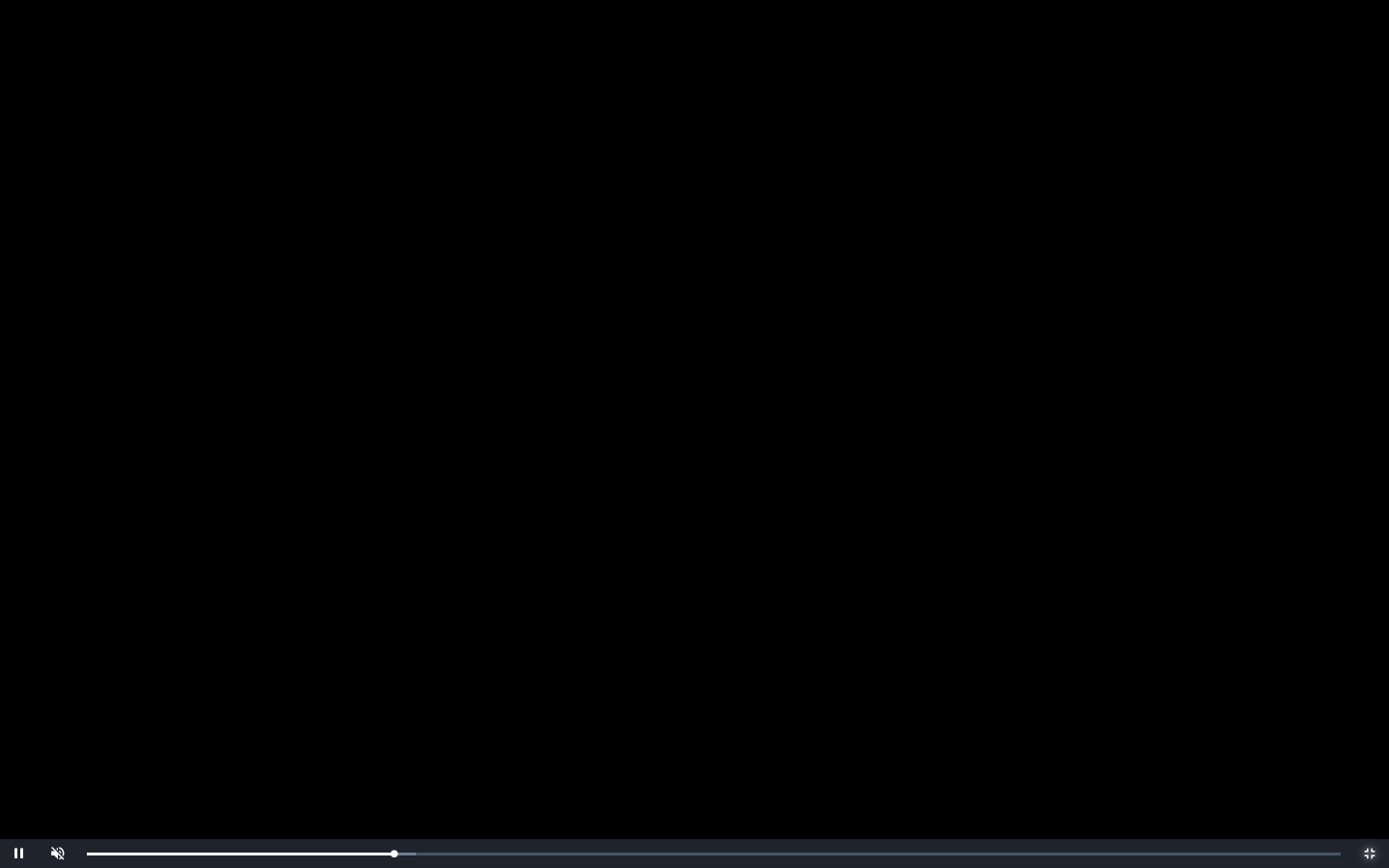 click on "0:15:30 Progress : 0%" at bounding box center [240, 854] 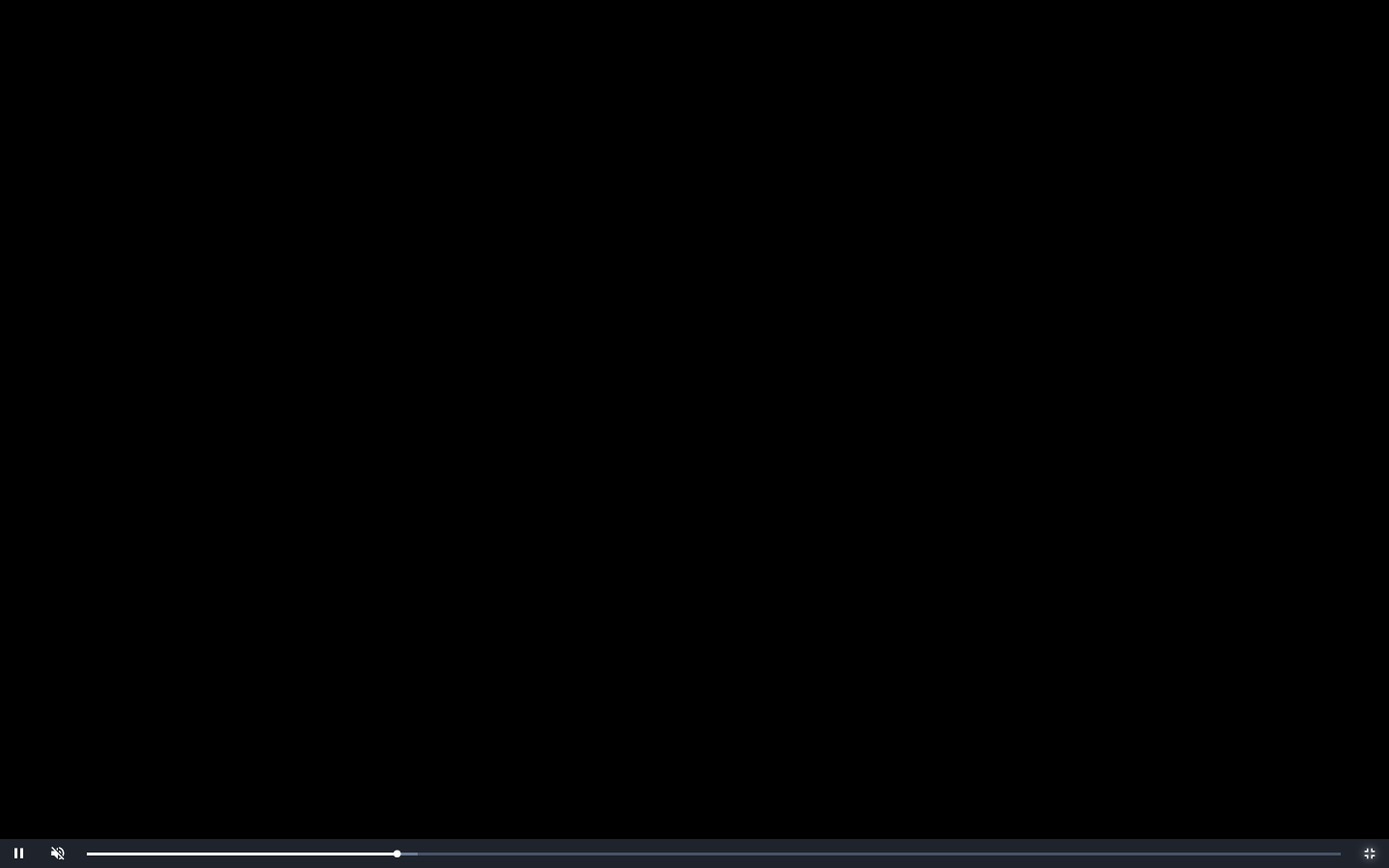 click on "0:15:39 Progress : 0%" at bounding box center (241, 854) 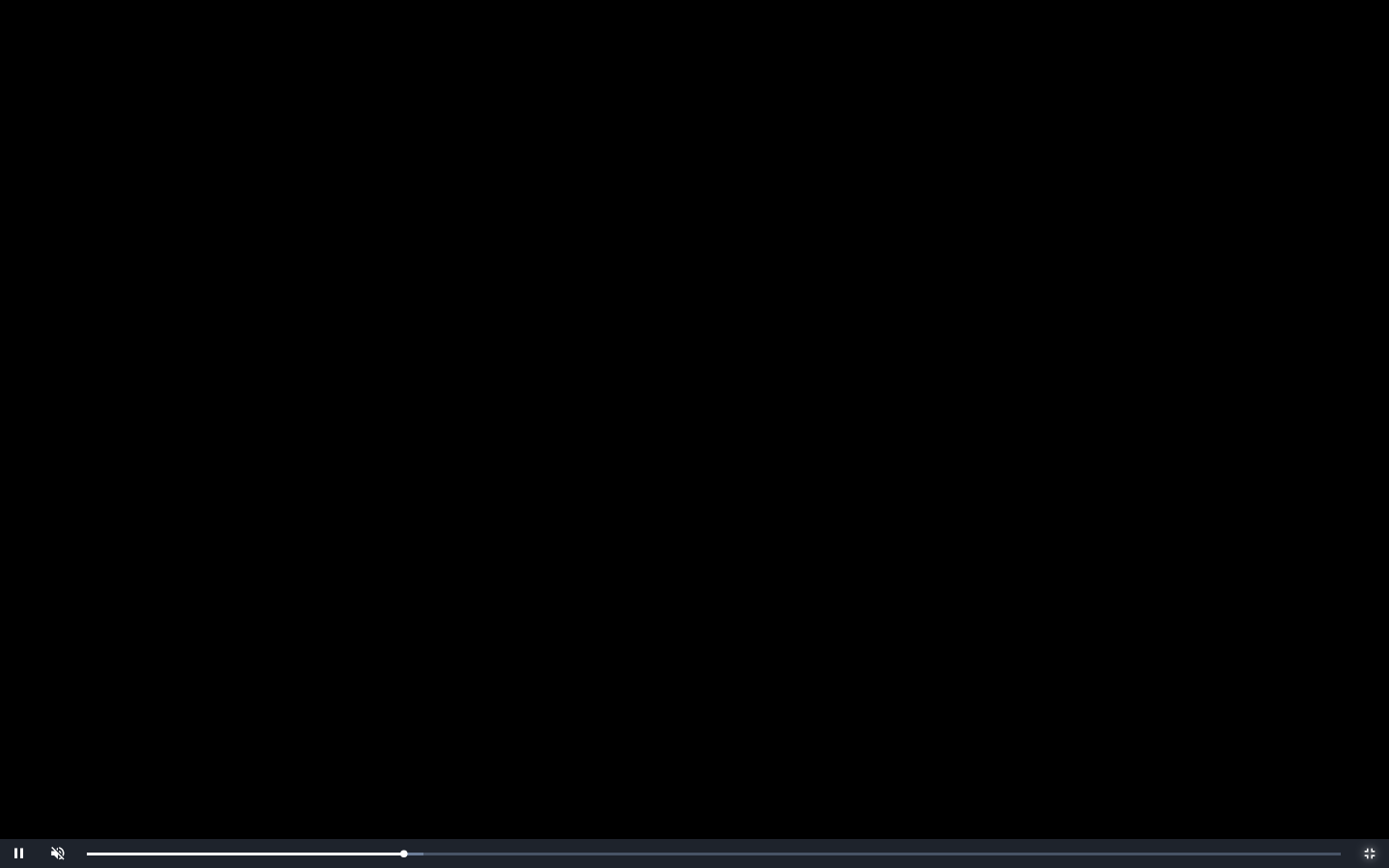 click on "0:15:59 Progress : 0%" at bounding box center (245, 854) 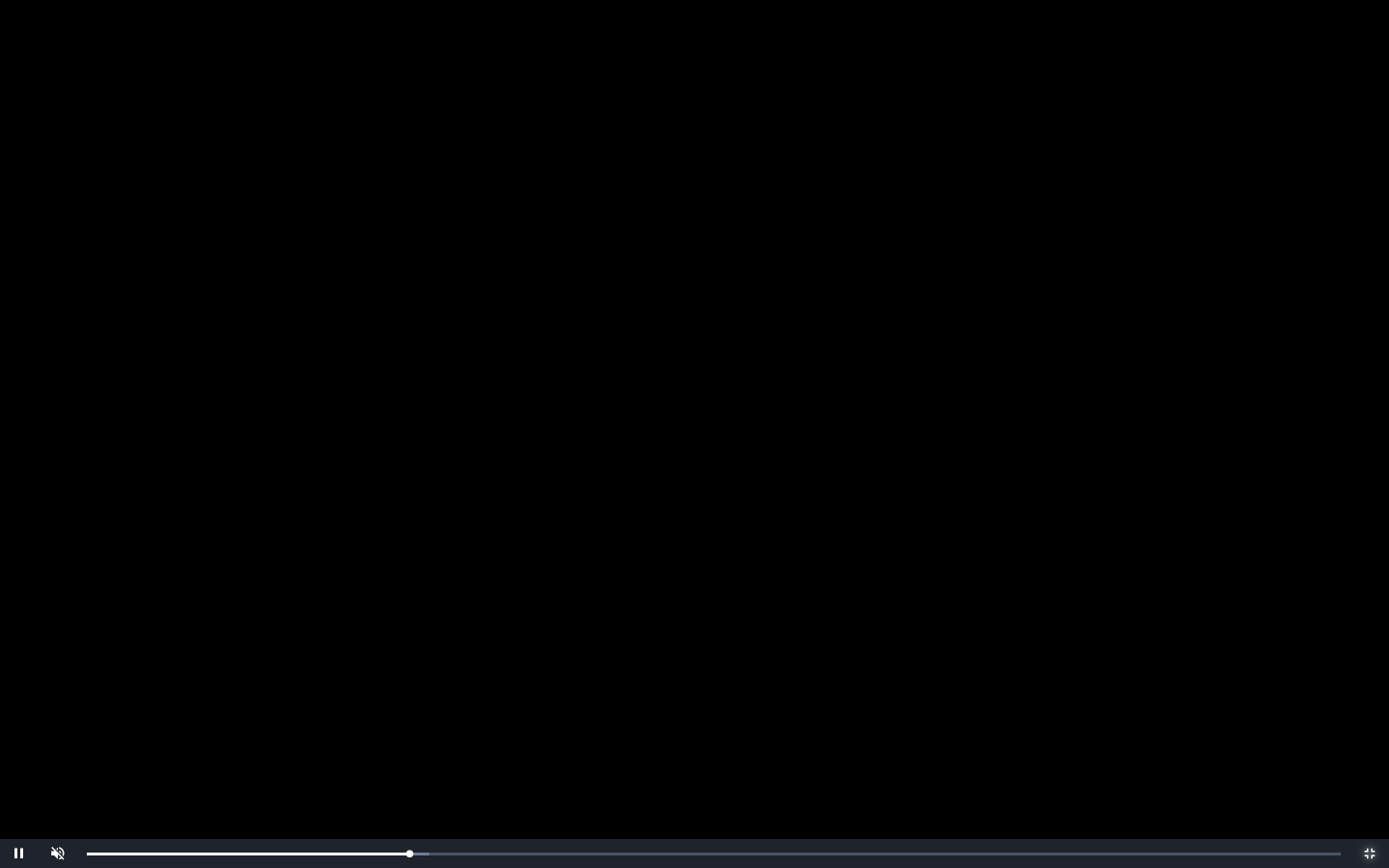 click on "0:16:16 Progress : 0%" at bounding box center (248, 854) 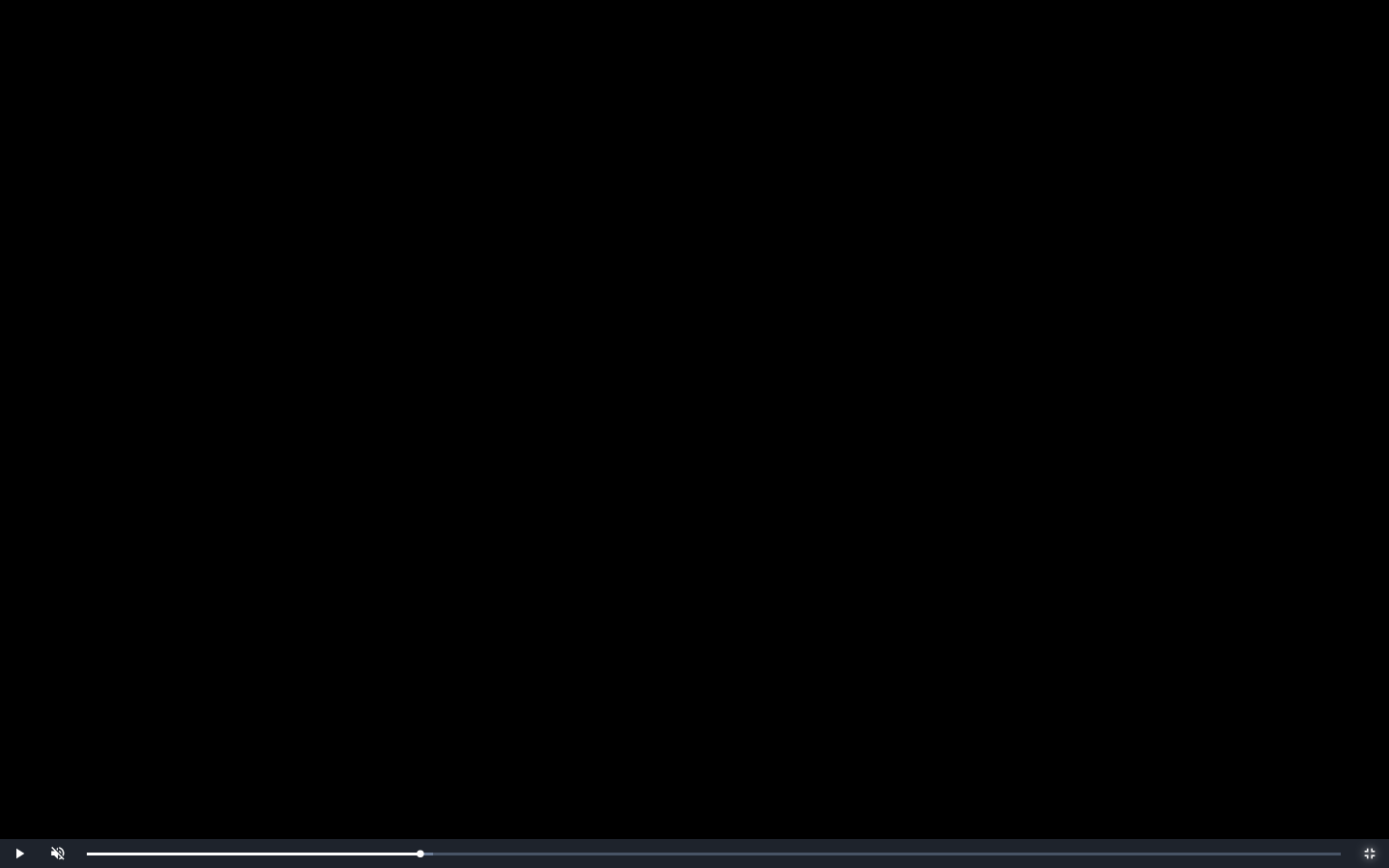 click on "0:16:48 Progress : 0%" at bounding box center [253, 854] 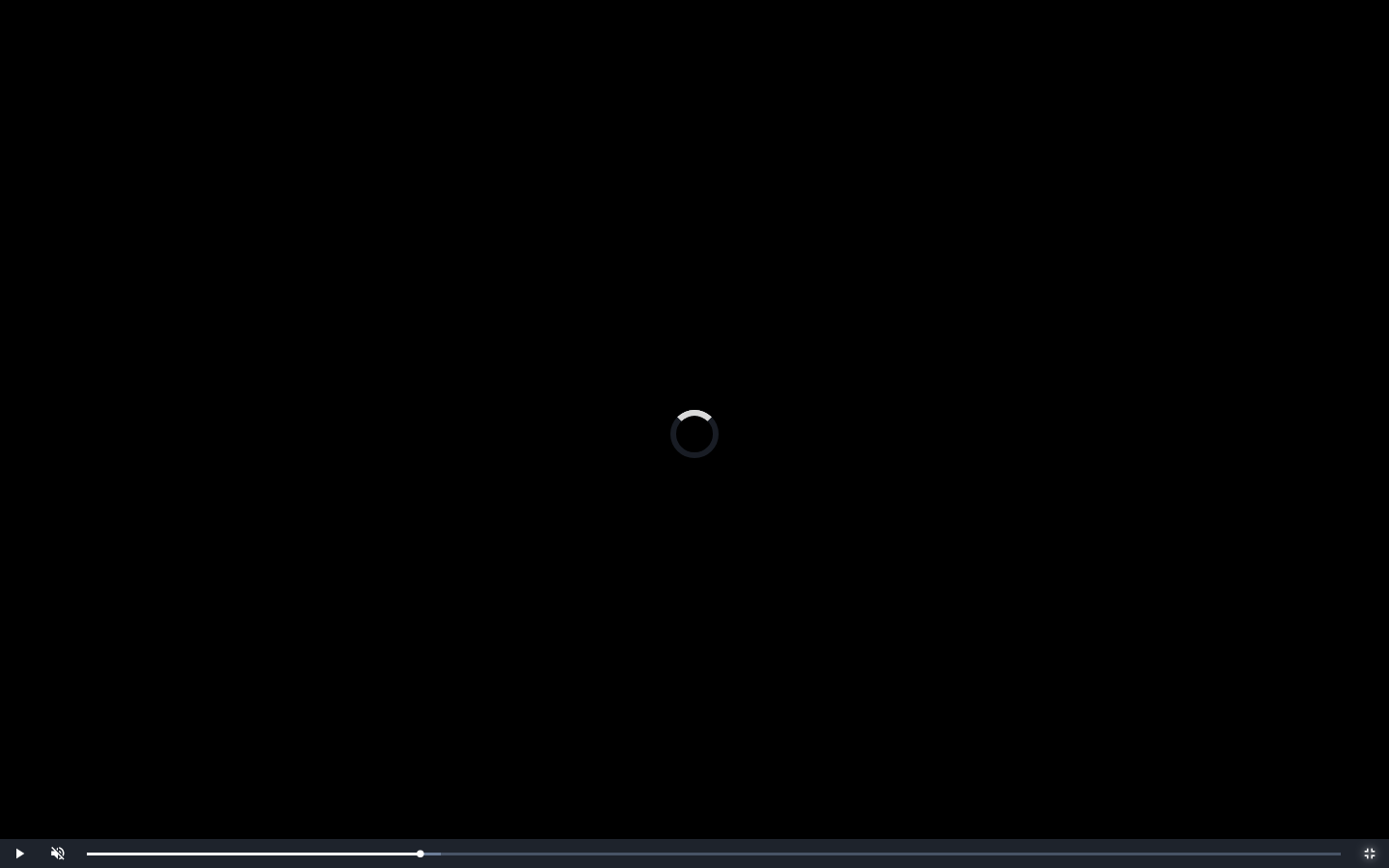 click on "Loaded : 0% 0:17:14 0:16:49 Progress : 0%" at bounding box center [714, 854] 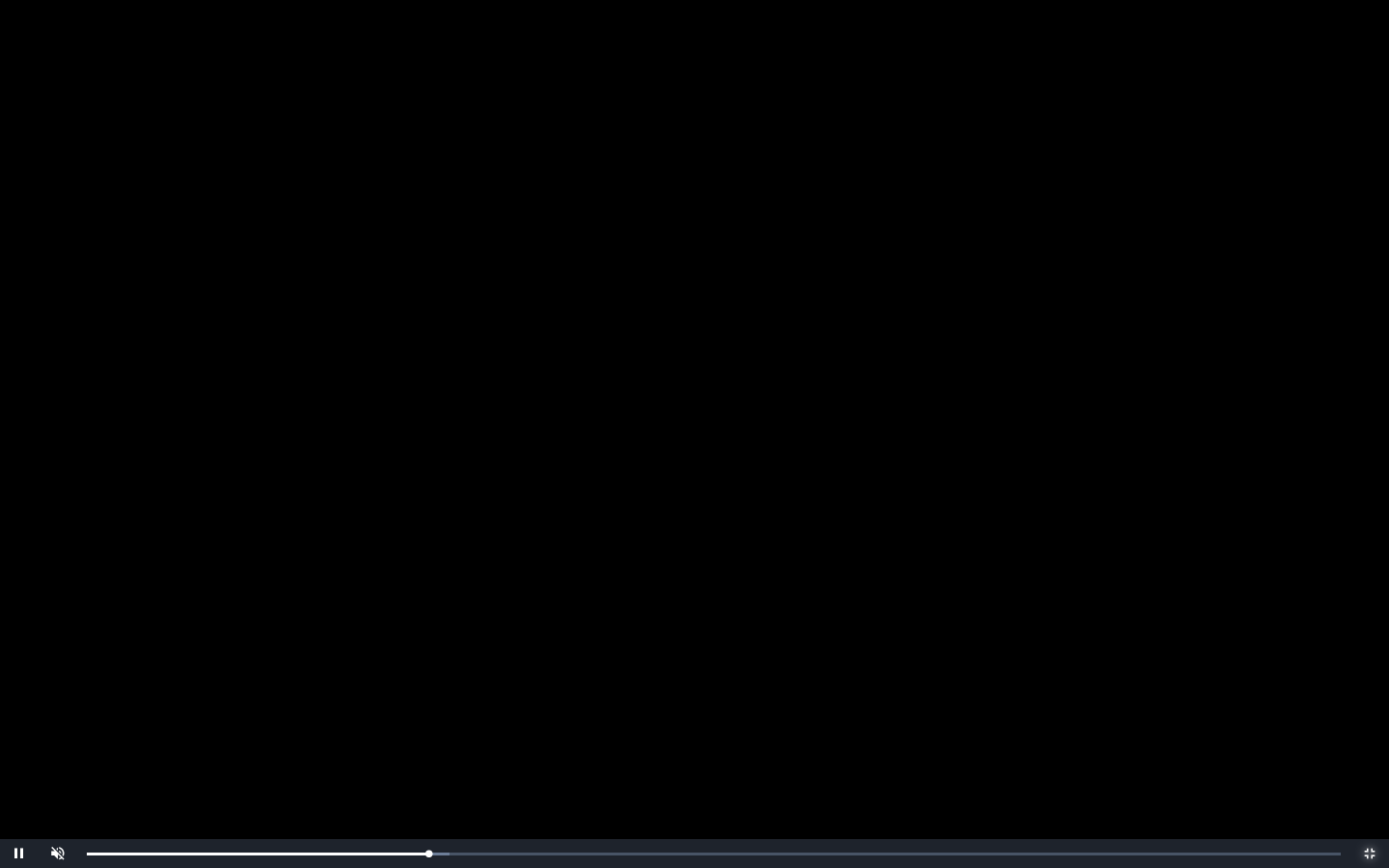 click on "0:17:15 Progress : 0%" at bounding box center [258, 854] 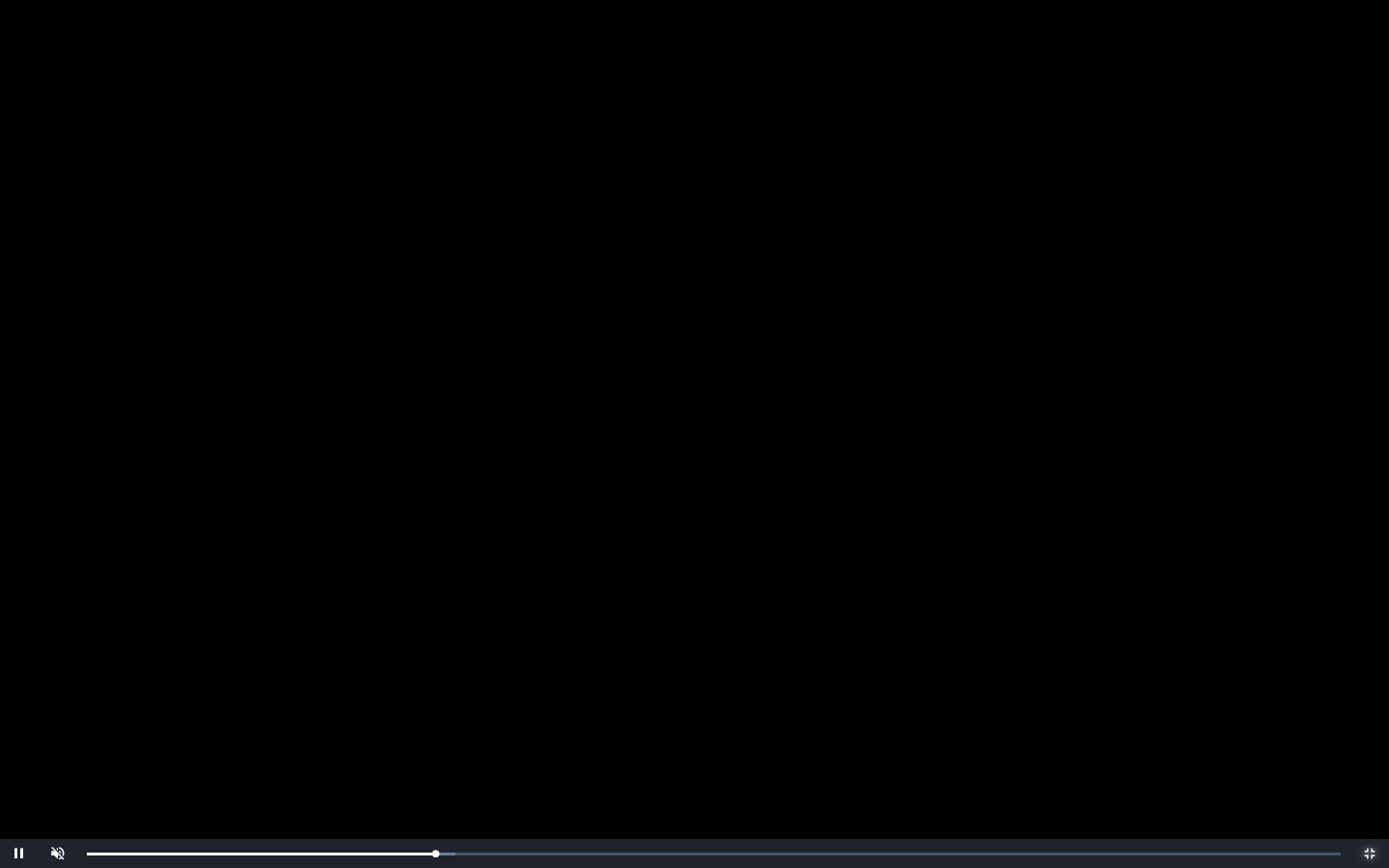 click on "0:17:36 Progress : 0%" at bounding box center (260, 854) 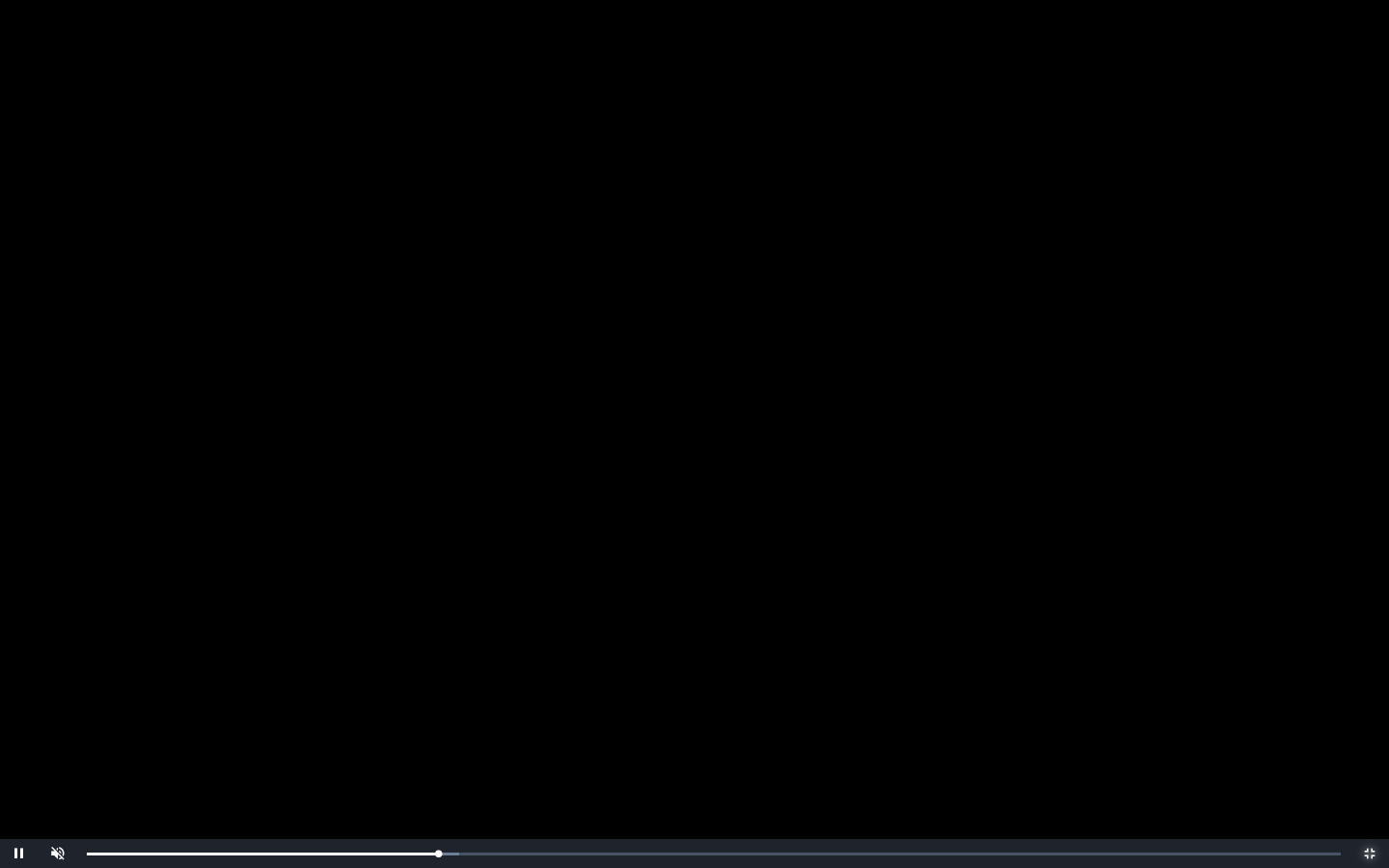 click on "0:17:44 Progress : 0%" at bounding box center [262, 854] 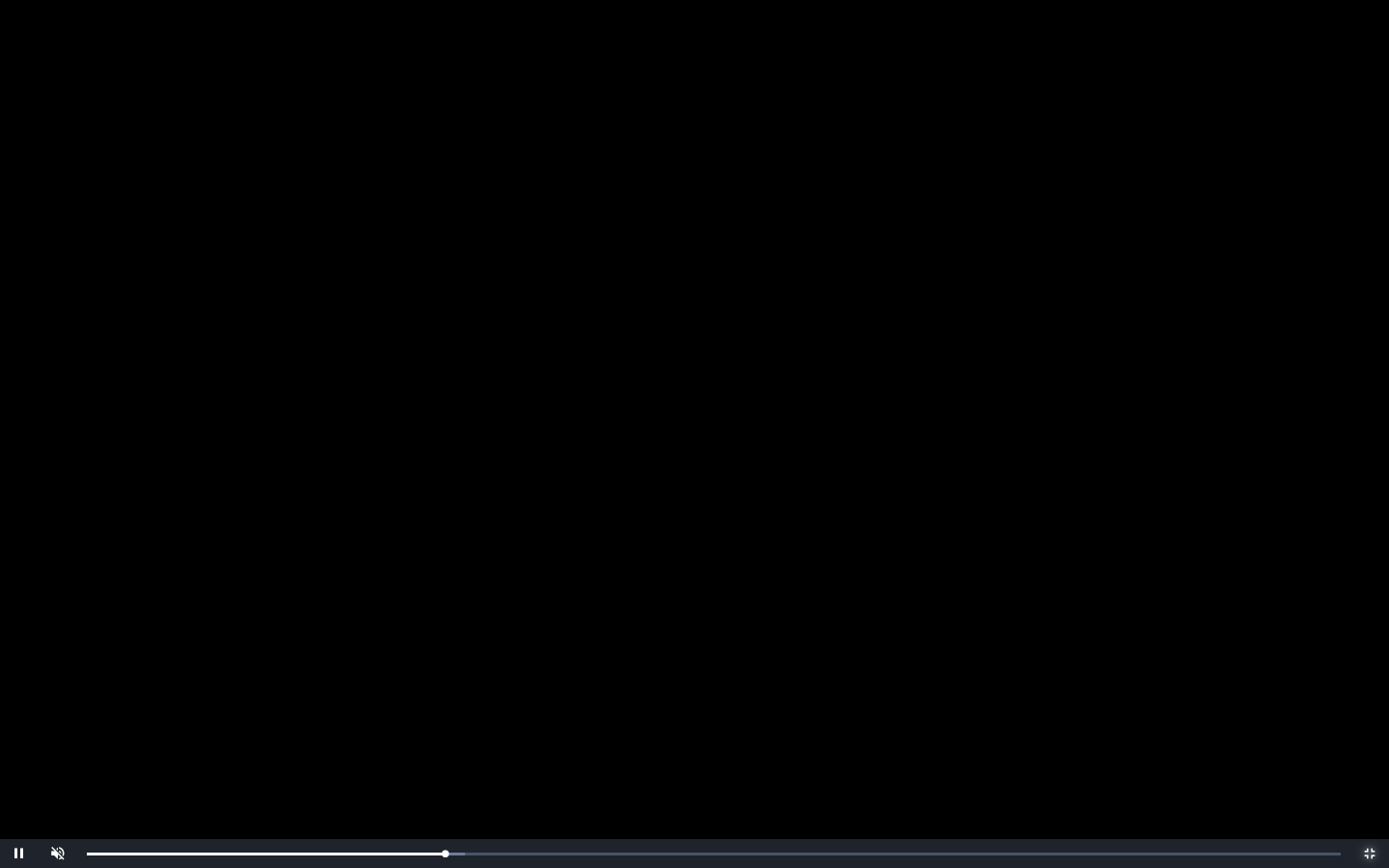 click on "0:18:04 Progress : 0%" at bounding box center (265, 854) 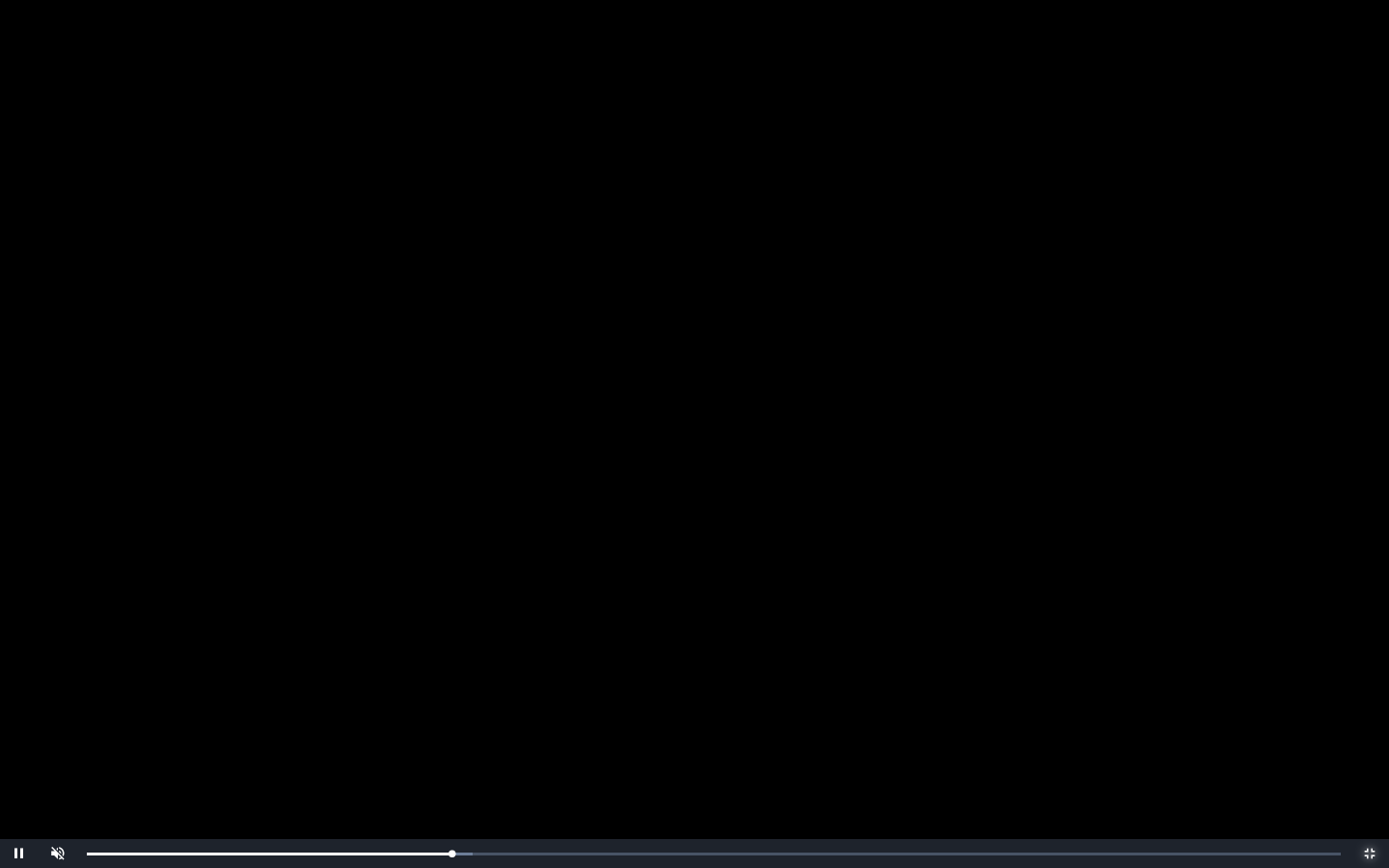 click on "0:18:25 Progress : 0%" at bounding box center (269, 854) 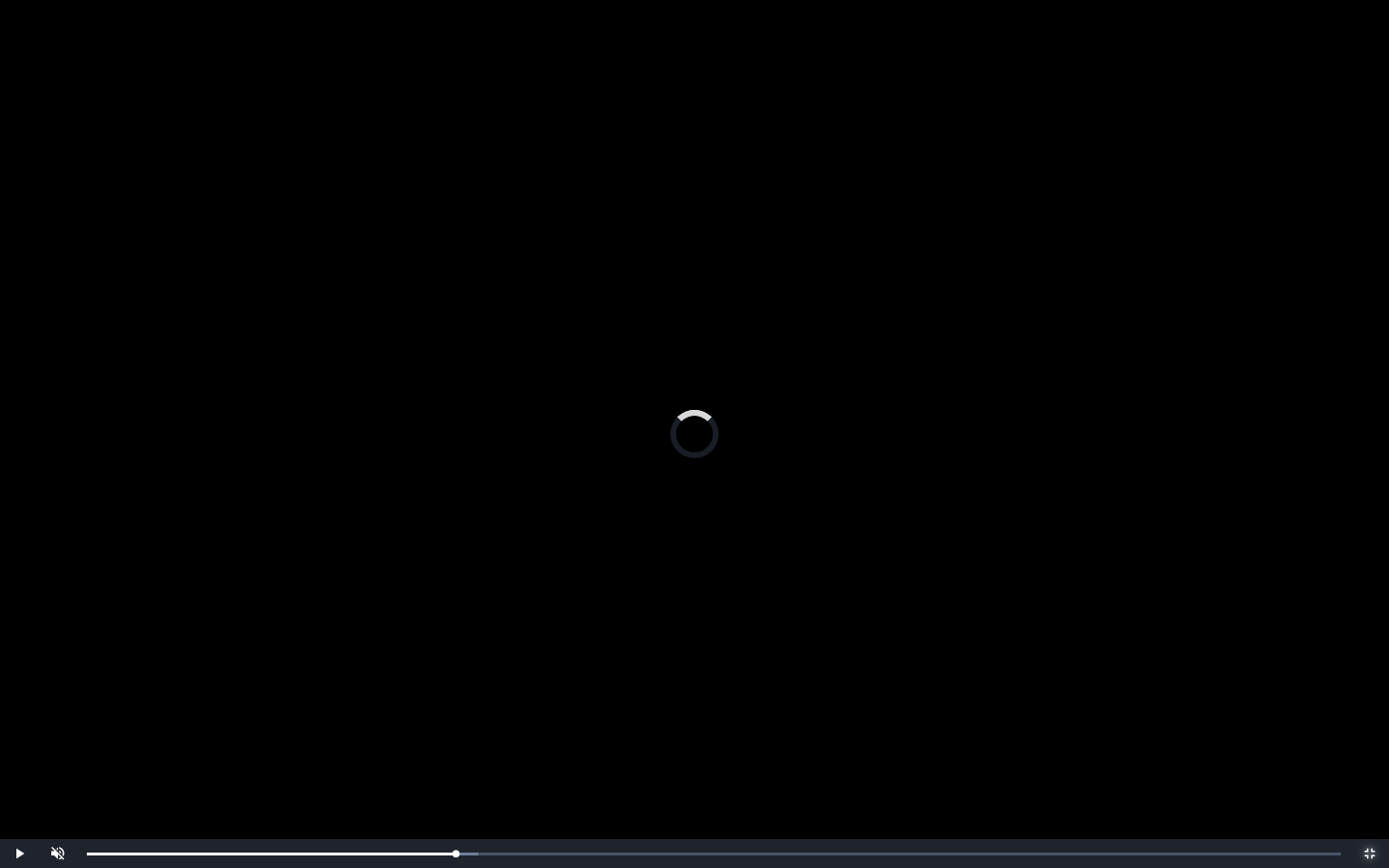 click on "Loaded : 0% 0:19:00 0:19:00 Progress : 0%" at bounding box center (714, 854) 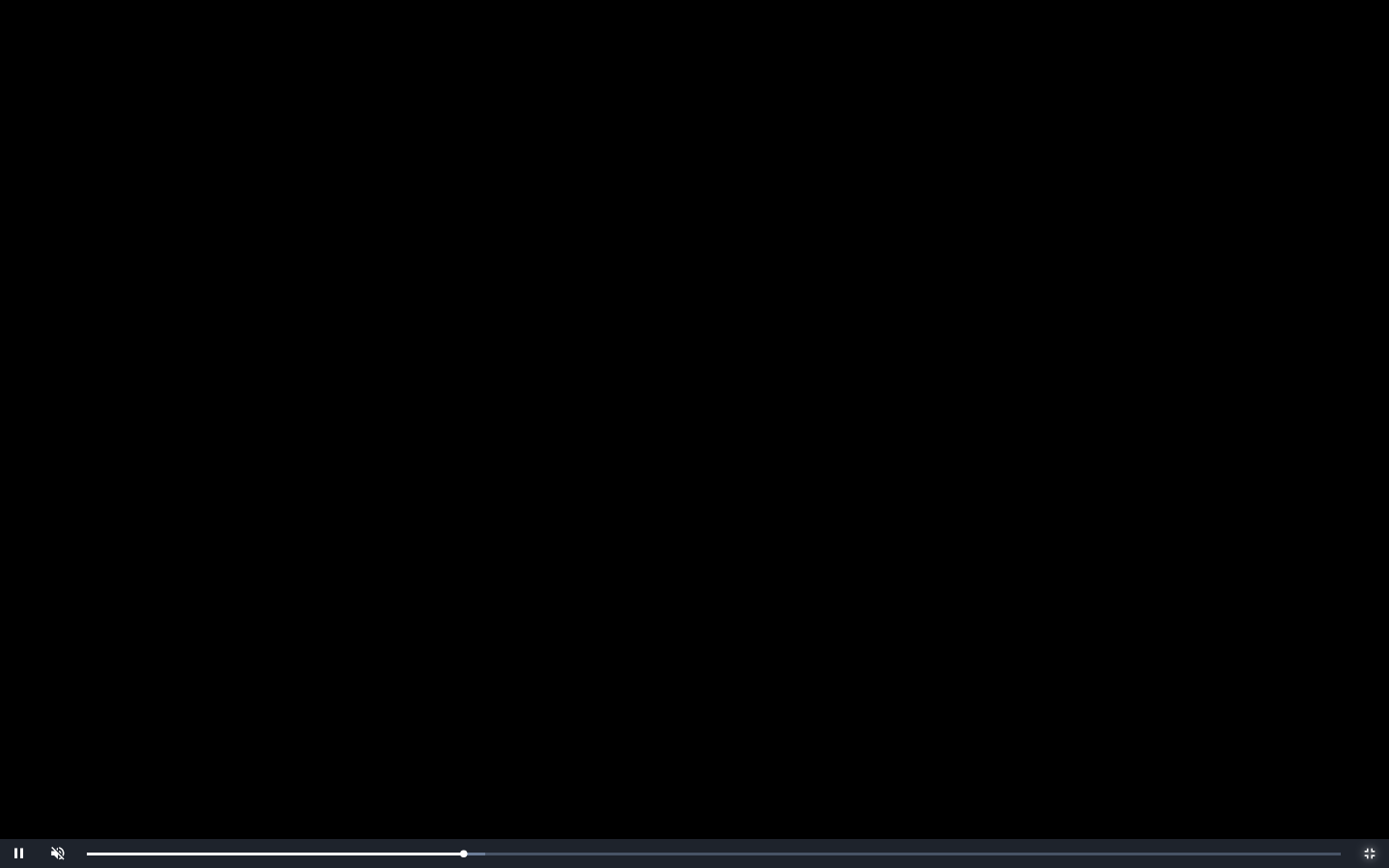click on "0:19:00 Progress : 0%" at bounding box center [275, 854] 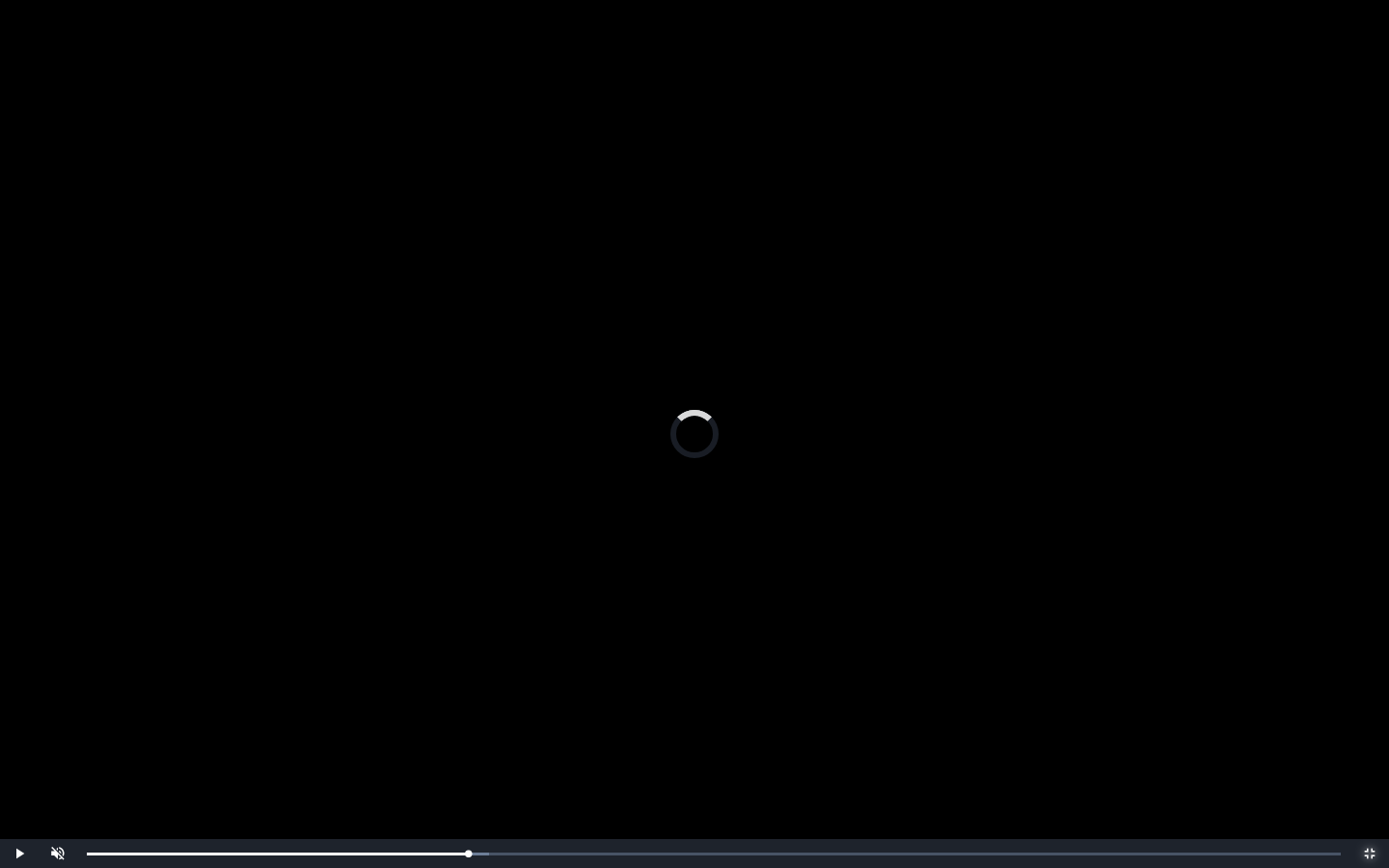 click on "0:19:32 Progress : 0%" at bounding box center (277, 854) 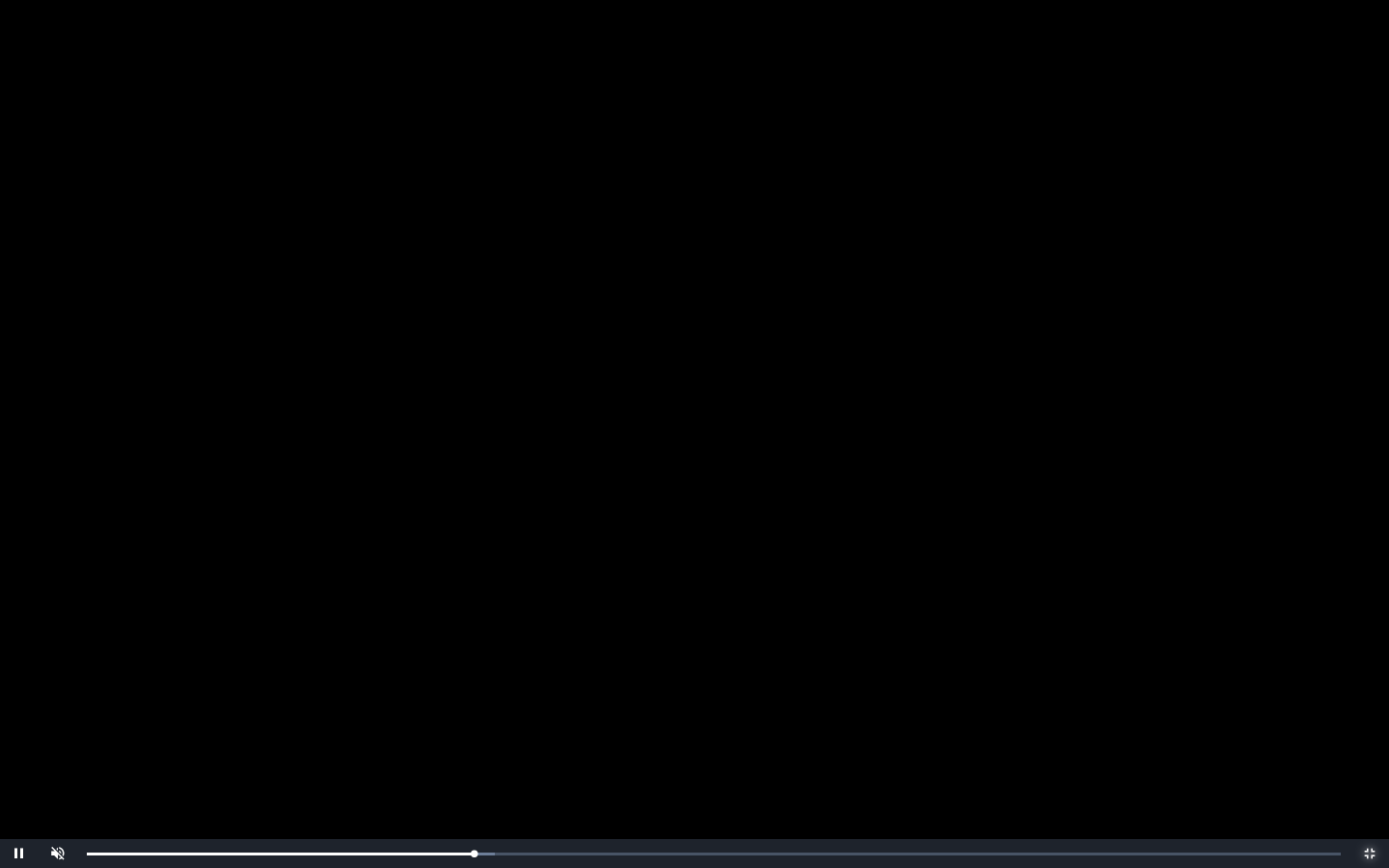 click on "0:19:34 Progress : 0%" at bounding box center [281, 854] 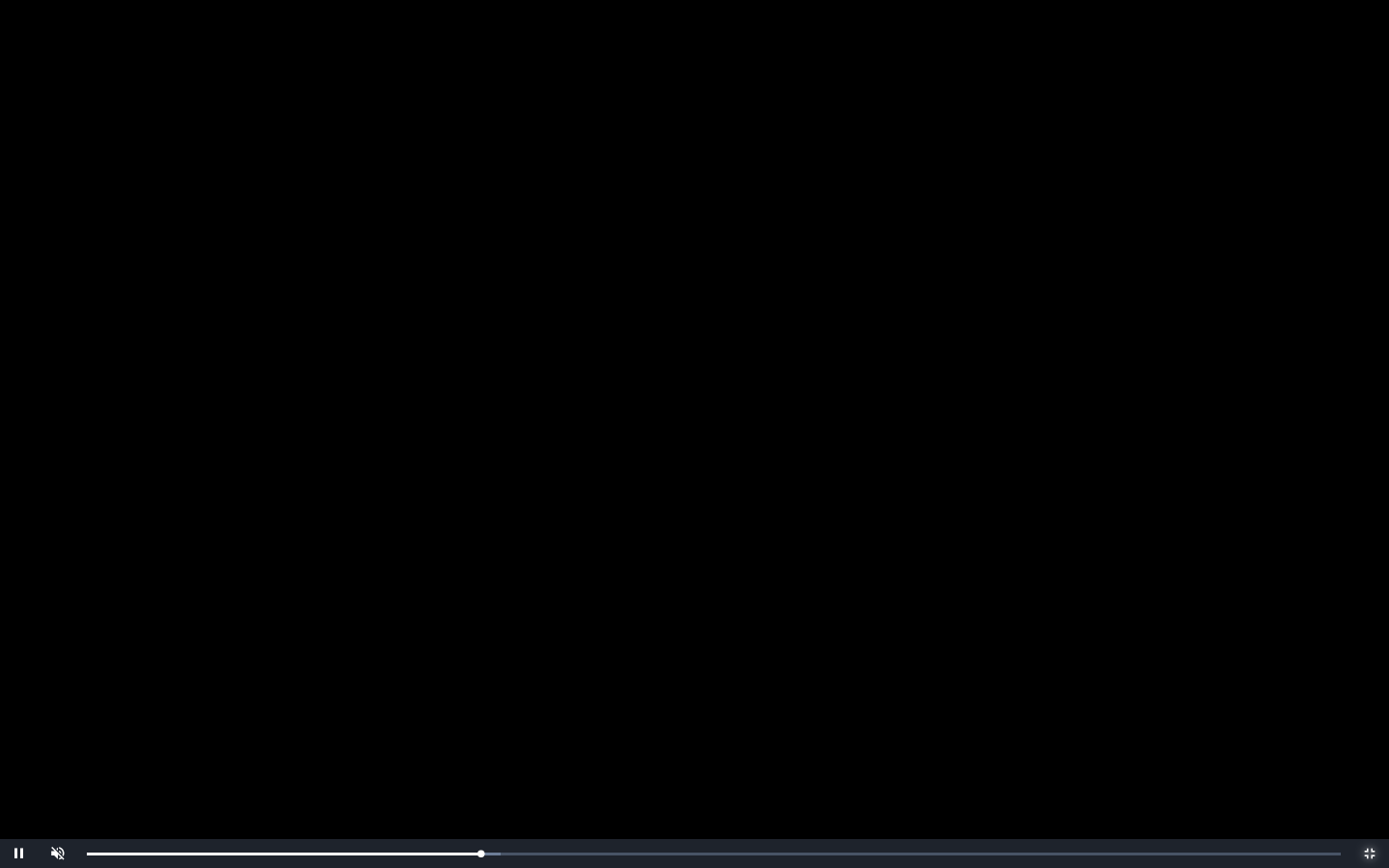 click on "0:19:53 Progress : 0%" at bounding box center [284, 854] 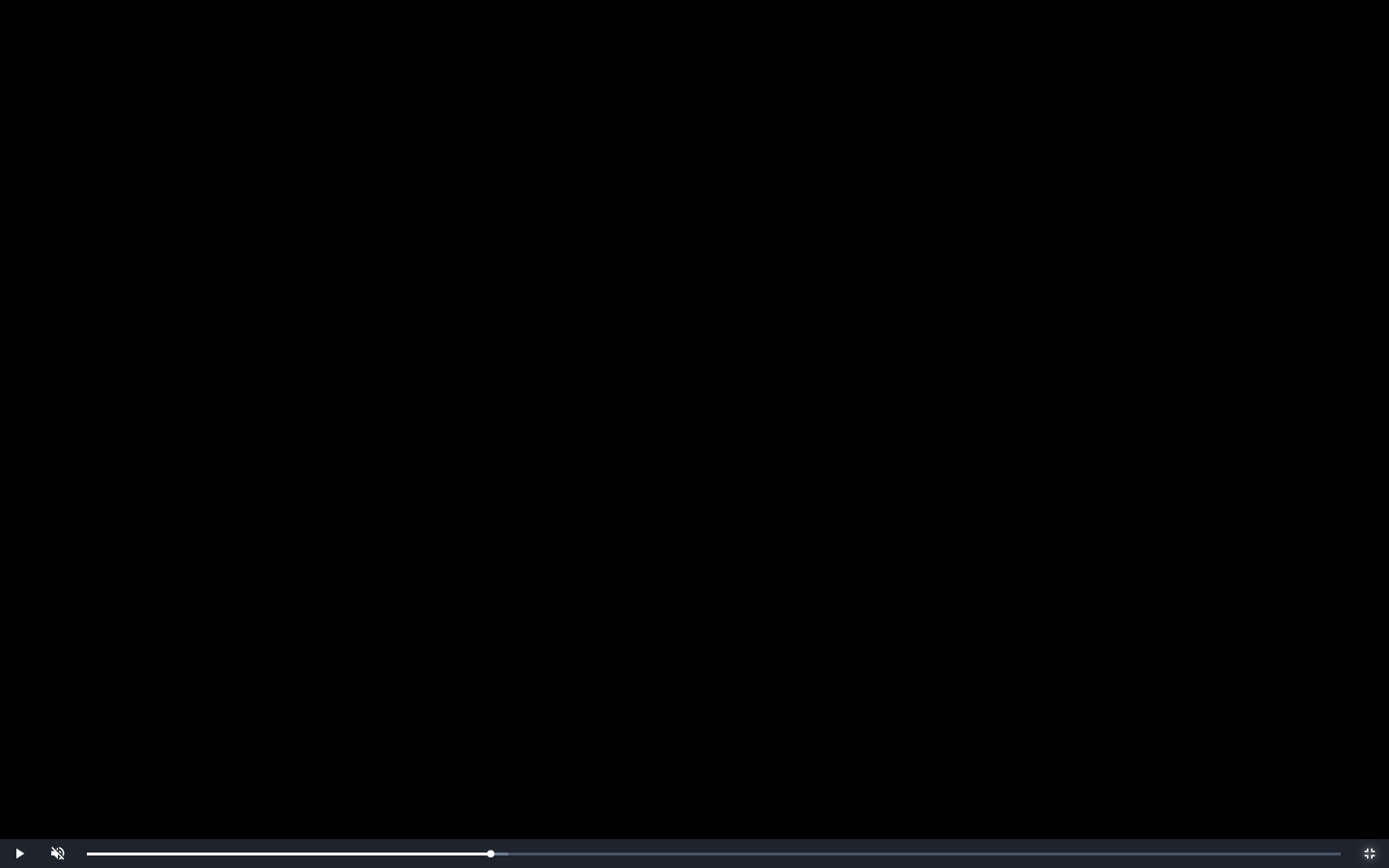 click on "0:20:24 Progress : 0%" at bounding box center (288, 854) 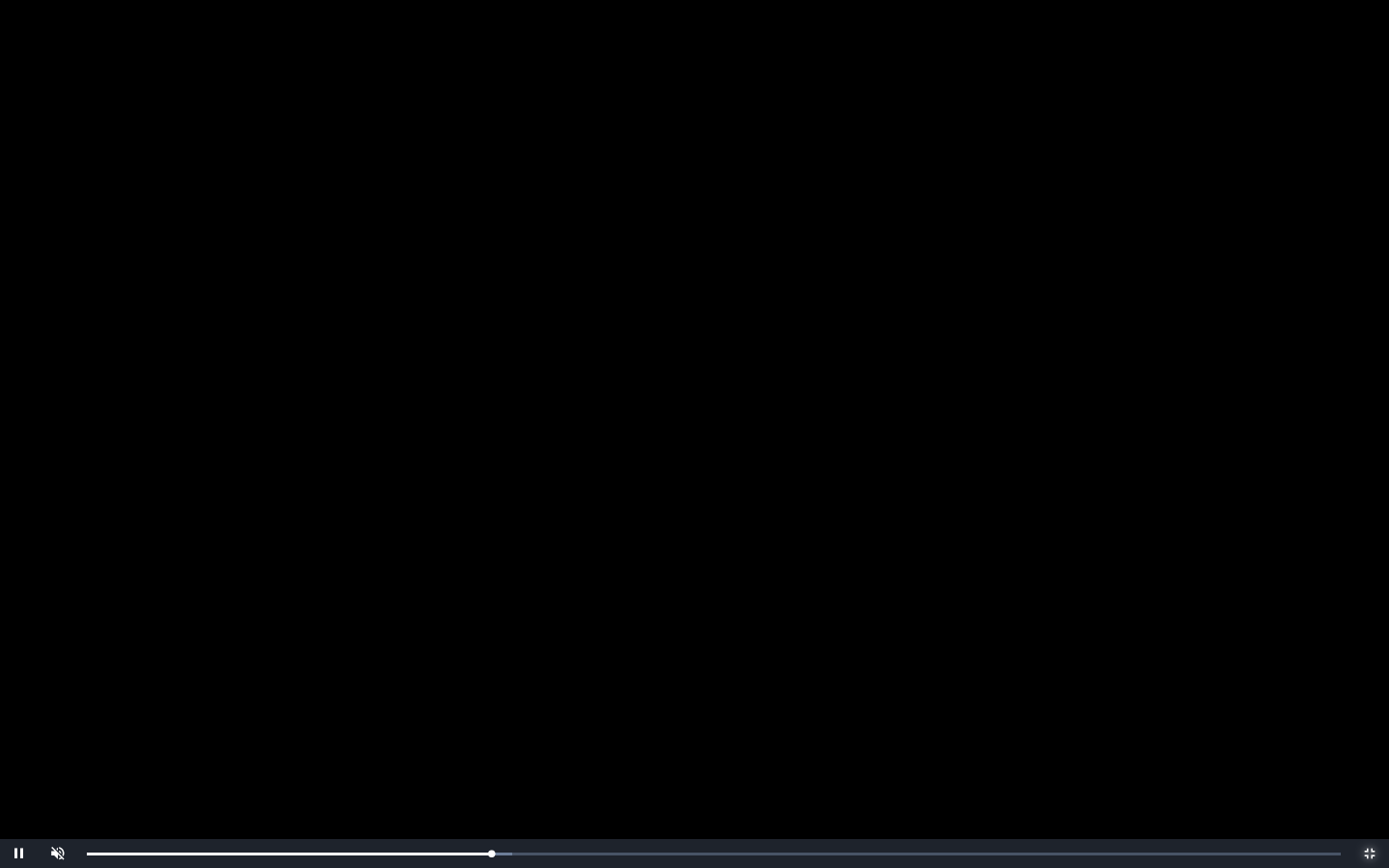 click on "0:20:25 Progress : 0%" at bounding box center (288, 854) 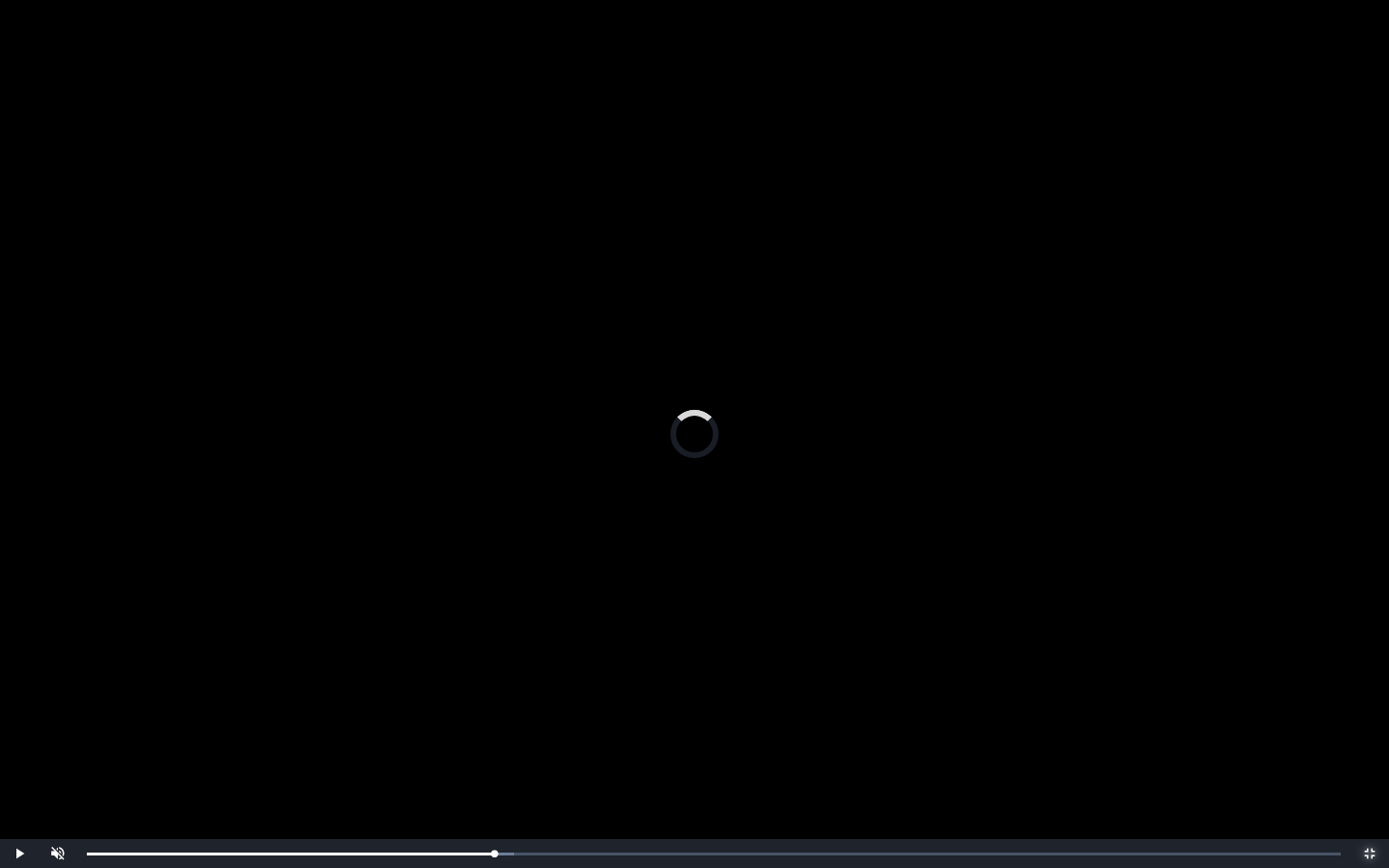 click at bounding box center [500, 854] 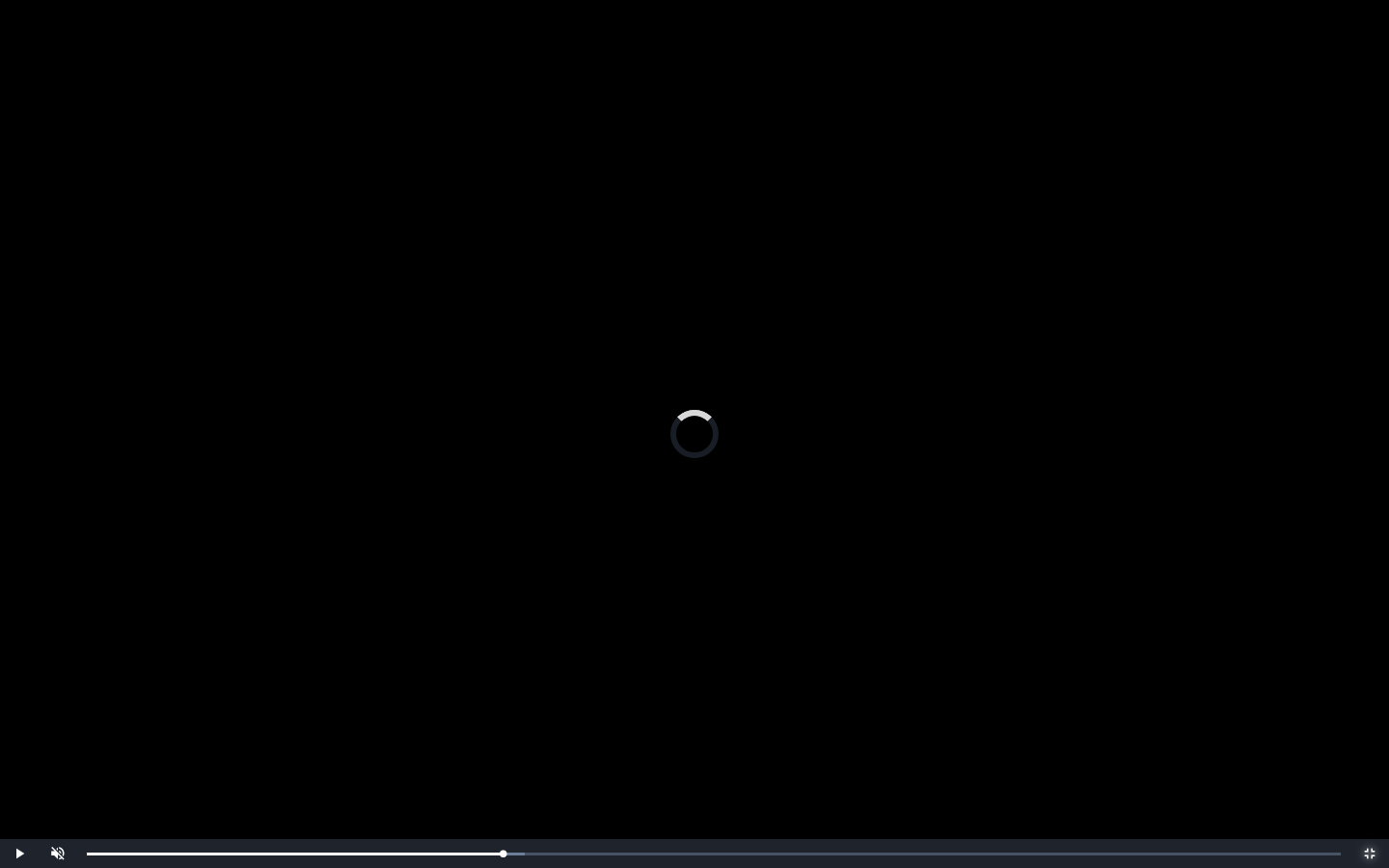 click on "Loaded : 0% 0:21:23 0:21:23 Progress : 0%" at bounding box center (714, 854) 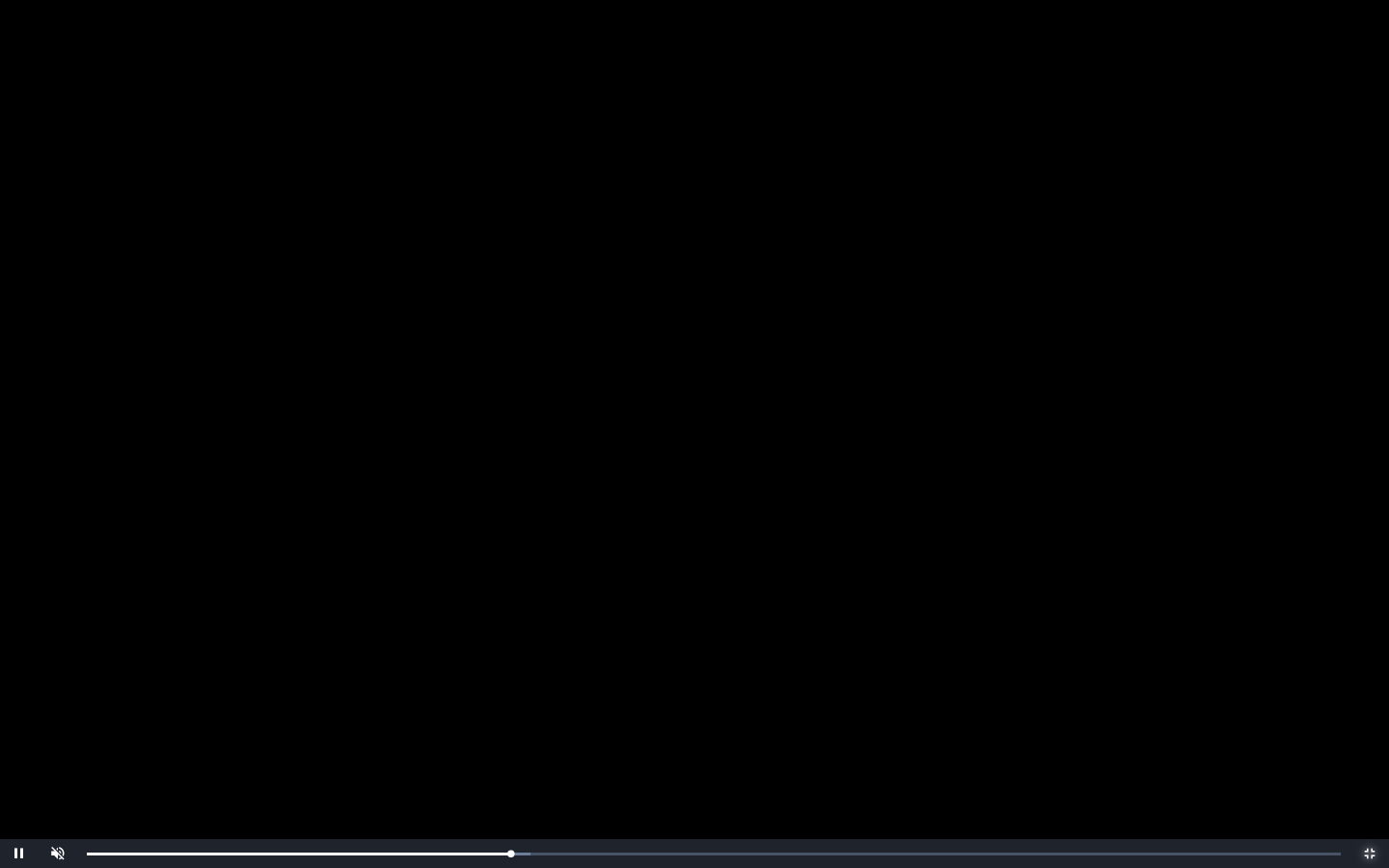 click on "Loaded : 0% 0:21:46 0:21:24 Progress : 0%" at bounding box center [714, 854] 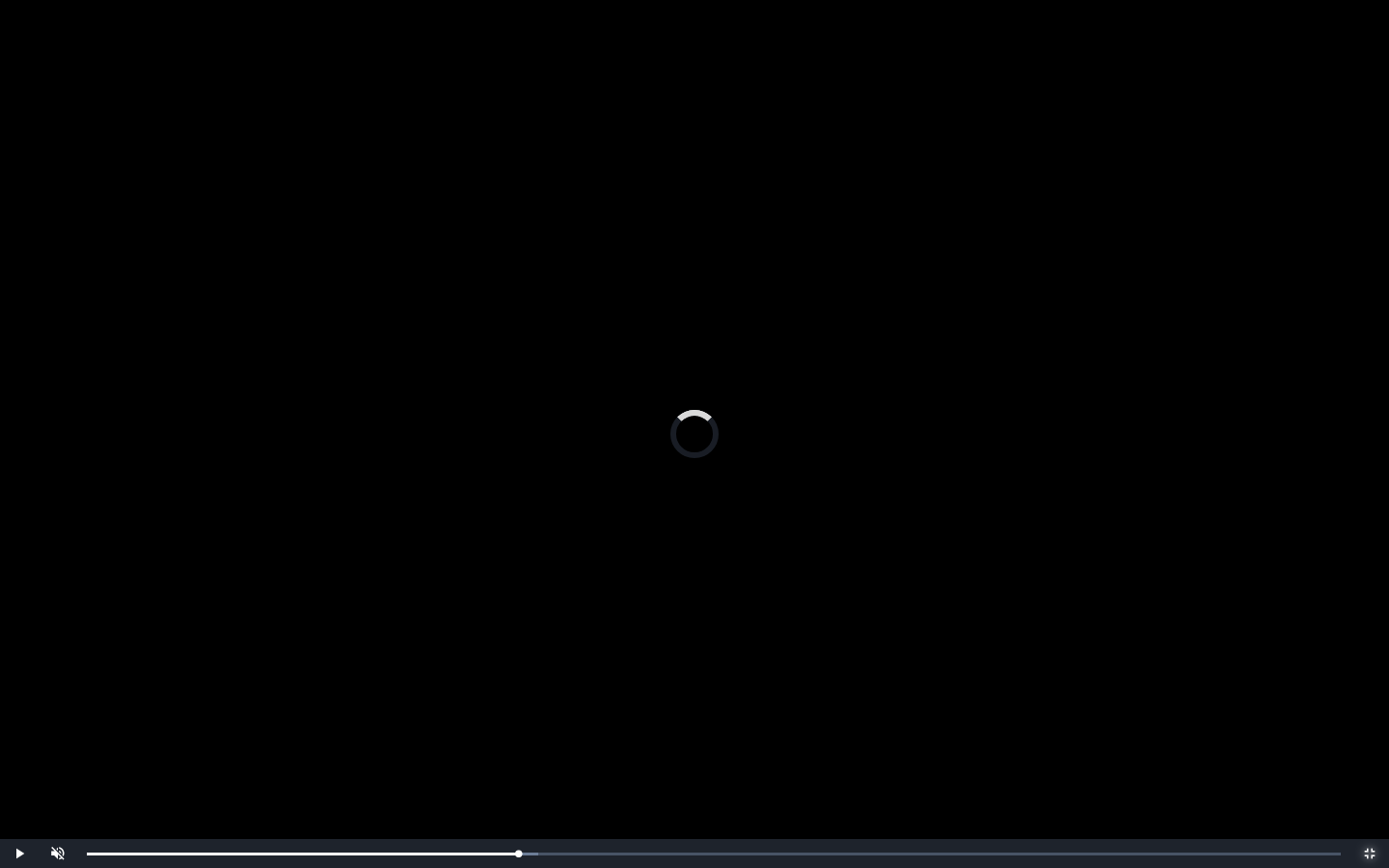 click on "0:22:01 Progress : 0%" at bounding box center (302, 854) 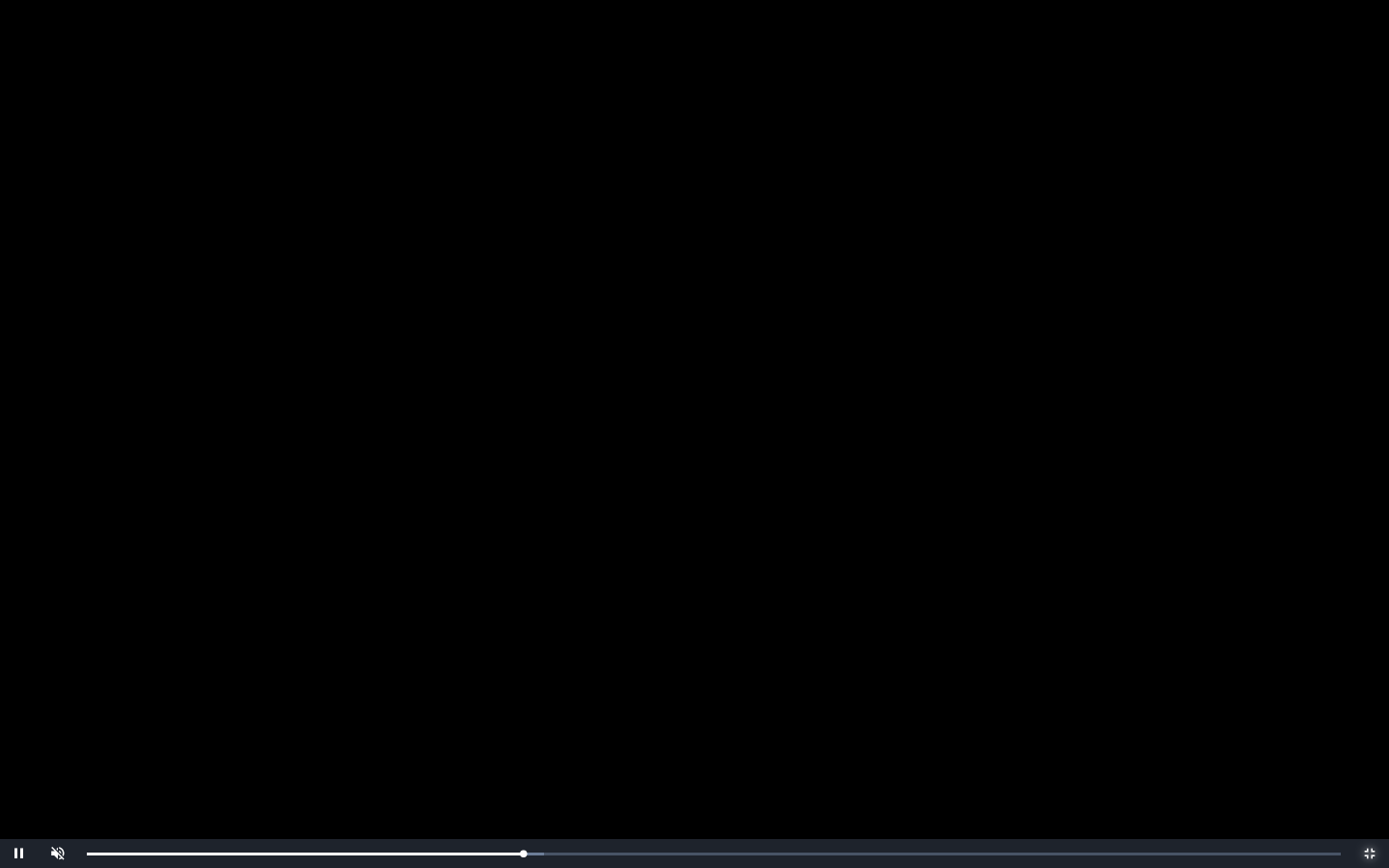 click on "0:22:01 Progress : 0%" at bounding box center (305, 854) 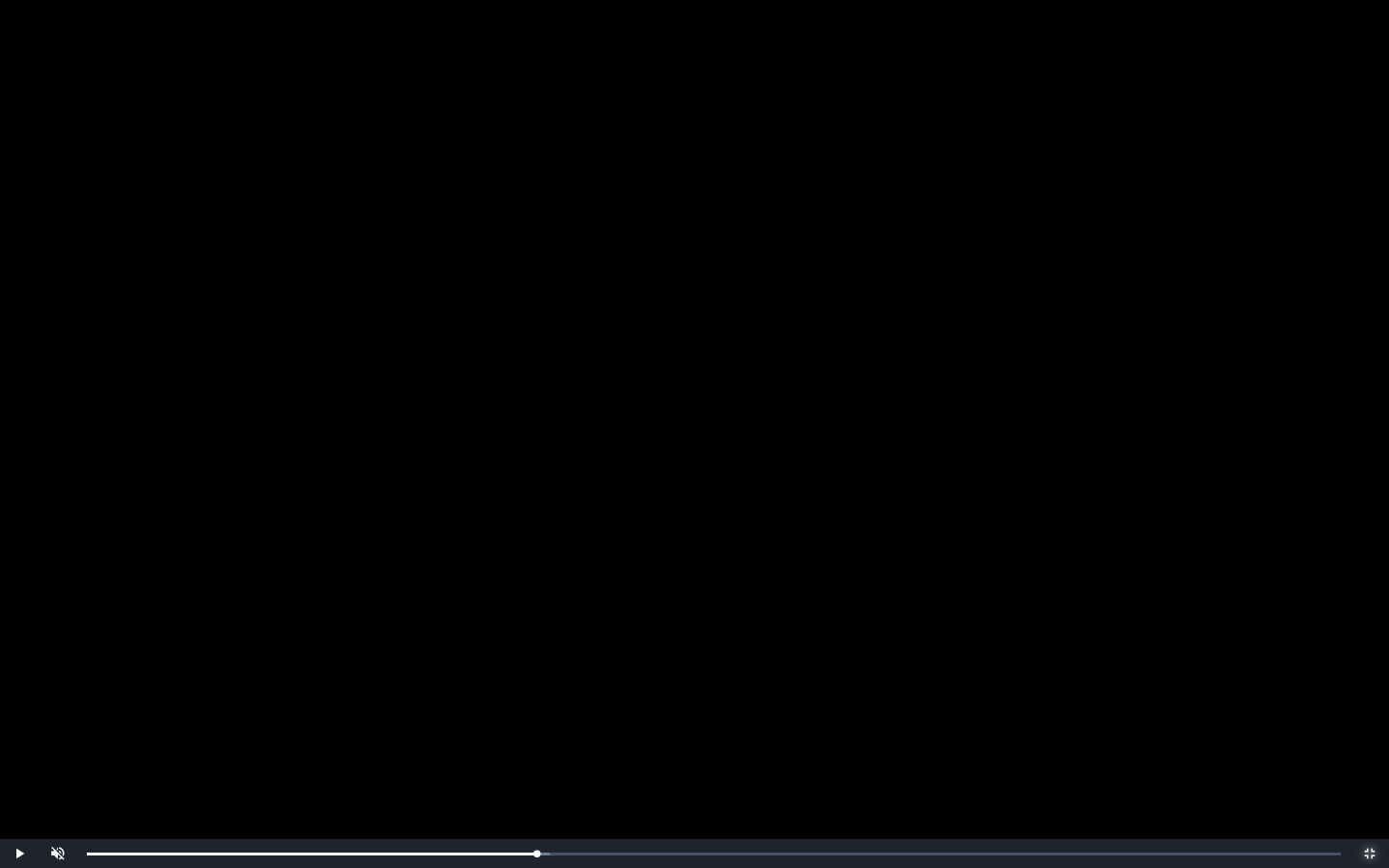 click on "Loaded : 0% 0:22:42 0:22:42 Progress : 0%" at bounding box center [714, 854] 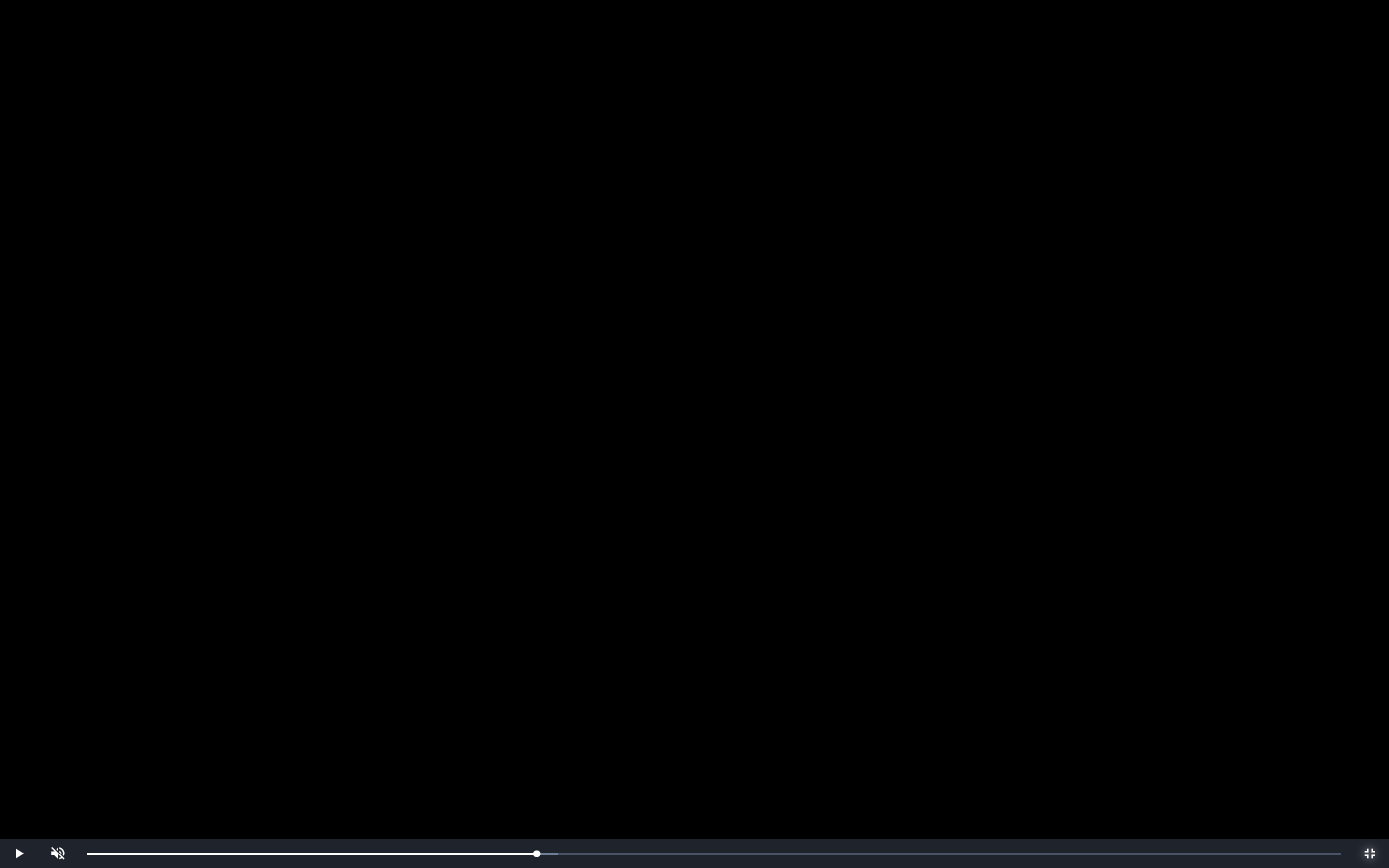 click on "0:22:42 Progress : 0%" at bounding box center [312, 854] 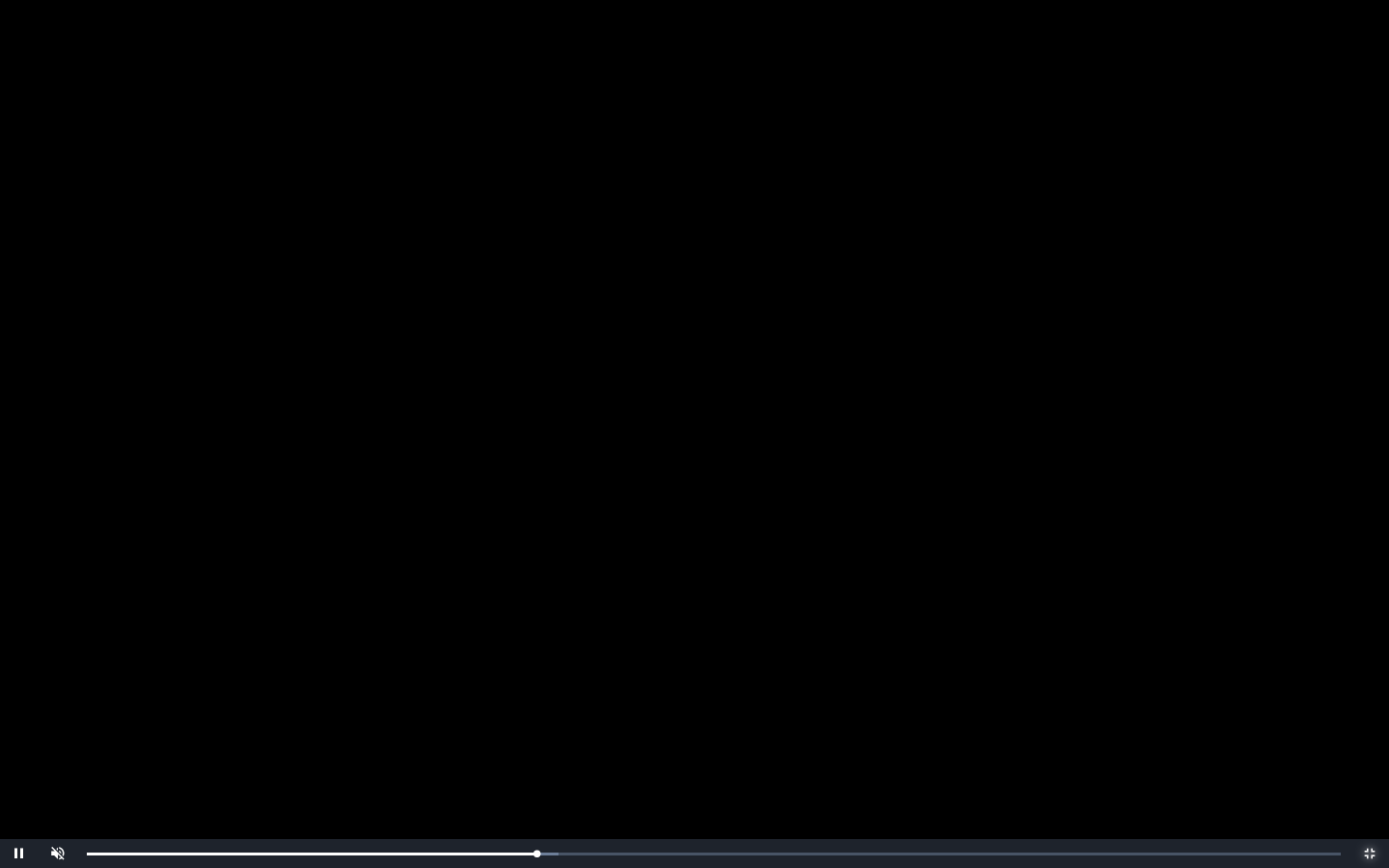 click on "0:22:42 Progress : 0%" at bounding box center [312, 854] 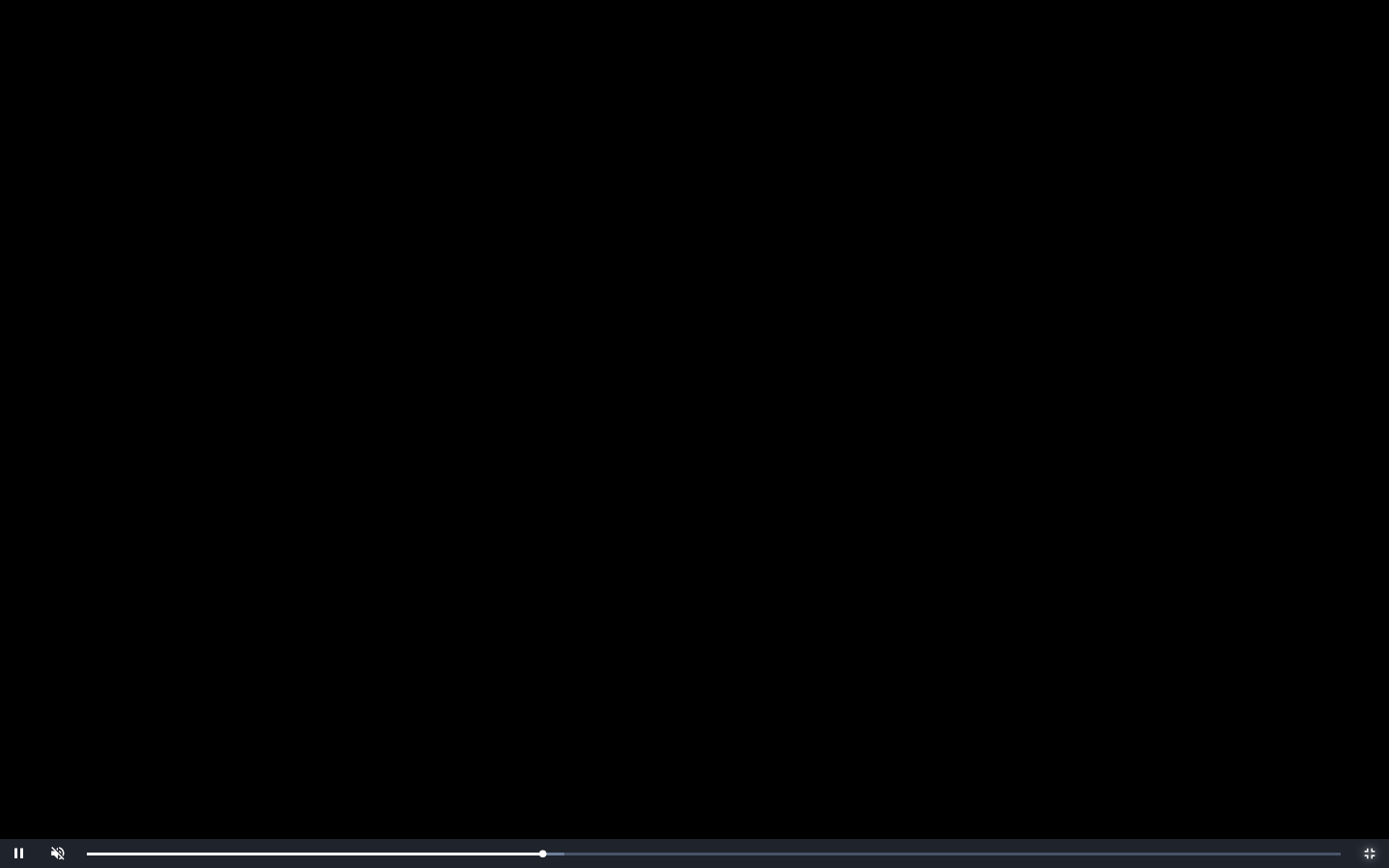 click on "0:23:00 Progress : 0%" at bounding box center [314, 854] 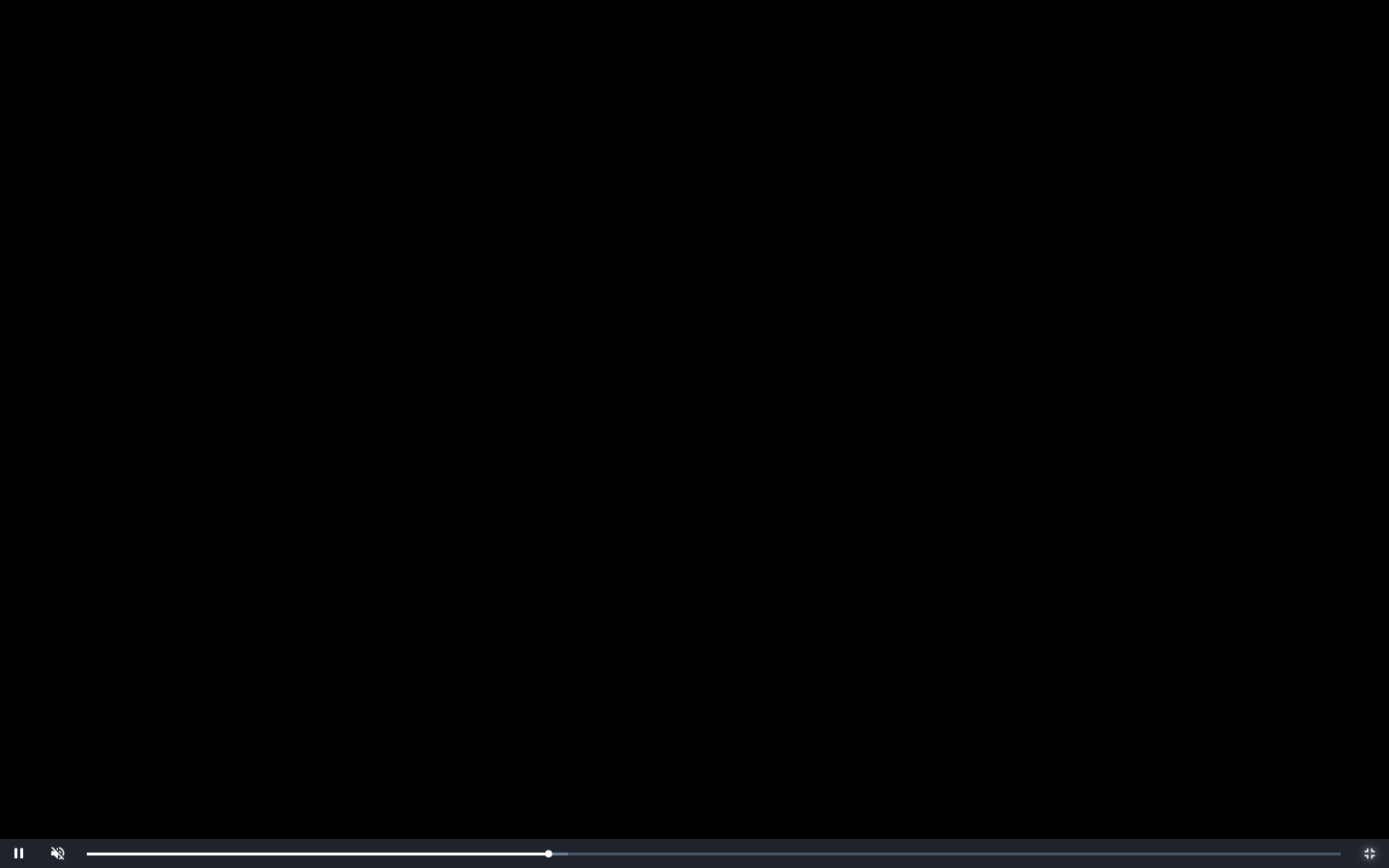 click on "0:23:17 Progress : 0%" at bounding box center (317, 854) 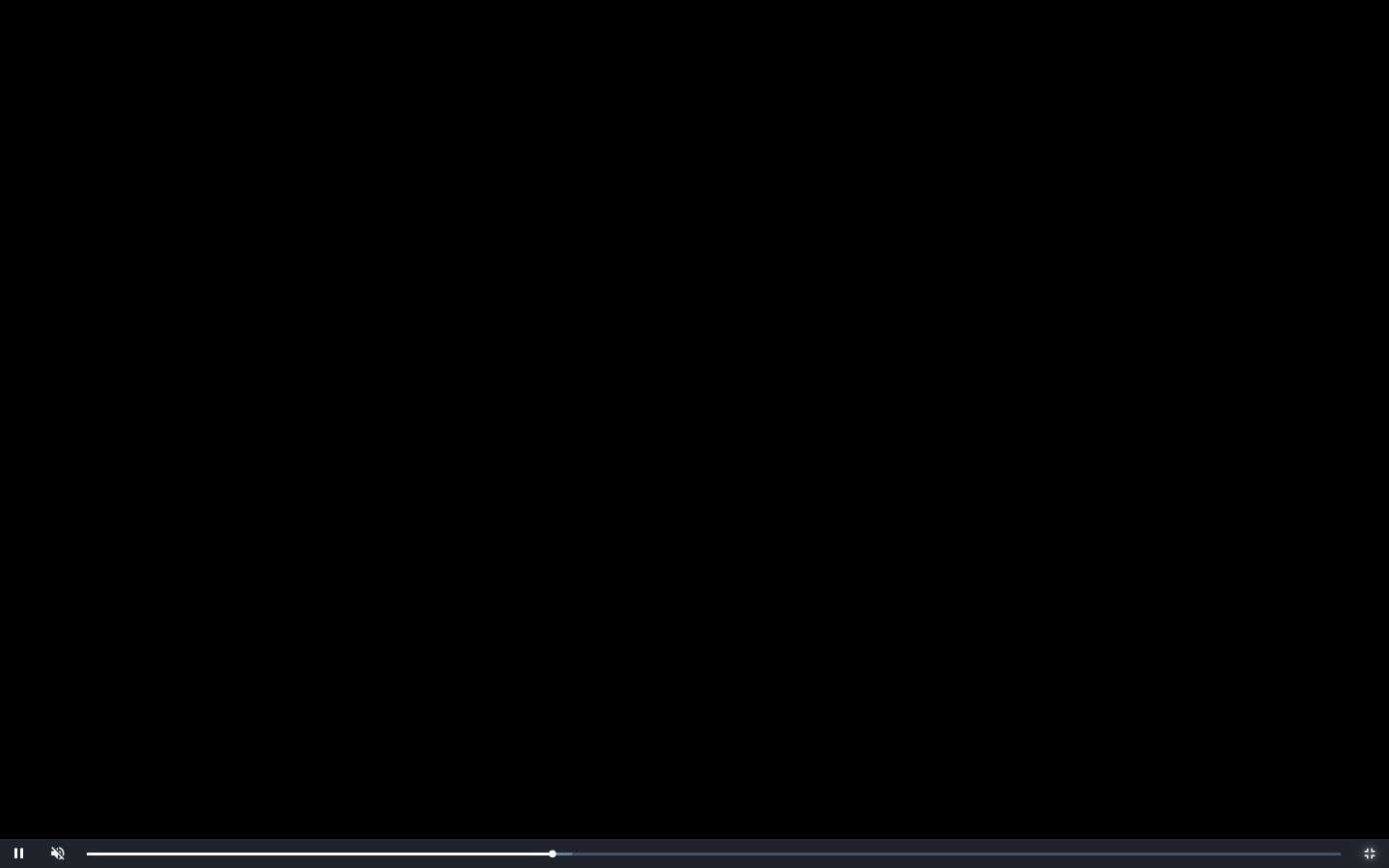 click on "0:23:29 Progress : 0%" at bounding box center [319, 854] 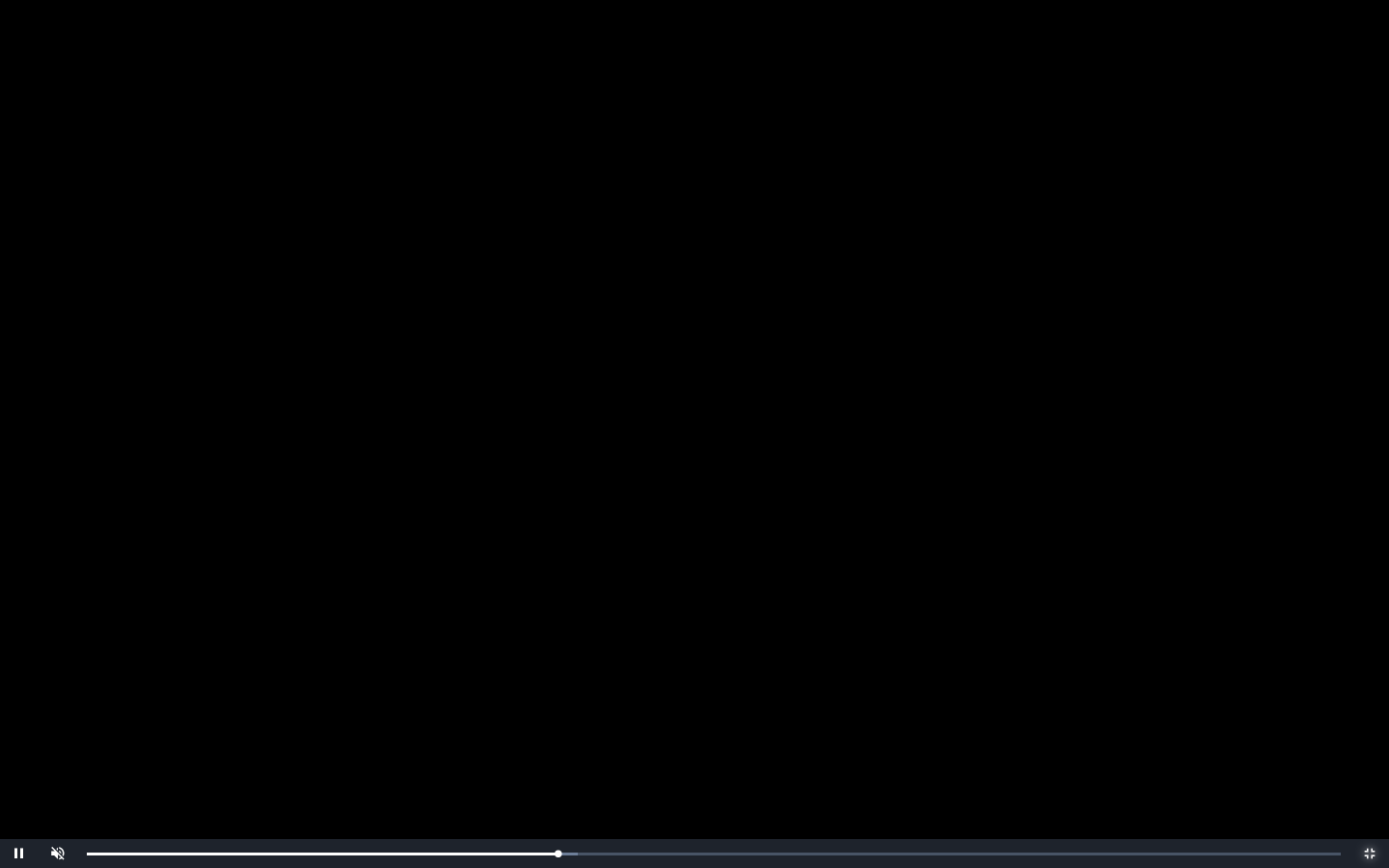 click on "Loaded : 0% 0:24:09 0:23:47 Progress : 0%" at bounding box center (714, 854) 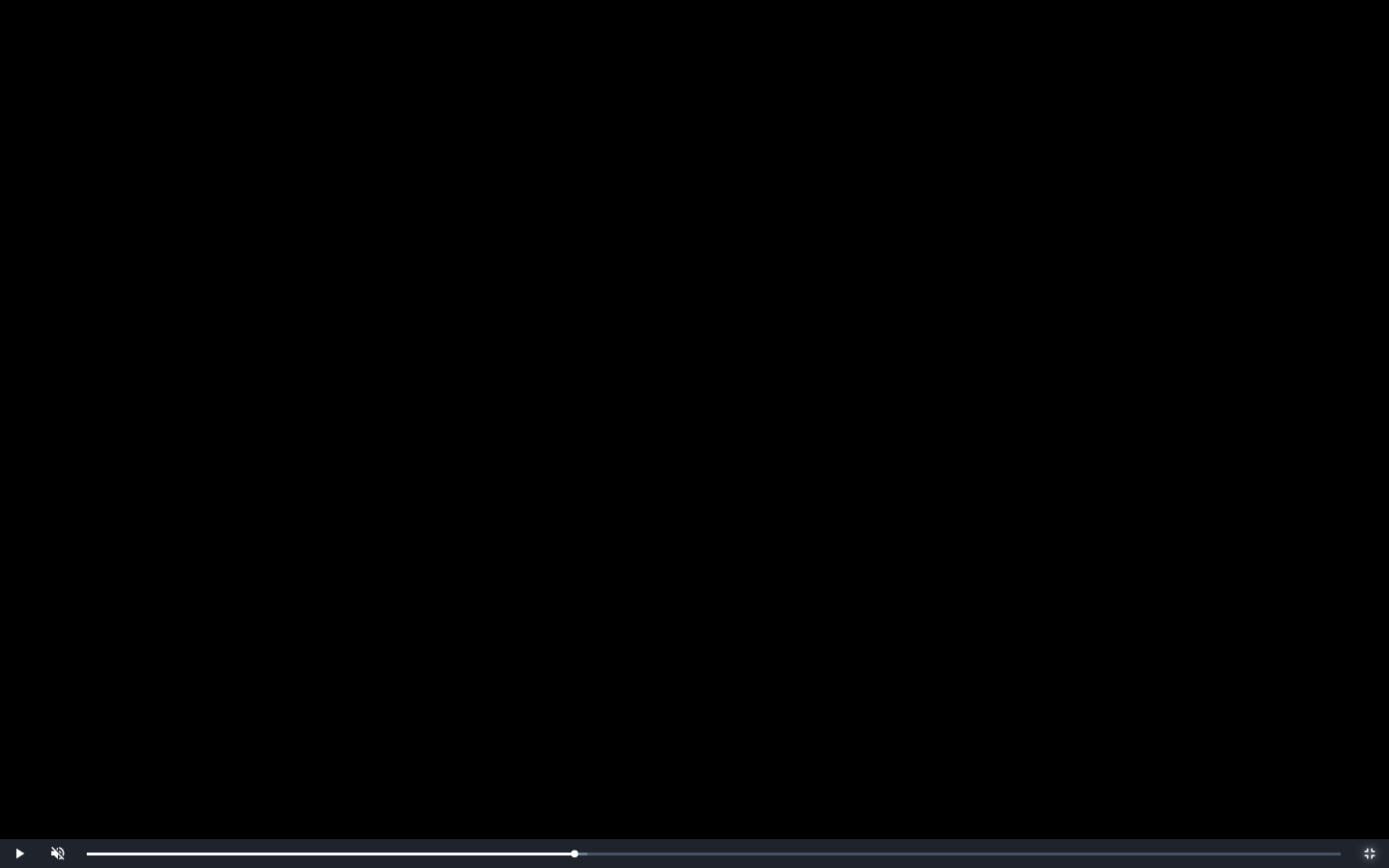 click on "Loaded : 0% 0:24:36 0:24:36 Progress : 0%" at bounding box center [714, 854] 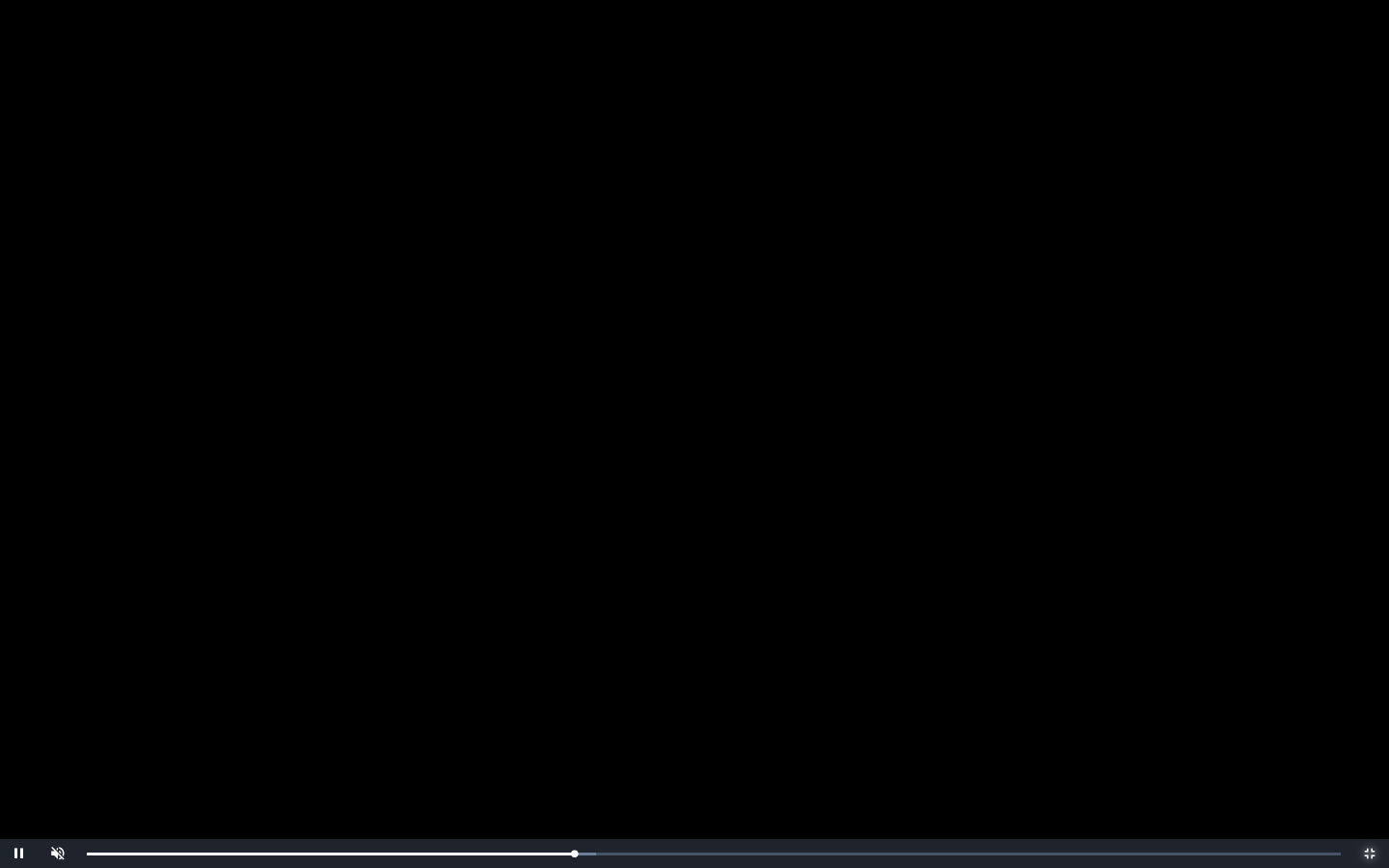 click on "Loaded : 0% 0:24:44 0:24:36 Progress : 0%" at bounding box center [714, 854] 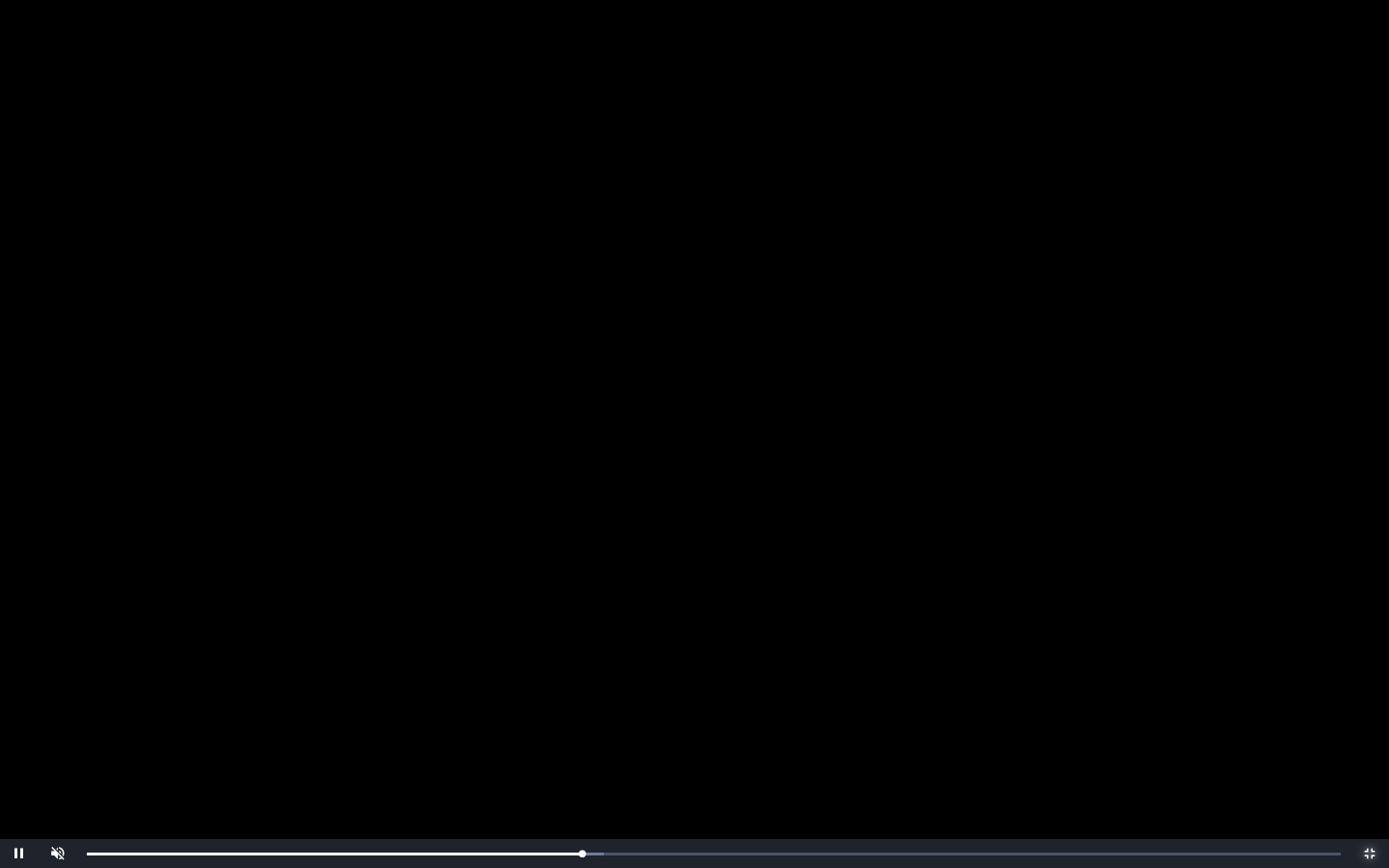 click on "Loaded : 0% 0:25:17 0:25:00 Progress : 0%" at bounding box center [714, 854] 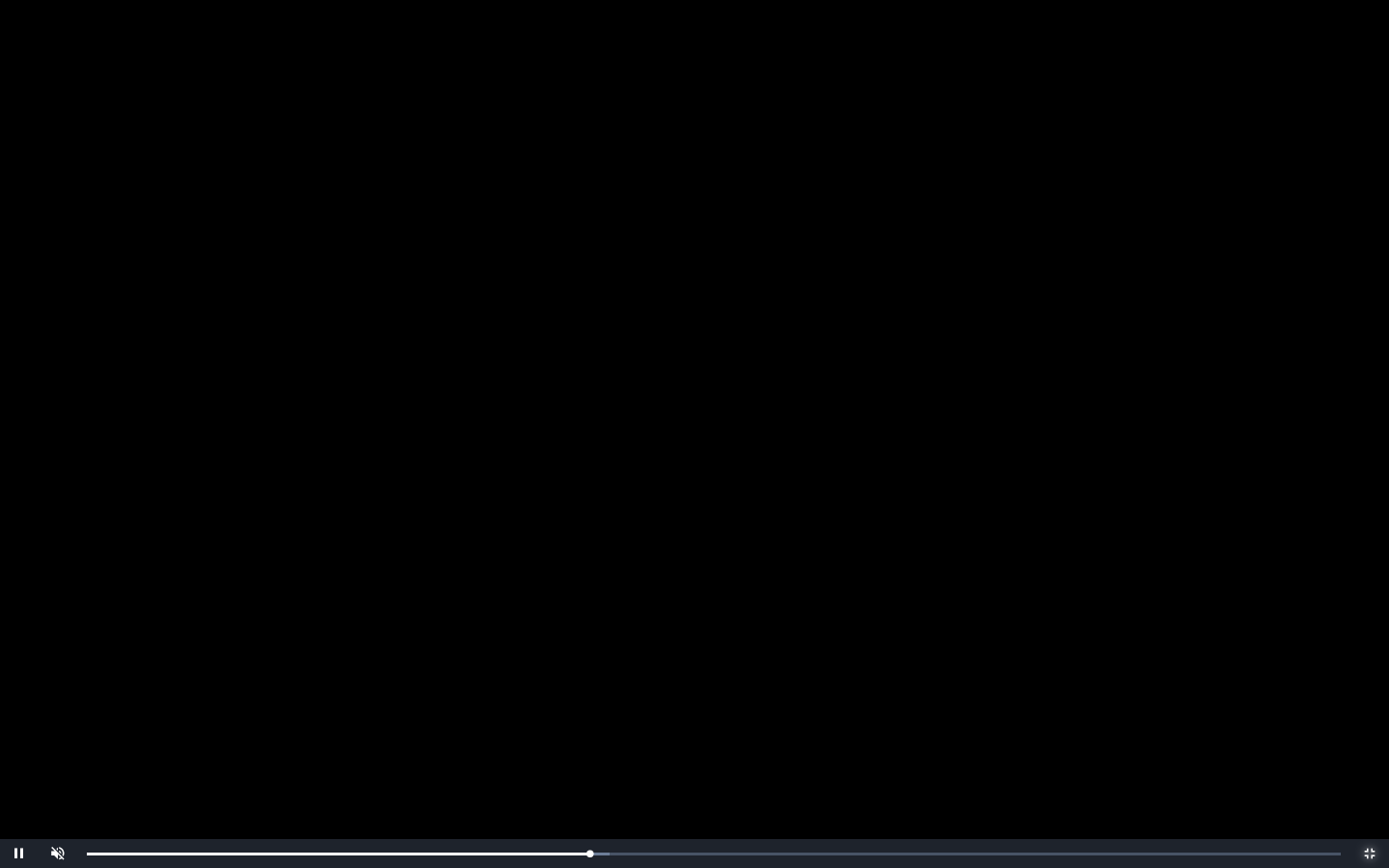 click on "0:25:23 Progress : 0%" at bounding box center [338, 854] 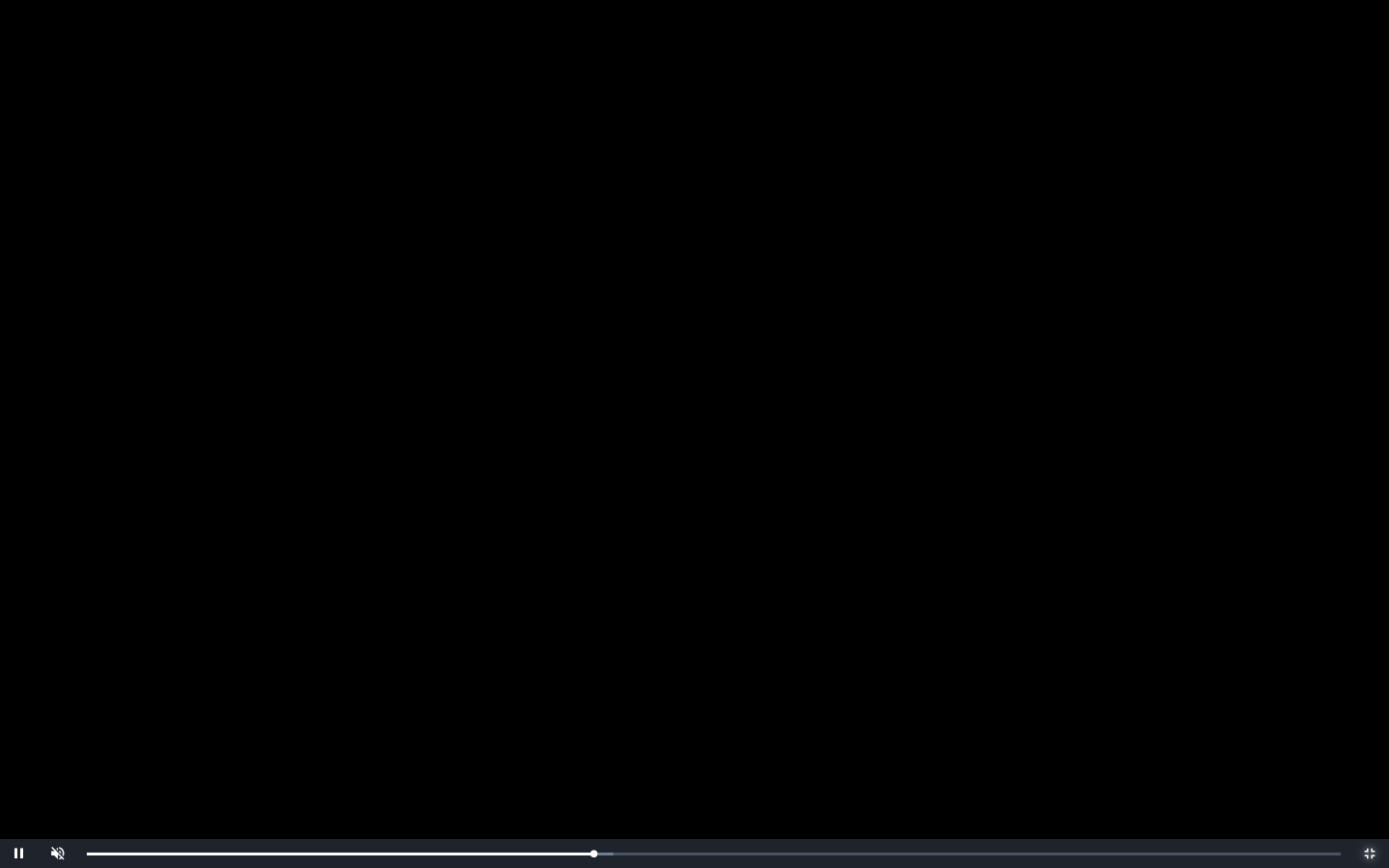 click on "0:25:35 Progress : 0%" at bounding box center (340, 854) 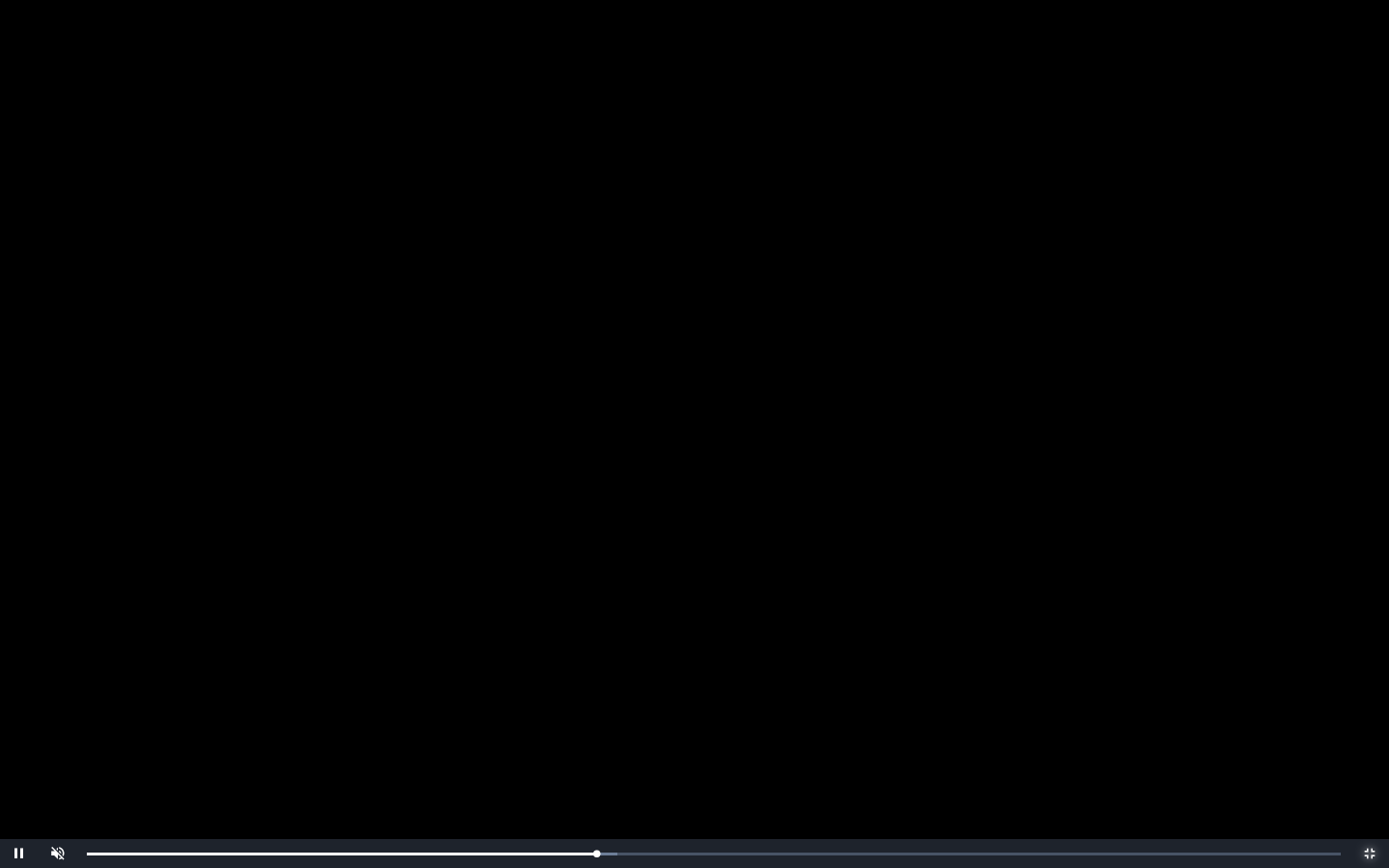 click on "0:25:43 Progress : 0%" at bounding box center [341, 854] 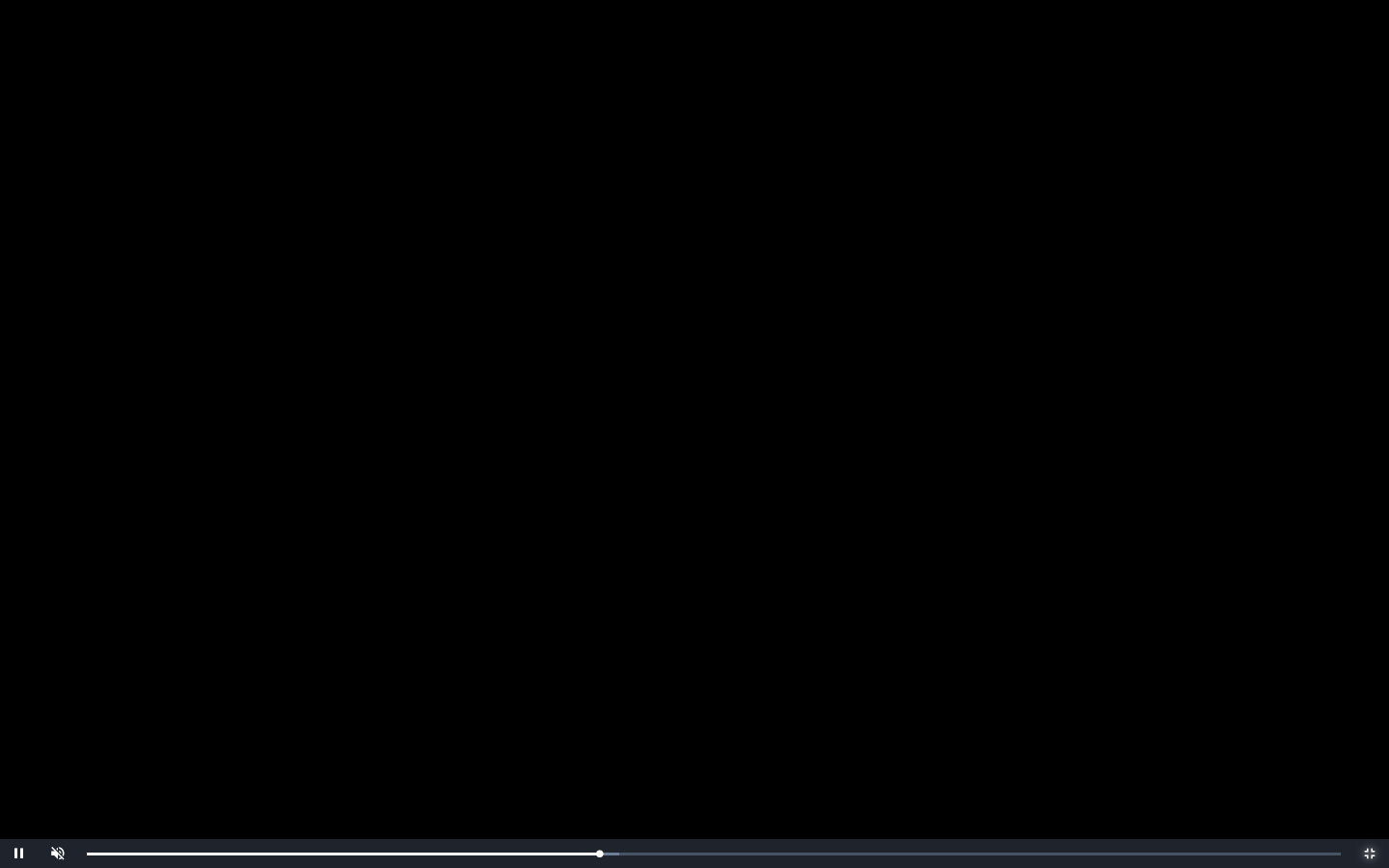 click on "0:25:52 Progress : 0%" at bounding box center [342, 854] 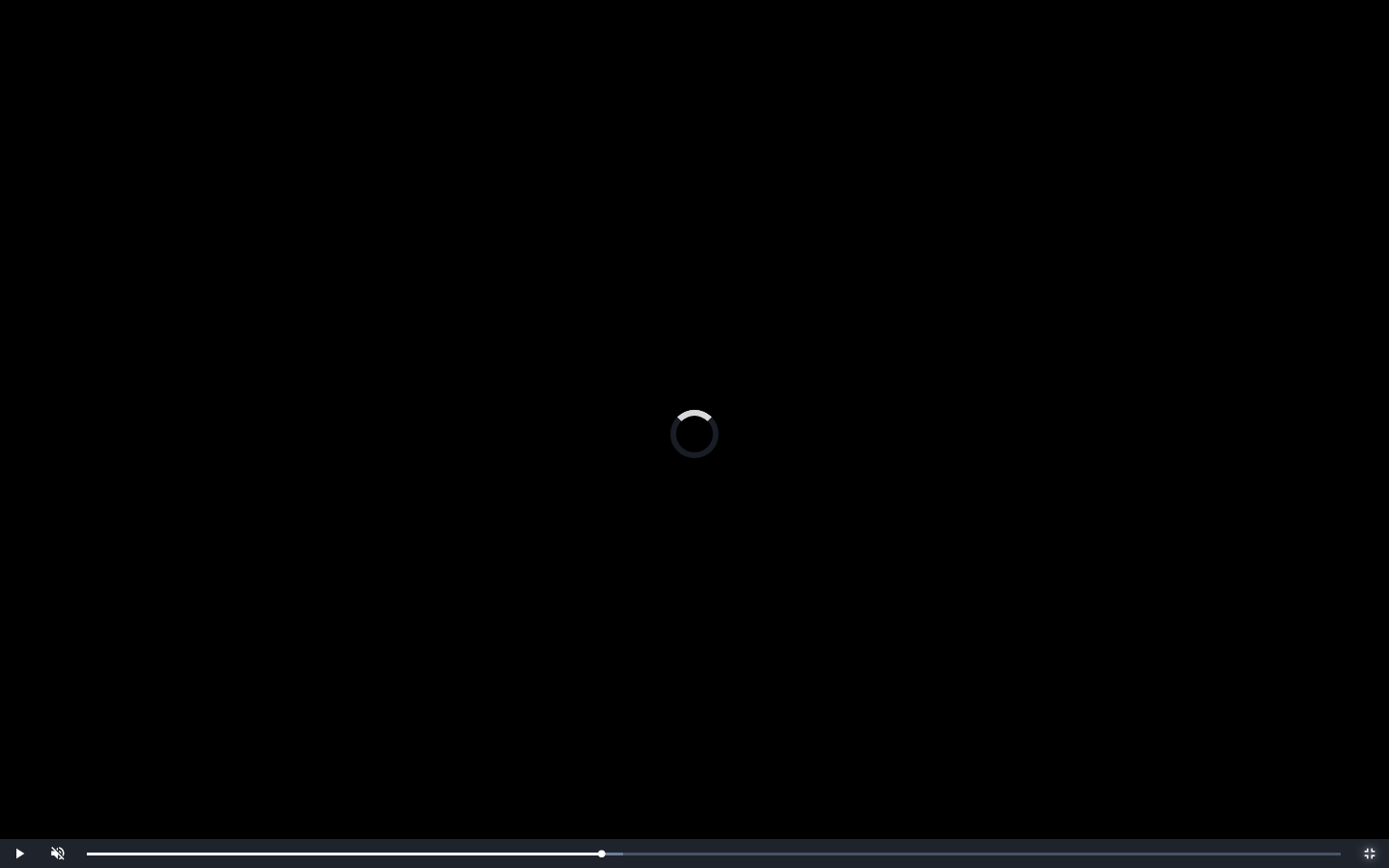 click on "Loaded : 0% 0:26:36 0:26:36 Progress : 0%" at bounding box center (714, 854) 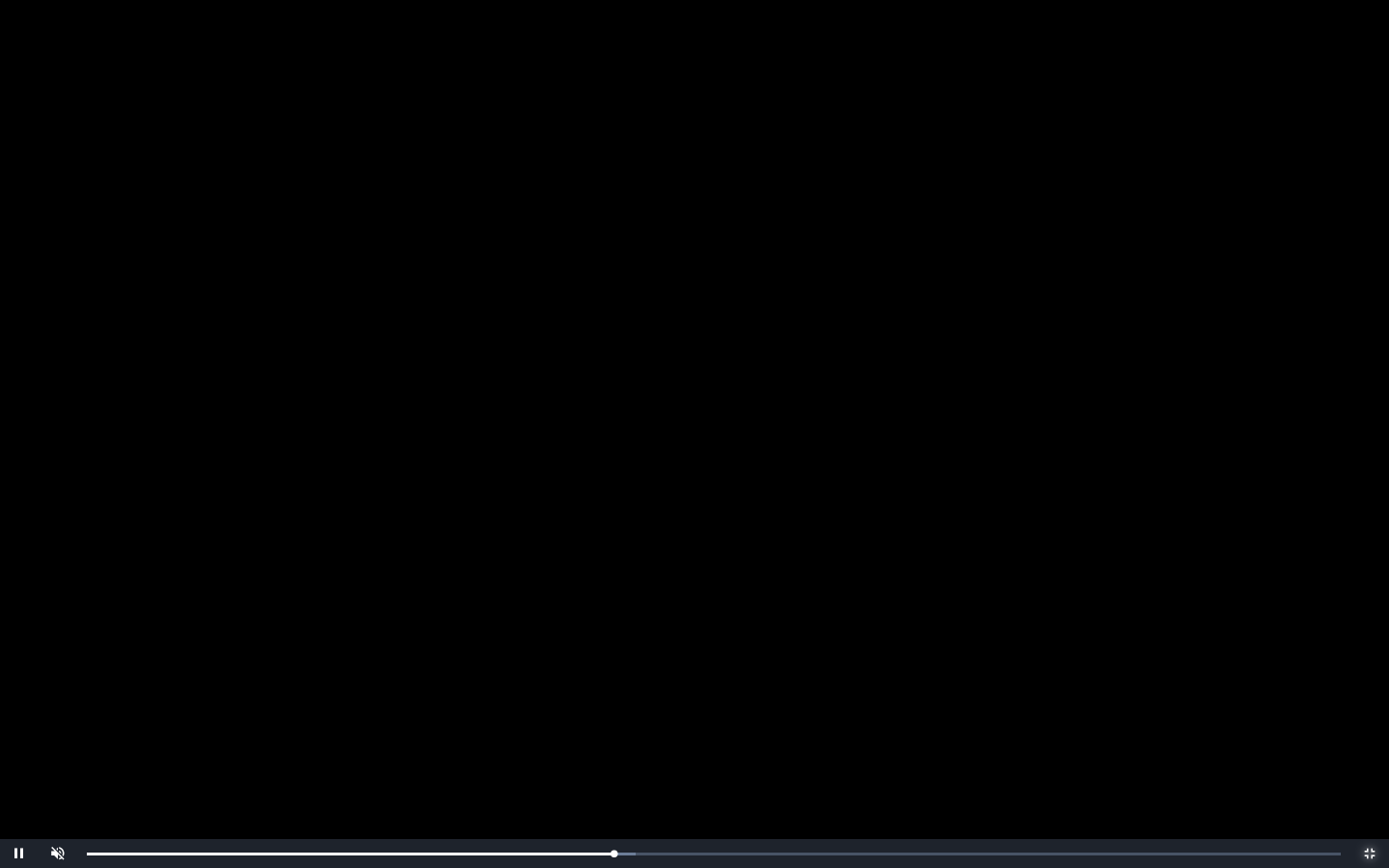 click on "0:26:36 Progress : 0%" at bounding box center [350, 854] 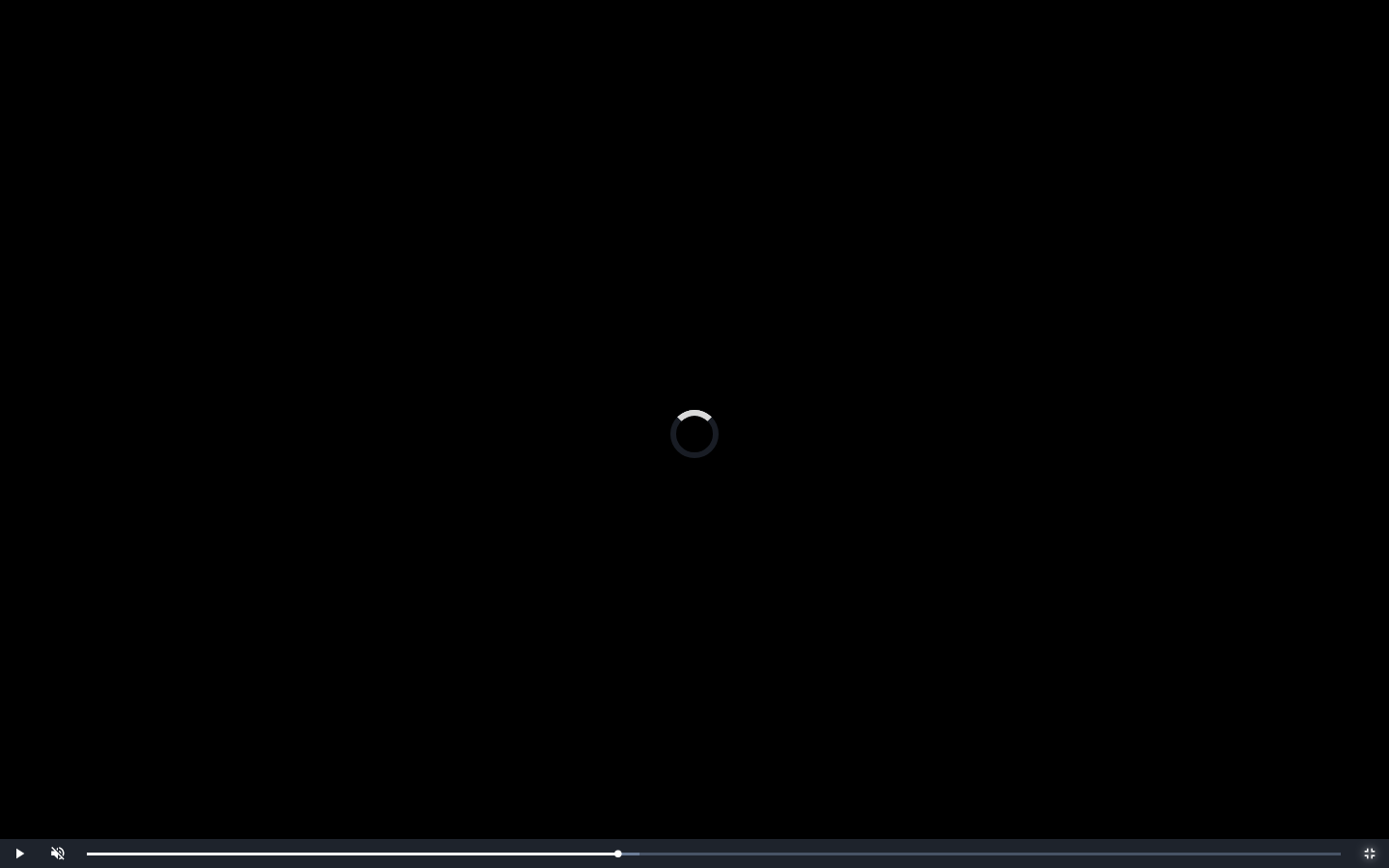 click on "0:26:53 Progress : 0%" at bounding box center (352, 854) 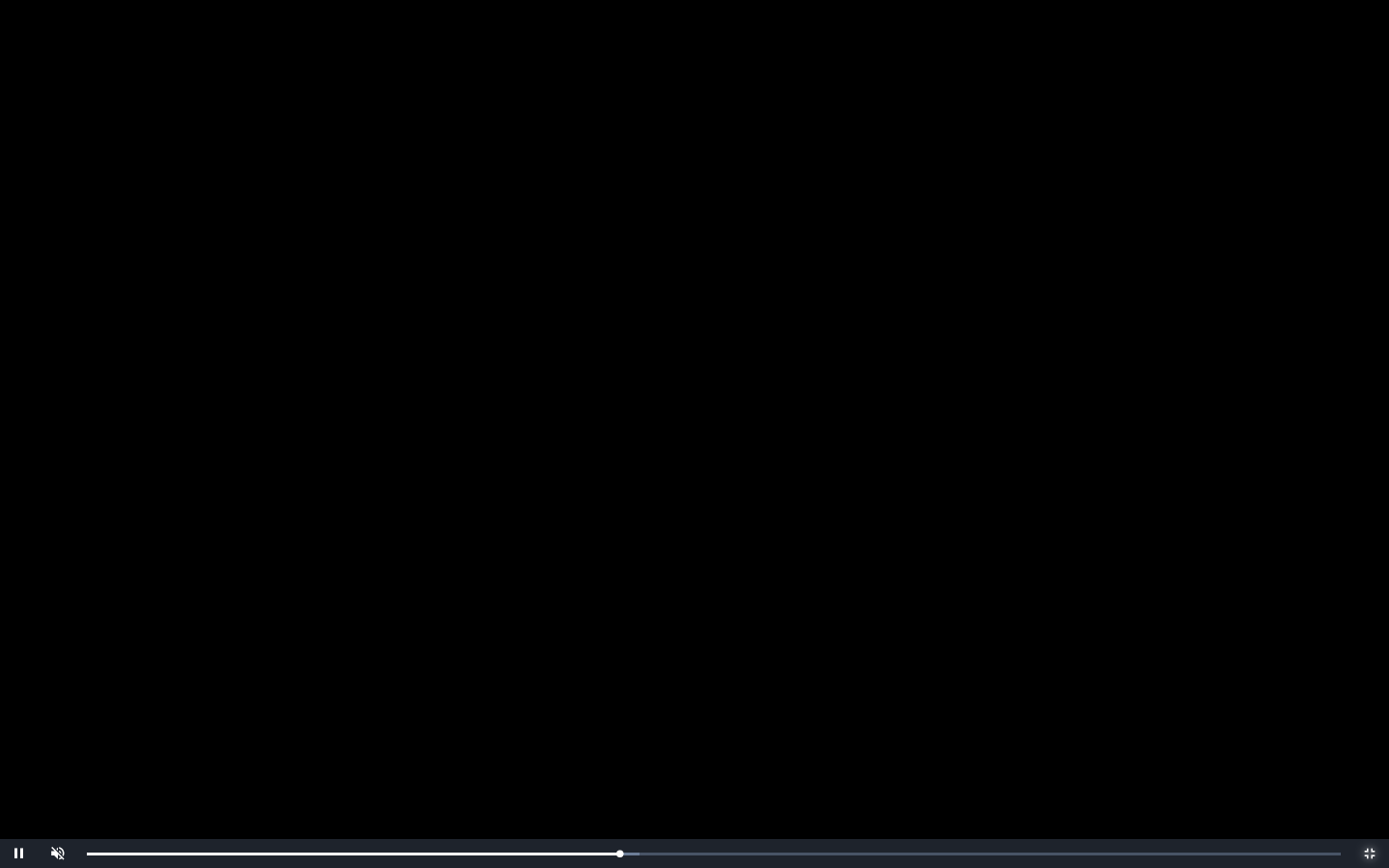 click on "0:26:54 Progress : 0%" at bounding box center (353, 854) 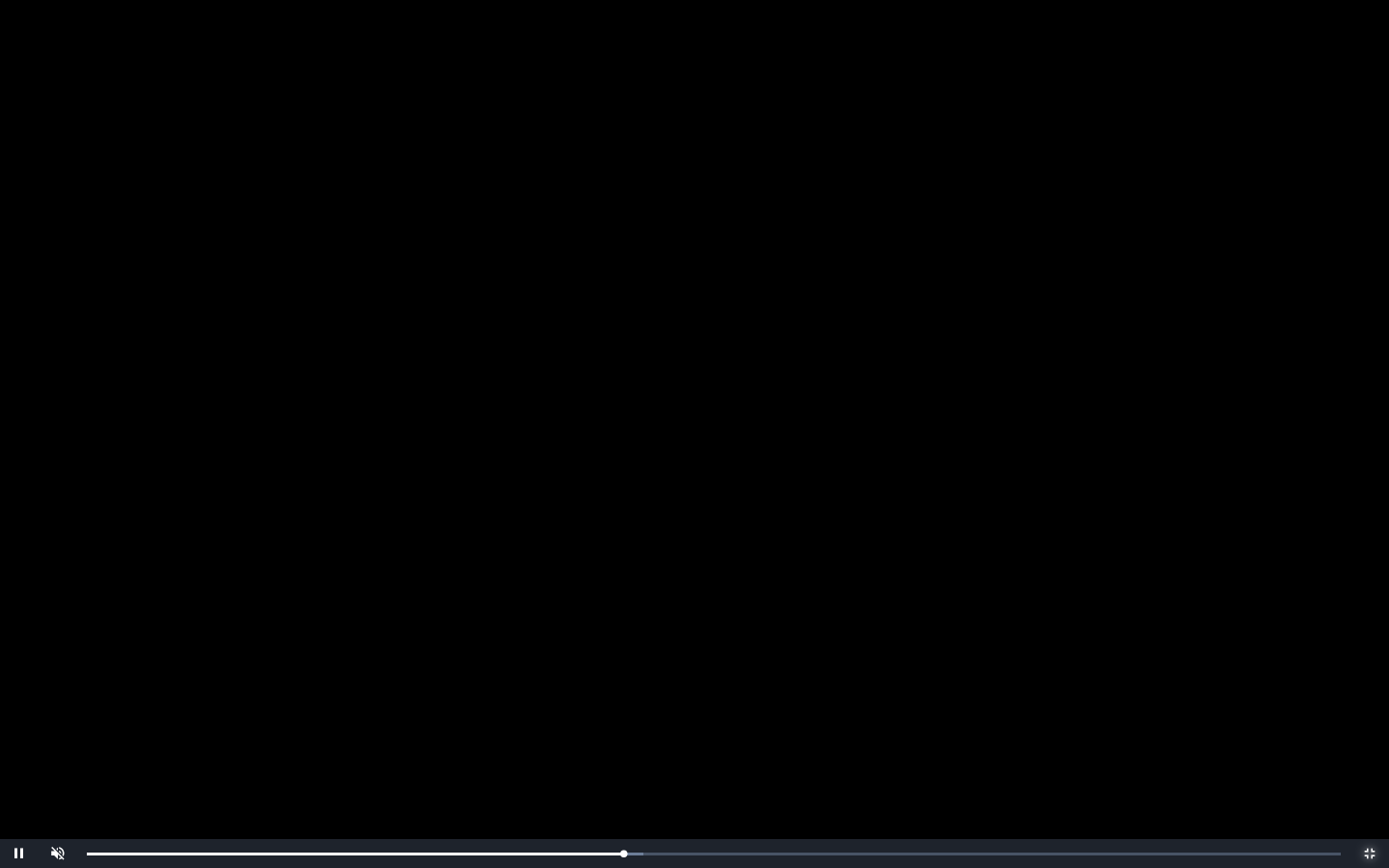 click on "0:27:05 Progress : 0%" at bounding box center [355, 854] 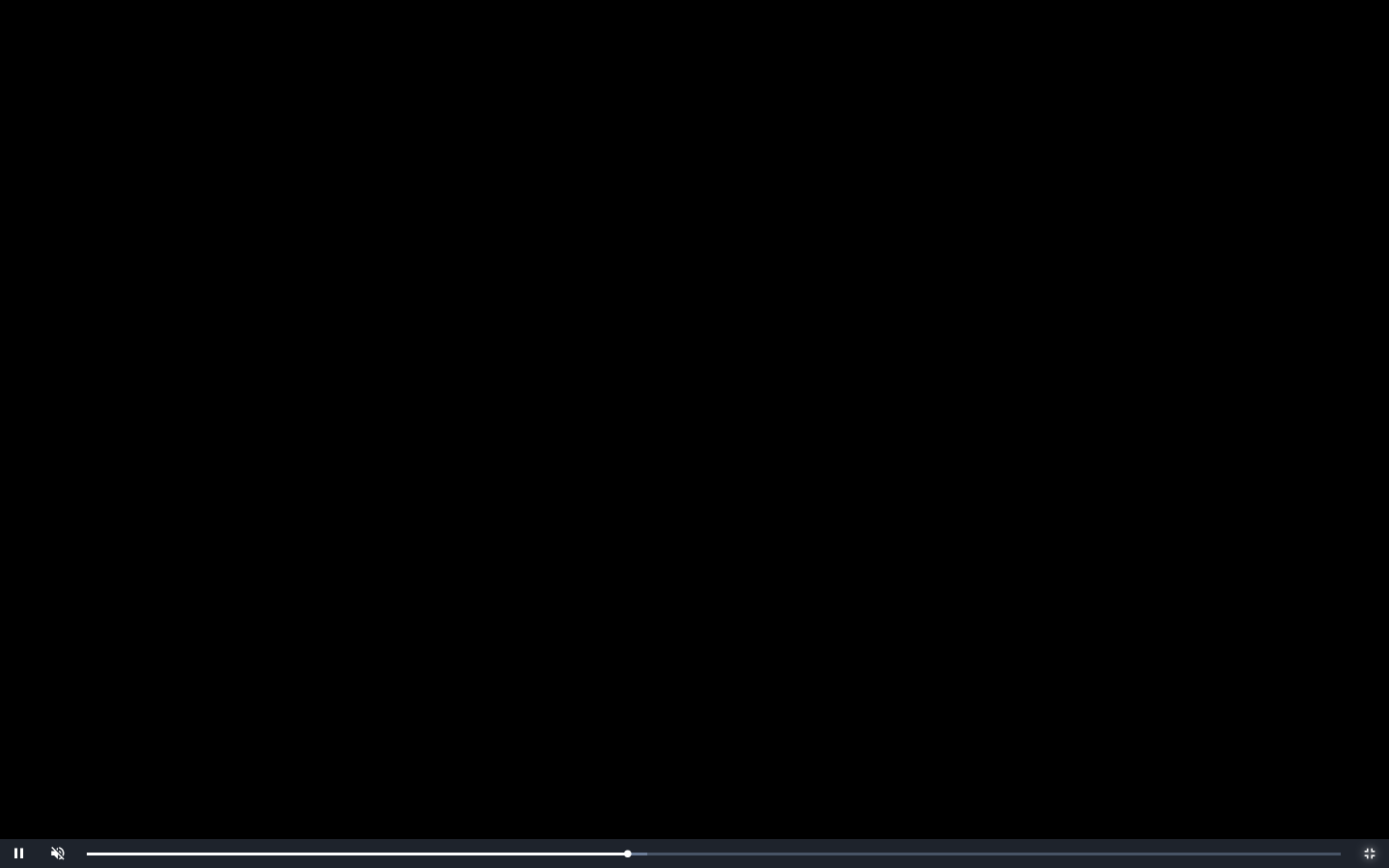 click on "Loaded : 0% 0:26:59 0:27:17 Progress : 0%" at bounding box center (714, 854) 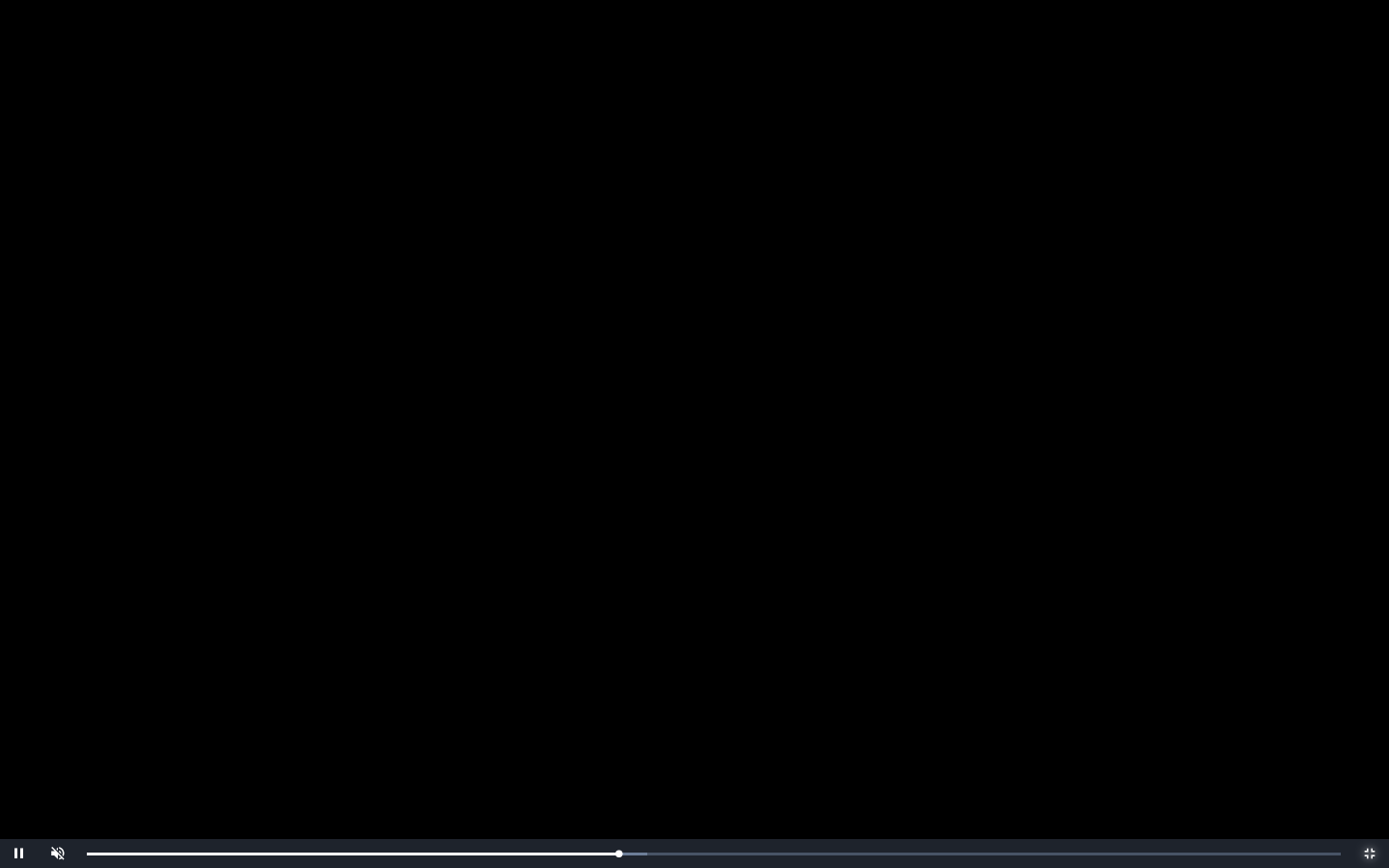click on "0:26:52 Progress : 0%" at bounding box center (353, 854) 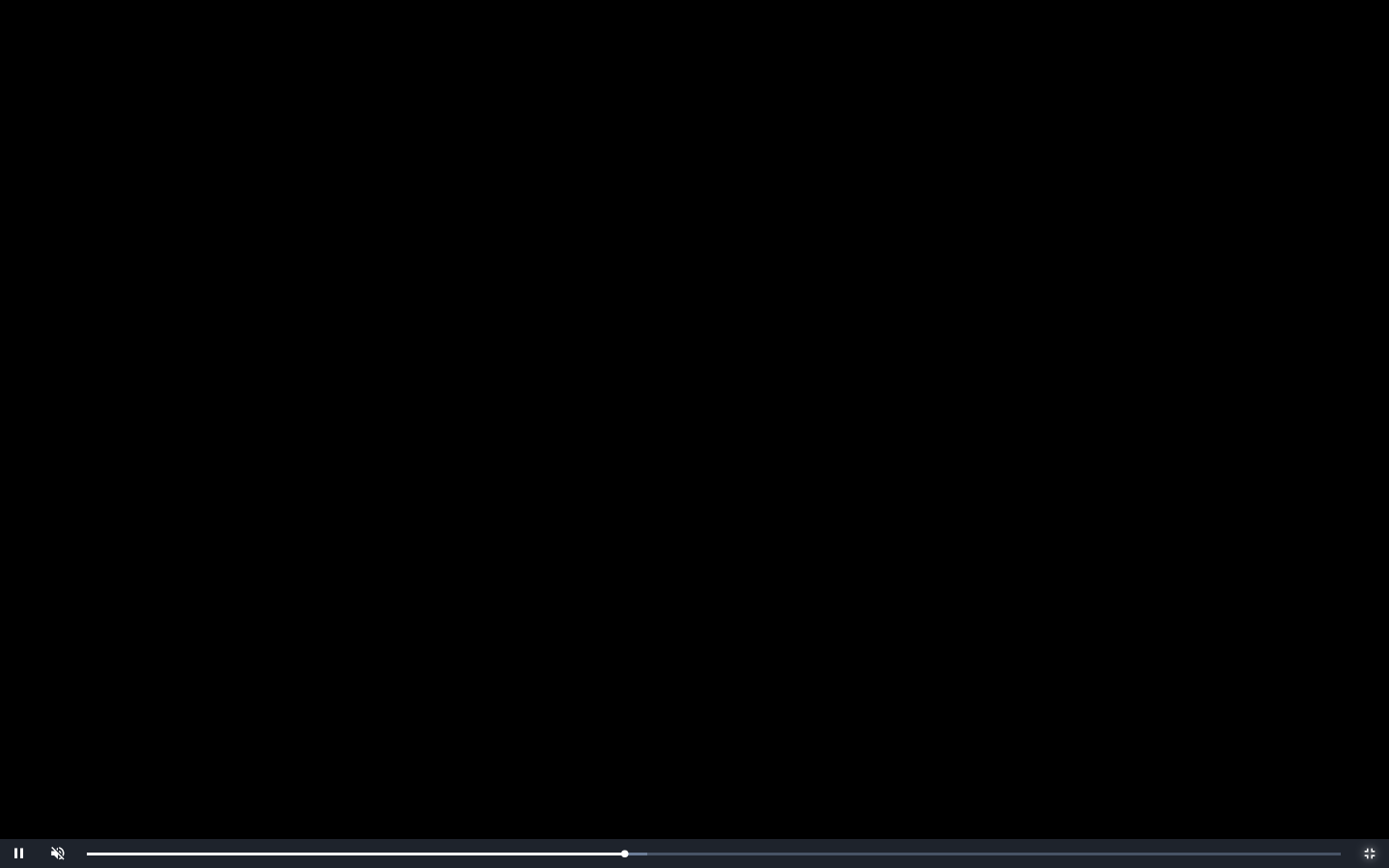click on "0:27:08 Progress : 0%" at bounding box center (355, 854) 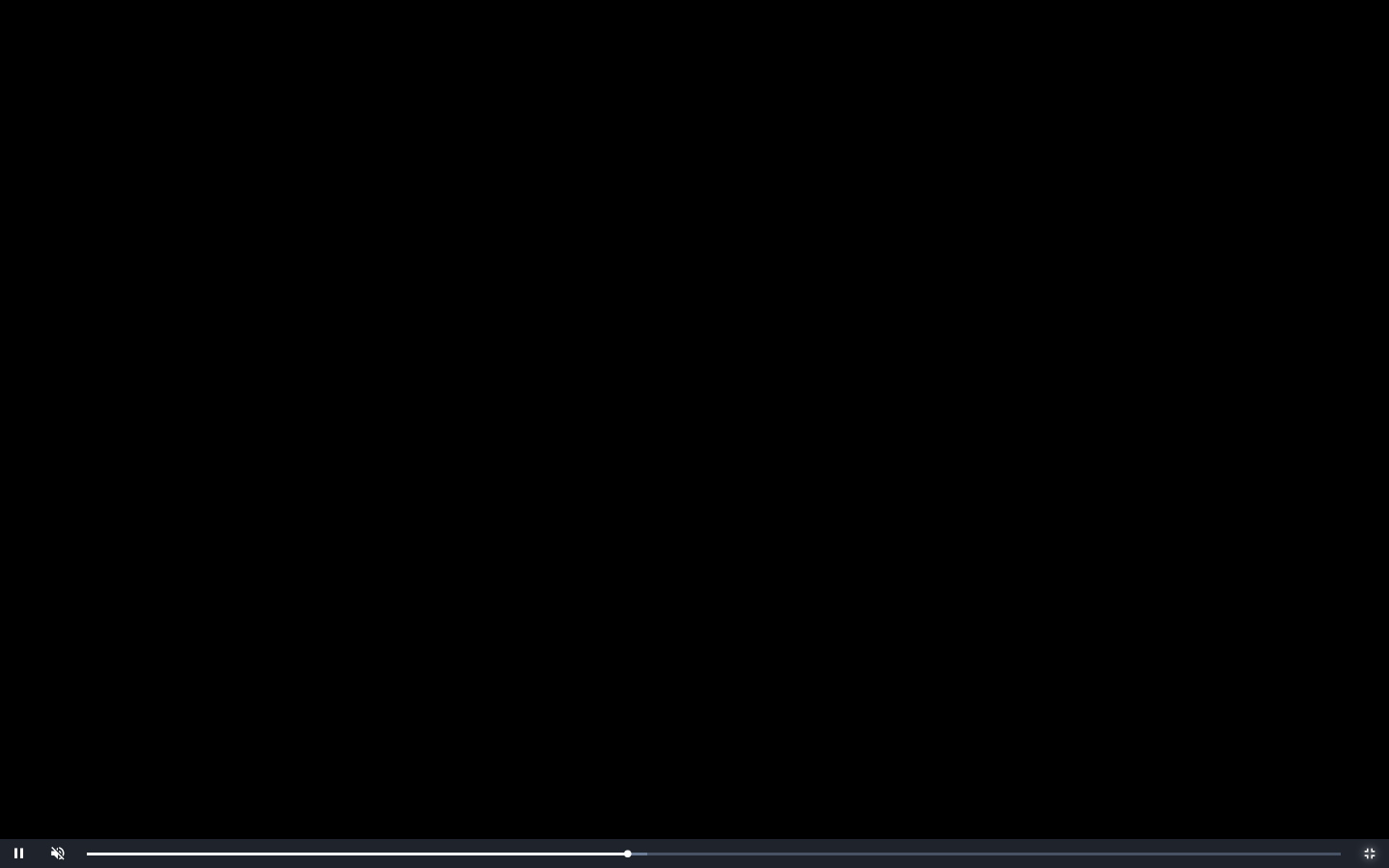 click on "0:27:17 Progress : 0%" at bounding box center (357, 854) 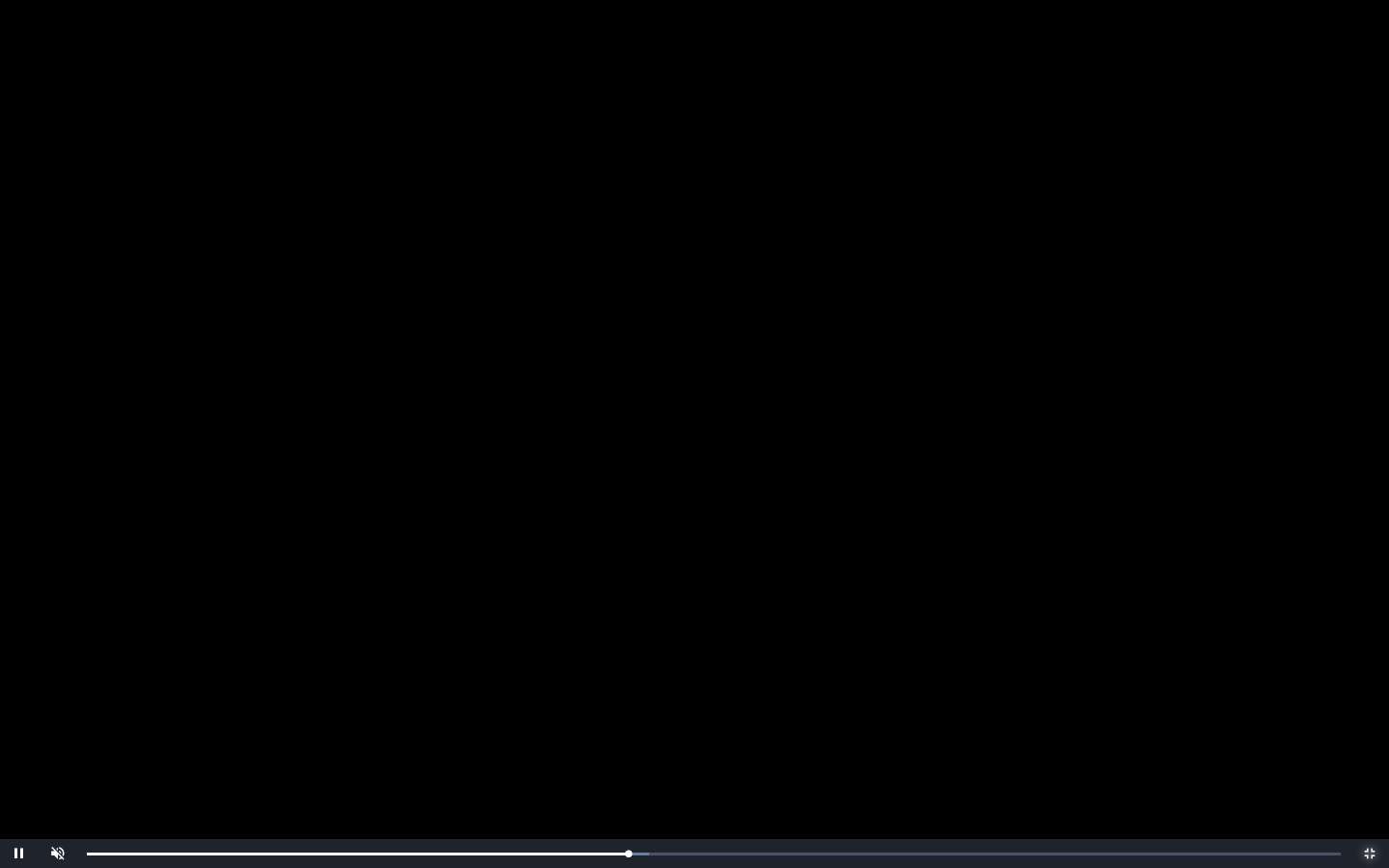 click on "Loaded : 0% 0:27:37 0:27:20 Progress : 0%" at bounding box center [714, 854] 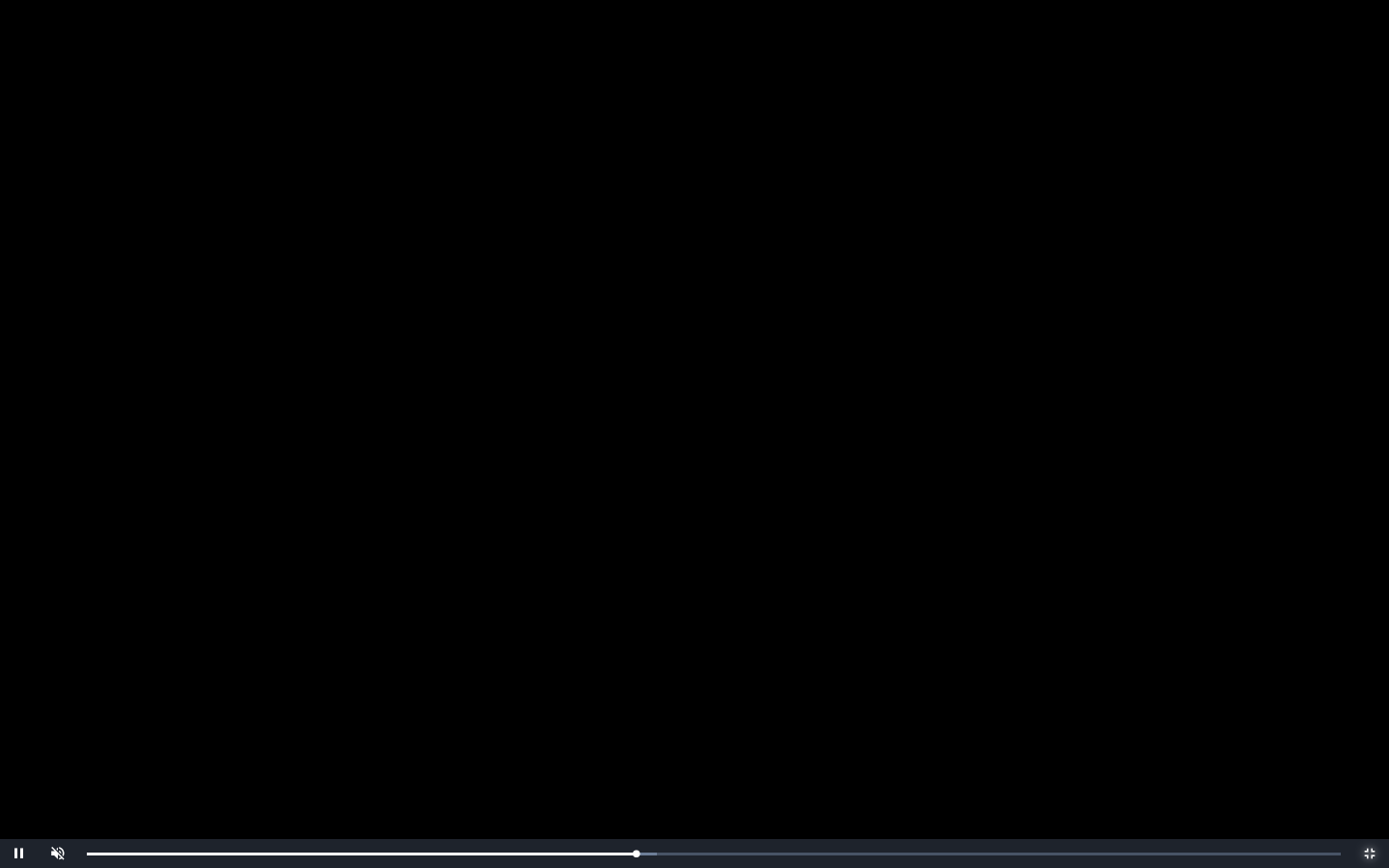 click on "0:27:43 Progress : 0%" at bounding box center (361, 854) 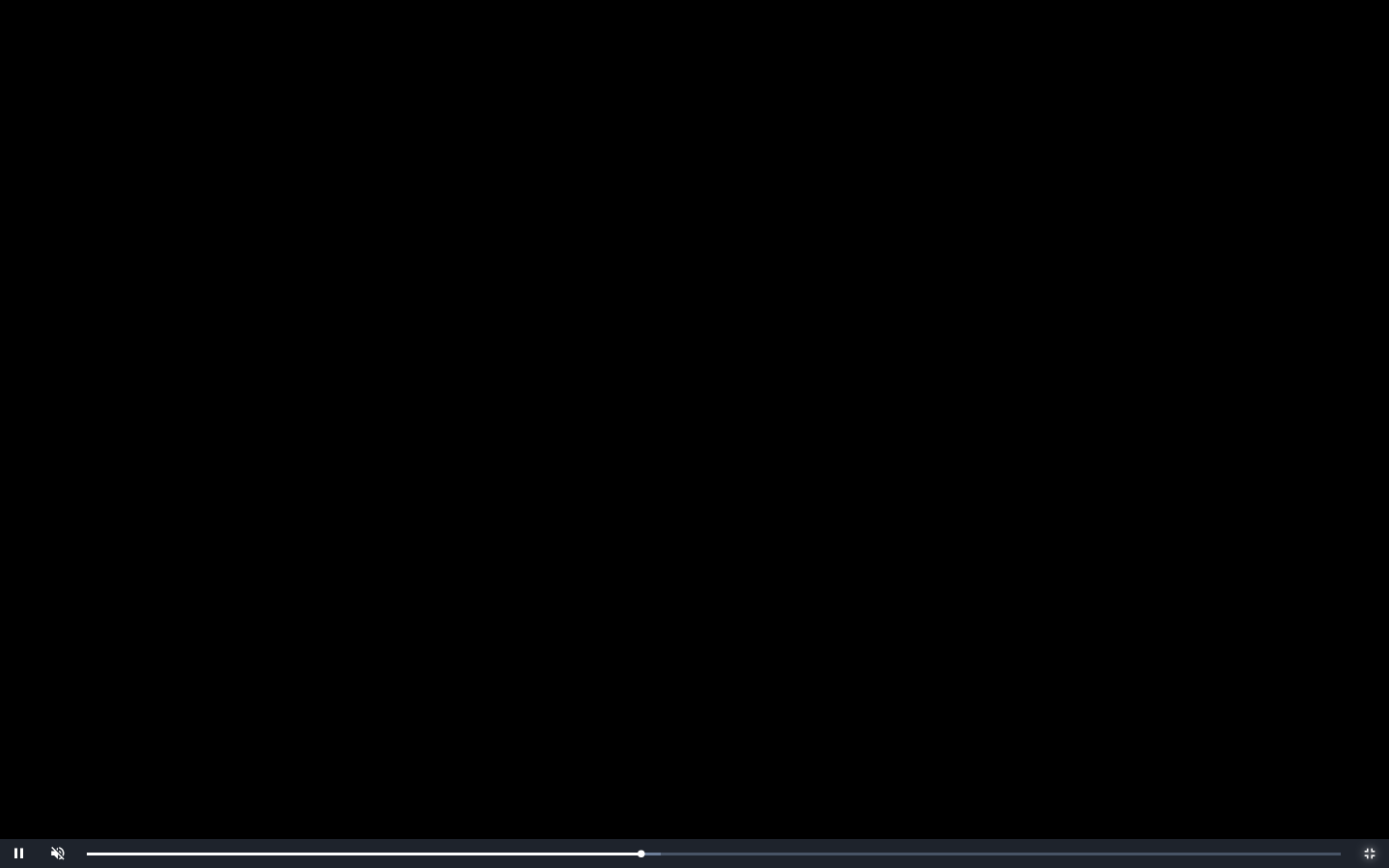 click on "0:27:58 Progress : 0%" at bounding box center (364, 854) 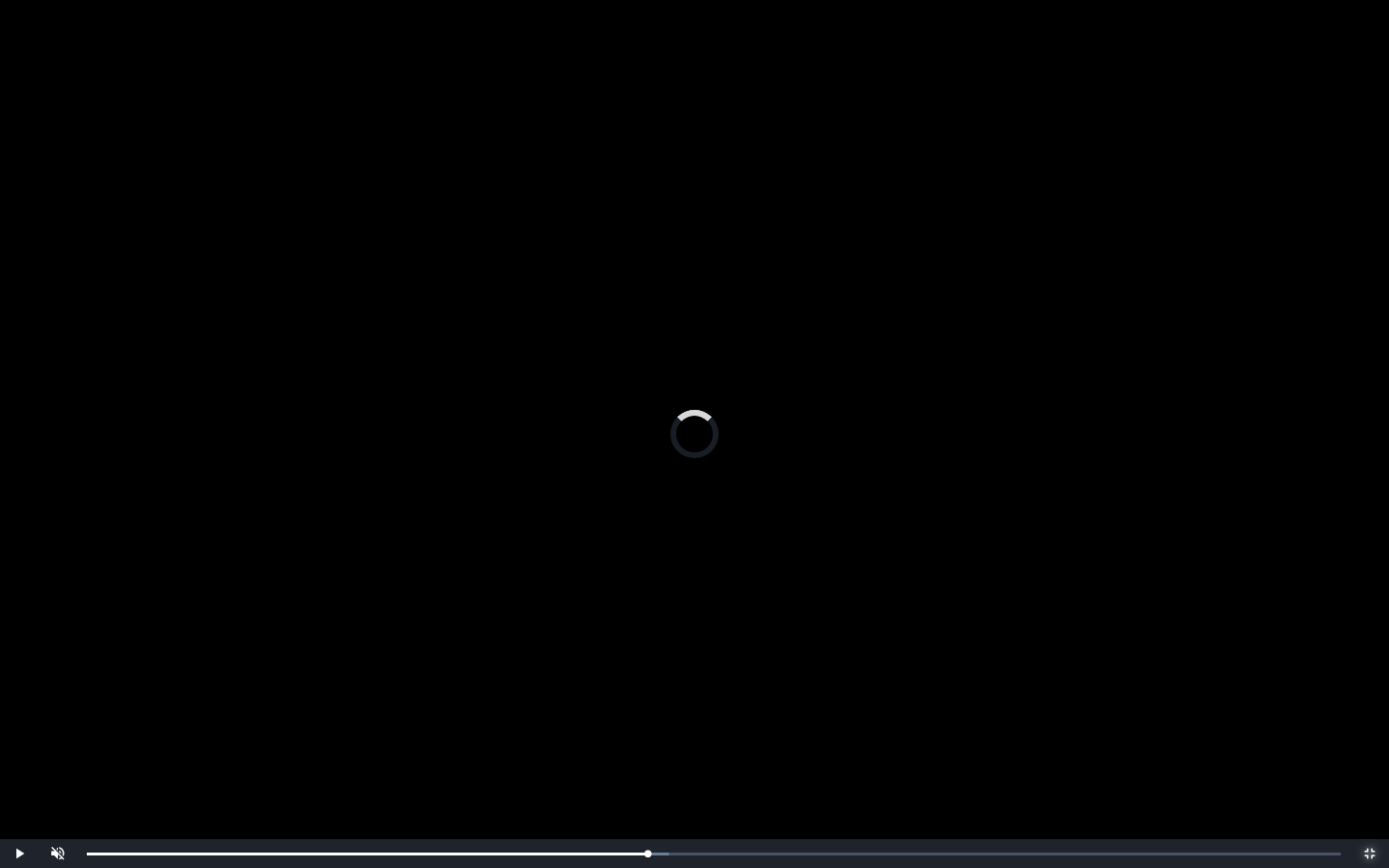 click on "0:28:18 Progress : 0%" at bounding box center (367, 854) 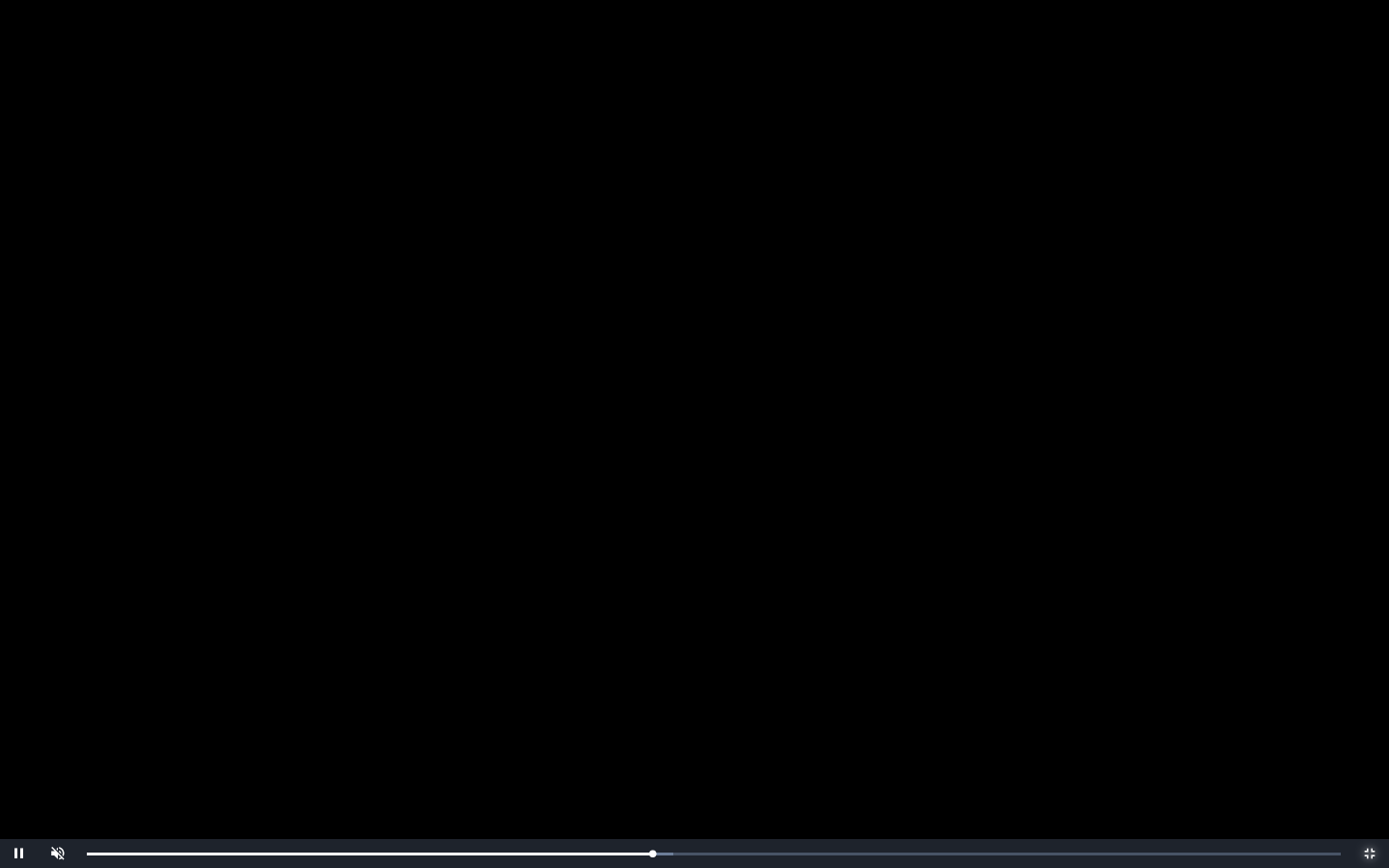 click on "0:28:33 Progress : 0%" at bounding box center [369, 854] 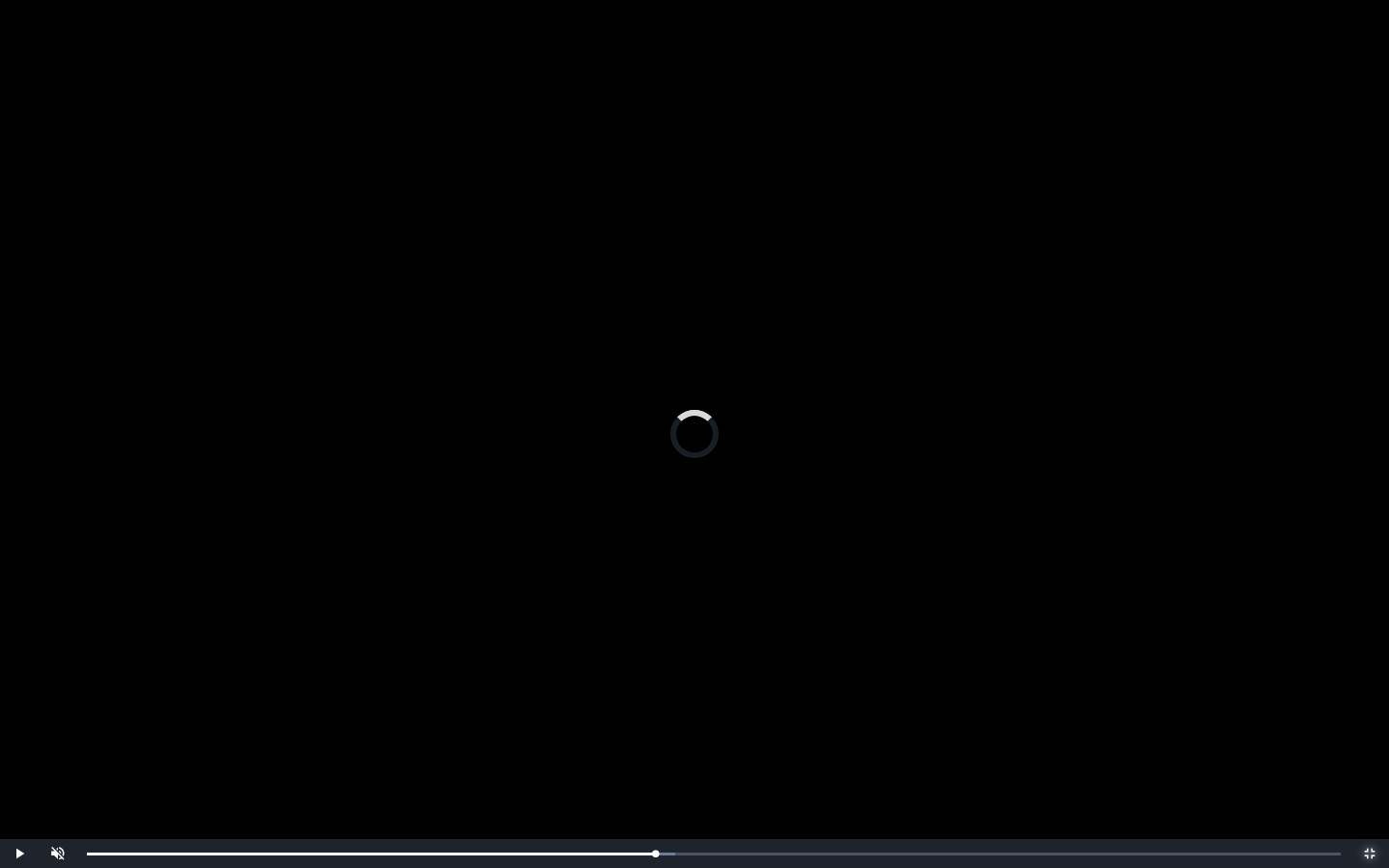 click on "0:28:50 Progress : 0%" at bounding box center [370, 854] 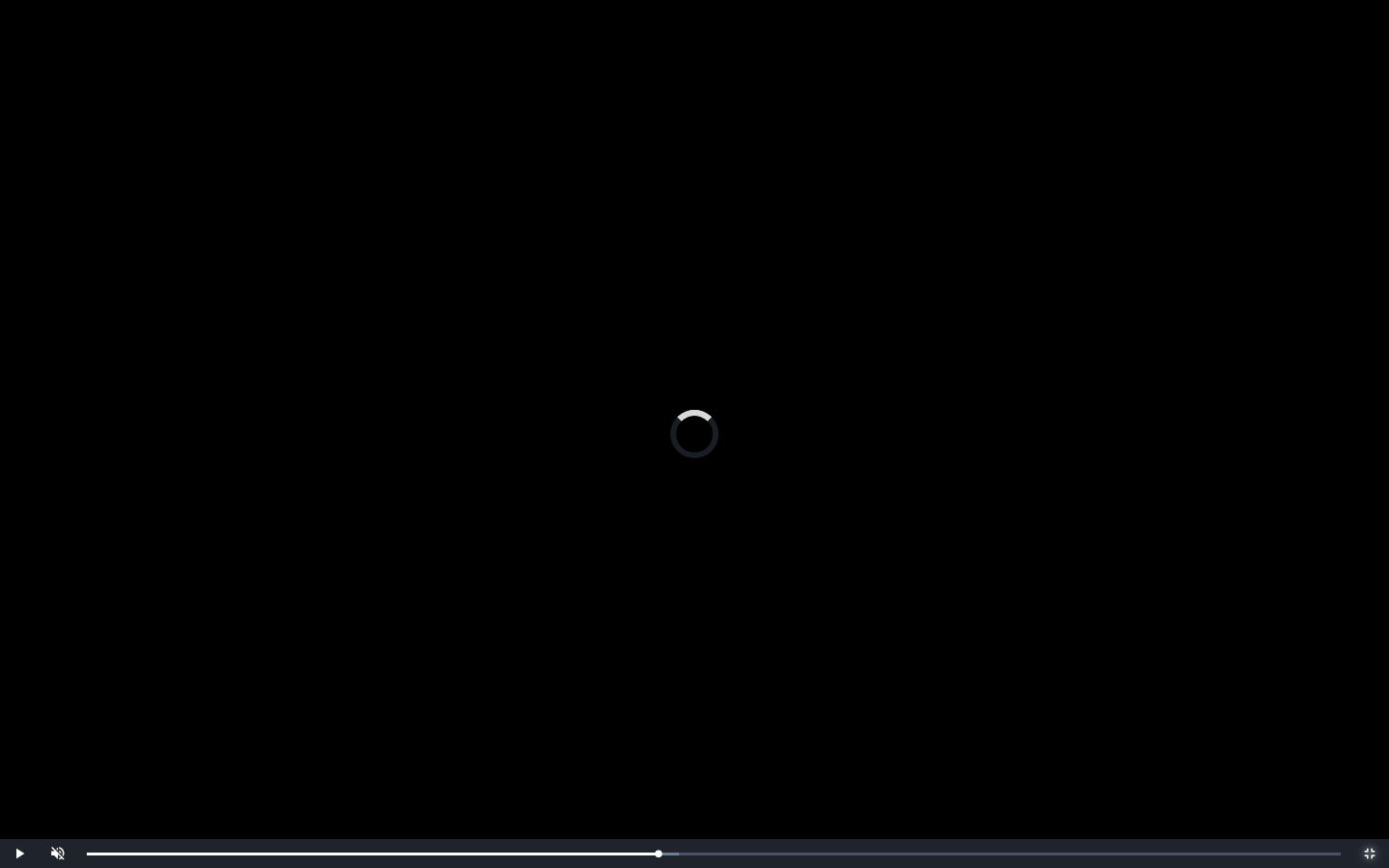 click on "0:29:02 Progress : 0%" at bounding box center (372, 854) 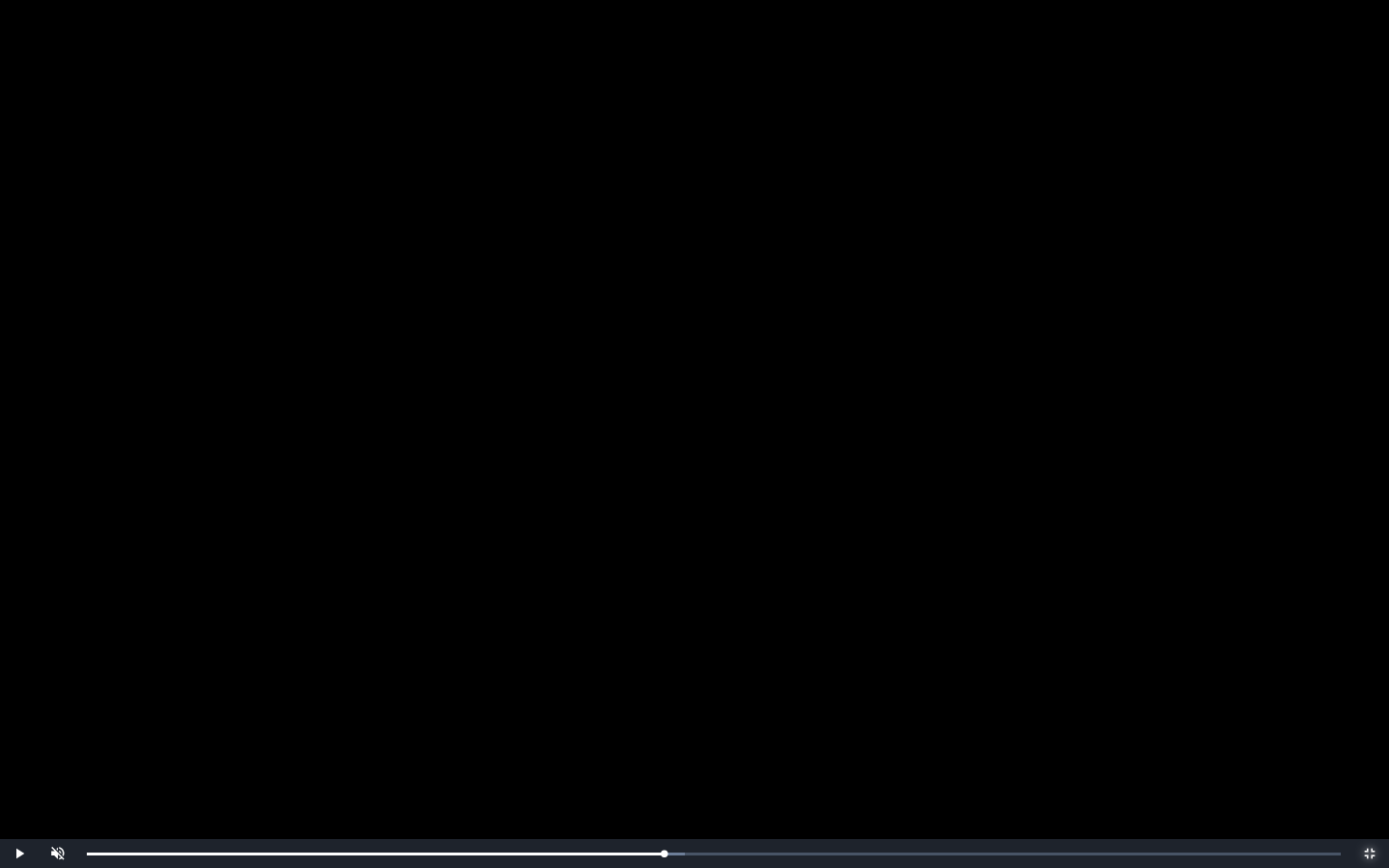 click on "0:29:08 Progress : 0%" at bounding box center [375, 854] 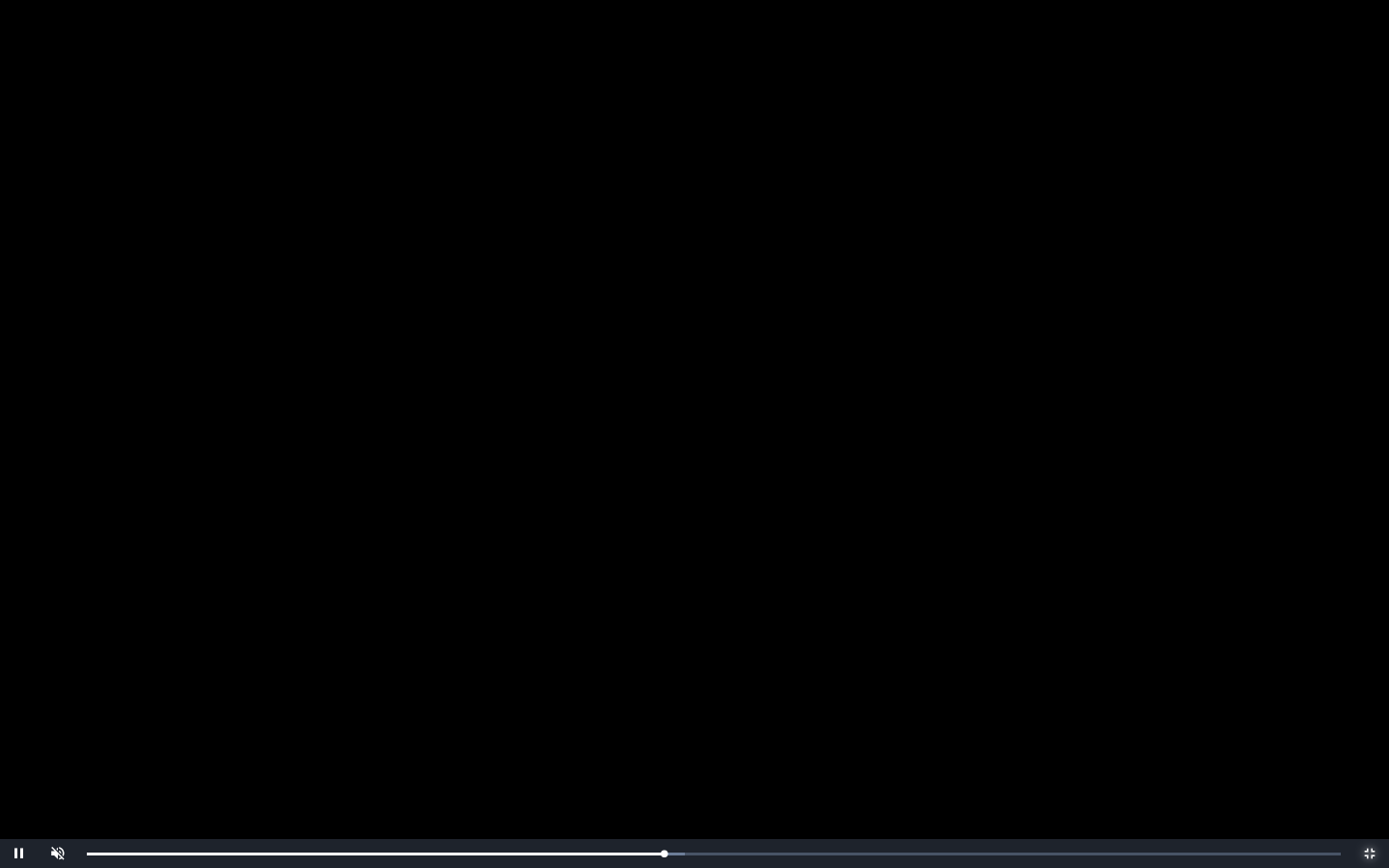 click on "0:29:08 Progress : 0%" at bounding box center (375, 854) 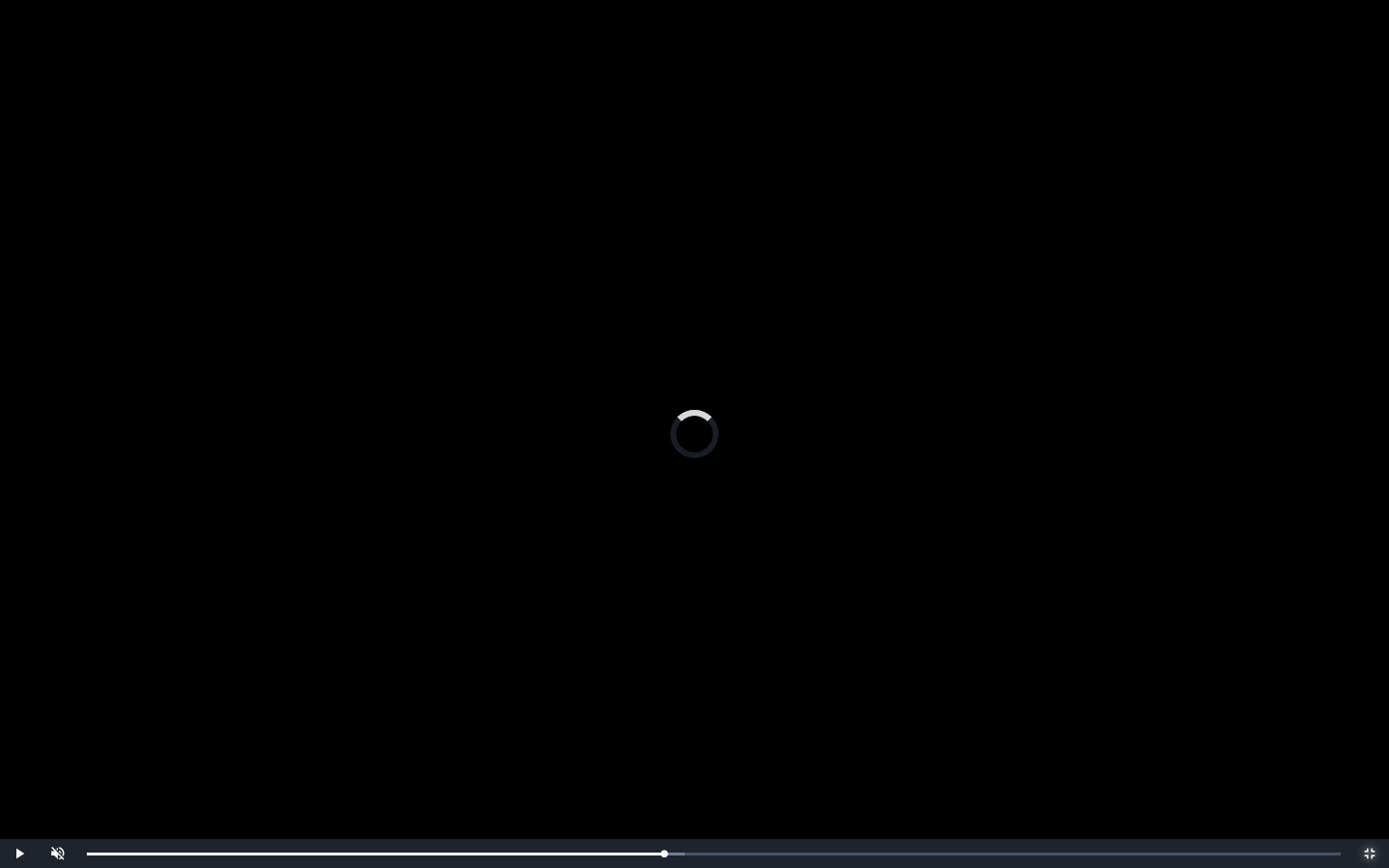 click on "0:29:19 Progress : 0%" at bounding box center [375, 854] 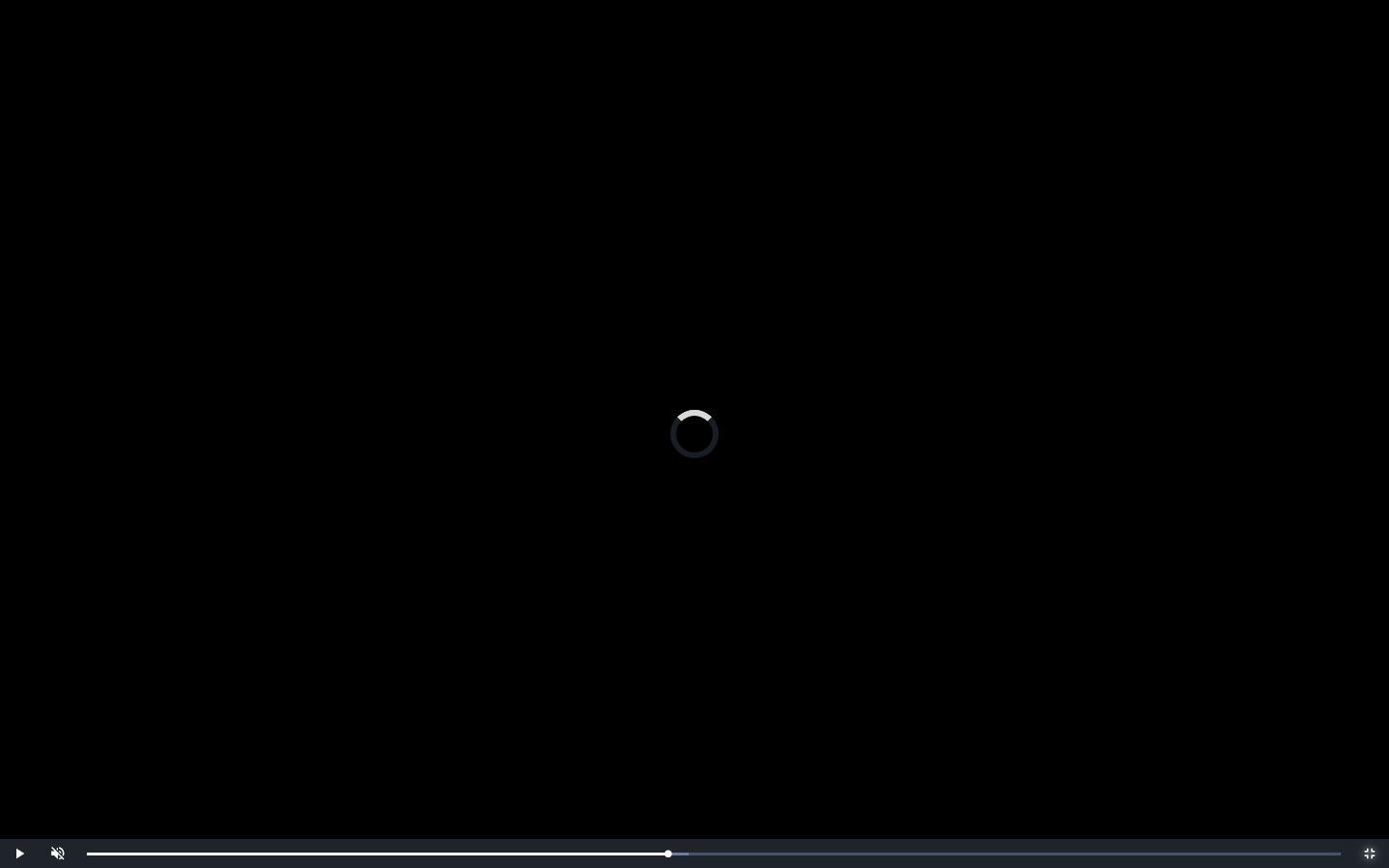 click on "0:29:25 Progress : 0%" at bounding box center [377, 854] 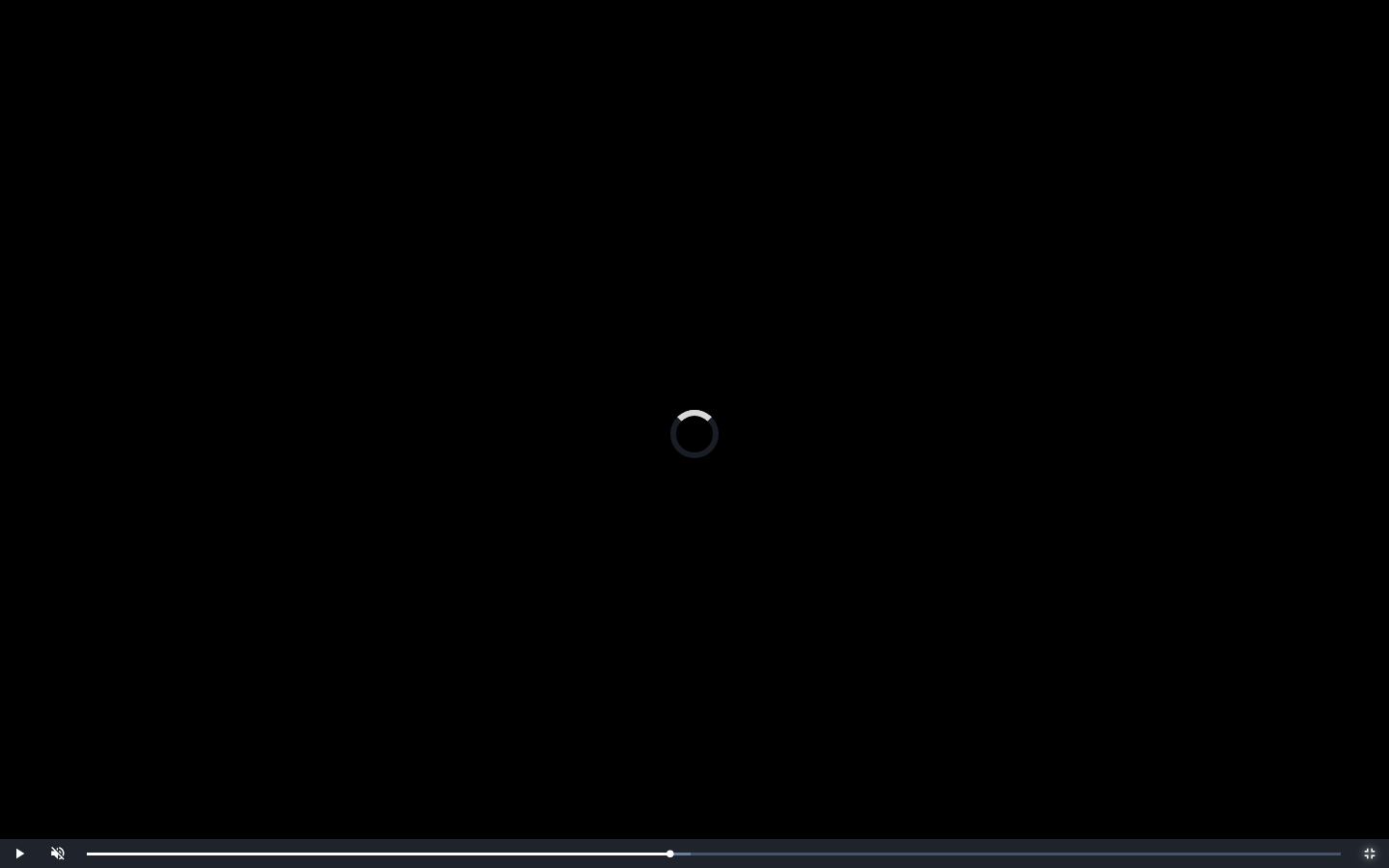 click on "0:29:22 Progress : 0%" at bounding box center [378, 854] 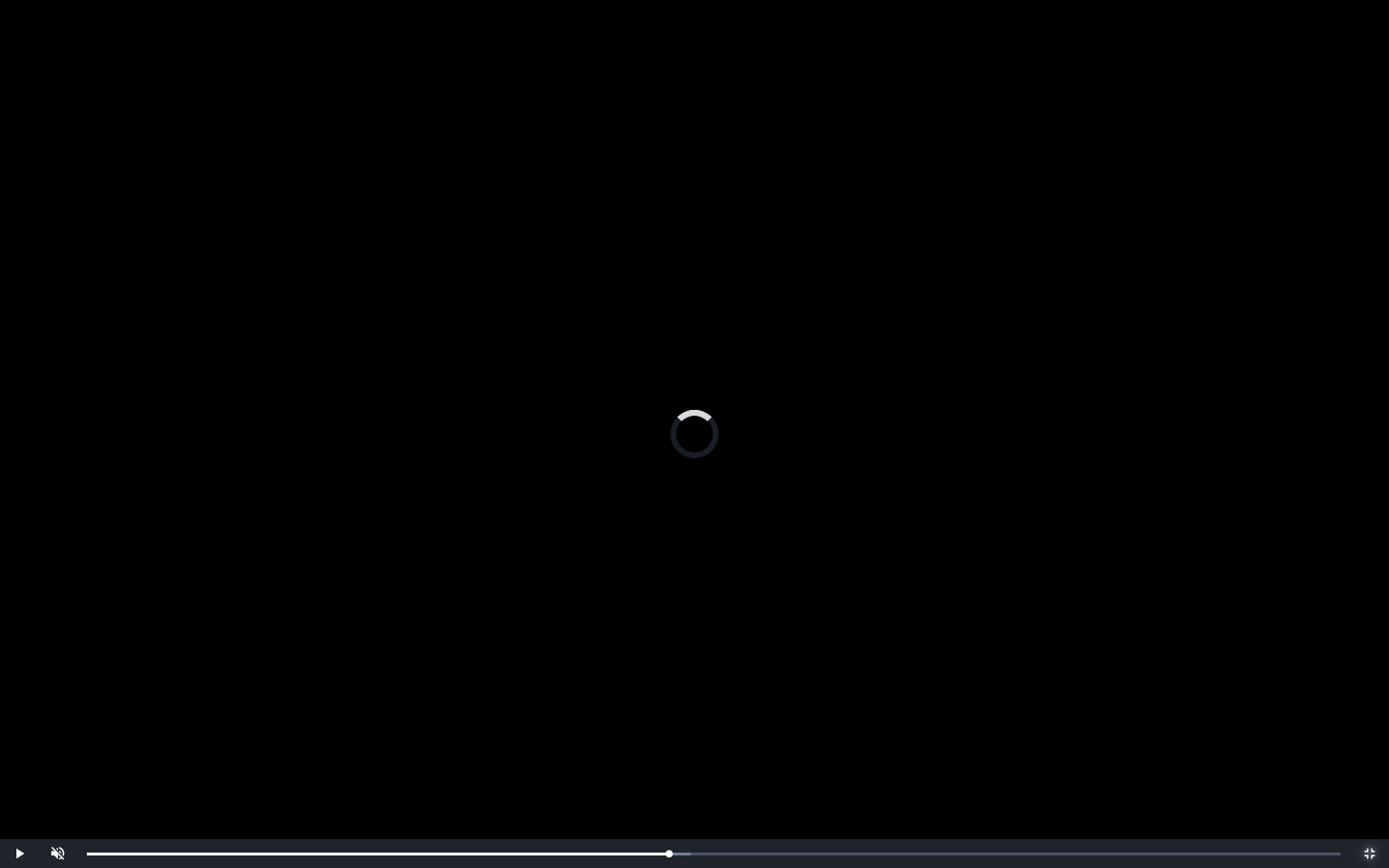 click on "0:29:34 Progress : 0%" at bounding box center (377, 854) 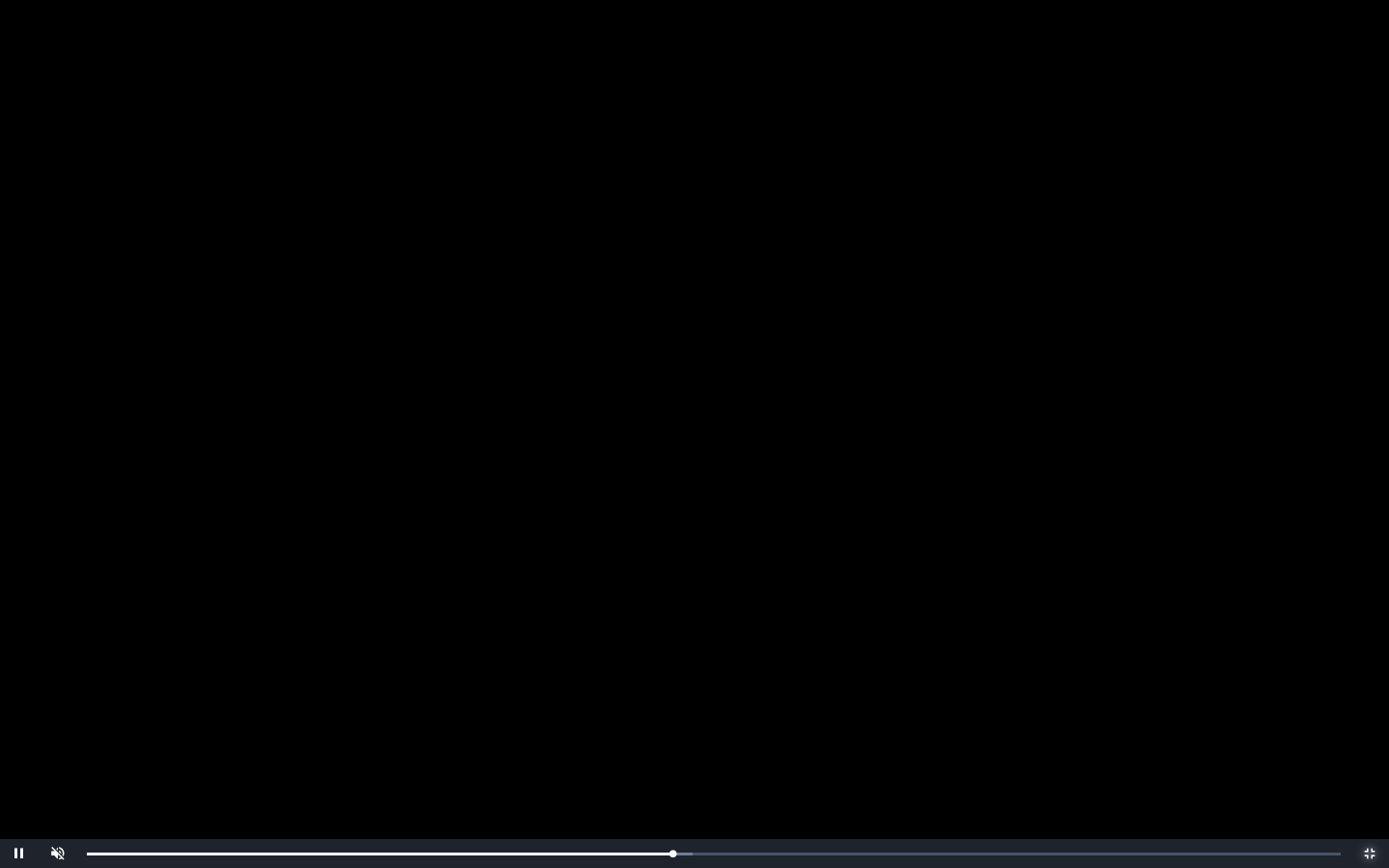 click on "0:29:34 Progress : 0%" at bounding box center [379, 854] 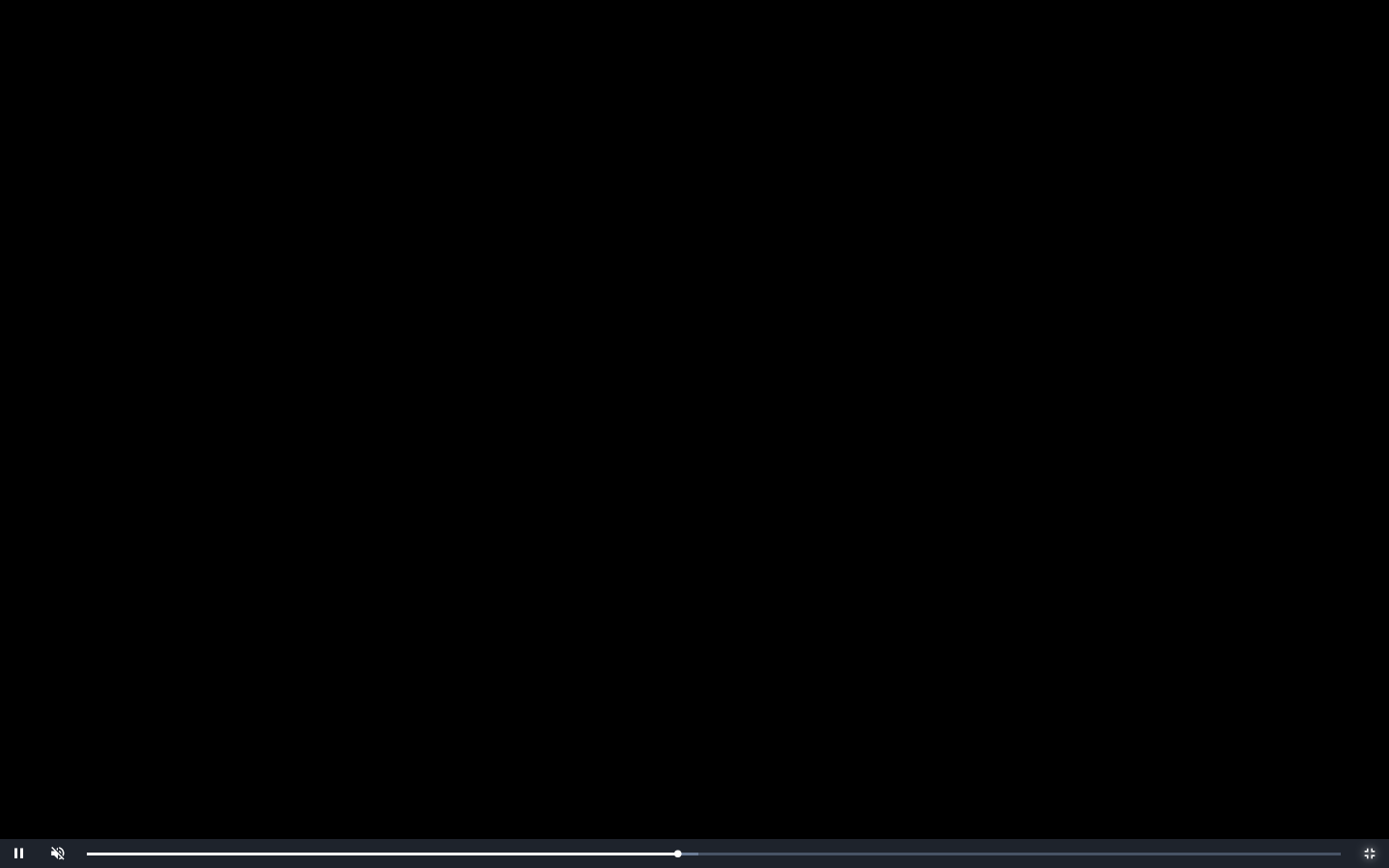 click on "0:29:49 Progress : 0%" at bounding box center (382, 854) 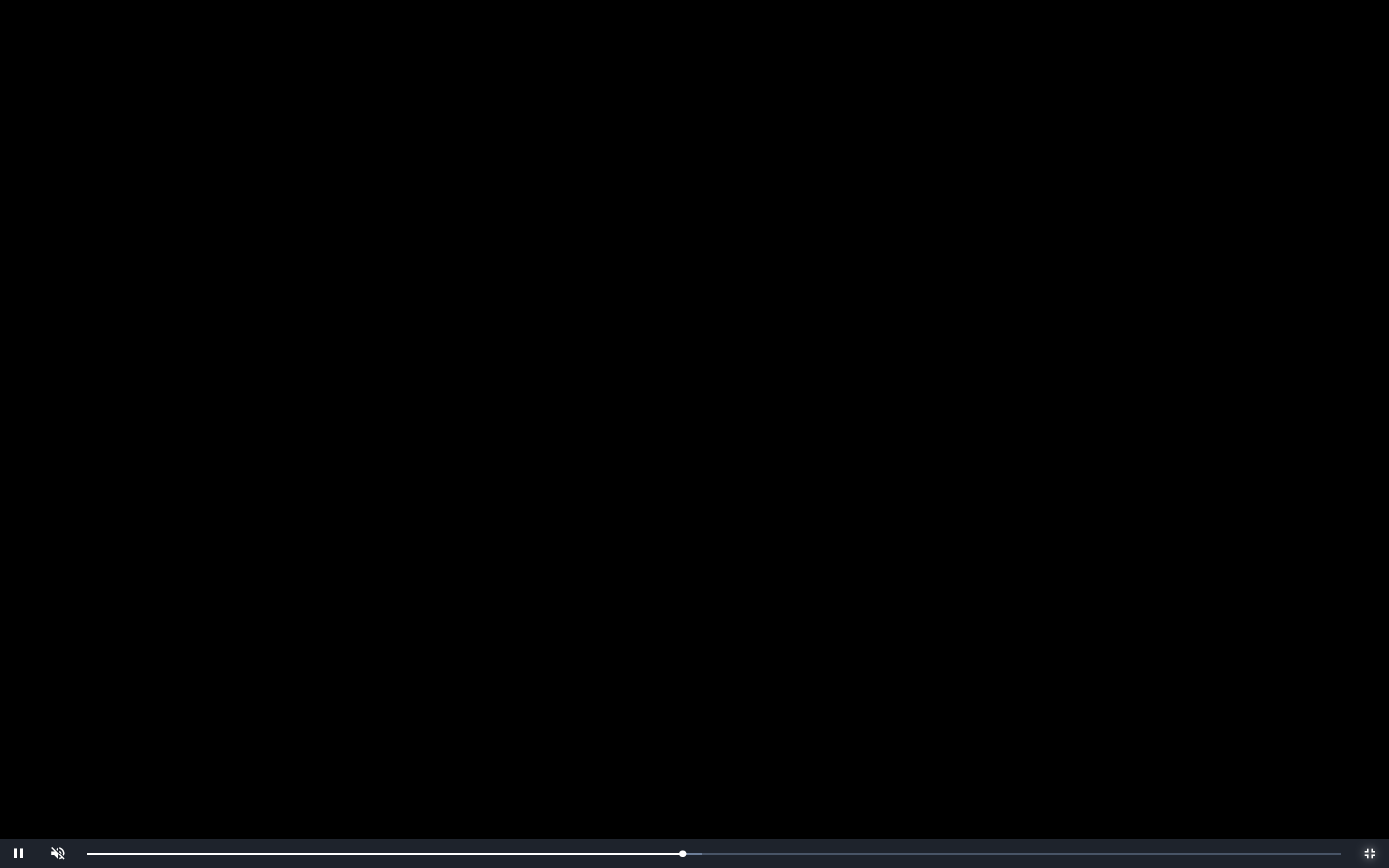 click on "0:30:03 Progress : 0%" at bounding box center [384, 854] 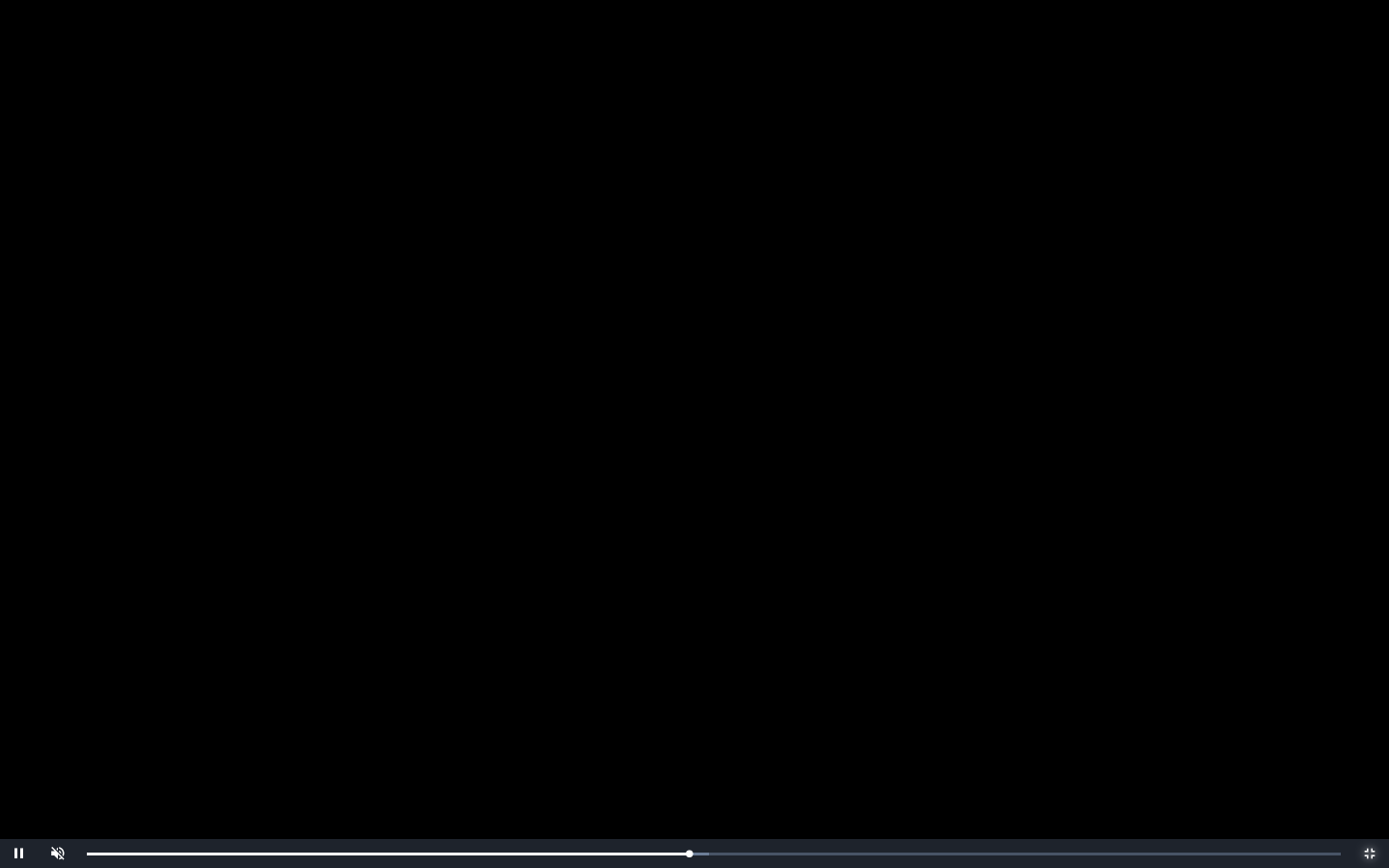 click on "0:30:24 Progress : 0%" at bounding box center (388, 854) 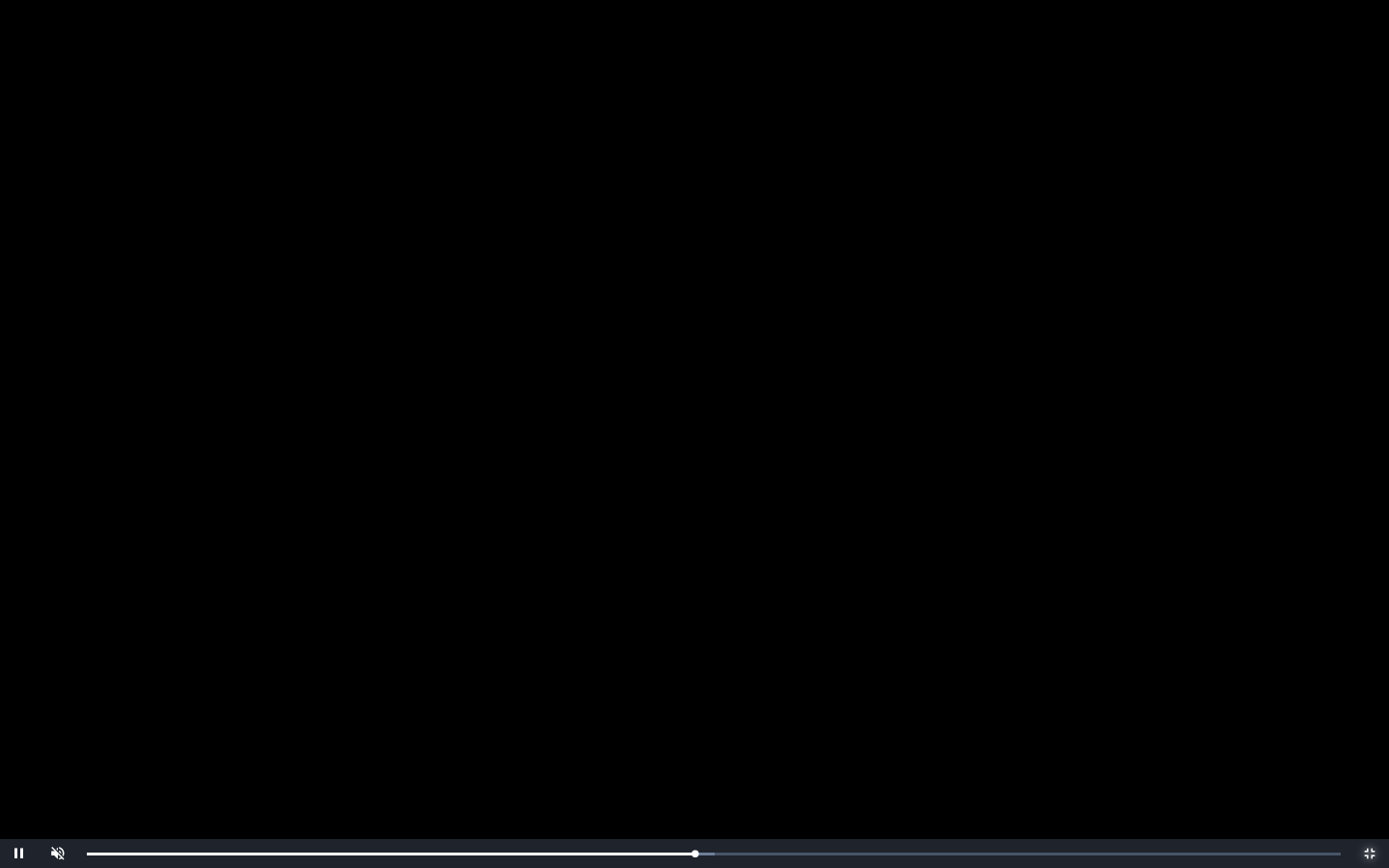 click on "0:30:41 Progress : 0%" at bounding box center [391, 854] 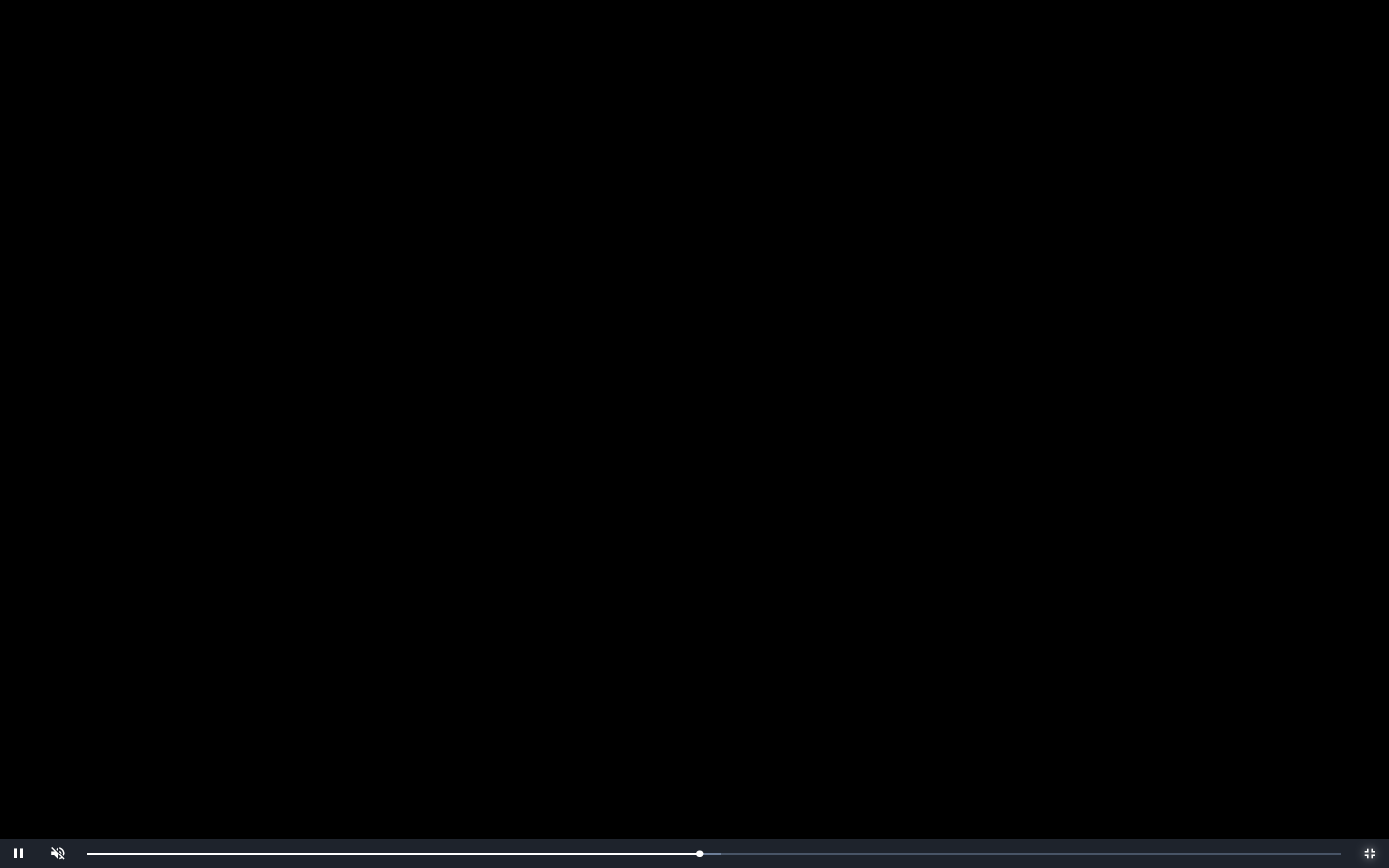 click on "Loaded : 0% 0:30:59 0:30:56 Progress : 0%" at bounding box center (714, 854) 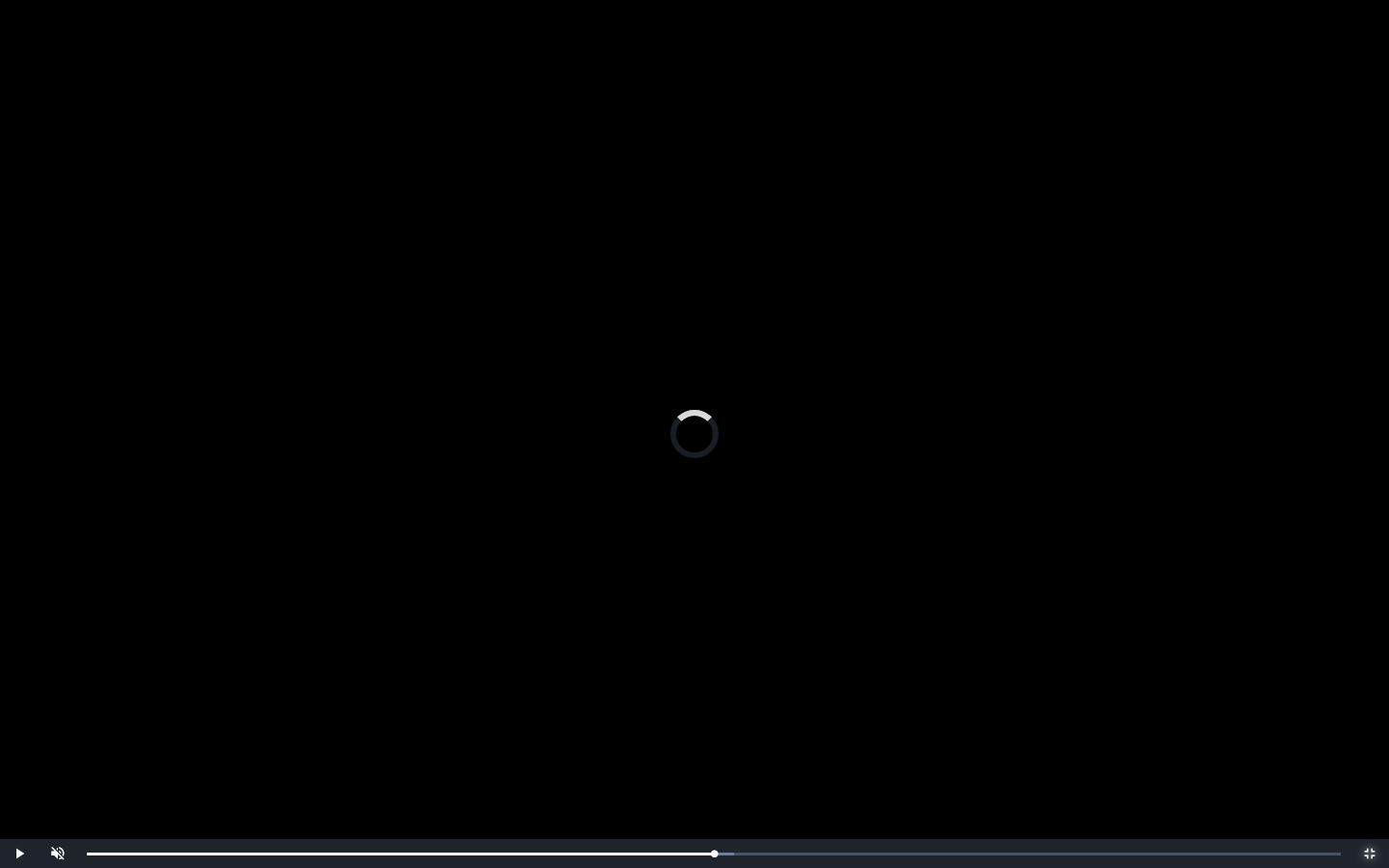 click on "Loaded : 0% 0:40:05 0:40:08 Progress : 0%" at bounding box center (714, 854) 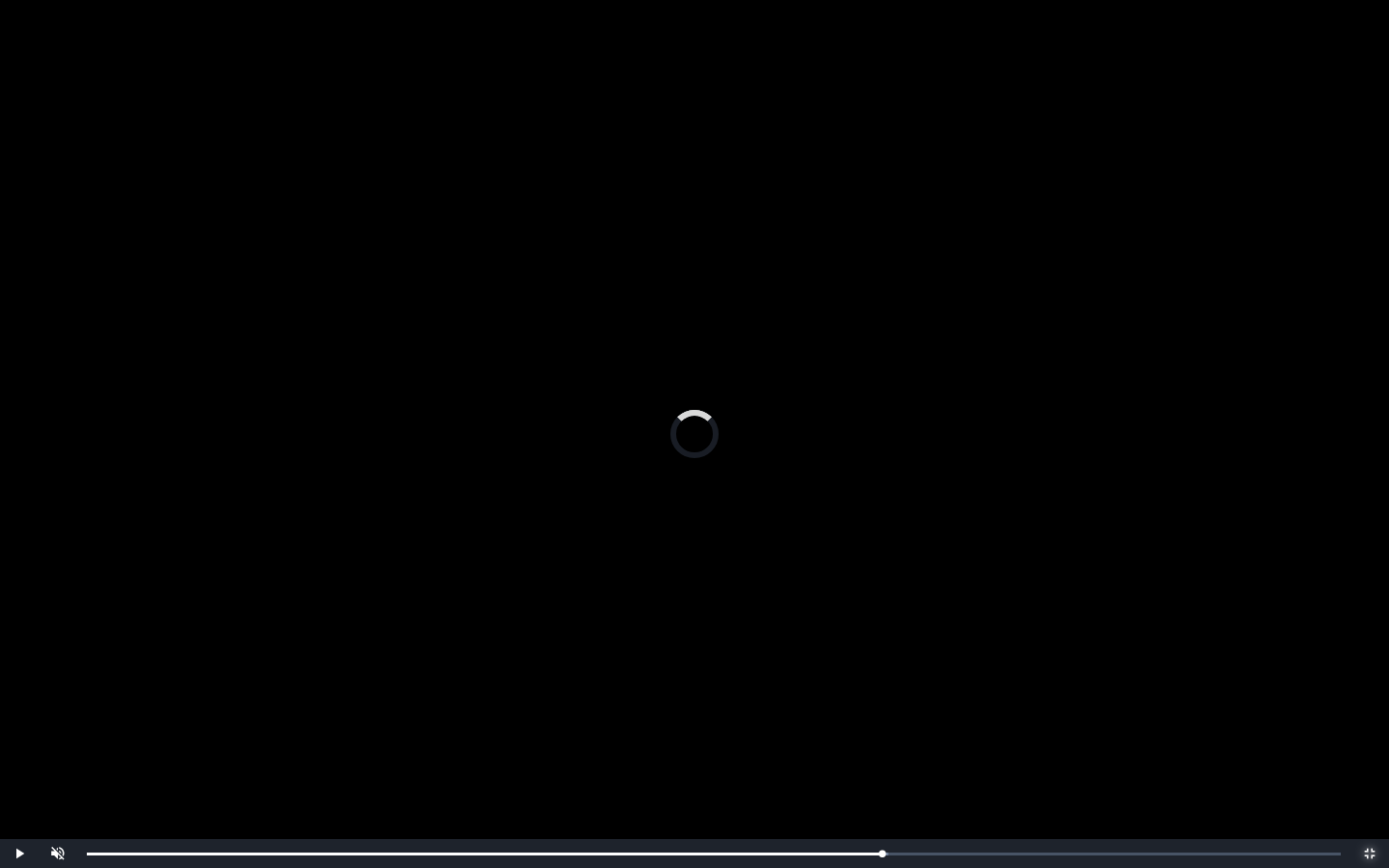 click on "Loaded : 0% 0:41:36 0:41:36 Progress : 0%" at bounding box center [714, 854] 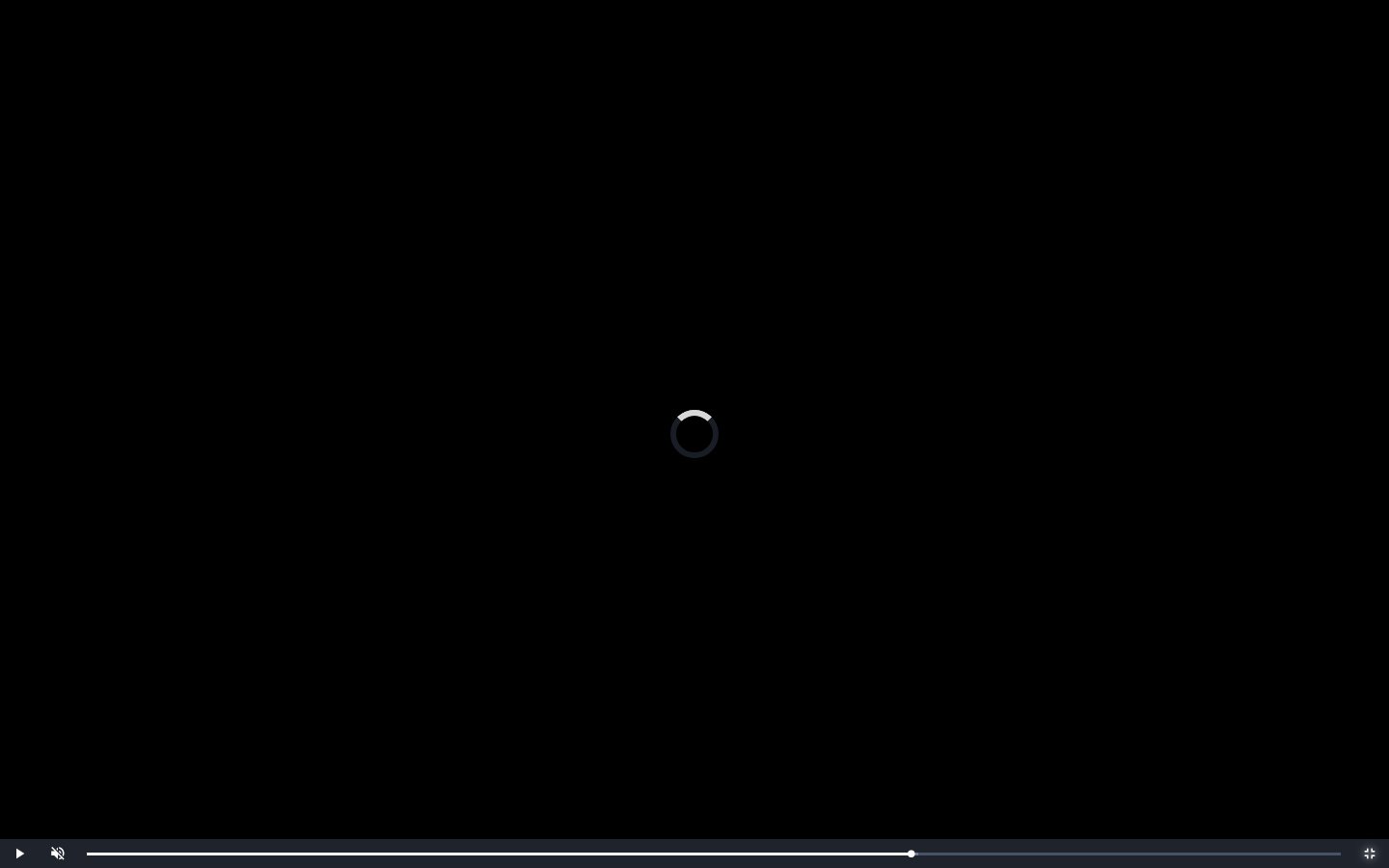 click on "Loaded : 0% 0:42:52 0:42:58 Progress : 0%" at bounding box center (714, 854) 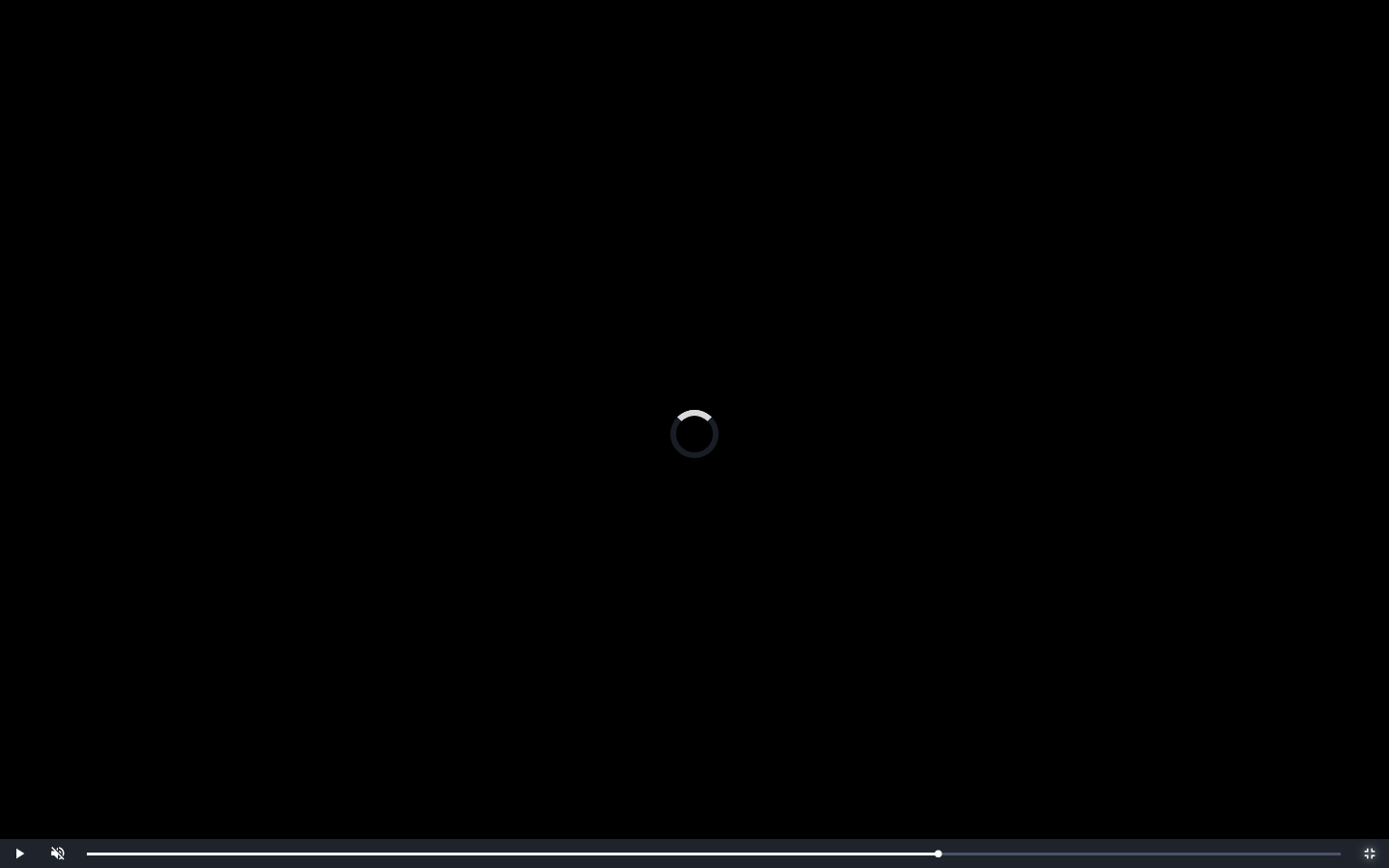 click on "Loaded : 0% 0:43:39 0:43:42 Progress : 0%" at bounding box center [714, 854] 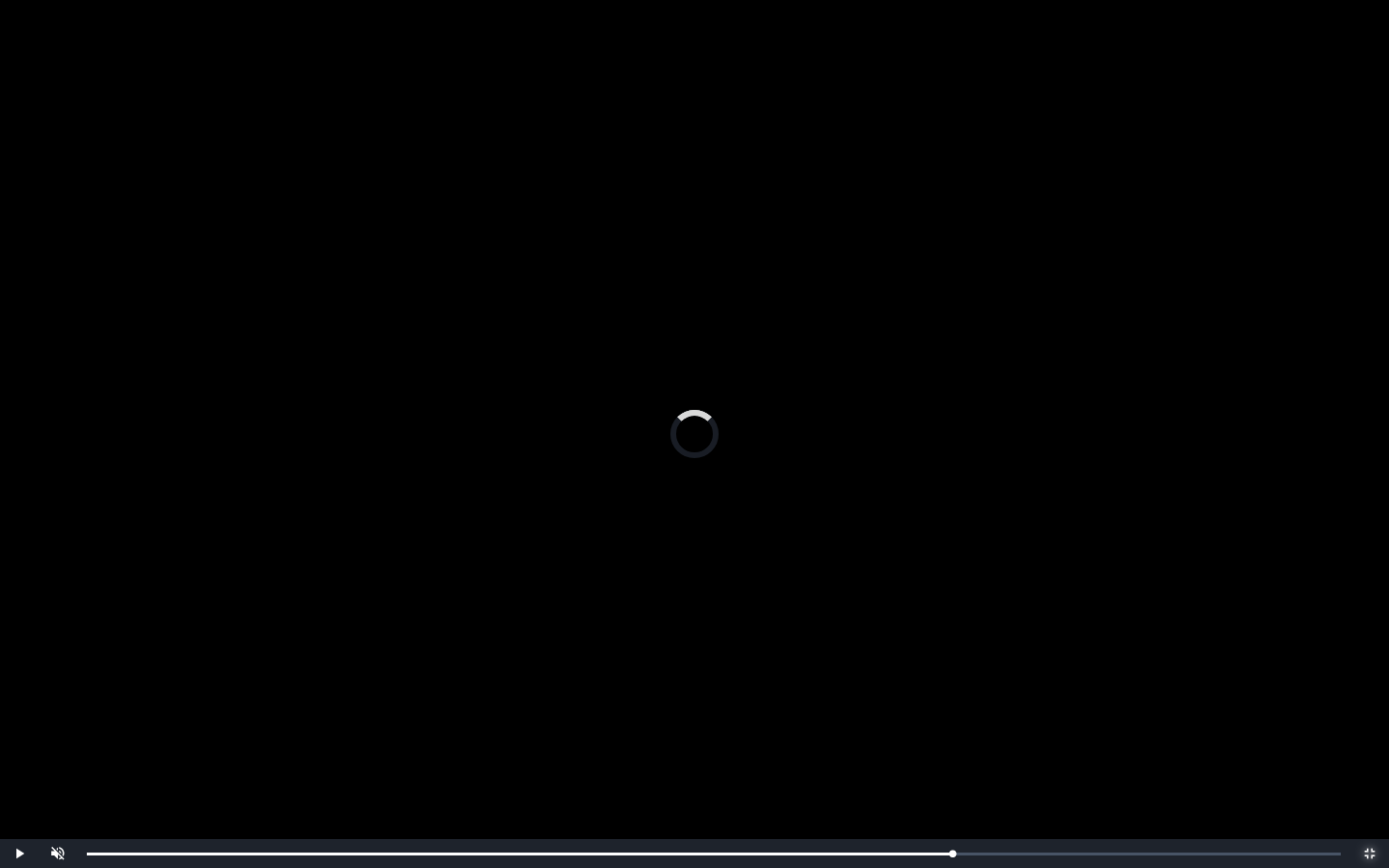 click on "Loaded : 0% 0:45:12 0:45:12 Progress : 0%" at bounding box center [714, 854] 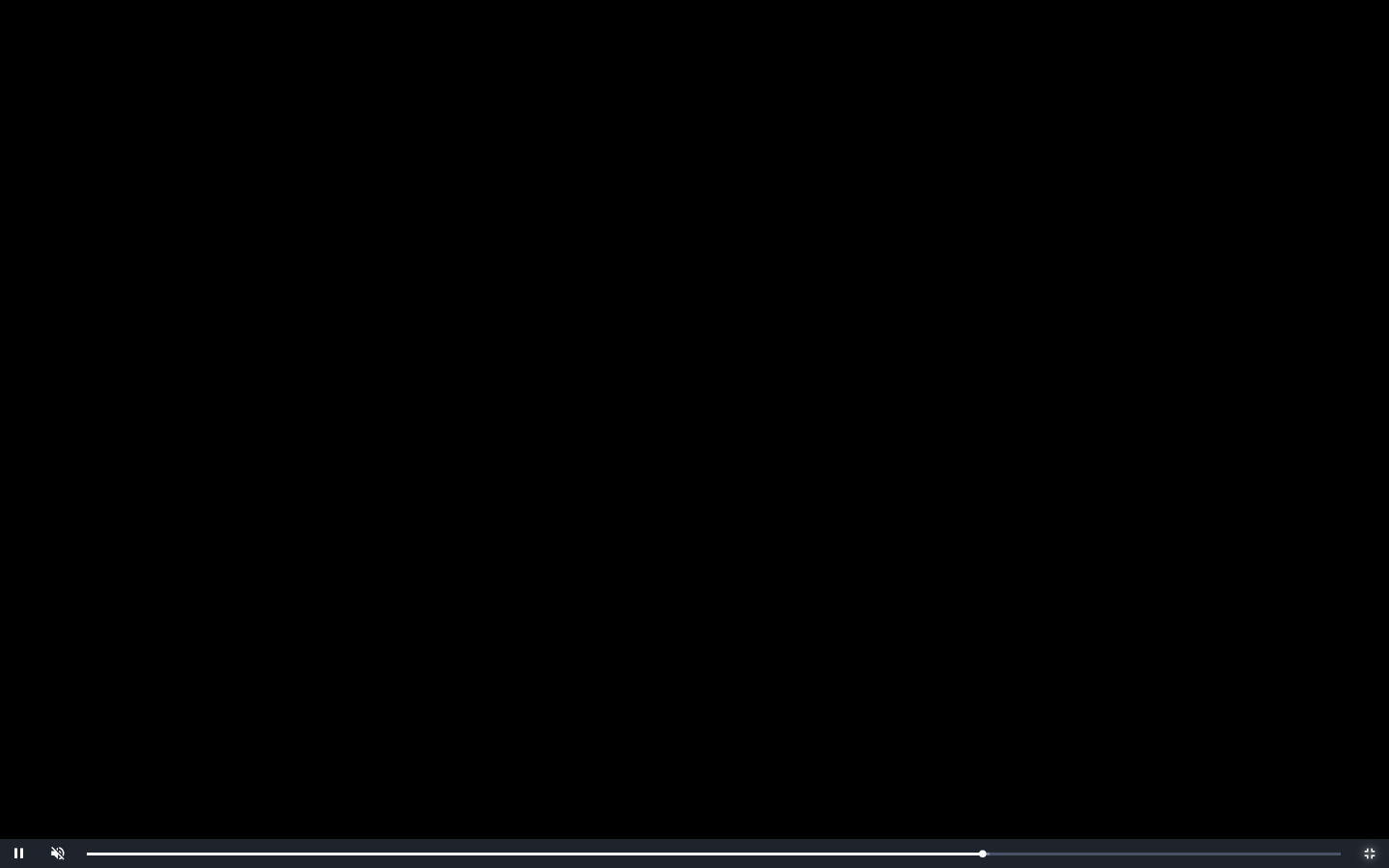 click on "Loaded : 0% 0:46:37 0:45:13 Progress : 0%" at bounding box center [714, 854] 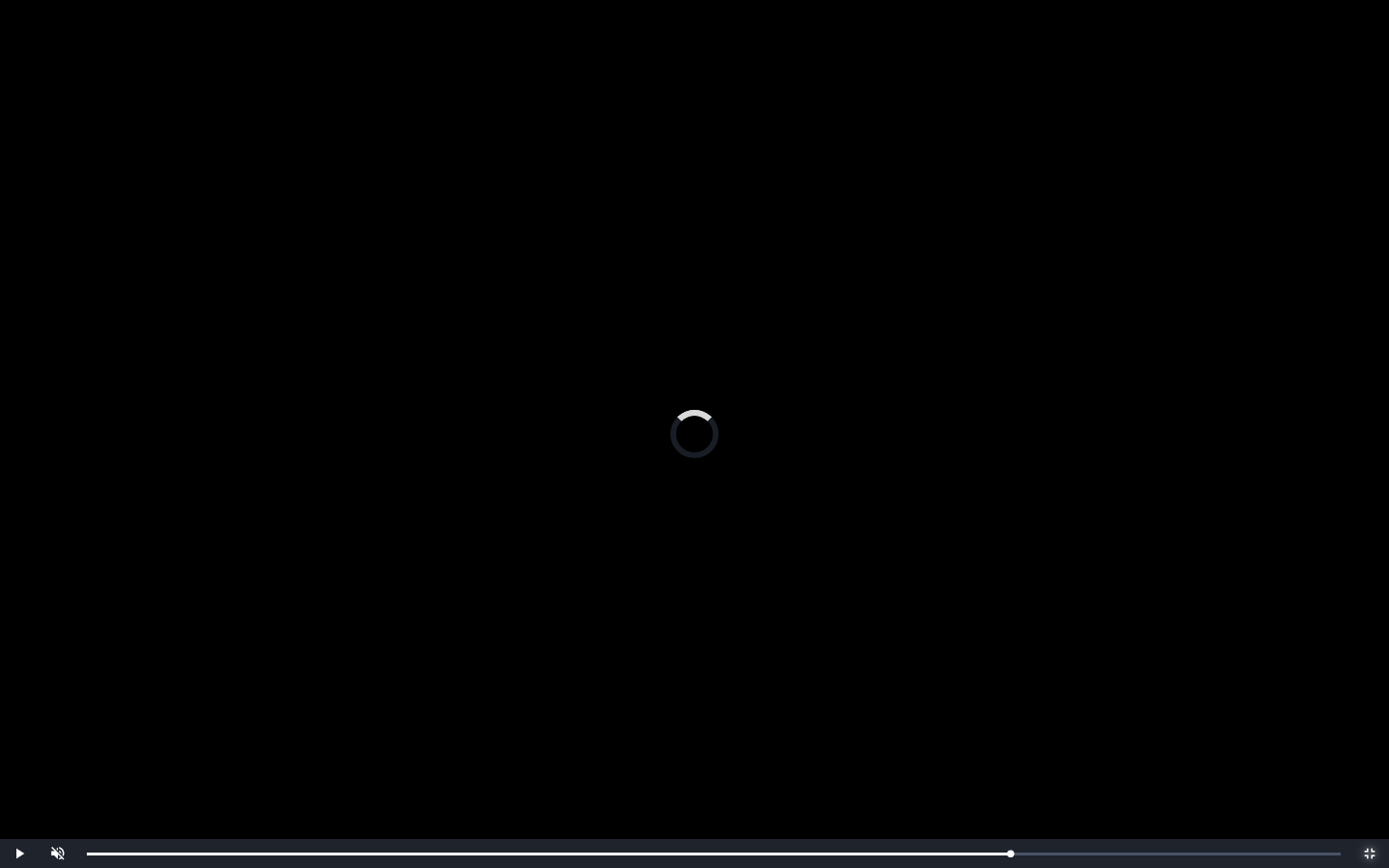 click on "Loaded : 0% 0:25:22 0:25:22 Progress : 0%" at bounding box center [714, 854] 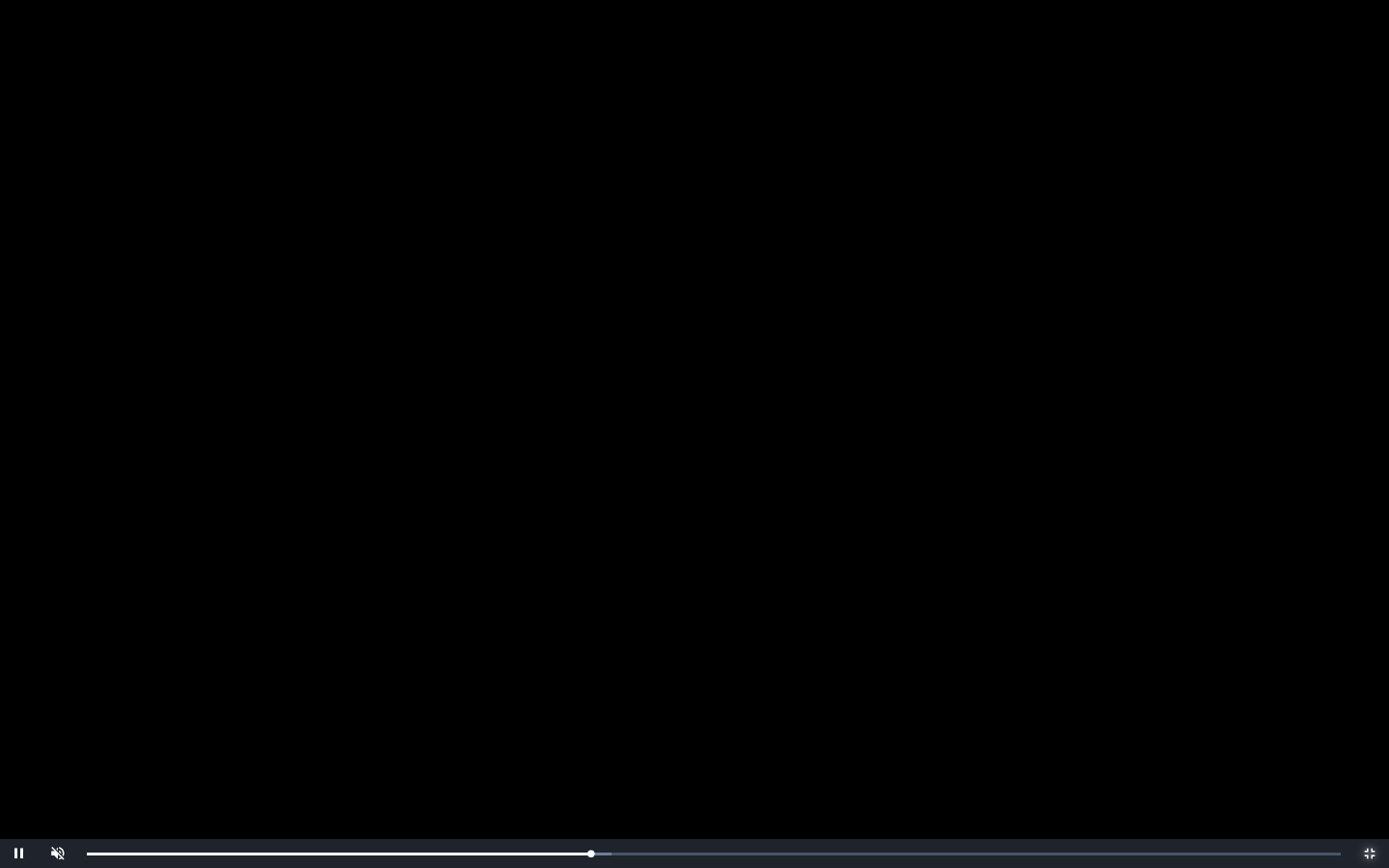click on "Loaded : 0% 0:24:44 0:25:26 Progress : 0%" at bounding box center [714, 854] 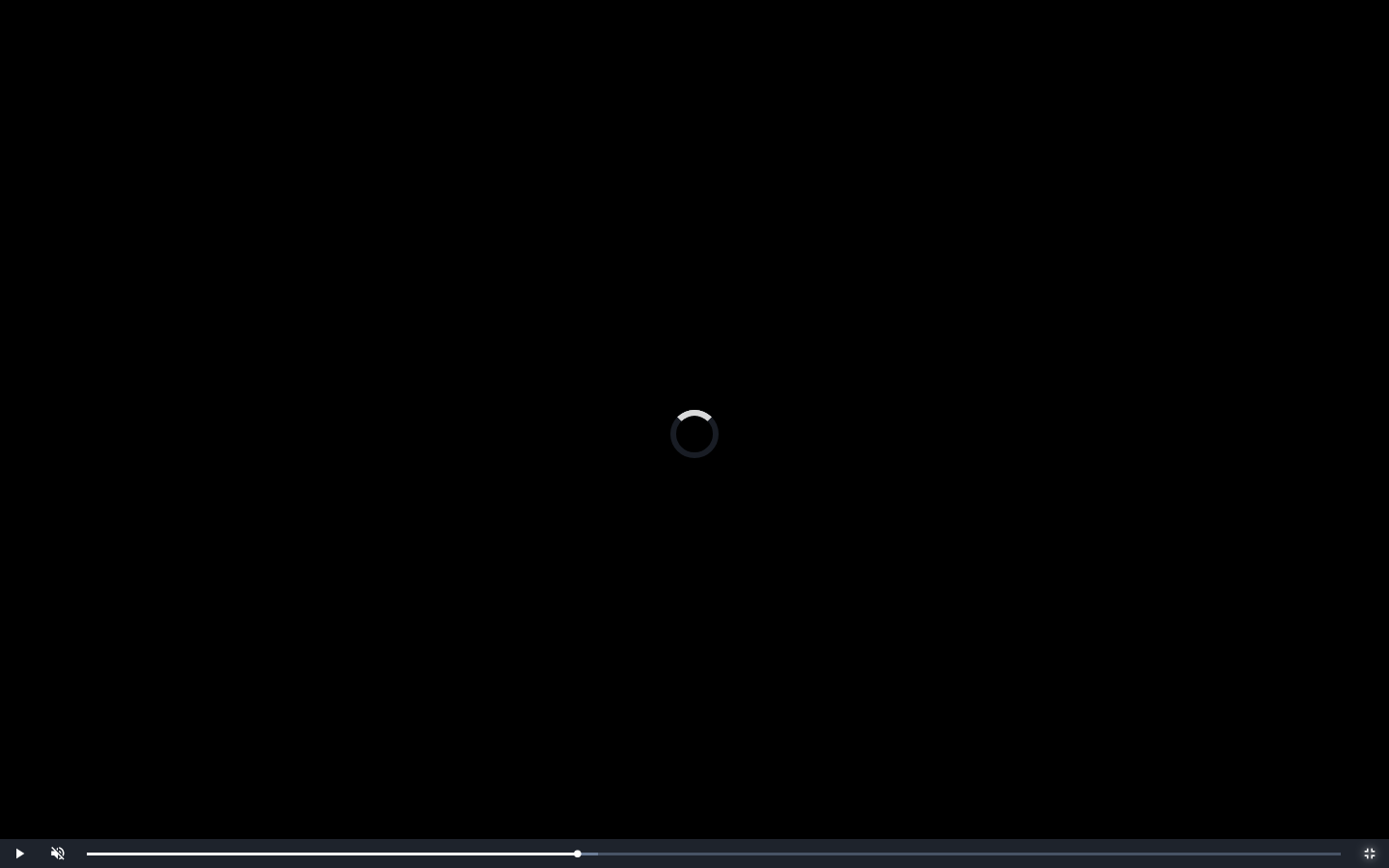 click on "Loaded : 0% 0:24:12 0:24:46 Progress : 0%" at bounding box center (714, 854) 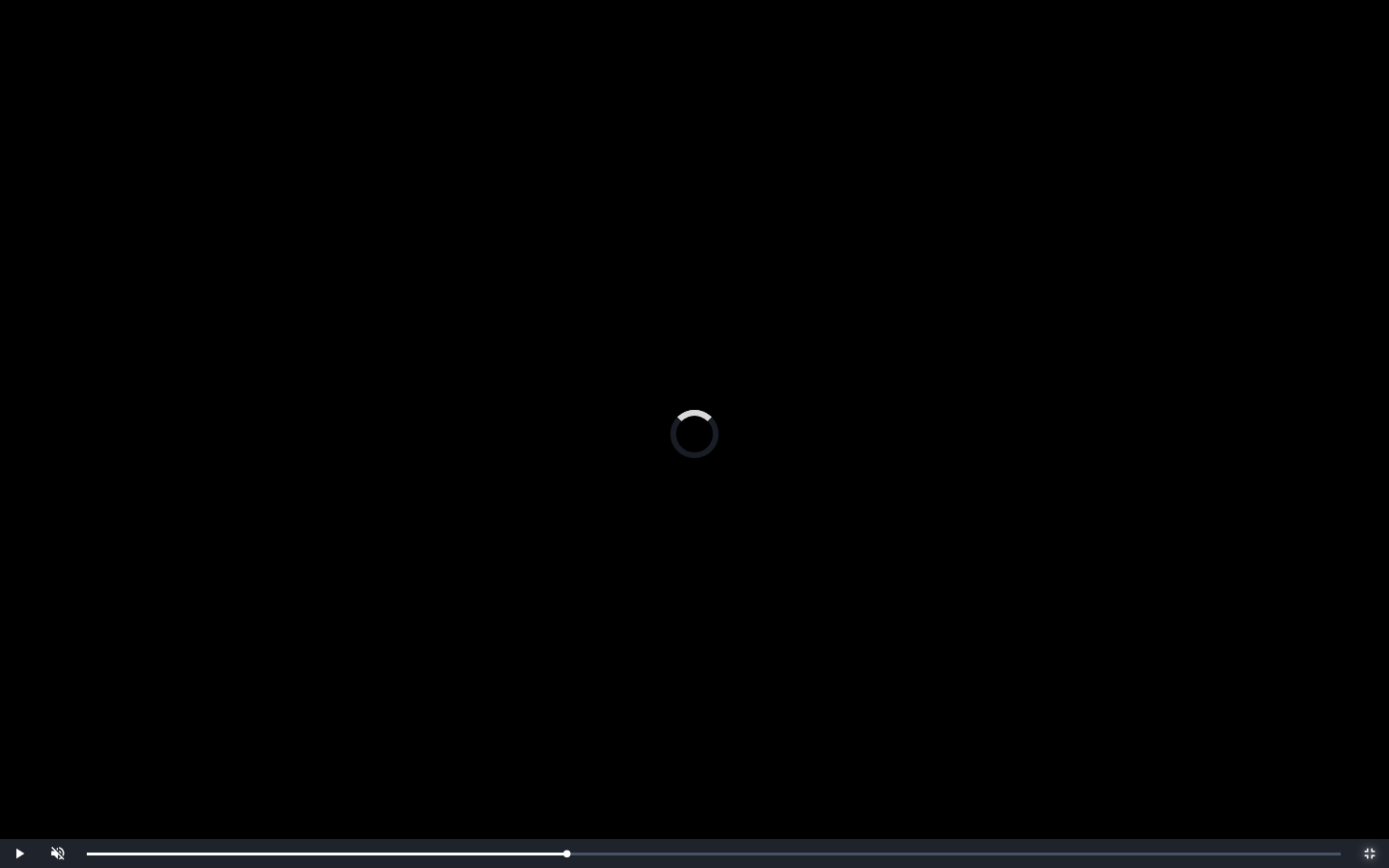 click on "Loaded : 0% 0:23:40 0:23:40 Progress : 0%" at bounding box center [714, 854] 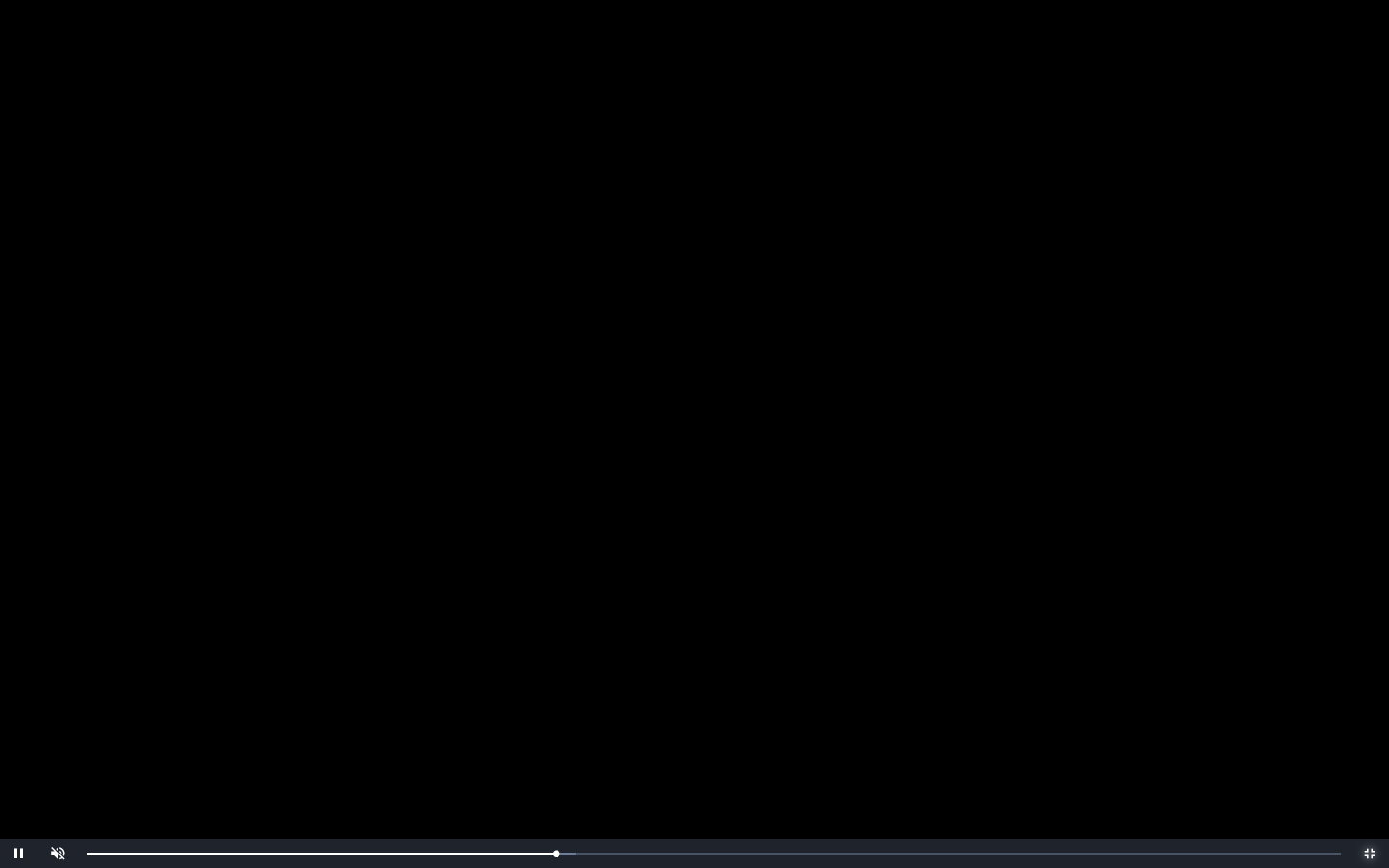 click on "Loaded : 0% 0:22:56 0:23:41 Progress : 0%" at bounding box center [714, 854] 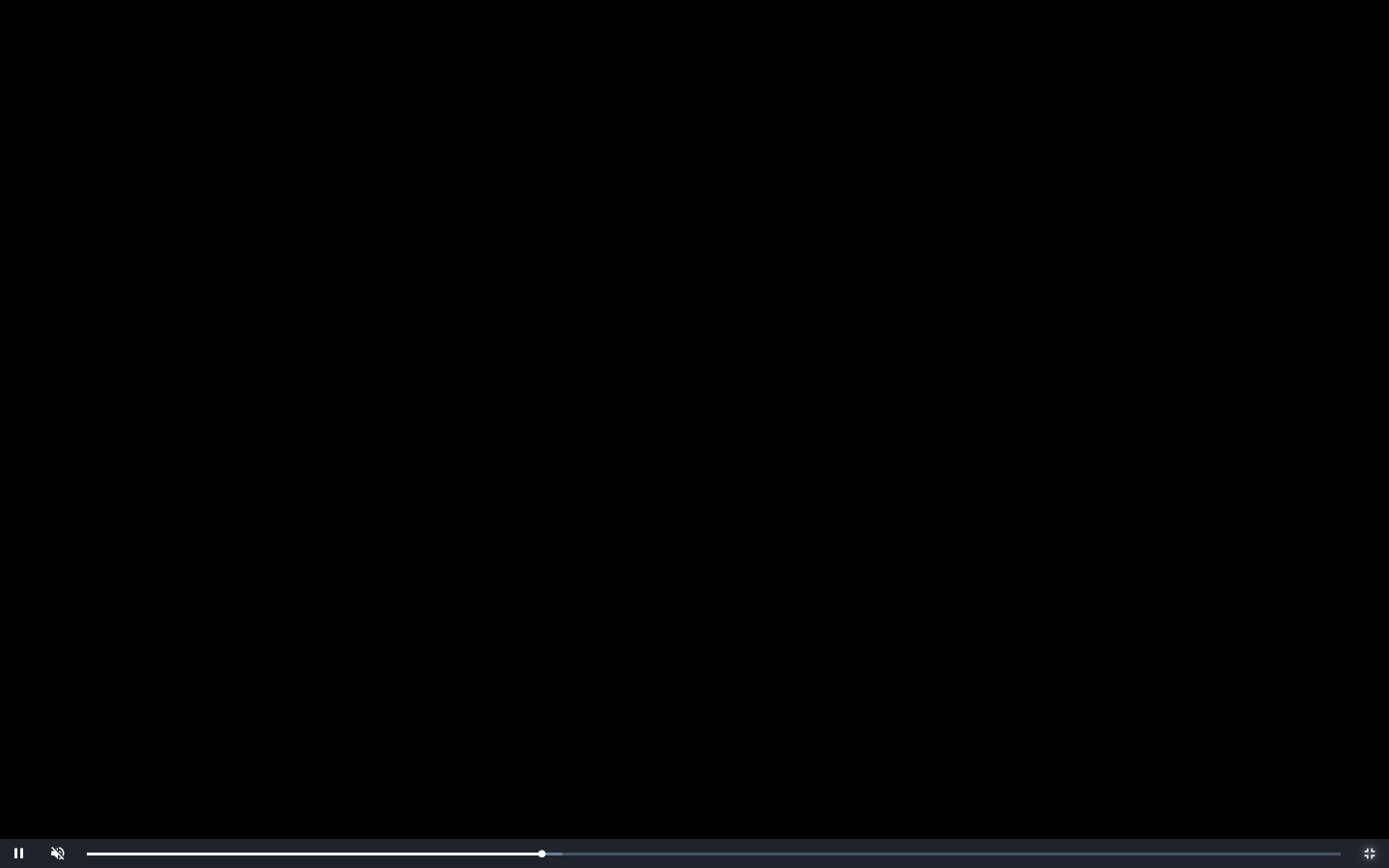 click on "0:22:57 Progress : 0%" at bounding box center [313, 854] 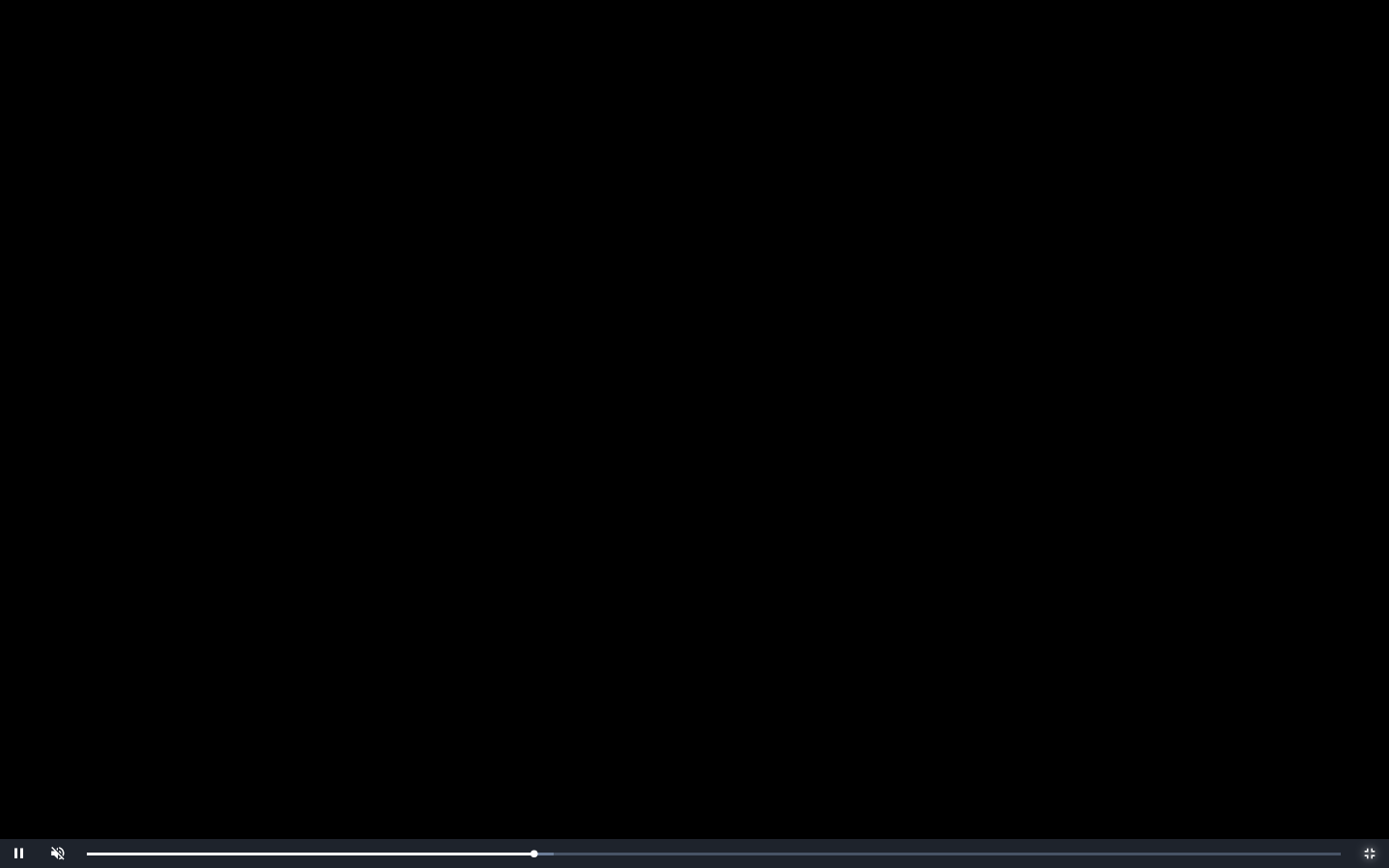 click on "Loaded : 0% 0:22:07 0:22:34 Progress : 0%" at bounding box center [714, 854] 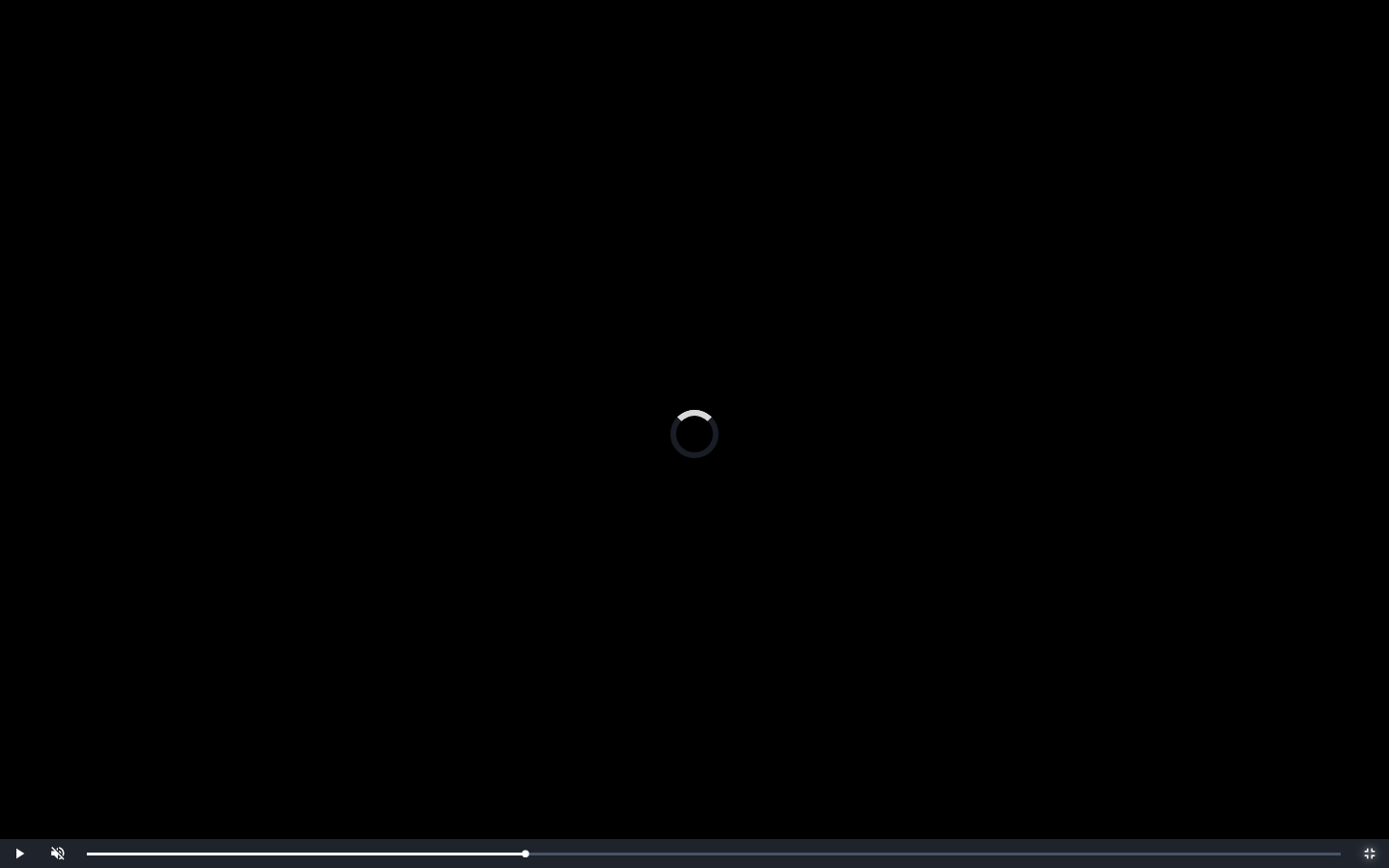 click on "0:21:55 Progress : 0%" at bounding box center [306, 854] 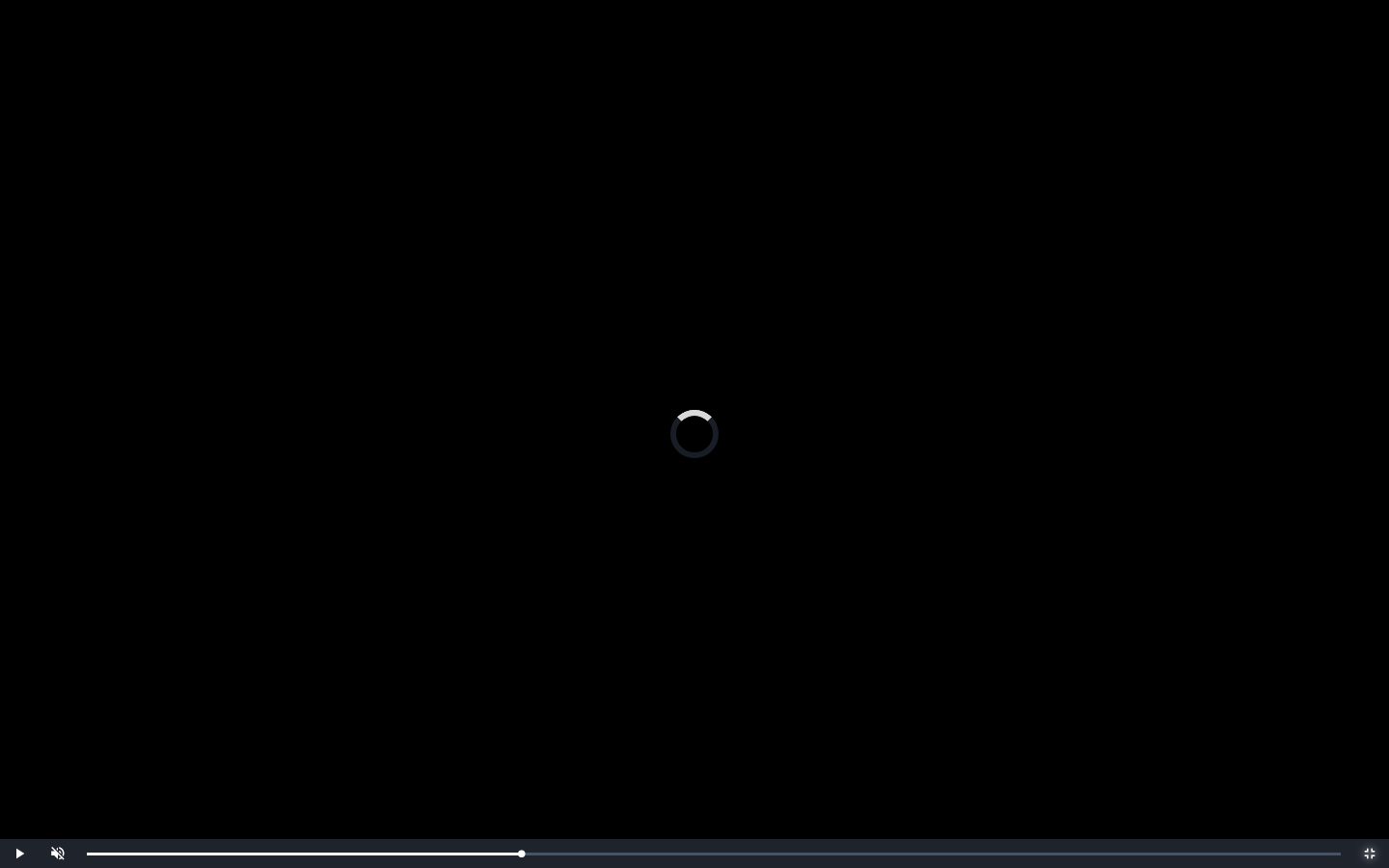 click on "0:21:43 Progress : 0%" at bounding box center [304, 854] 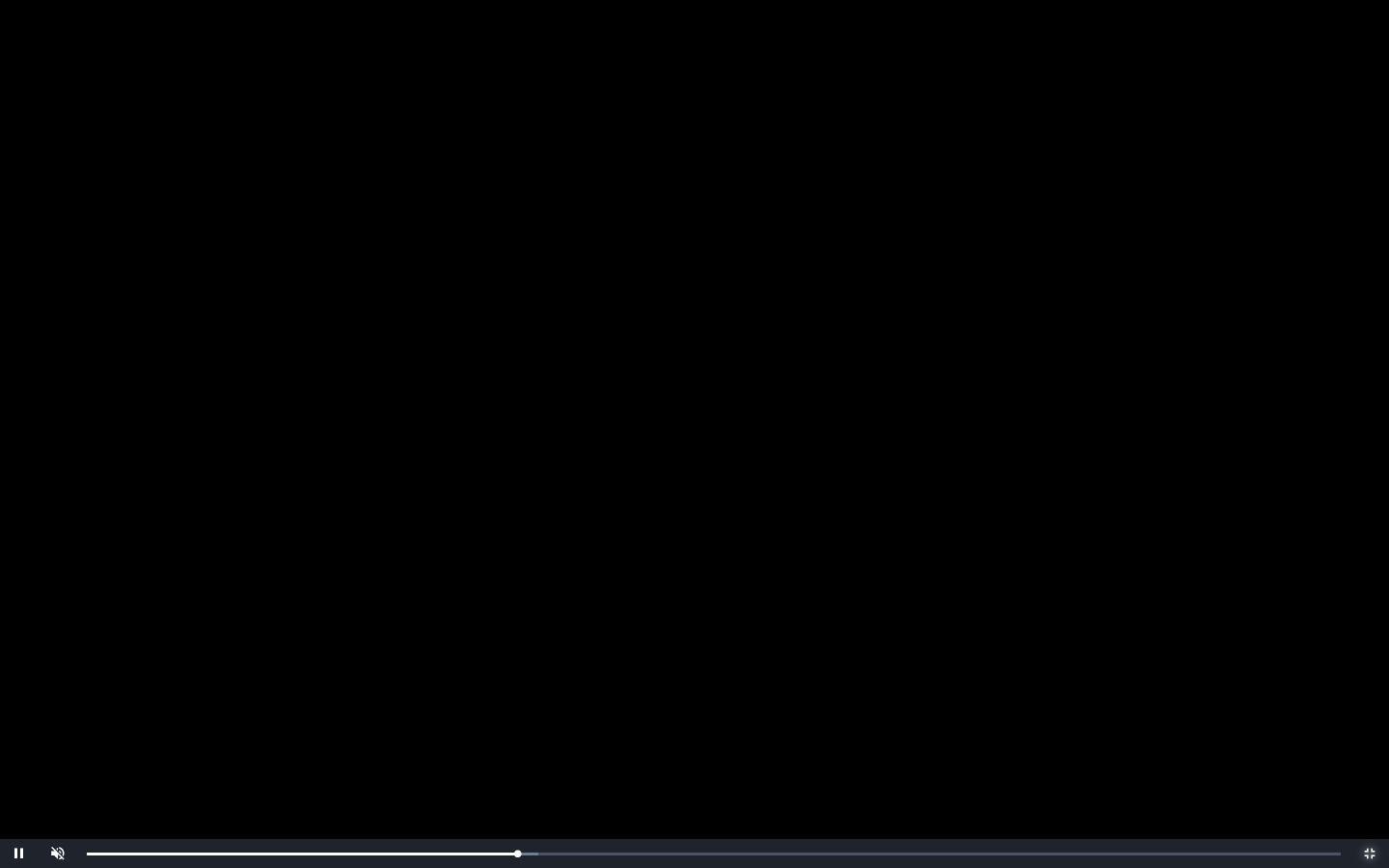 click on "0:21:44 Progress : 0%" at bounding box center [302, 854] 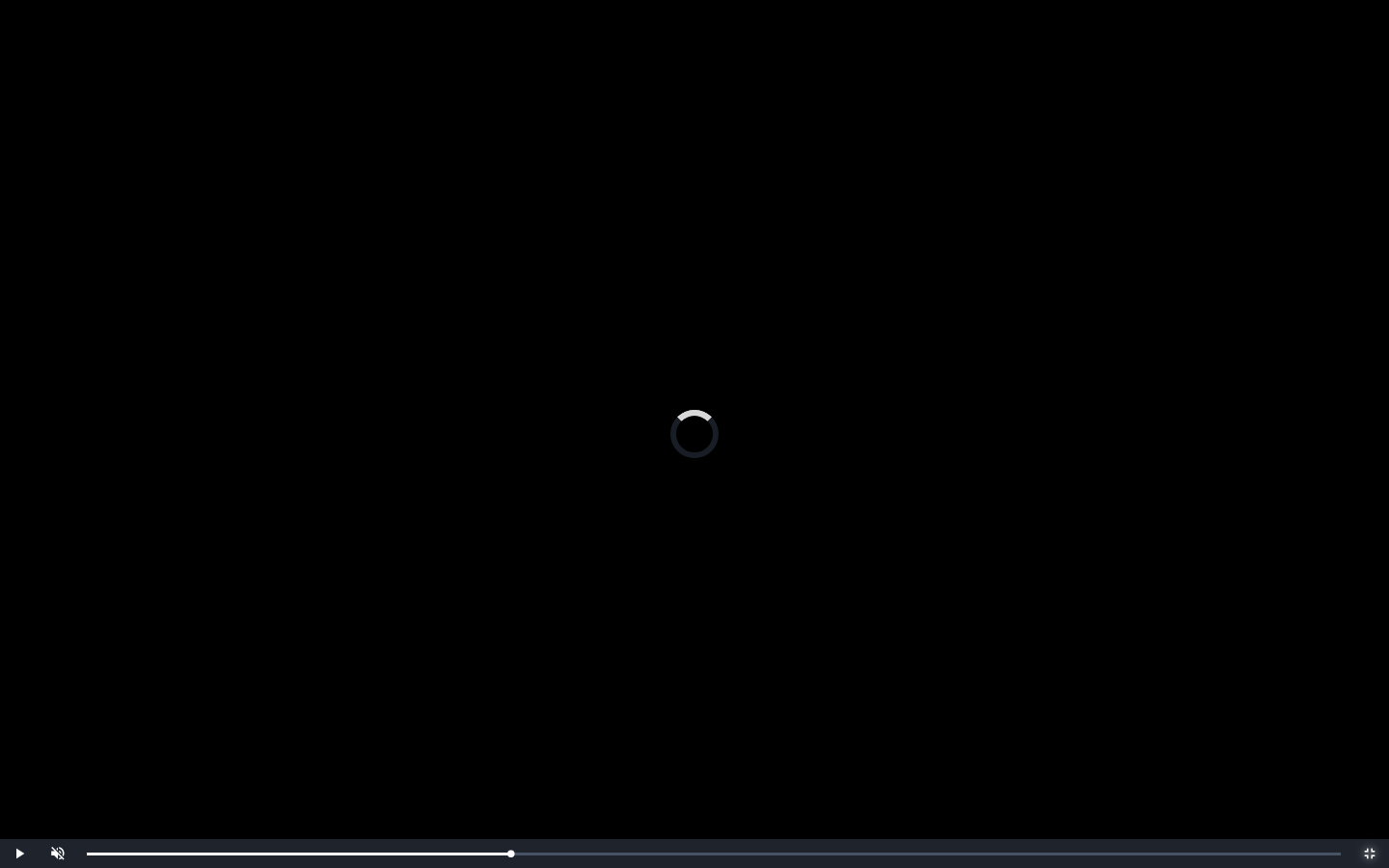 click on "0:21:11 Progress : 0%" at bounding box center (299, 854) 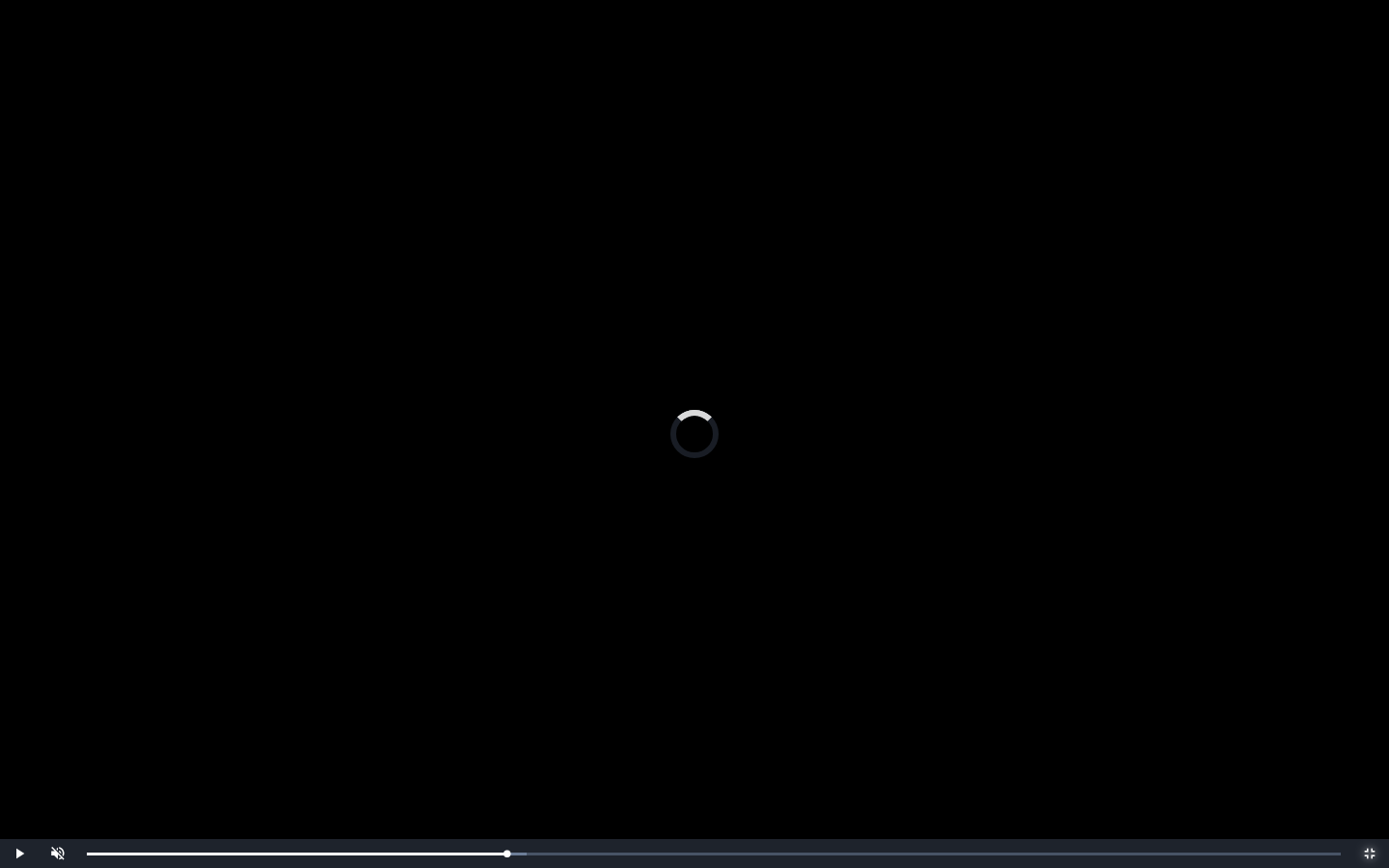 click on "0:20:59 Progress : 0%" at bounding box center (296, 854) 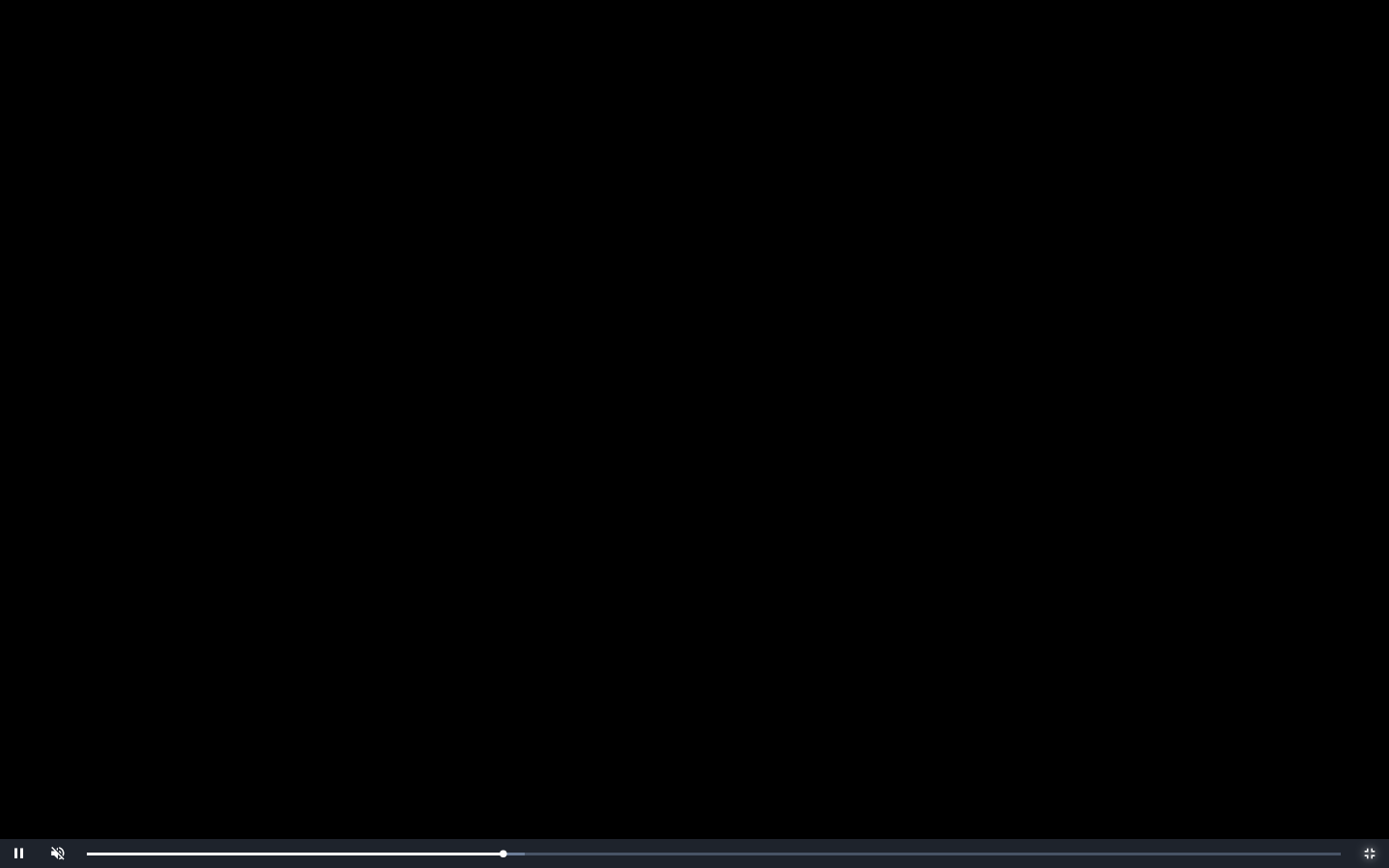 click on "Loaded : 0% 0:20:39 0:21:00 Progress : 0%" at bounding box center [714, 854] 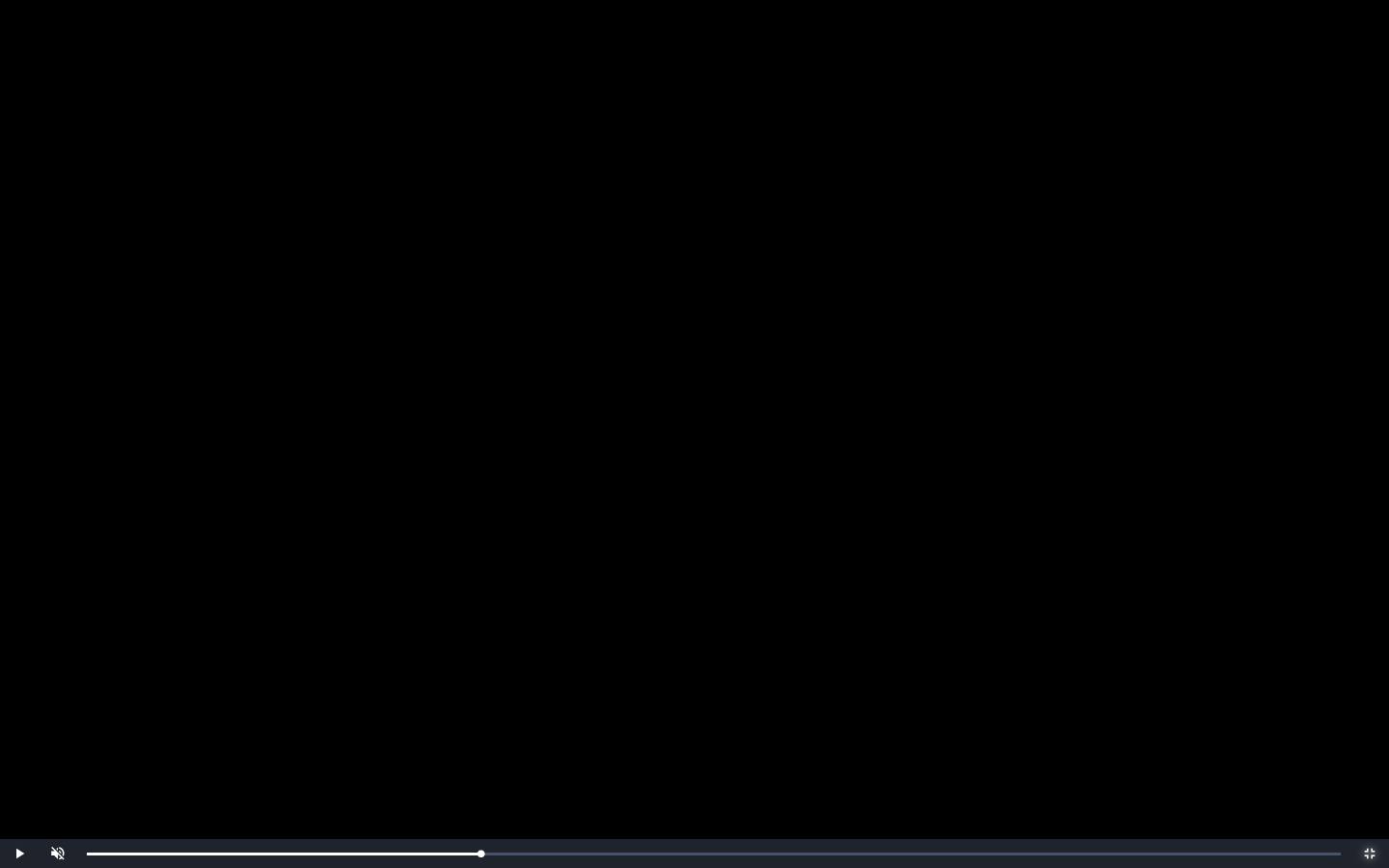 click on "Loaded : 0% 0:19:55 0:19:55 Progress : 0%" at bounding box center (714, 854) 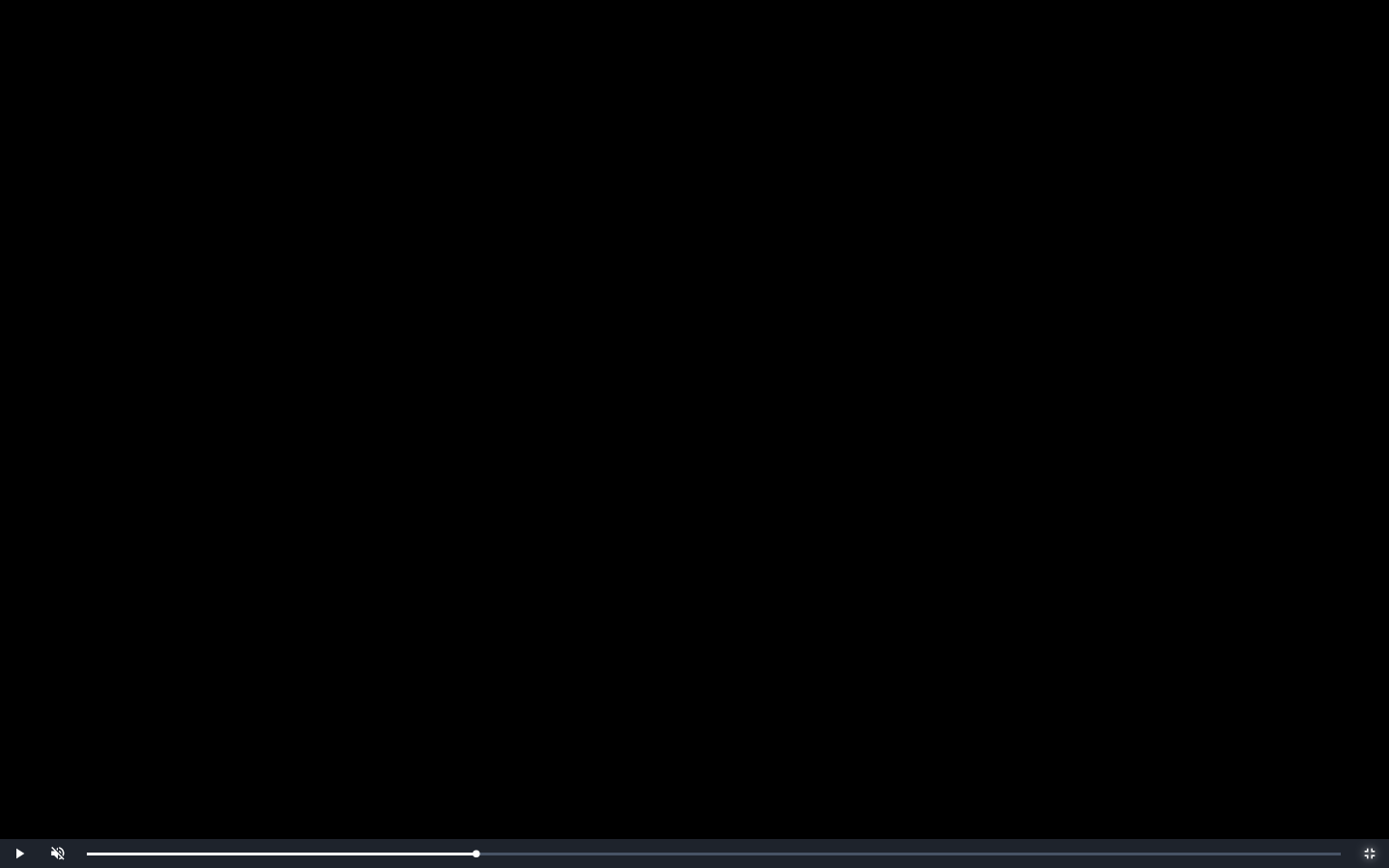 click on "0:19:38 Progress : 0%" at bounding box center (281, 854) 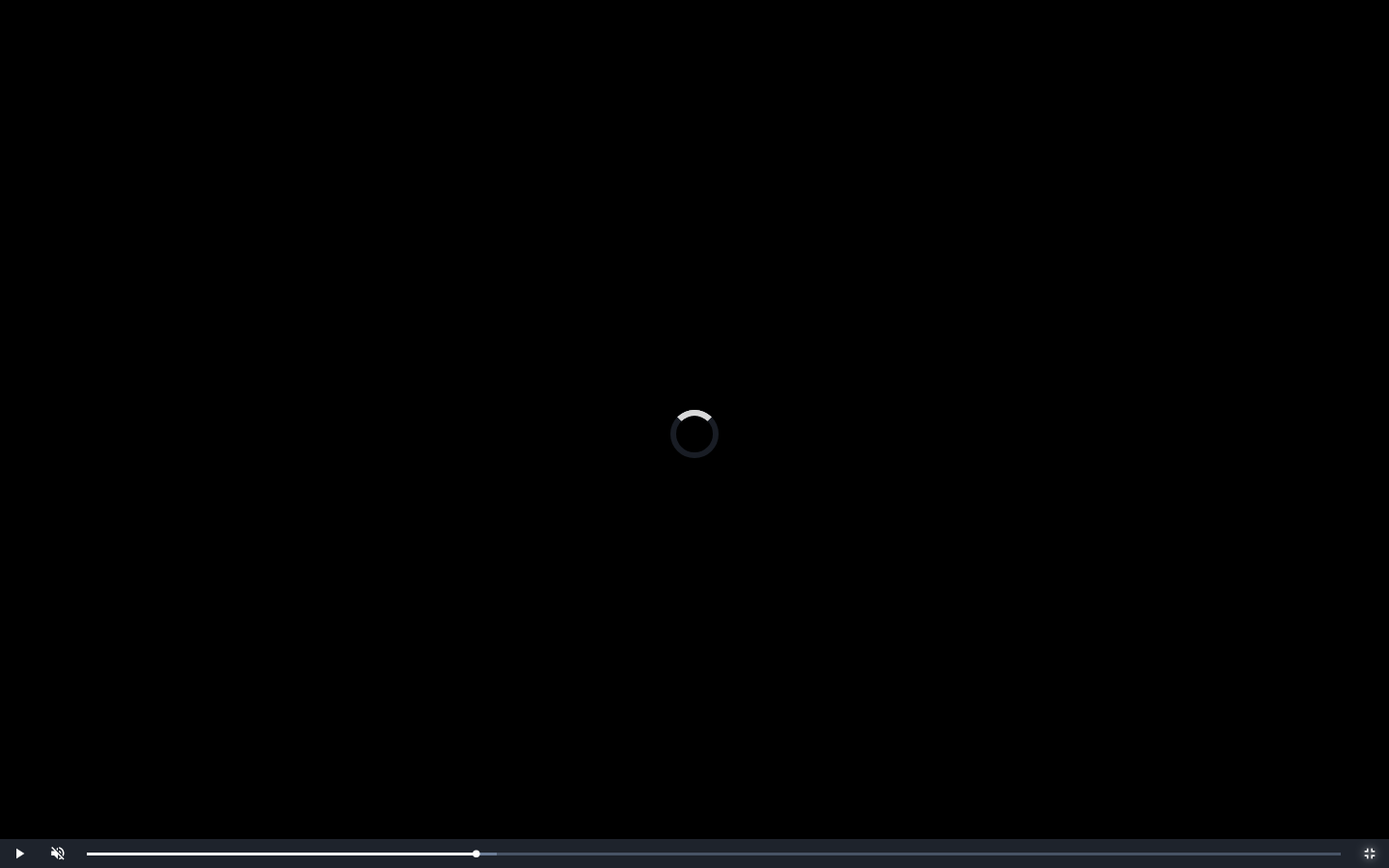 click on "0:19:38 Progress : 0%" at bounding box center [281, 854] 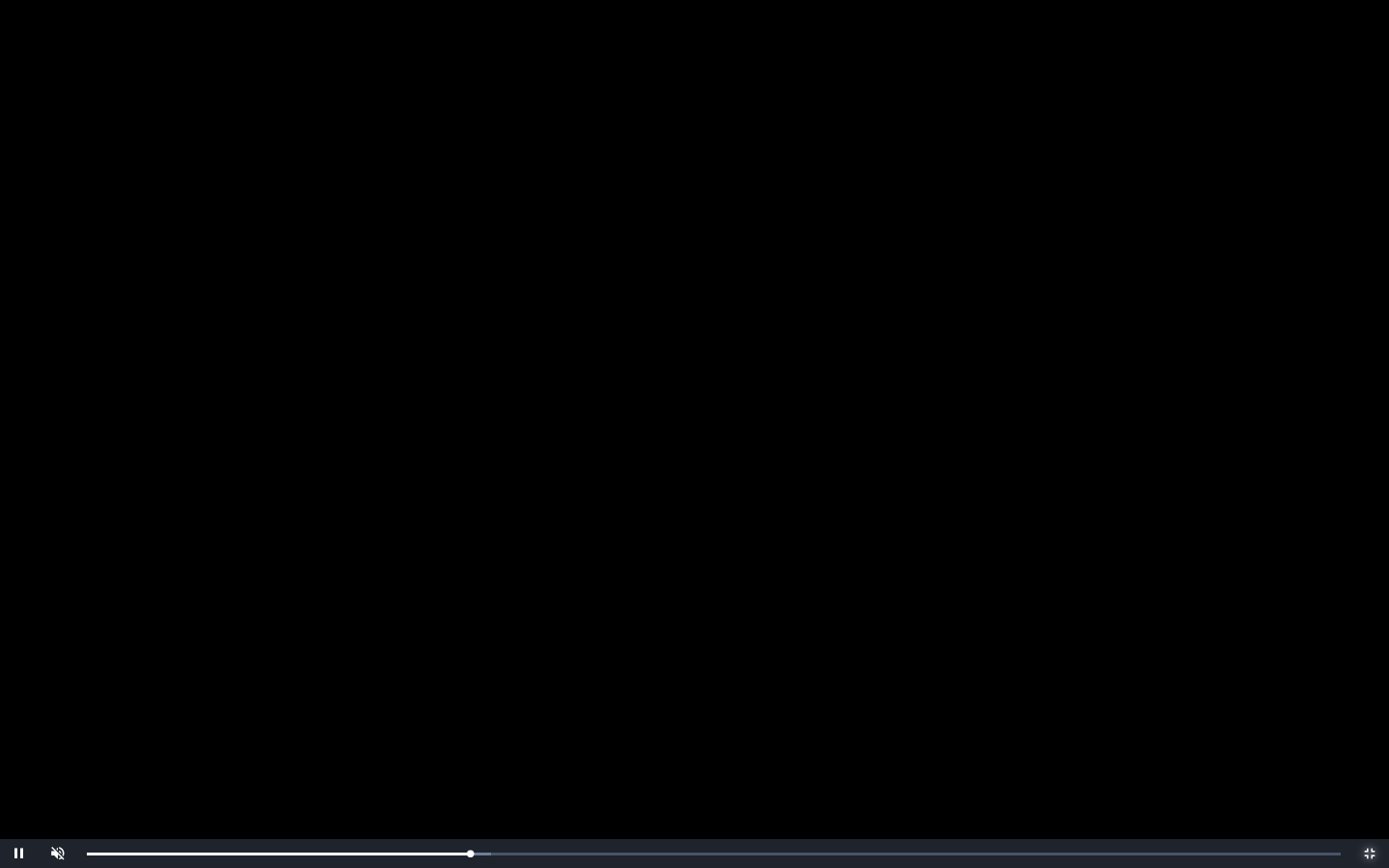 click on "0:19:20 Progress : 0%" at bounding box center (278, 854) 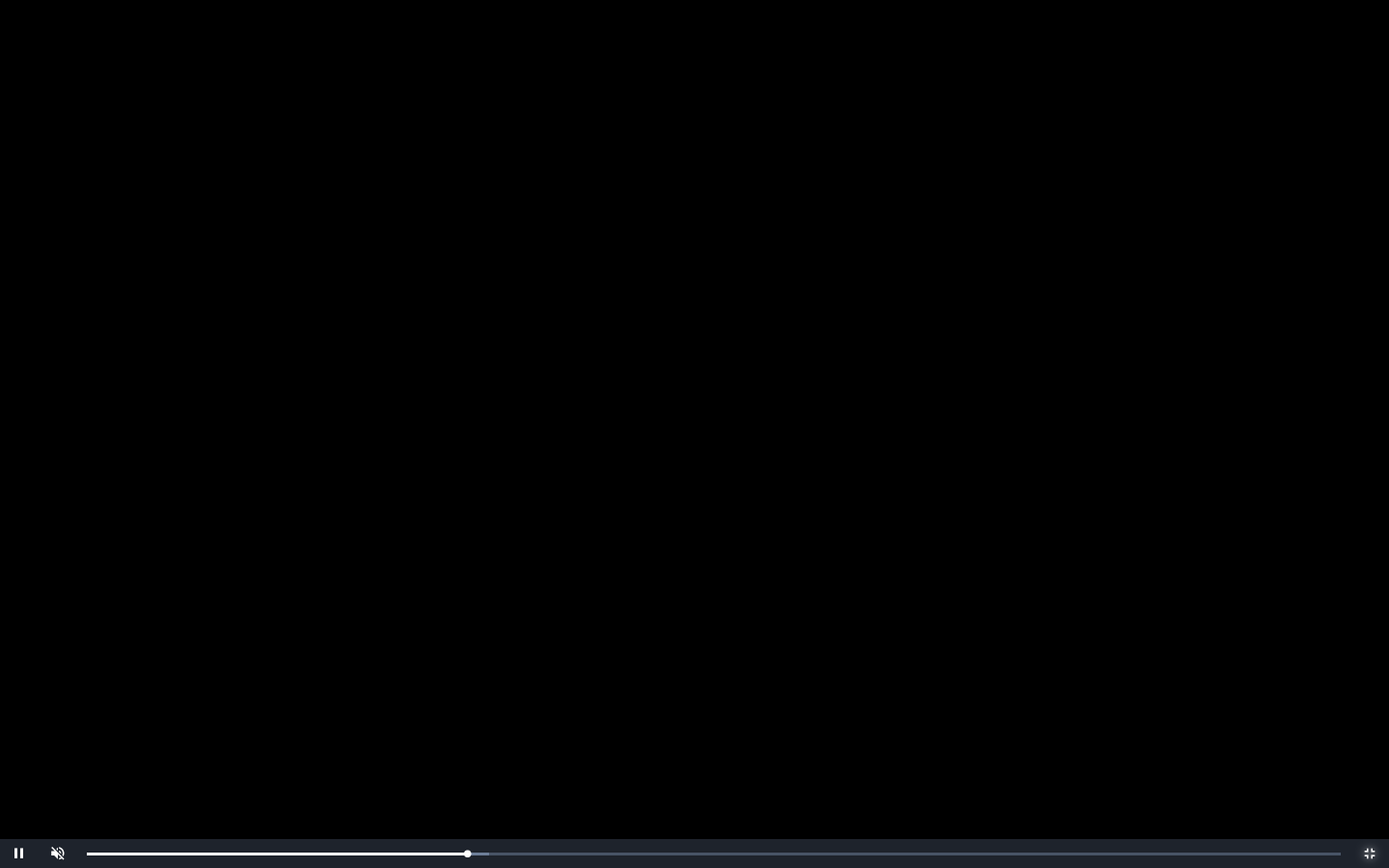 click on "Loaded : 0% 0:18:39 0:19:12 Progress : 0%" at bounding box center [714, 854] 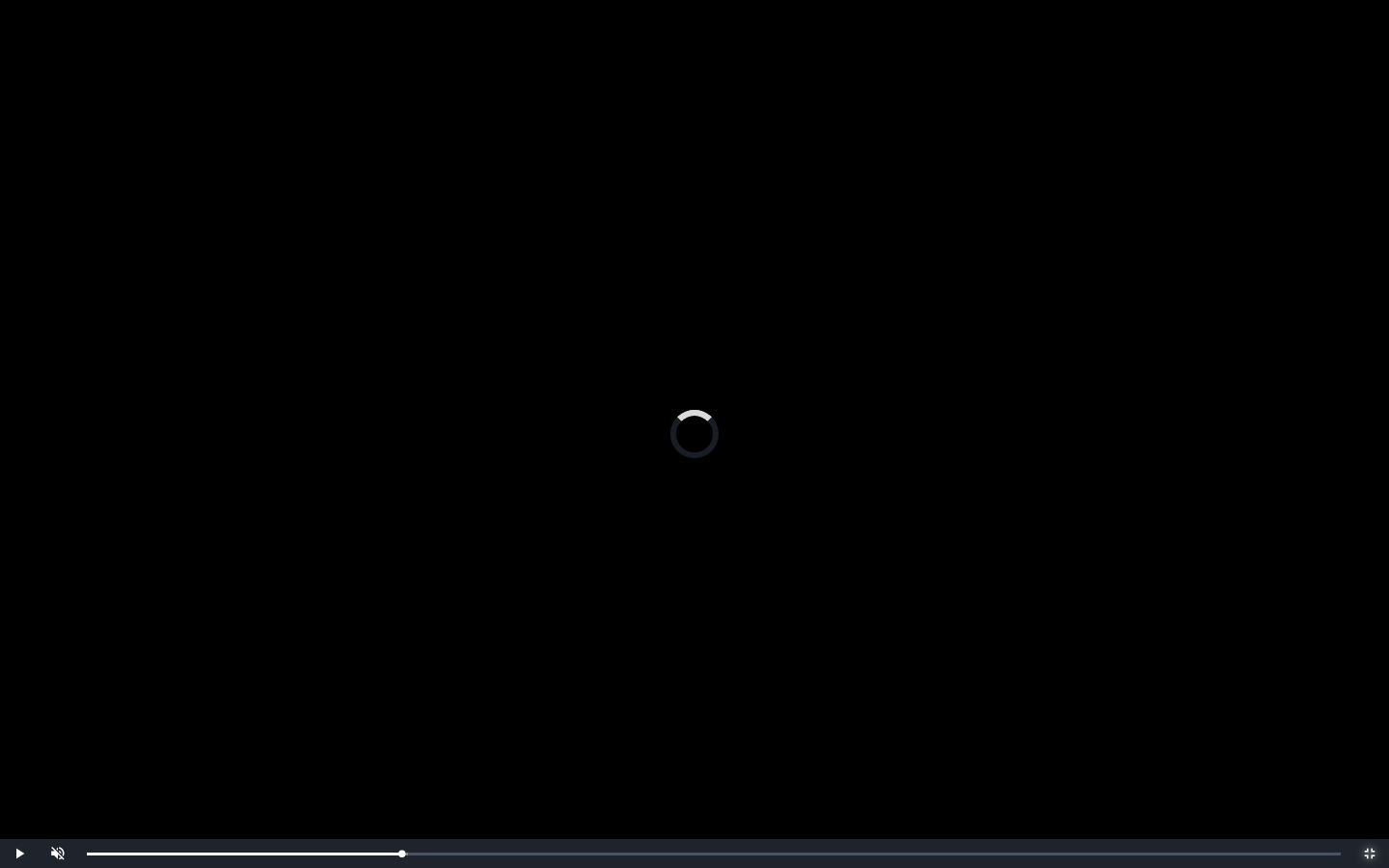 drag, startPoint x: 445, startPoint y: 852, endPoint x: 401, endPoint y: 854, distance: 44.045431 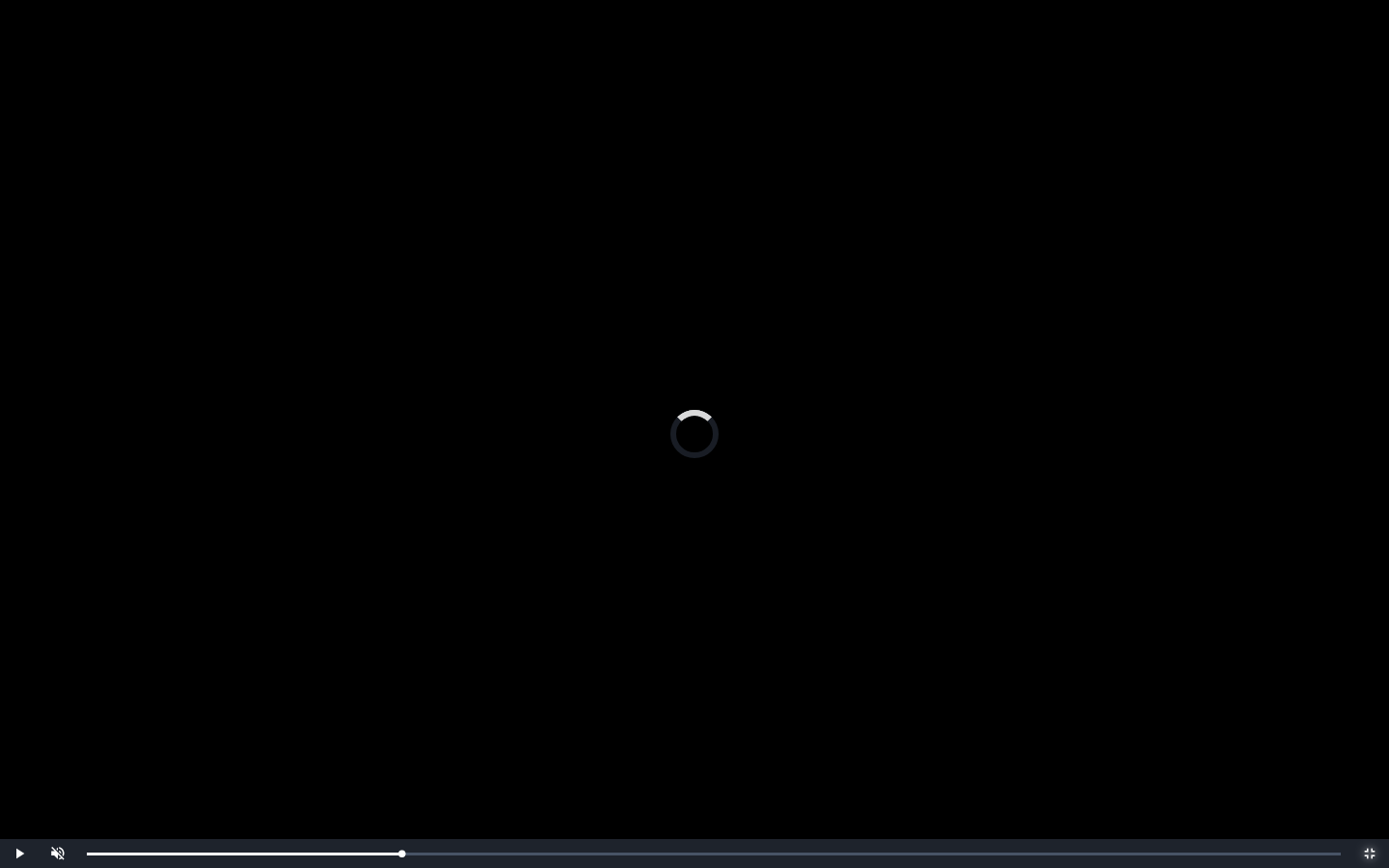 drag, startPoint x: 401, startPoint y: 854, endPoint x: 387, endPoint y: 858, distance: 14.56022 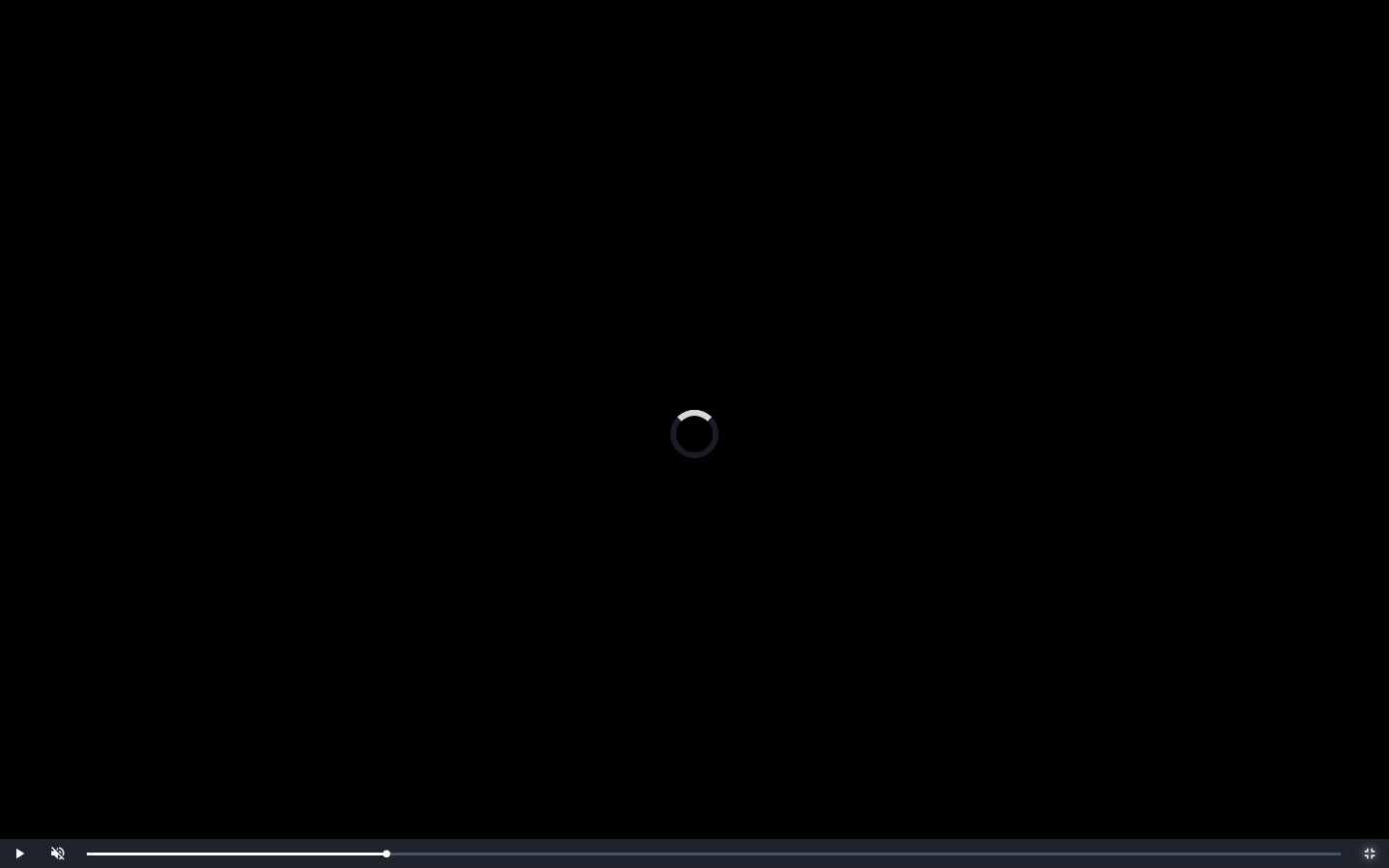 drag, startPoint x: 387, startPoint y: 858, endPoint x: 329, endPoint y: 863, distance: 58.215118 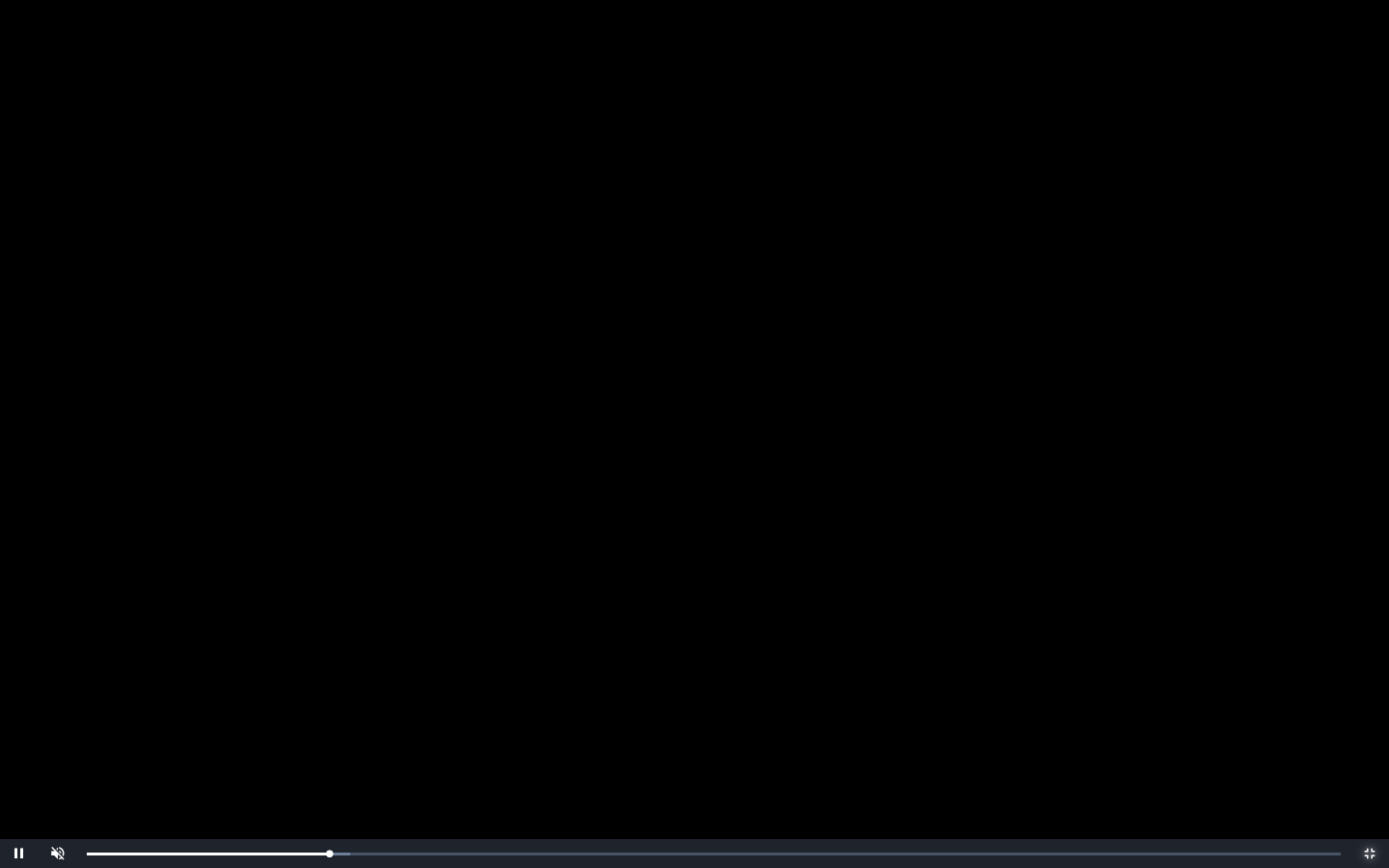 click on "Loaded : 0% 0:11:41 0:12:15 Progress : 0%" at bounding box center [714, 854] 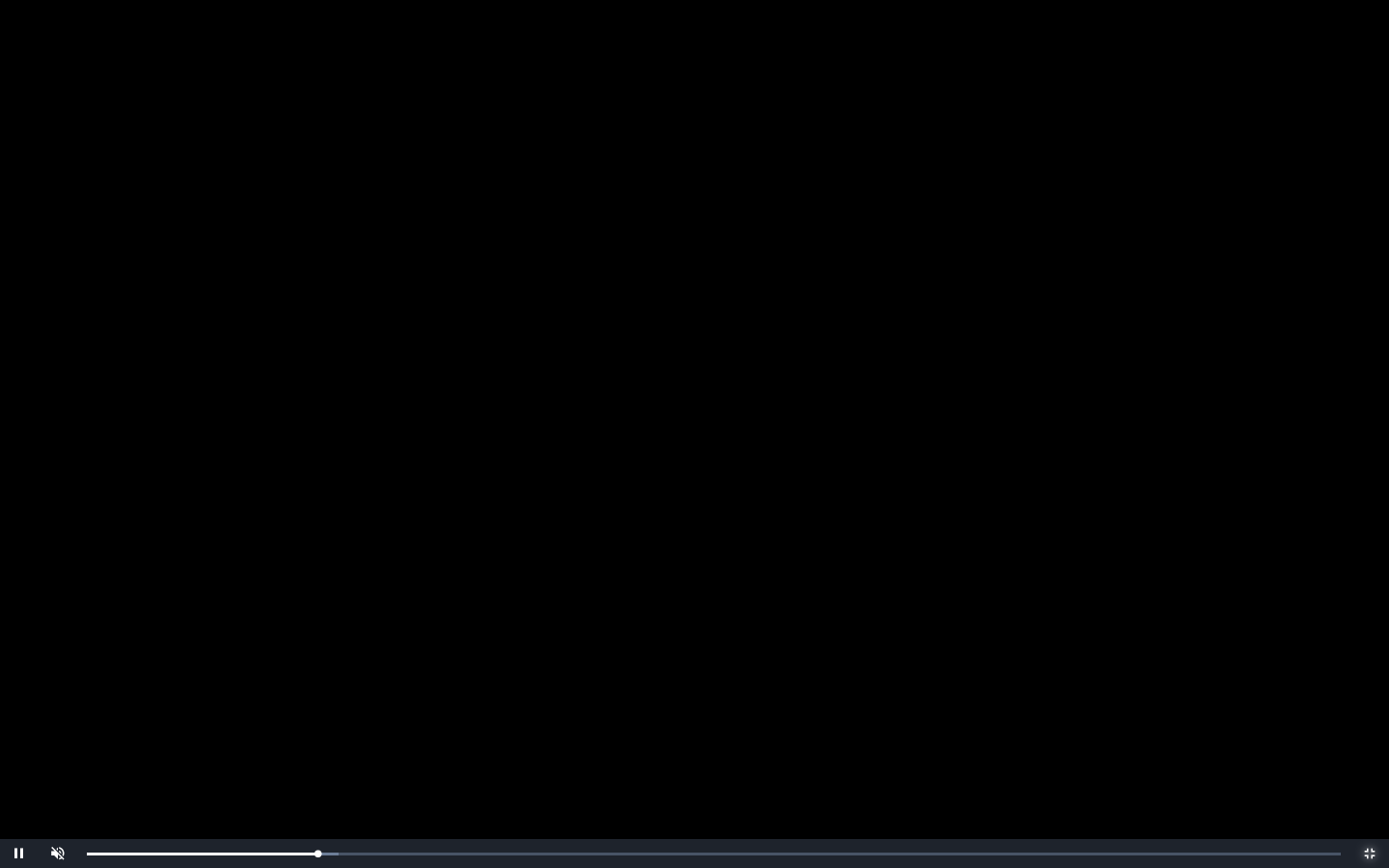 click on "Loaded : 0% 0:11:21 0:11:39 Progress : 0%" at bounding box center (714, 854) 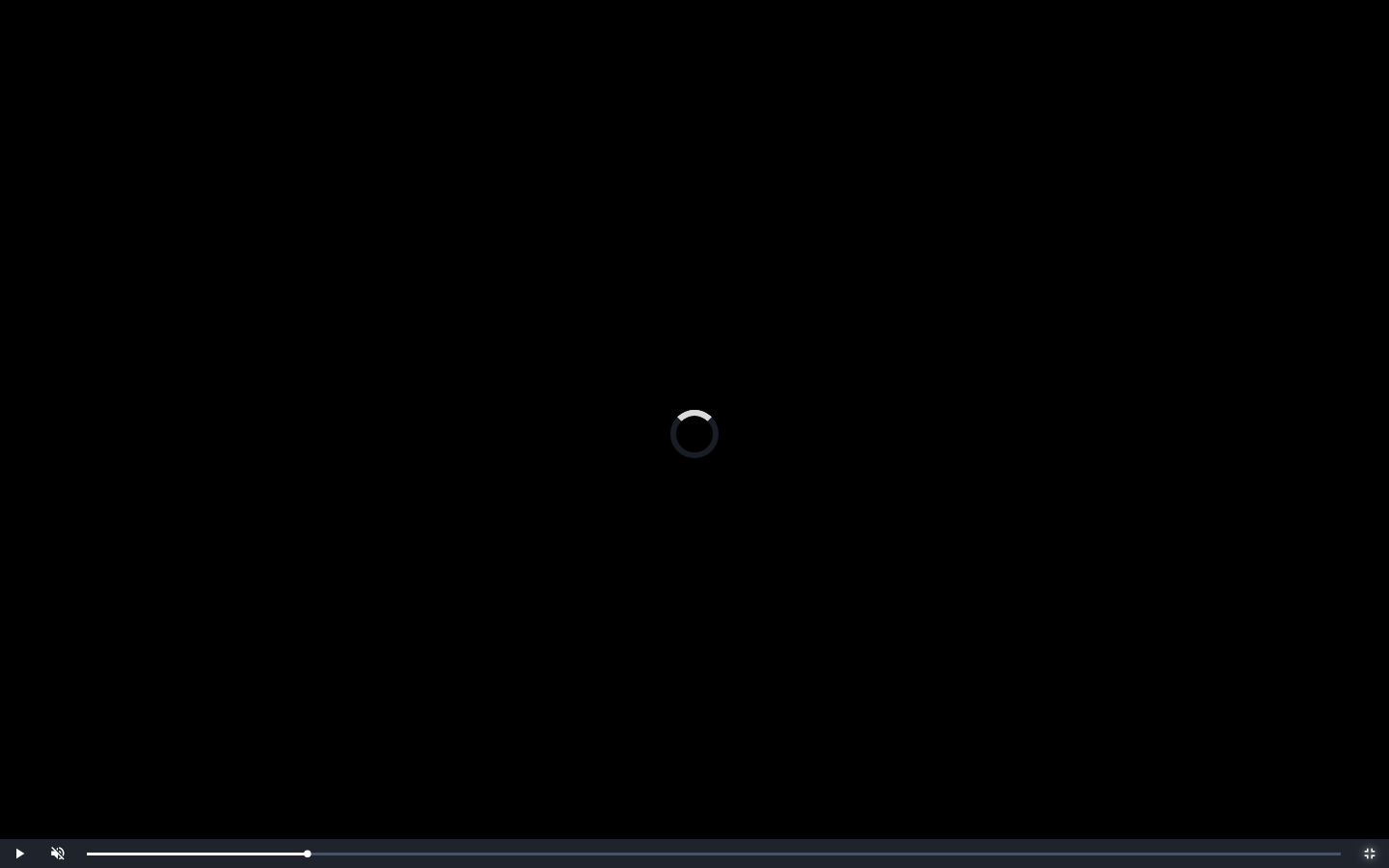 click on "0:10:57 Progress : 0%" at bounding box center [197, 854] 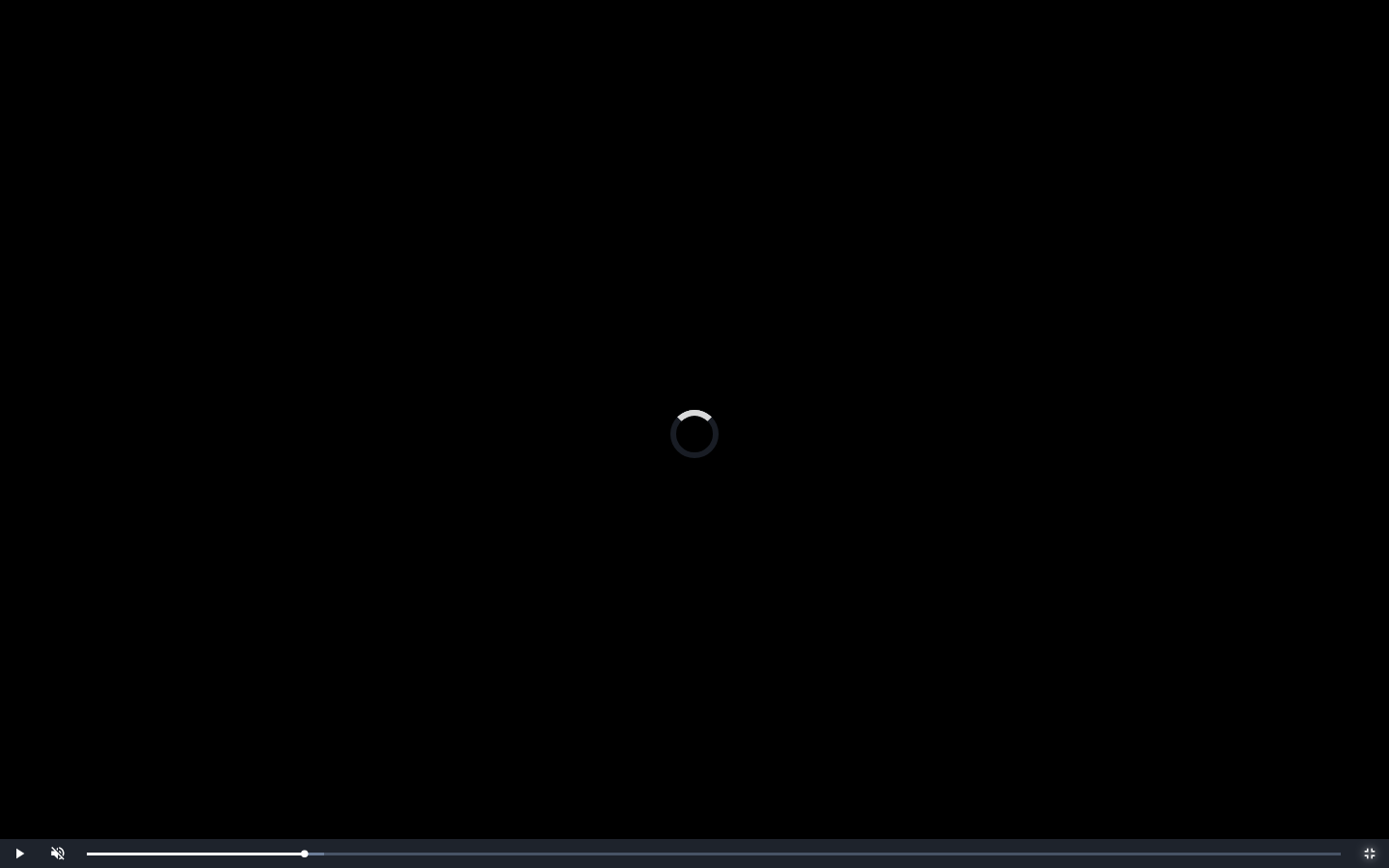 click on "Loaded : 0% 0:10:22 0:10:19 Progress : 0%" at bounding box center [714, 854] 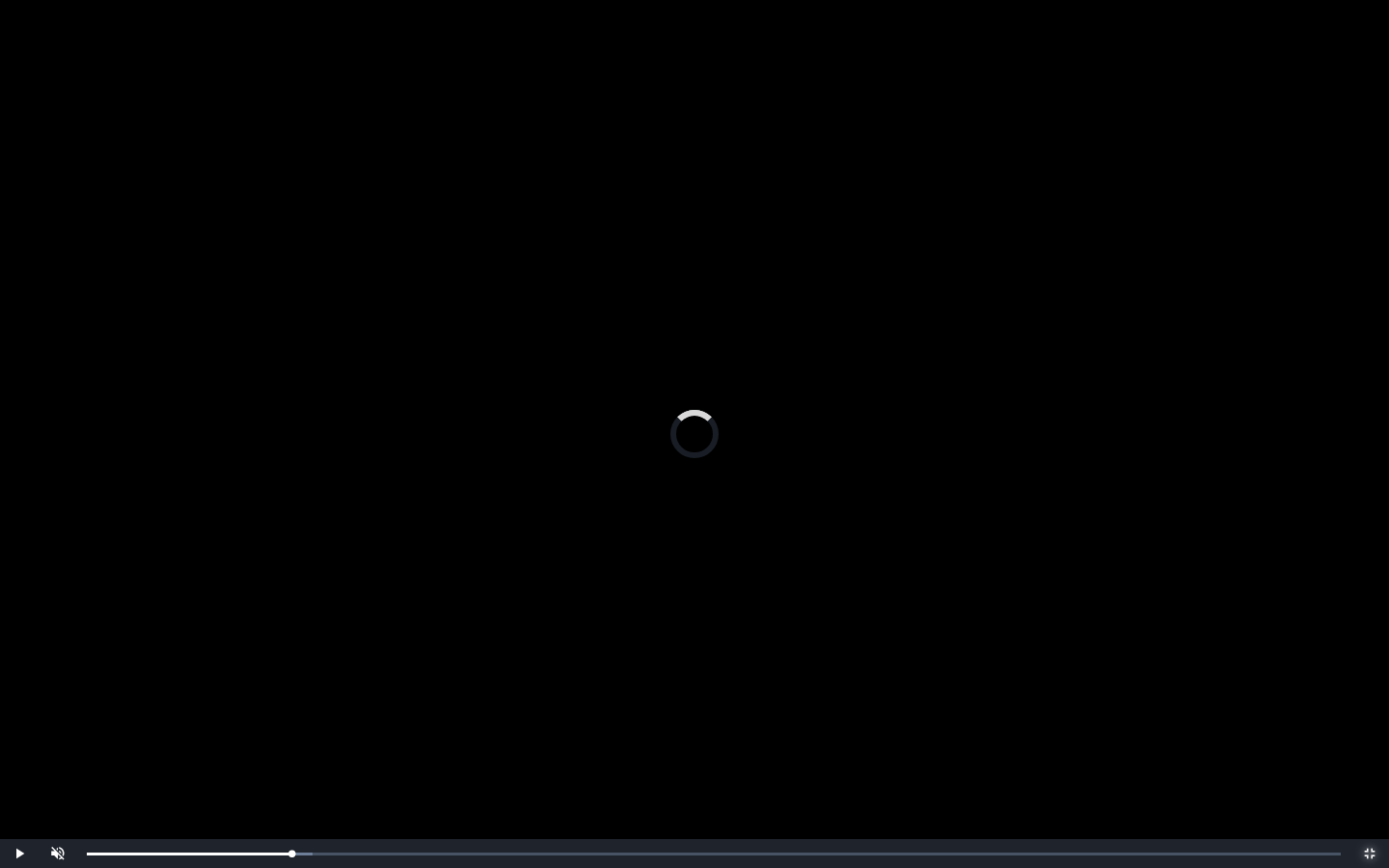 click on "Loaded : 0% 0:09:53 0:09:53 Progress : 0%" at bounding box center [714, 854] 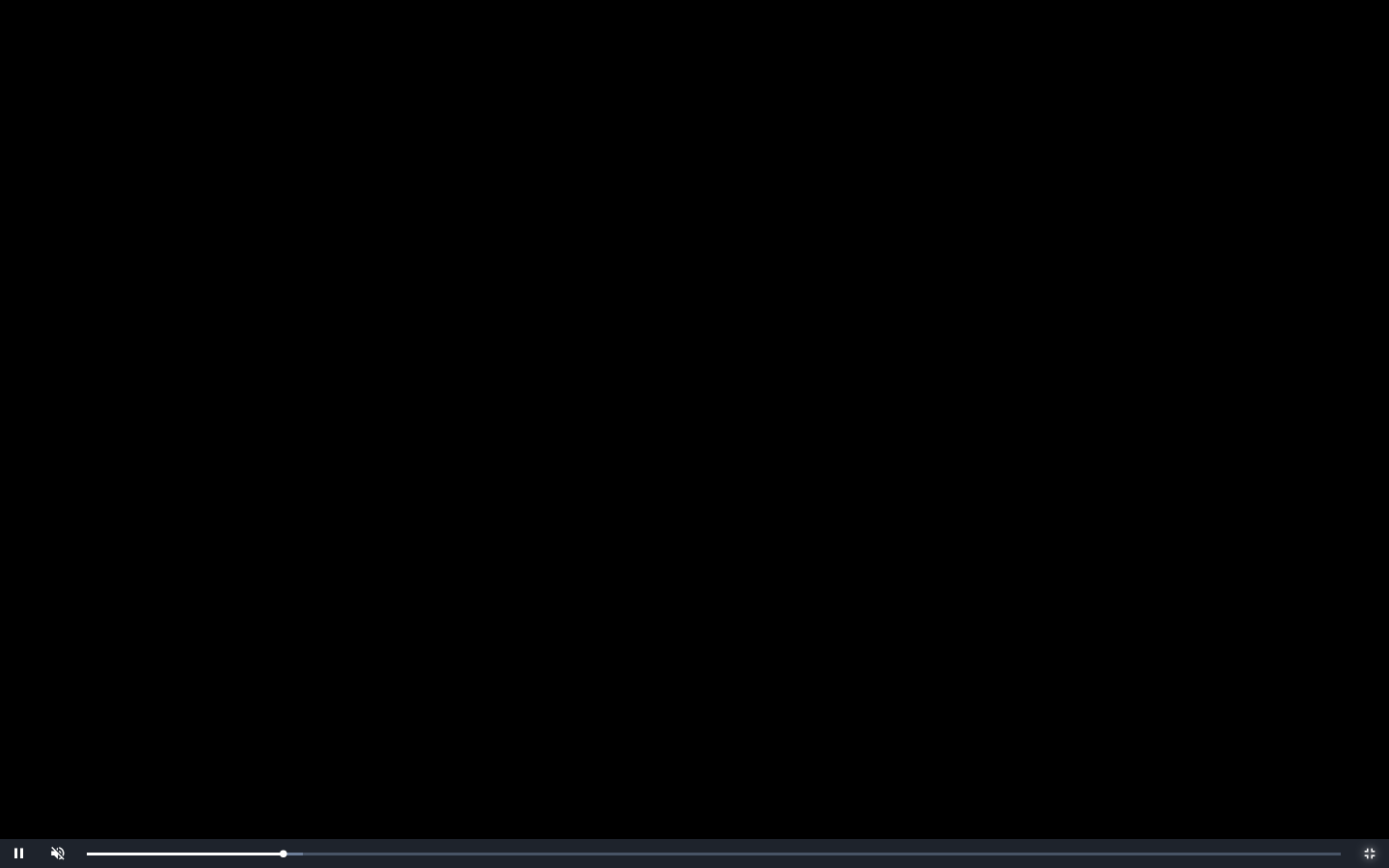 click on "Loaded : 0% 0:09:50 0:09:53 Progress : 0%" at bounding box center (714, 854) 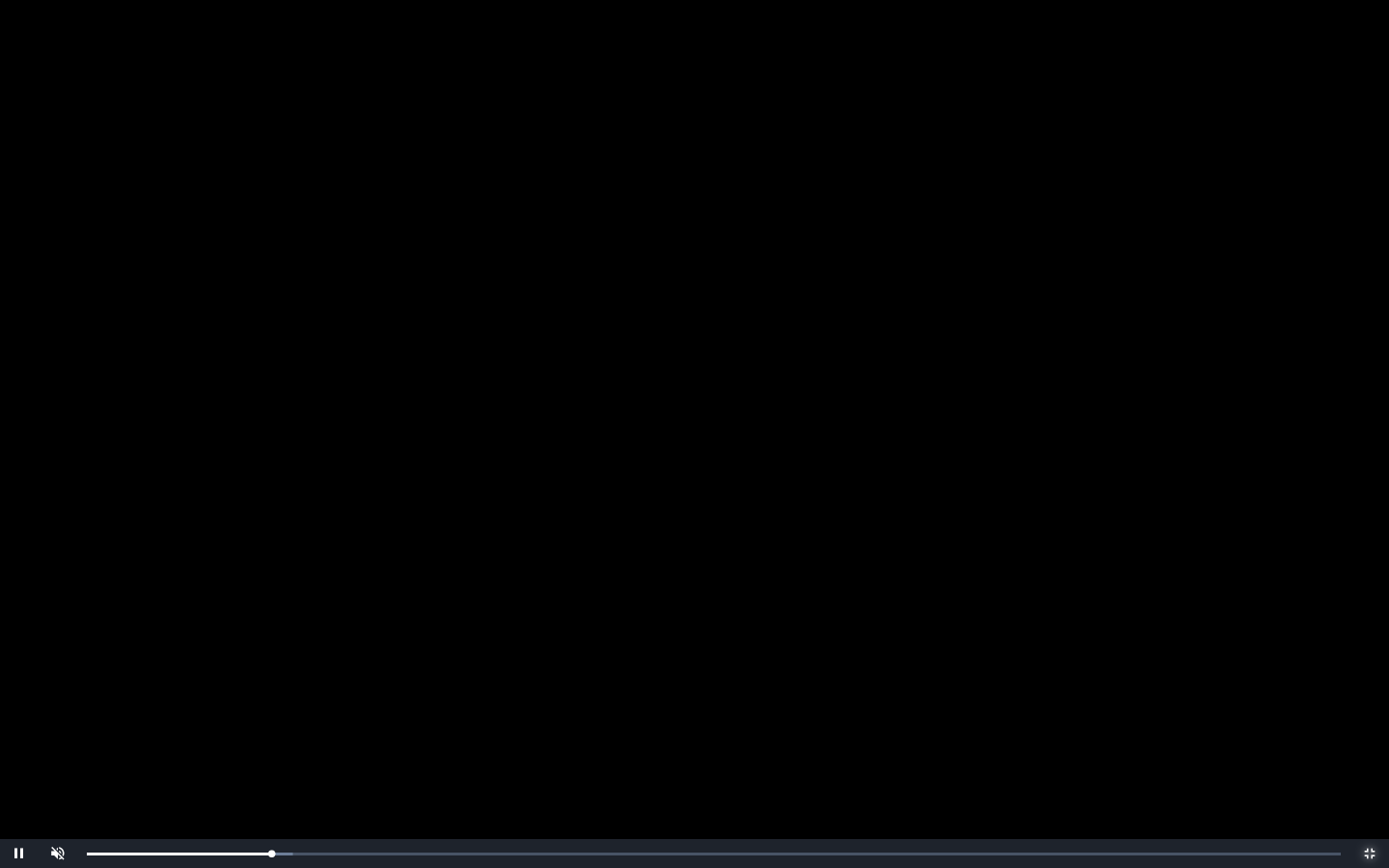 click on "Loaded : 0% 0:08:49 0:09:19 Progress : 0%" at bounding box center [714, 854] 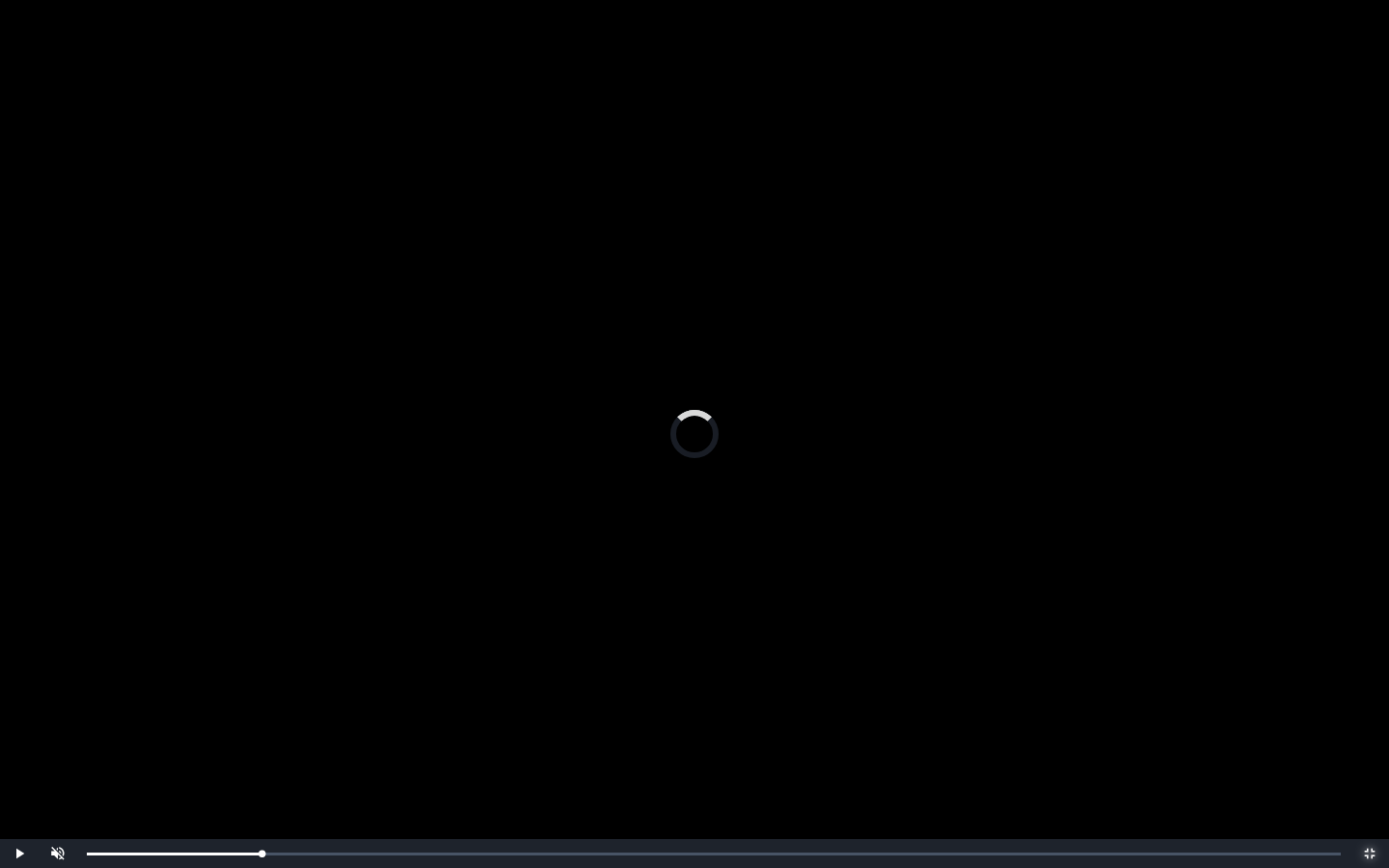 click on "0:08:31 Progress : 0%" at bounding box center (174, 854) 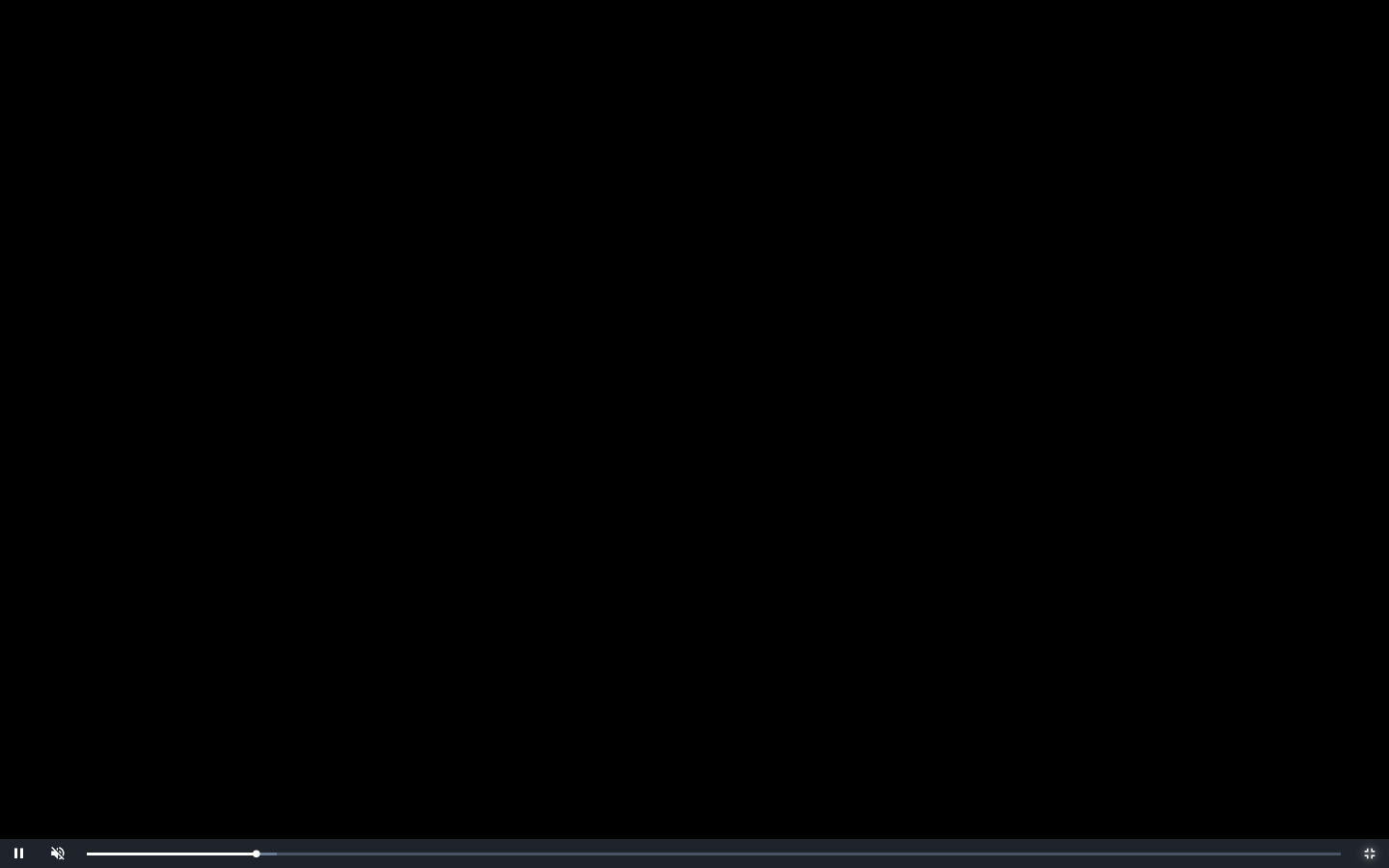 click on "0:08:32 Progress : 0%" at bounding box center (171, 854) 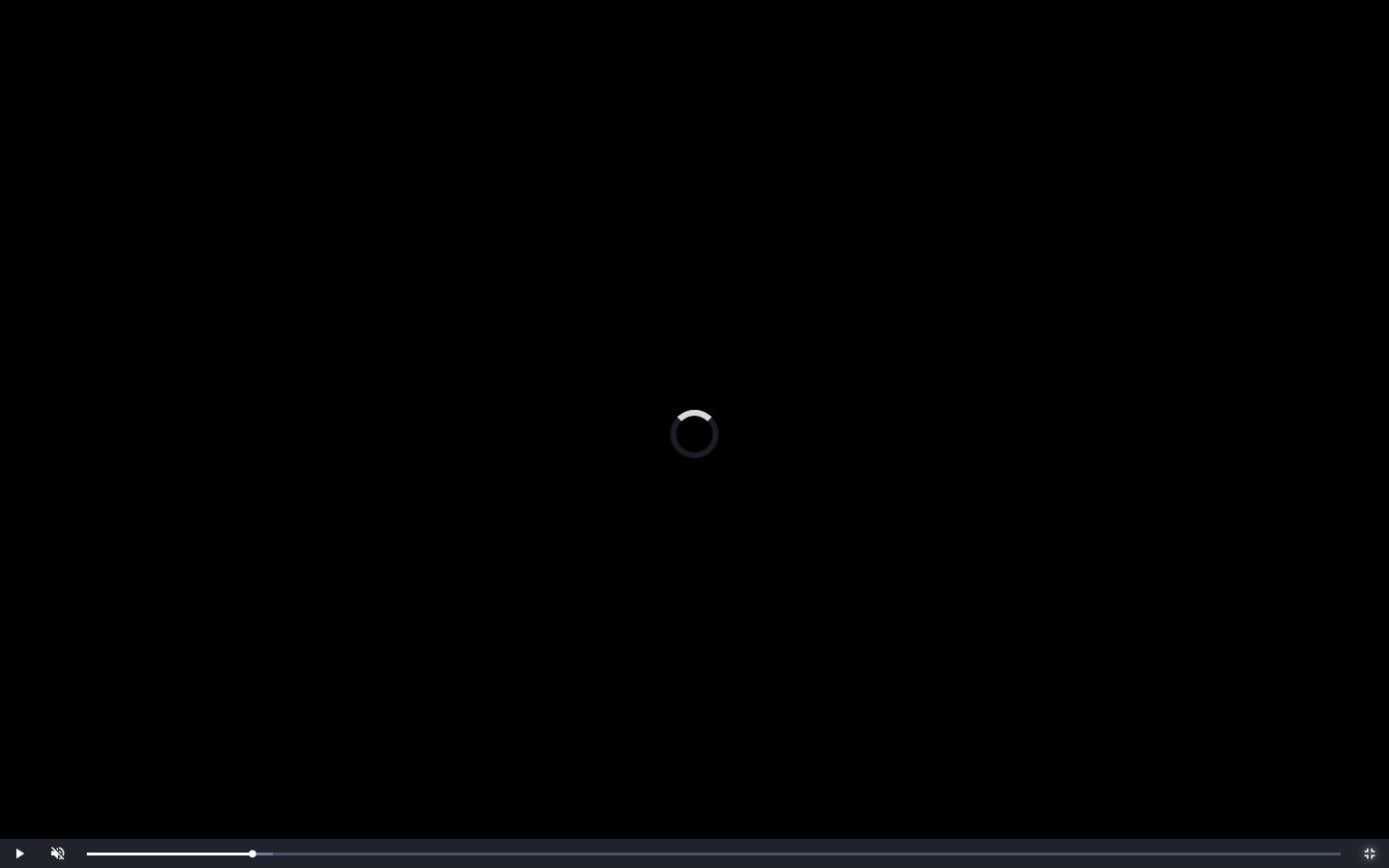 click on "0:08:02 Progress : 0%" at bounding box center (169, 854) 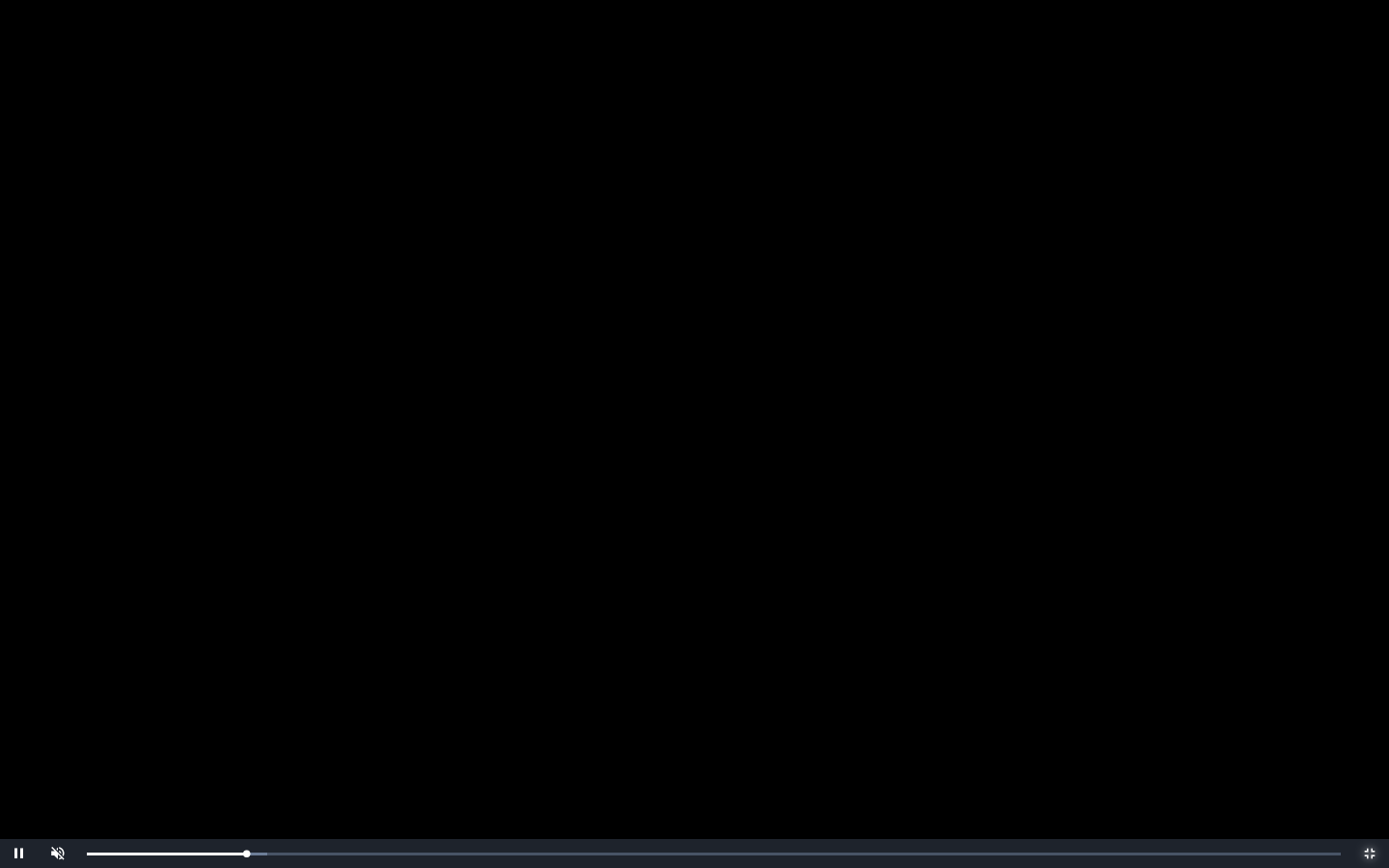 click on "Loaded : 0% 0:07:36 0:08:02 Progress : 0%" at bounding box center [714, 854] 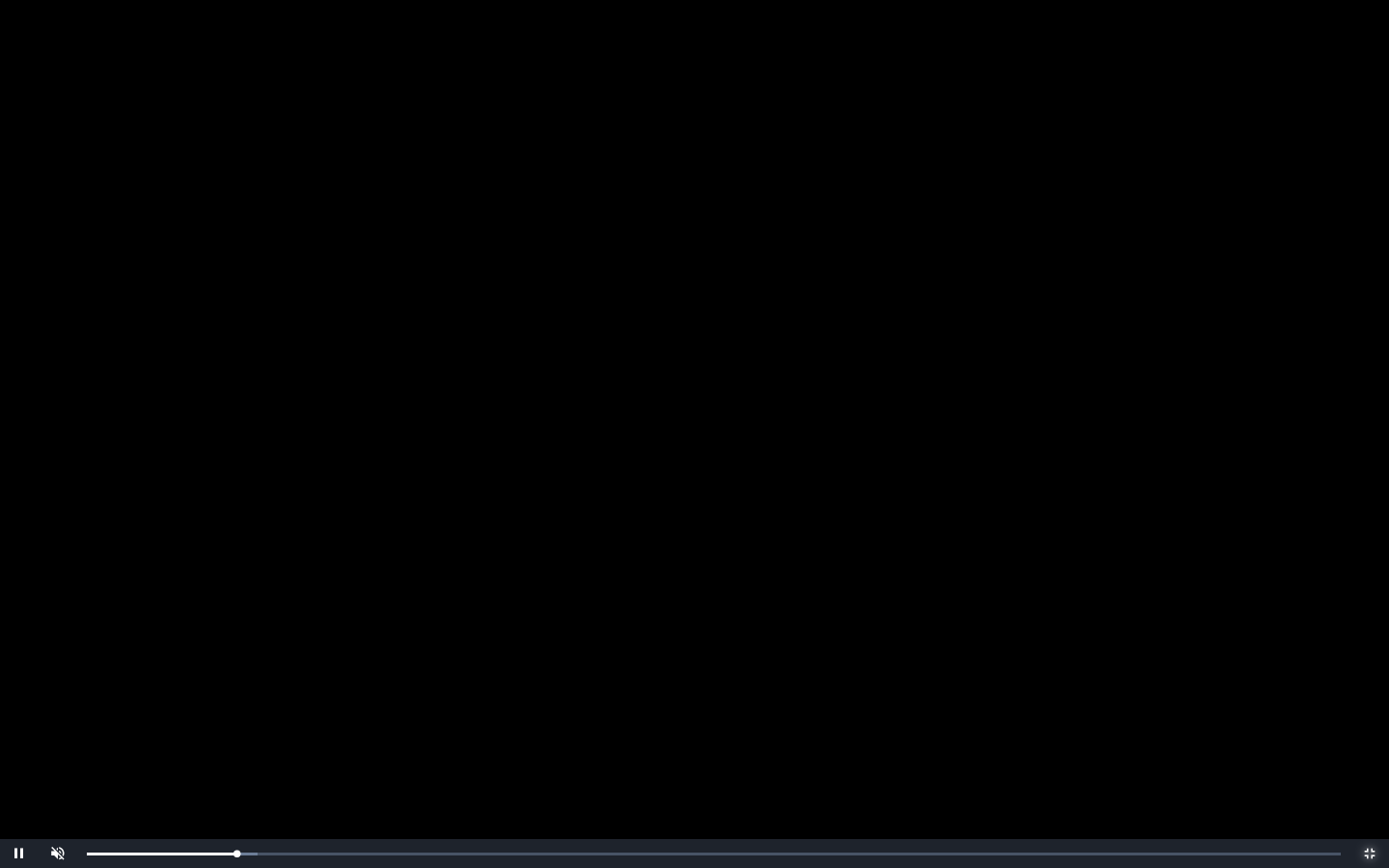 click on "Loaded : 0% 0:07:12 0:07:33 Progress : 0%" at bounding box center [714, 854] 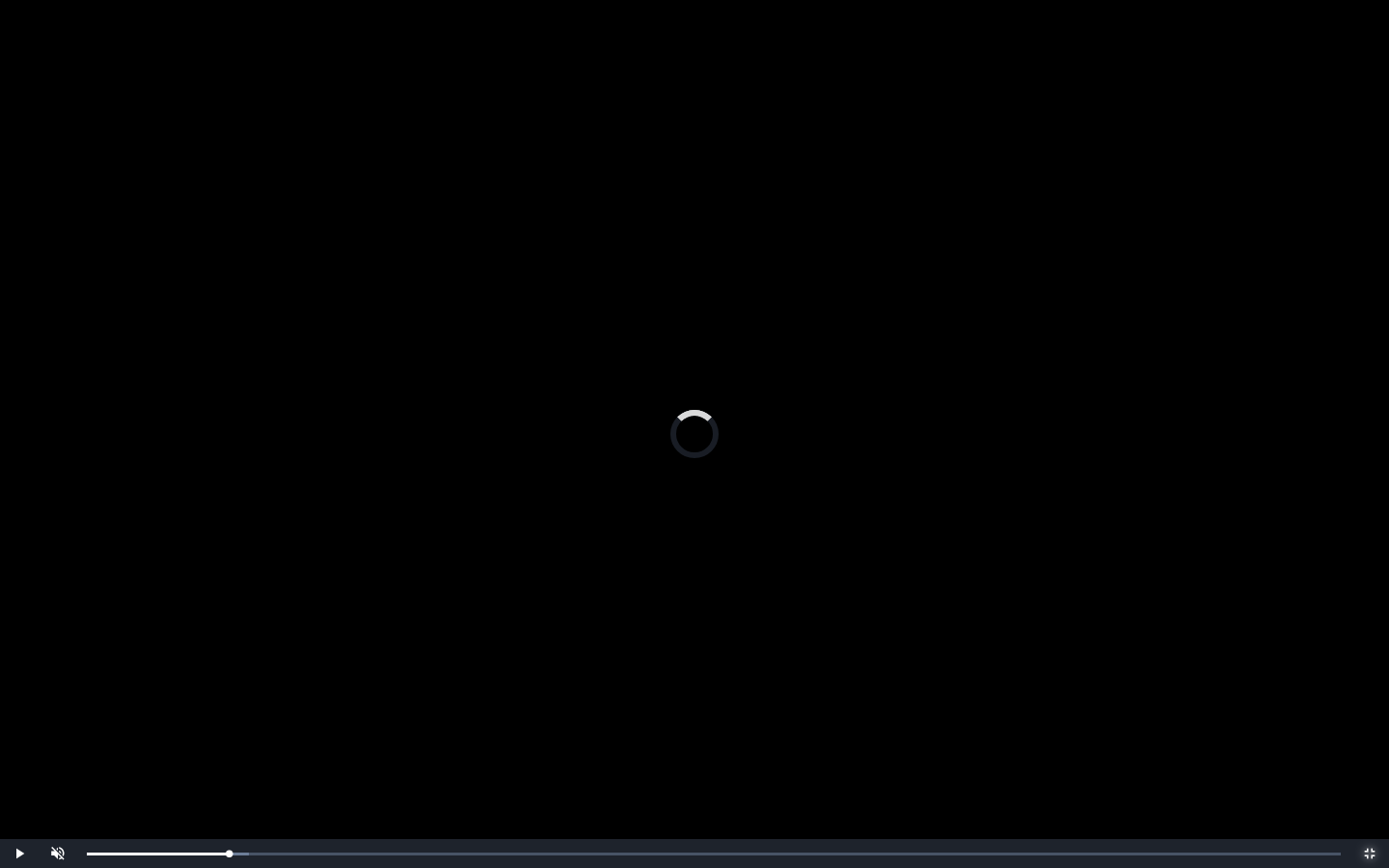 click on "Loaded : 0% 0:07:00 0:07:00 Progress : 0%" at bounding box center (714, 854) 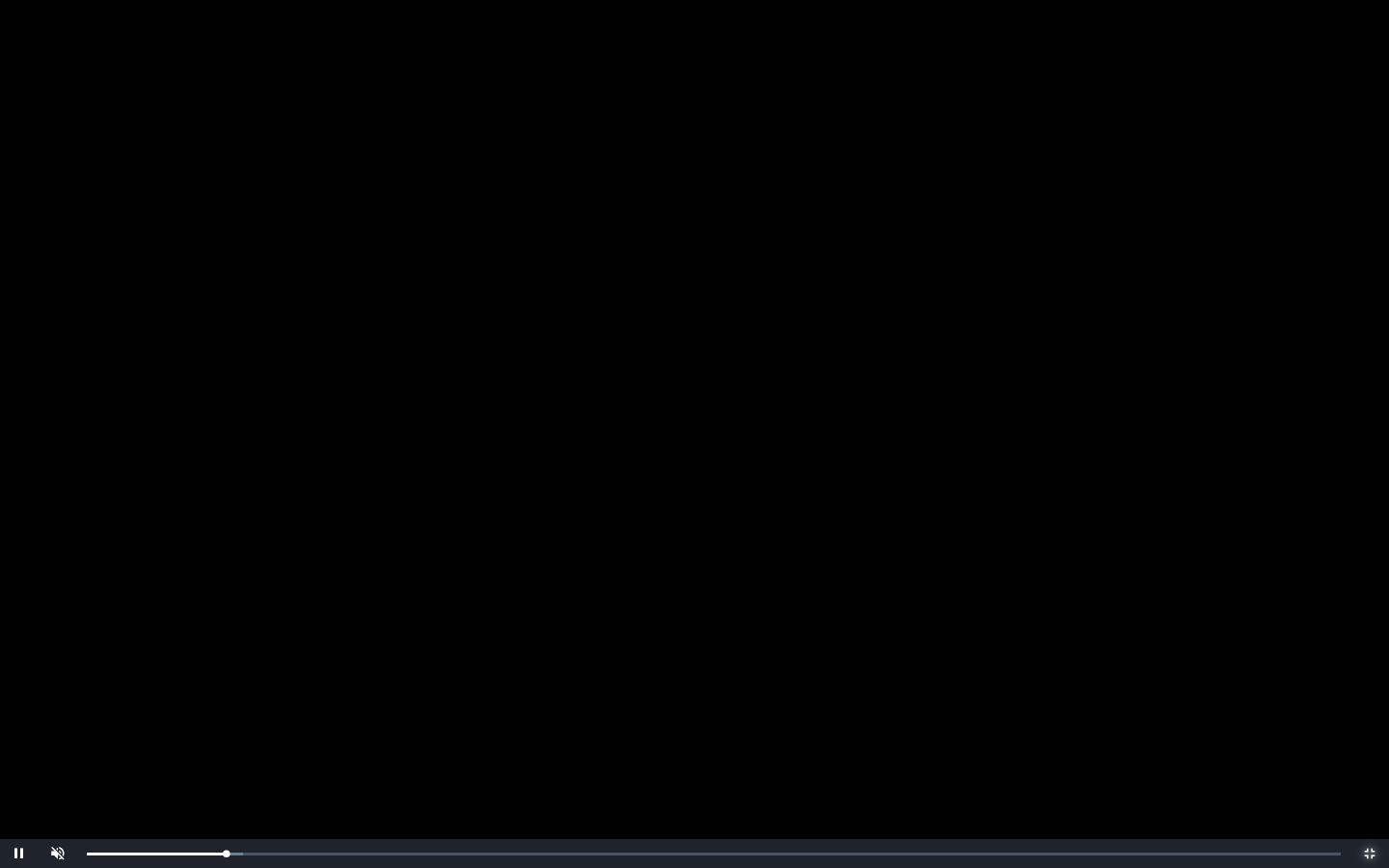 click on "0:07:01 Progress : 0%" at bounding box center [156, 854] 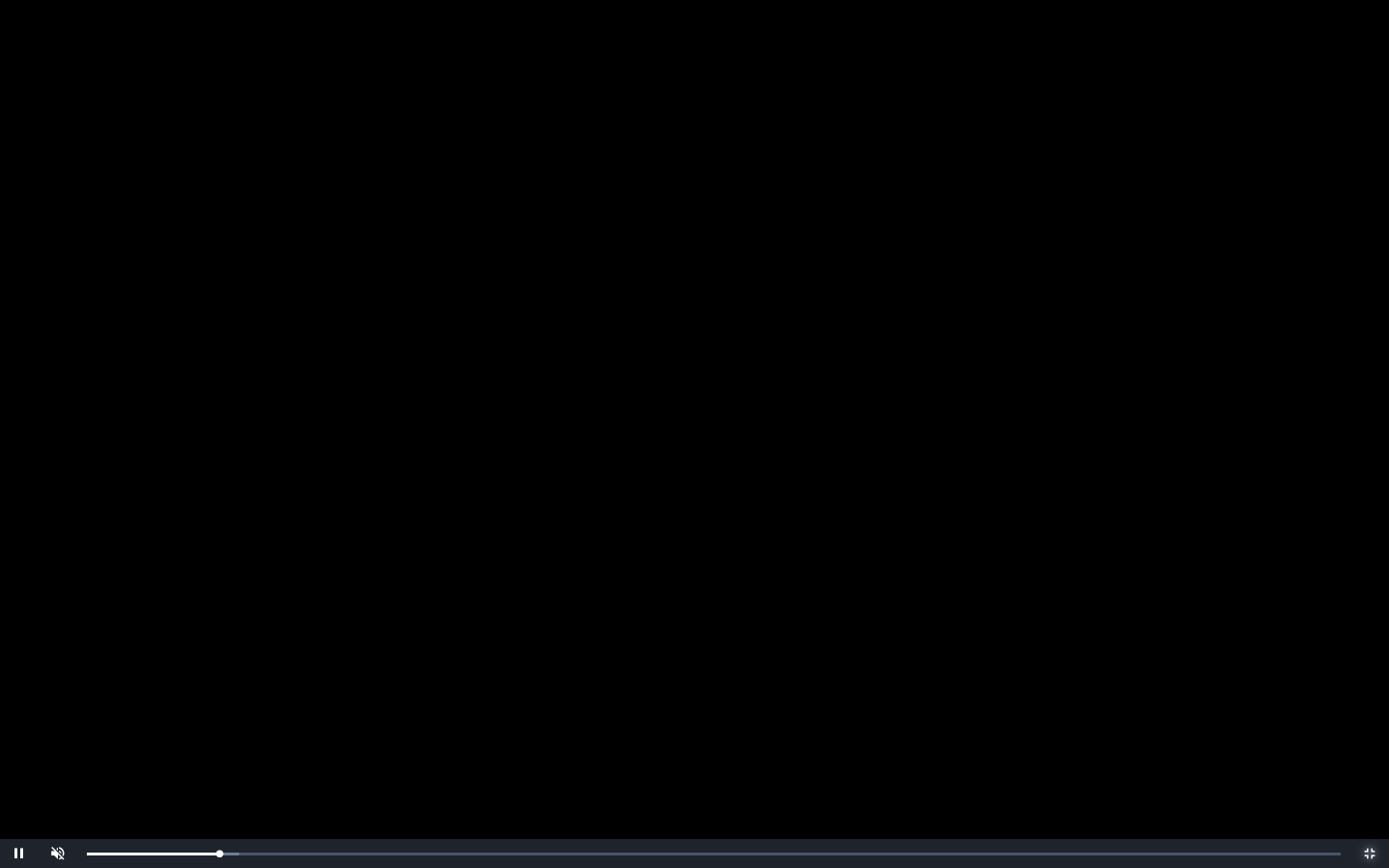 click on "0:06:40 Progress : 0%" at bounding box center (152, 854) 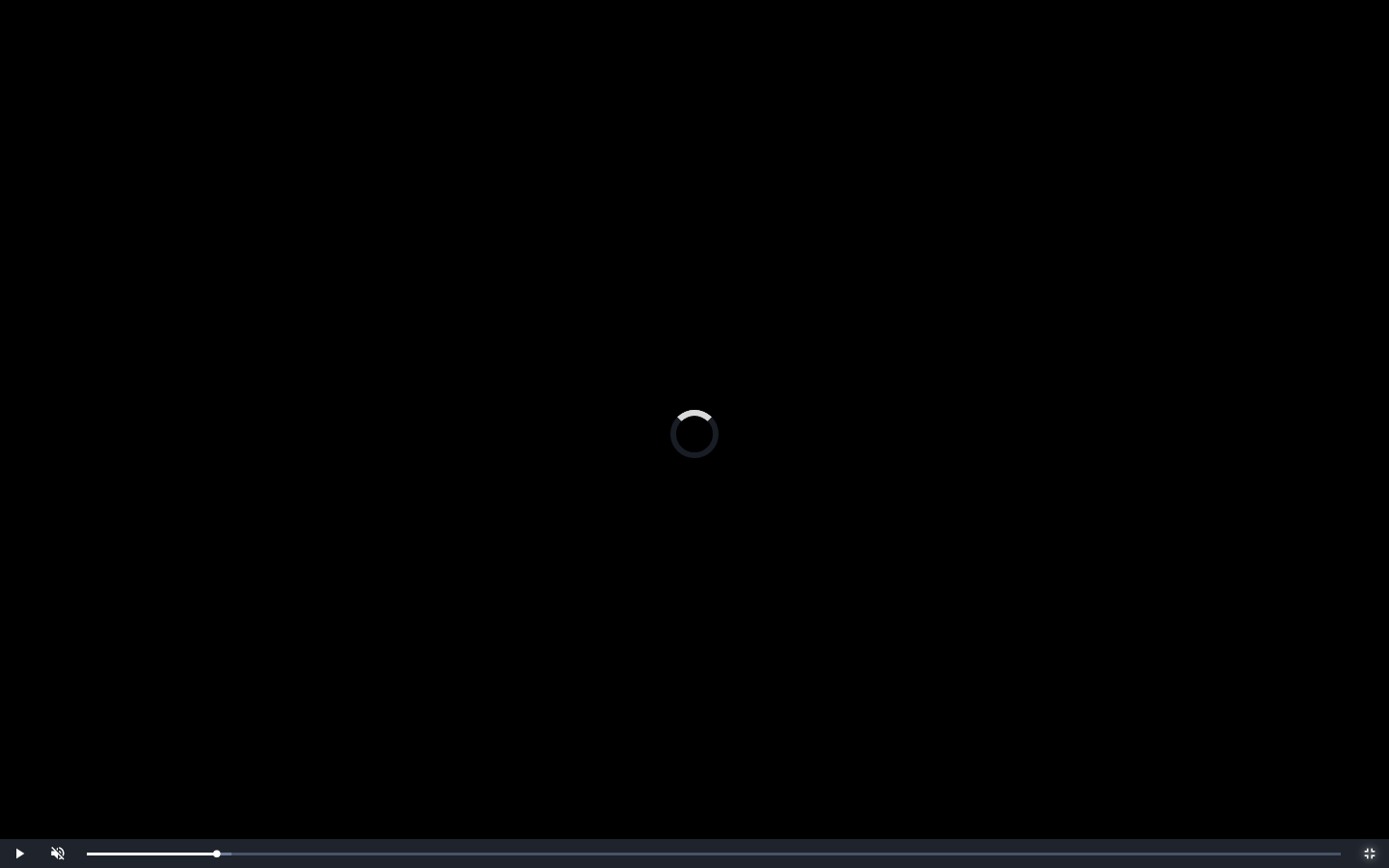click on "Loaded : 0% 0:06:02 0:05:59 Progress : 0%" at bounding box center [714, 854] 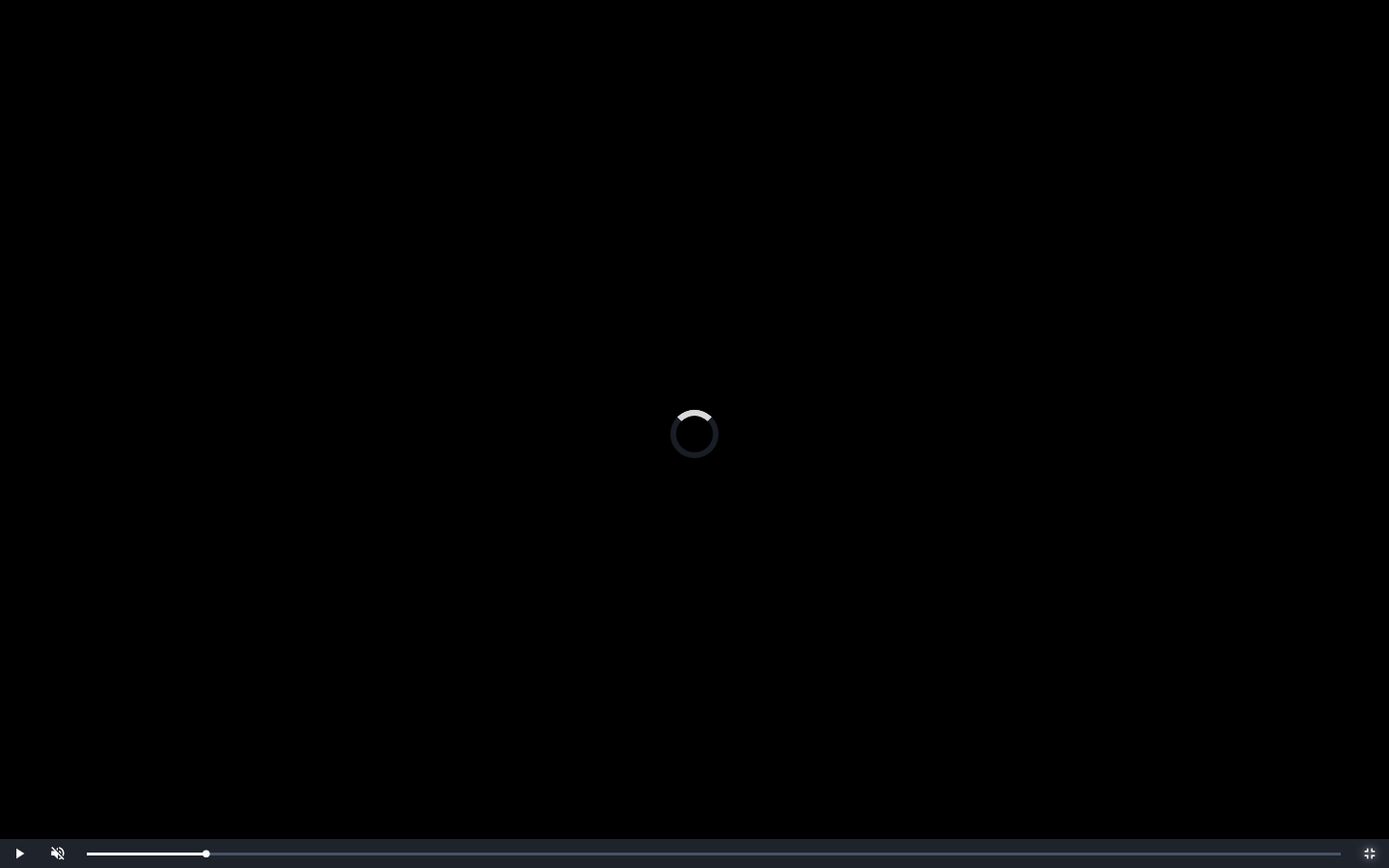 click on "0:05:42 Progress : 0%" at bounding box center [146, 854] 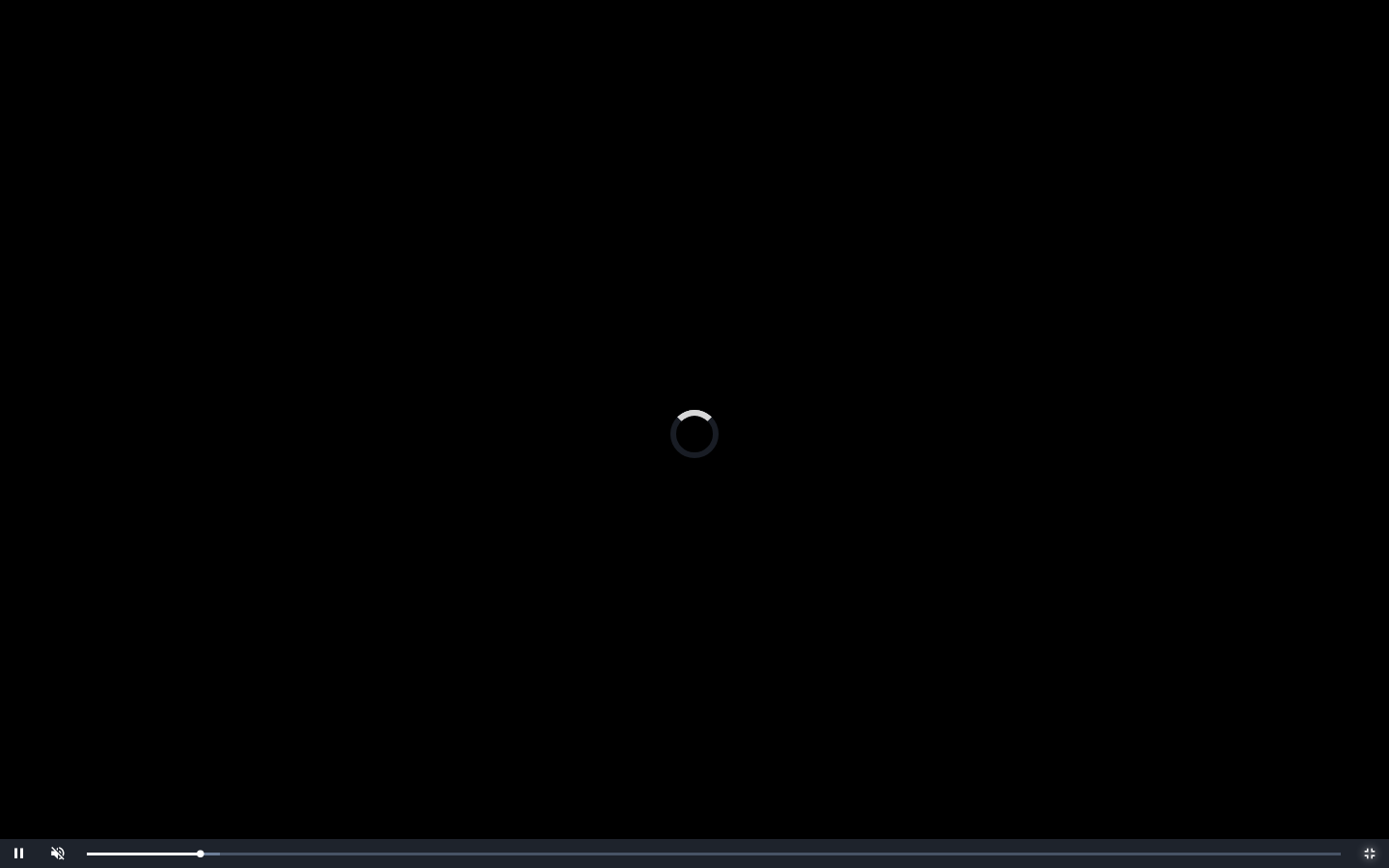 click on "0:00:17" at bounding box center [0, 0] 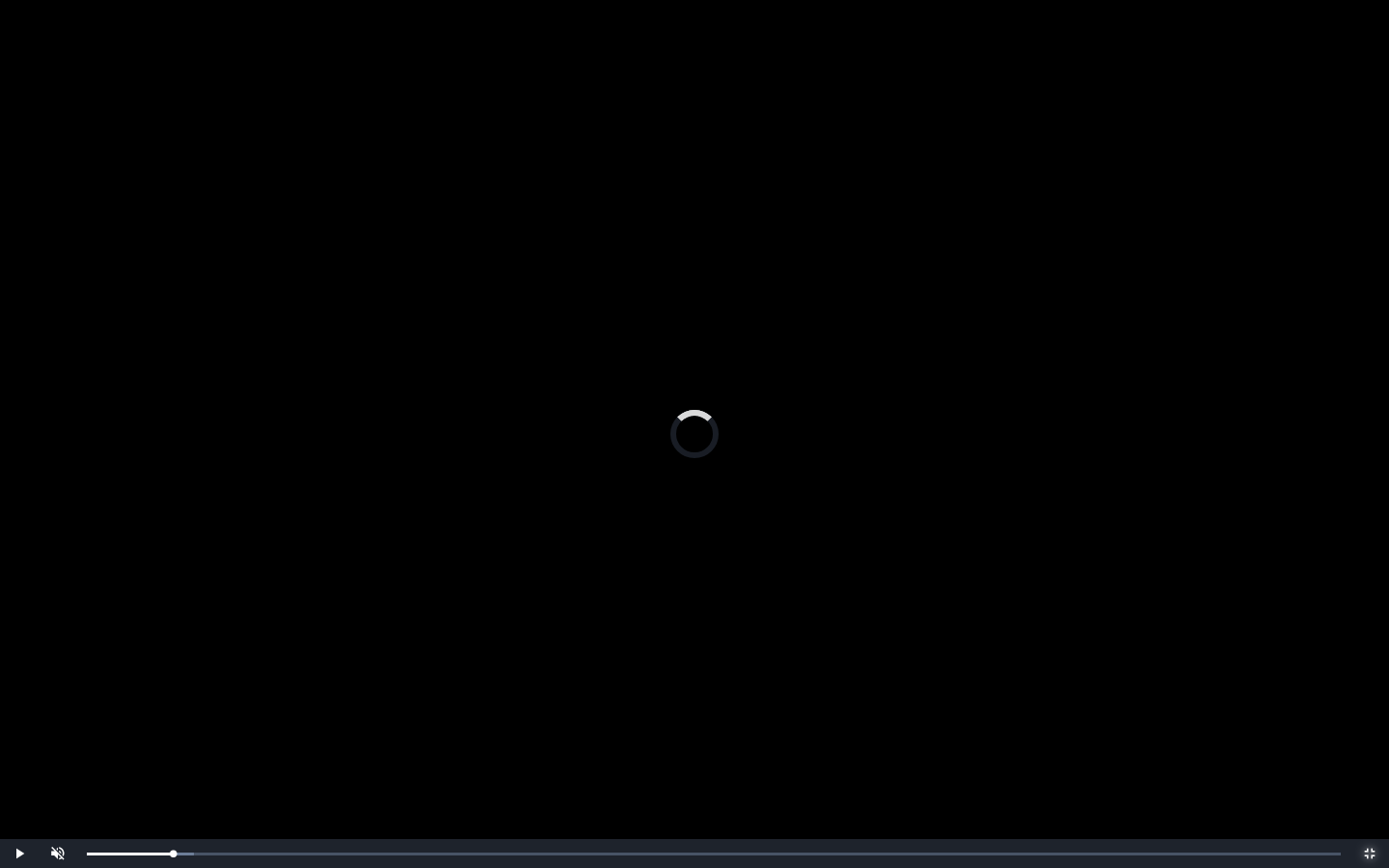 click on "0:04:23 Progress : 0%" at bounding box center [129, 854] 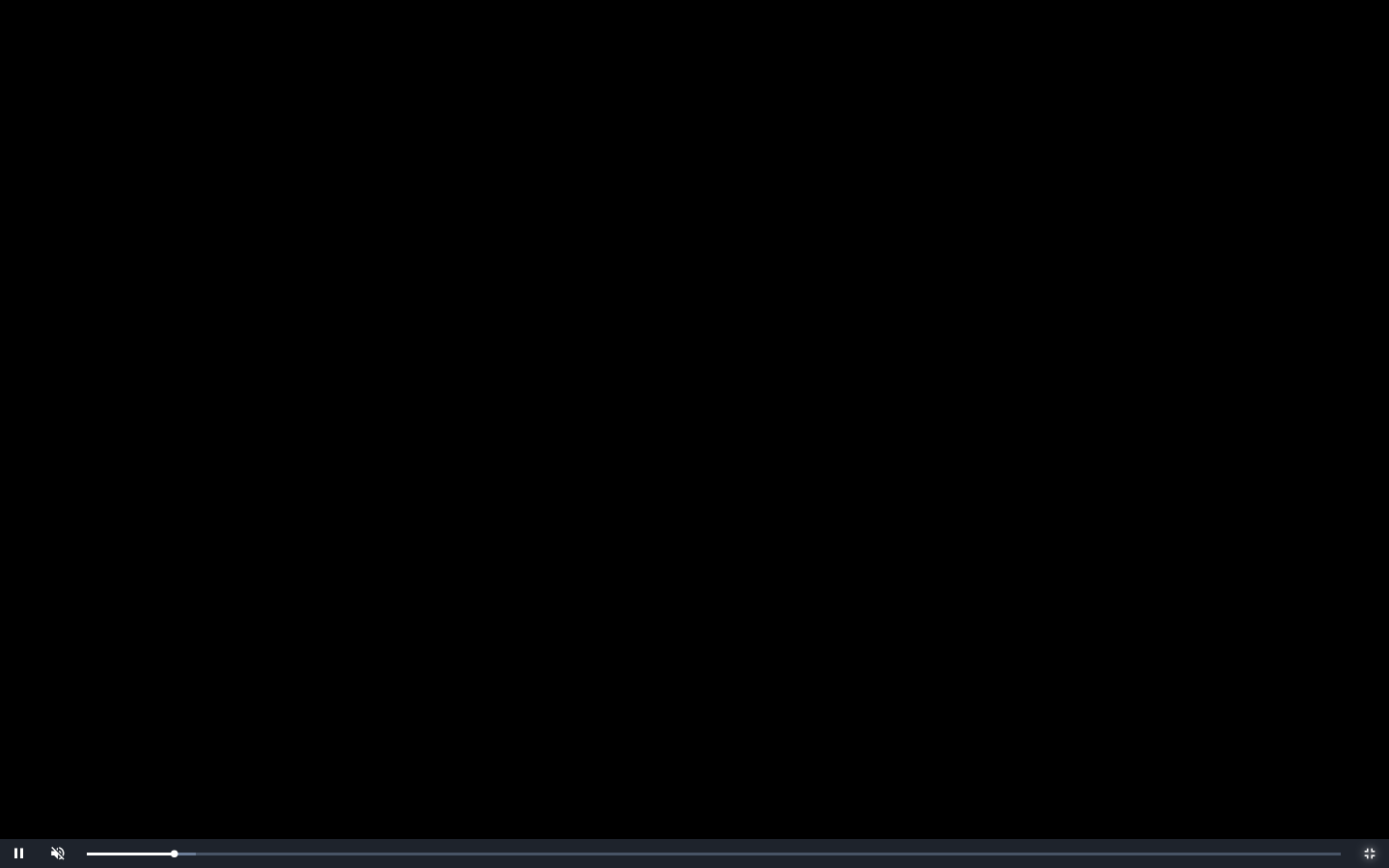 click on "0:04:46" at bounding box center [0, 0] 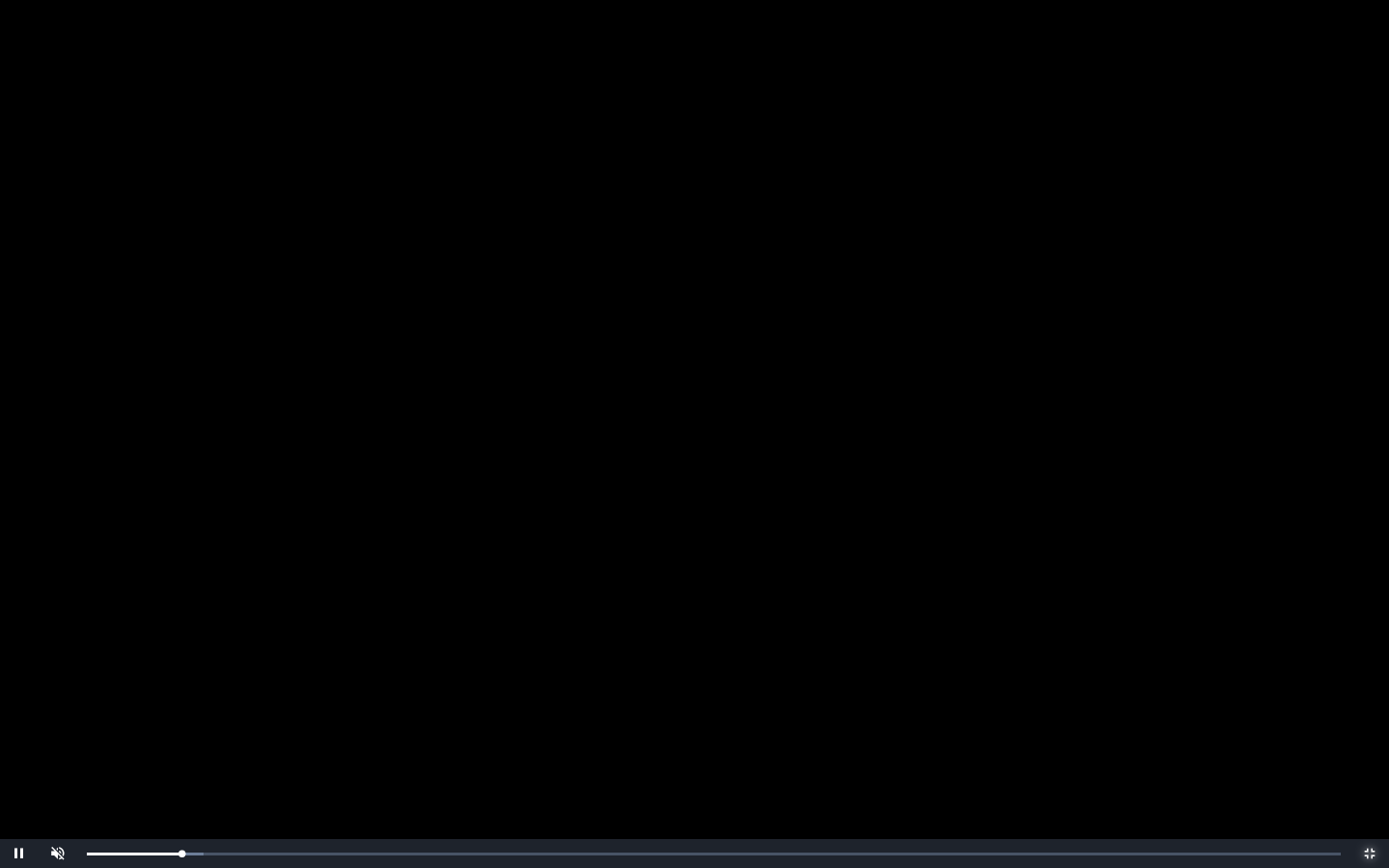 click on "0:04:48 Progress : 0%" at bounding box center [134, 854] 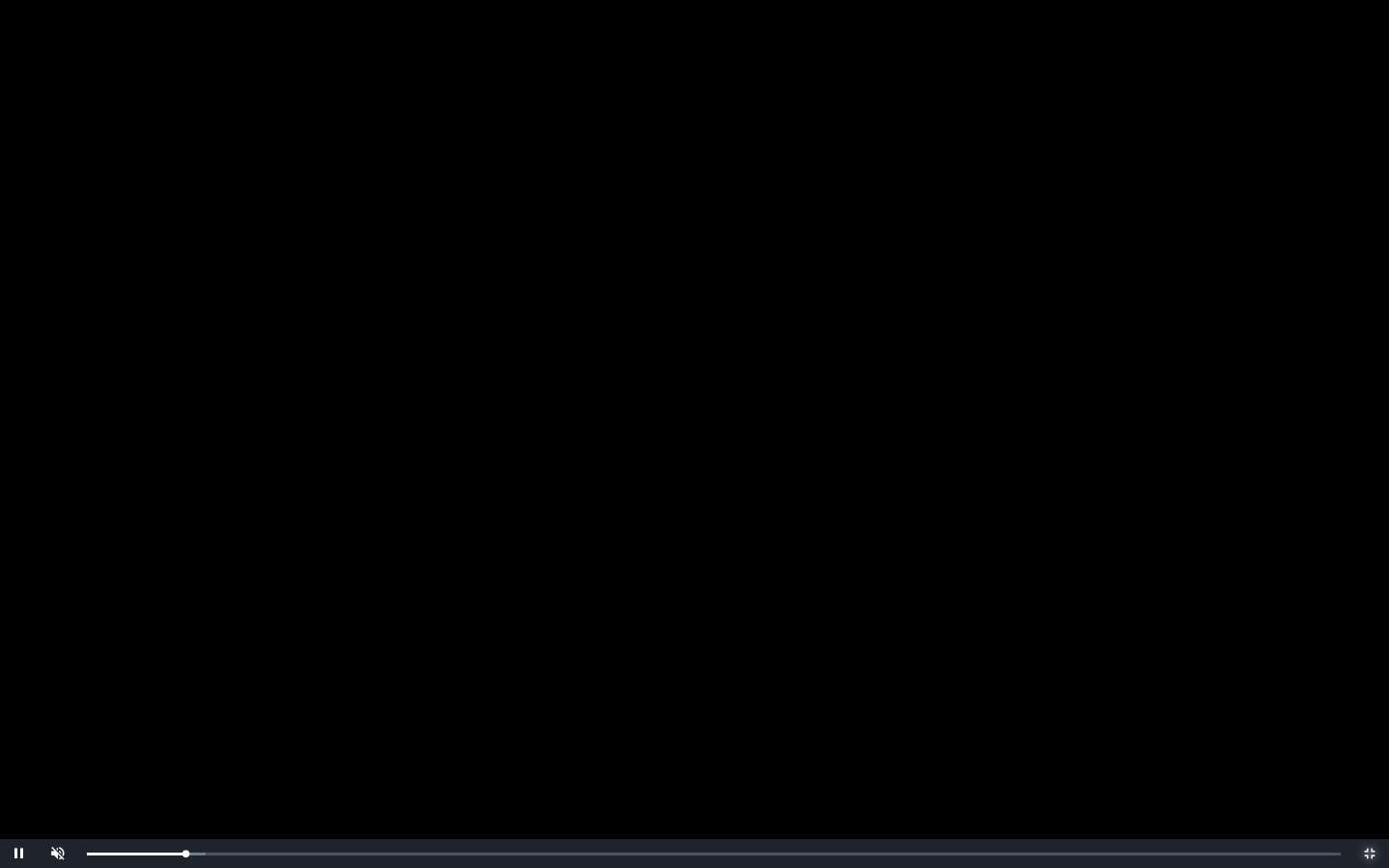 click on "0:04:58 Progress : 0%" at bounding box center (136, 854) 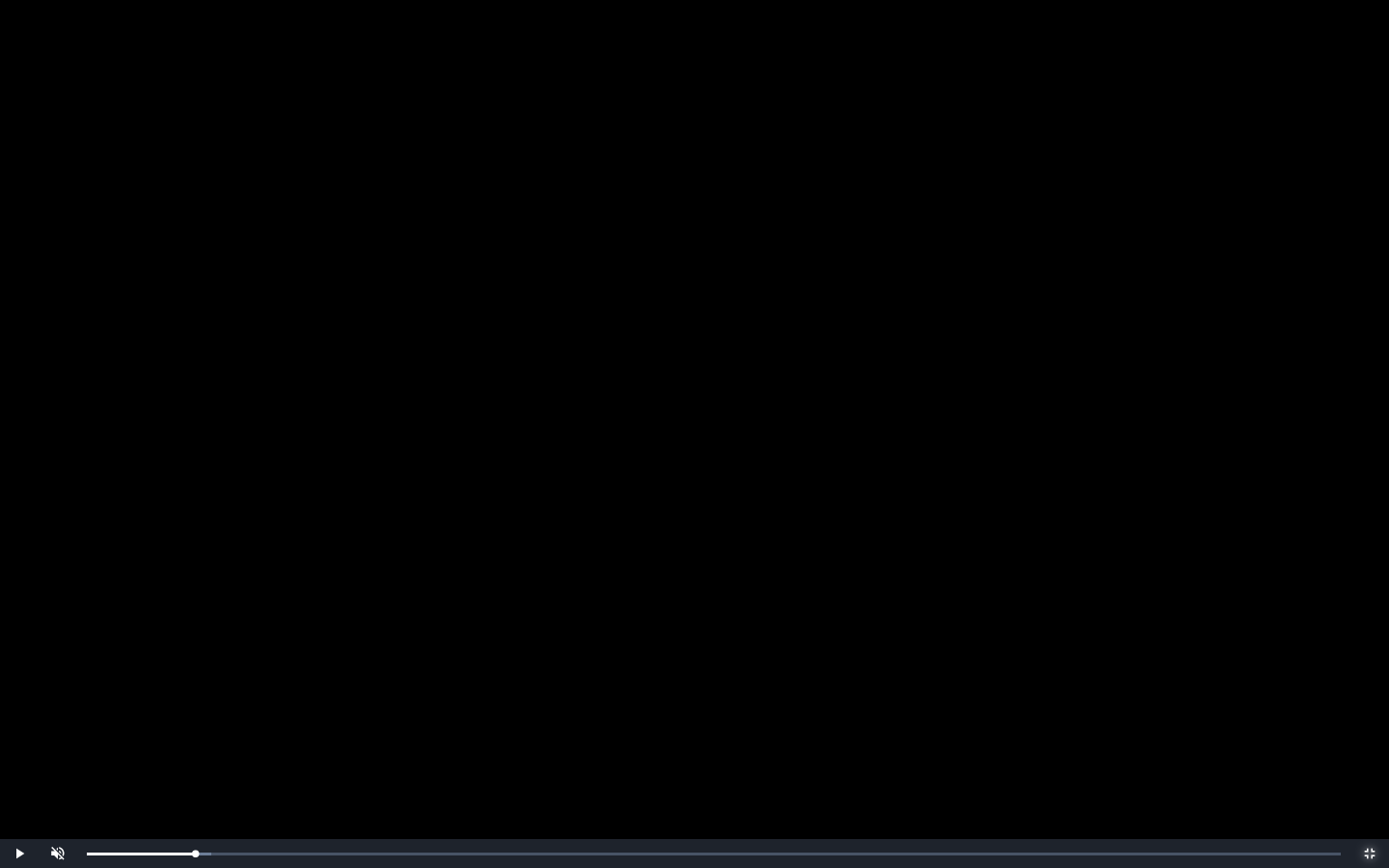 click on "0:05:16 Progress : 0%" at bounding box center [141, 854] 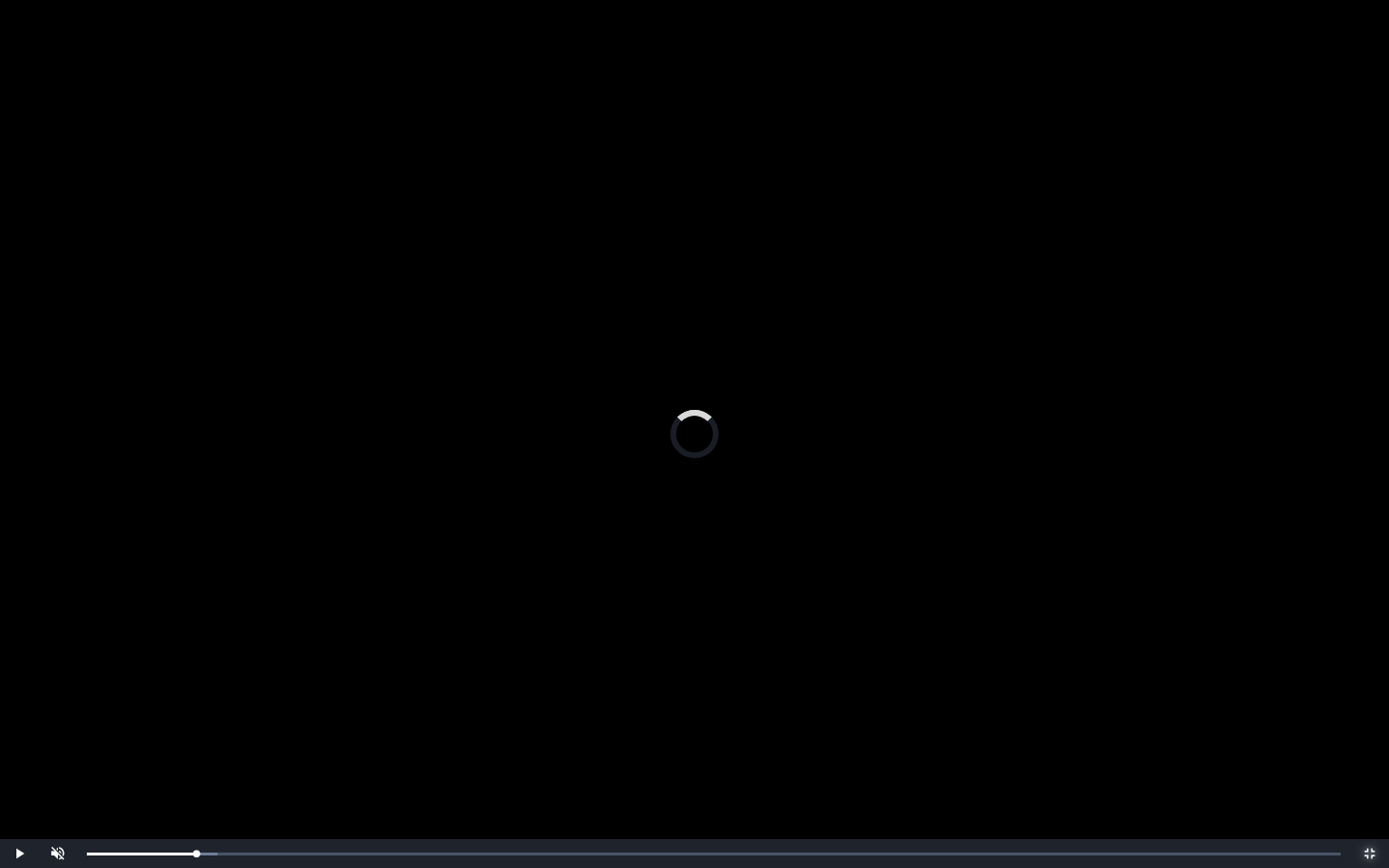 click on "0:05:47 Progress : 0%" at bounding box center (141, 854) 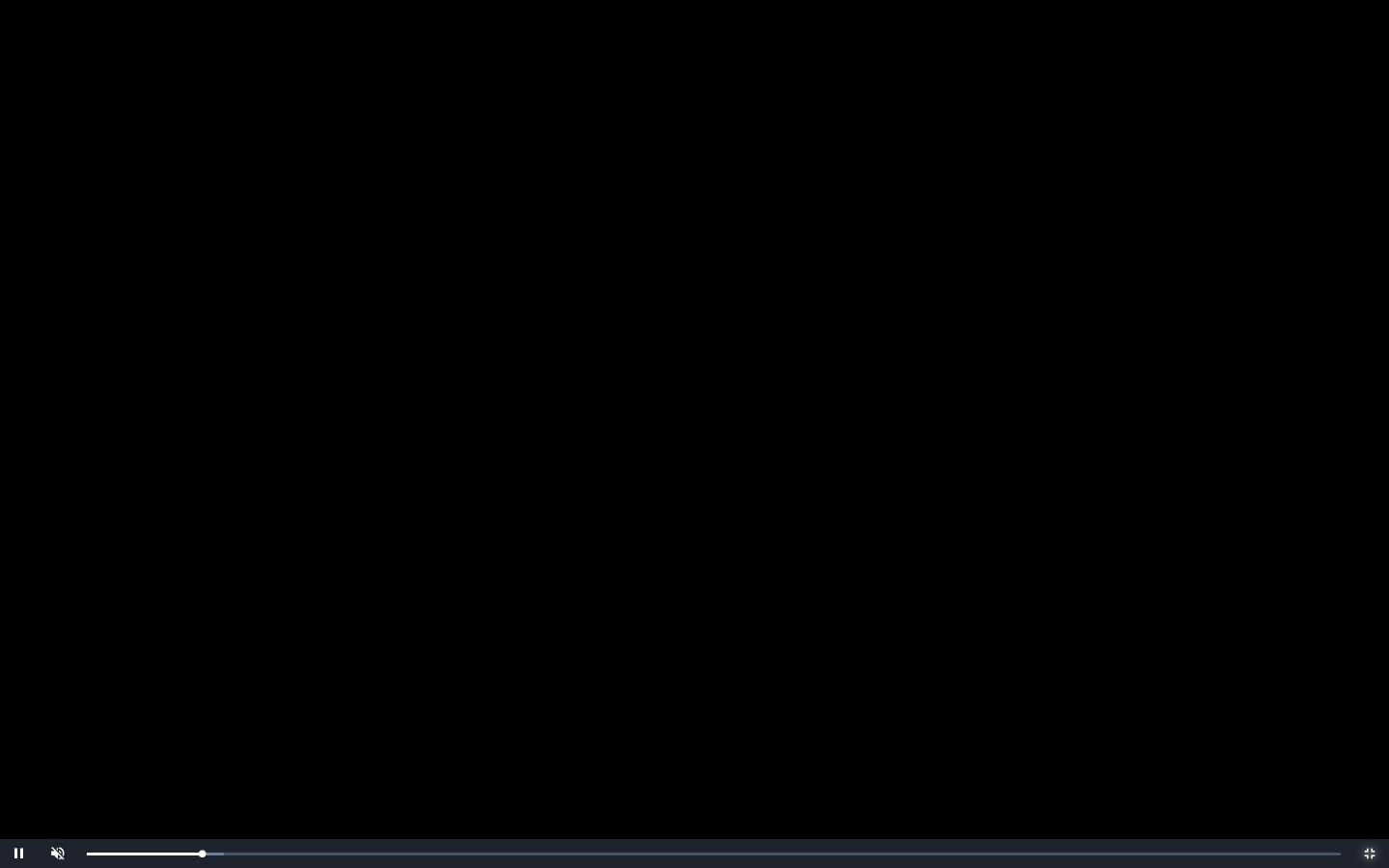 click on "0:05:48 Progress : 0%" at bounding box center [144, 854] 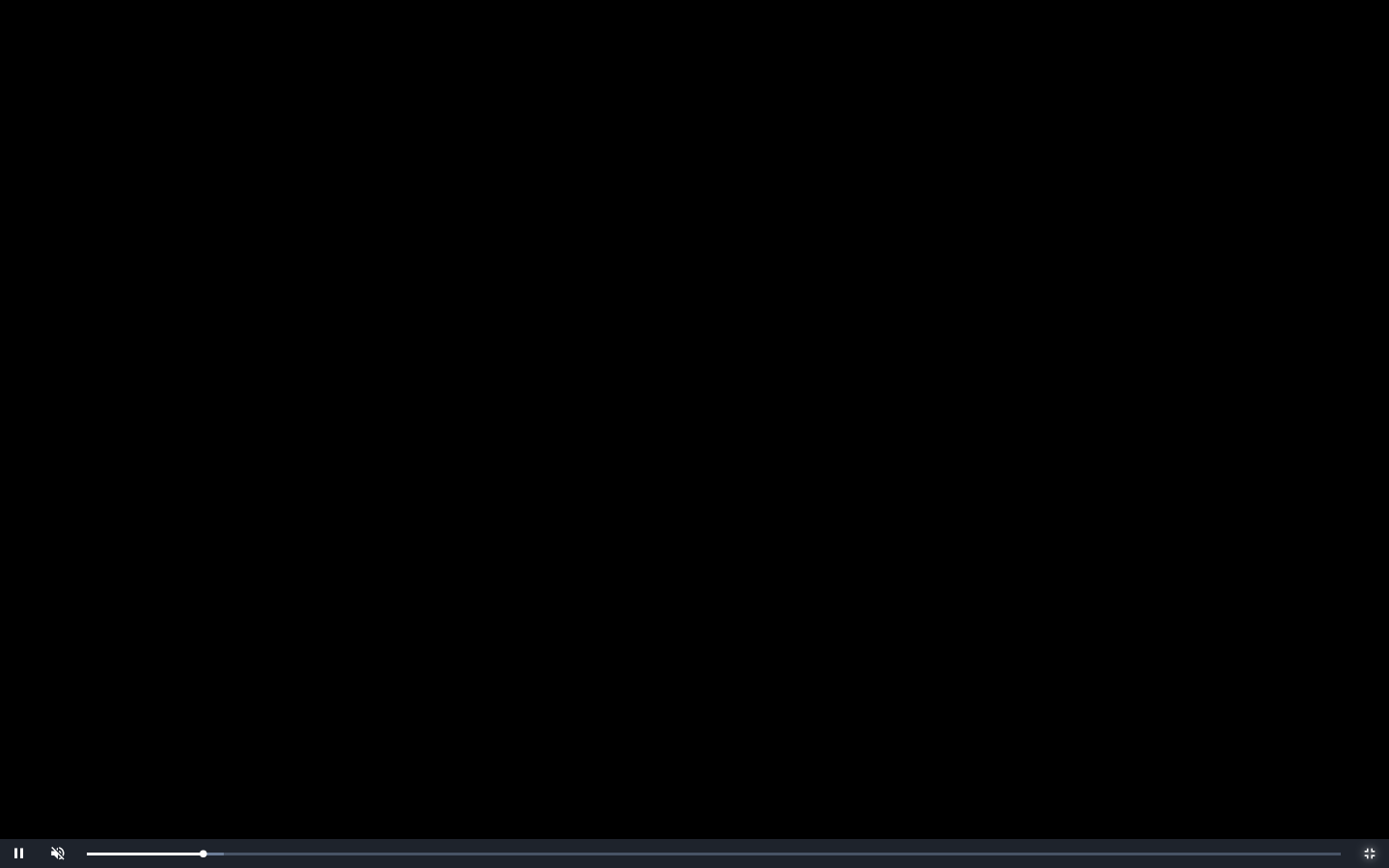 click on "0:05:51 Progress : 0%" at bounding box center (145, 854) 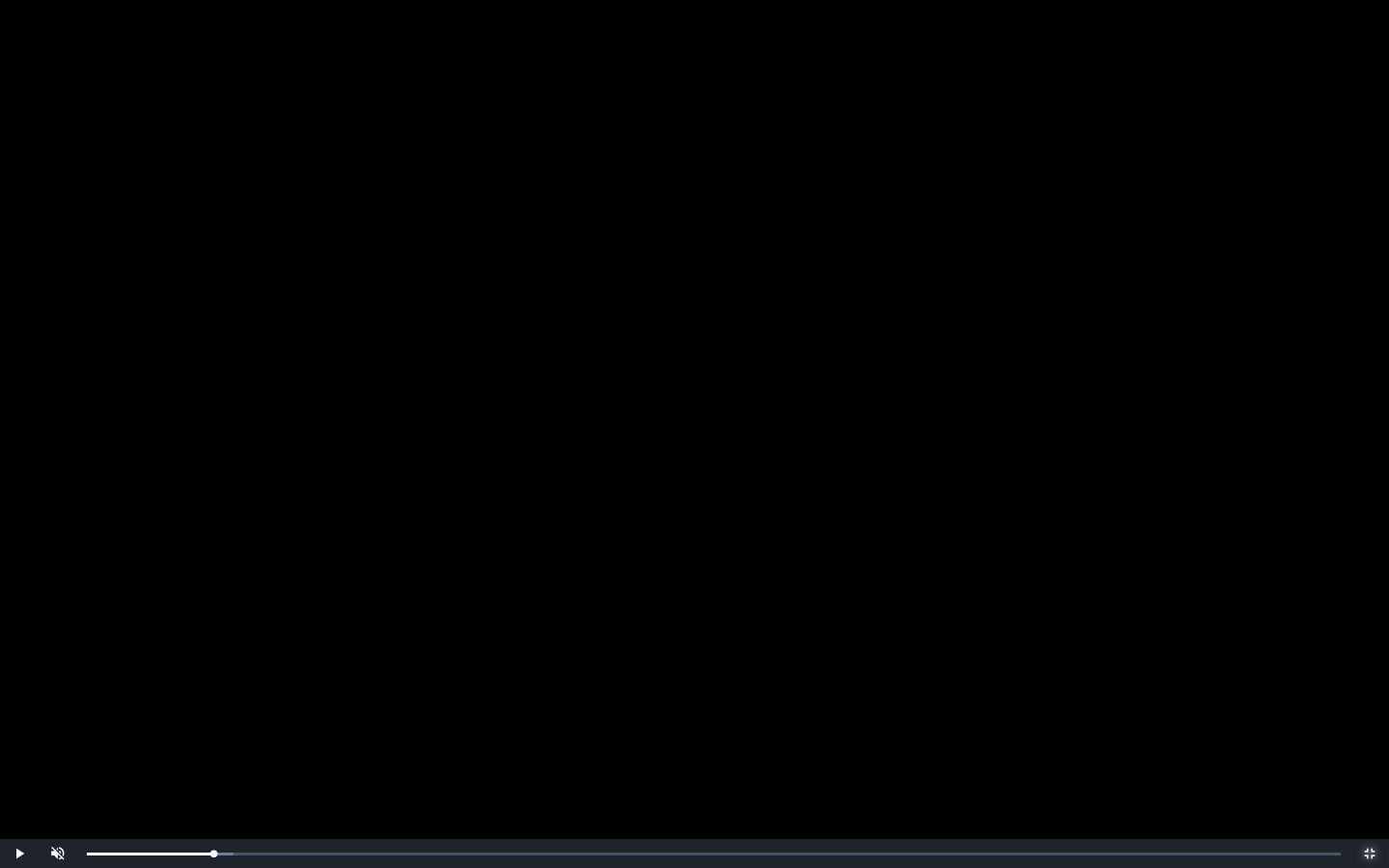 click on "0:06:25 Progress : 0%" at bounding box center (150, 854) 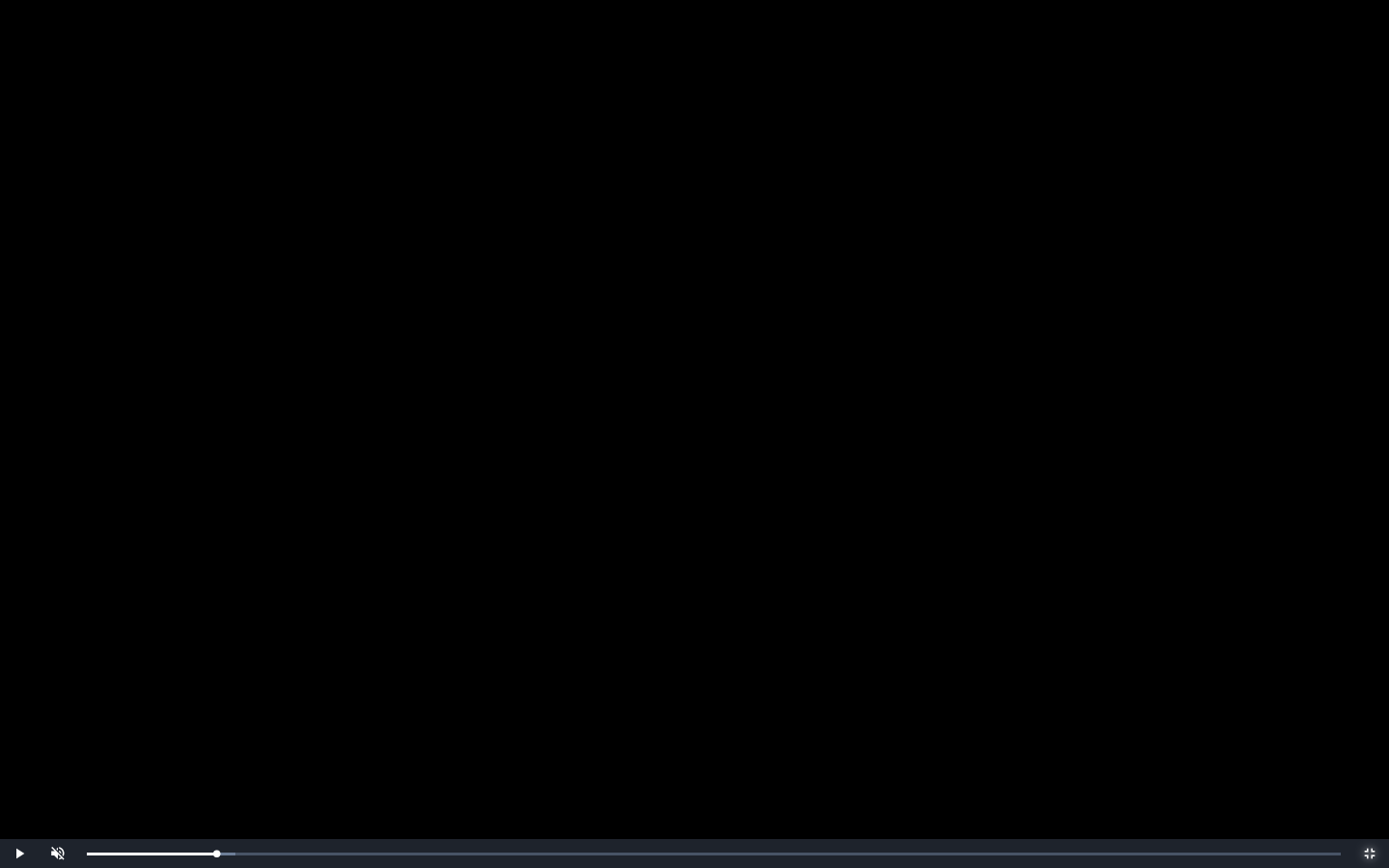 click on "0:06:31 Progress : 0%" at bounding box center (151, 854) 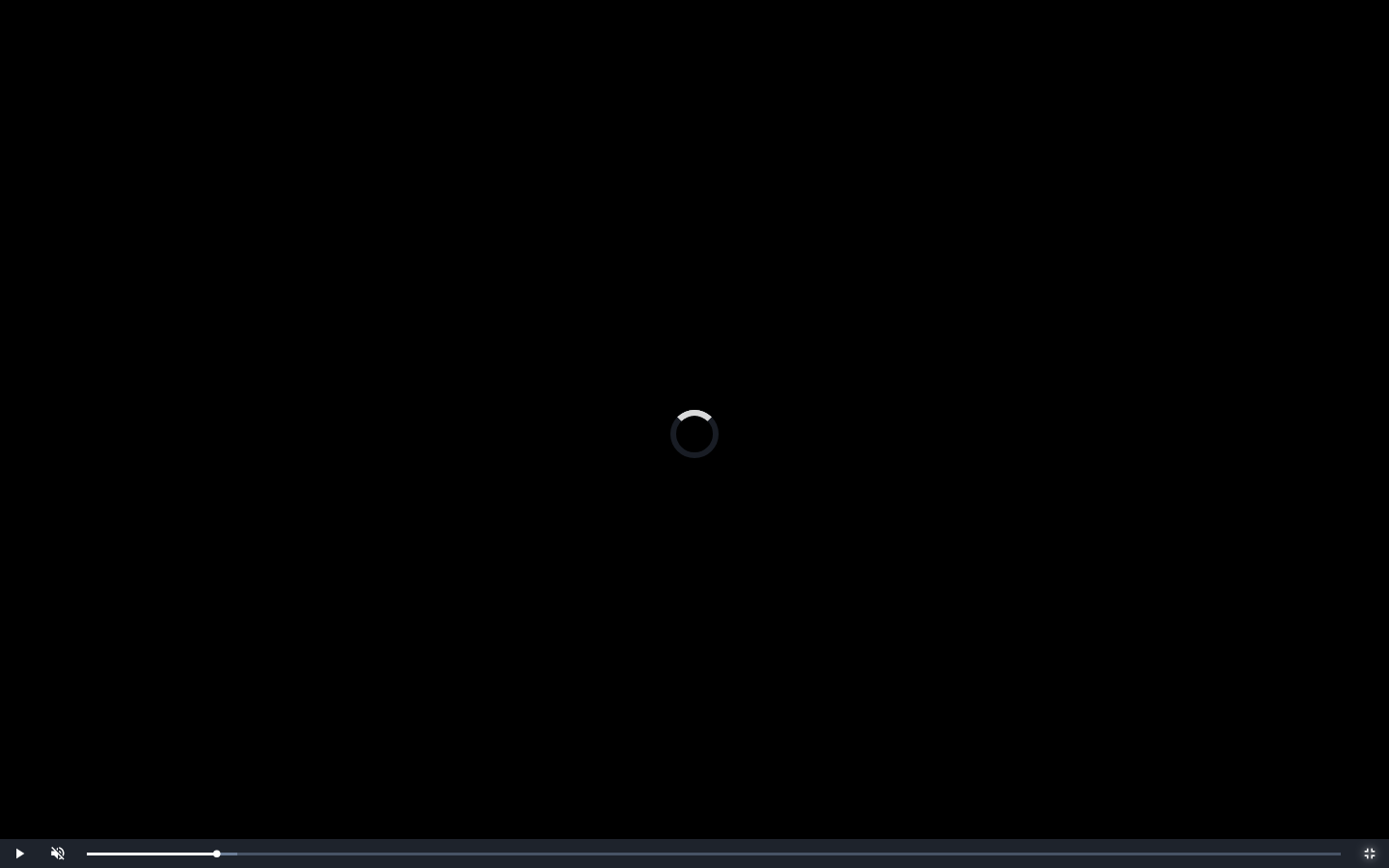 click on "0:06:43 Progress : 0%" at bounding box center [151, 854] 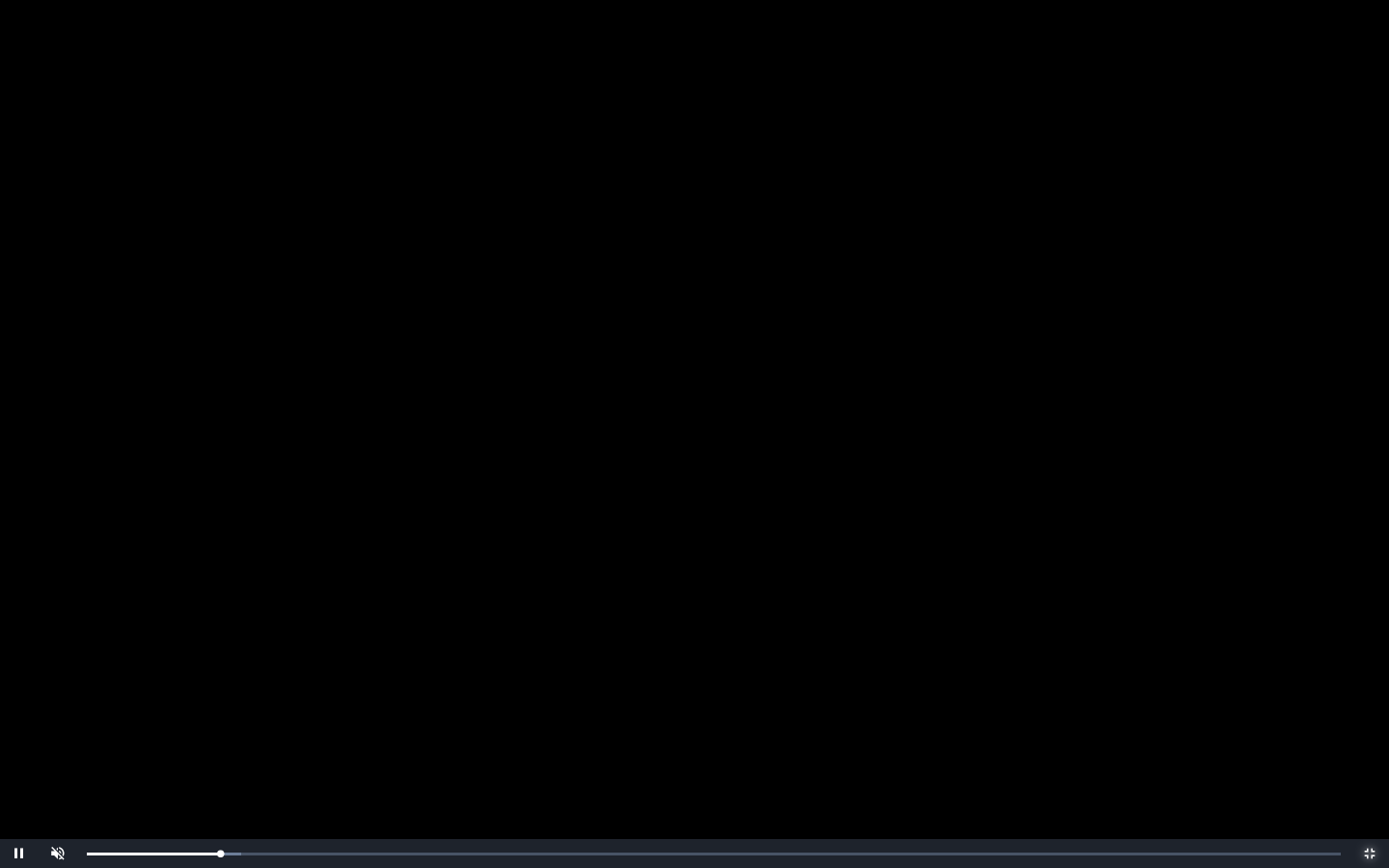 click on "0:06:44 Progress : 0%" at bounding box center (153, 854) 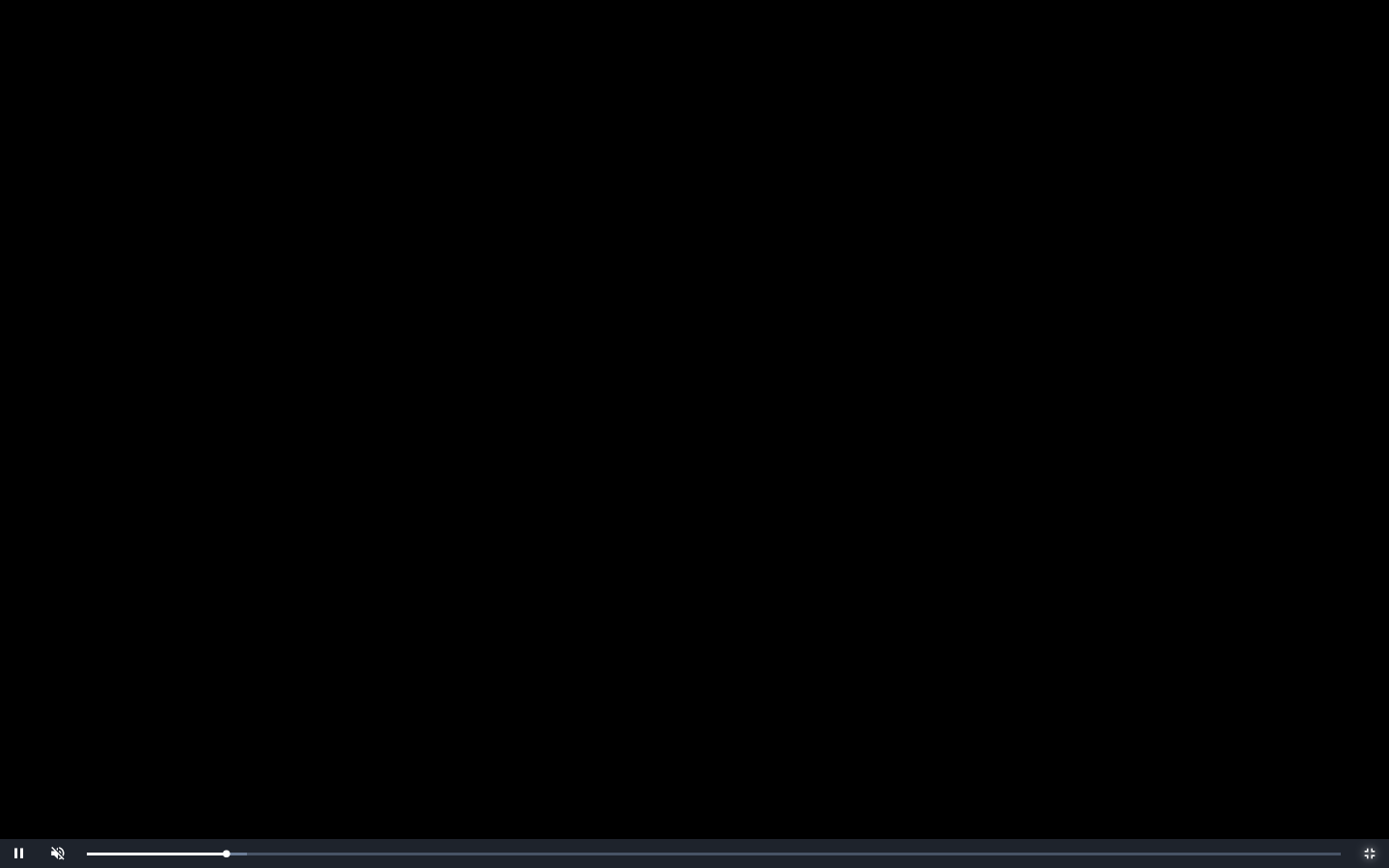 click on "0:07:01 Progress : 0%" at bounding box center (156, 854) 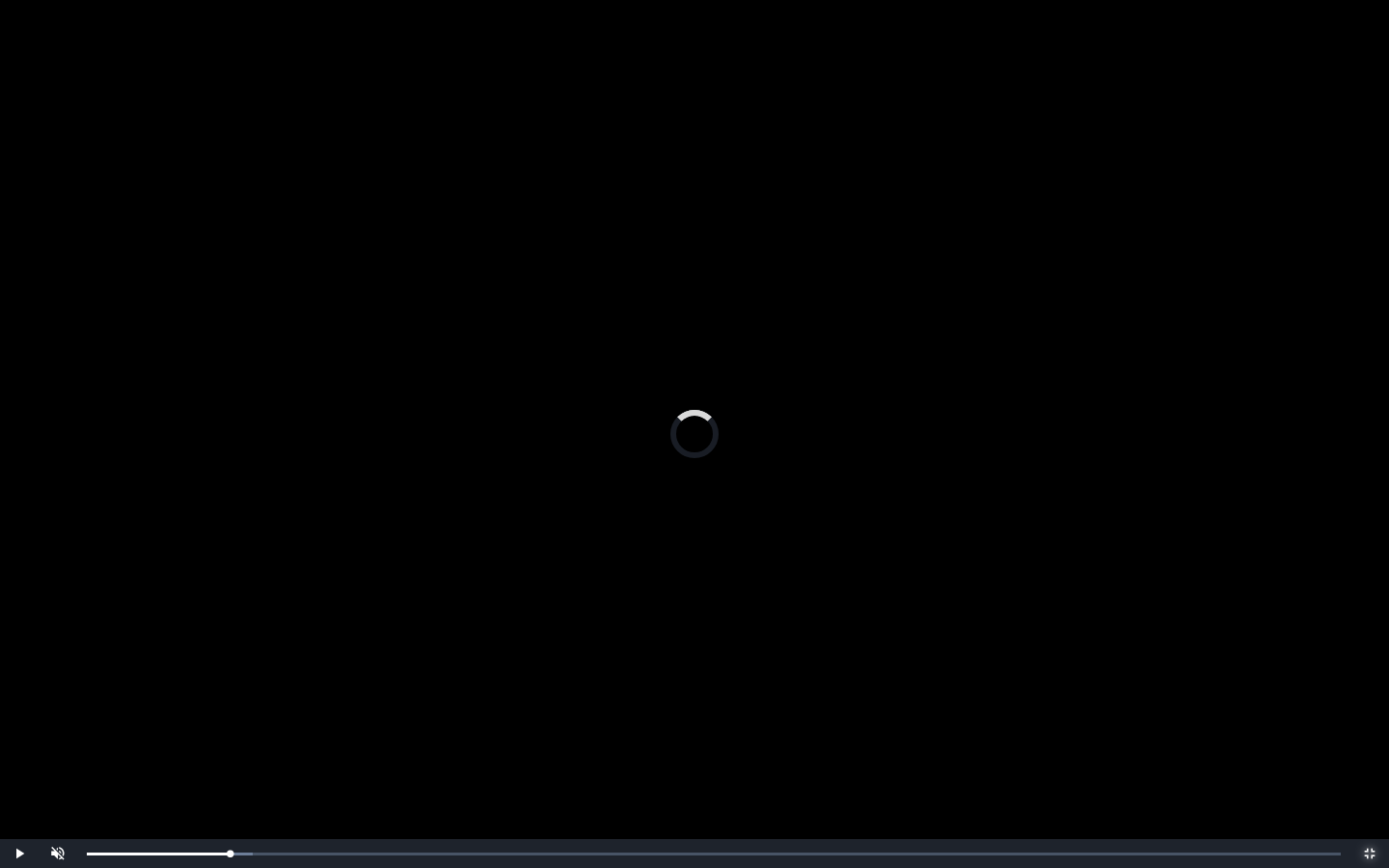 click on "0:07:21 Progress : 0%" at bounding box center [158, 854] 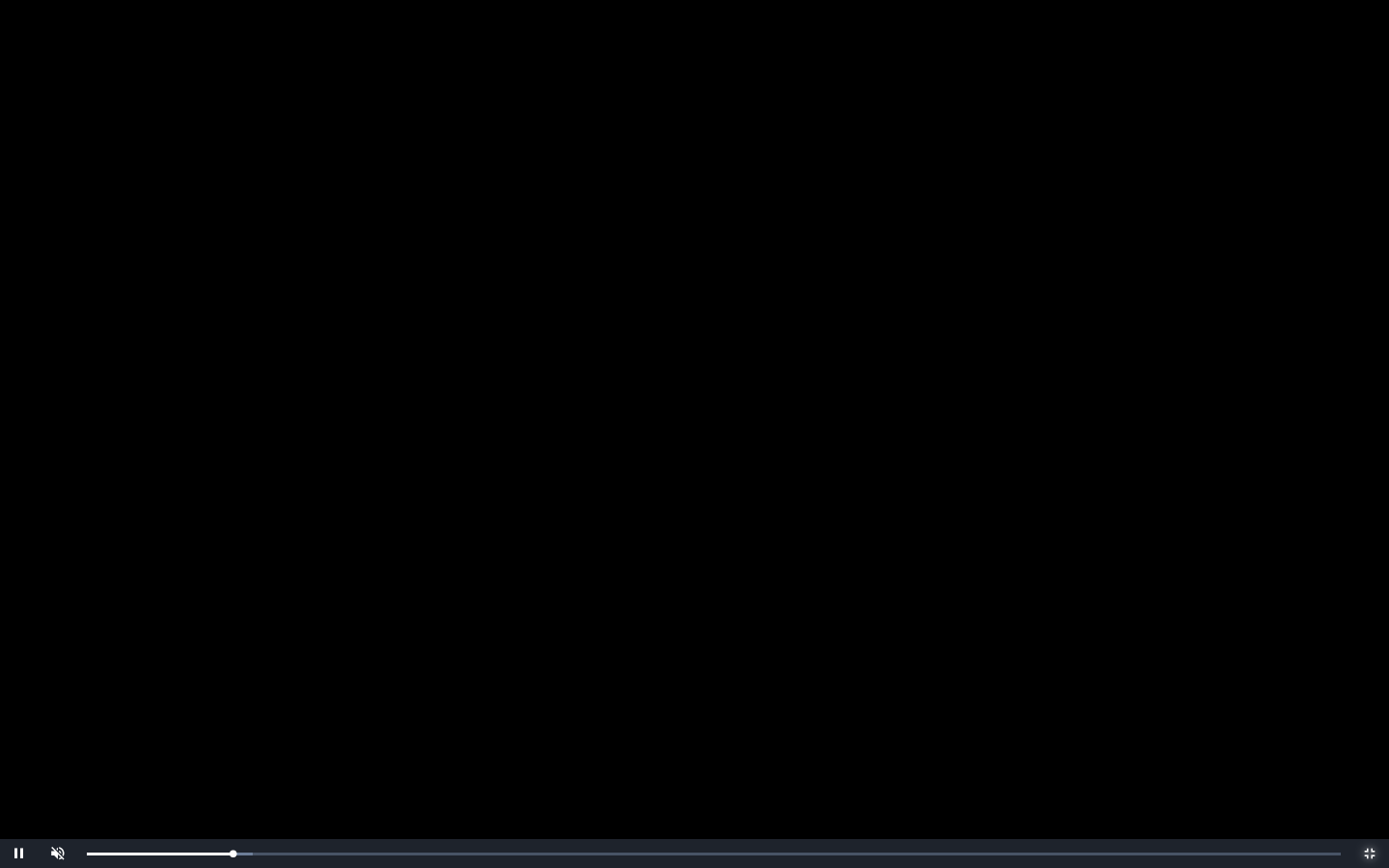 click on "0:07:21 Progress : 0%" at bounding box center (159, 854) 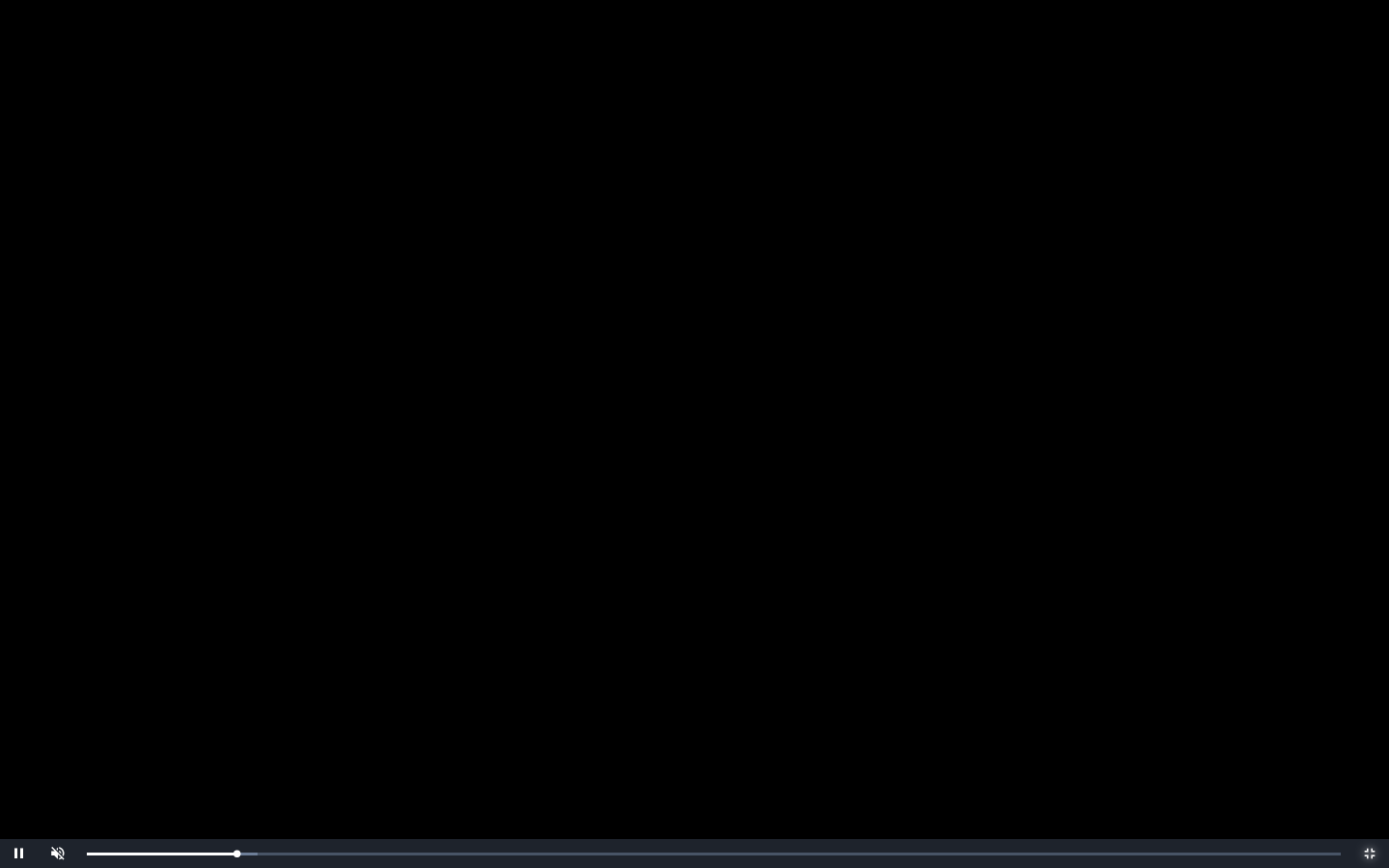 click on "0:07:33 Progress : 0%" at bounding box center (161, 854) 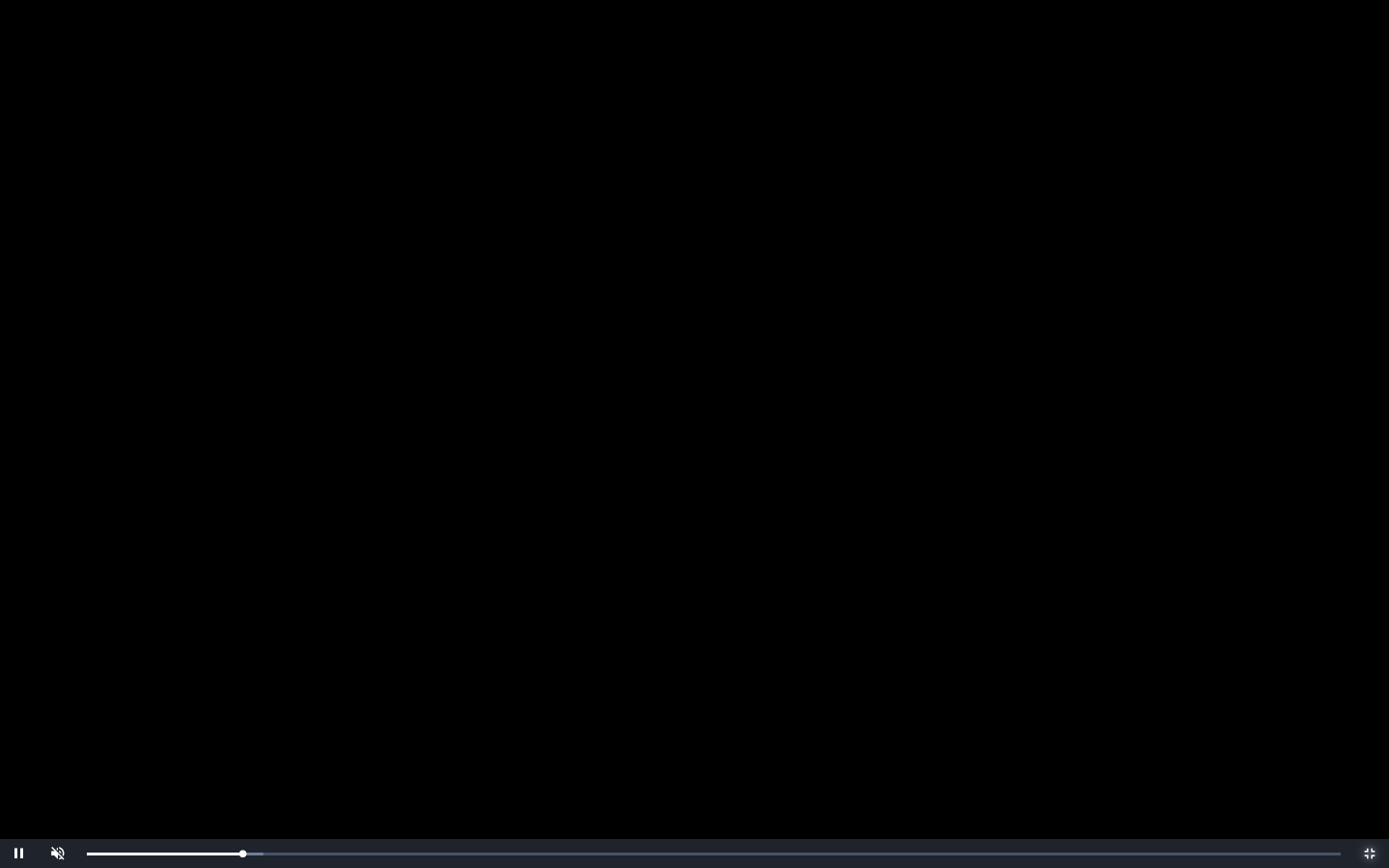 click on "0:07:51 Progress : 0%" at bounding box center [164, 854] 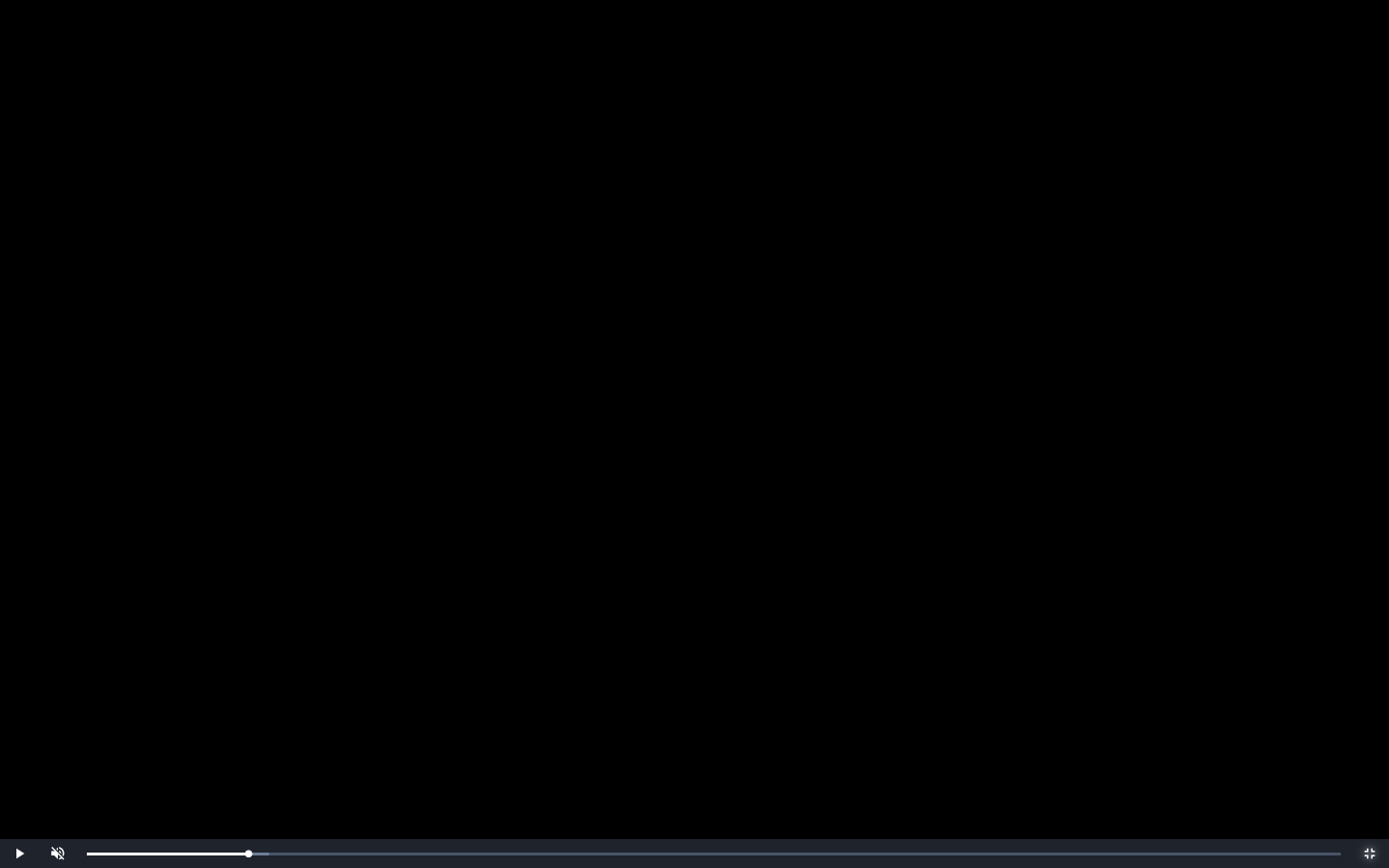 click on "0:08:08 Progress : 0%" at bounding box center [167, 854] 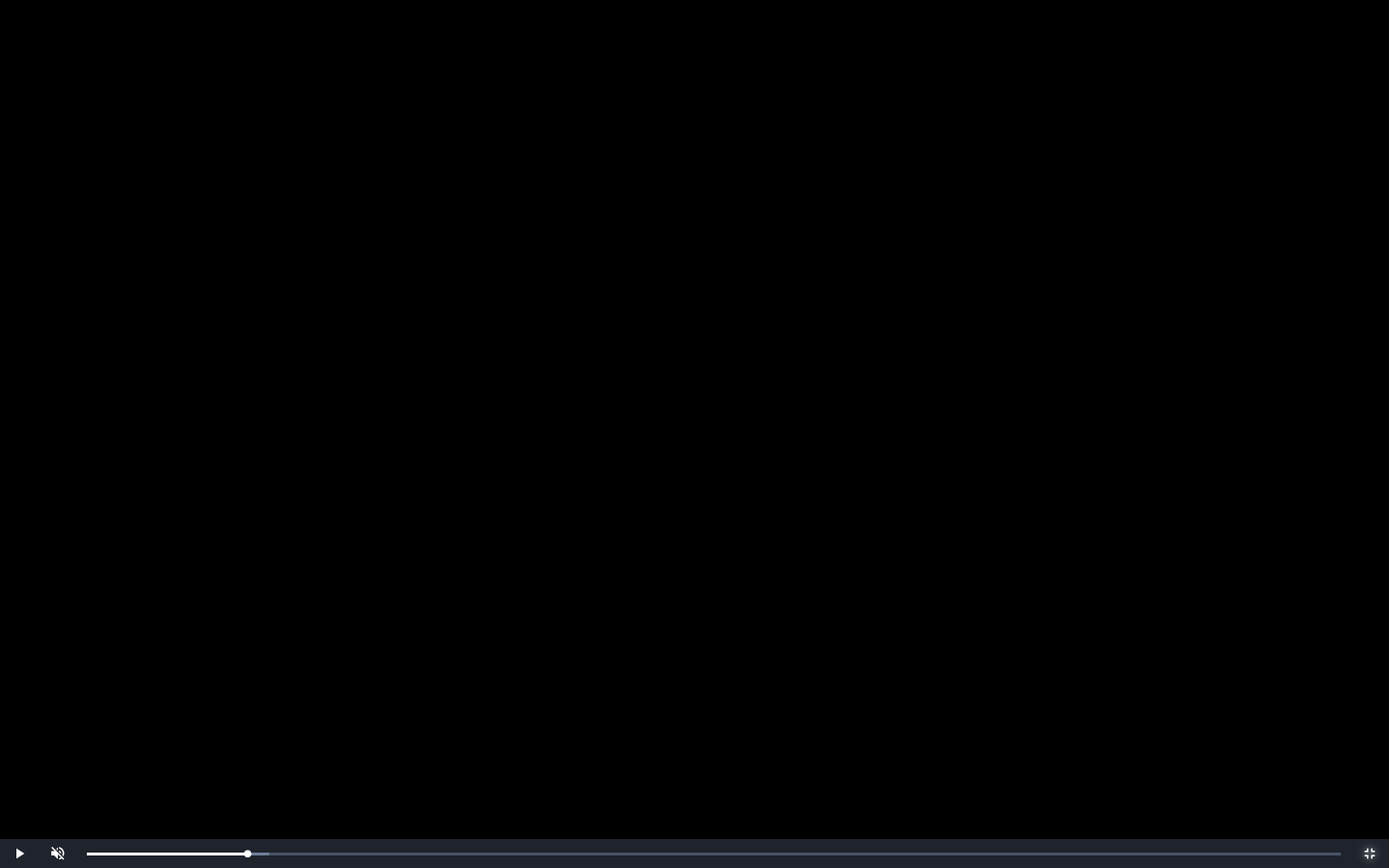 click on "0:08:05 Progress : 0%" at bounding box center [167, 854] 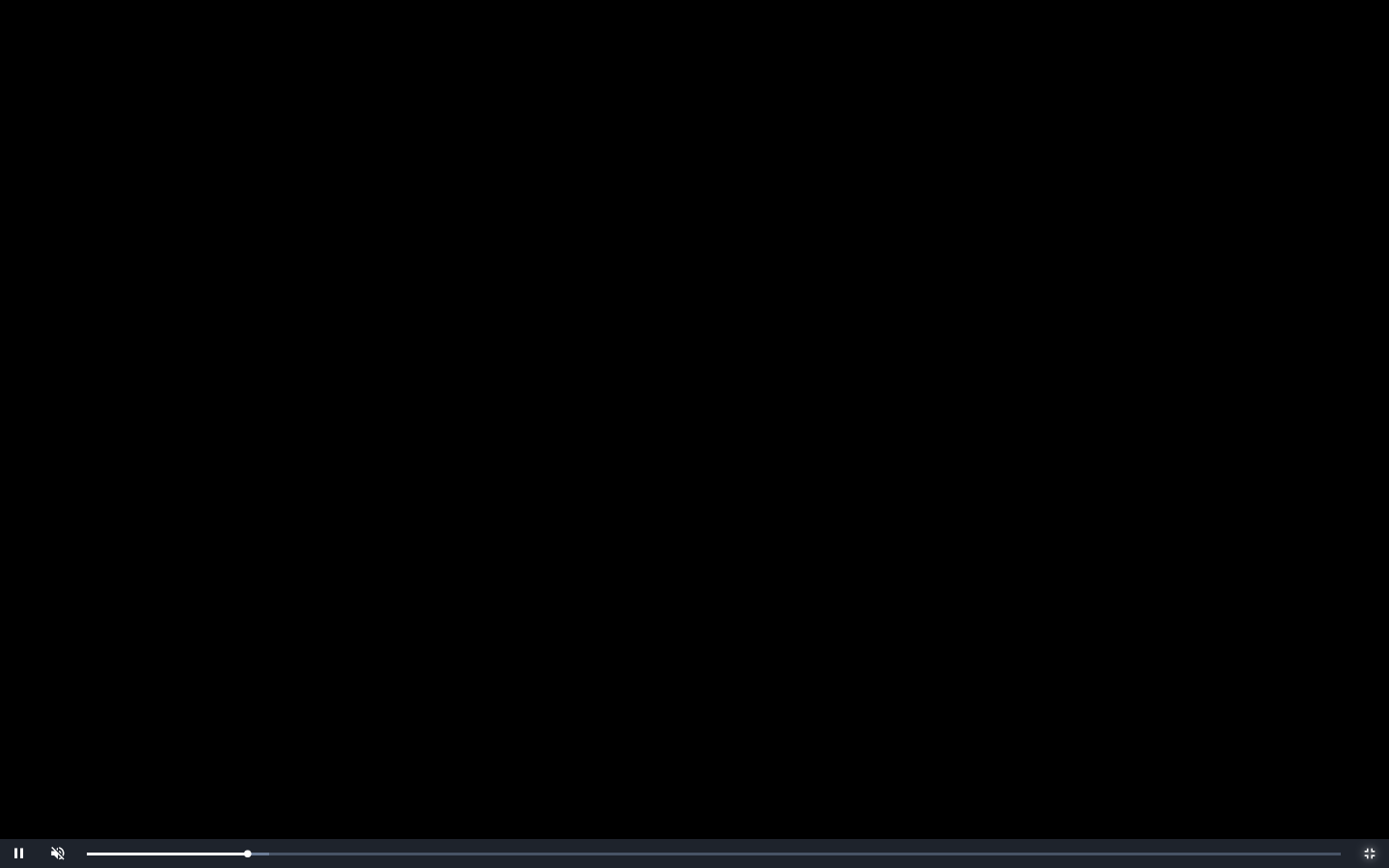 click on "0:08:06 Progress : 0%" at bounding box center [167, 854] 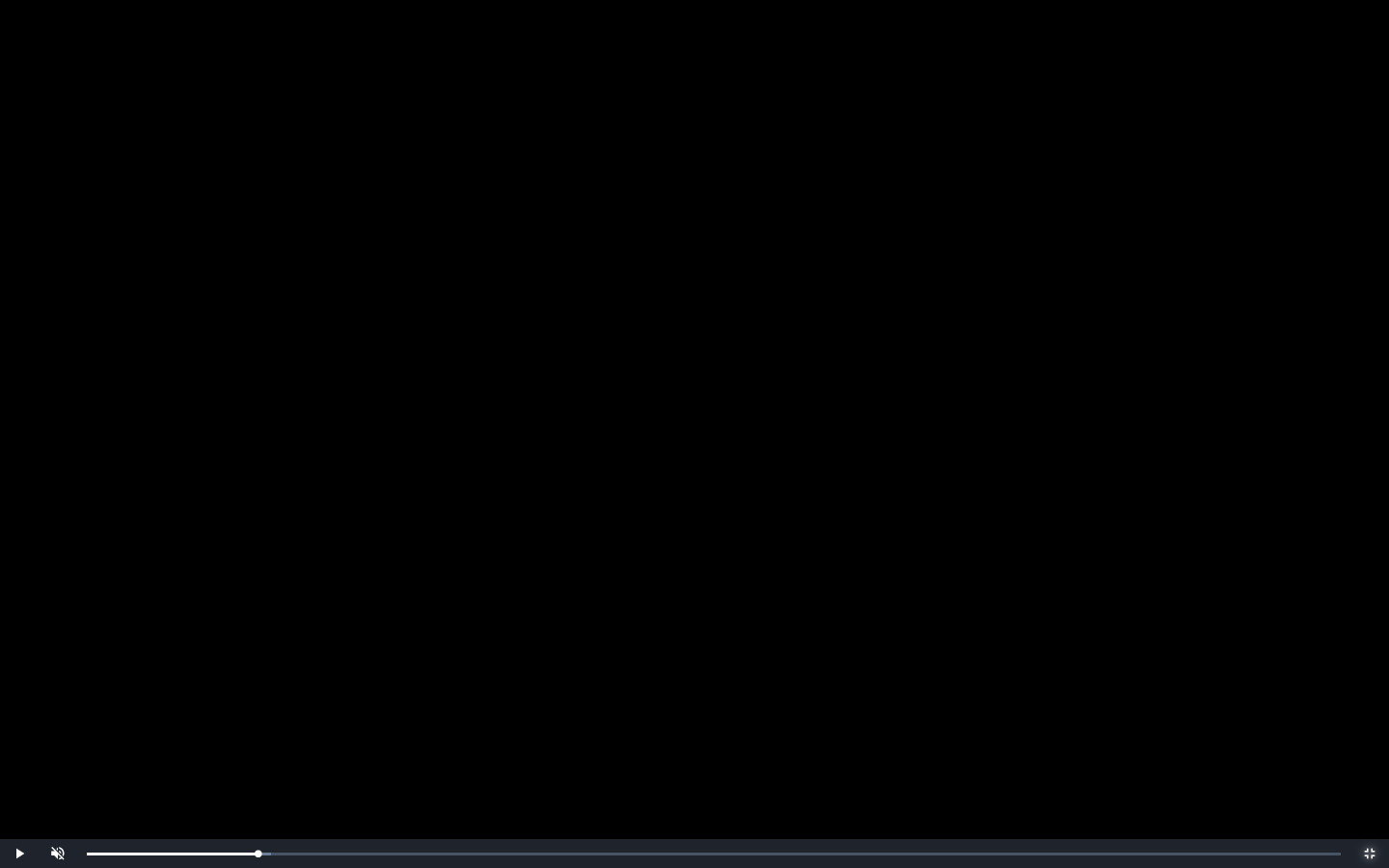 click on "0:08:37 Progress : 0%" at bounding box center (172, 854) 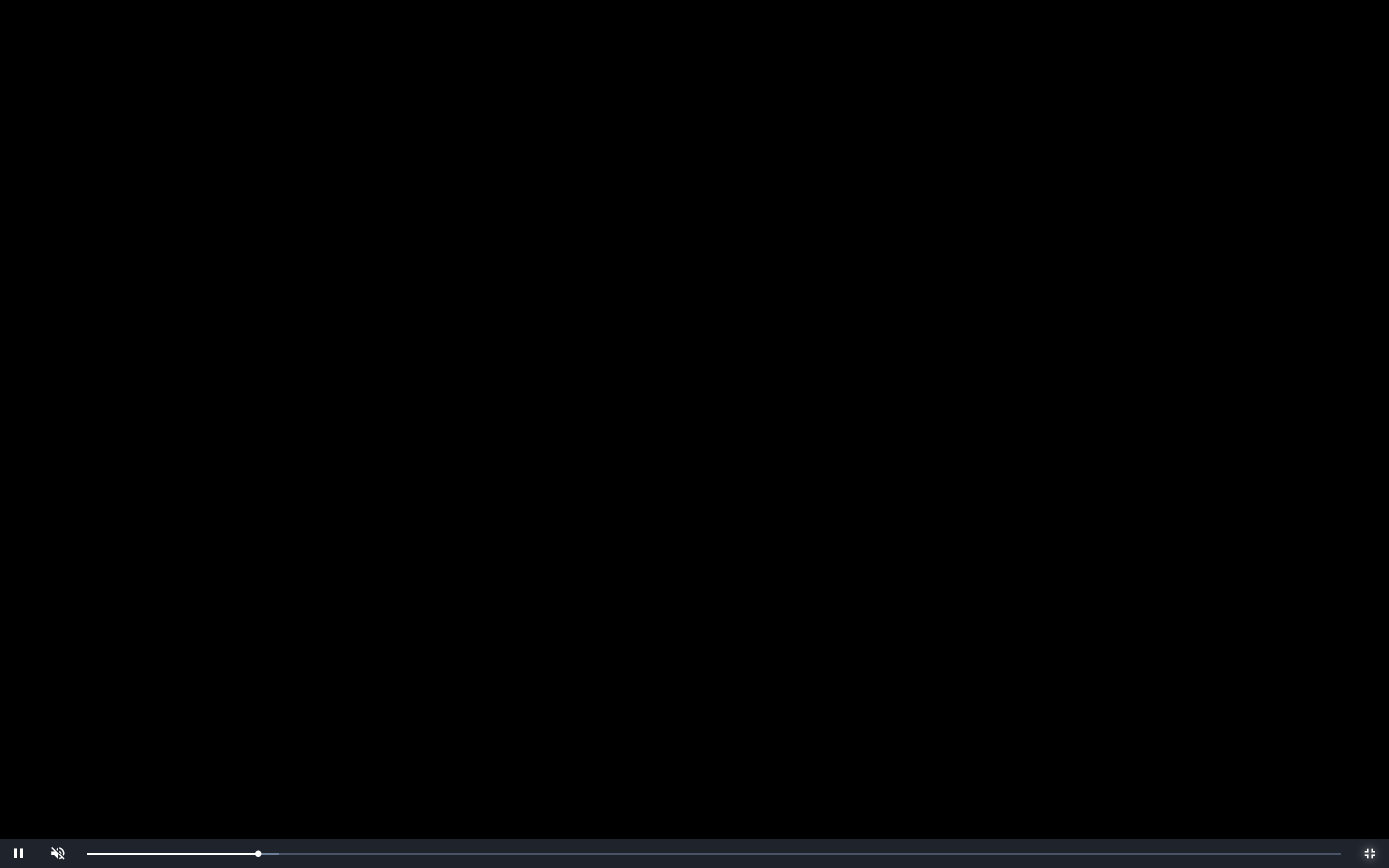 click on "0:08:38 Progress : 0%" at bounding box center (172, 854) 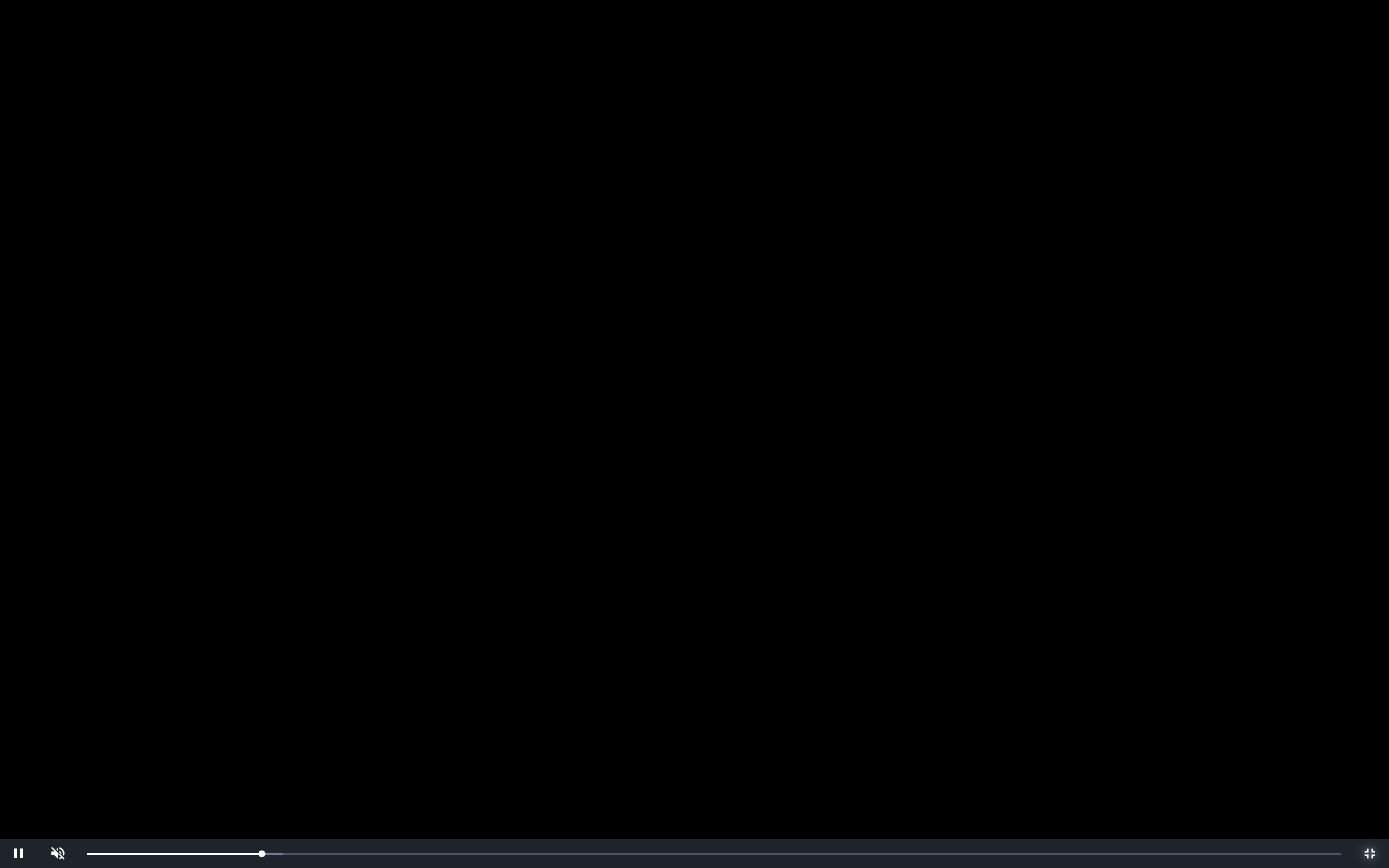 click on "0:08:49 Progress : 0%" at bounding box center [174, 854] 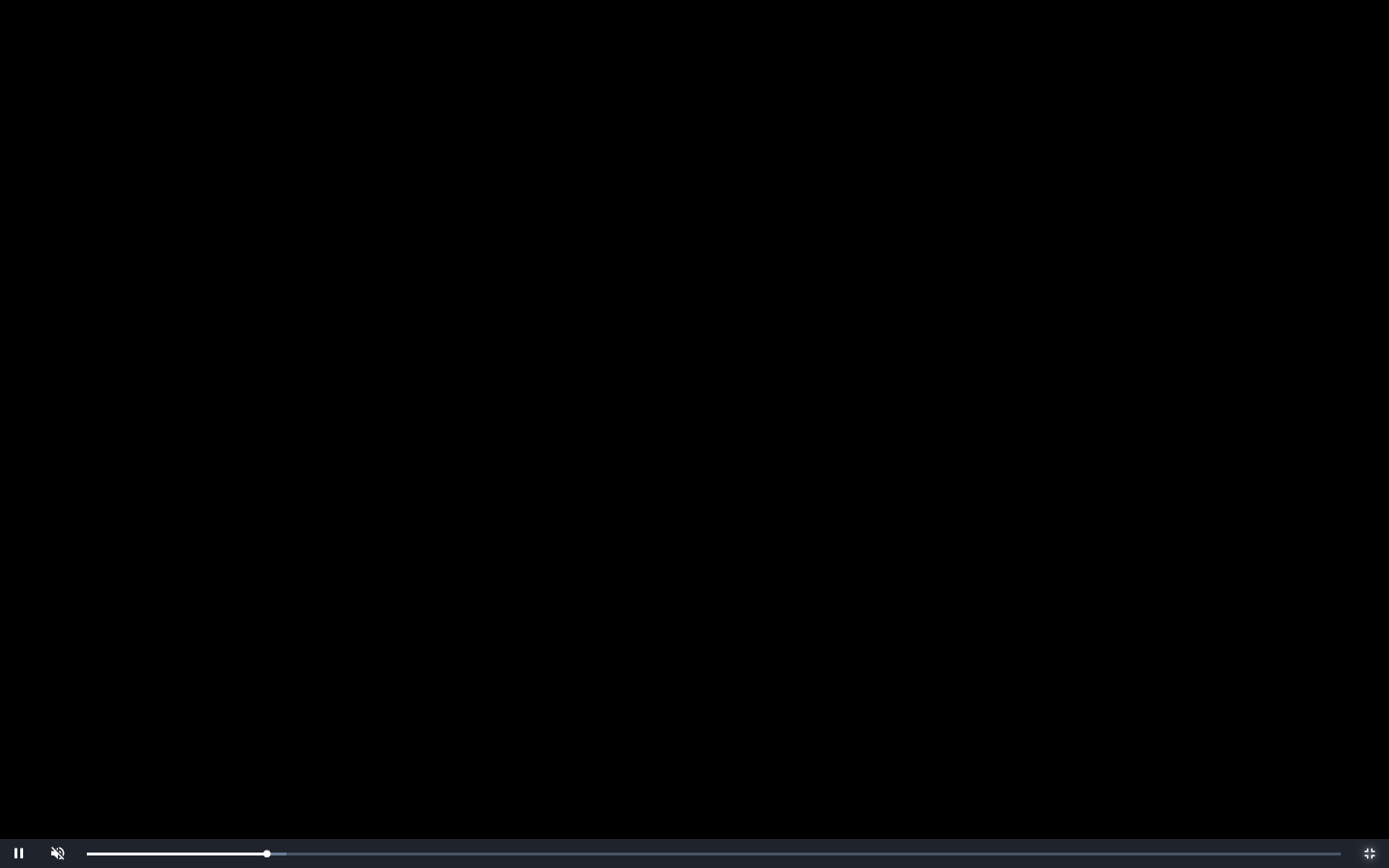 click on "0:09:04 Progress : 0%" at bounding box center [177, 854] 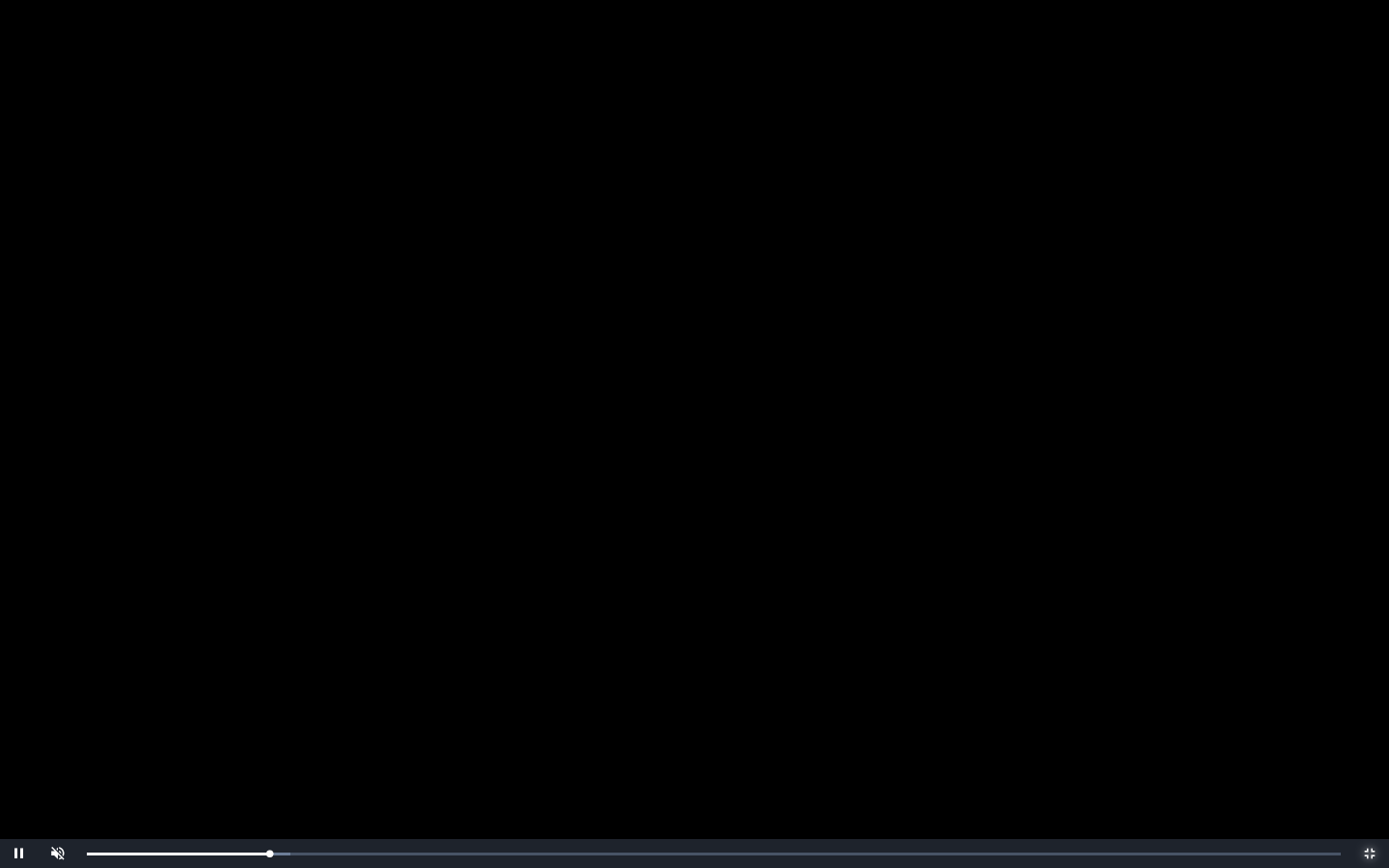 click on "0:09:12 Progress : 0%" at bounding box center [177, 854] 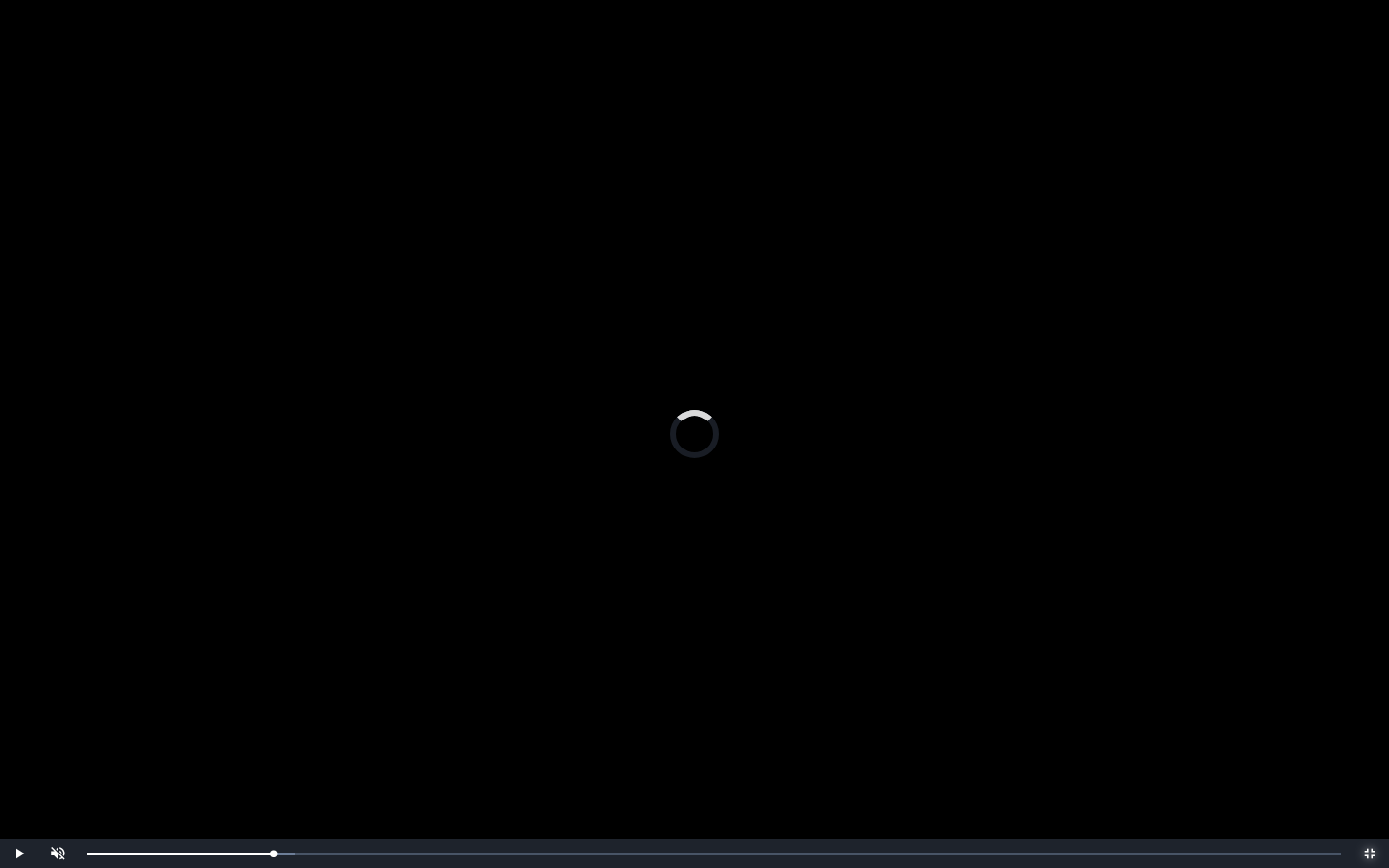 click on "0:09:41 Progress : 0%" at bounding box center [179, 854] 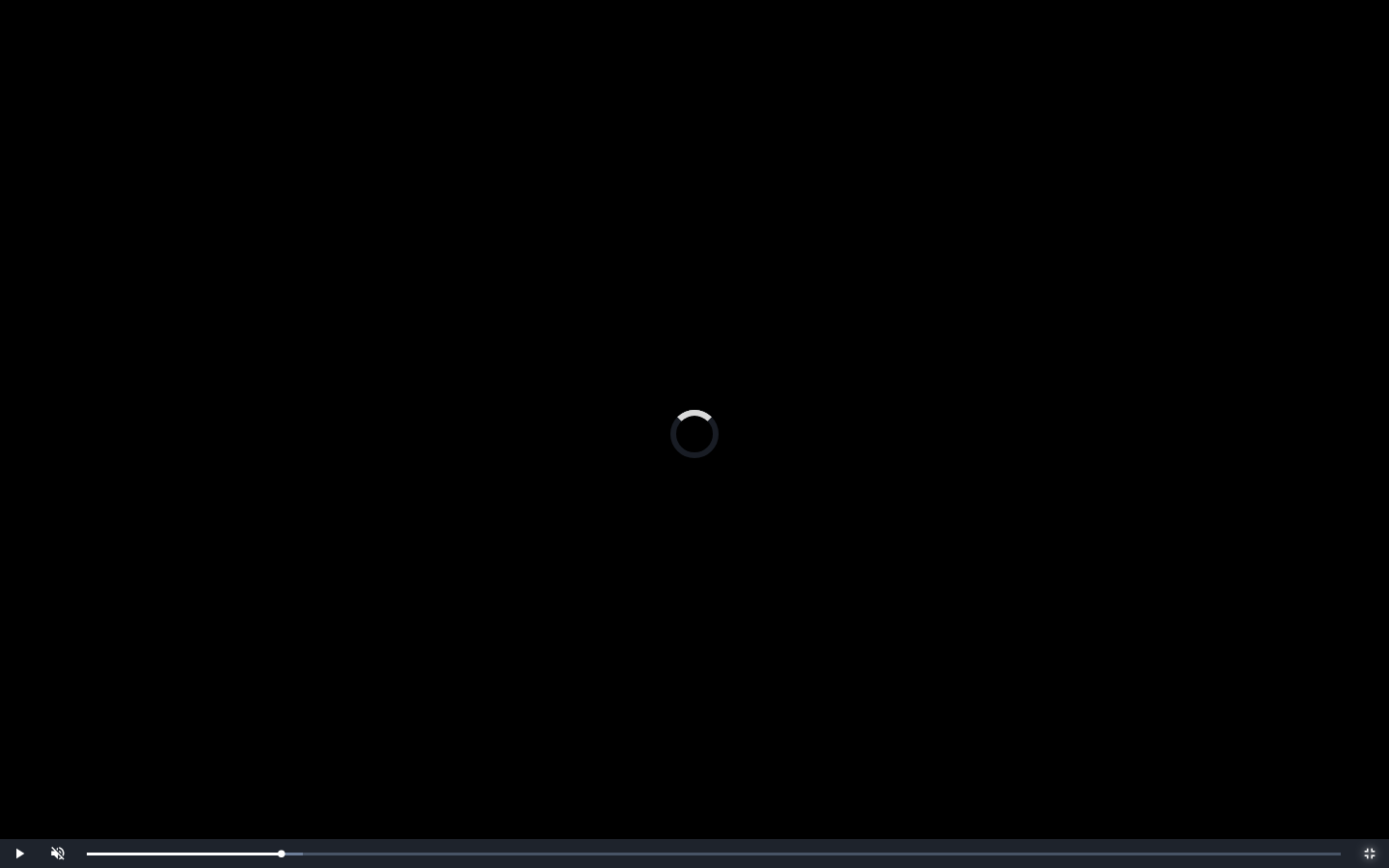 click on "0:09:53 Progress : 0%" at bounding box center [183, 854] 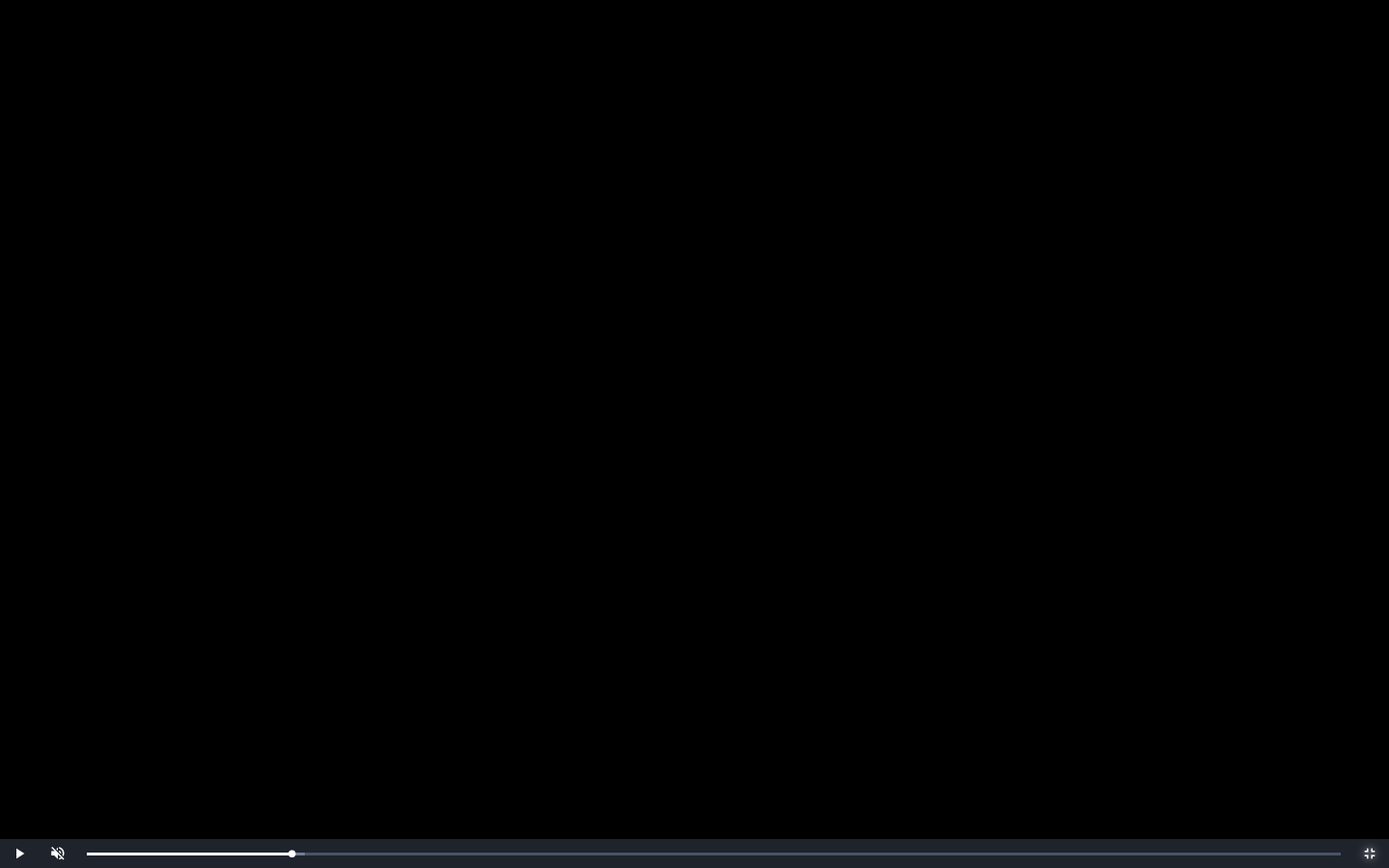 click on "Loaded : 0% 0:10:19 0:10:19 Progress : 0%" at bounding box center [714, 854] 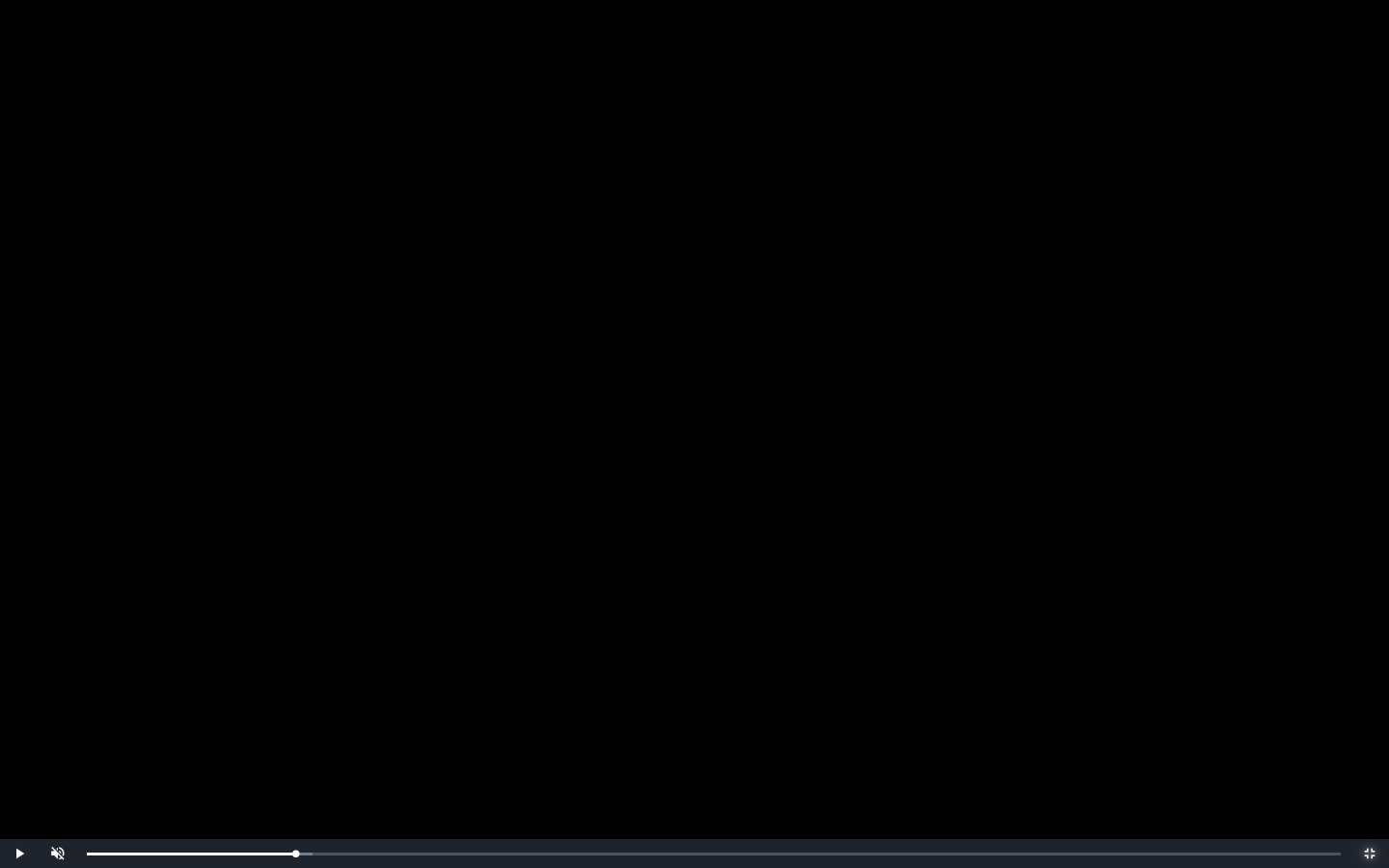 click on "0:10:31 Progress : 0%" at bounding box center (191, 854) 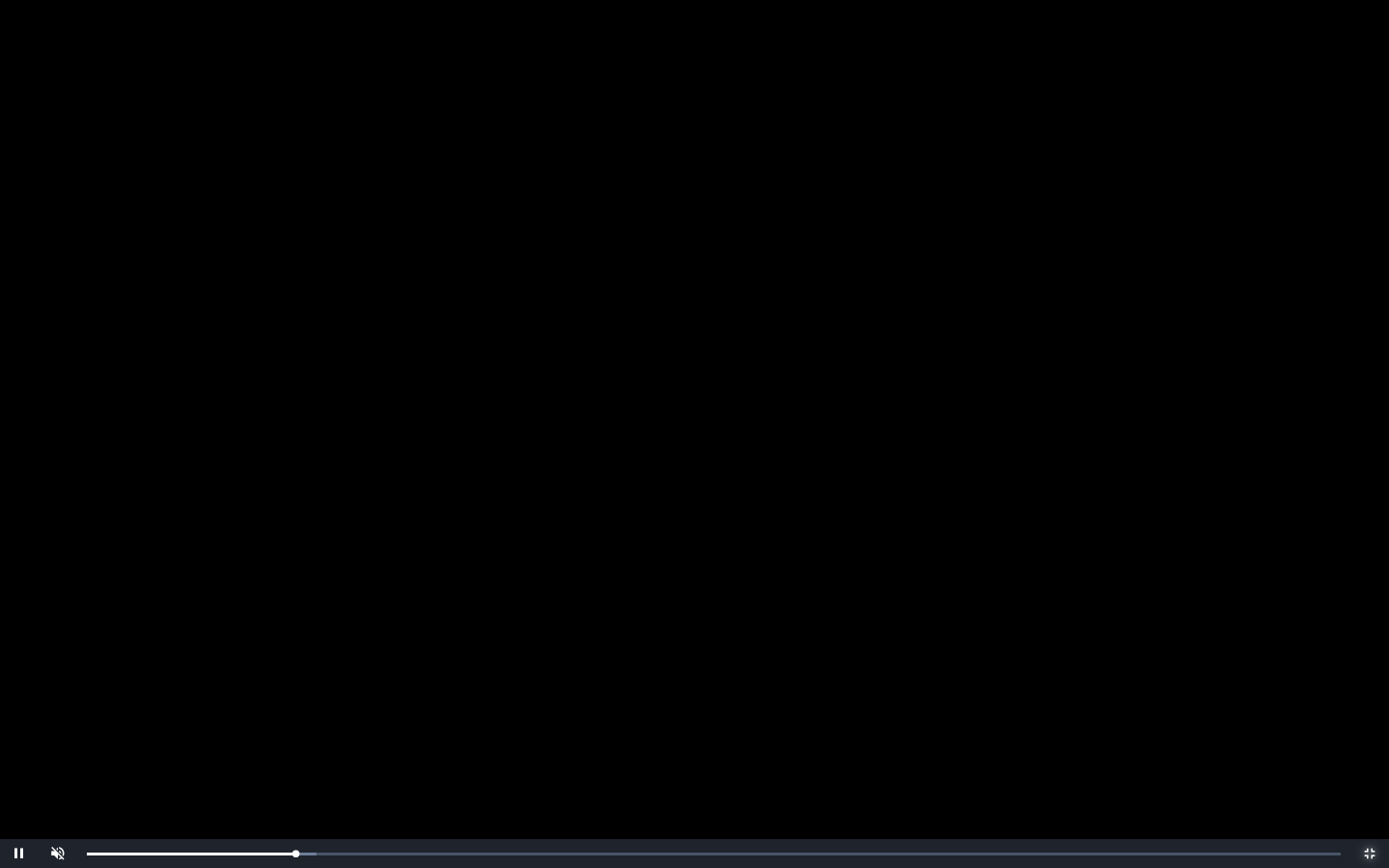 click on "0:10:32 Progress : 0%" at bounding box center [191, 854] 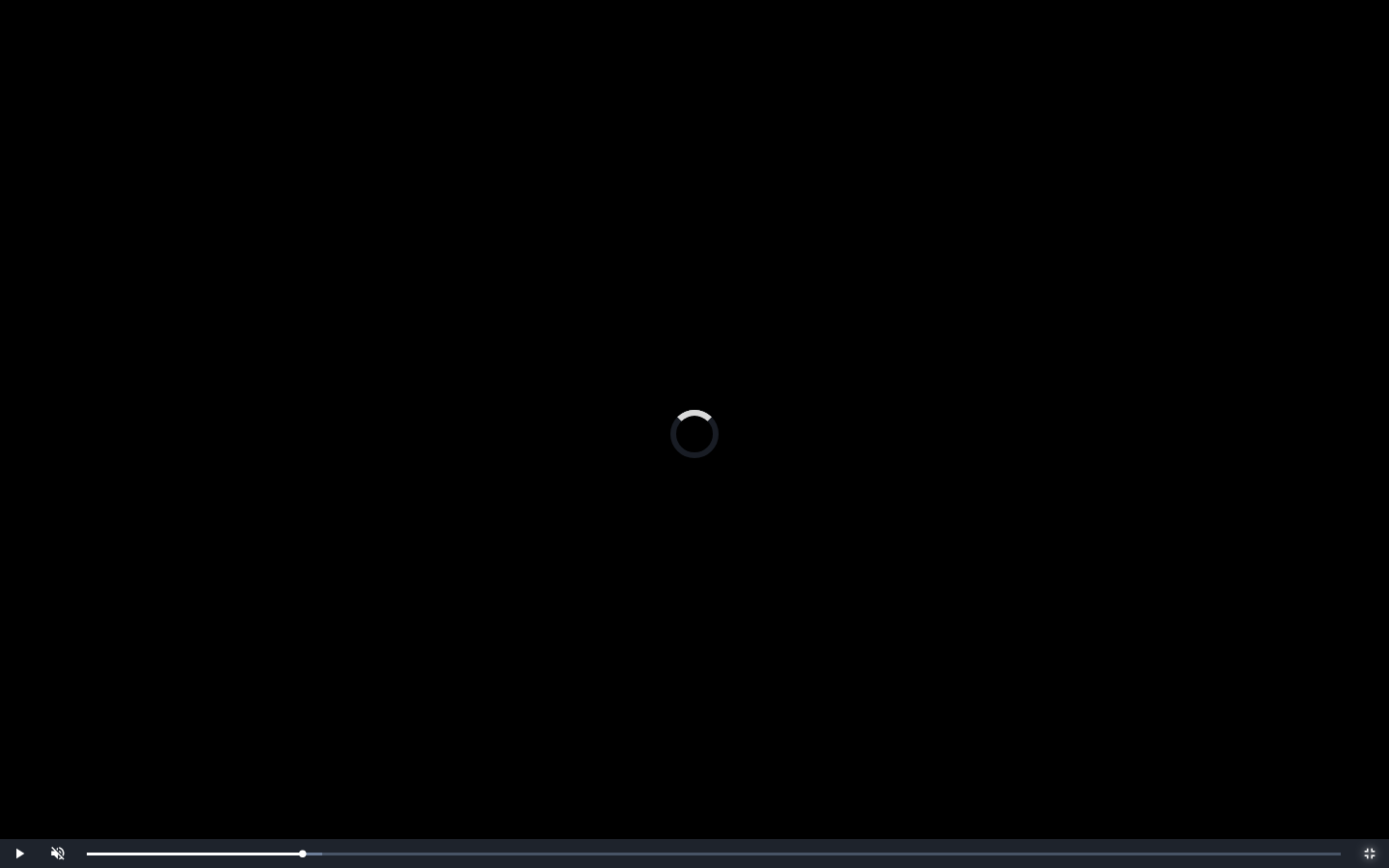 click on "Loaded : 0% 0:11:32 0:11:35 Progress : 0%" at bounding box center [714, 854] 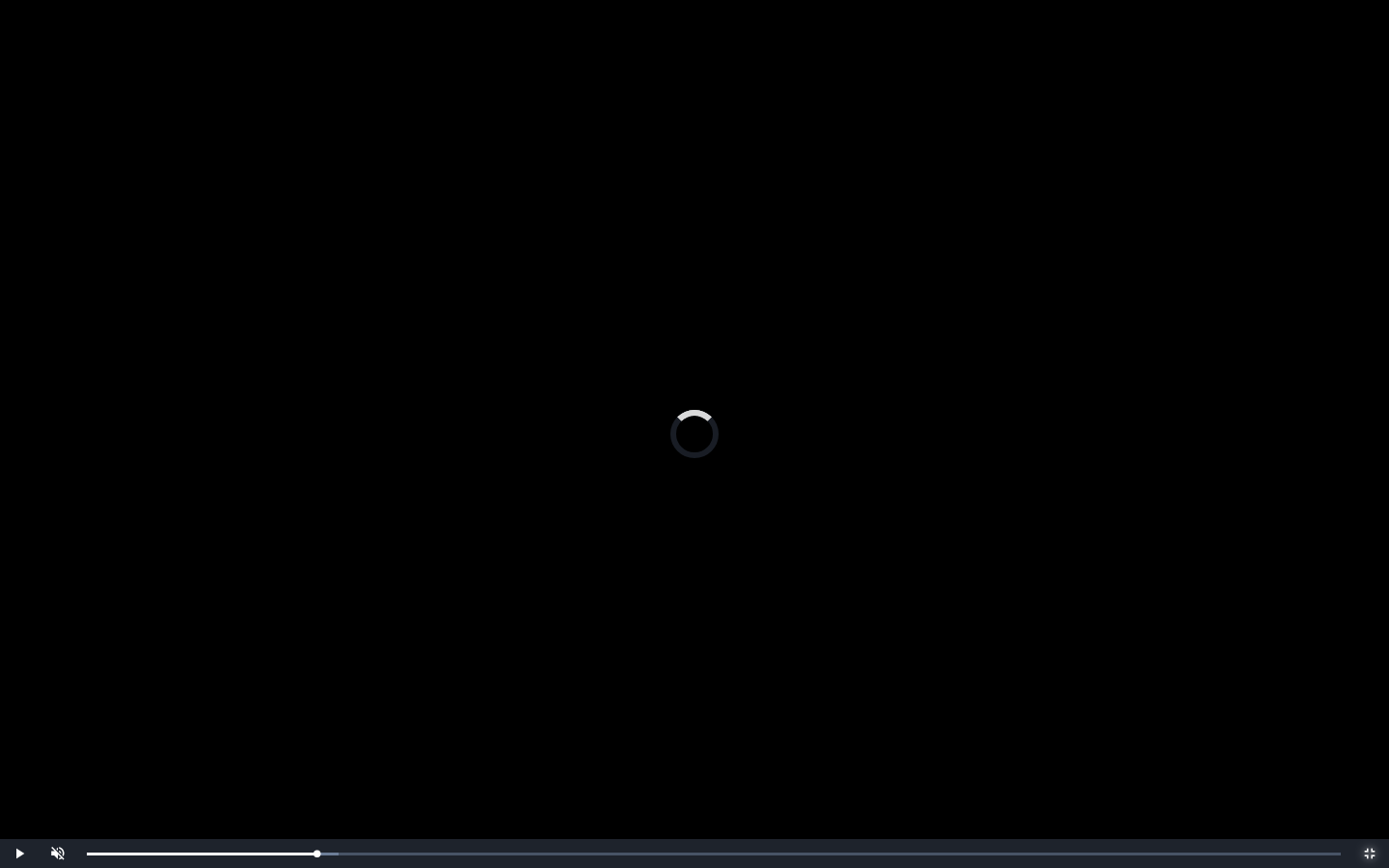 click on "0:11:53 Progress : 0%" at bounding box center (202, 854) 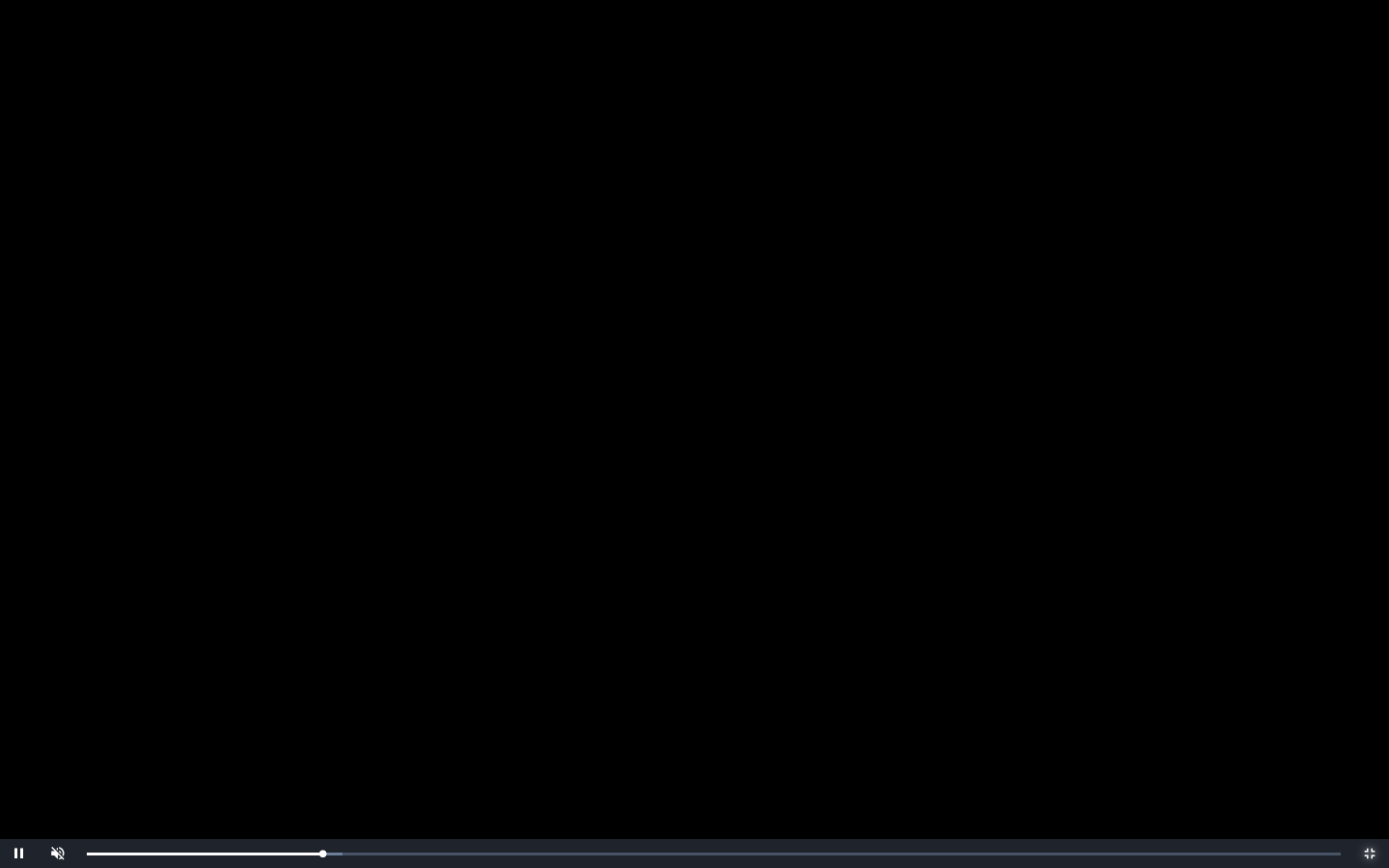 click on "0:11:54 Progress : 0%" at bounding box center [204, 854] 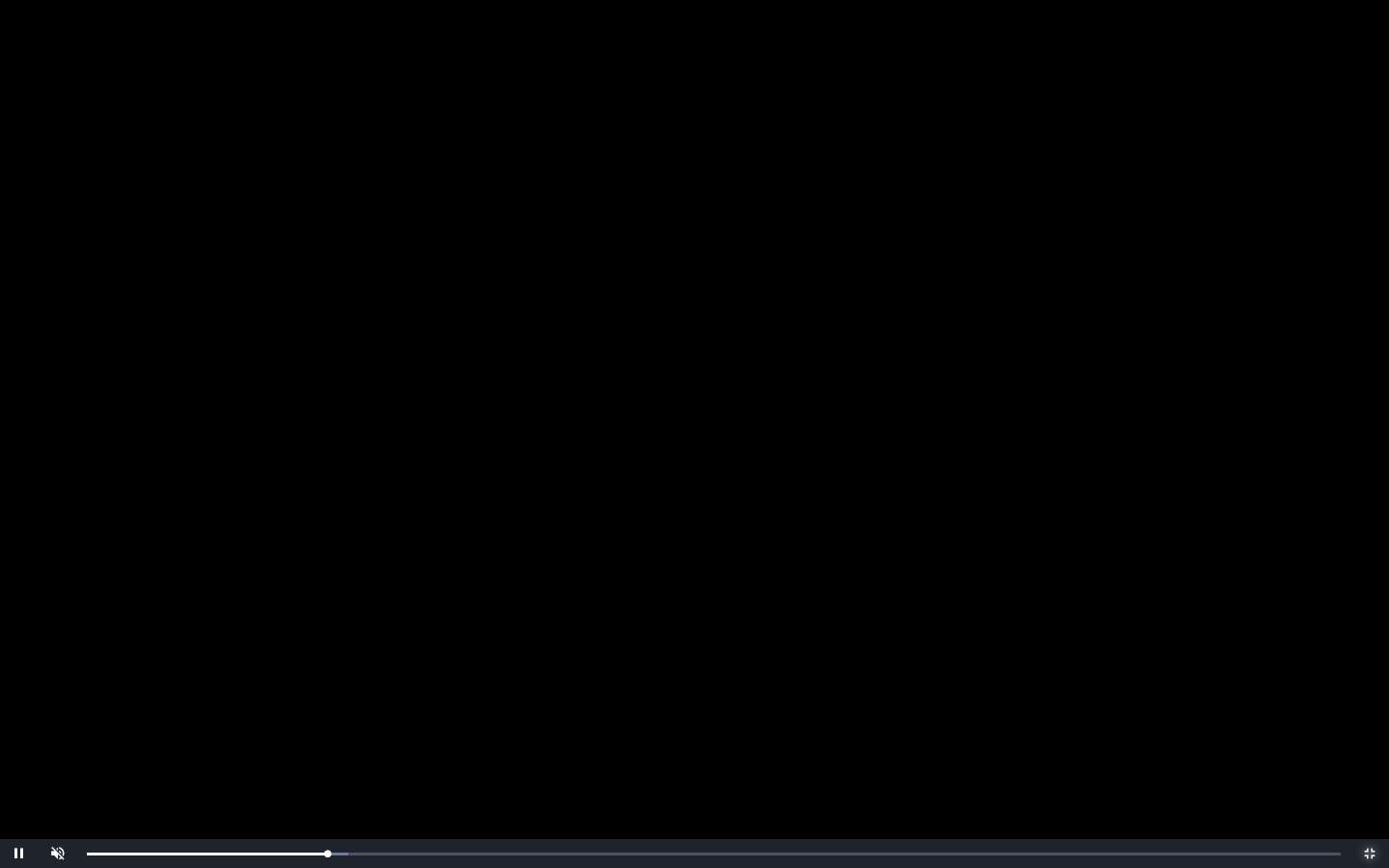 click on "0:12:07 Progress : 0%" at bounding box center (206, 854) 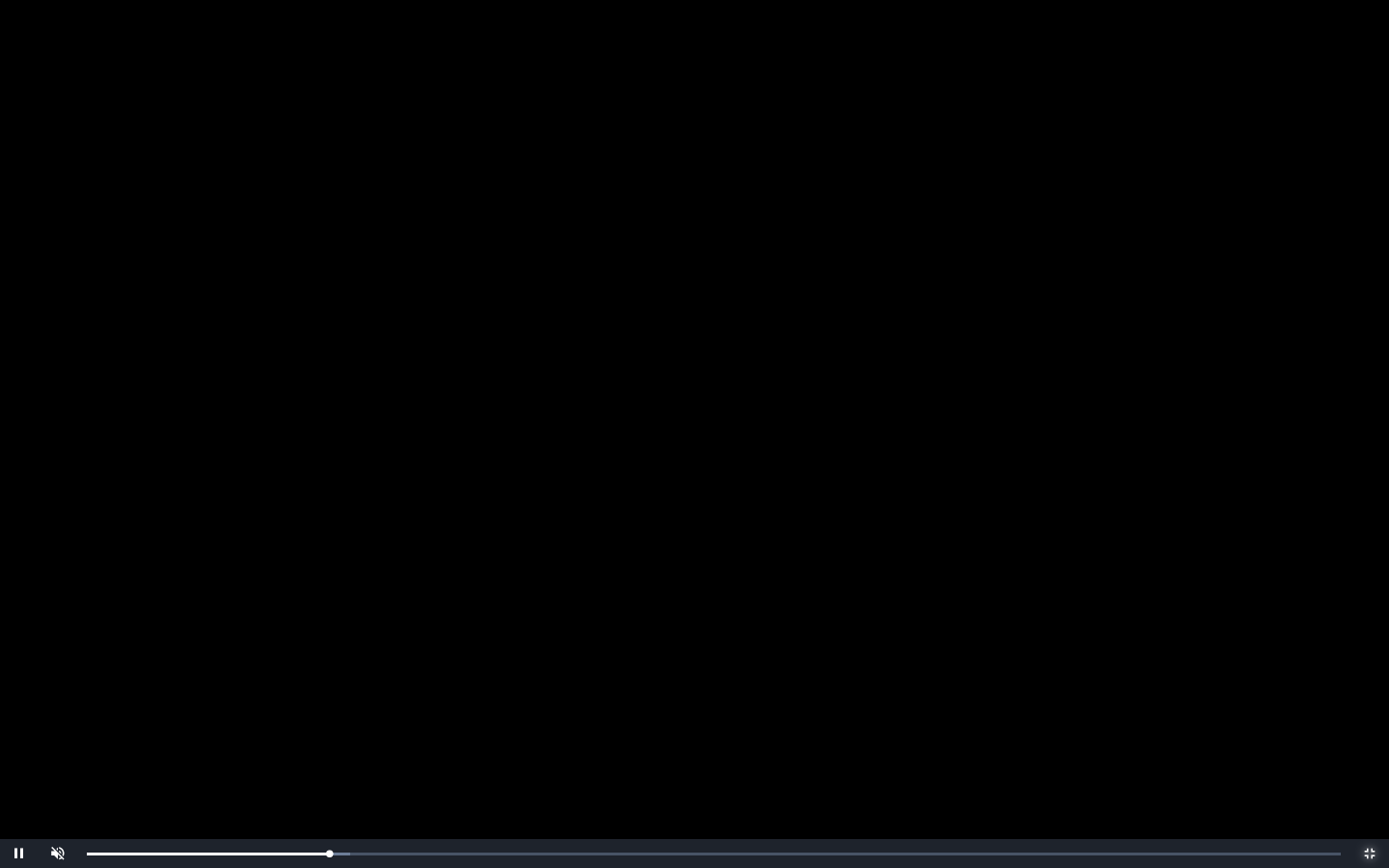 click on "0:12:14 Progress : 0%" at bounding box center (207, 854) 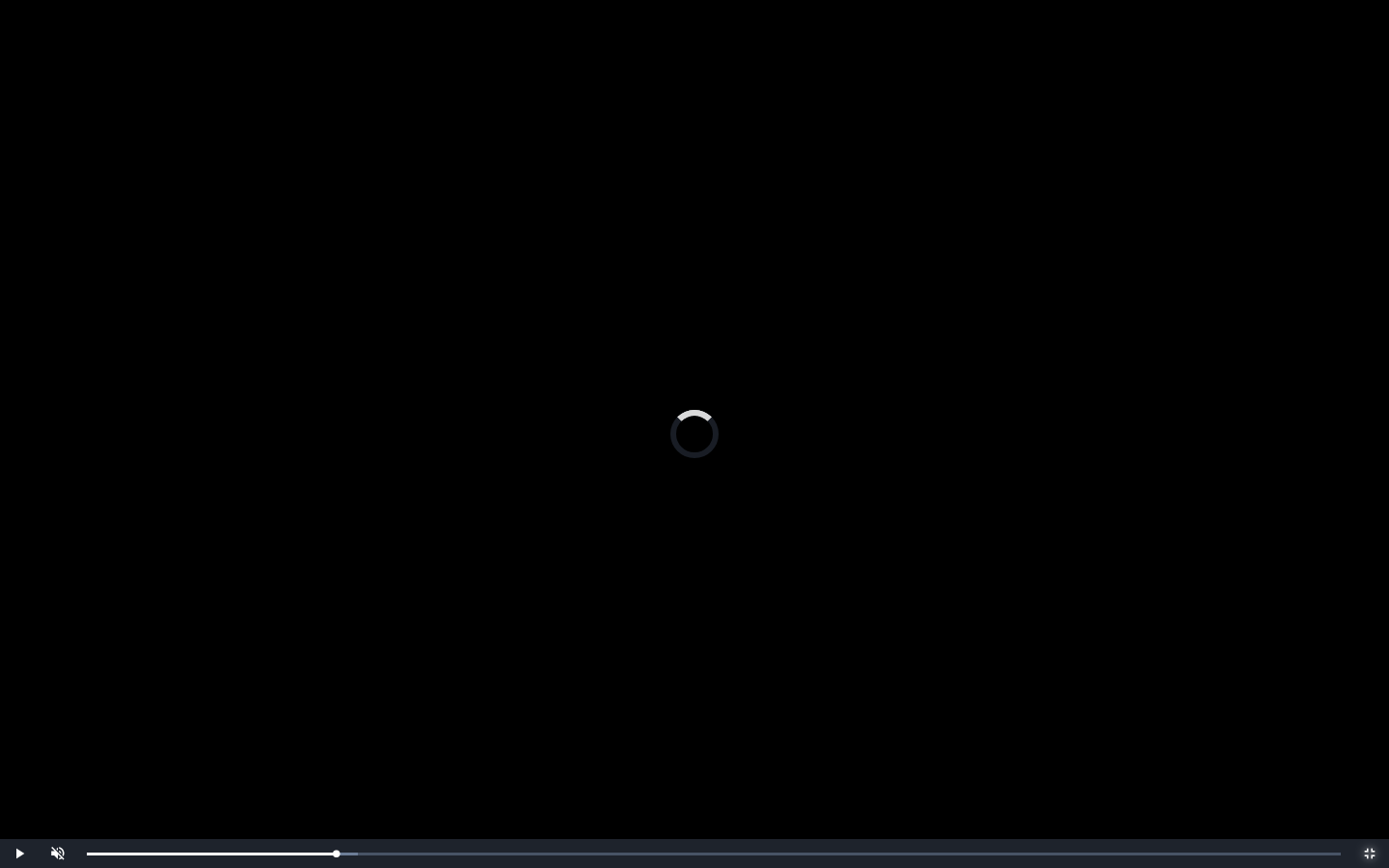 click on "0:12:57 Progress : 0%" at bounding box center (211, 854) 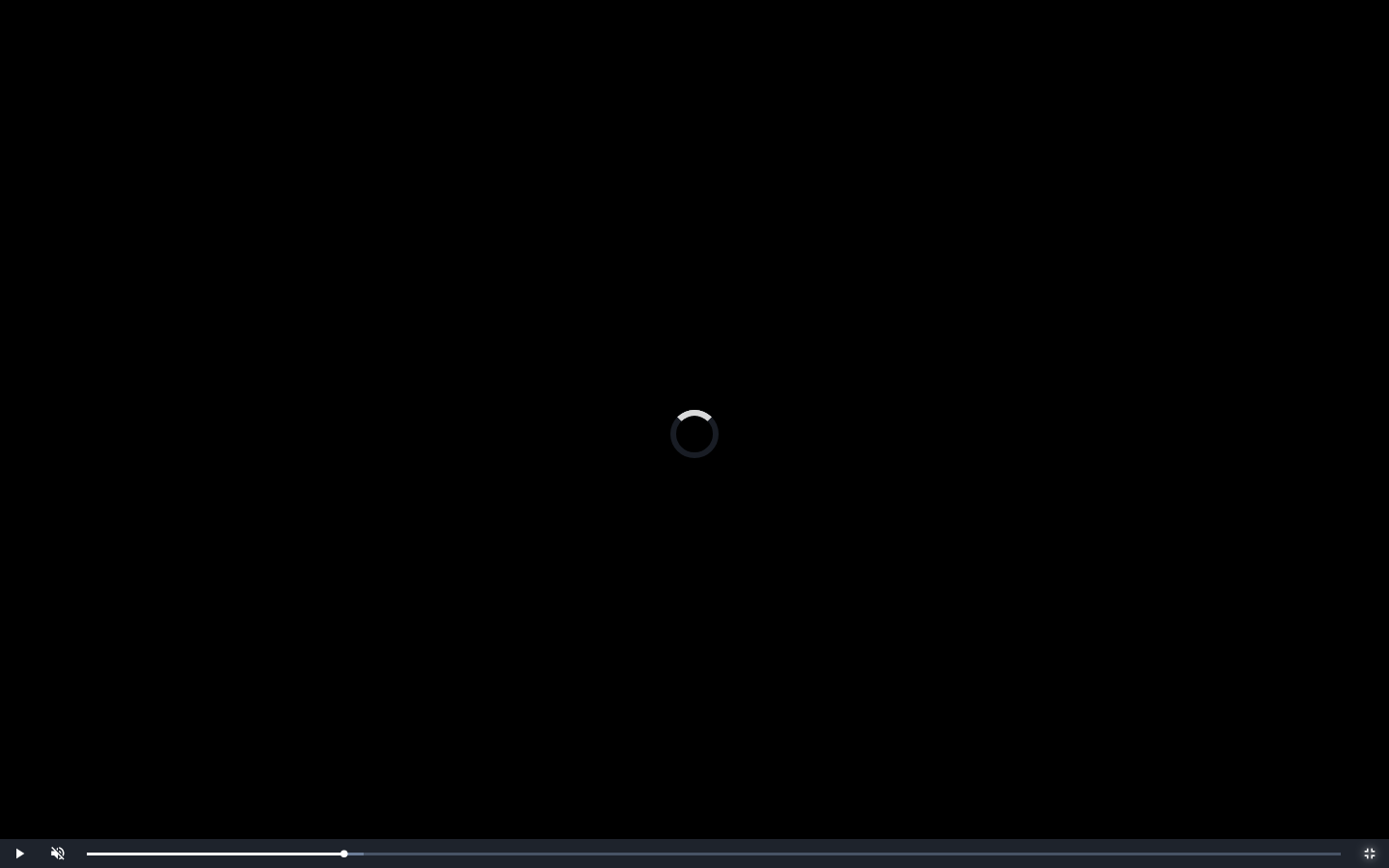 click on "0:13:15 Progress : 0%" at bounding box center (215, 854) 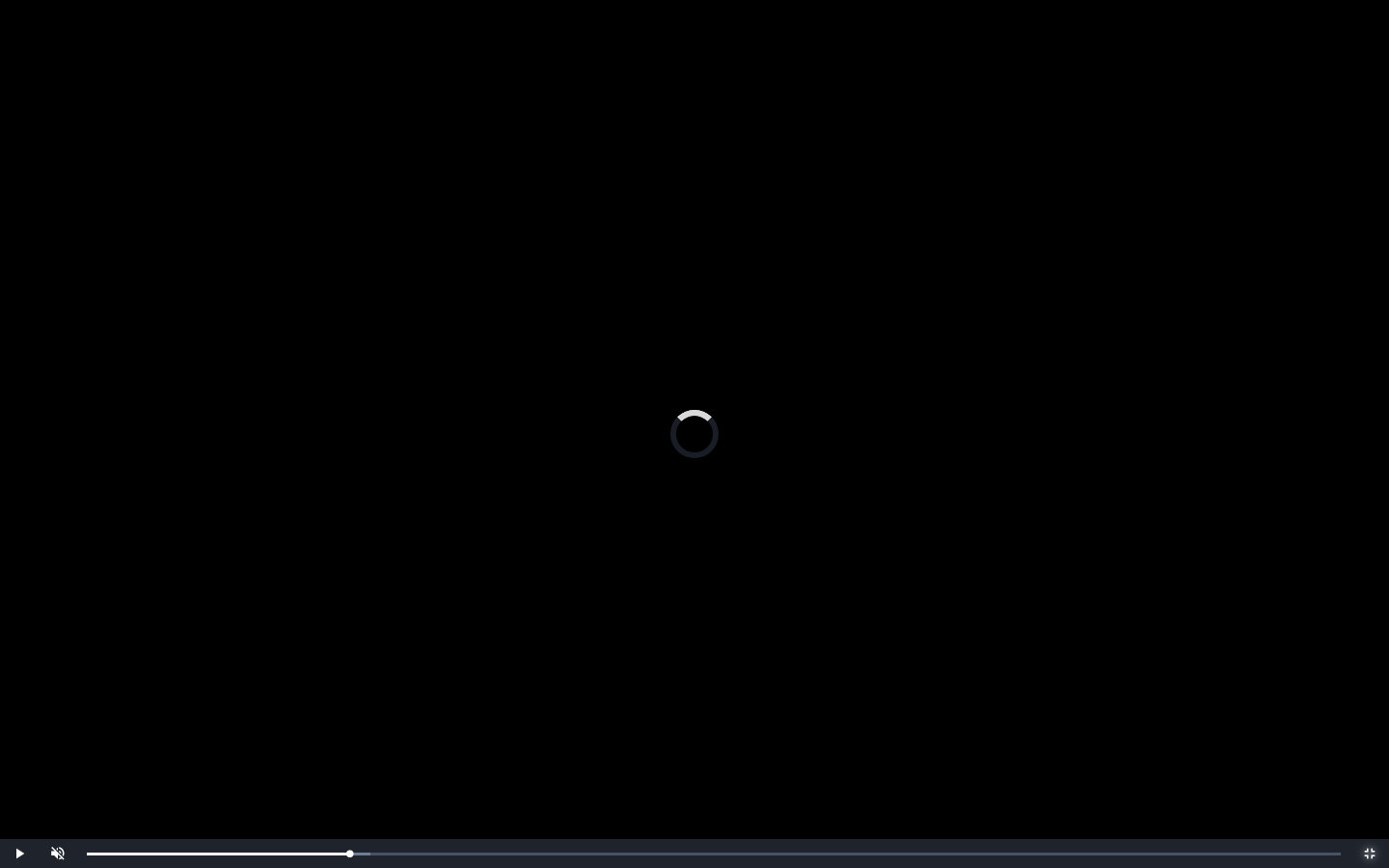 click on "0:13:29 Progress : 0%" at bounding box center [218, 854] 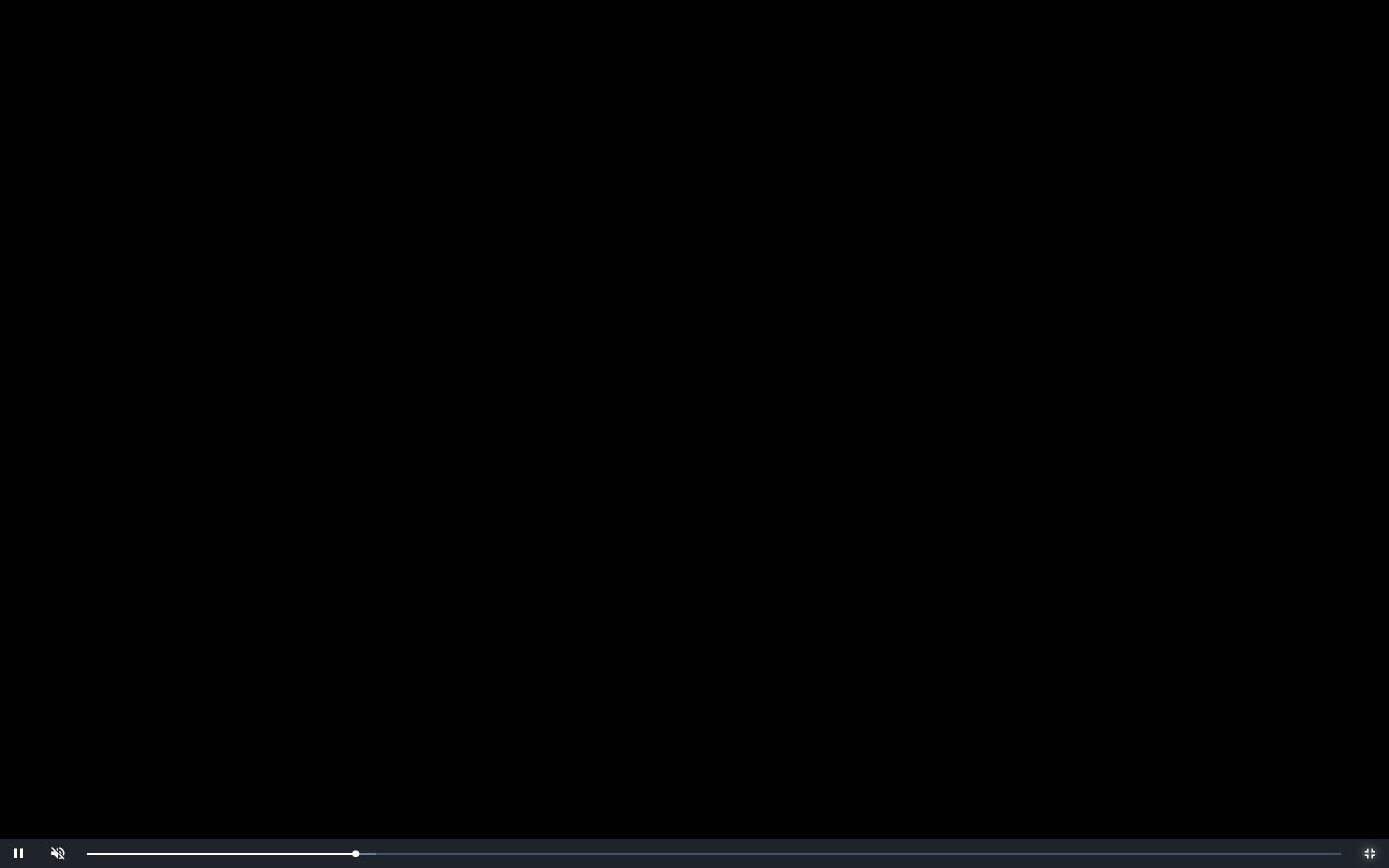 click on "0:13:32 Progress : 0%" at bounding box center [221, 854] 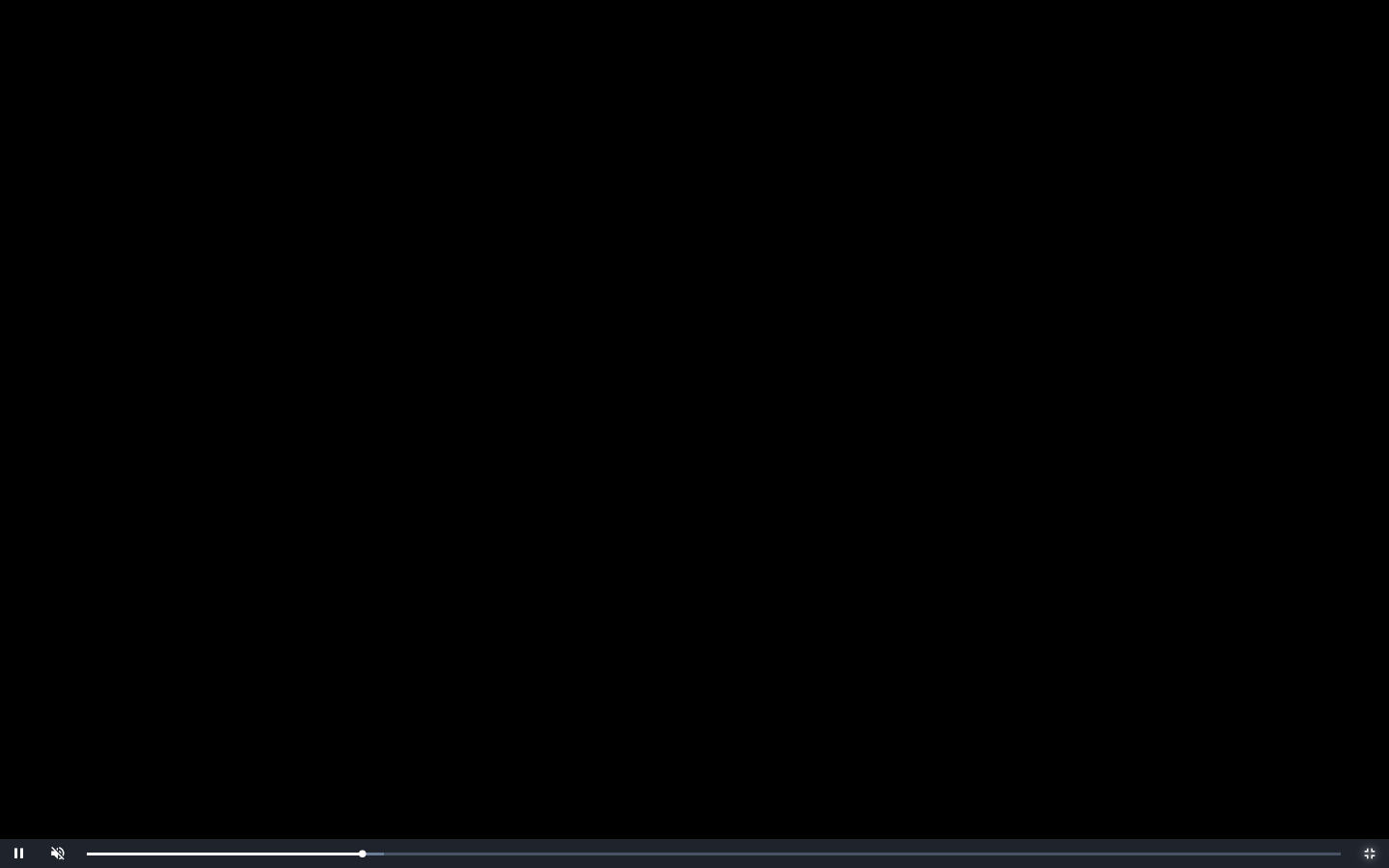 click on "0:13:54 Progress : 0%" at bounding box center [225, 854] 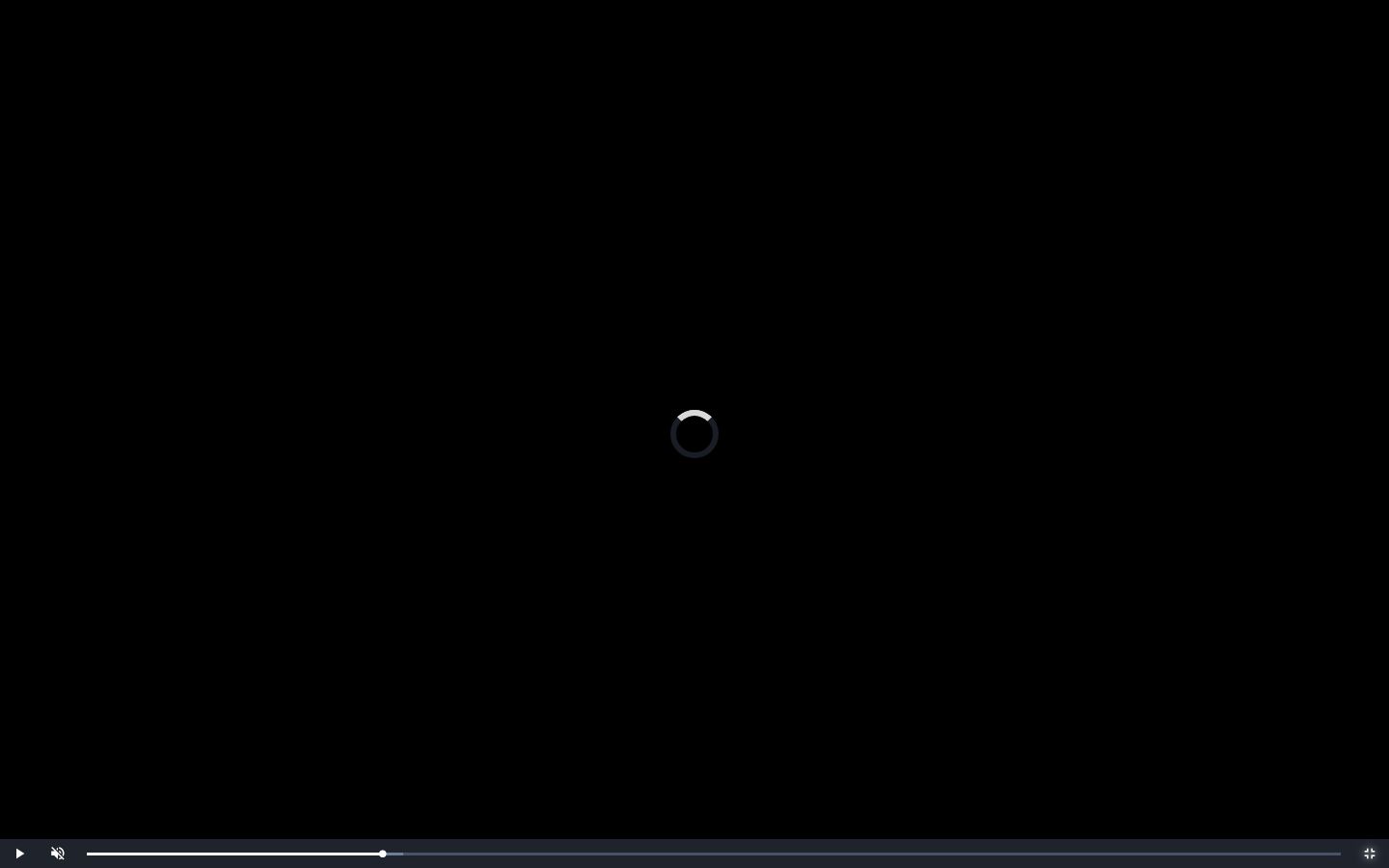 click on "0:15:03 Progress : 0%" at bounding box center (234, 854) 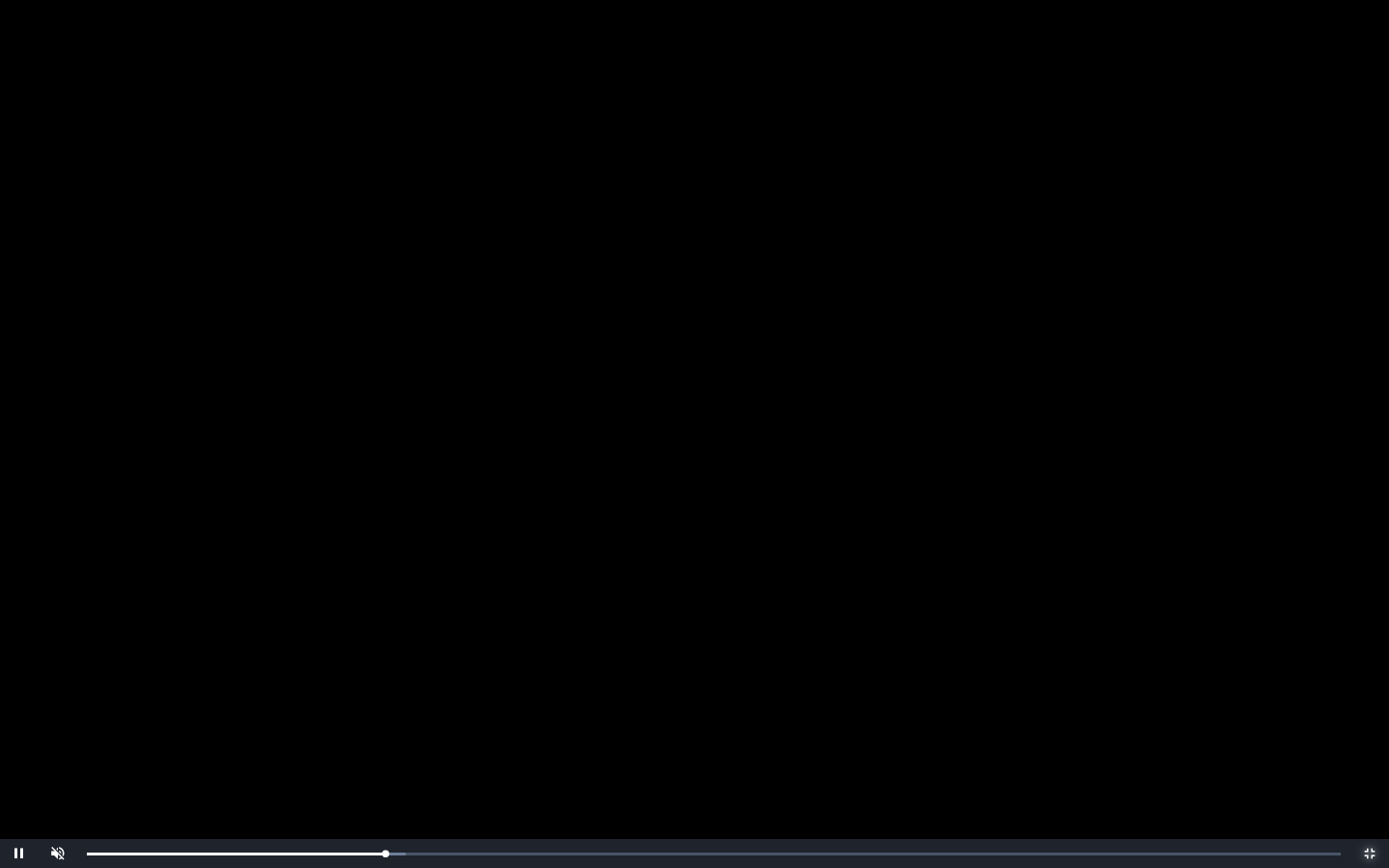 click on "0:15:04 Progress : 0%" at bounding box center [235, 854] 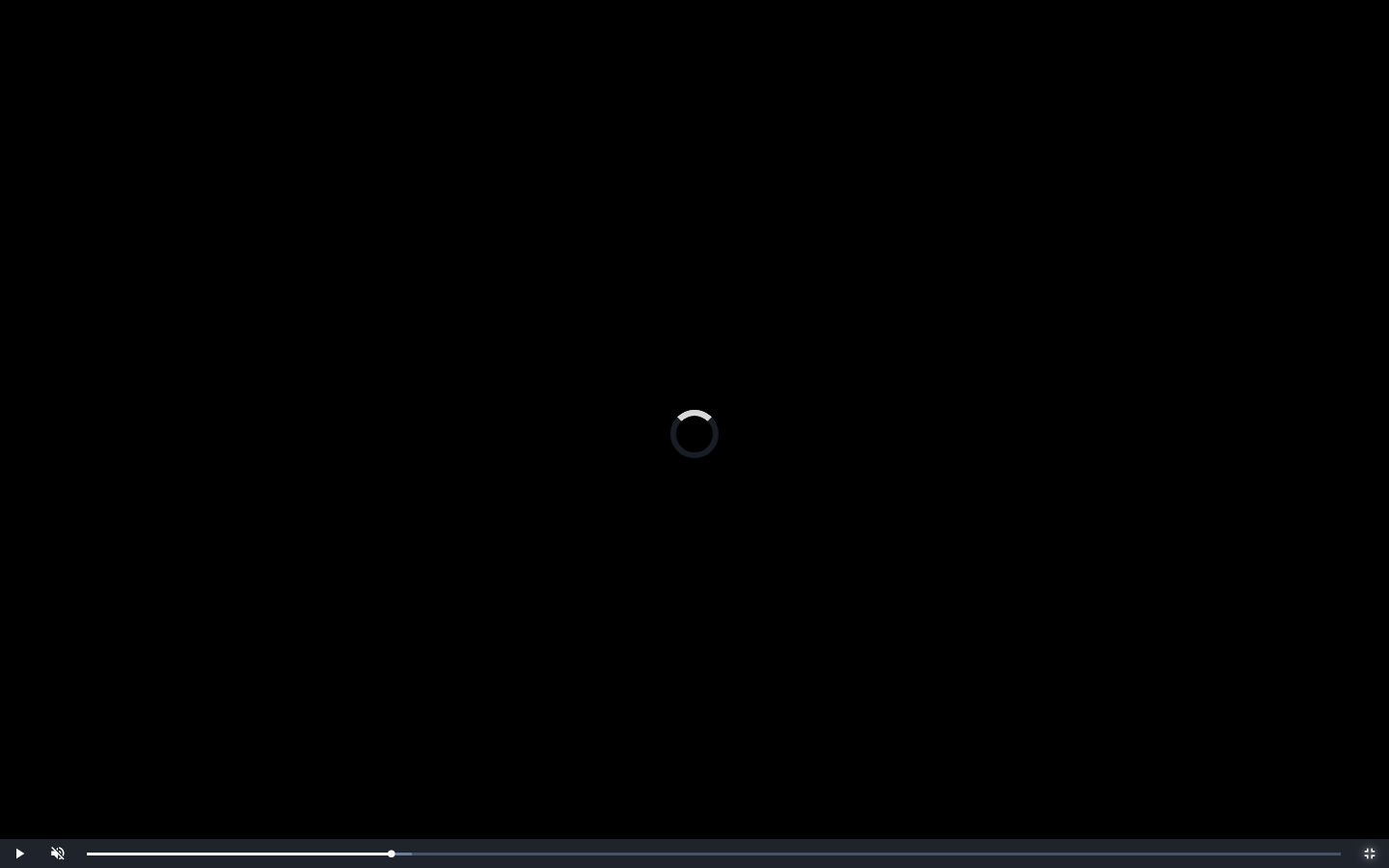 click on "0:15:29 Progress : 0%" at bounding box center [239, 854] 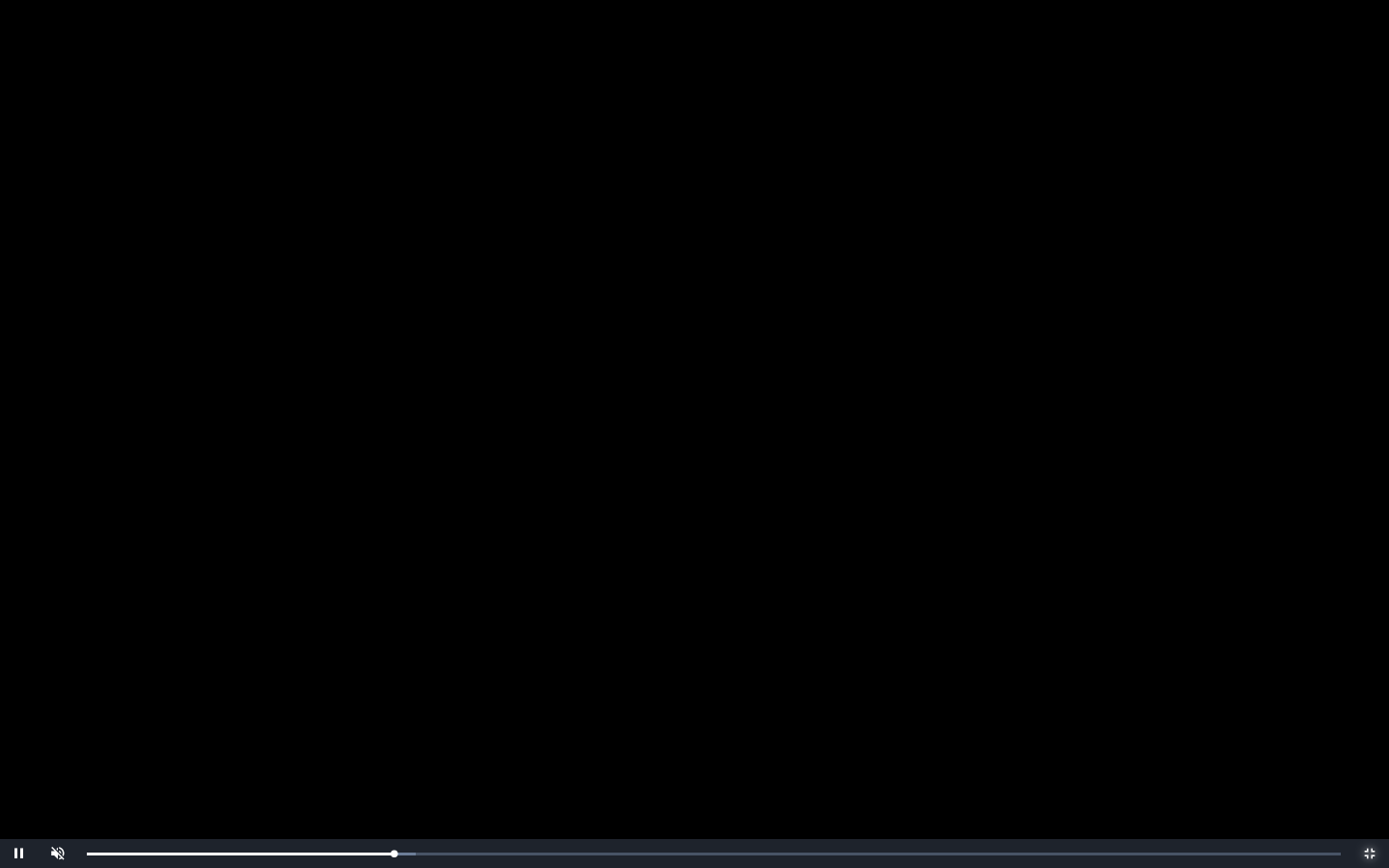 click on "0:15:31 Progress : 0%" at bounding box center (240, 854) 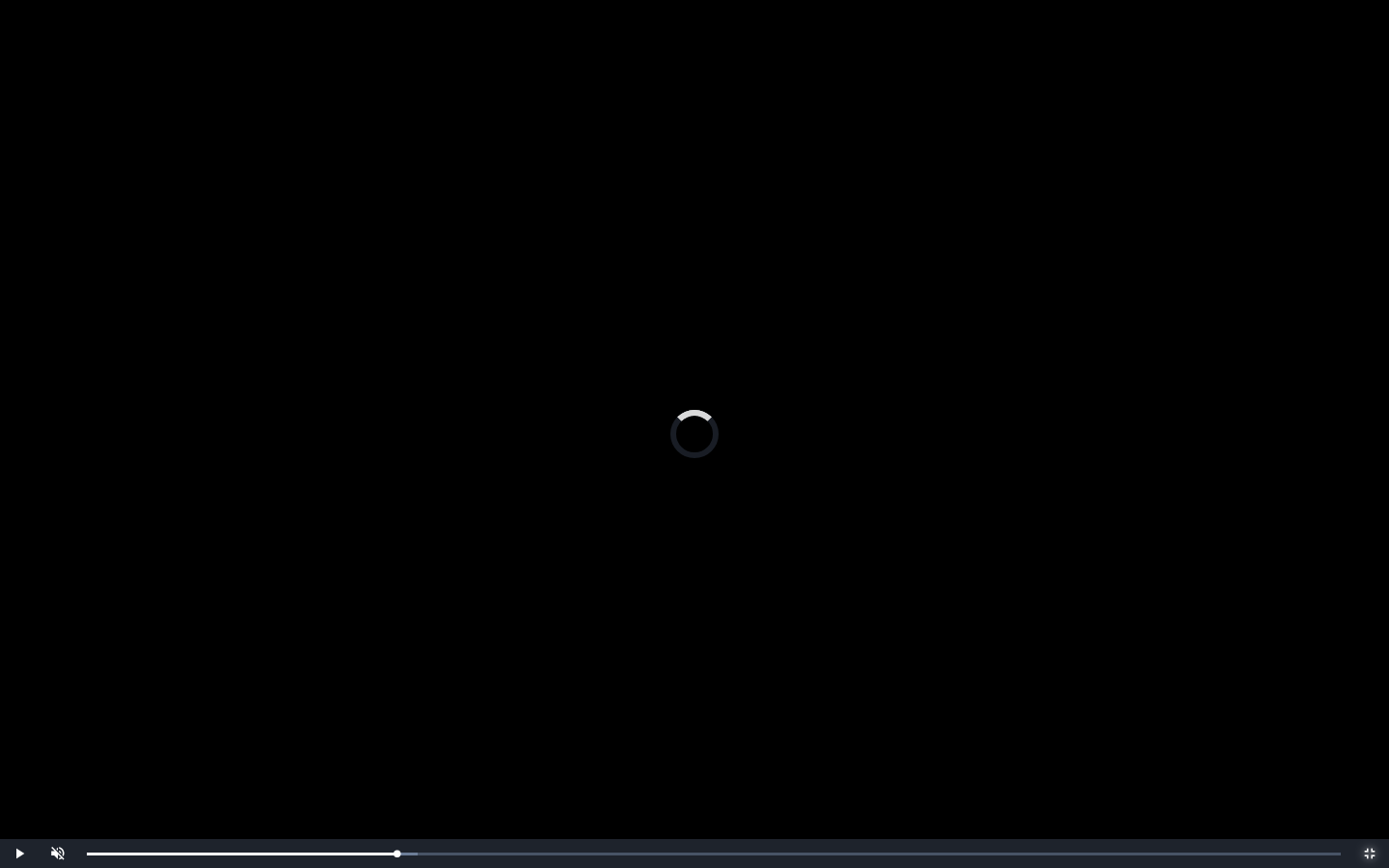 click on "0:15:52 Progress : 0%" at bounding box center (242, 854) 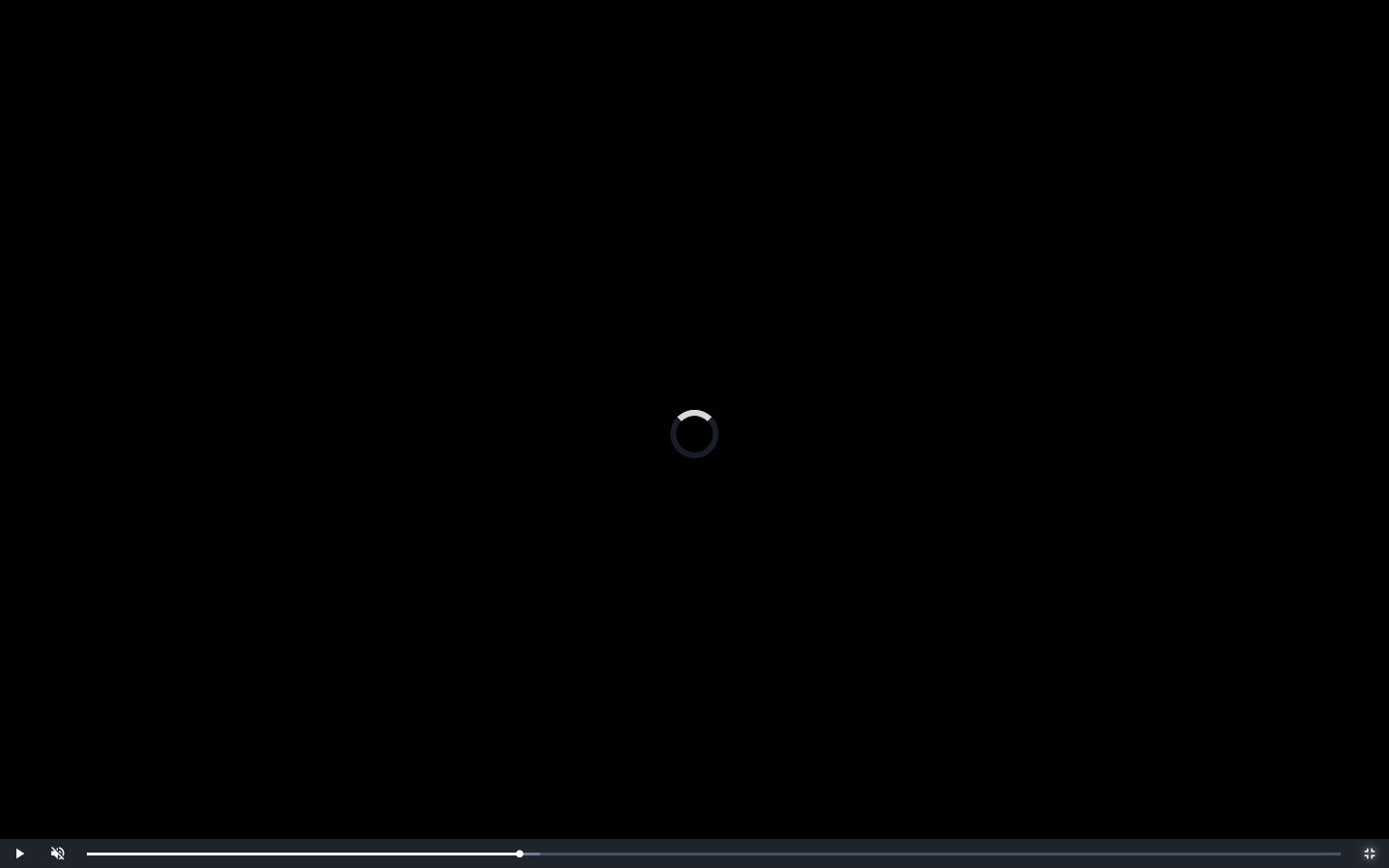 click on "Loaded : 0% 0:22:33 0:22:33 Progress : 0%" at bounding box center (714, 854) 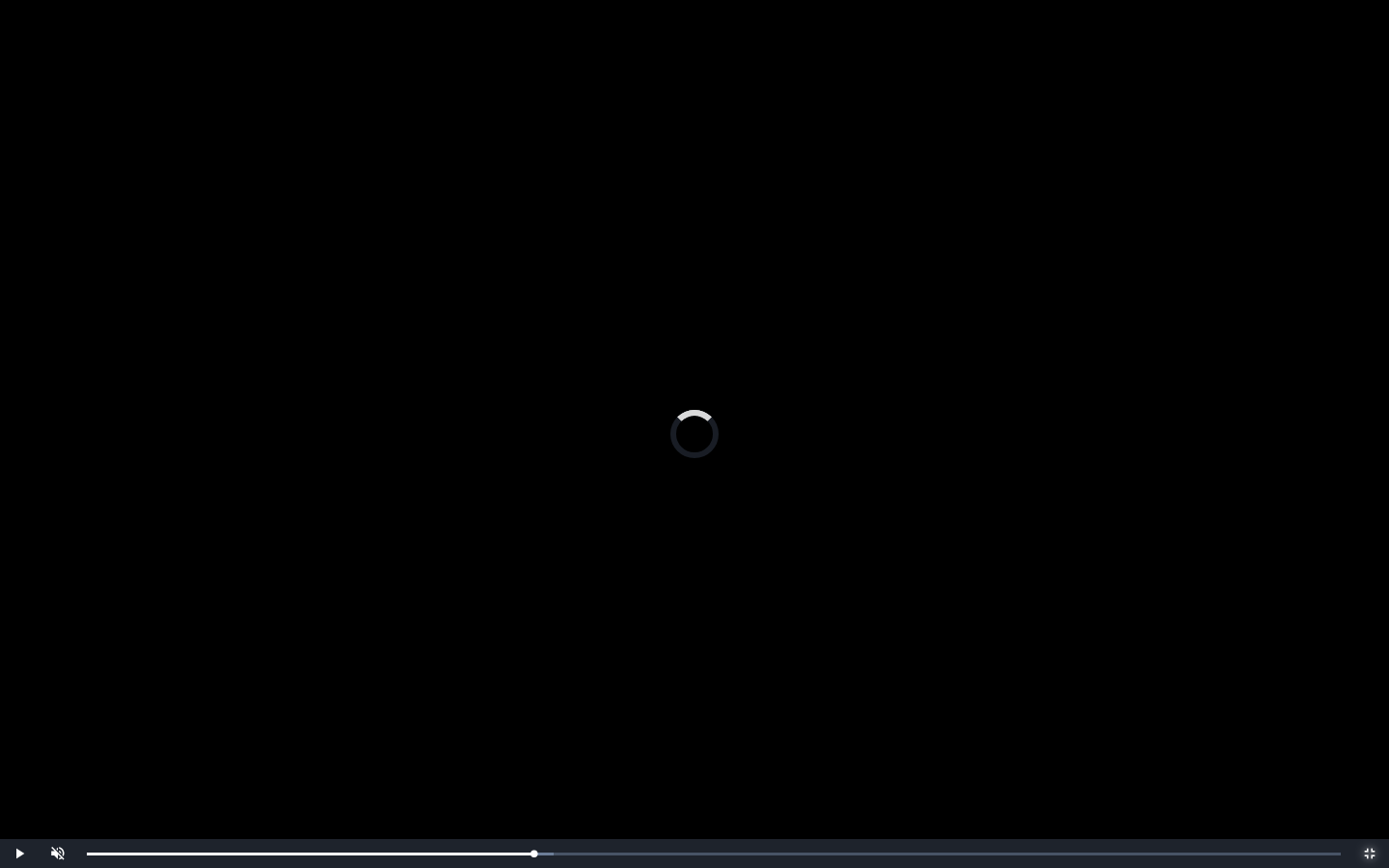 click on "Loaded : 0% 0:23:08 0:22:35 Progress : 0%" at bounding box center (714, 854) 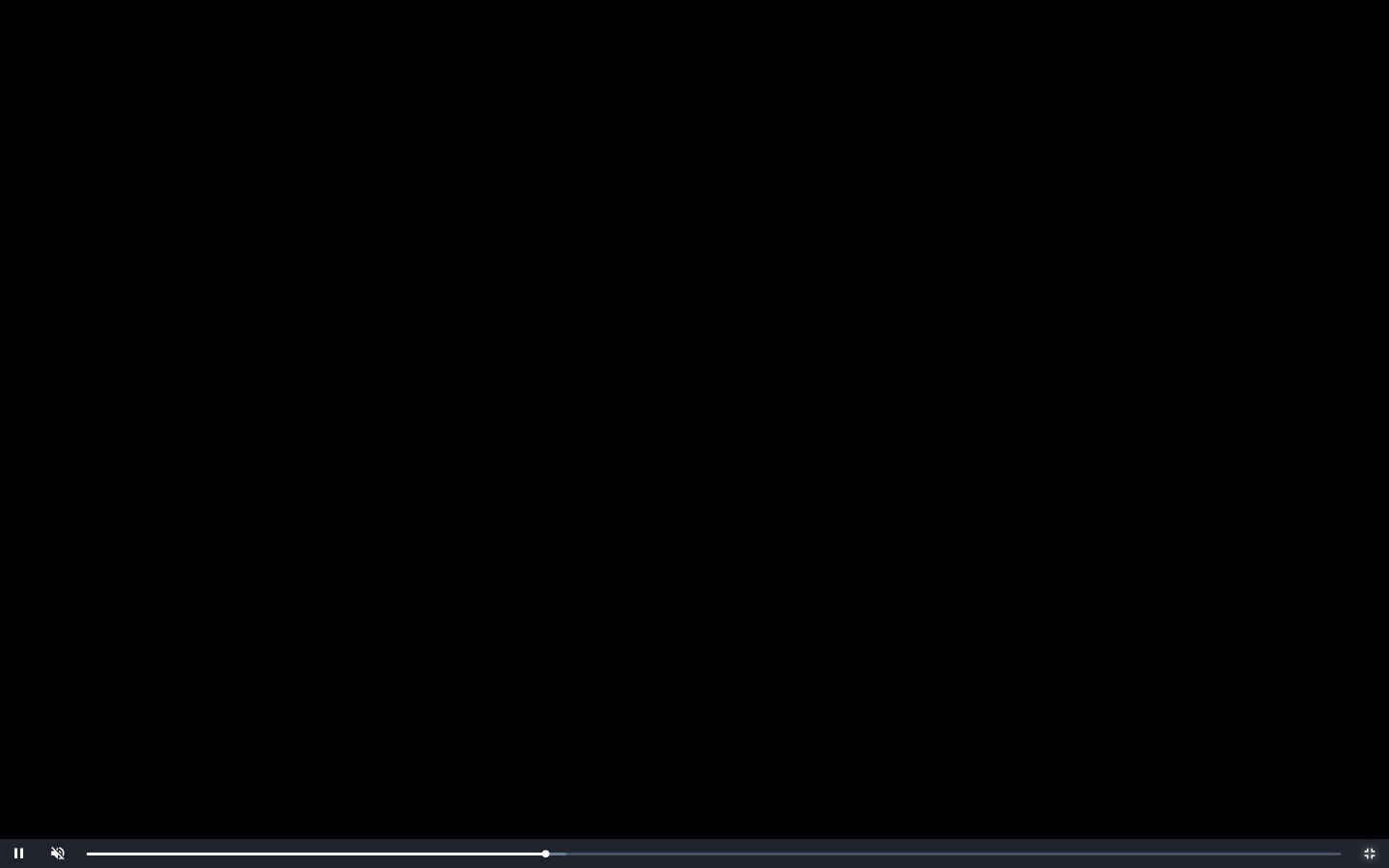 click on "Loaded : 0% 0:23:28 0:23:09 Progress : 0%" at bounding box center [714, 854] 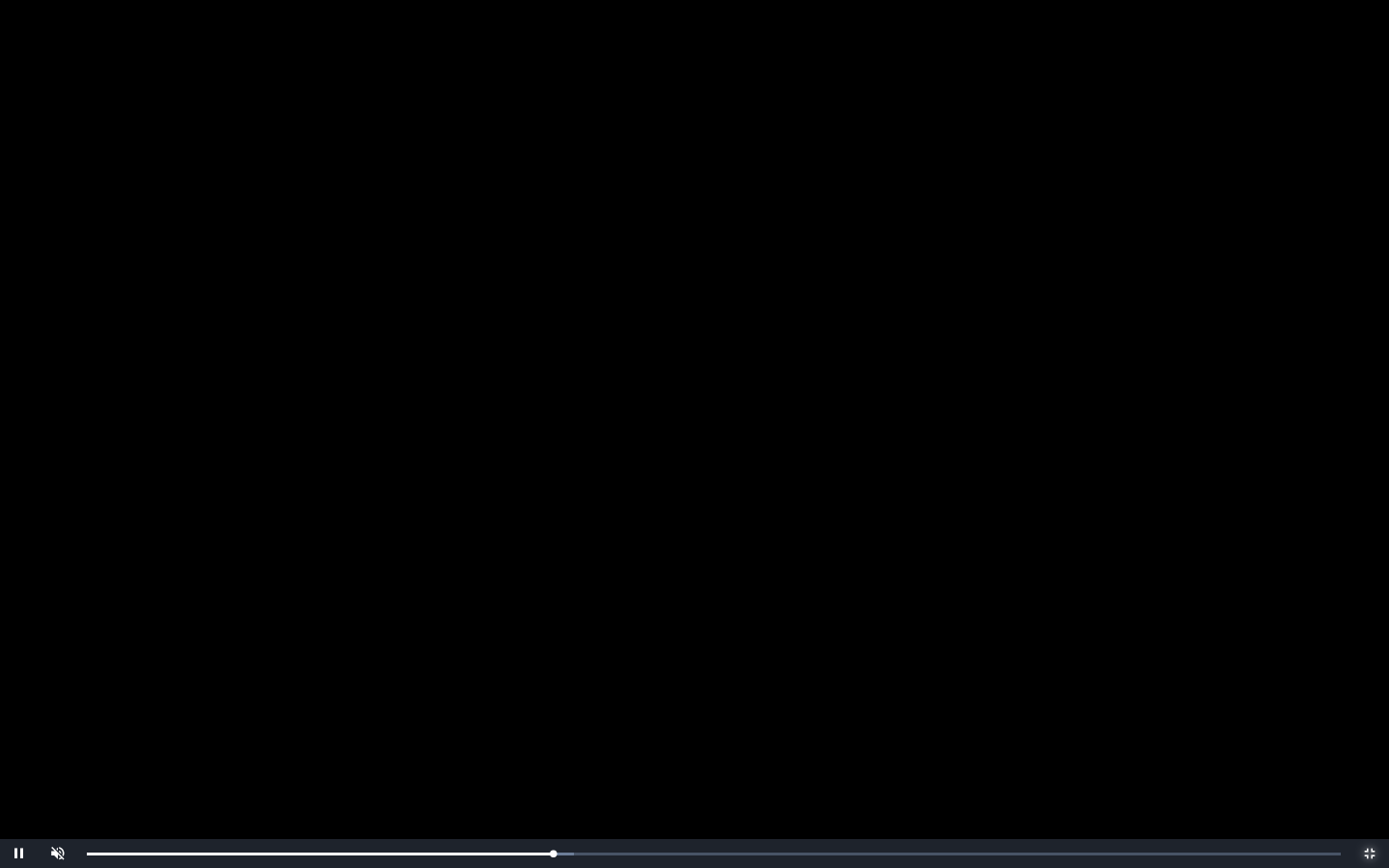 click on "Loaded : 0% 0:23:37 0:23:32 Progress : 0%" at bounding box center [714, 854] 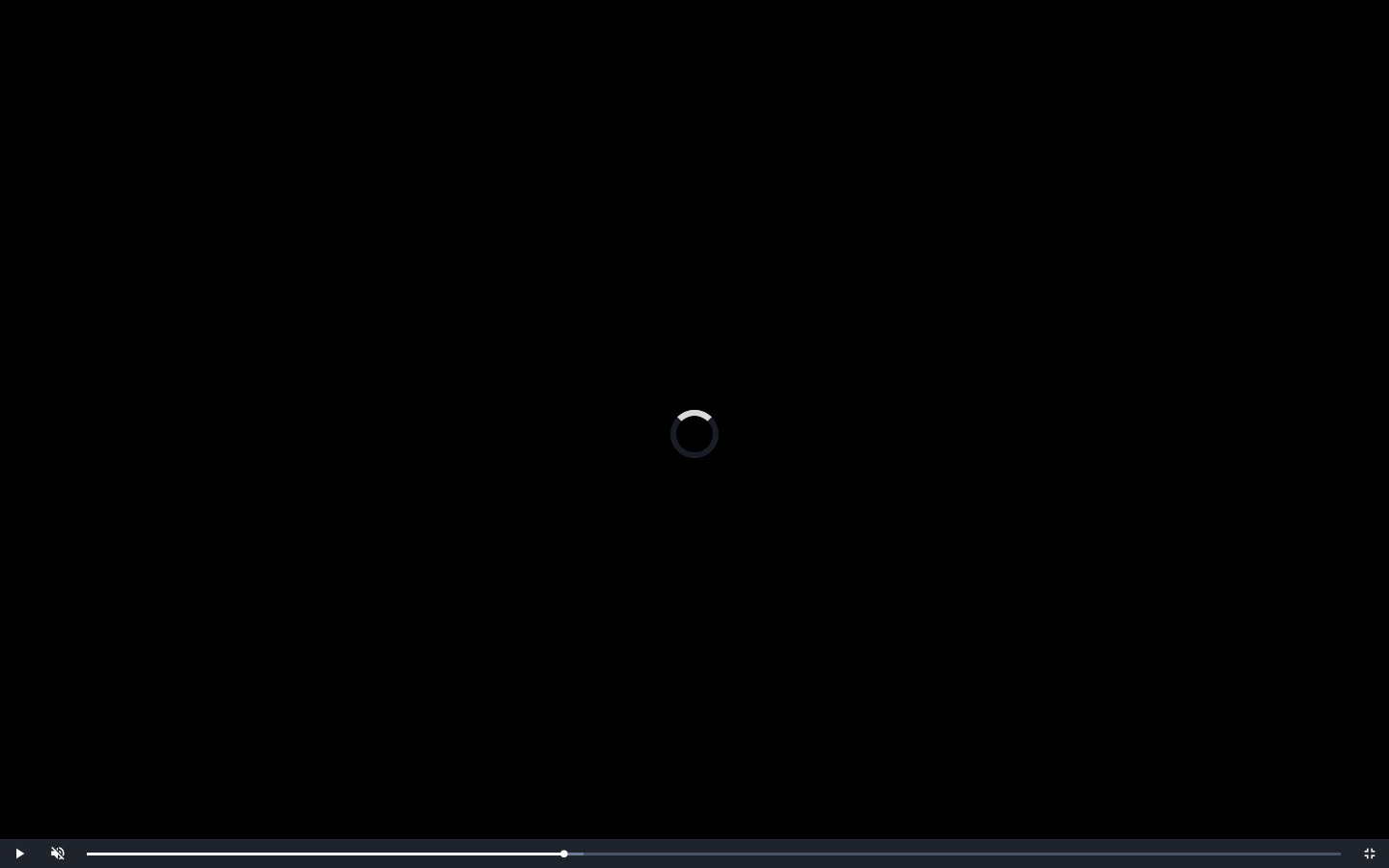 drag, startPoint x: 571, startPoint y: 857, endPoint x: 586, endPoint y: 867, distance: 18.027756 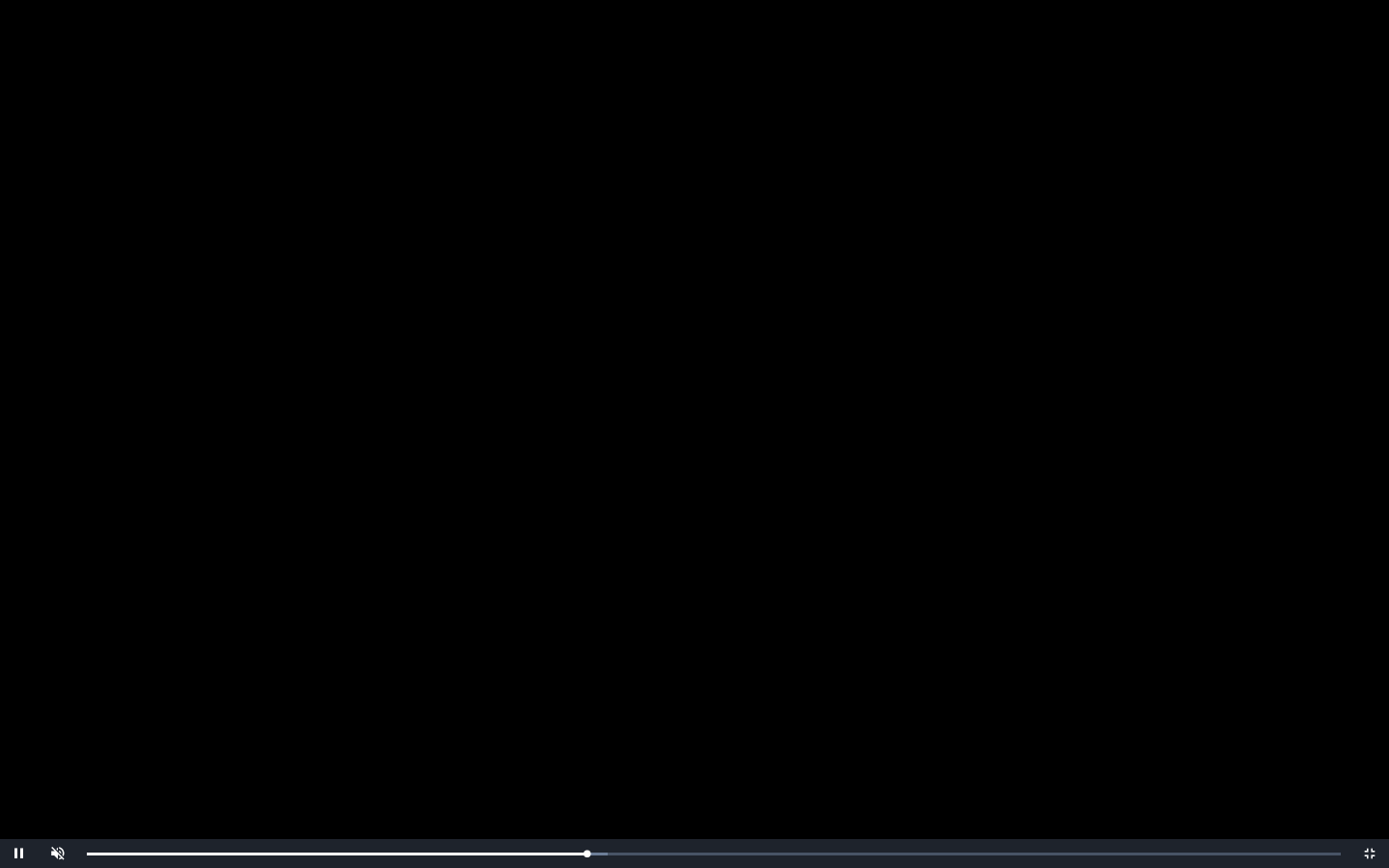click on "Loaded : 0% 0:25:55 0:25:15 Progress : 0%" at bounding box center [714, 854] 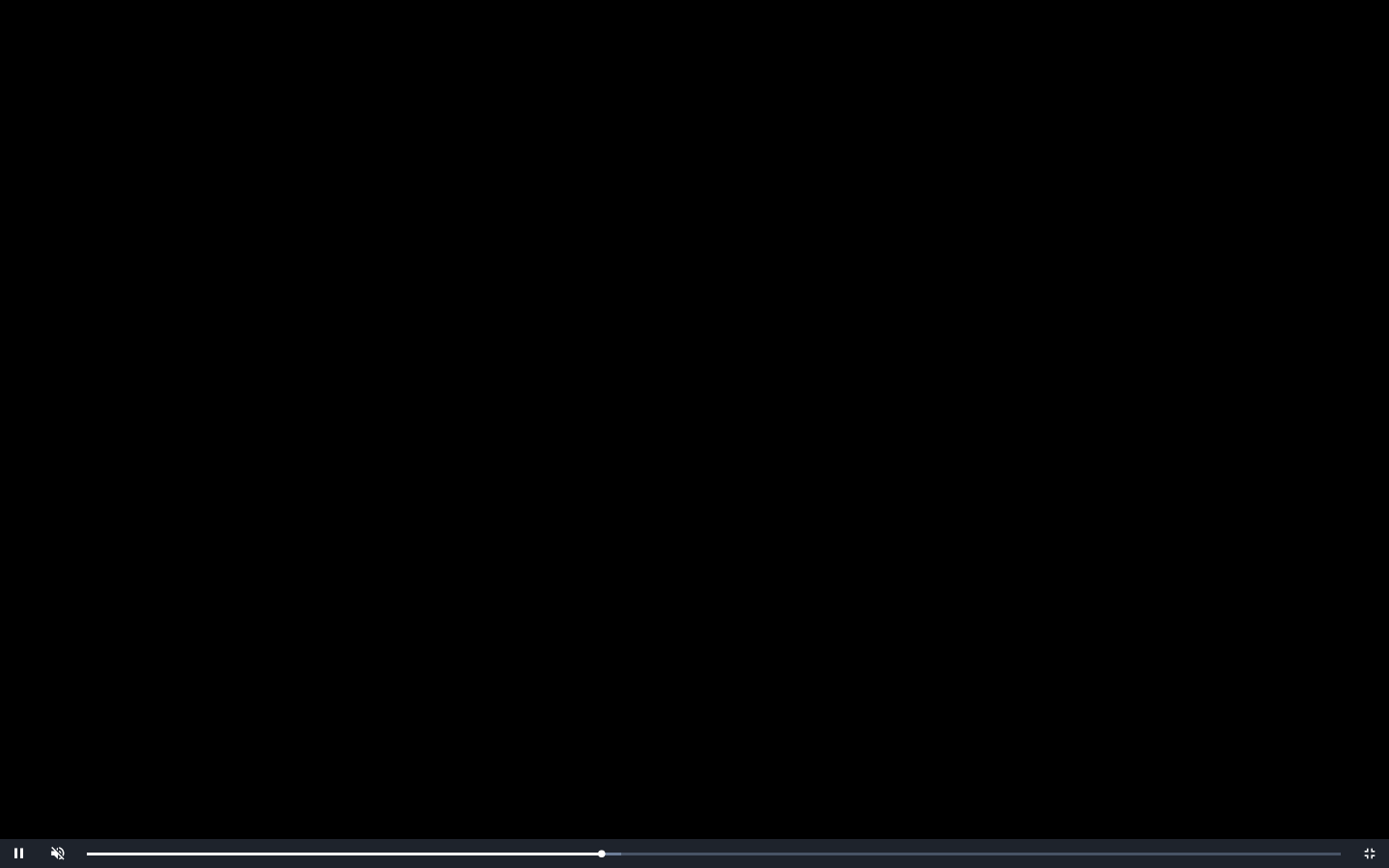 click on "Loaded : 0% 0:26:30 0:25:58 Progress : 0%" at bounding box center (714, 854) 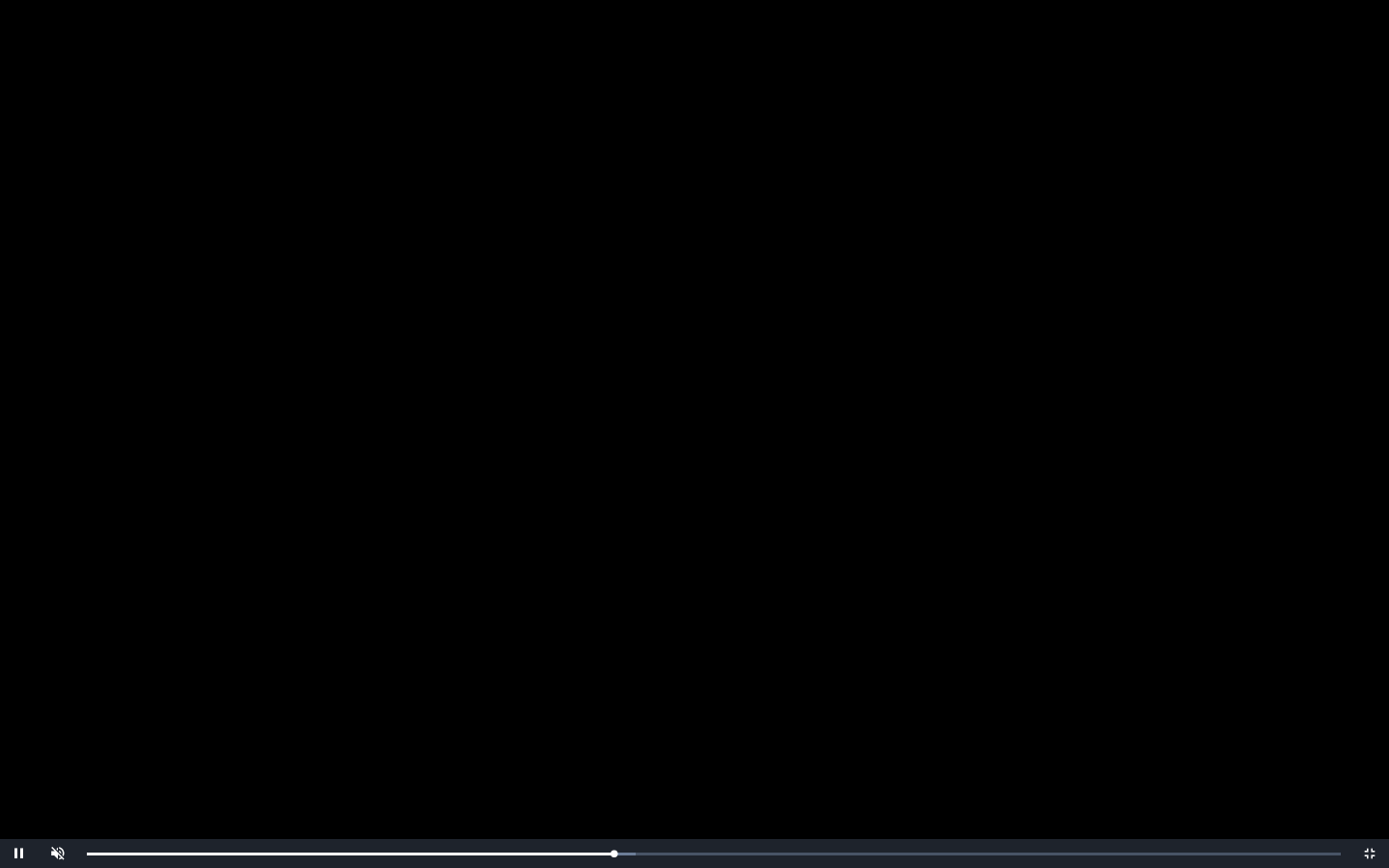 click on "Loaded : 0% 0:27:08 0:26:36 Progress : 0%" at bounding box center [714, 854] 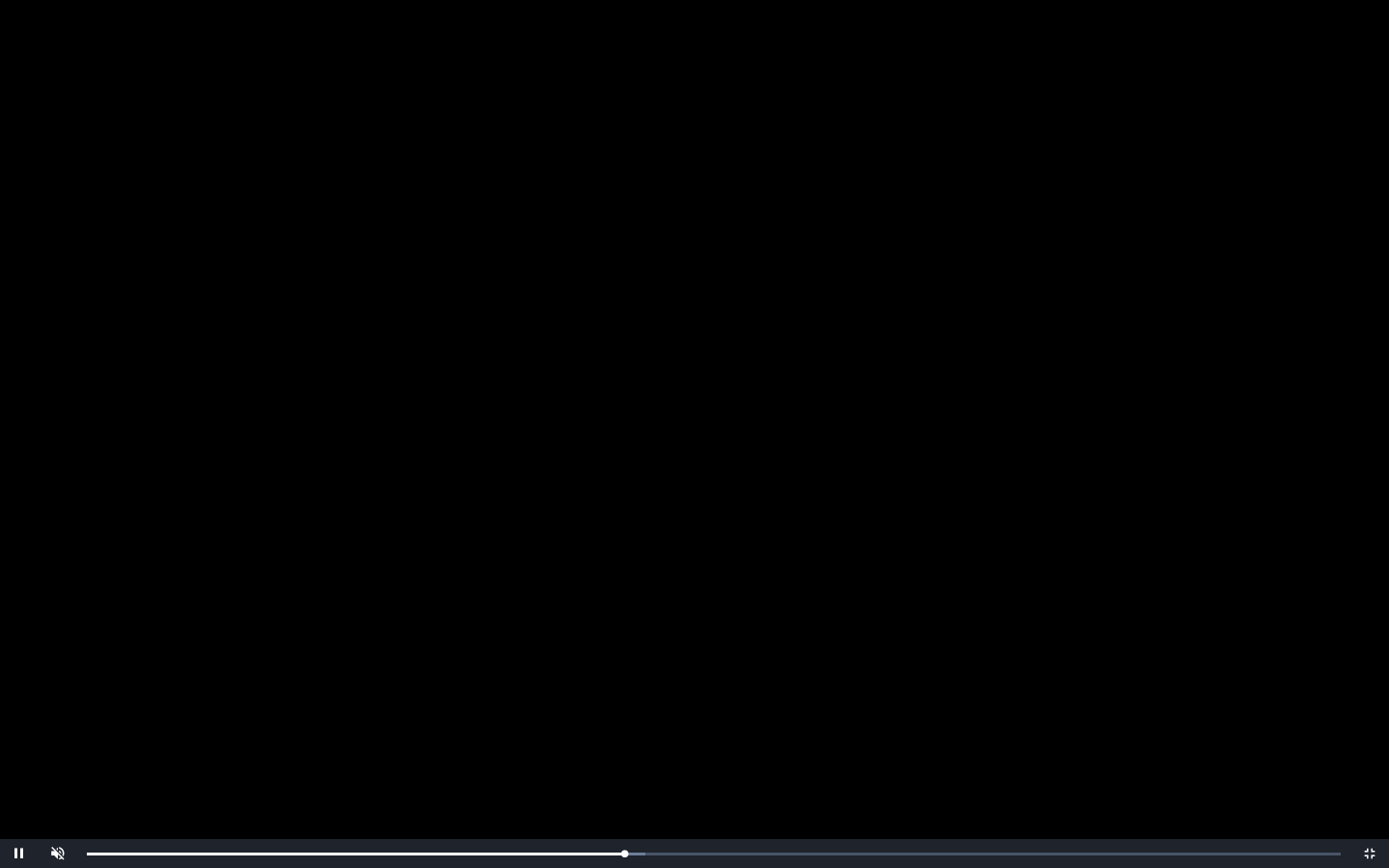 click on "Loaded : 0% 0:27:40 0:27:09 Progress : 0%" at bounding box center (714, 854) 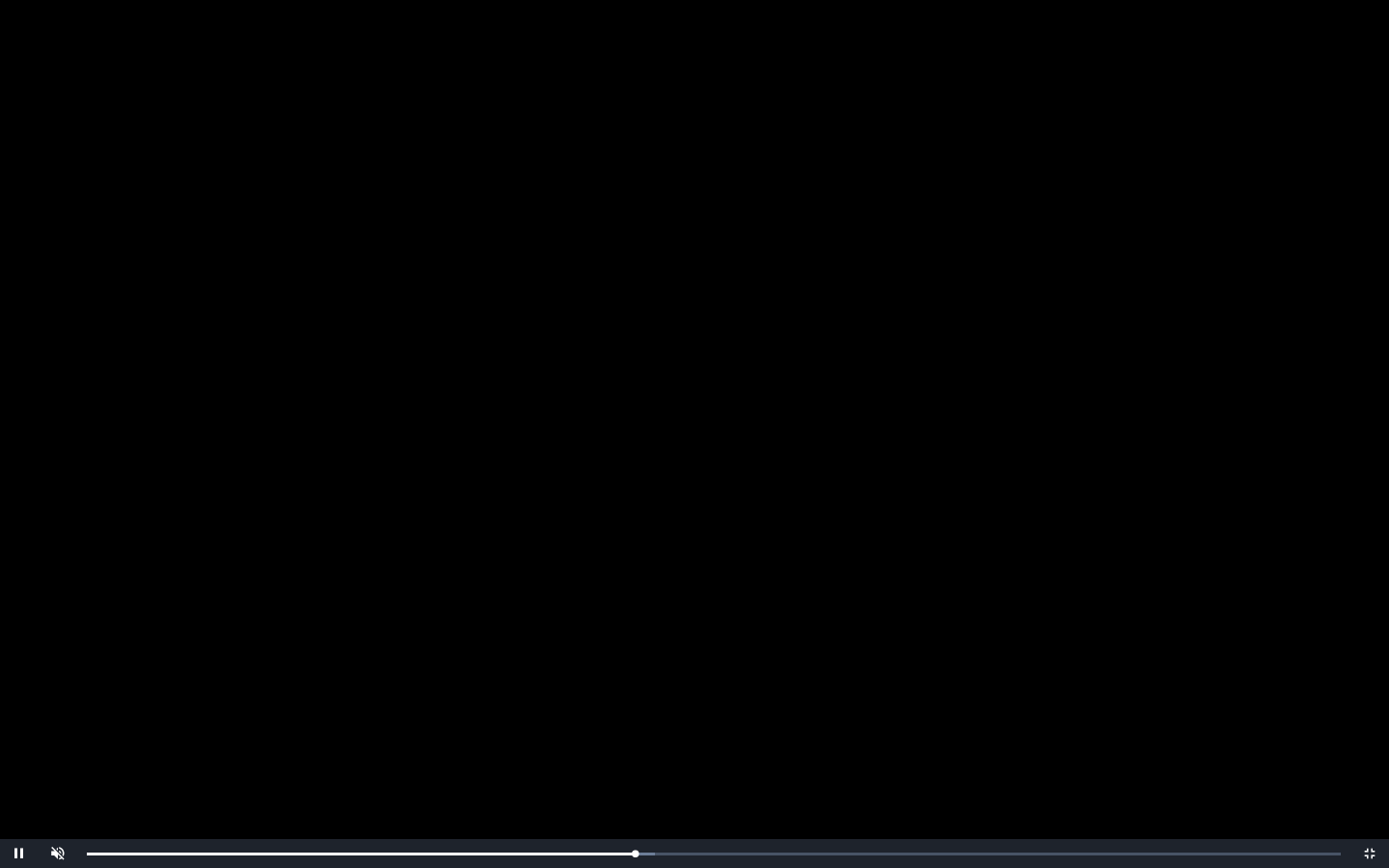 click on "Loaded : 0% 0:28:00 0:27:40 Progress : 0%" at bounding box center (714, 854) 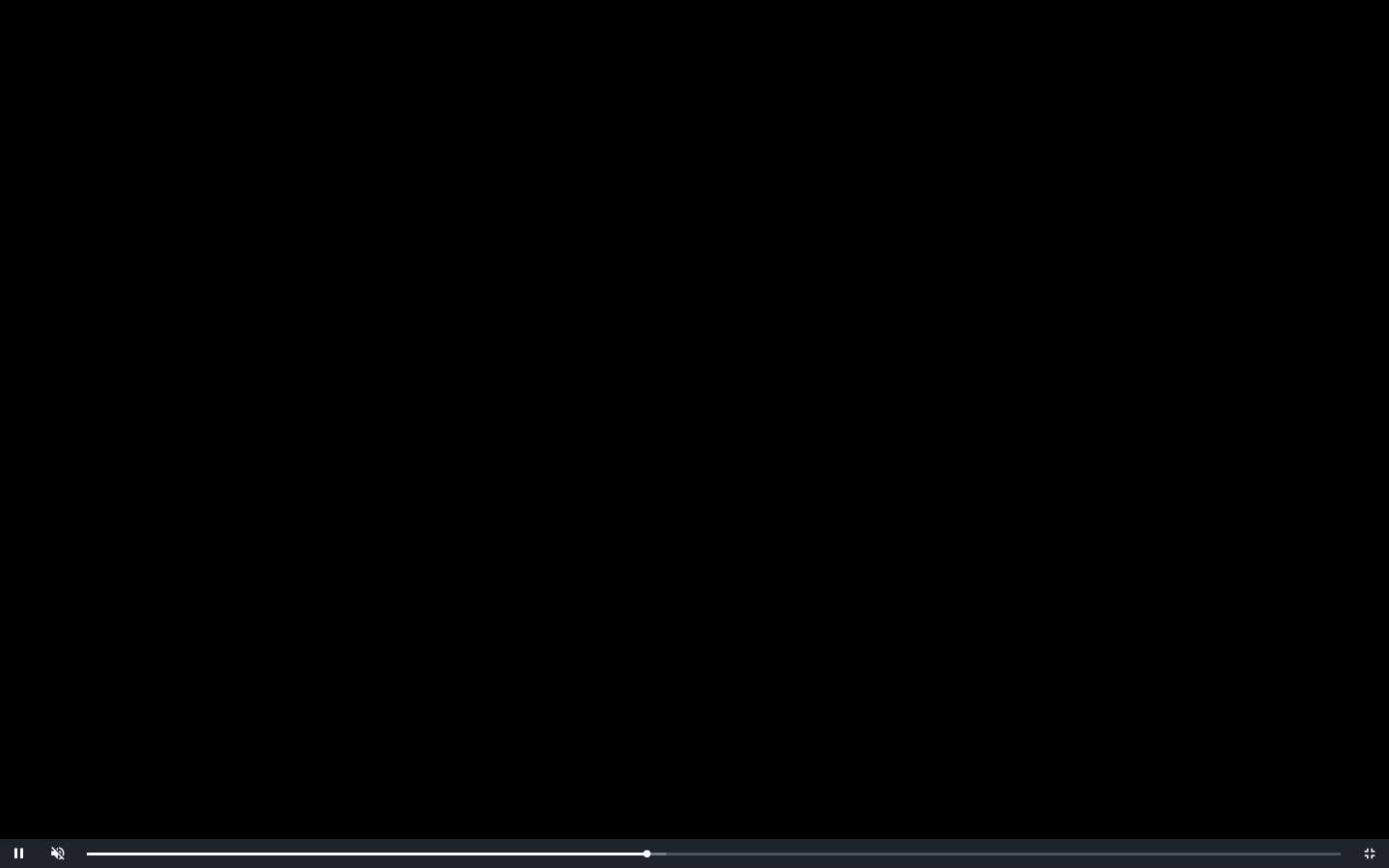 click on "Loaded : 0% 0:28:38 0:28:16 Progress : 0%" at bounding box center [714, 854] 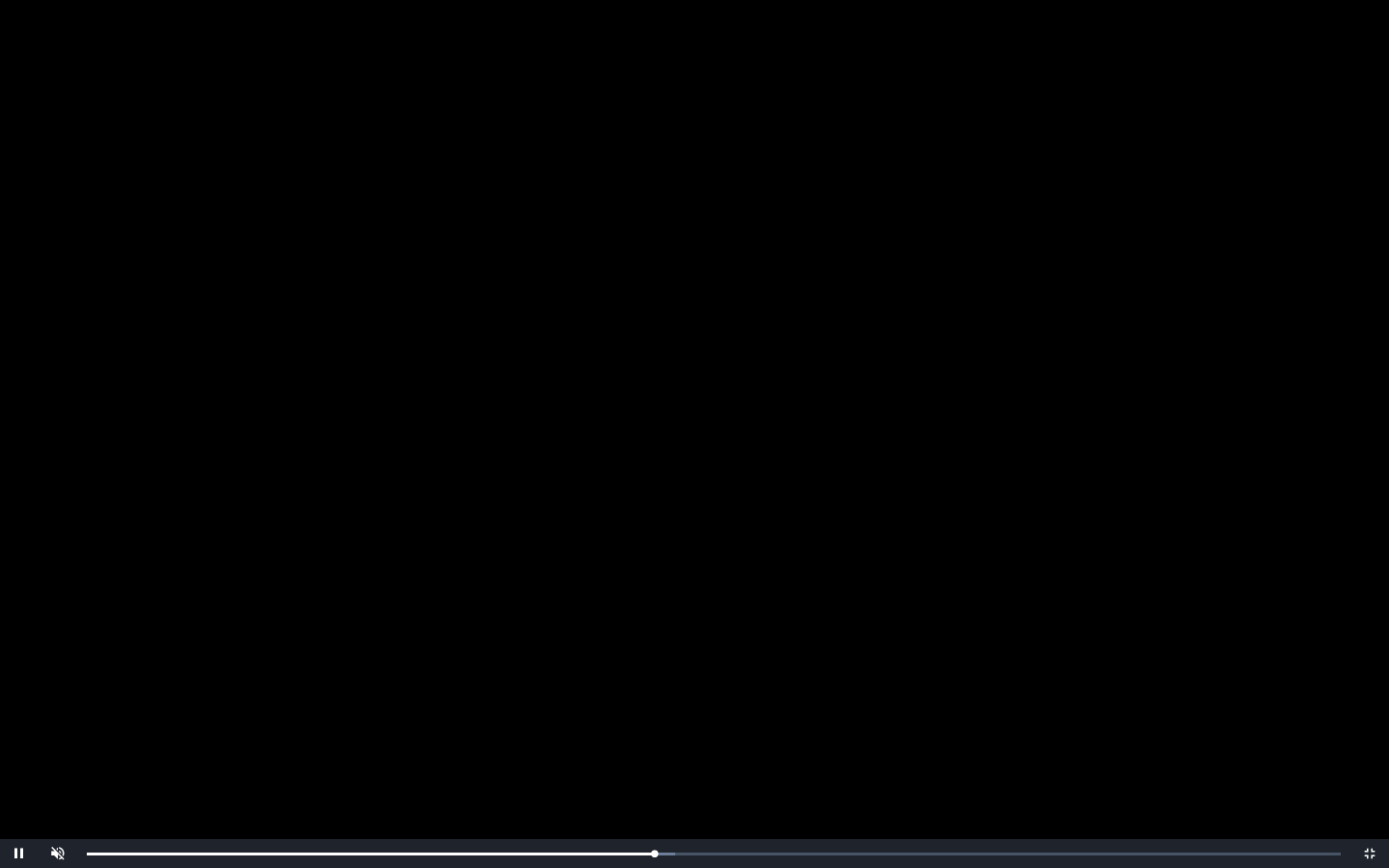click on "0:28:39 Progress : 0%" at bounding box center (370, 854) 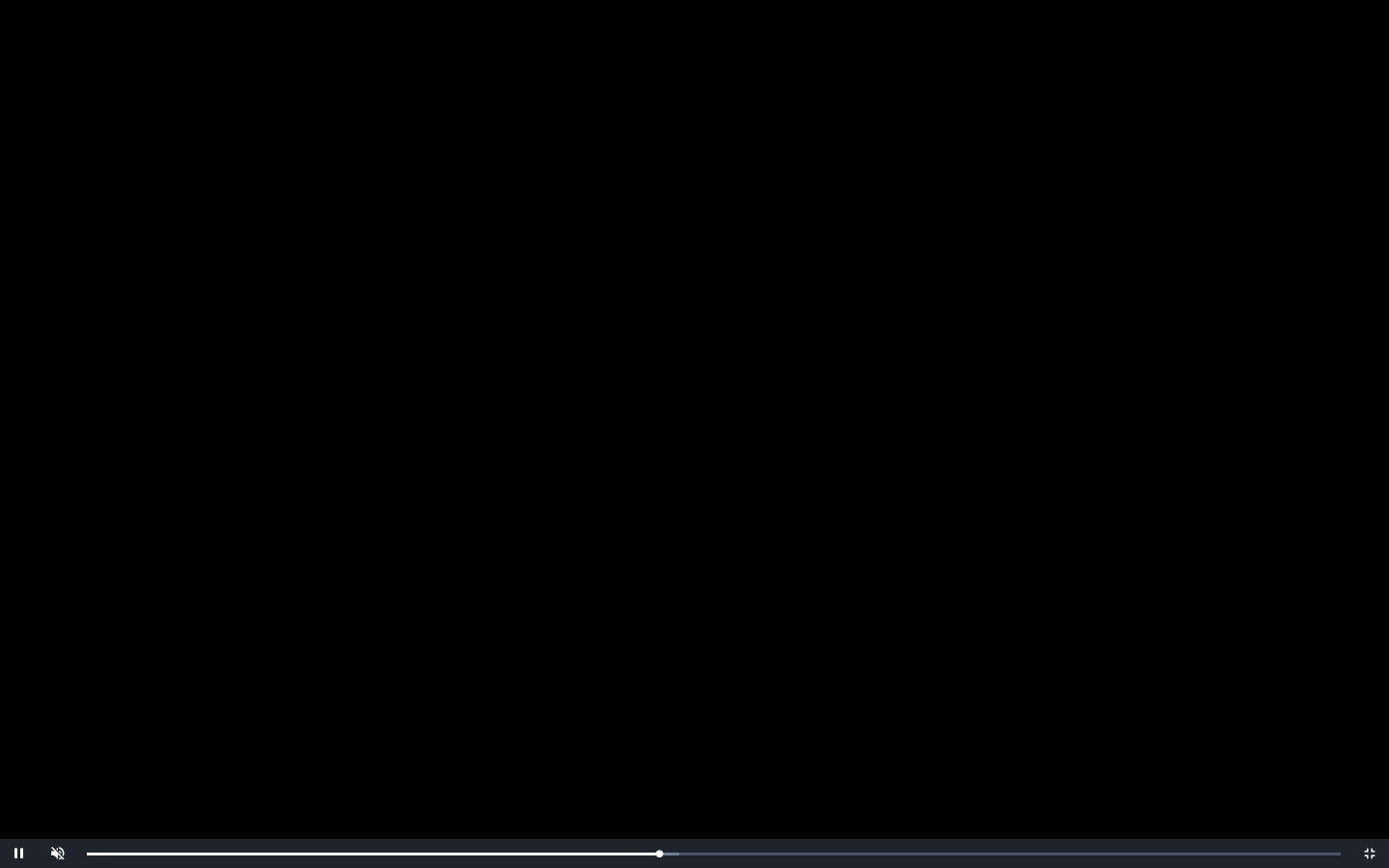 click on "Loaded : 0% 0:29:10 0:28:53 Progress : 0%" at bounding box center (714, 854) 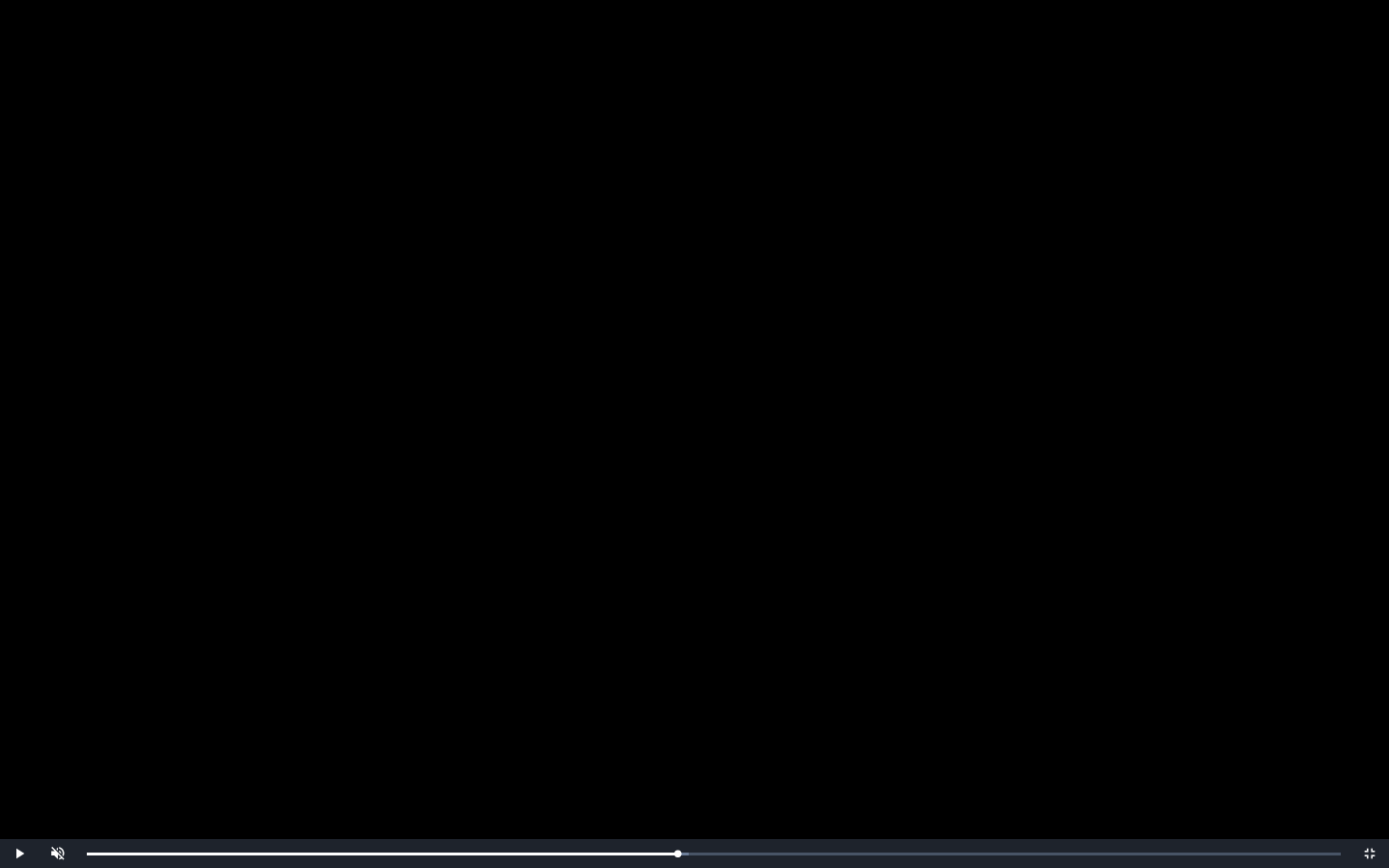 click on "Loaded : 0% 0:29:48 0:29:48 Progress : 0%" at bounding box center [714, 854] 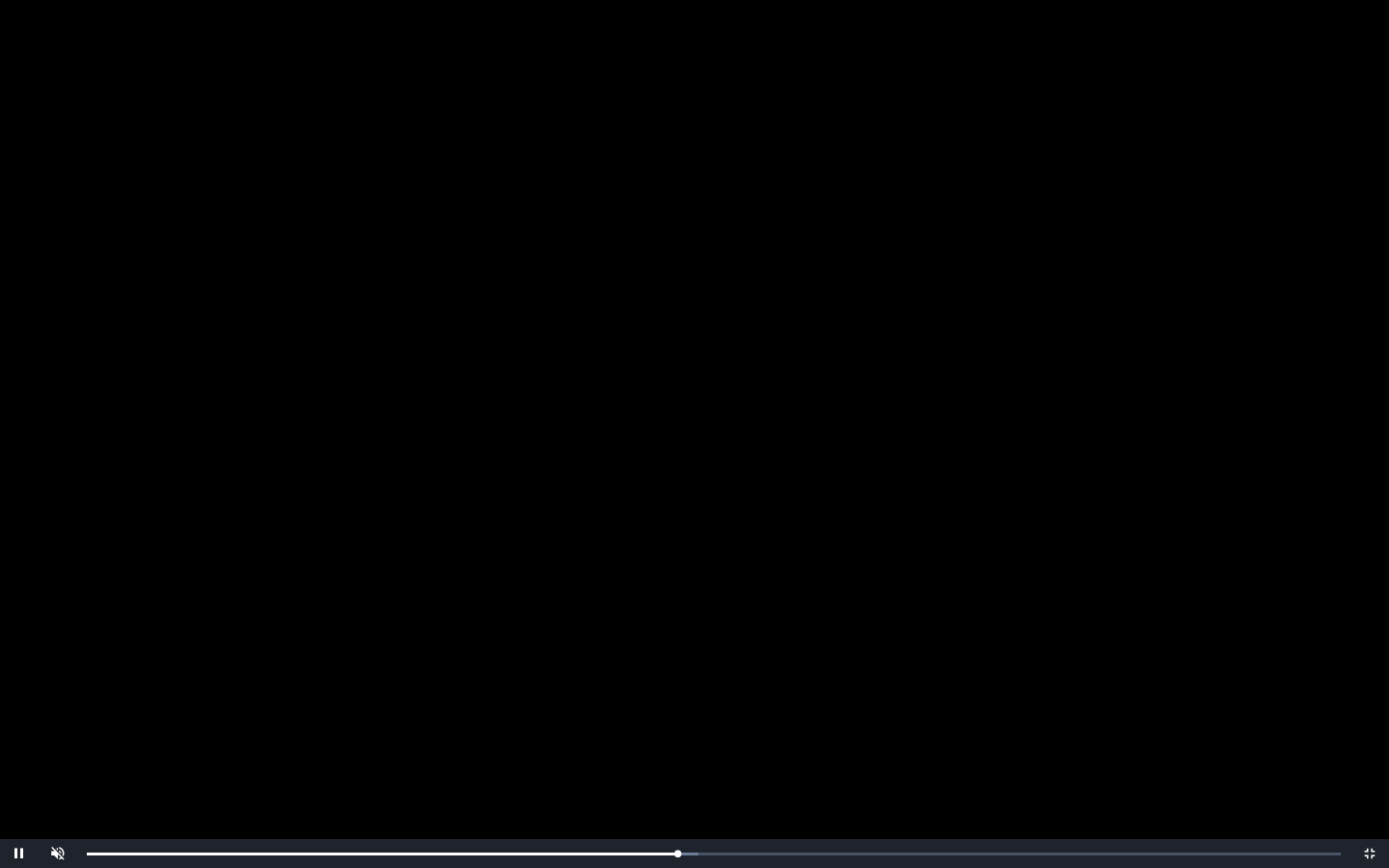 click on "Loaded : 0% 0:30:09 0:29:49 Progress : 0%" at bounding box center (714, 854) 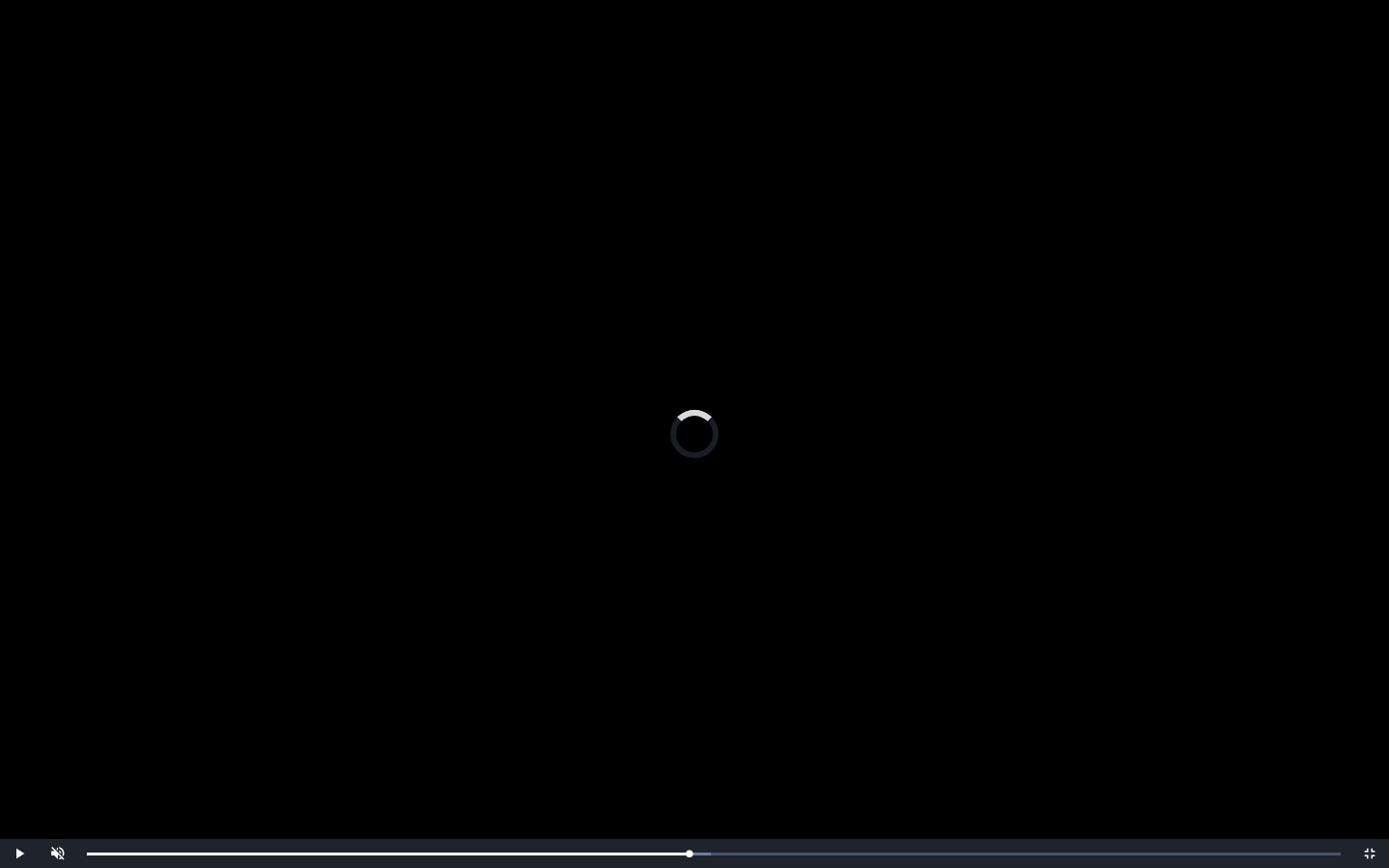 click on "Loaded : 0% 0:30:59 0:30:24 Progress : 0%" at bounding box center (714, 854) 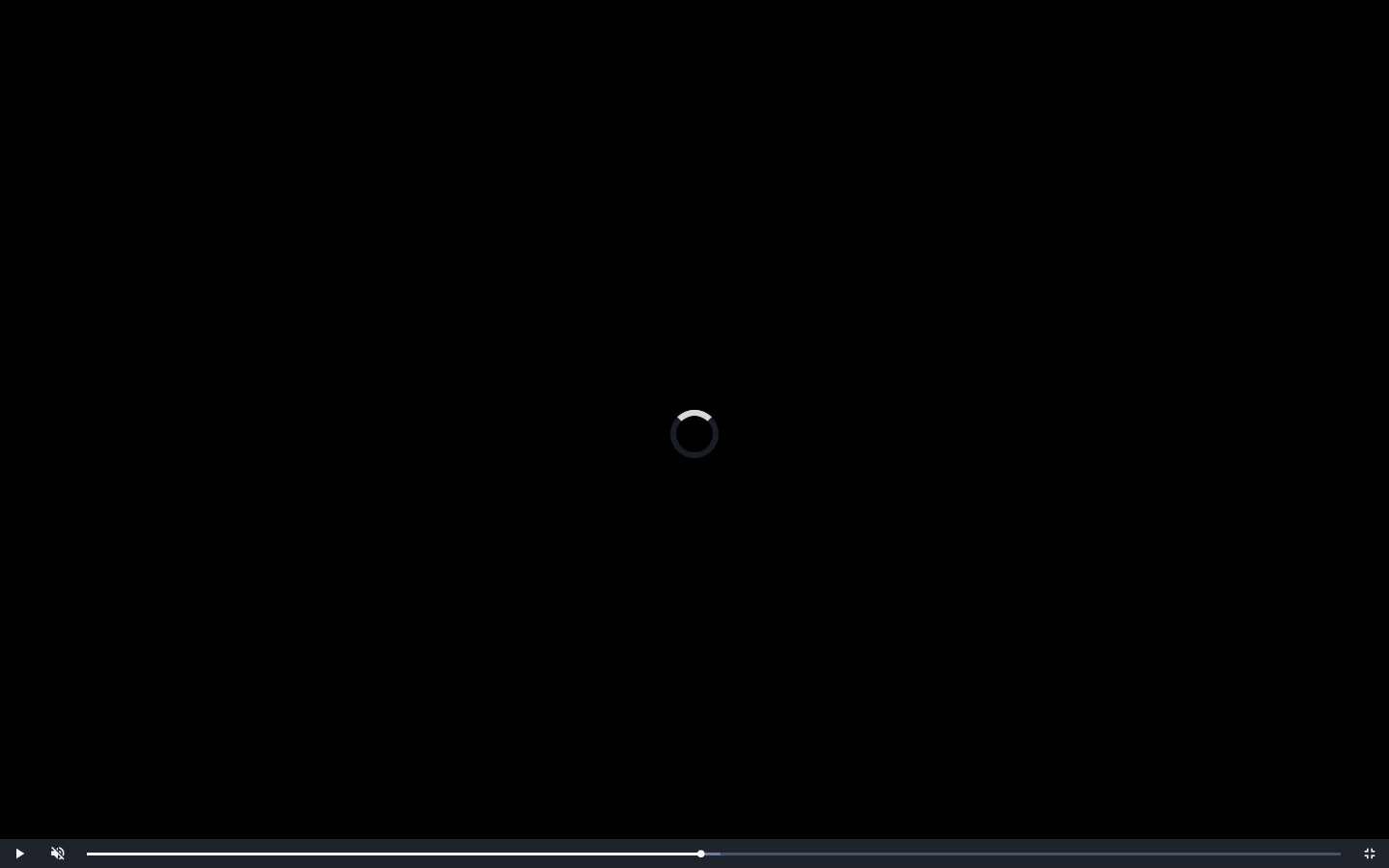 click on "Loaded : 0% 0:31:45 0:31:00 Progress : 0%" at bounding box center [714, 854] 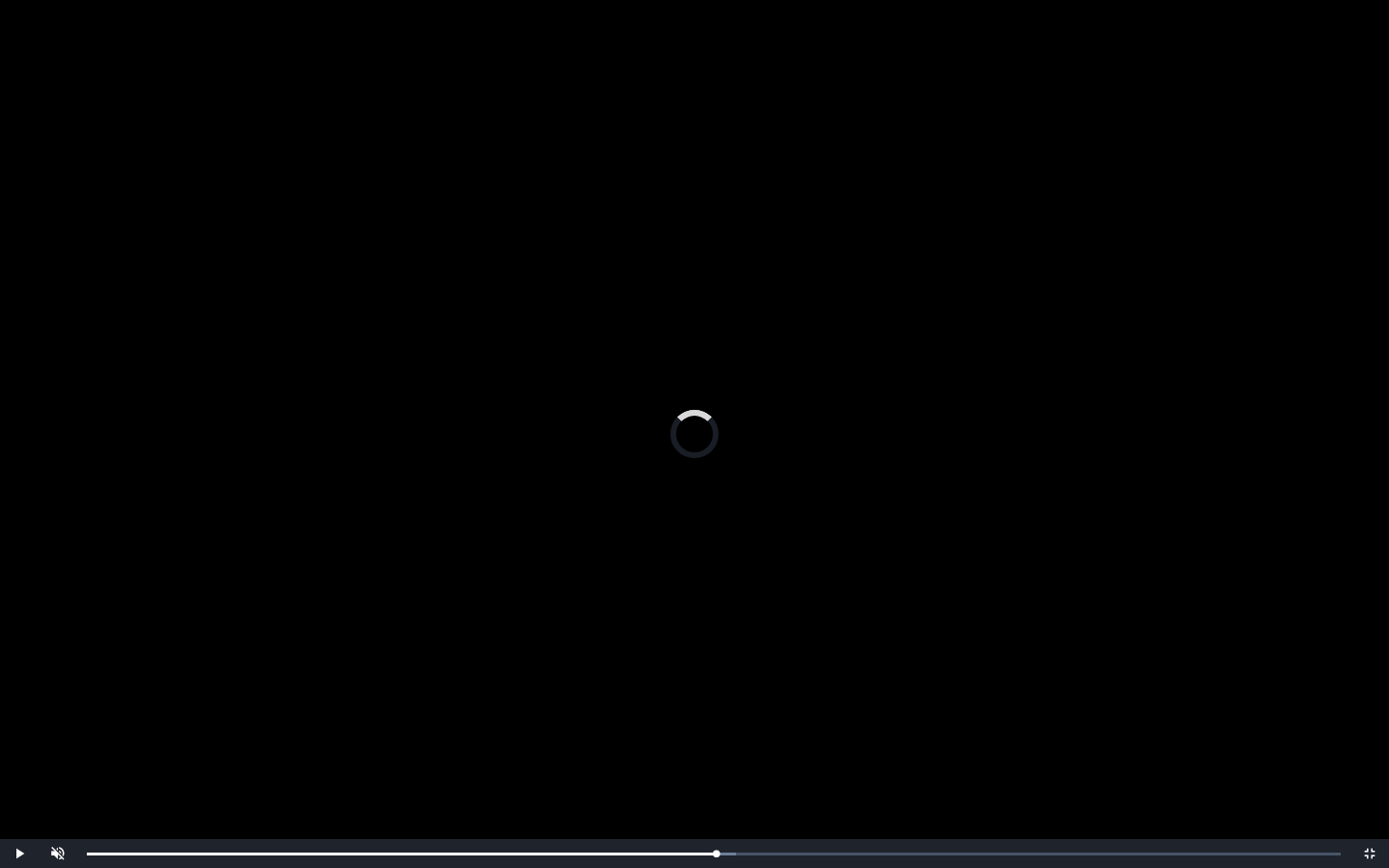 click on "0:32:03 Progress : 0%" at bounding box center [401, 854] 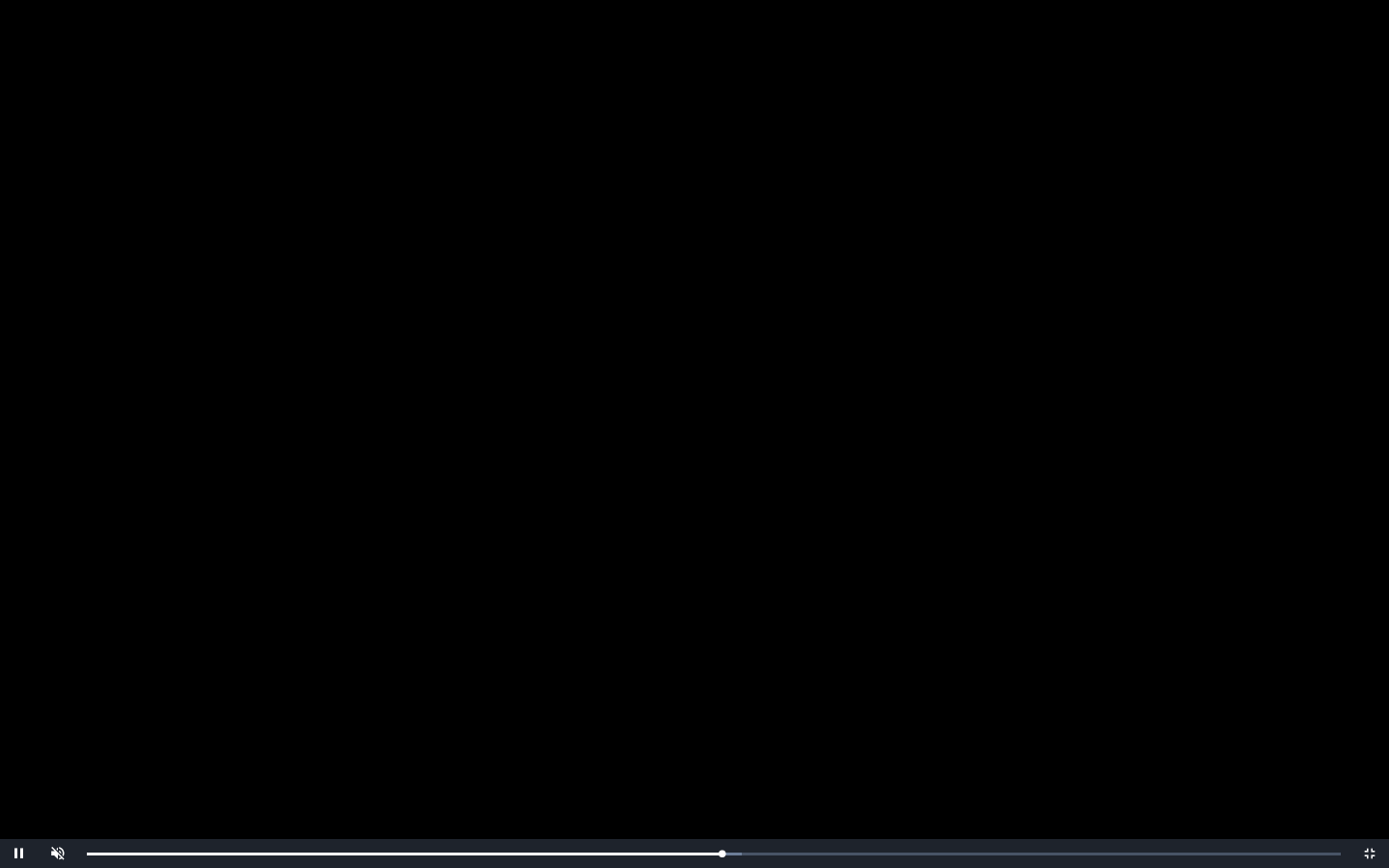 click on "Loaded : 0% 0:33:25 0:32:04 Progress : 0%" at bounding box center (714, 854) 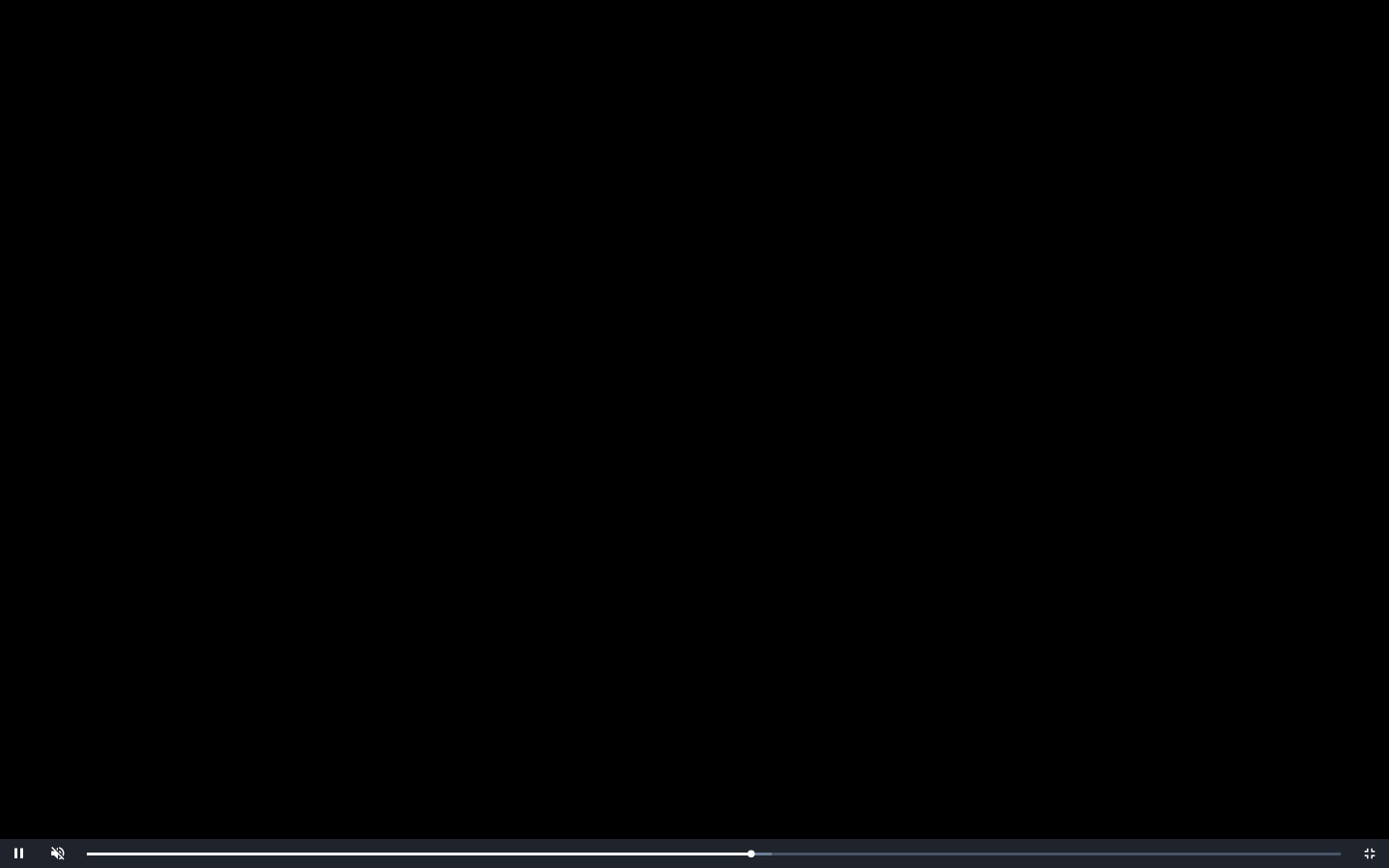 click on "Loaded : 0% 0:34:09 0:33:32 Progress : 0%" at bounding box center (714, 854) 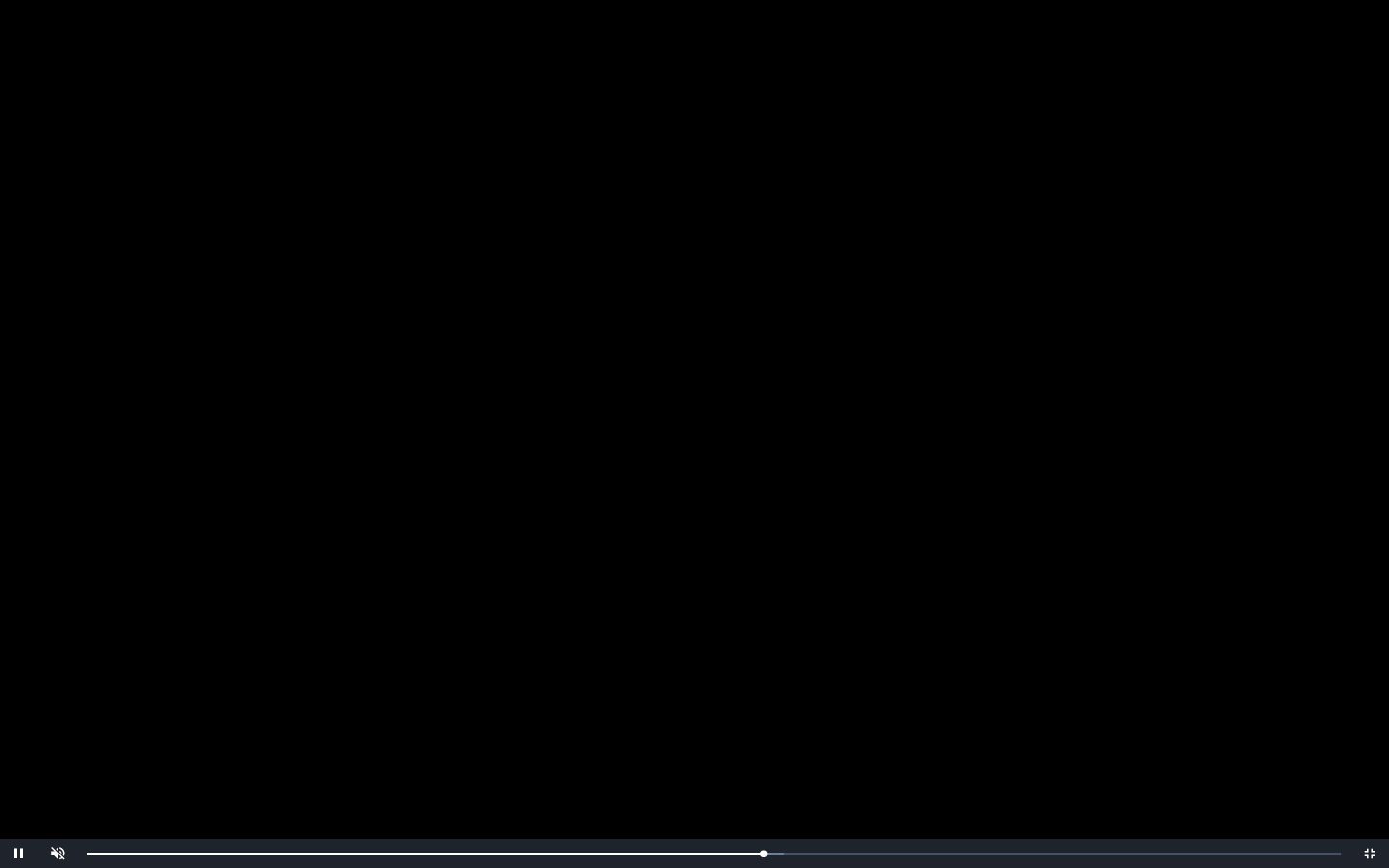 click on "0:34:10 Progress : 0%" at bounding box center [424, 854] 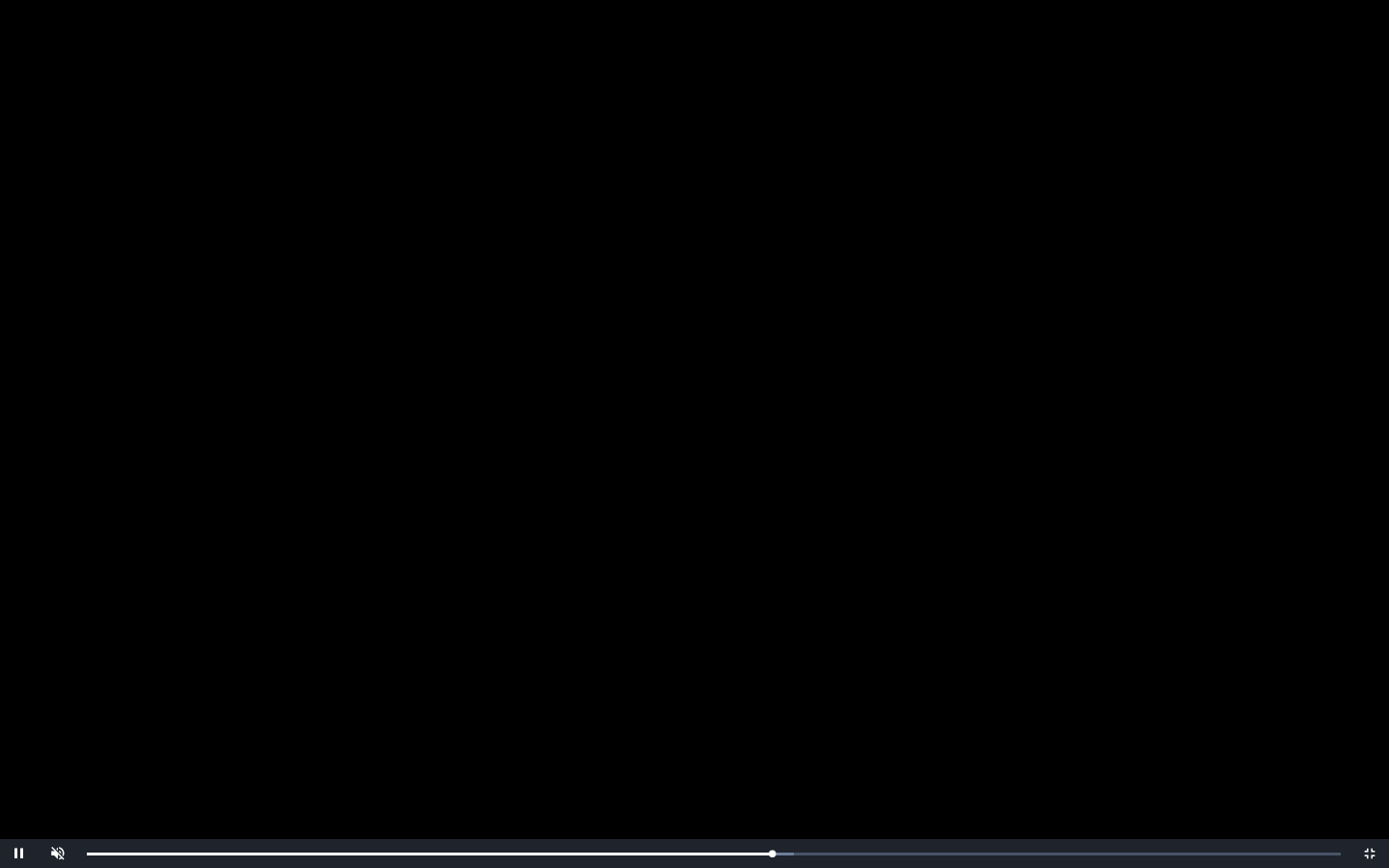 click on "Loaded : 0% 0:00:05 0:34:37 Progress : 0%" at bounding box center (714, 854) 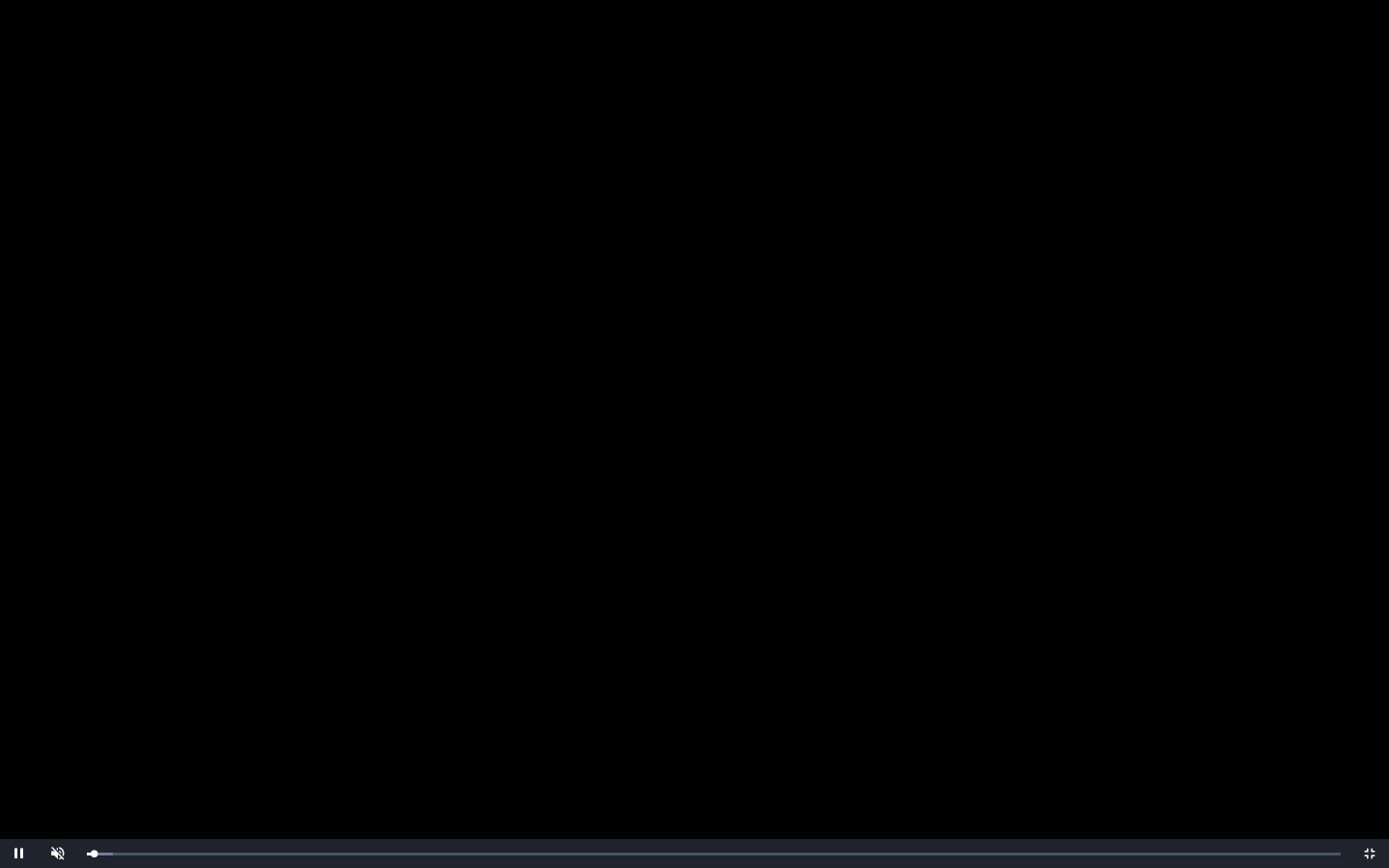 drag, startPoint x: 110, startPoint y: 842, endPoint x: 106, endPoint y: 854, distance: 12.649111 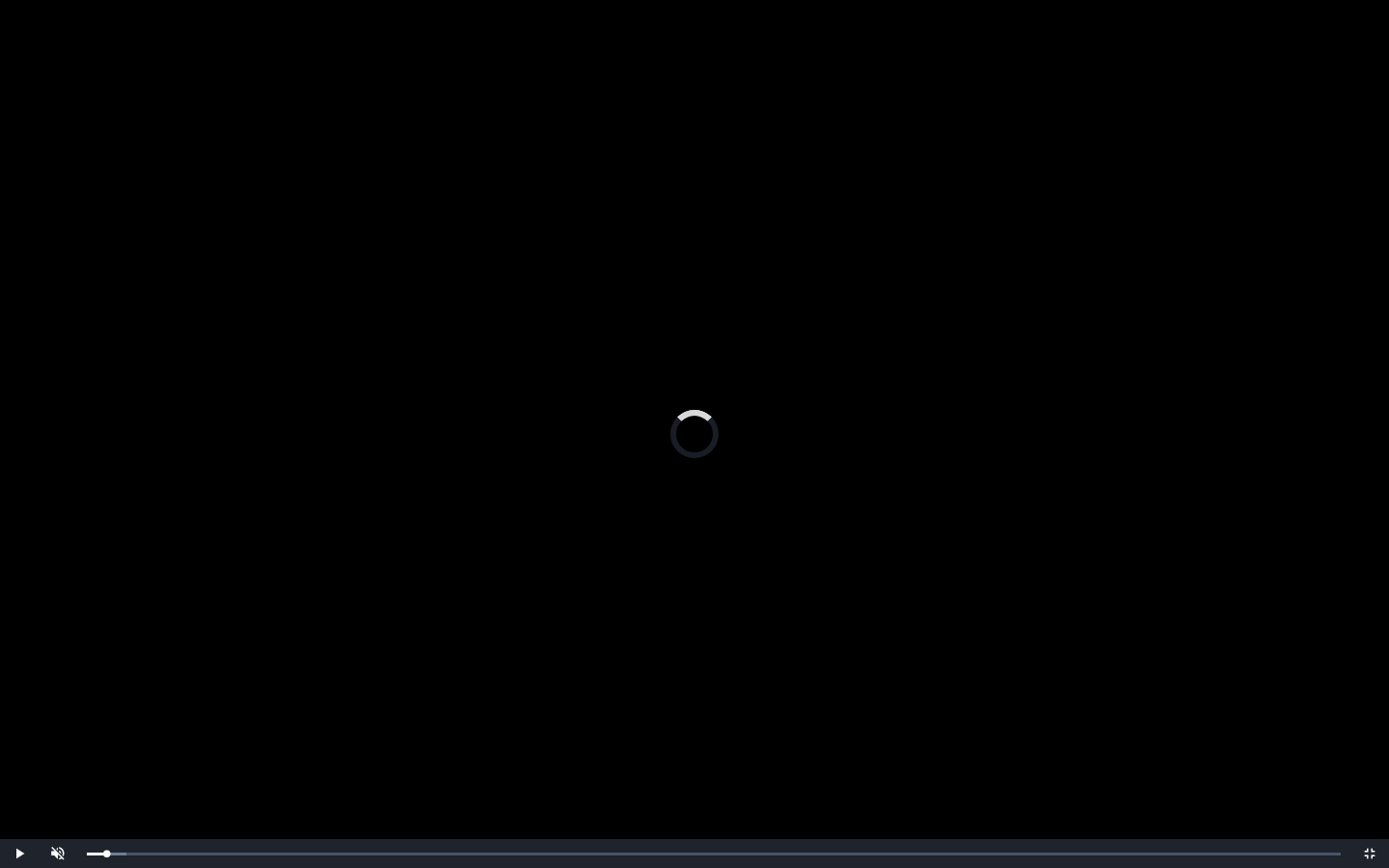 click on "0:00:58 Progress : 0%" at bounding box center [96, 854] 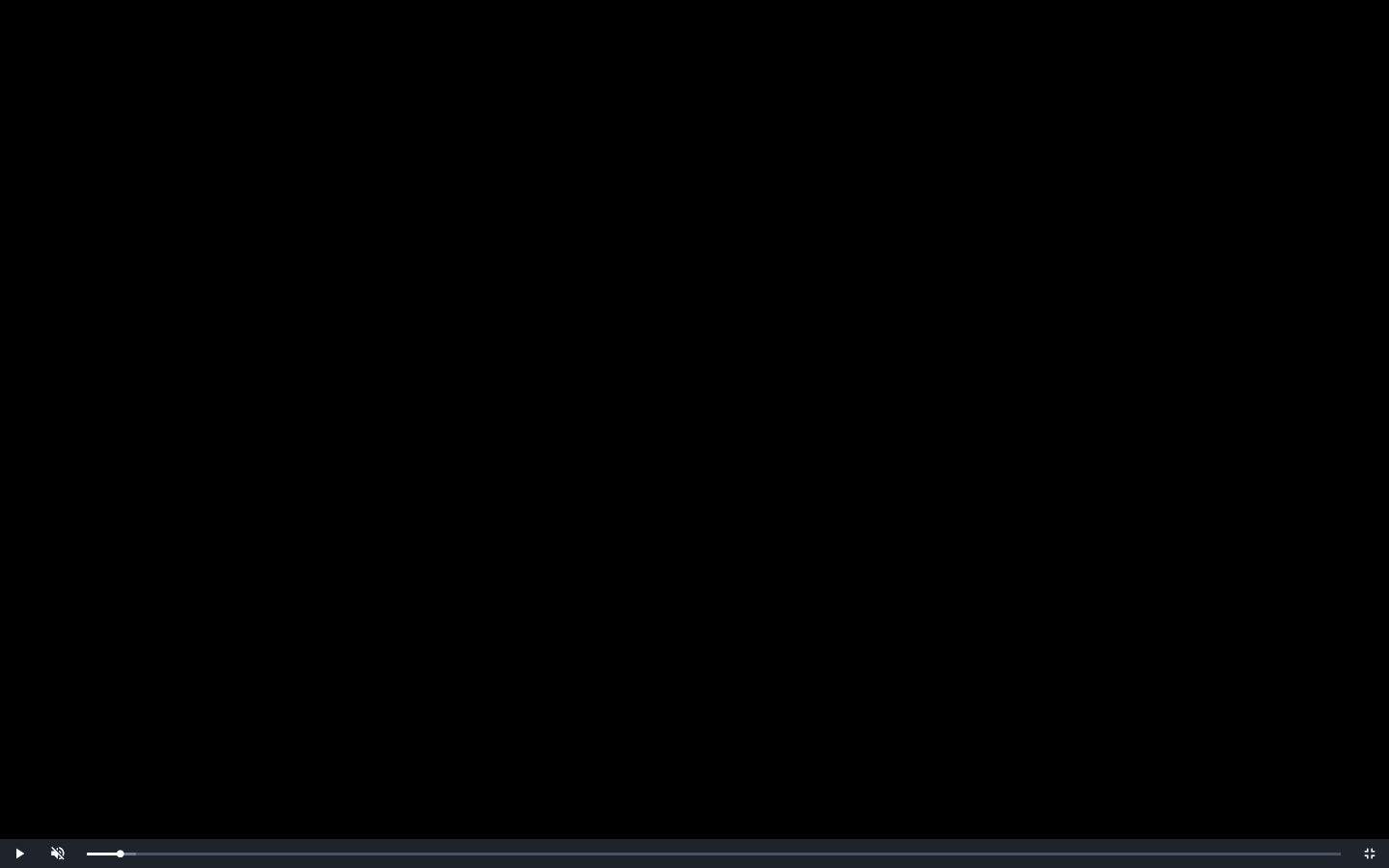 click on "0:01:39 Progress : 0%" at bounding box center (103, 854) 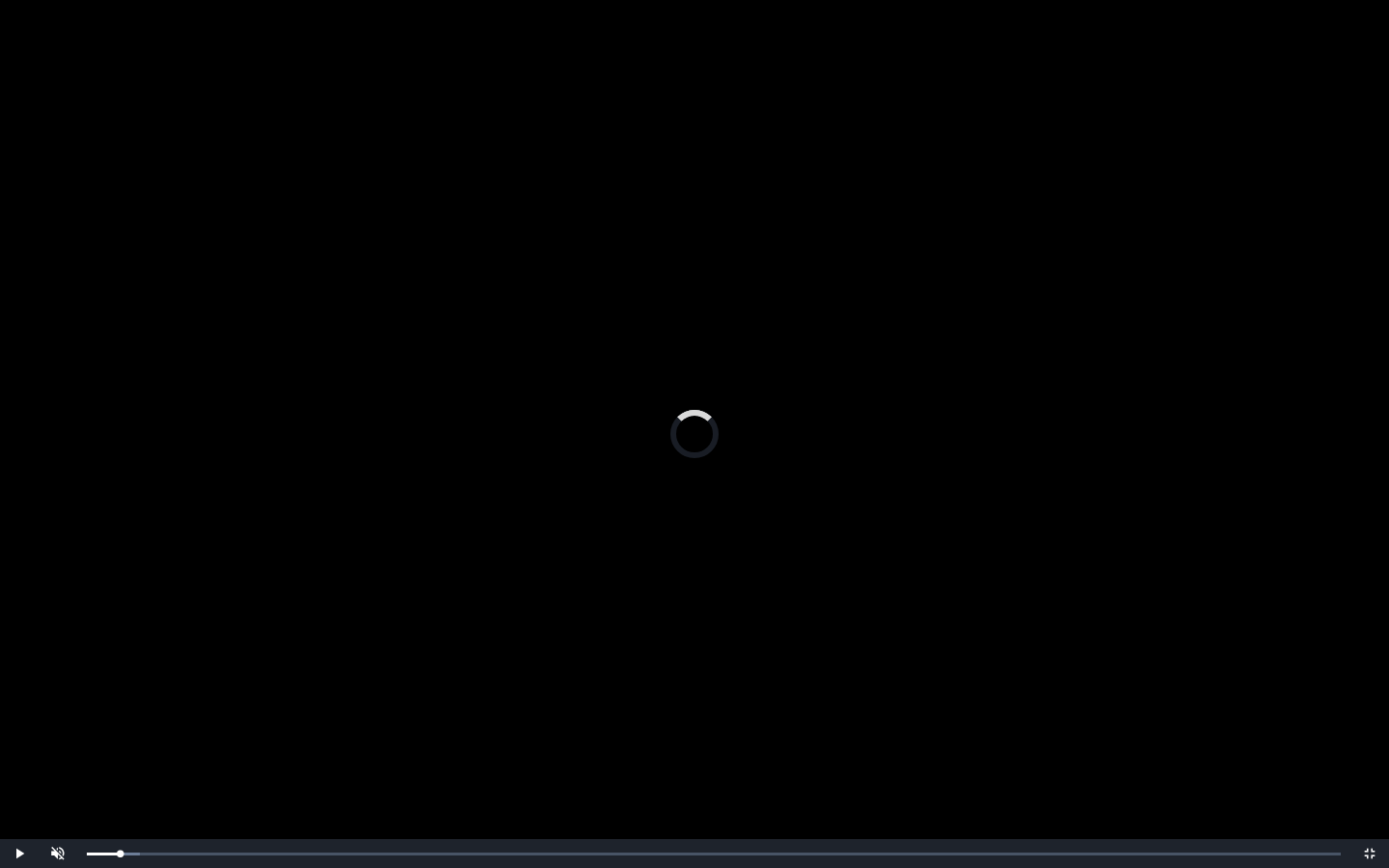 click on "Loaded : 0% 0:02:02 0:02:02 Progress : 0%" at bounding box center (714, 854) 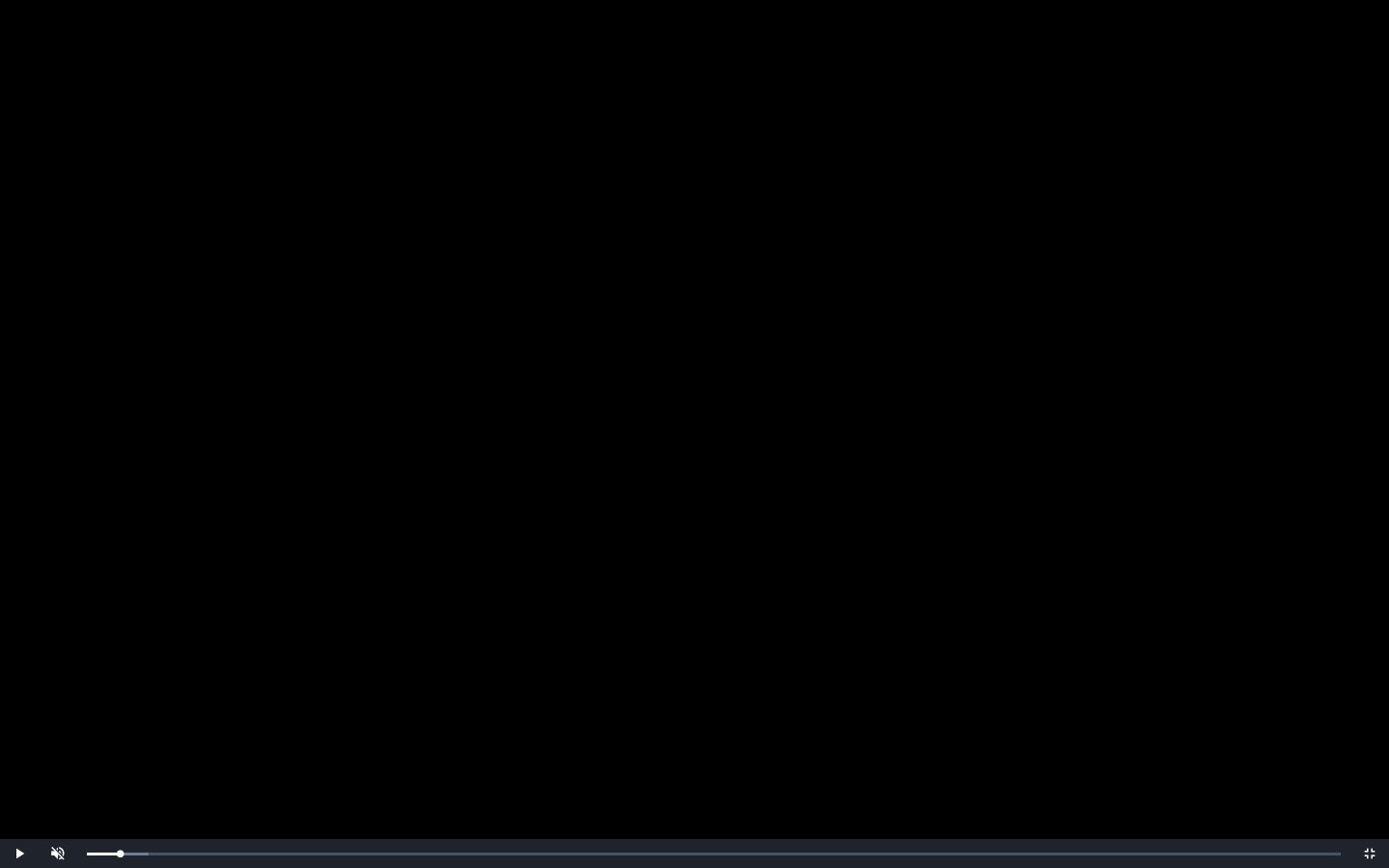 click on "0:01:42 Progress : 0%" at bounding box center [103, 854] 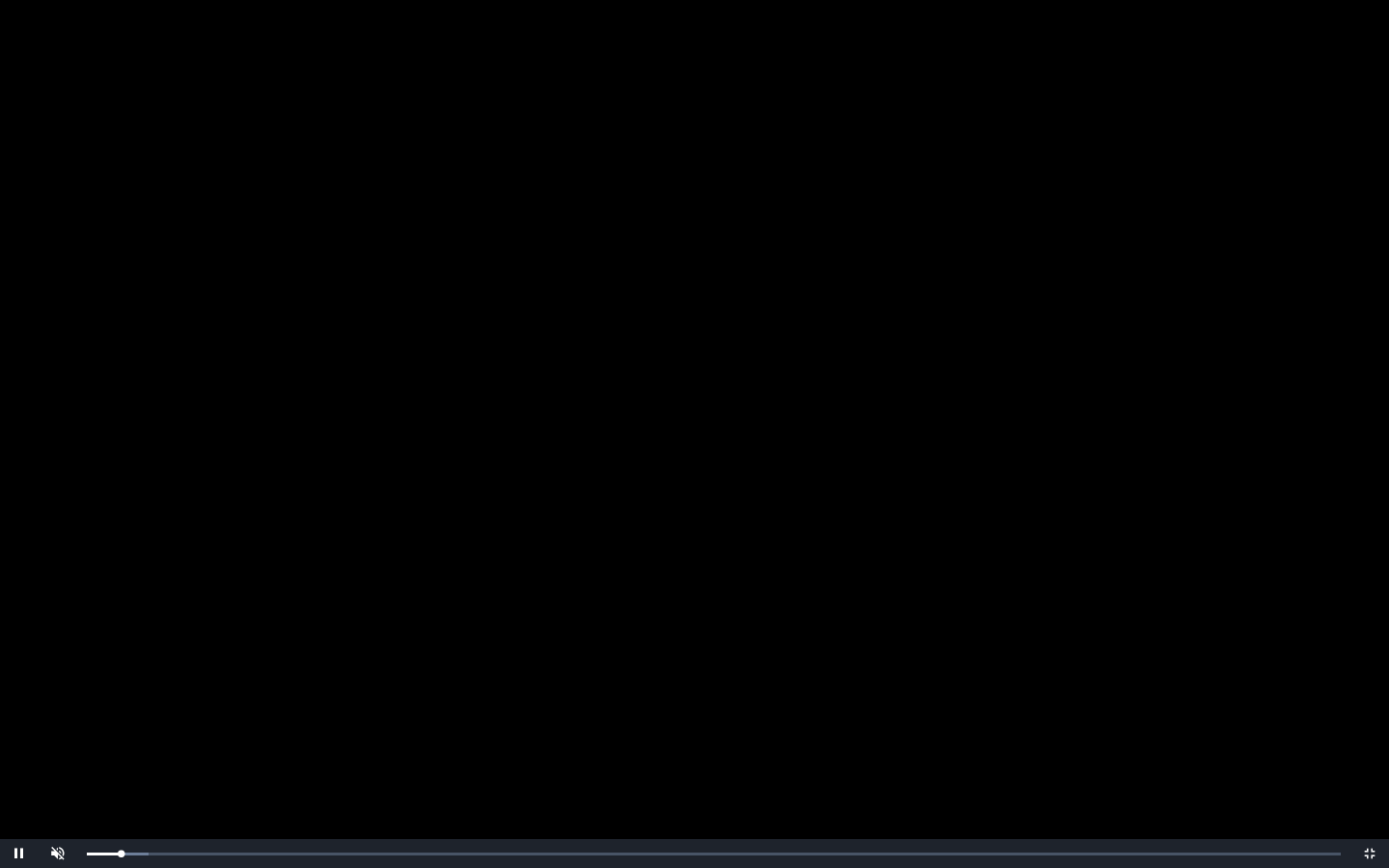 click on "0:01:43 Progress : 0%" at bounding box center (103, 854) 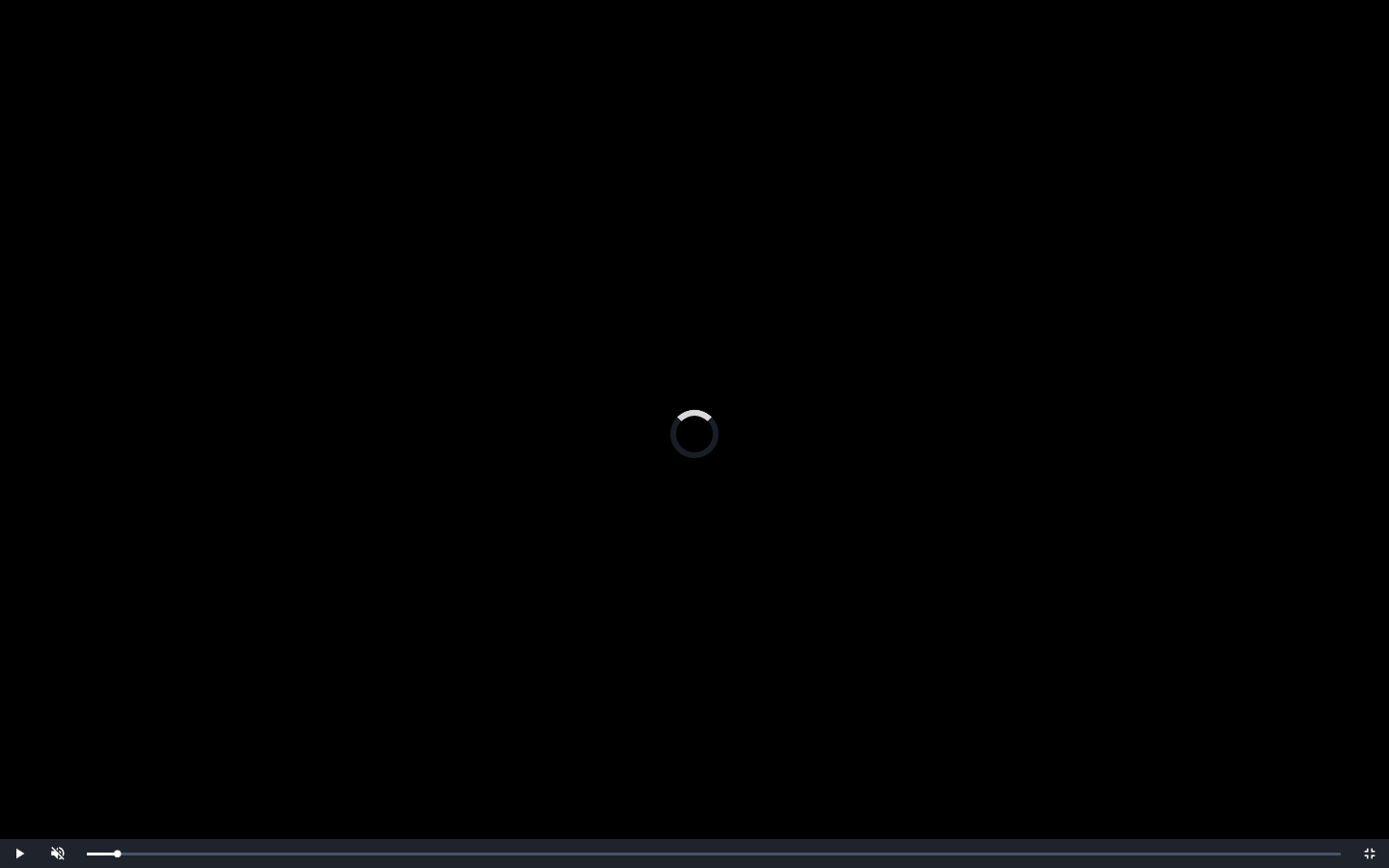click on "0:01:27 Progress : 0%" at bounding box center [101, 854] 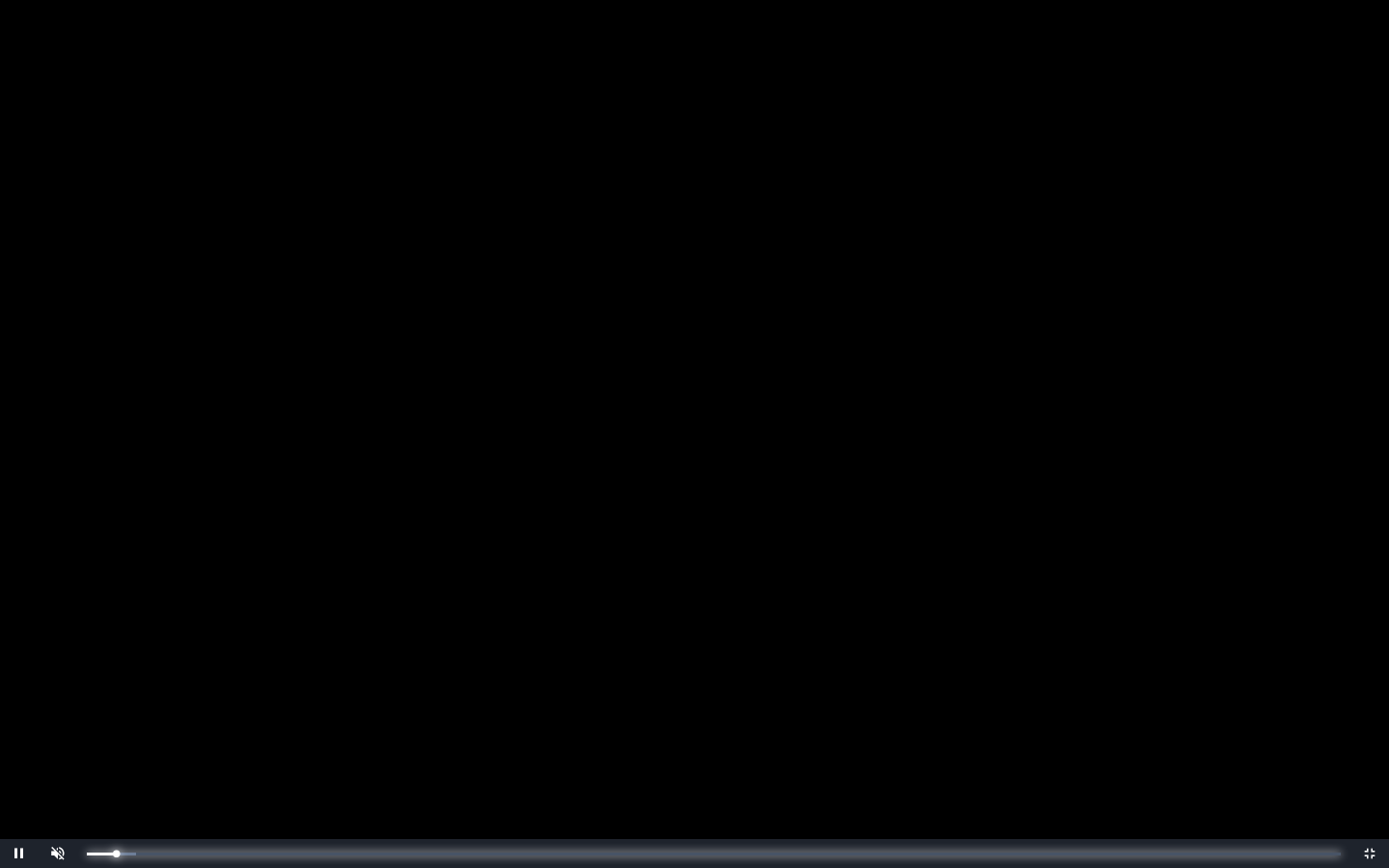 drag, startPoint x: 112, startPoint y: 853, endPoint x: 131, endPoint y: 863, distance: 21.470911 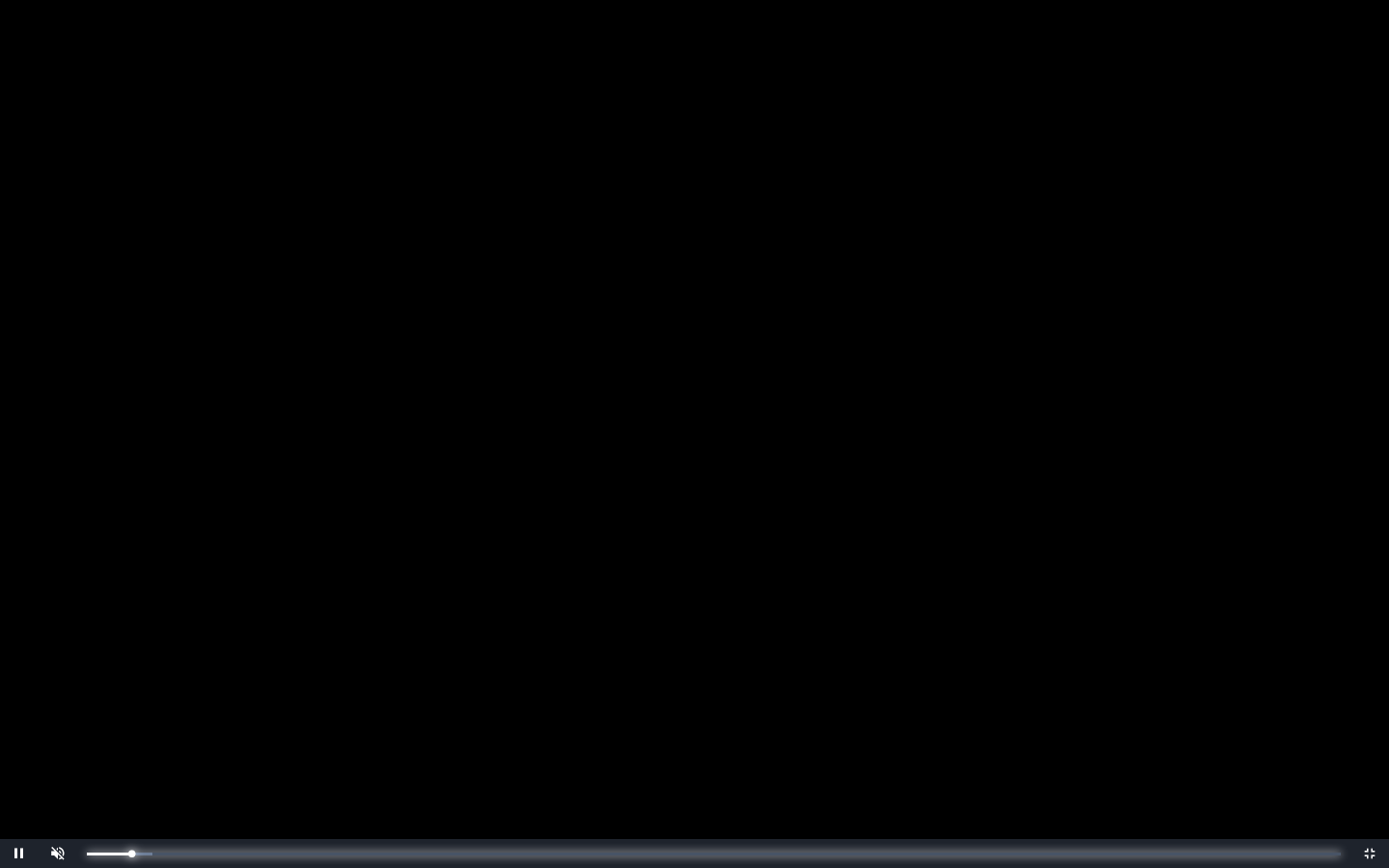 click on "Loaded : 0% 0:02:52 0:02:15 Progress : 0%" at bounding box center (714, 854) 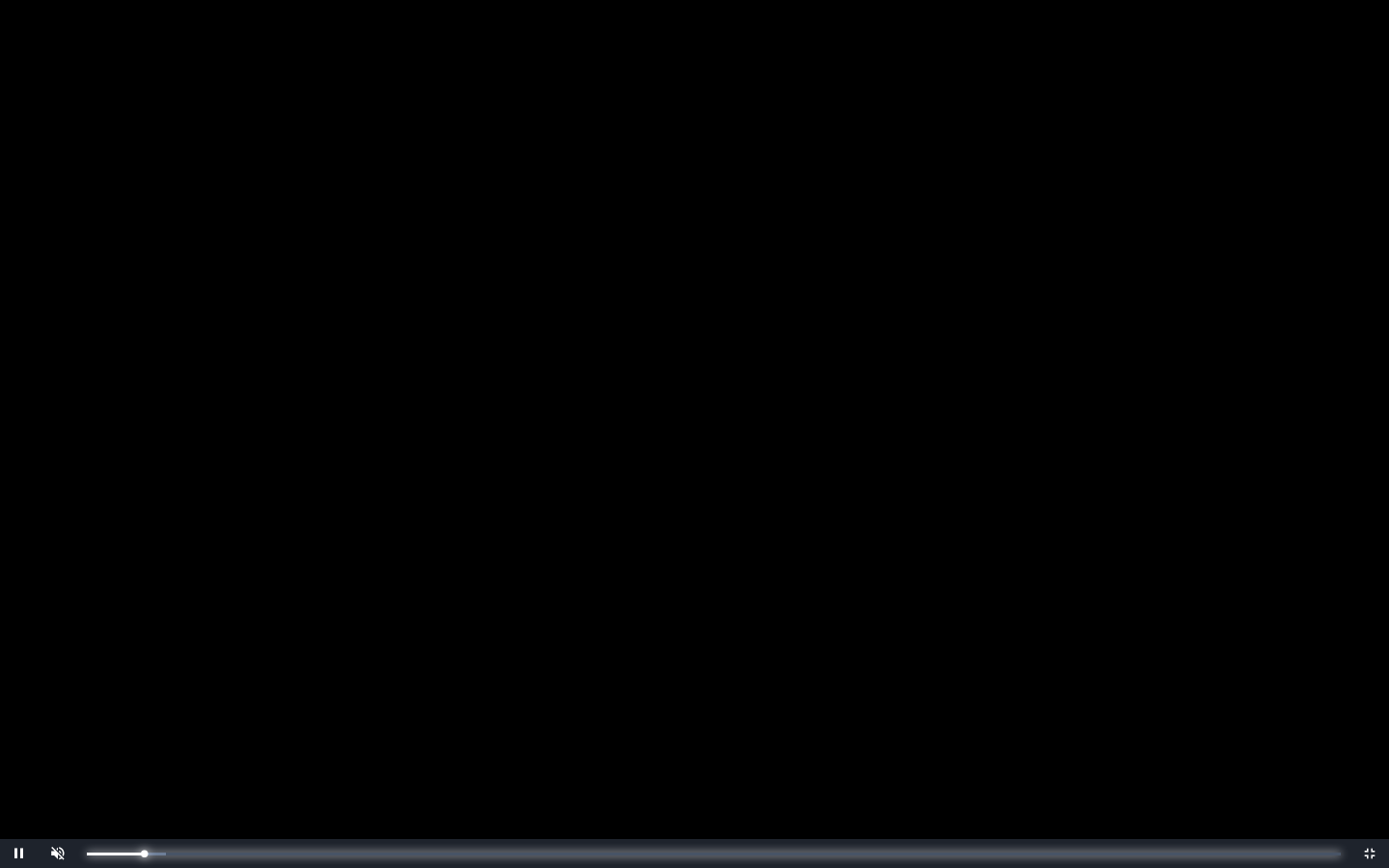 click on "Loaded : 0% 0:03:15 0:02:54 Progress : 0%" at bounding box center [714, 854] 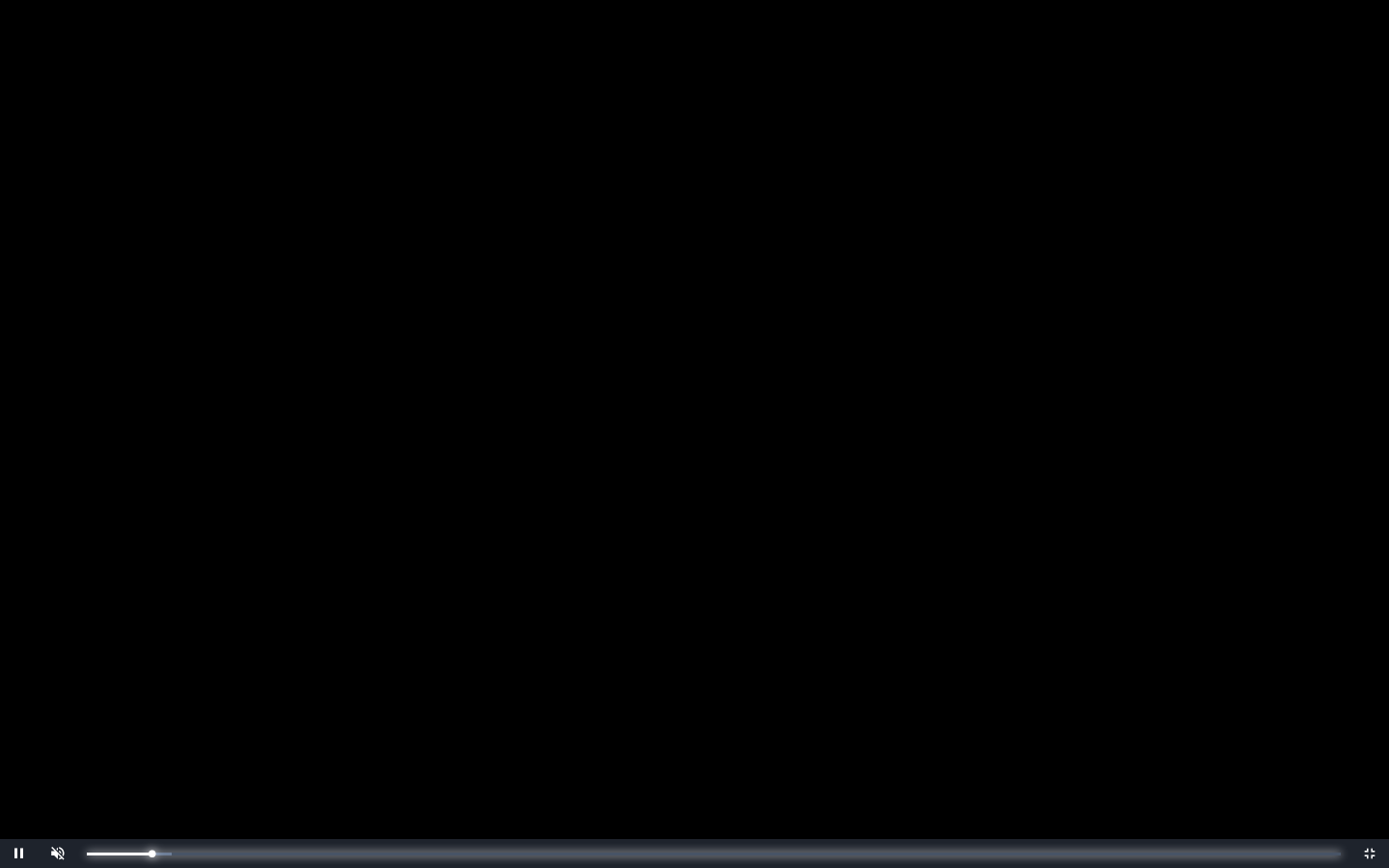 click on "Loaded : 0% 0:03:39 0:03:16 Progress : 0%" at bounding box center [714, 854] 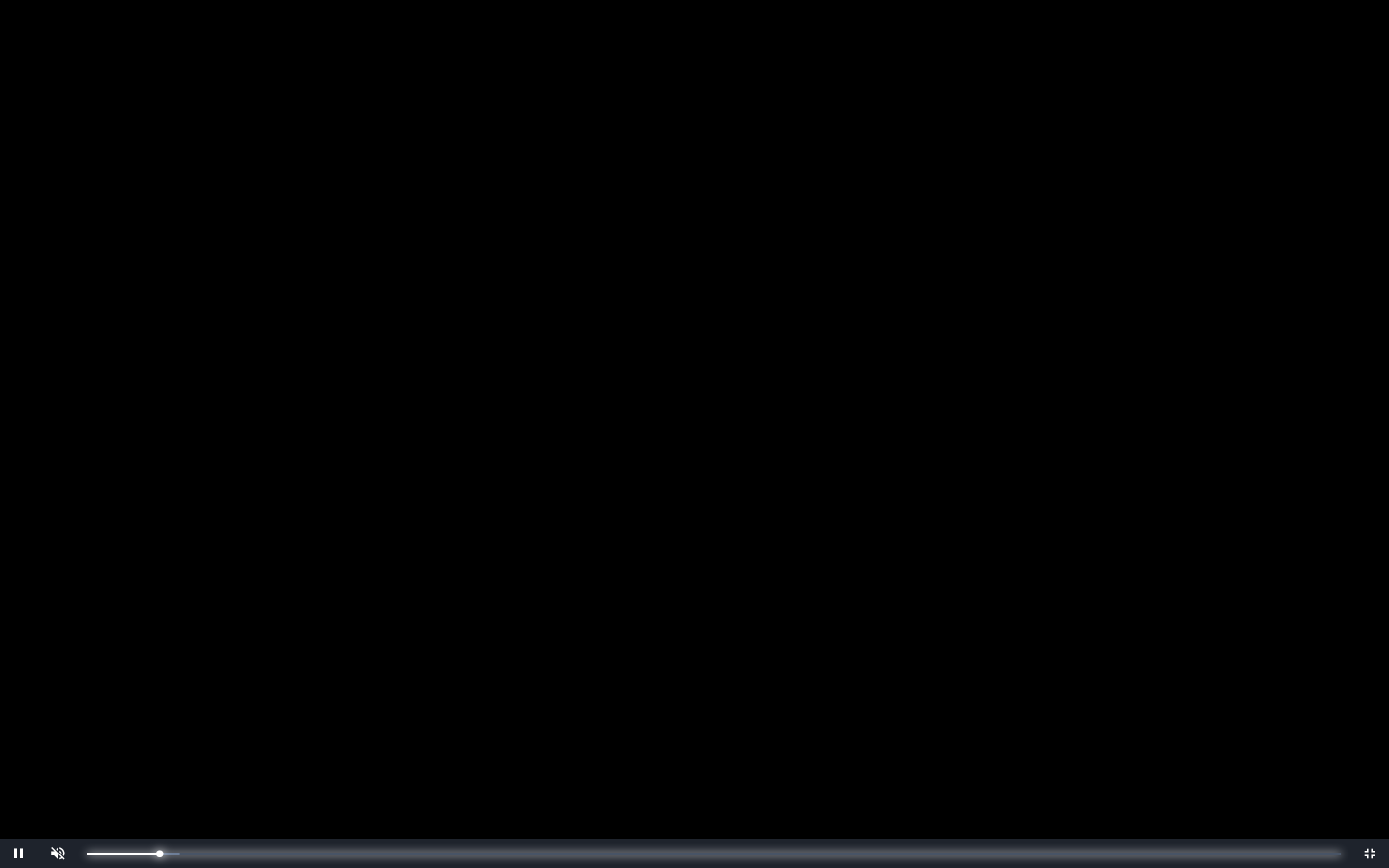 click on "0:03:40 Progress : 0%" at bounding box center (123, 854) 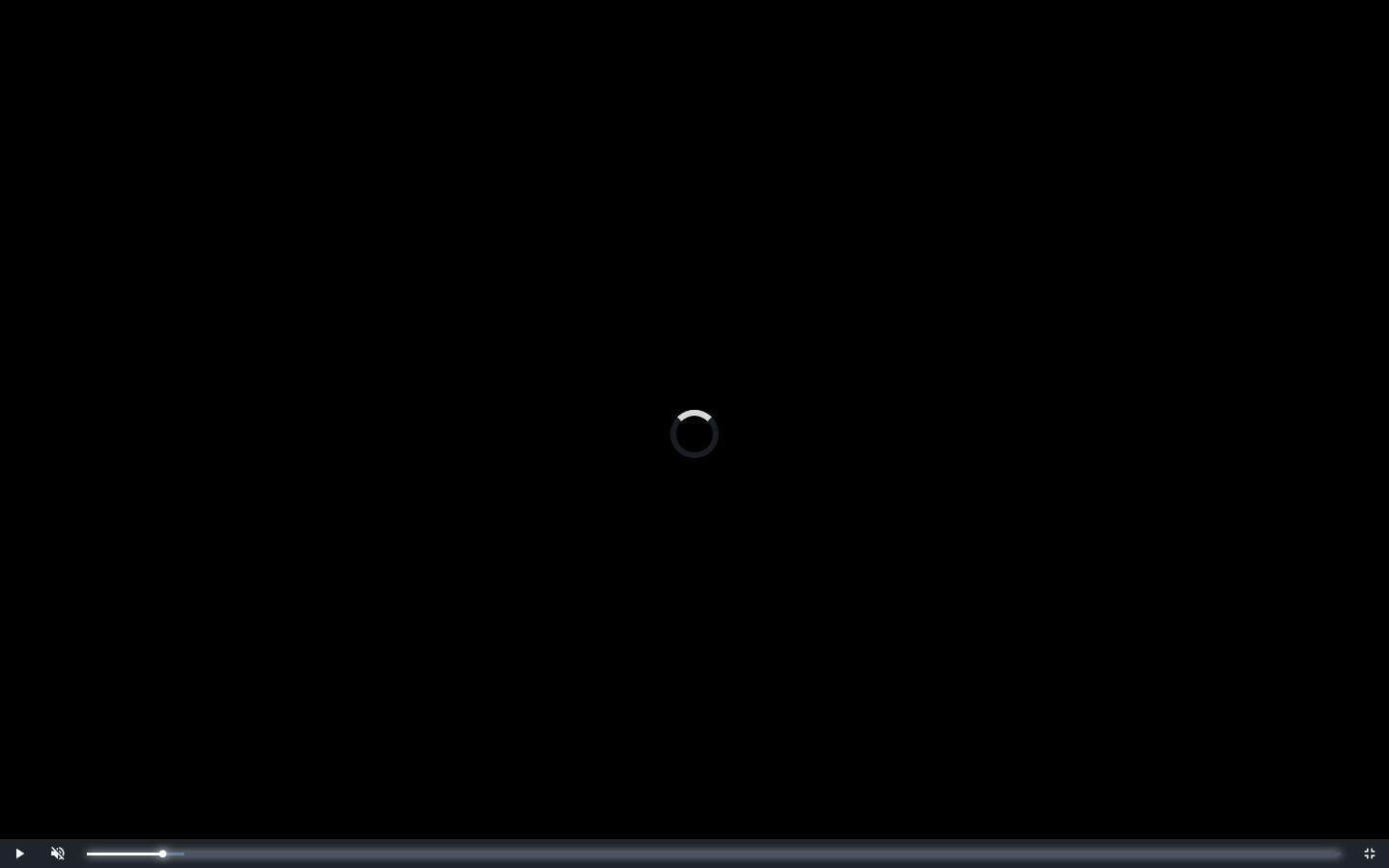 click on "0:04:02 Progress : 0%" at bounding box center (124, 854) 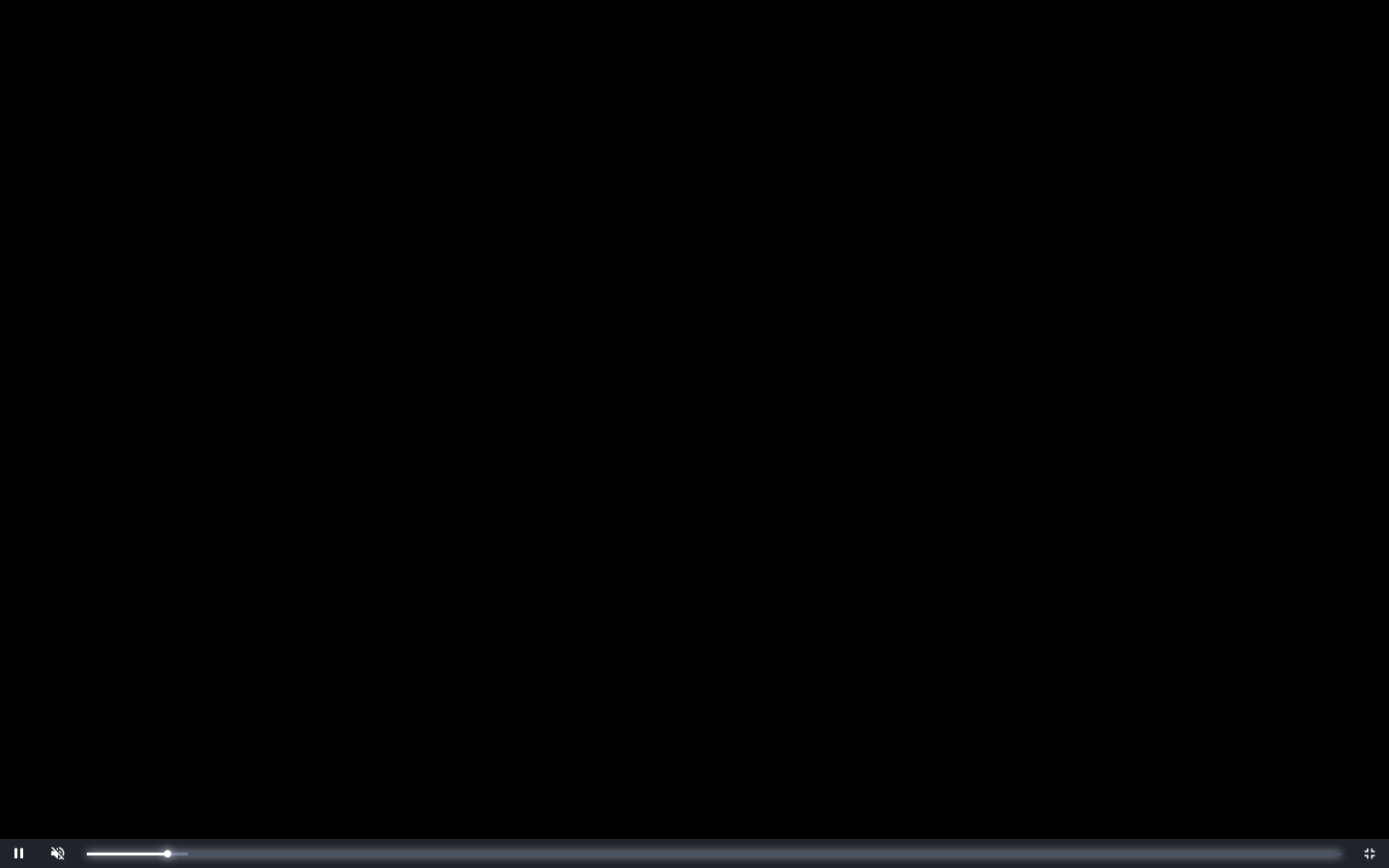 click on "0:04:03 Progress : 0%" at bounding box center (126, 854) 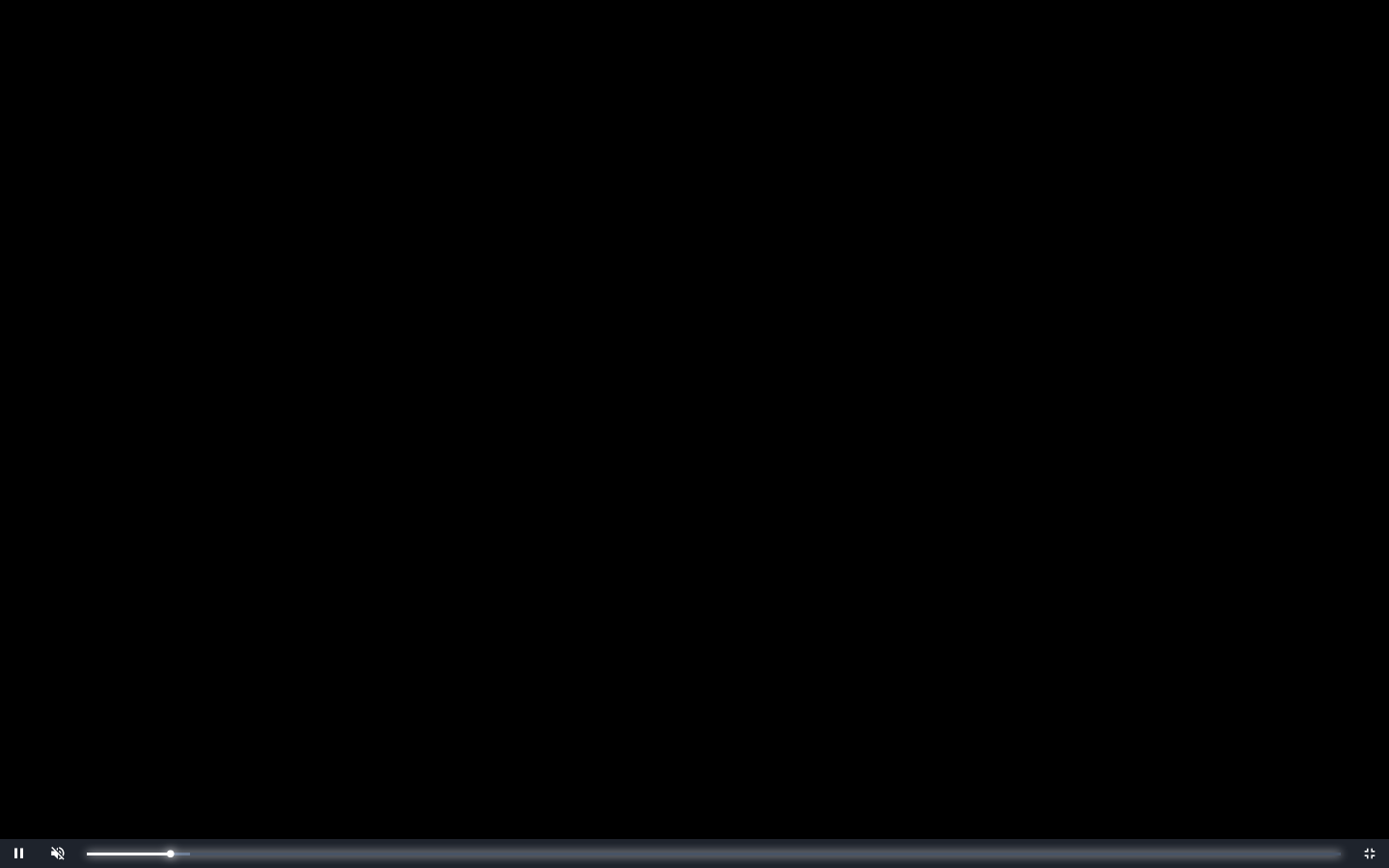 click on "0:04:11 Progress : 0%" at bounding box center [128, 854] 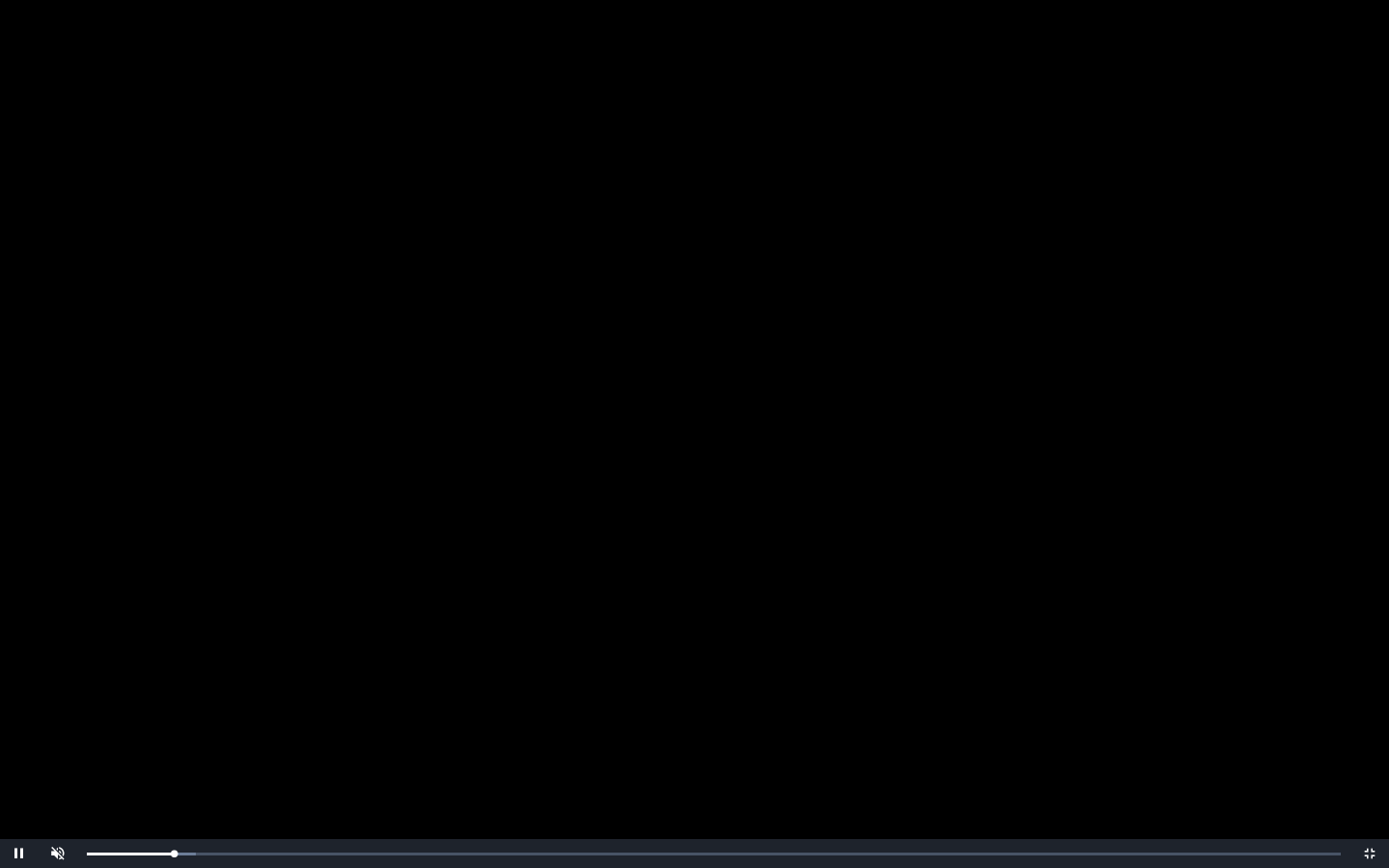 drag, startPoint x: 177, startPoint y: 845, endPoint x: 182, endPoint y: 860, distance: 15.811388 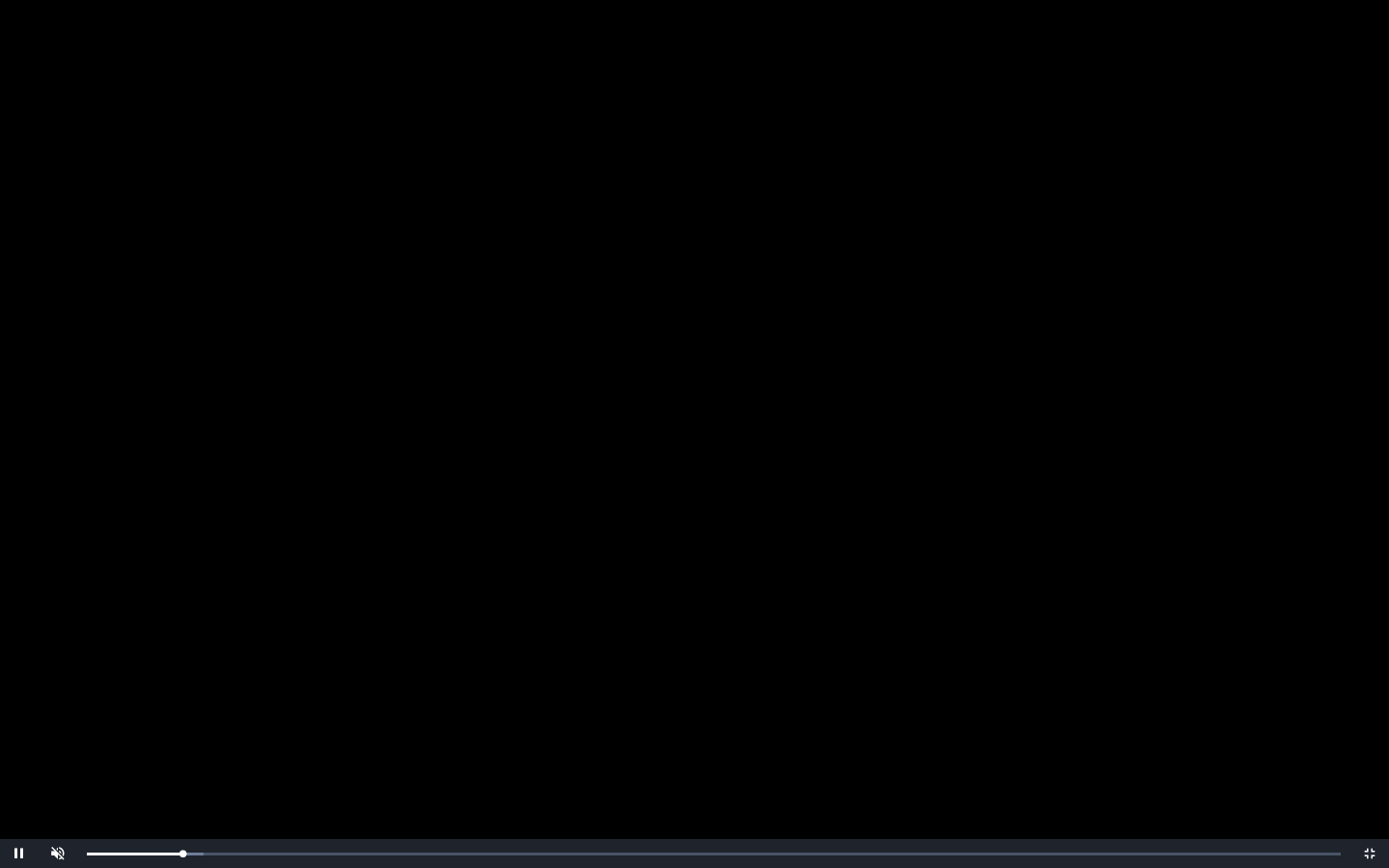 click on "0:04:50 Progress : 0%" at bounding box center [134, 854] 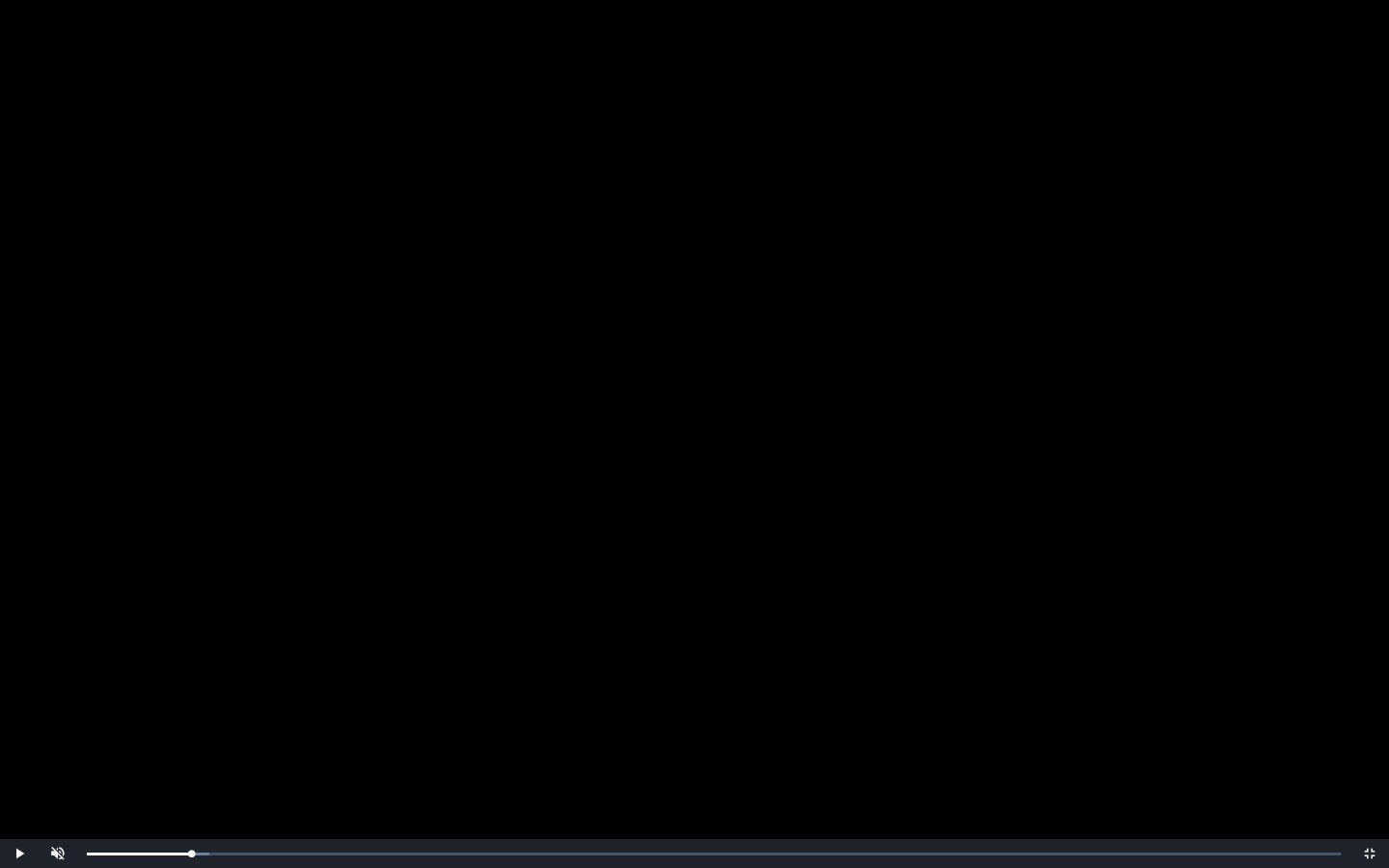 click on "0:05:18 Progress : 0%" at bounding box center [139, 854] 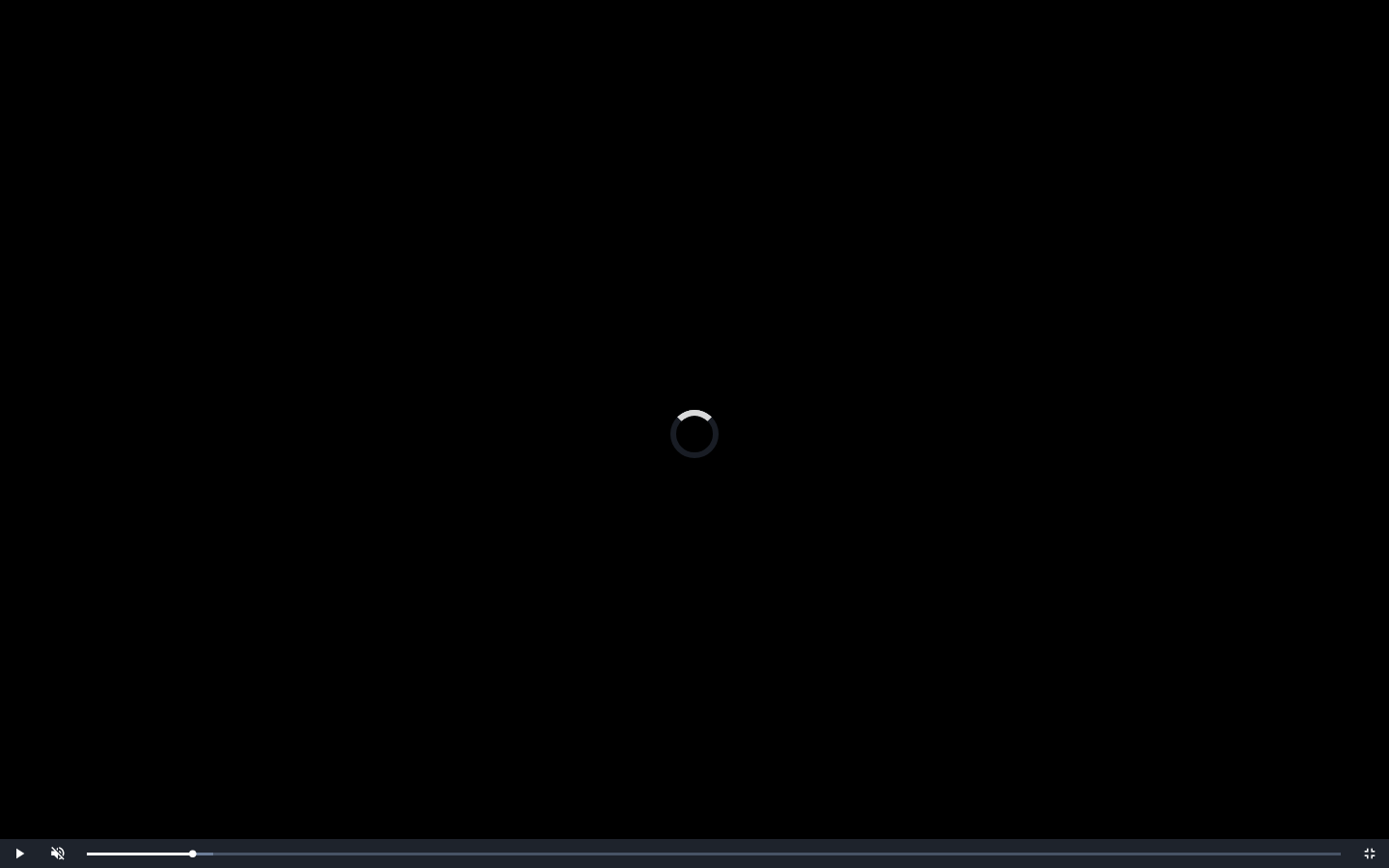 click on "Loaded : 0% 0:05:44 0:05:19 Progress : 0%" at bounding box center (714, 854) 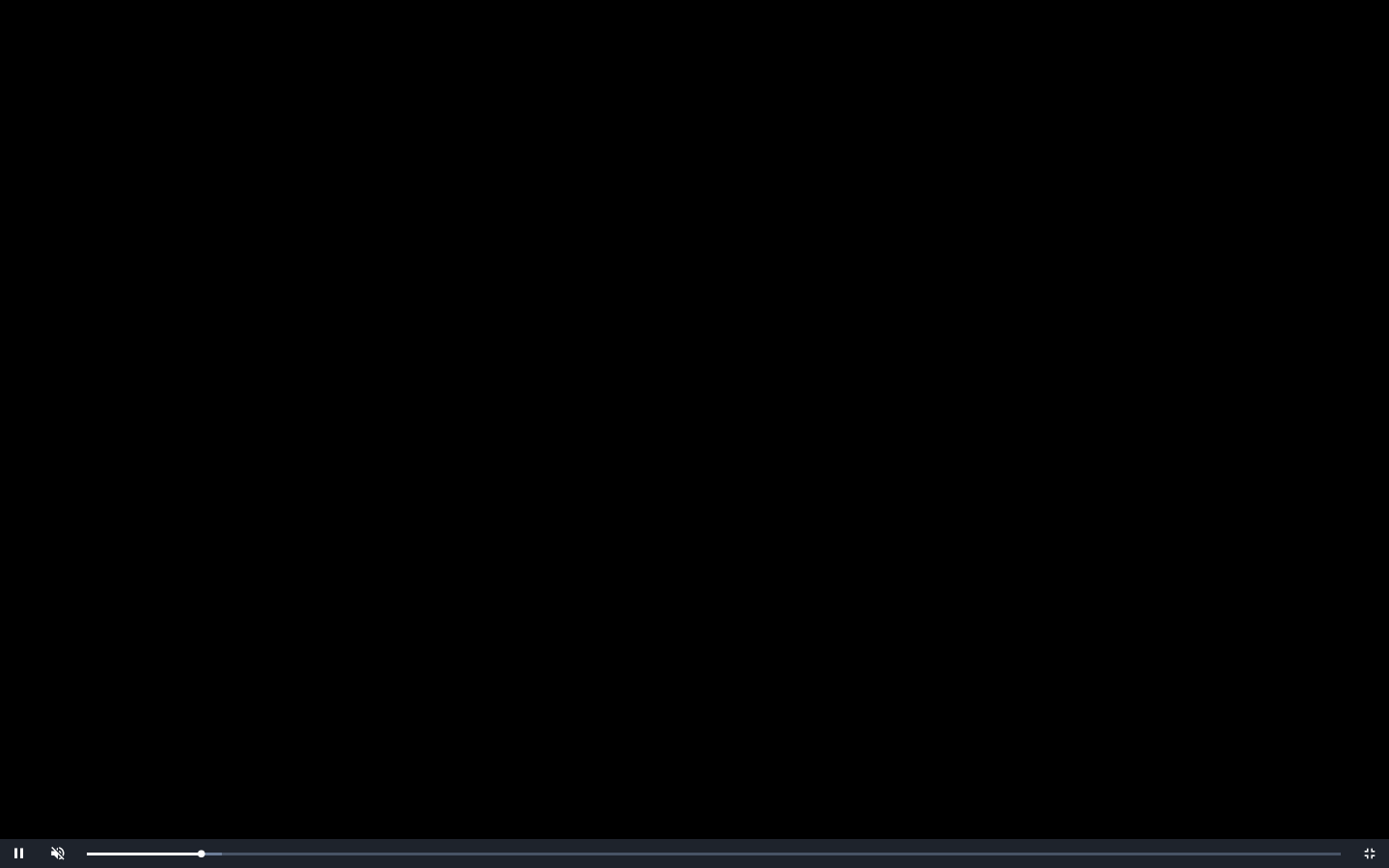 click on "Loaded : 0% 0:06:17 0:05:46 Progress : 0%" at bounding box center (714, 854) 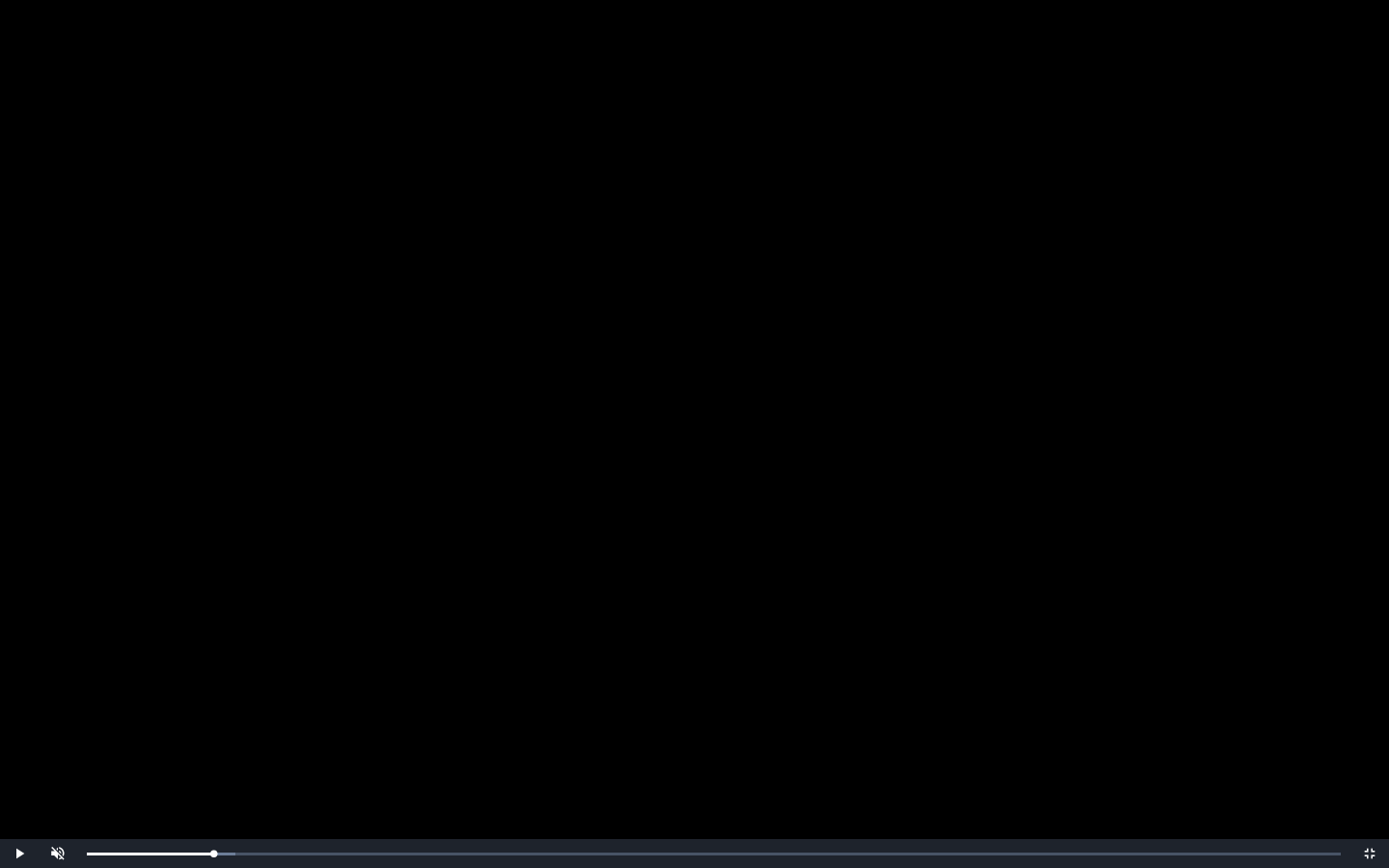 click on "0:06:25 Progress : 0%" at bounding box center (150, 854) 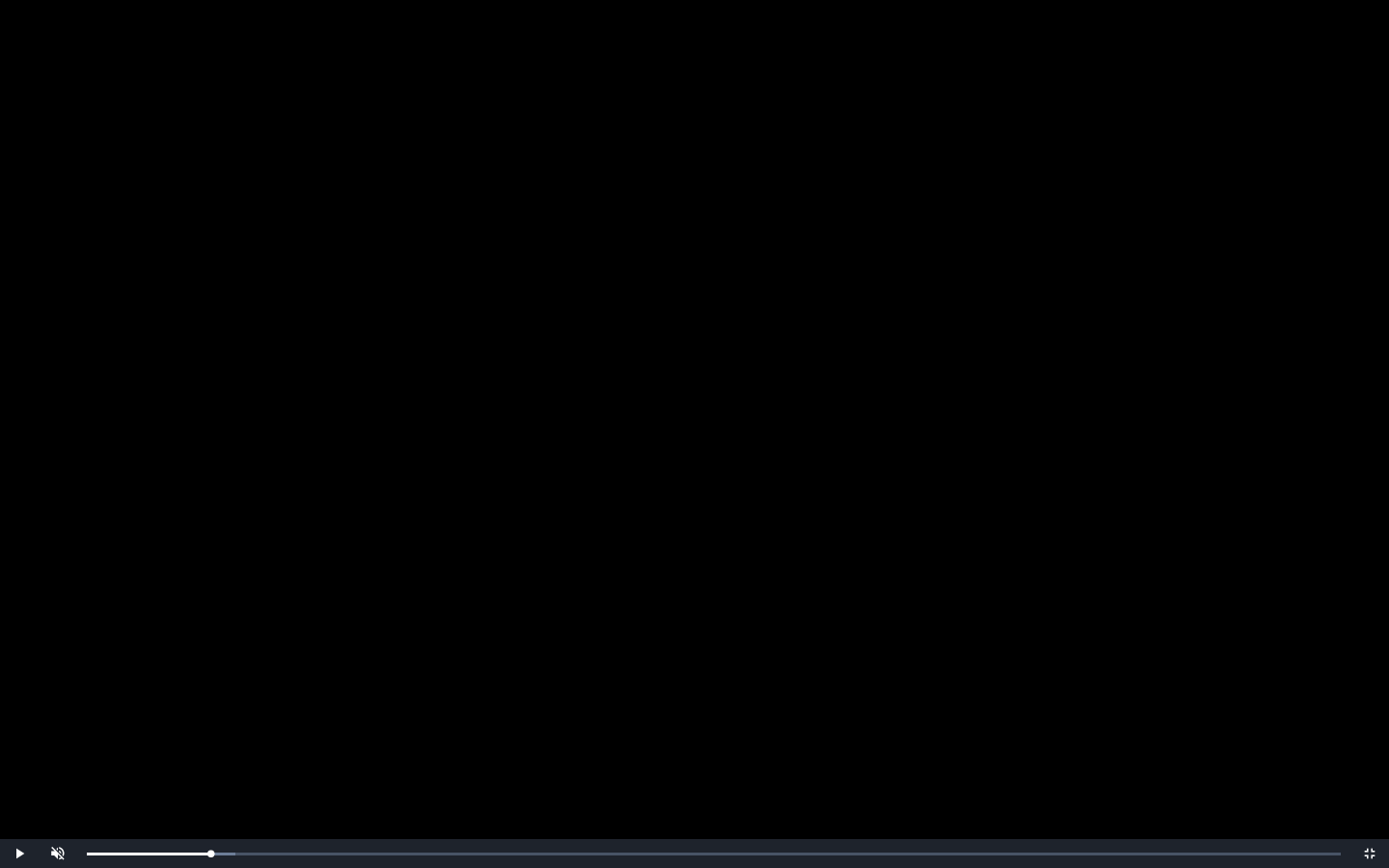 click on "0:06:14 Progress : 0%" at bounding box center (149, 854) 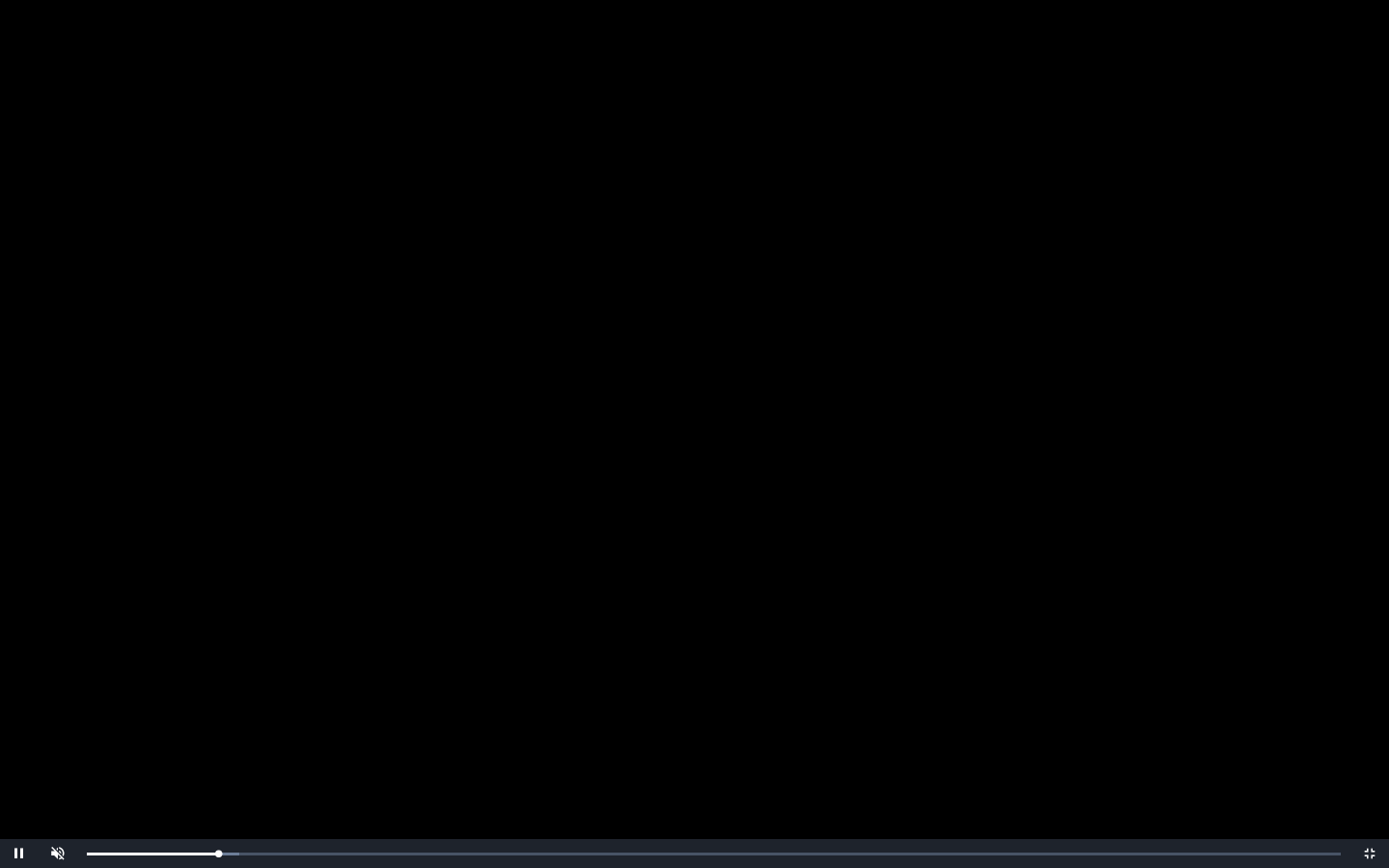 click on "Loaded : 0% 0:07:12 0:06:38 Progress : 0%" at bounding box center (714, 854) 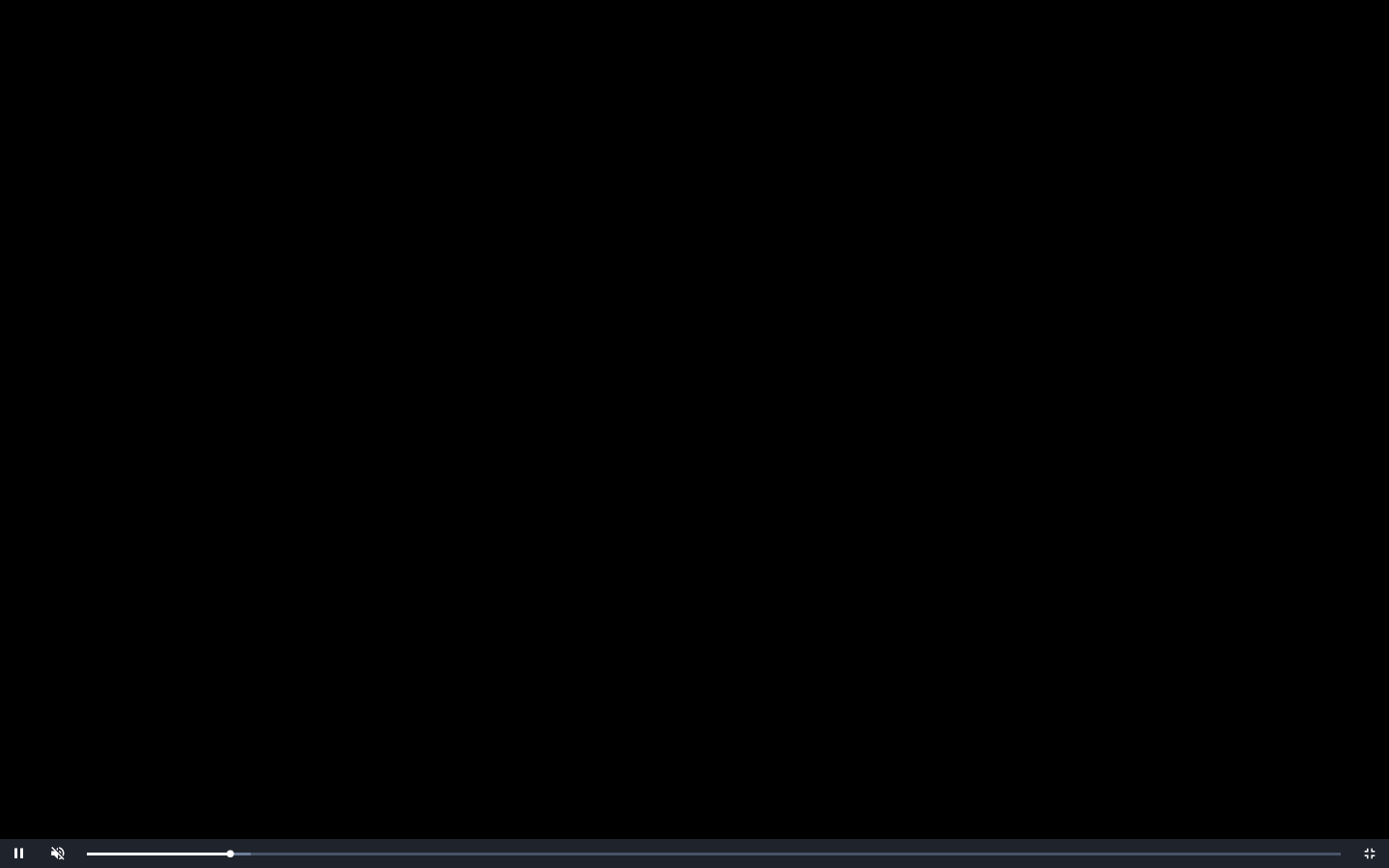 click on "0:07:13 Progress : 0%" at bounding box center [158, 854] 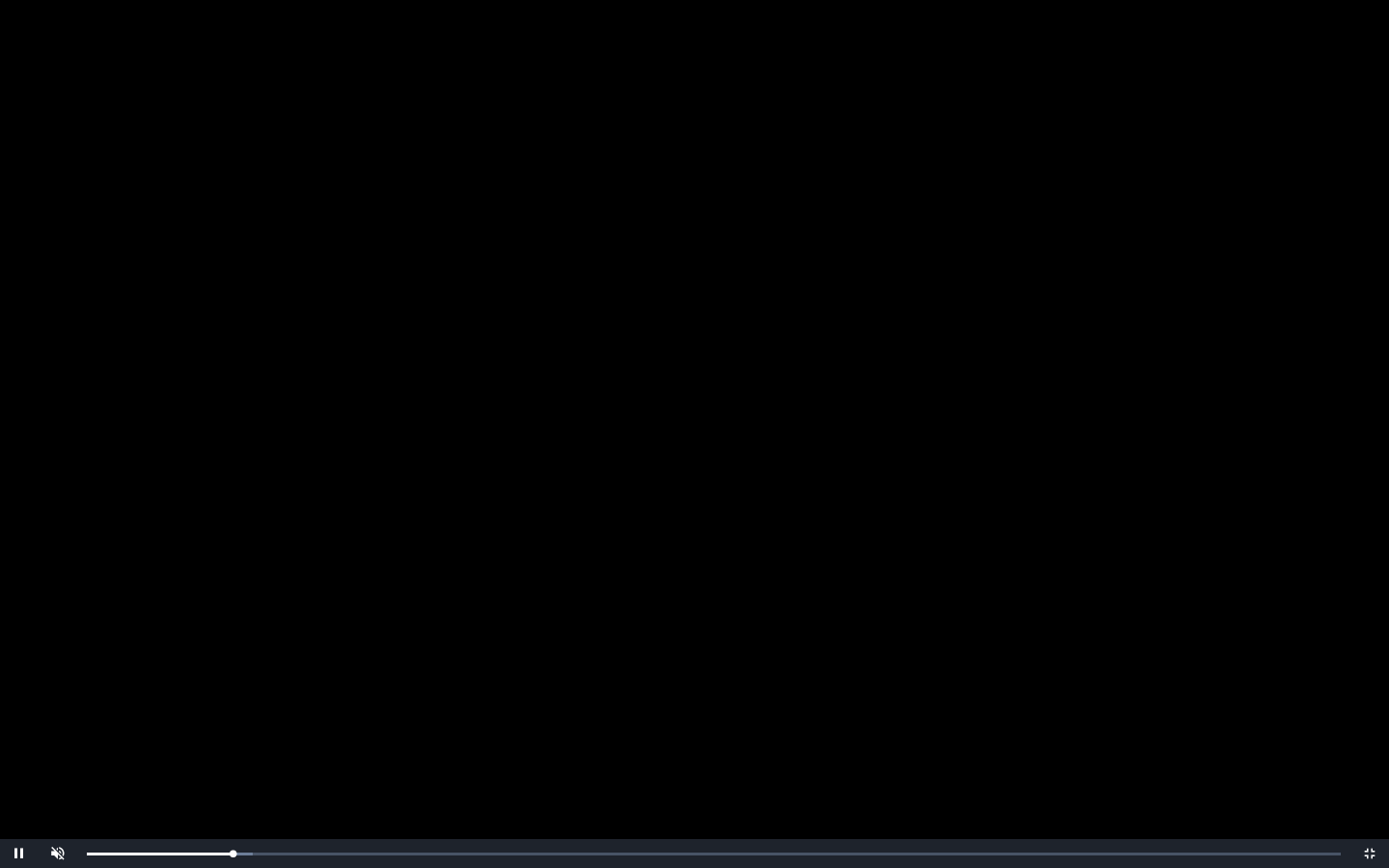 click on "0:07:22 Progress : 0%" at bounding box center [159, 854] 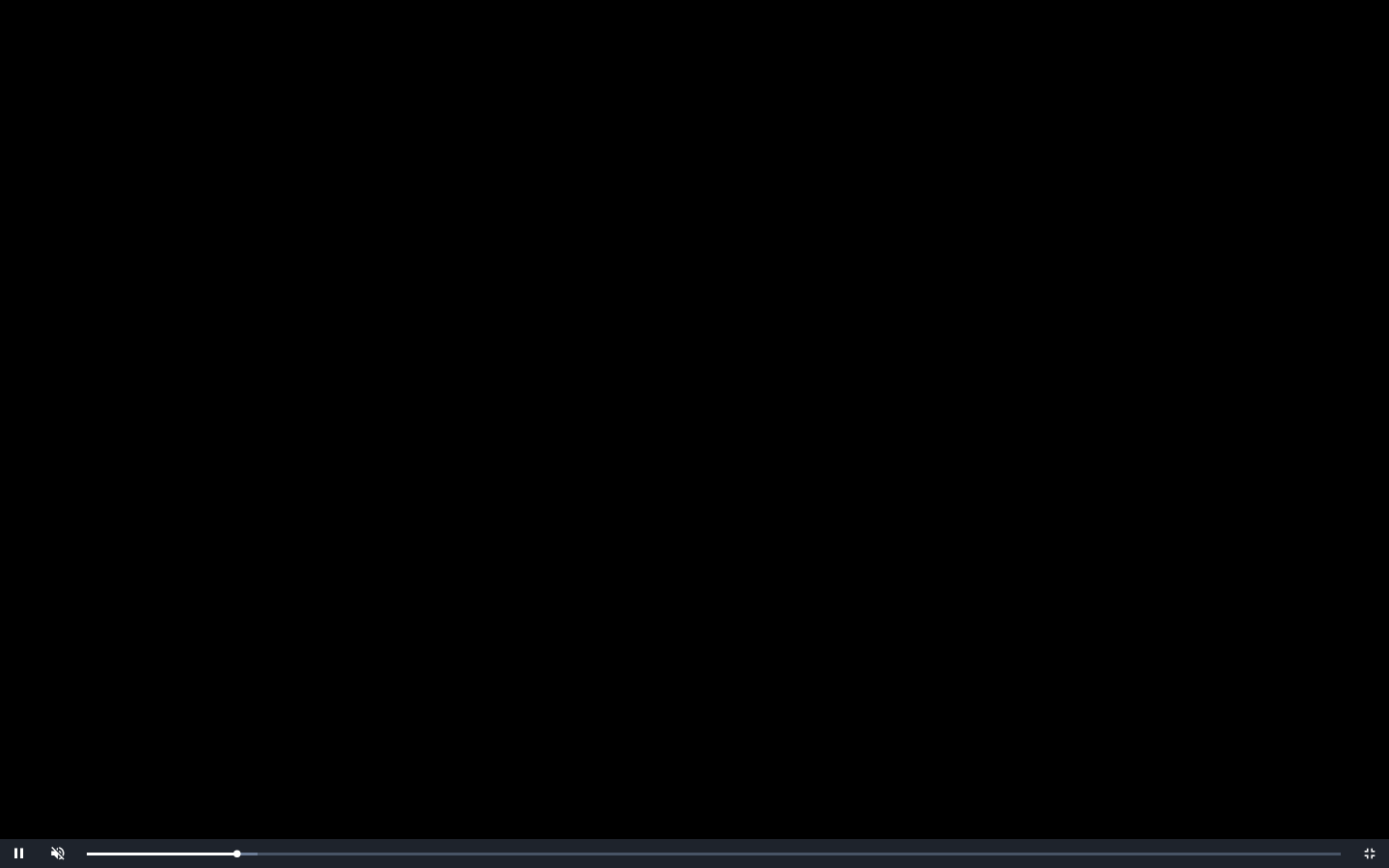 click on "0:07:33 Progress : 0%" at bounding box center [161, 854] 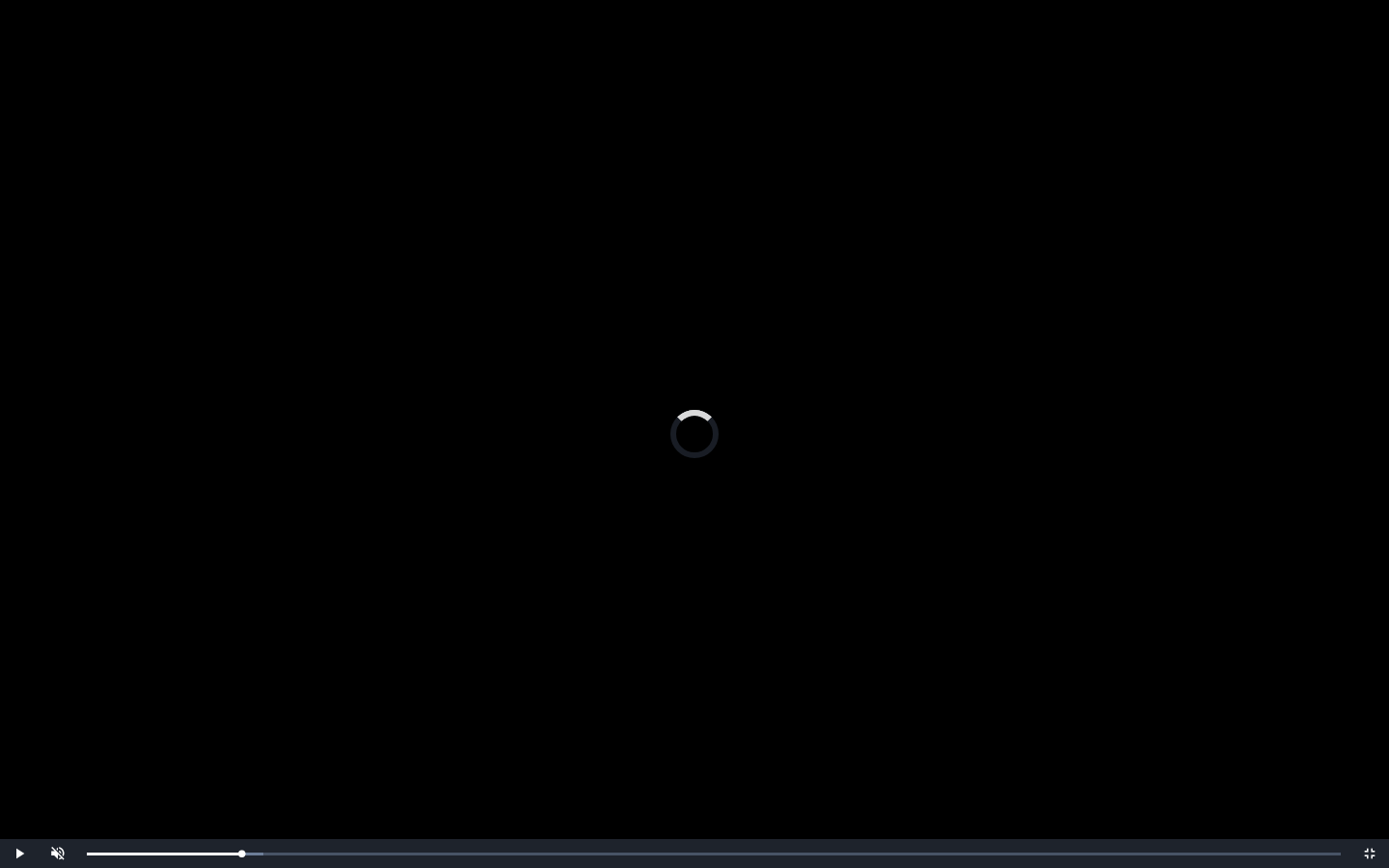 click on "Loaded : 0% 0:08:11 0:08:14 Progress : 0%" at bounding box center [714, 854] 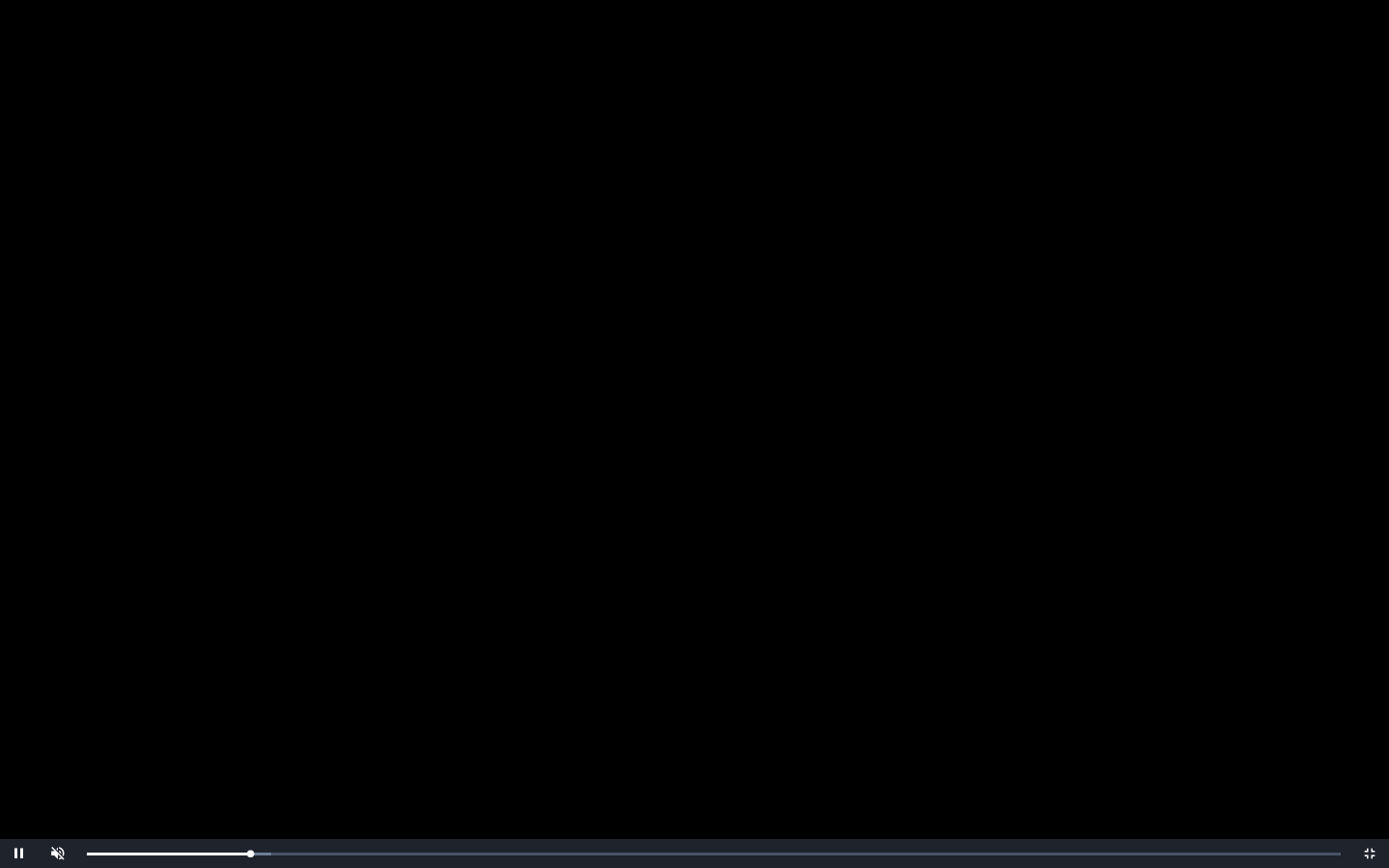 click on "Loaded : 0% 0:08:11 0:08:14 Progress : 0%" at bounding box center [714, 854] 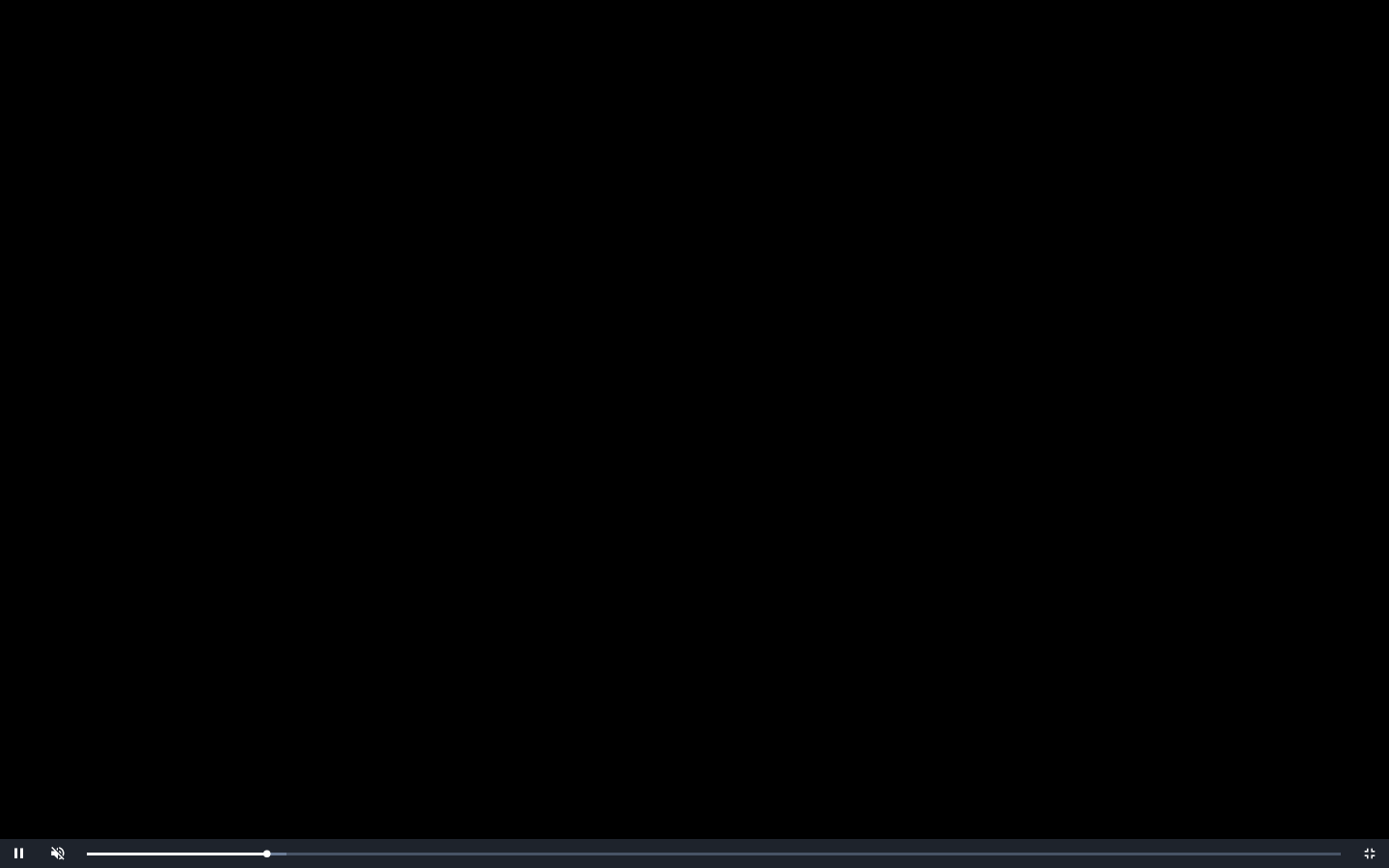 click on "Loaded : 0% 0:09:32 0:09:04 Progress : 0%" at bounding box center (714, 854) 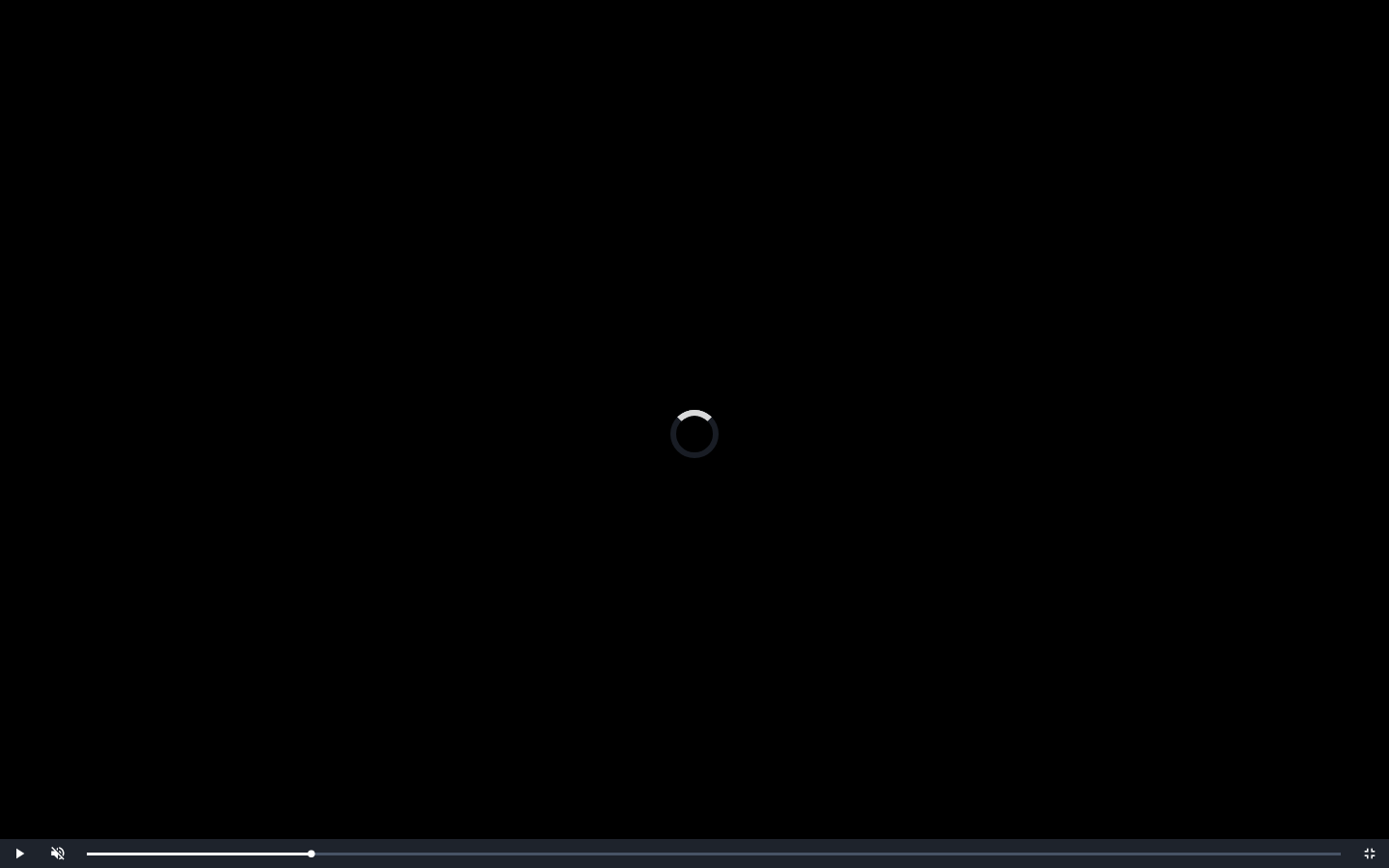 drag, startPoint x: 311, startPoint y: 862, endPoint x: 478, endPoint y: 867, distance: 167.07483 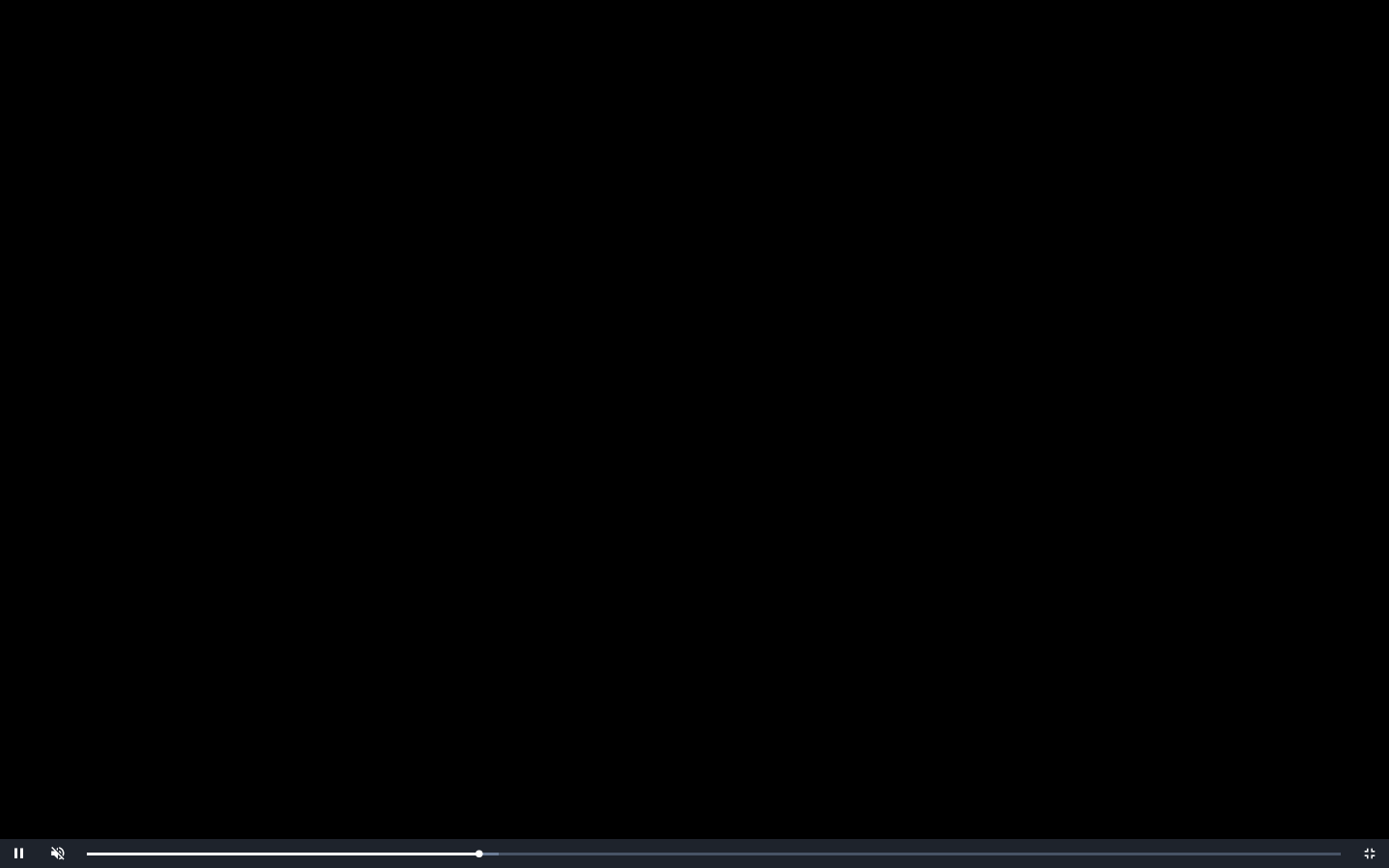 click on "Loaded : 0% 0:20:48 0:19:47 Progress : 0%" at bounding box center (714, 854) 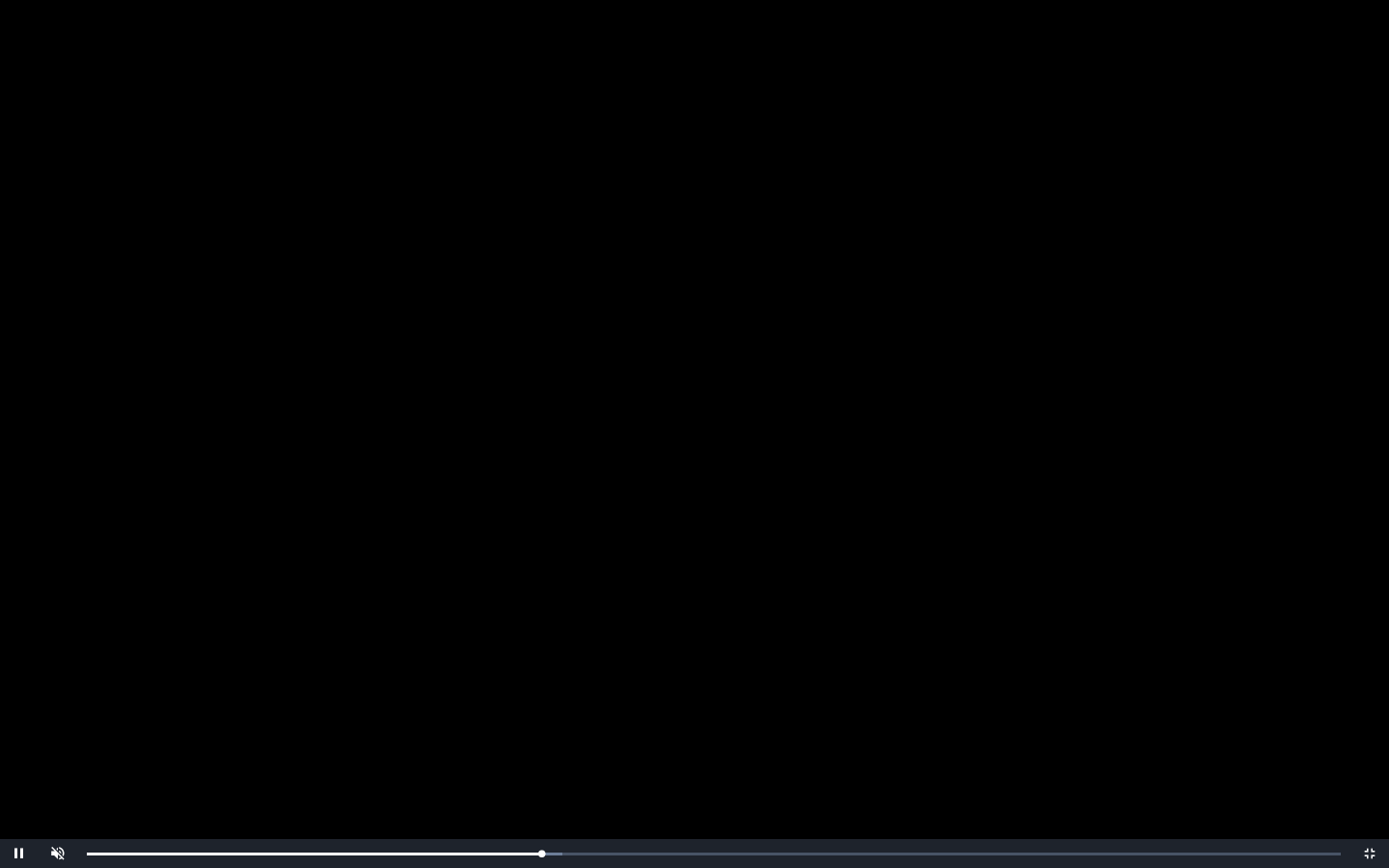 click on "Loaded : 0% 0:24:53 0:22:57 Progress : 0%" at bounding box center (714, 854) 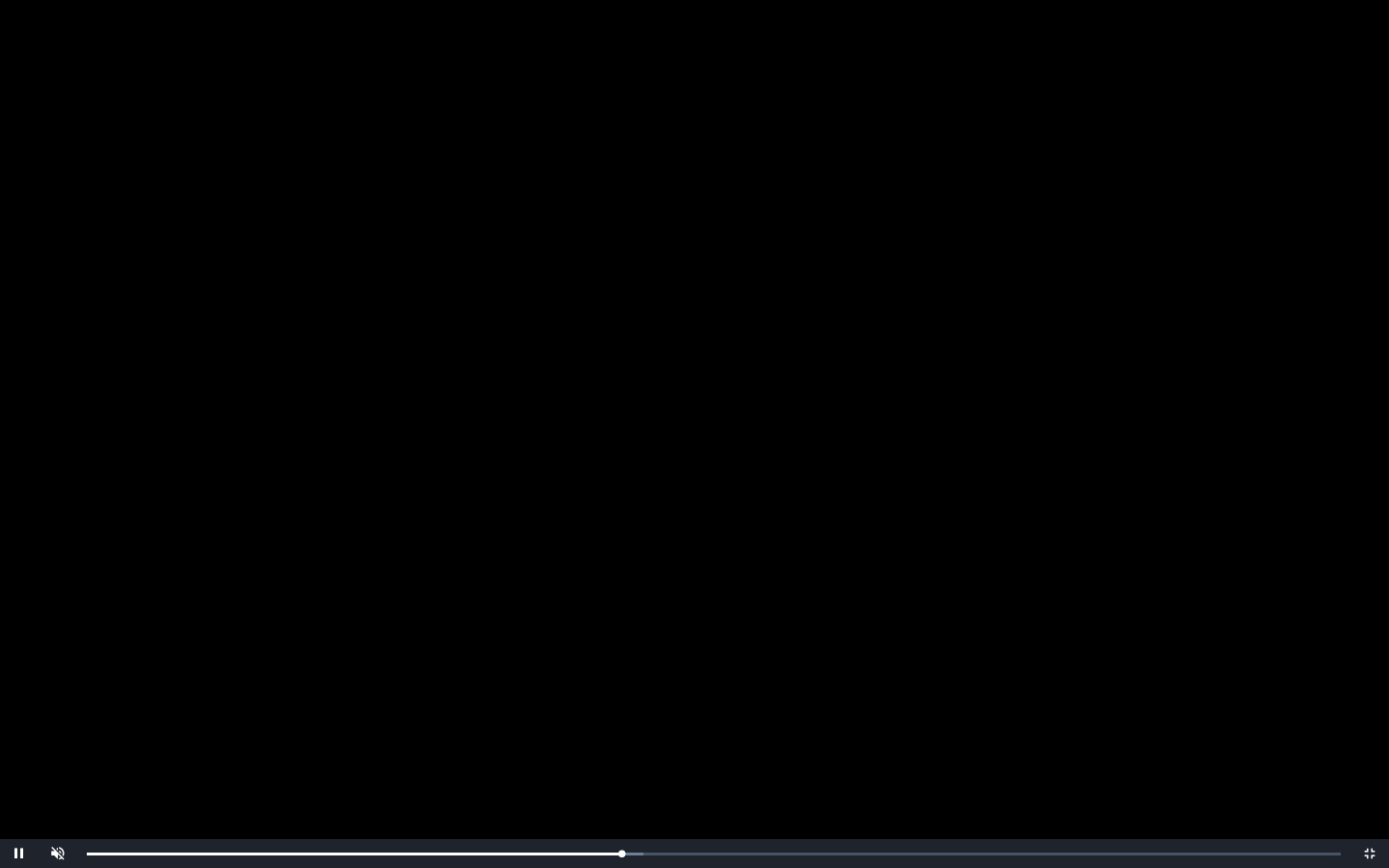 click on "Loaded : 0% 0:28:18 0:27:00 Progress : 0%" at bounding box center (714, 854) 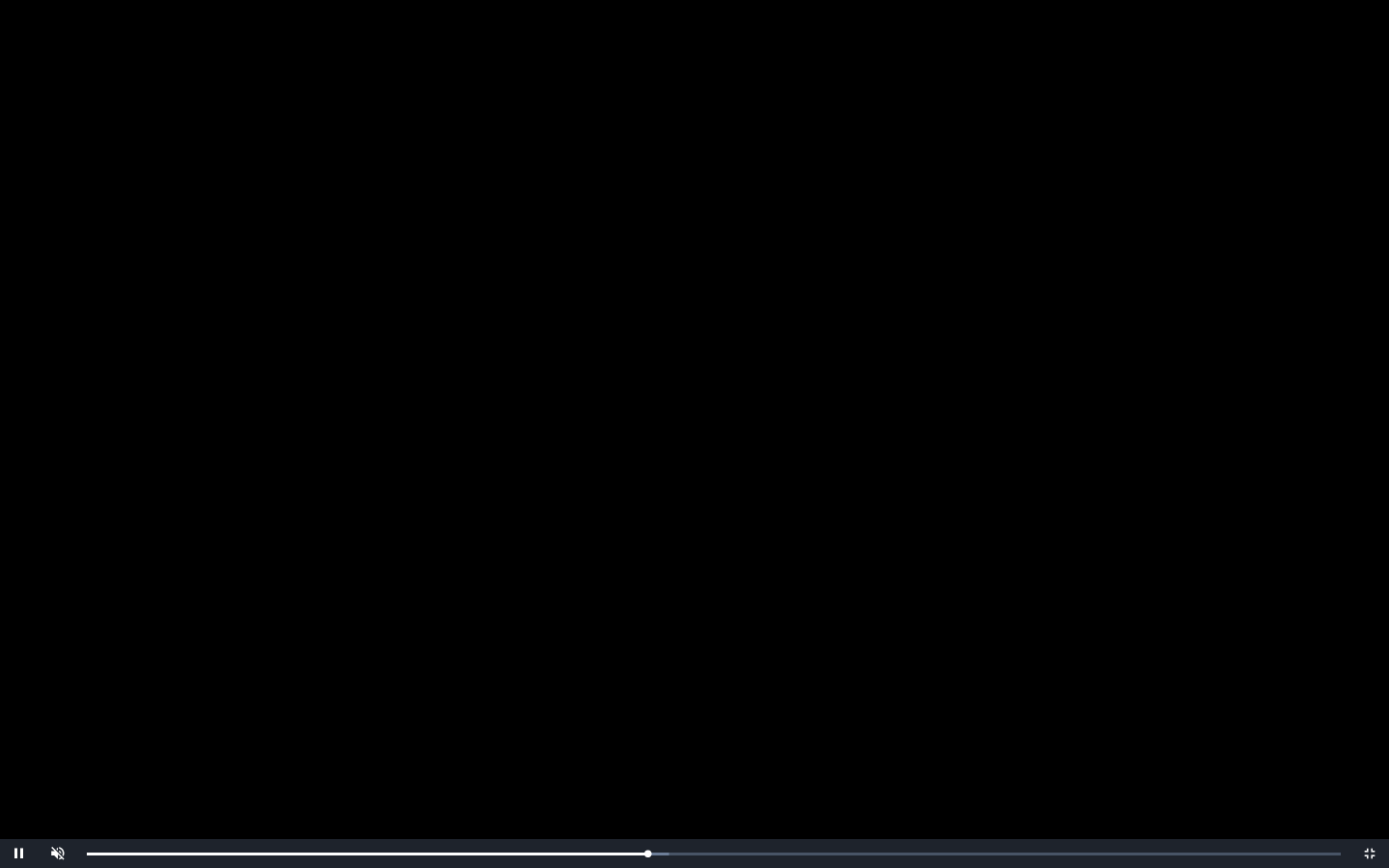 click on "Loaded : 0% 0:29:22 0:28:18 Progress : 0%" at bounding box center [714, 854] 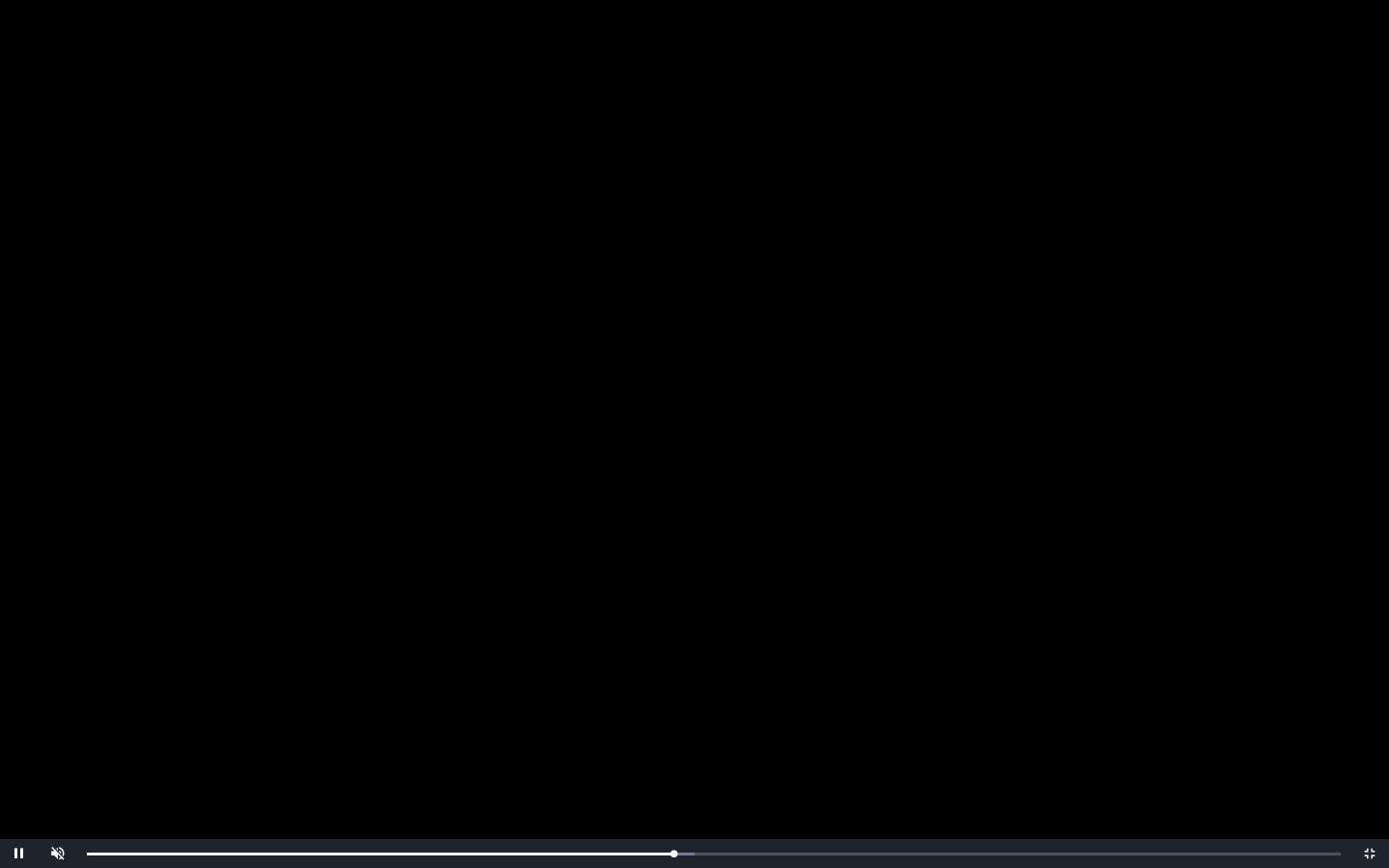 click on "Loaded : 0% 0:30:29 0:29:37 Progress : 0%" at bounding box center (714, 854) 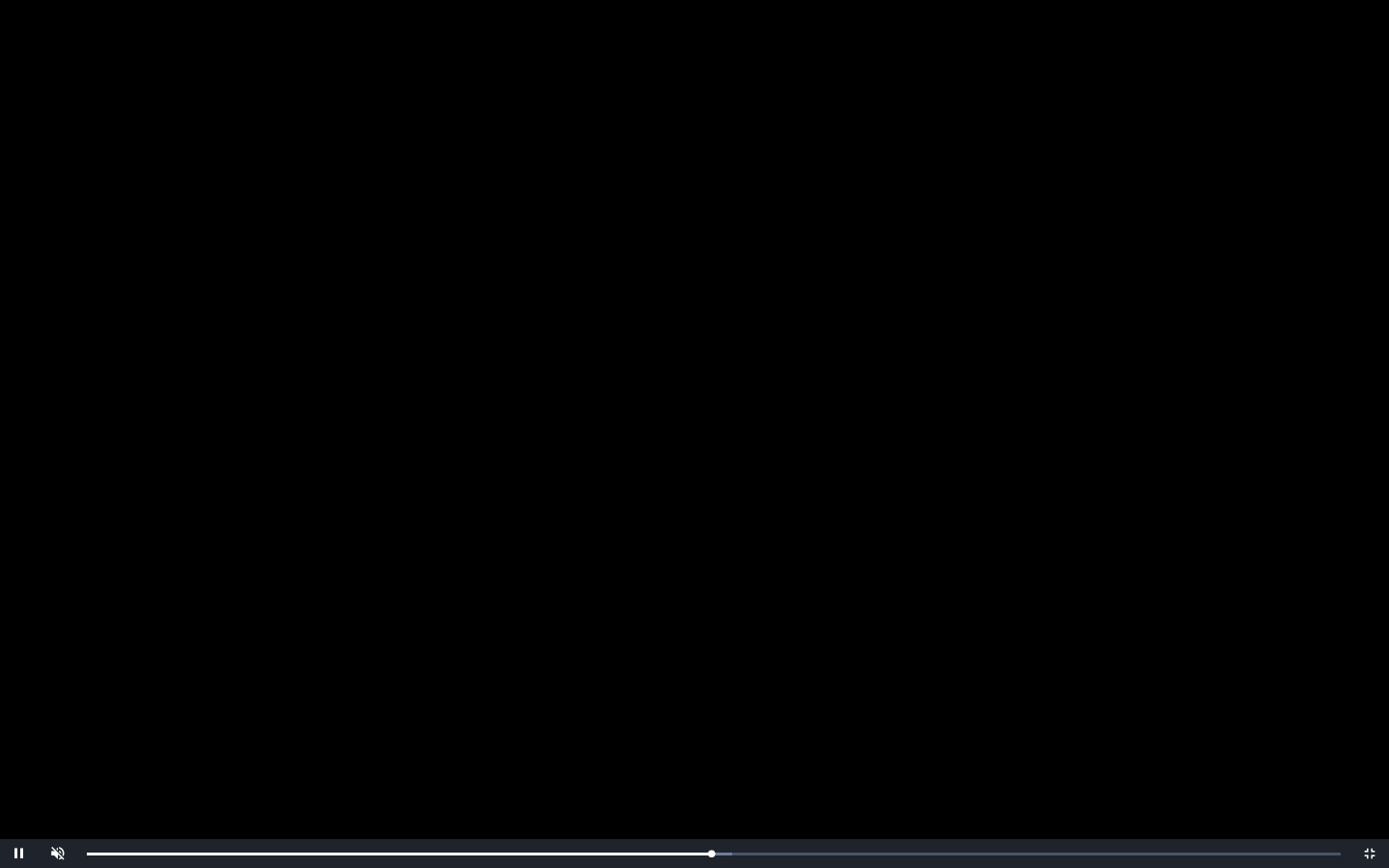 click on "Loaded : 0% 0:38:14 0:31:31 Progress : 0%" at bounding box center [714, 854] 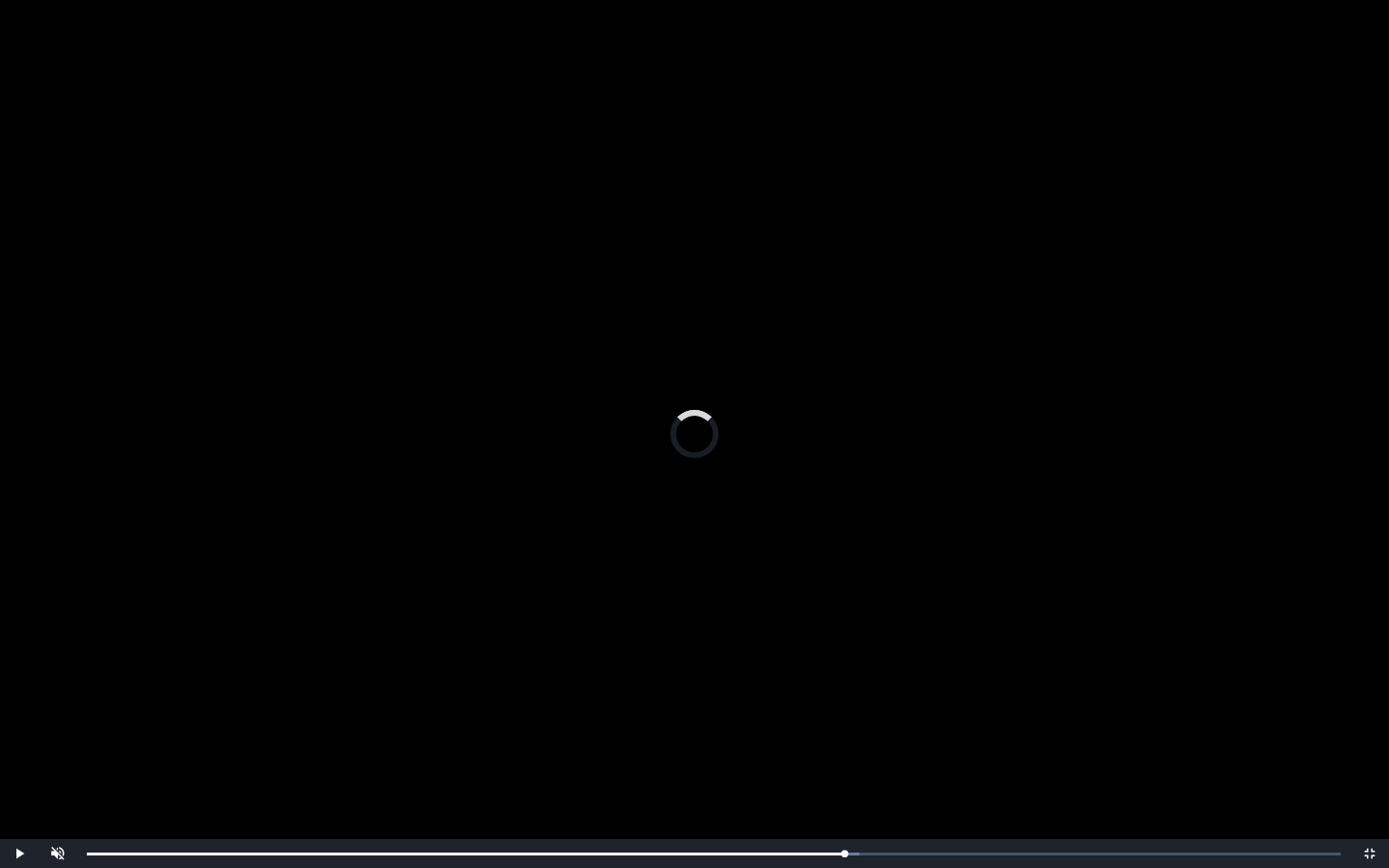 click on "Loaded : 0% 0:41:48 0:41:48 Progress : 0%" at bounding box center [714, 854] 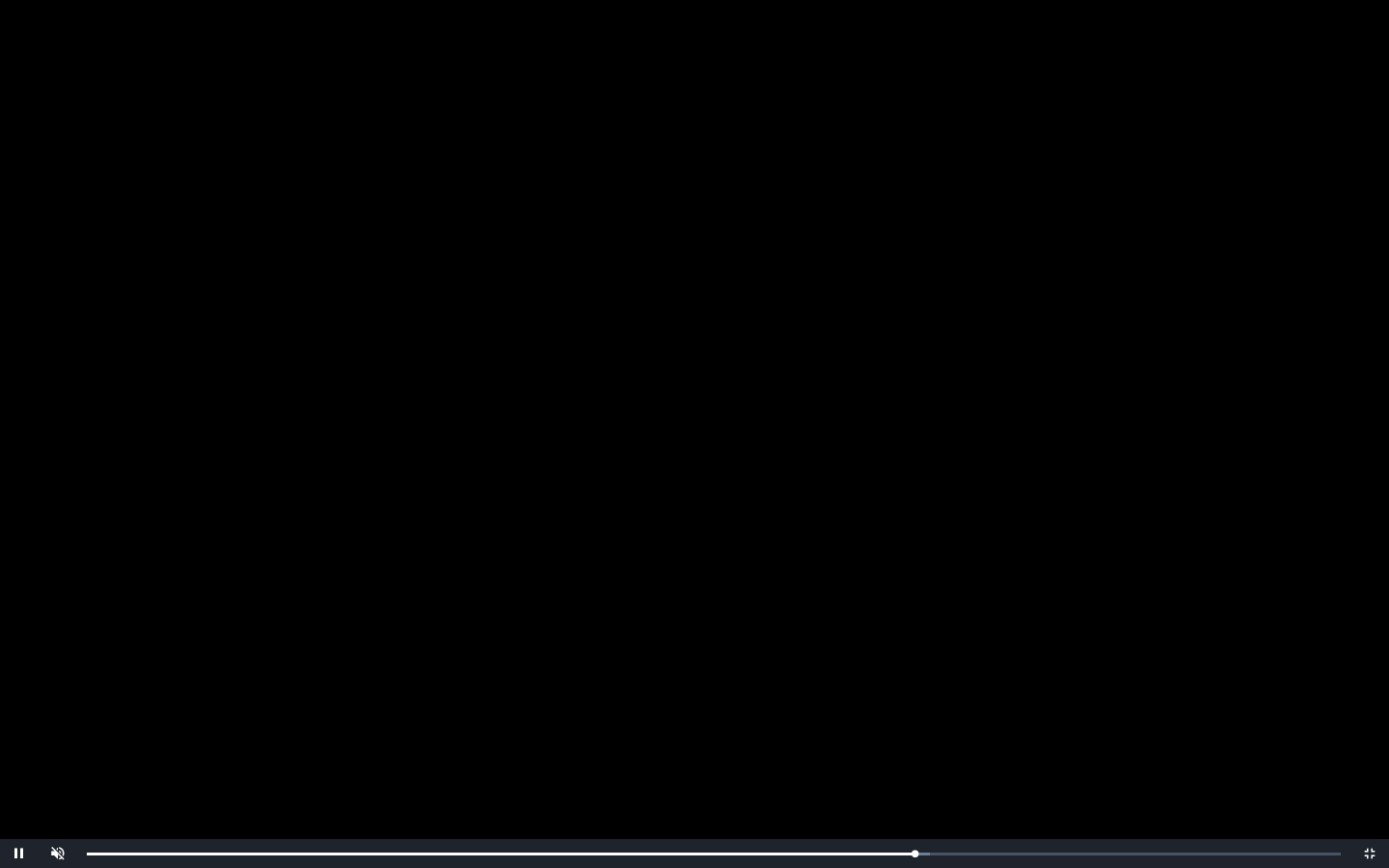 click on "Loaded : 0% 0:50:25 0:41:48 Progress : 0%" at bounding box center [714, 854] 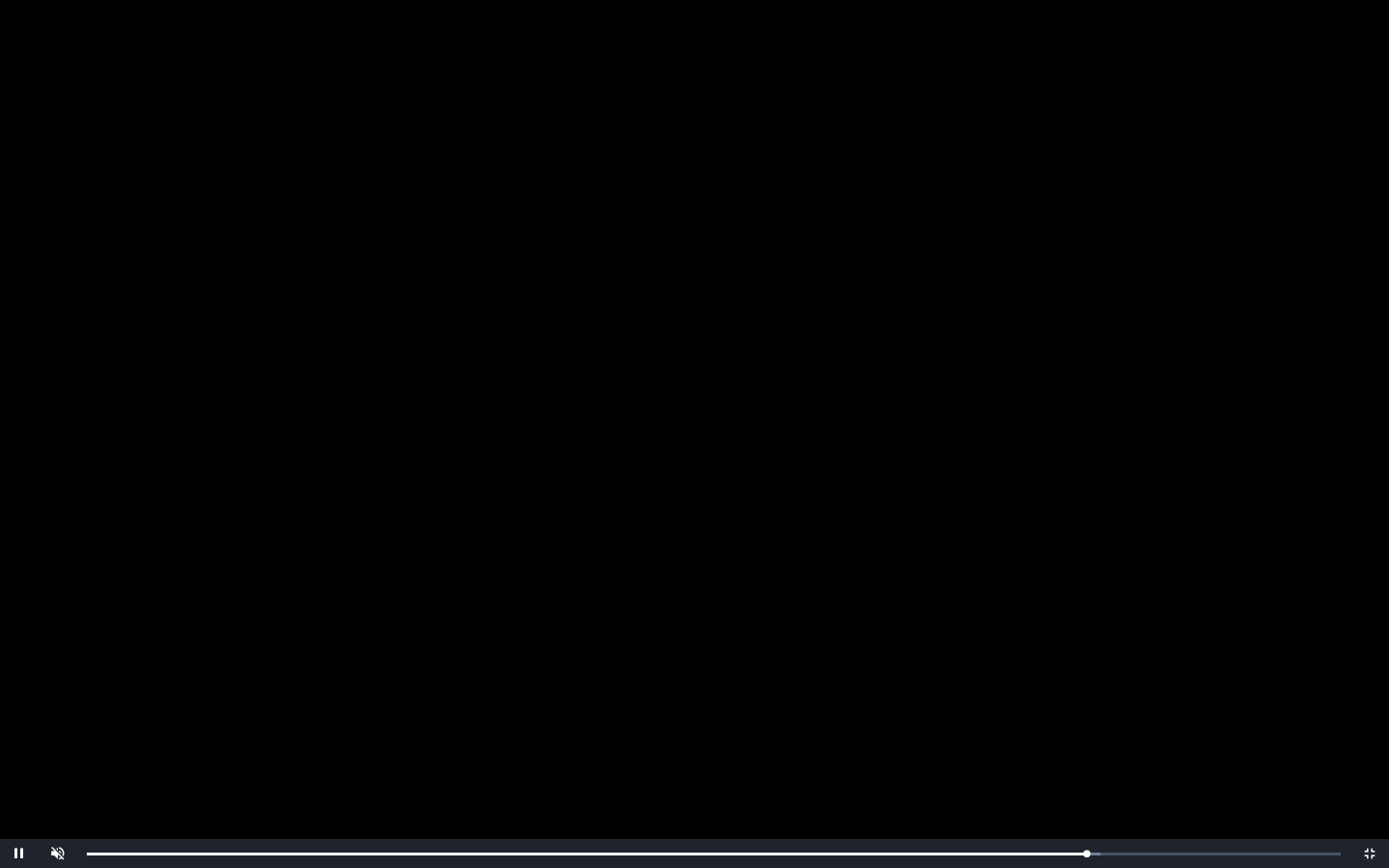 click on "Loaded : 0% 0:52:57 0:50:29 Progress : 0%" at bounding box center (714, 854) 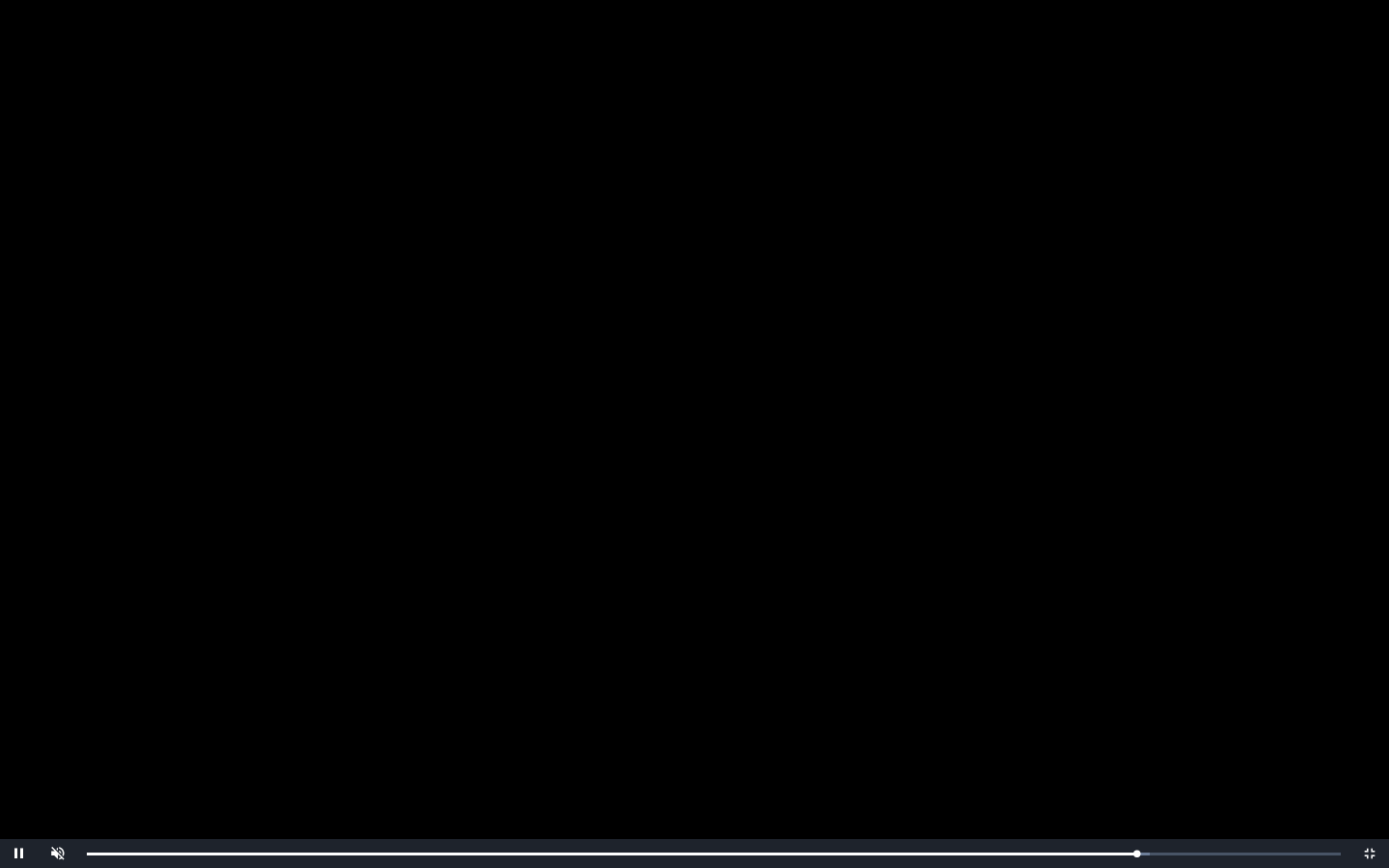 click on "Loaded : 0% 0:55:00 0:53:01 Progress : 0%" at bounding box center [714, 854] 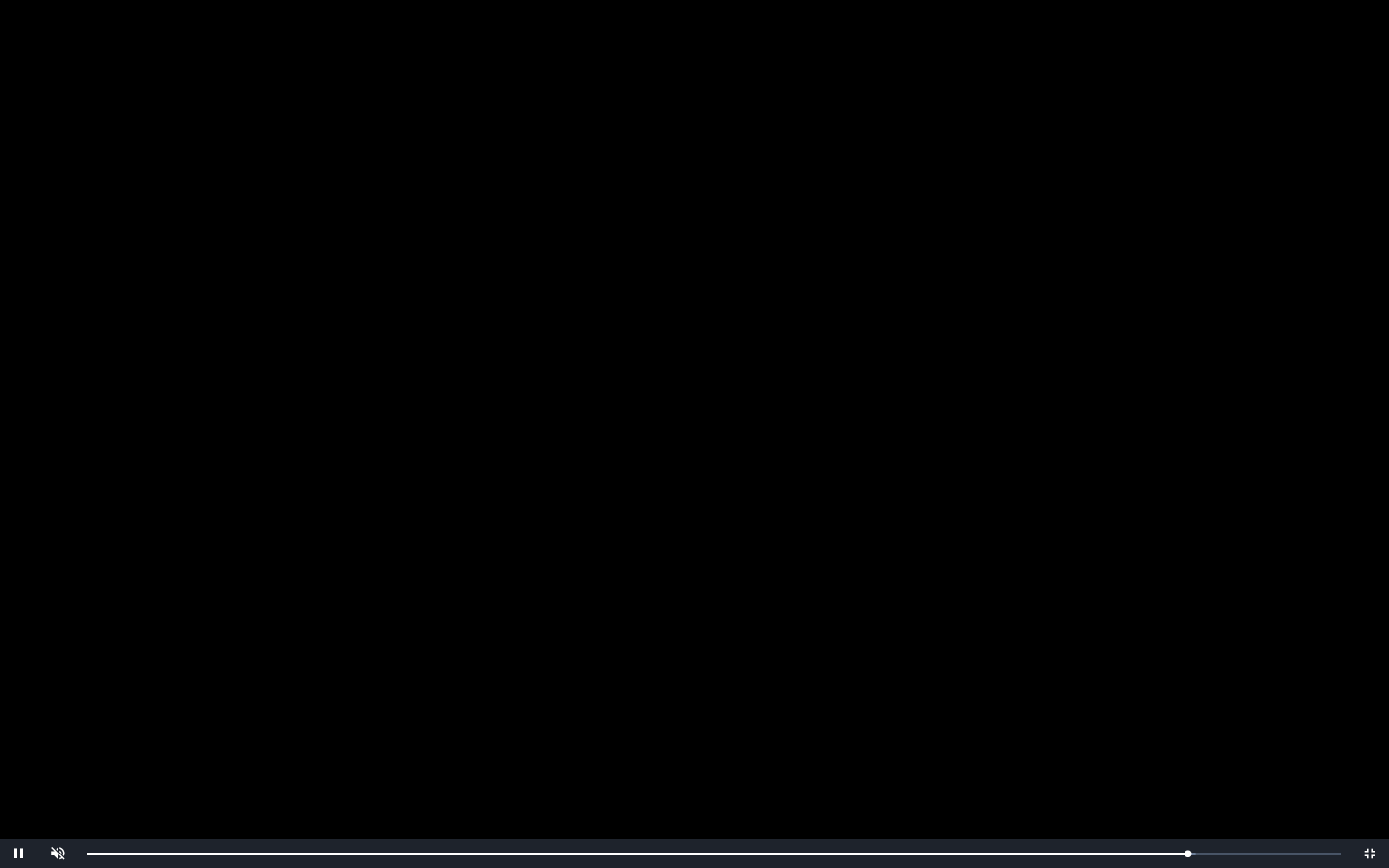 click on "Loaded : 0% 0:57:00 0:55:35 Progress : 0%" at bounding box center (714, 854) 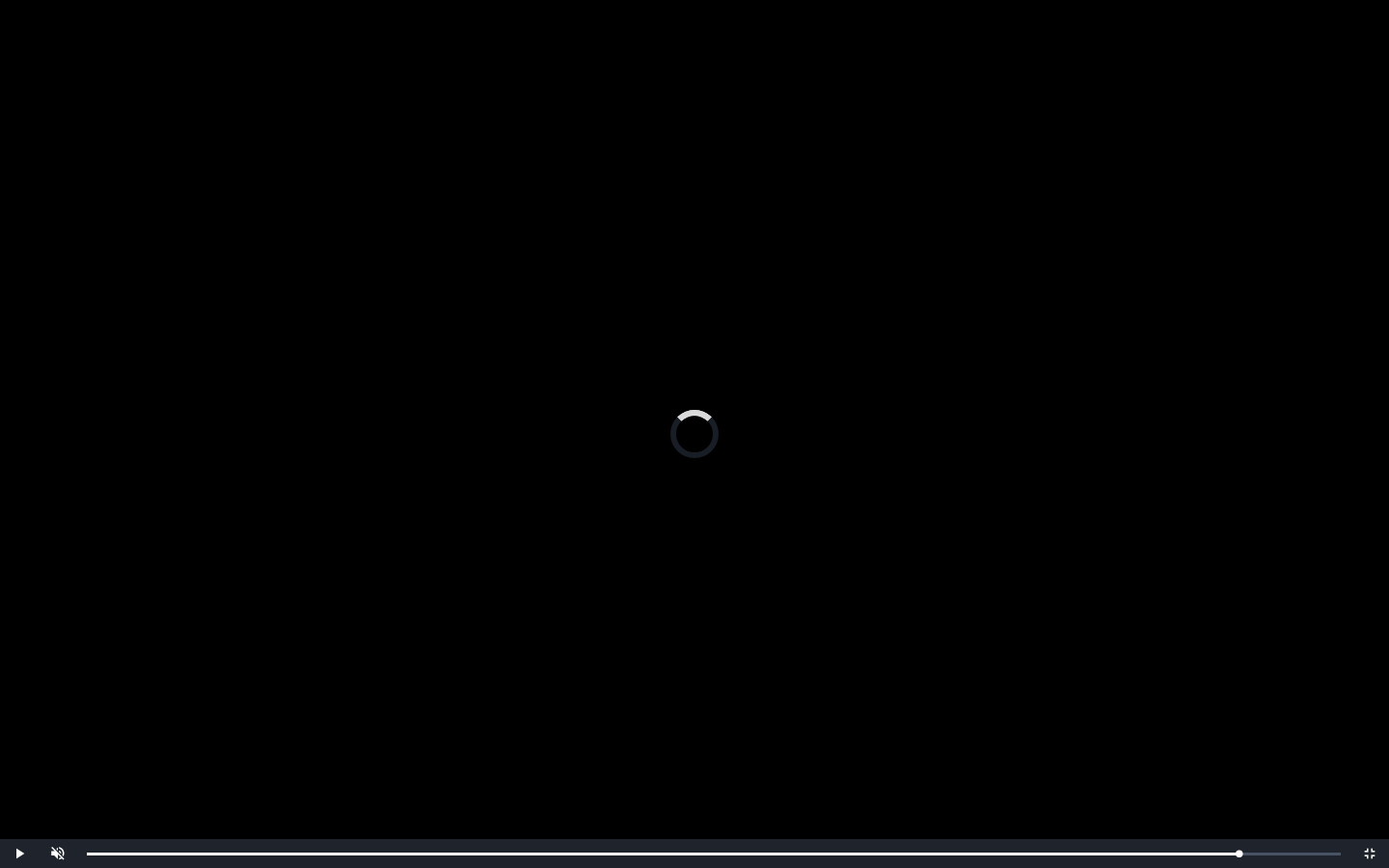 click on "Loaded : 0% 0:58:59 0:59:02 Progress : 0%" at bounding box center (714, 854) 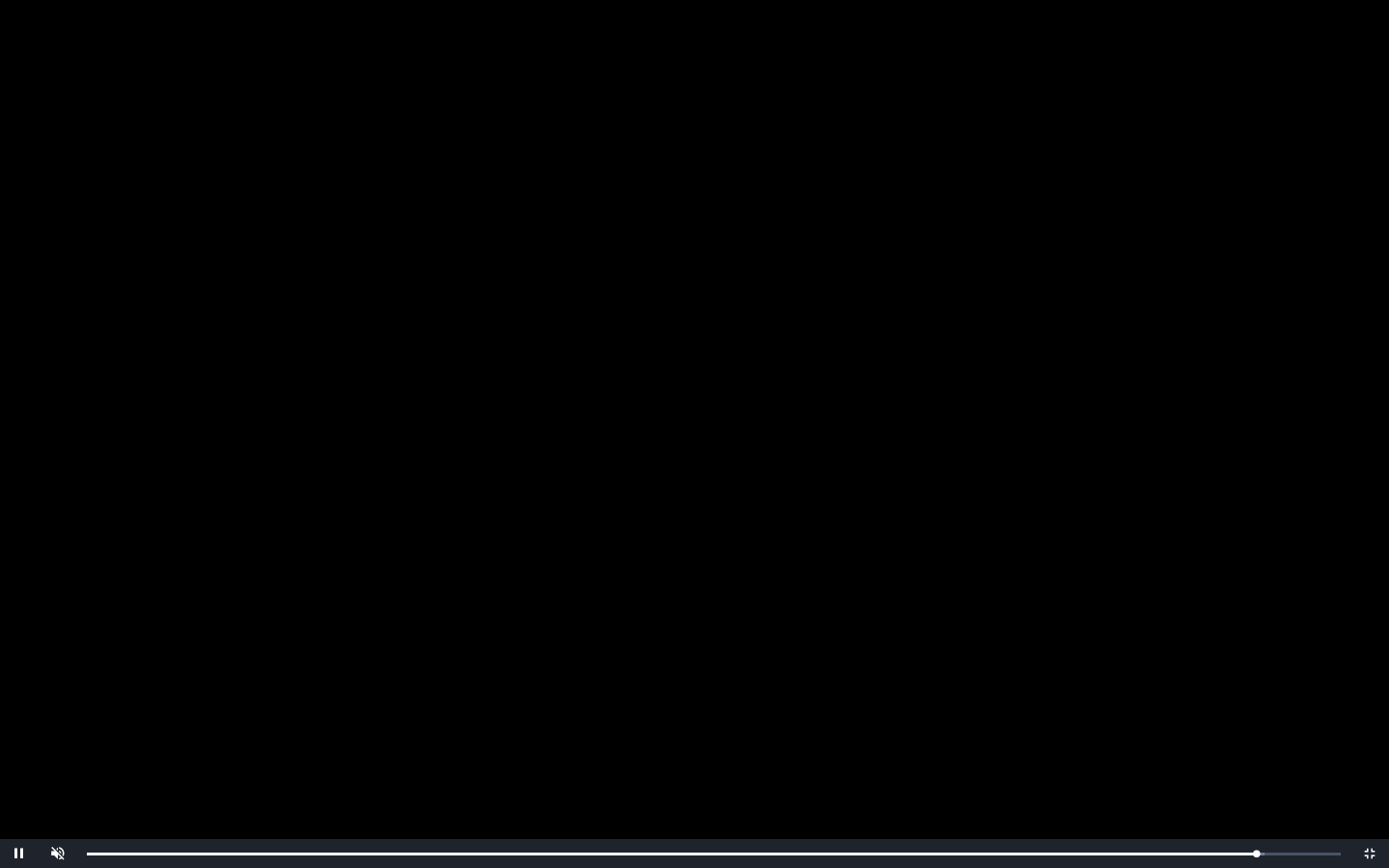 click on "Loaded : 0% 1:00:30 0:59:03 Progress : 0%" at bounding box center [714, 854] 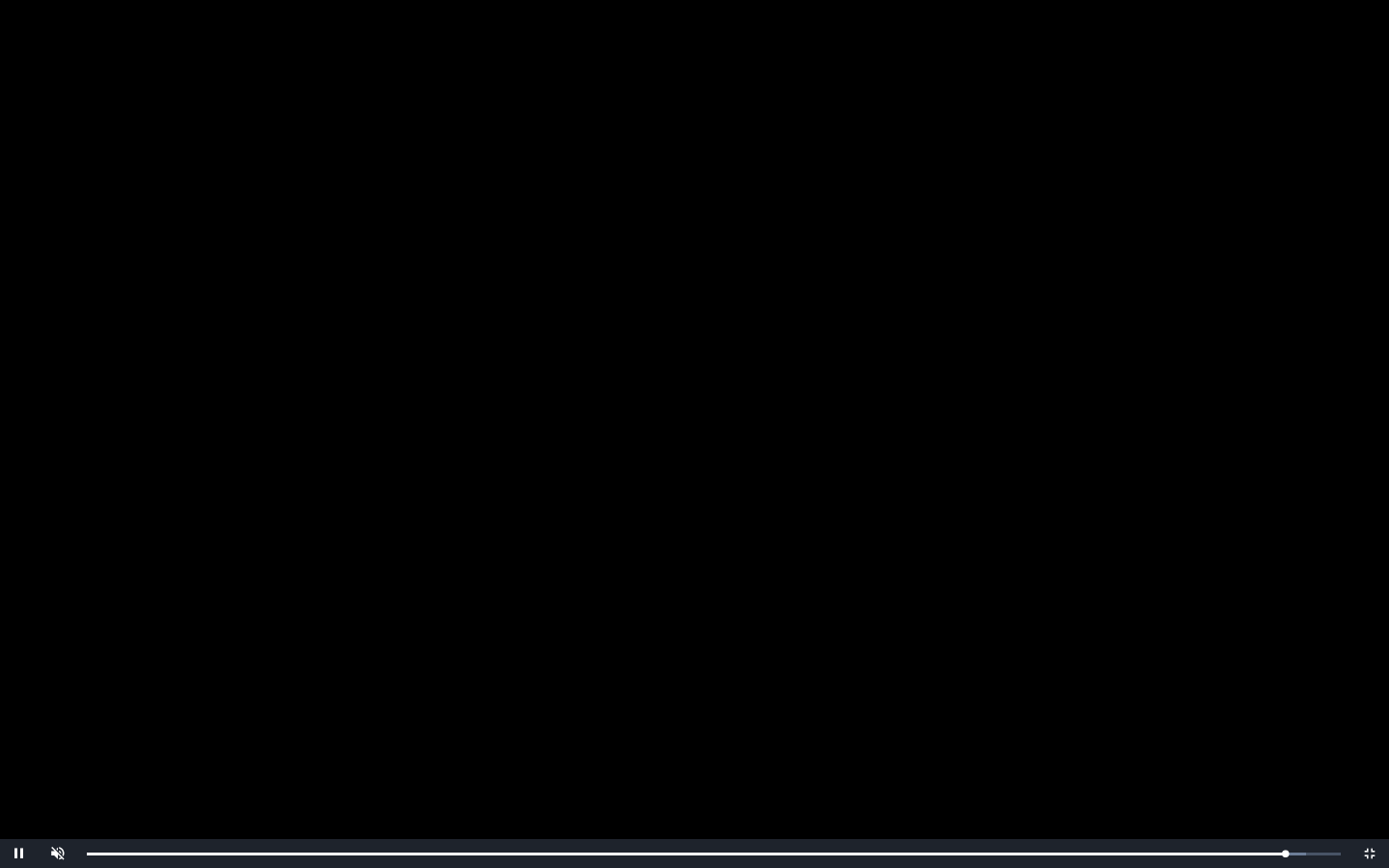 click on "Loaded : 0% 0:04:23 1:00:32 Progress : 0%" at bounding box center (714, 854) 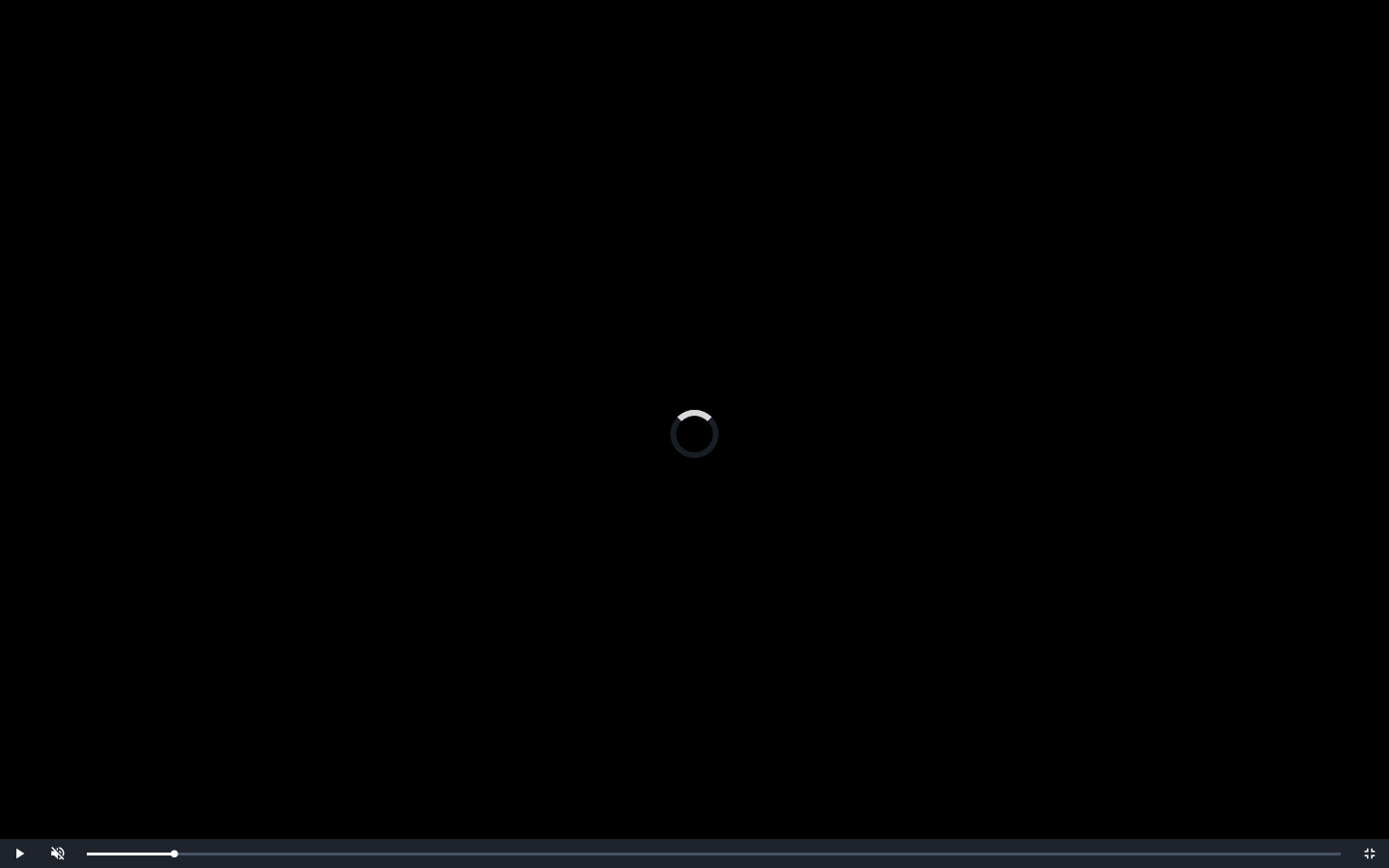 click on "Loaded : 0% 0:02:52 0:02:52 Progress : 0%" at bounding box center (714, 854) 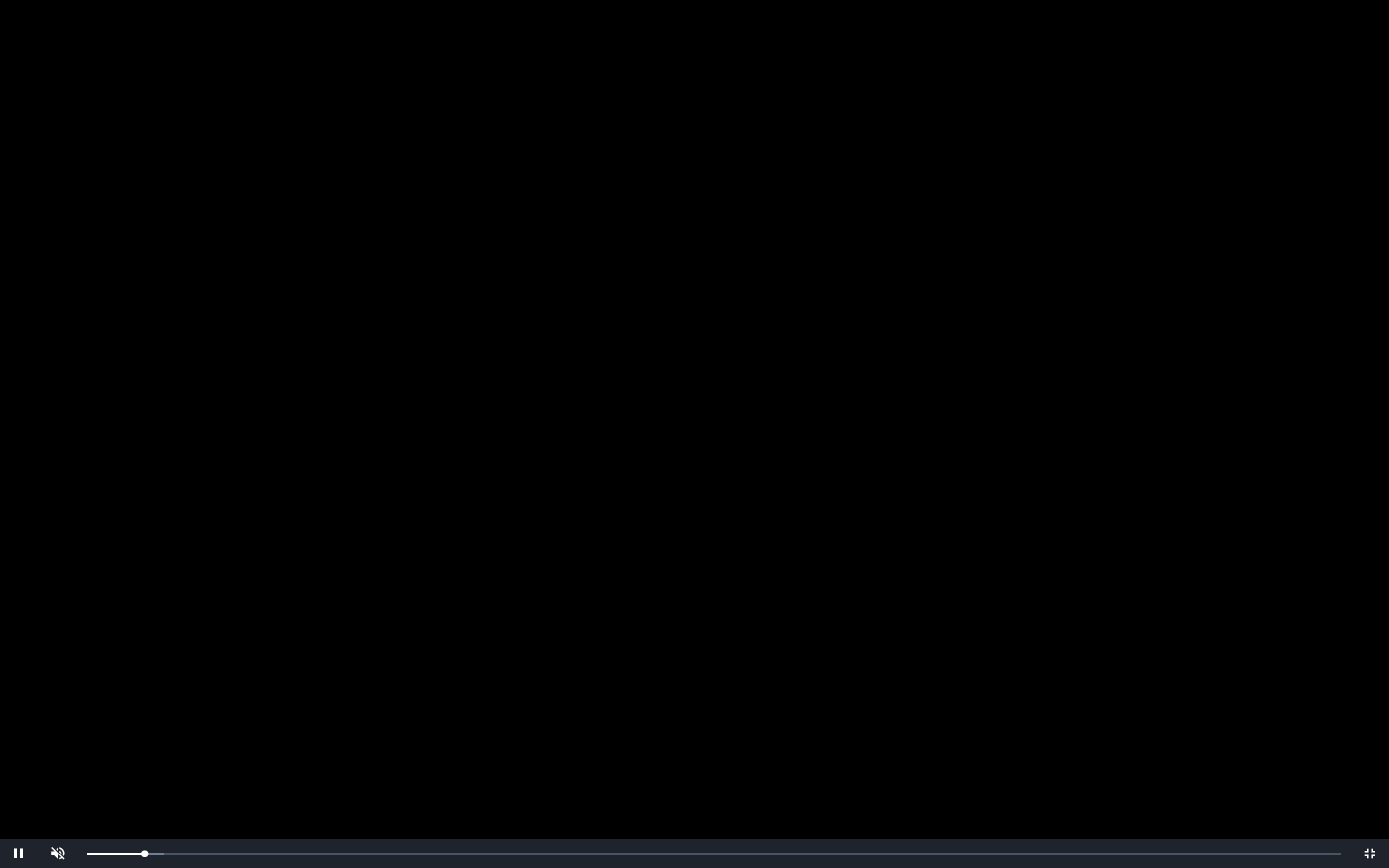 click on "Loaded : 0% 0:02:02 0:02:53 Progress : 0%" at bounding box center (714, 854) 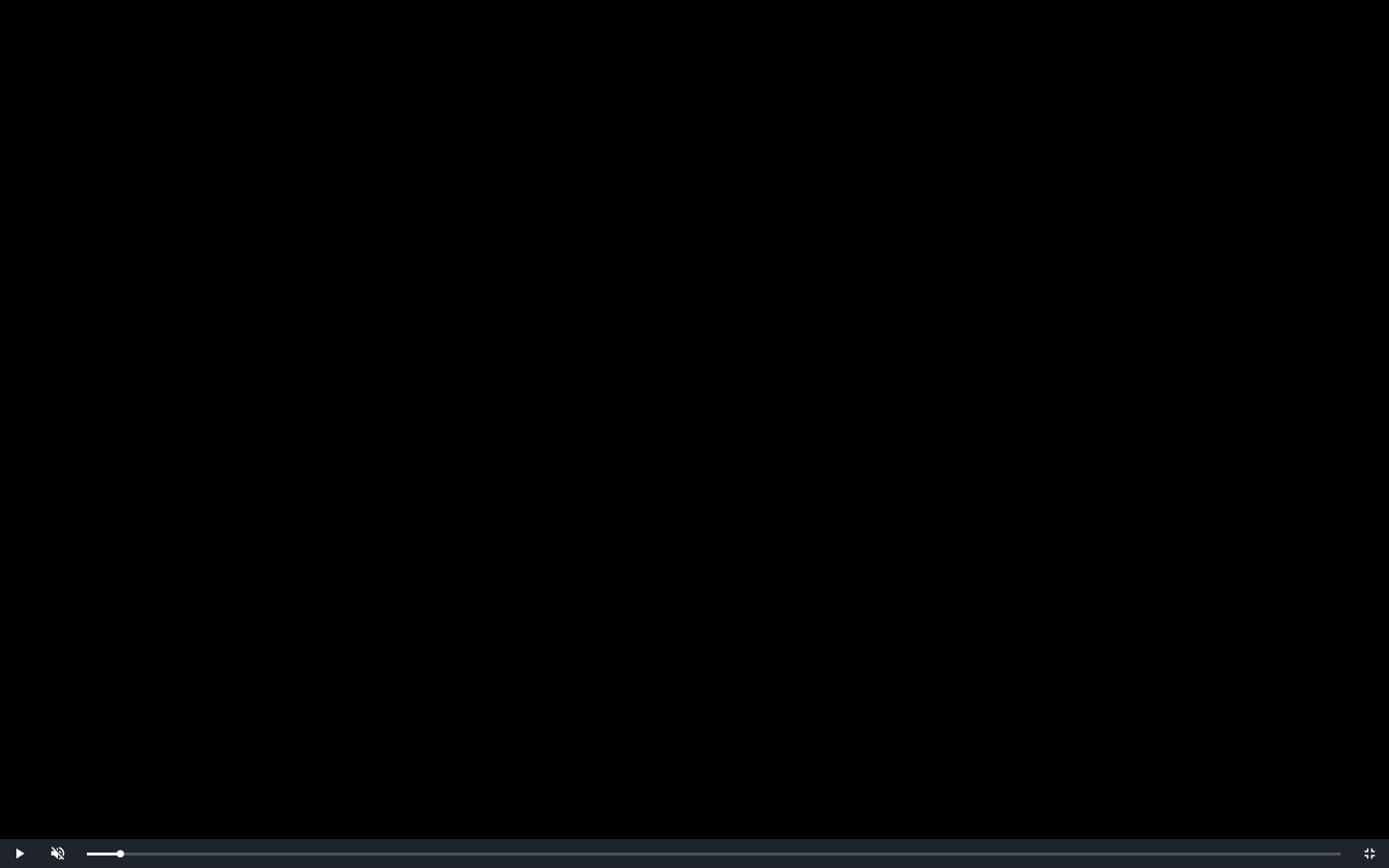 click on "Loaded : 0% 0:01:42 0:01:39 Progress : 0%" at bounding box center (714, 854) 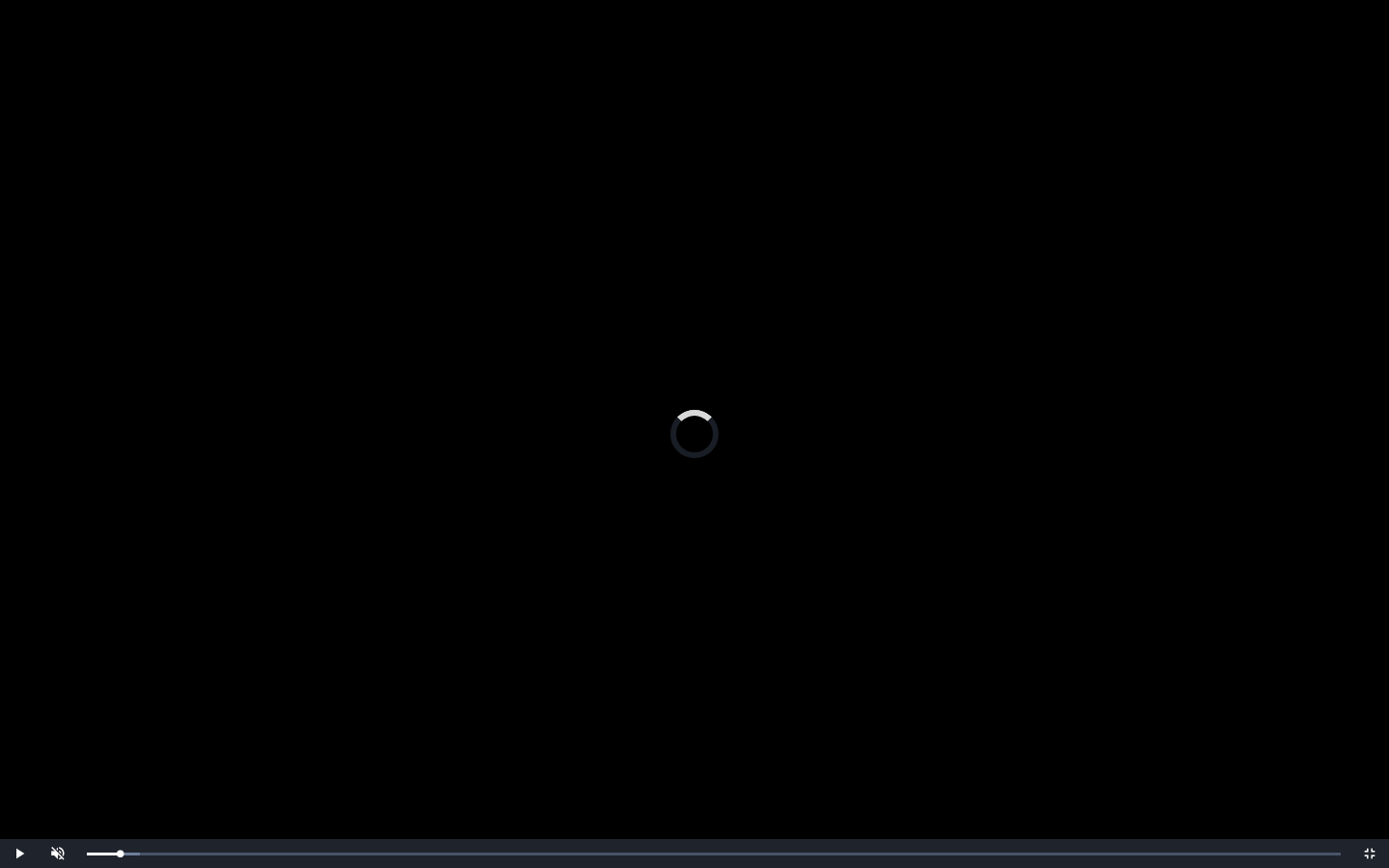 click on "Loaded : 0% 0:01:10 0:01:10 Progress : 0%" at bounding box center (714, 854) 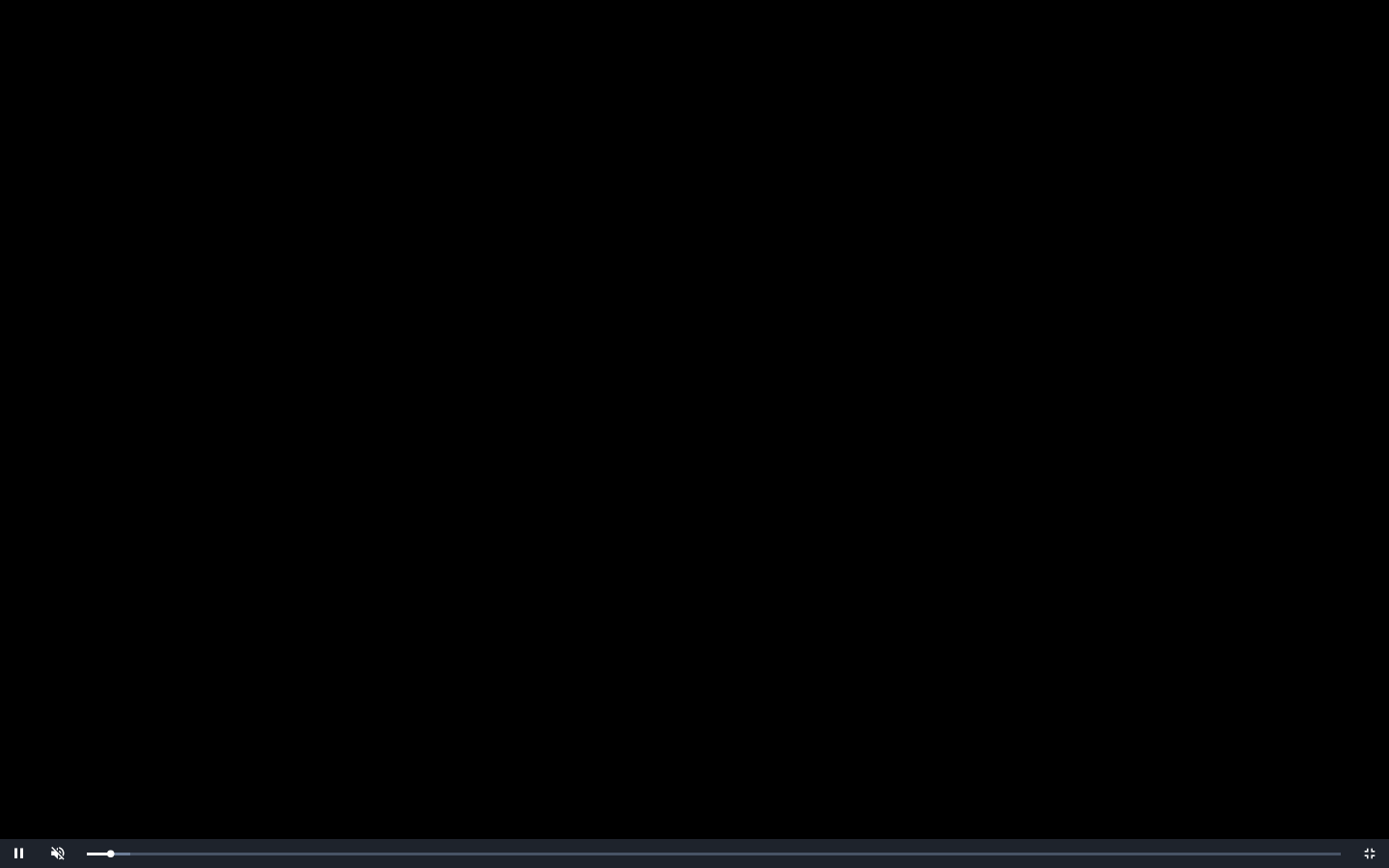 click on "Loaded : 0% 0:00:40 0:01:11 Progress : 0%" at bounding box center (714, 854) 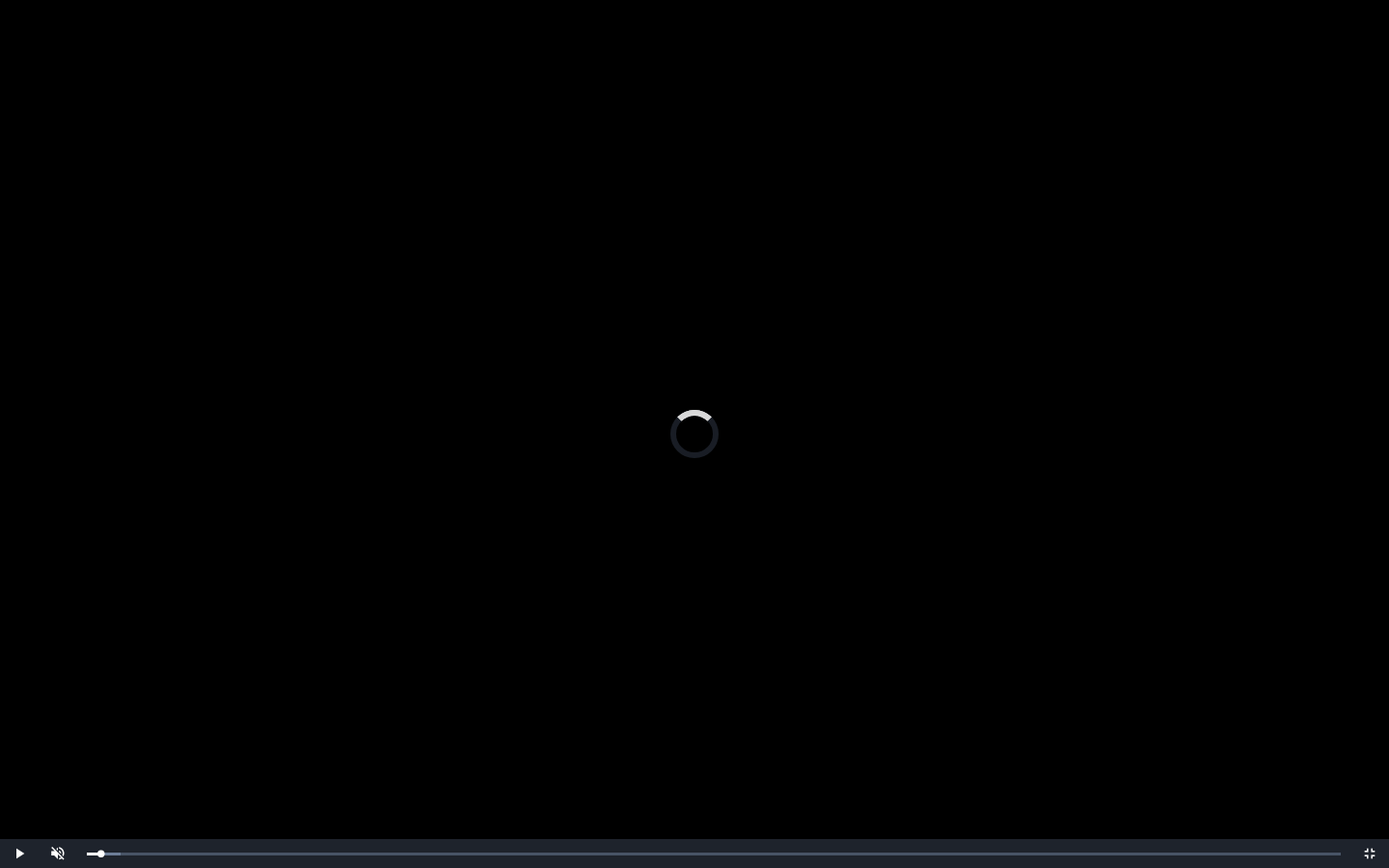 drag, startPoint x: 100, startPoint y: 854, endPoint x: 56, endPoint y: 850, distance: 44.181444 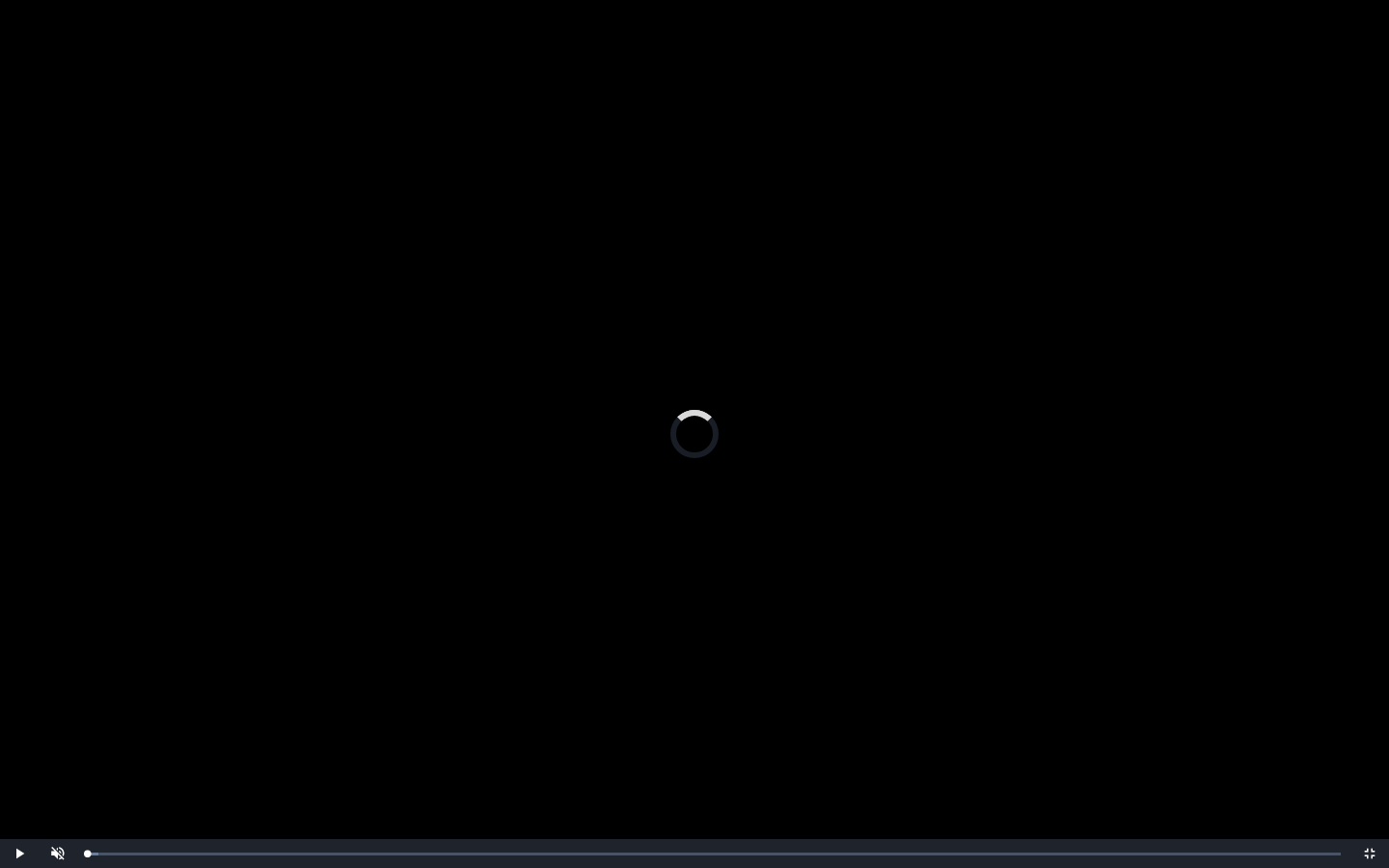 click on "Loaded : 0% 0:01:44 0:01:52 Progress : 0%" at bounding box center (714, 854) 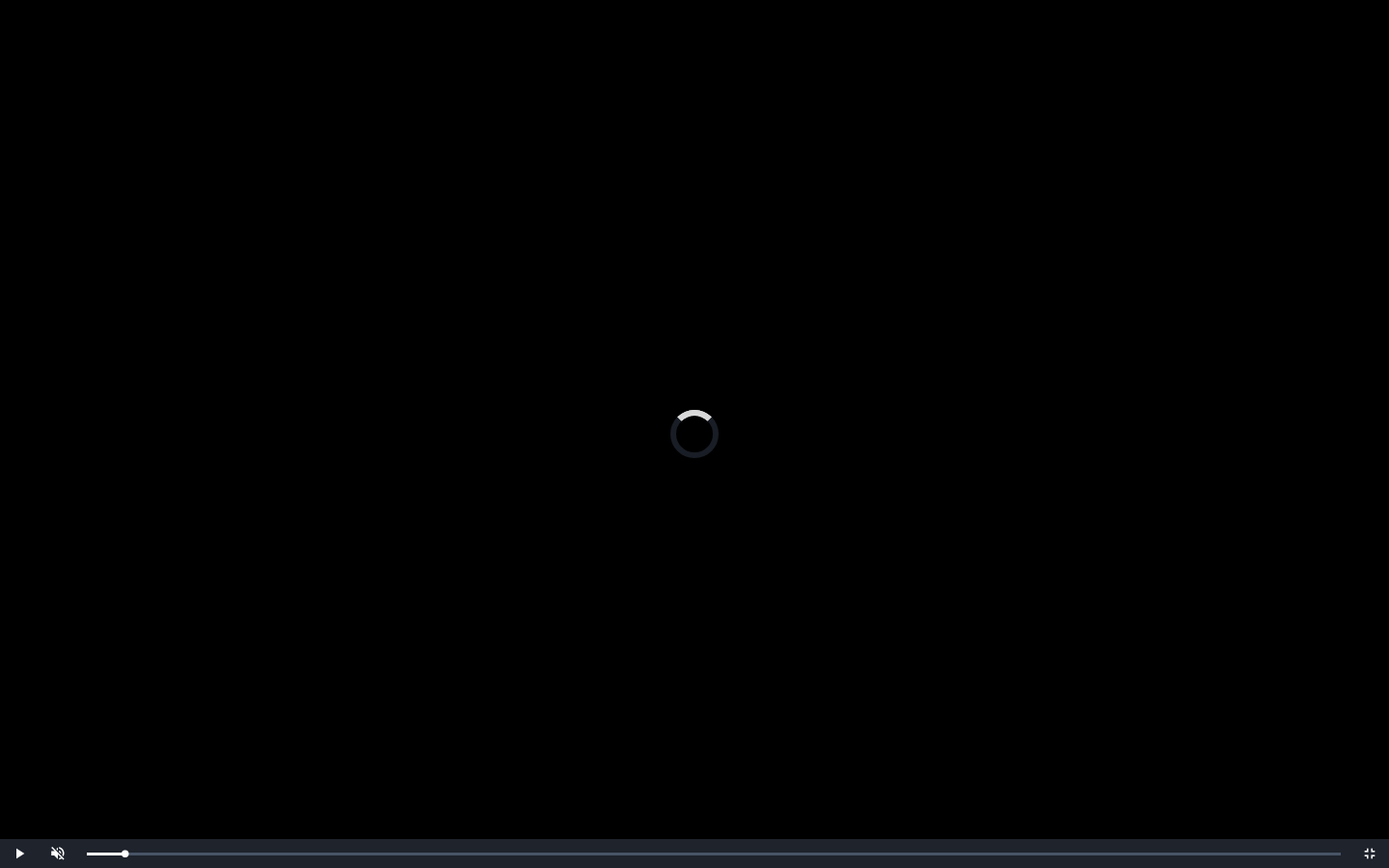 click on "Loaded : 0% 0:01:44 0:02:55 Progress : 0%" at bounding box center [714, 854] 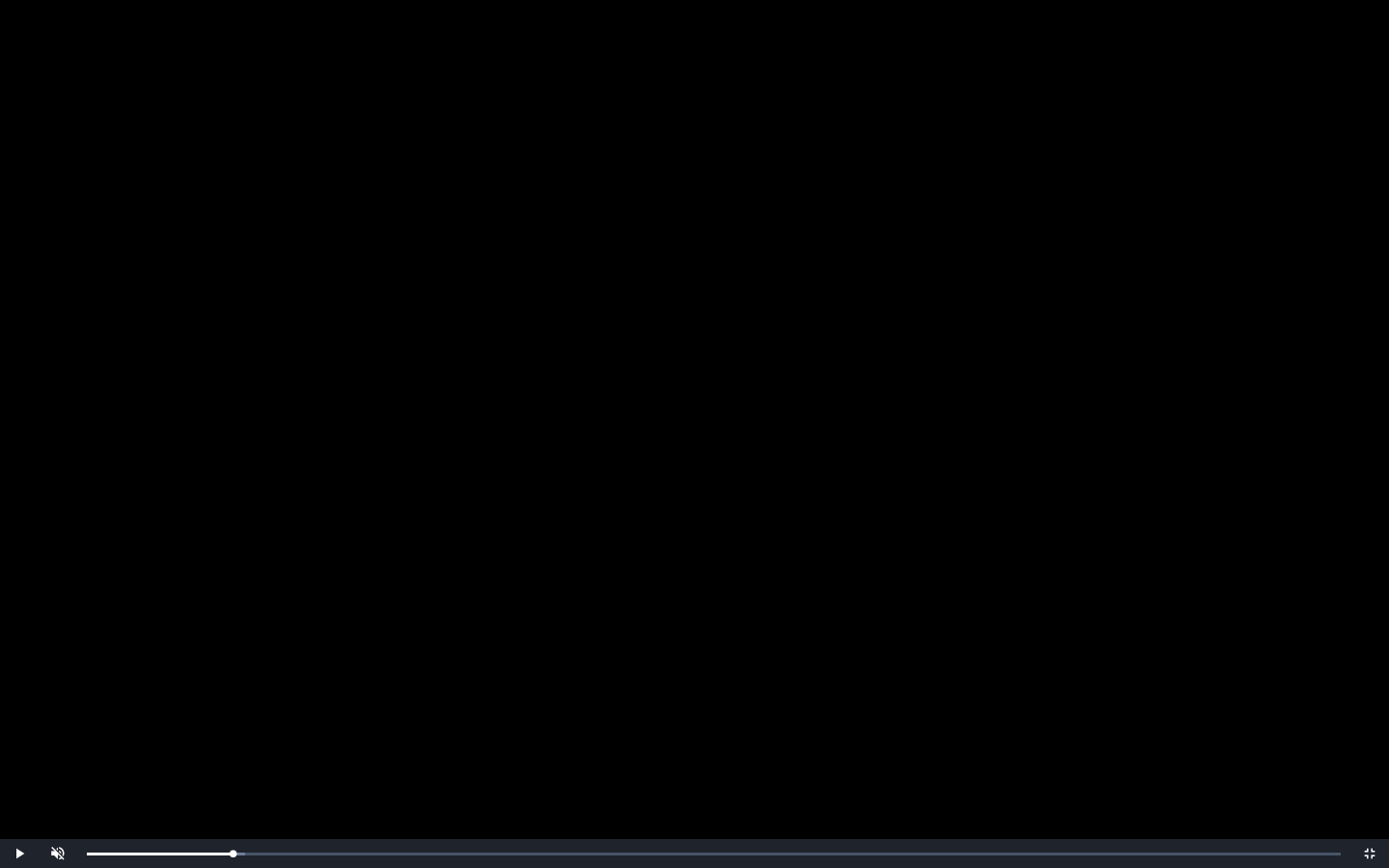 drag, startPoint x: 145, startPoint y: 854, endPoint x: 233, endPoint y: 858, distance: 88.09086 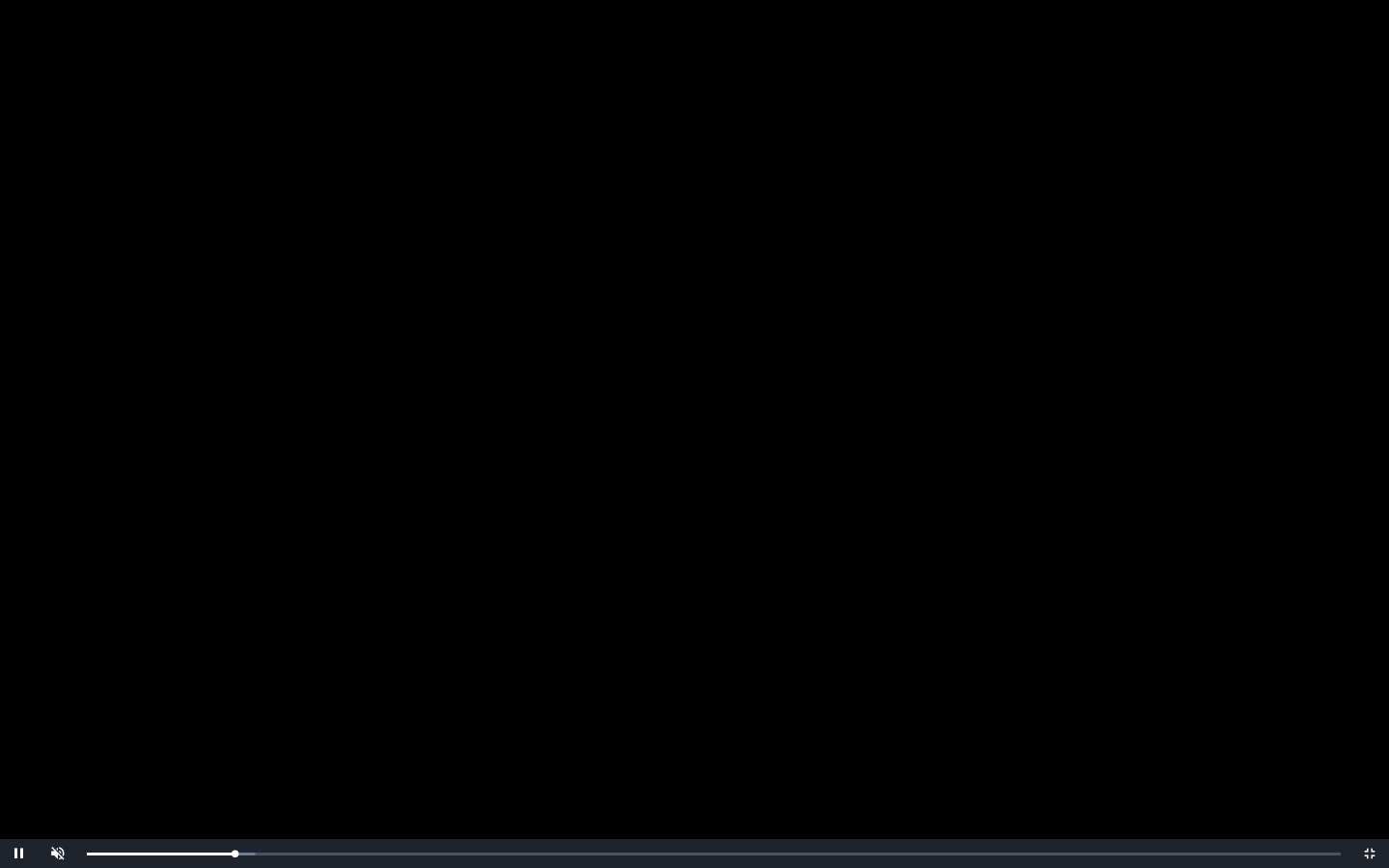 click on "0:05:15" at bounding box center (0, 0) 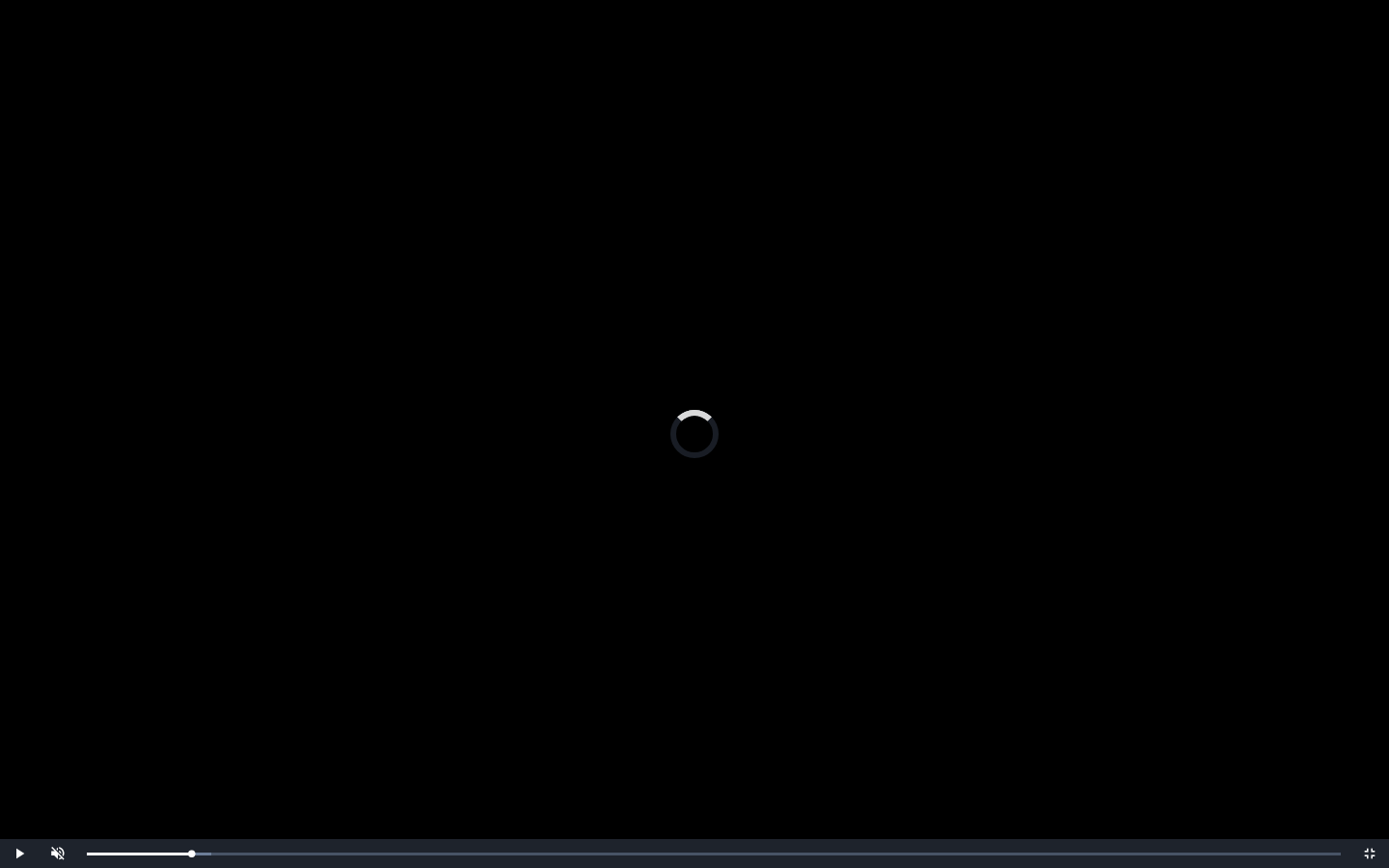 click on "Loaded : 0% 0:05:47 0:05:47 Progress : 0%" at bounding box center (714, 854) 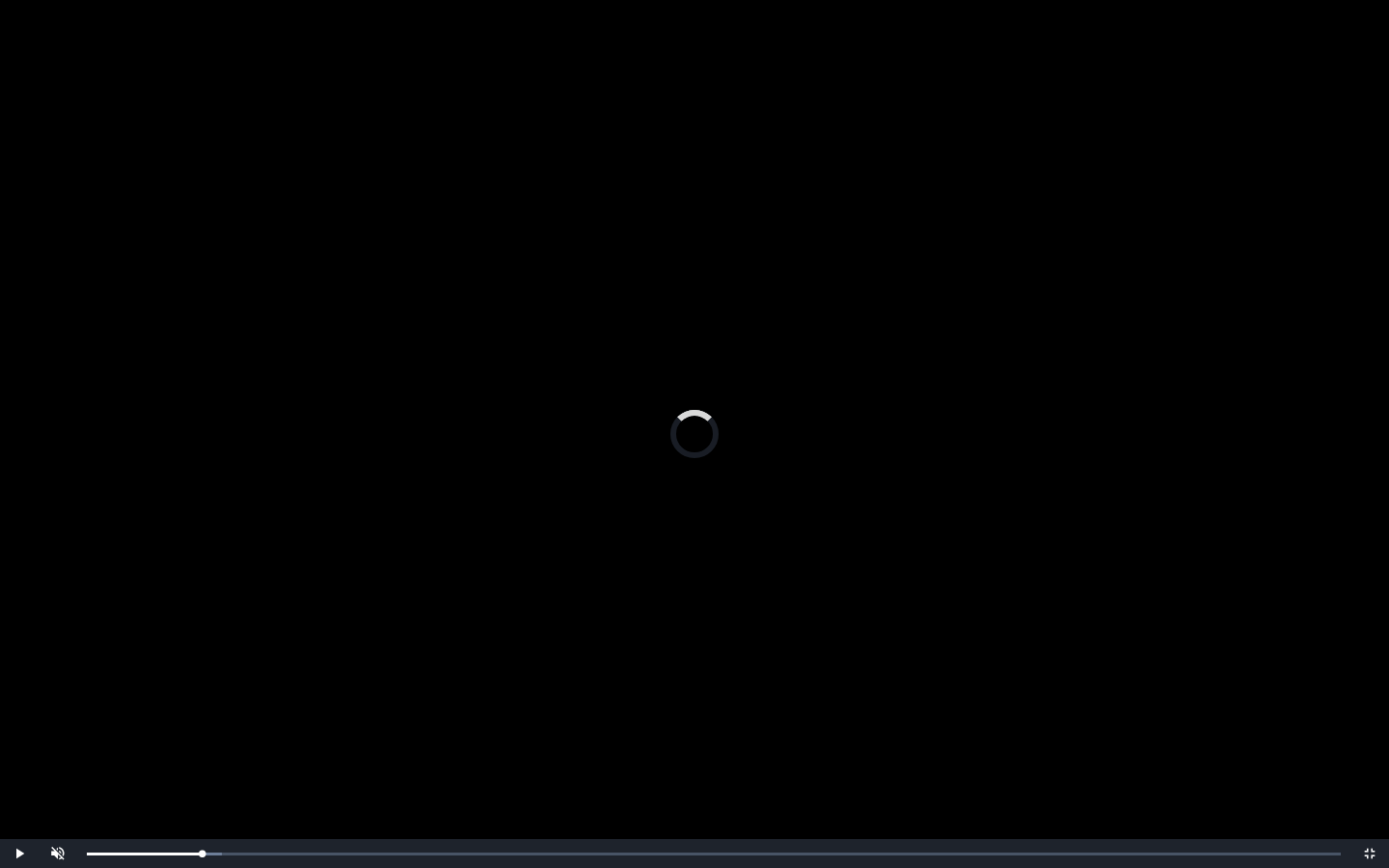 click on "0:05:47 Progress : 0%" at bounding box center [144, 854] 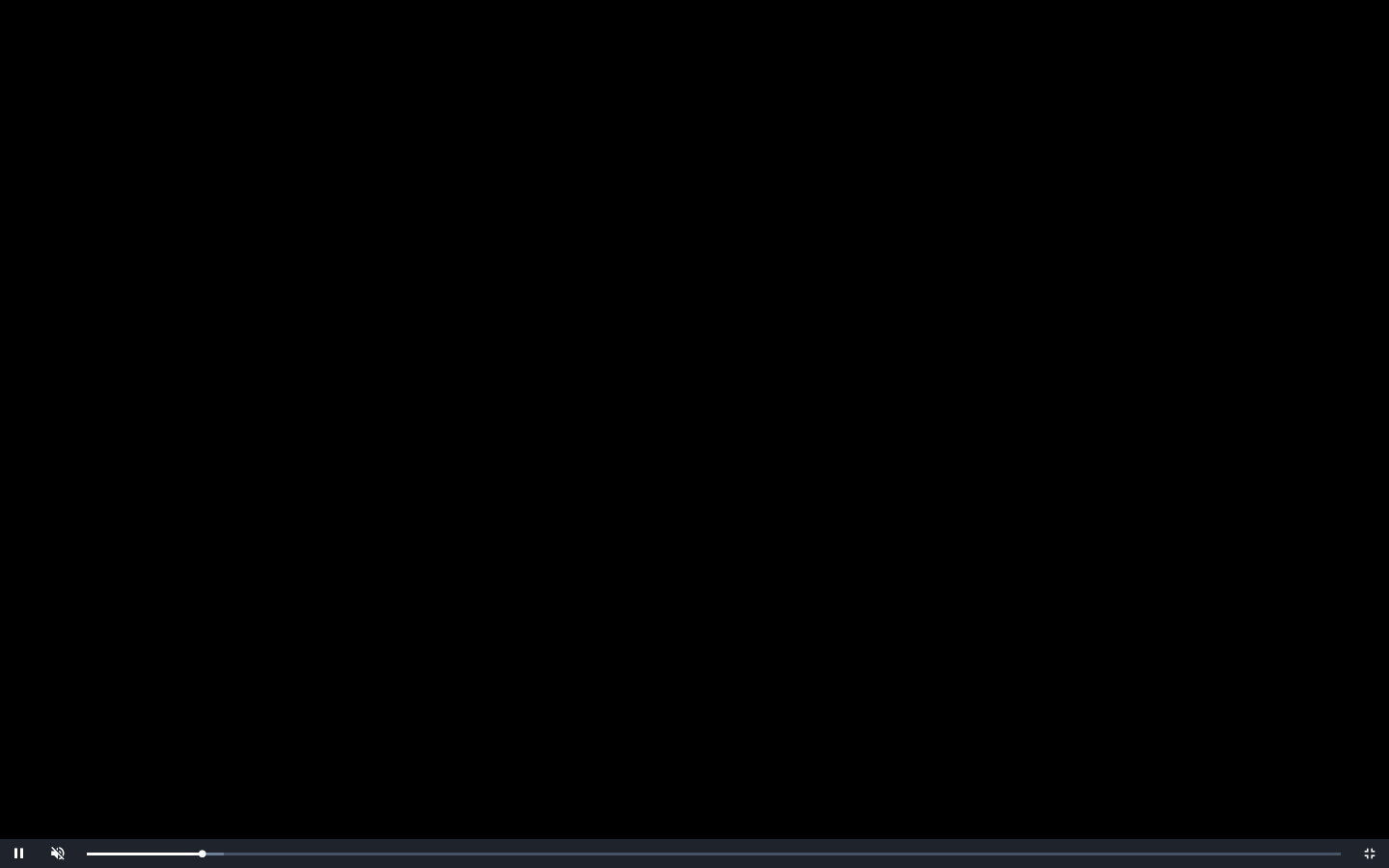click on "Loaded : 0% 0:05:47 0:05:48 Progress : 0%" at bounding box center (714, 854) 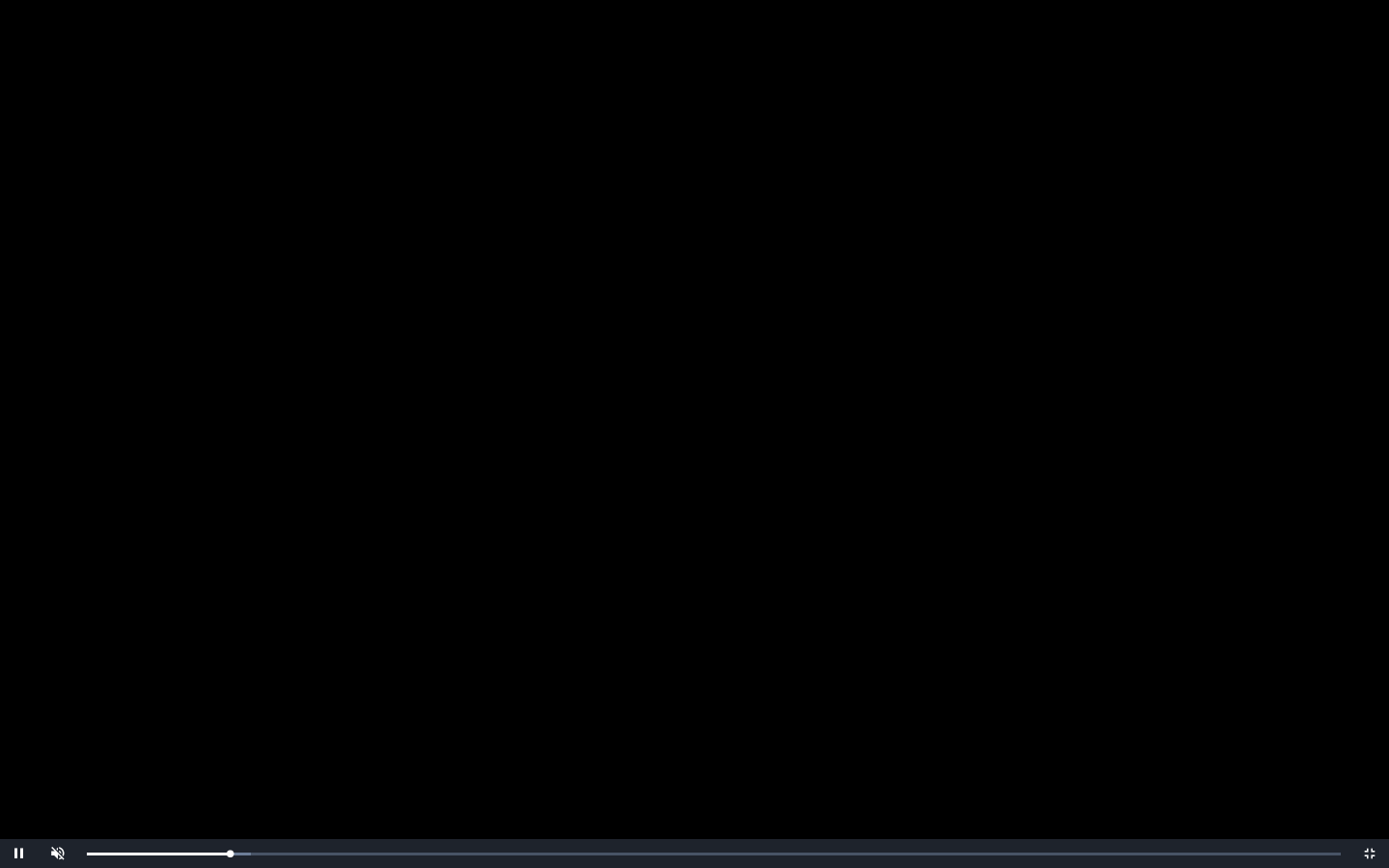 click on "Loaded : 0% 0:07:21 0:07:13 Progress : 0%" at bounding box center [714, 854] 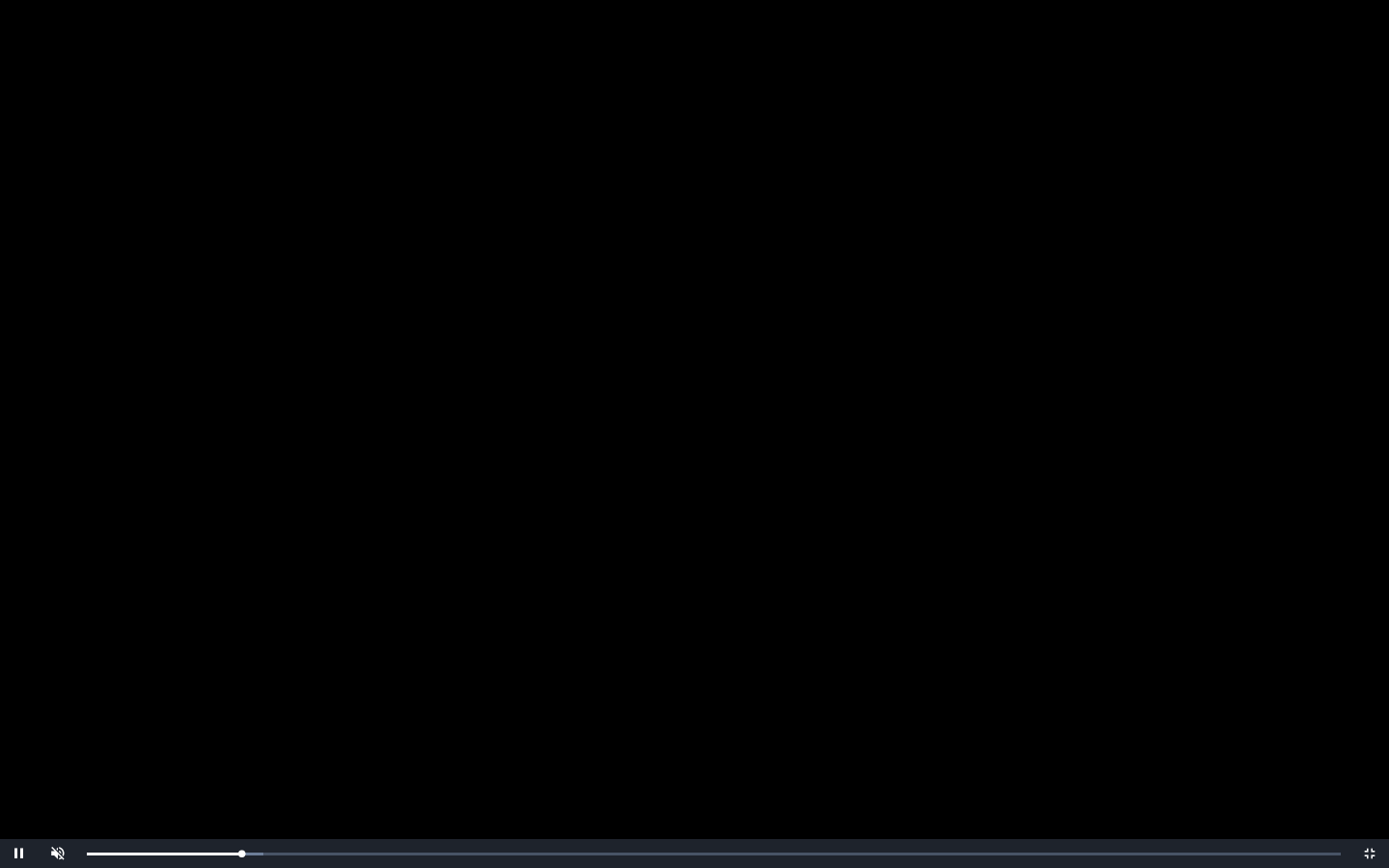 click on "Loaded : 0% 0:07:44 0:07:48 Progress : 0%" at bounding box center [714, 854] 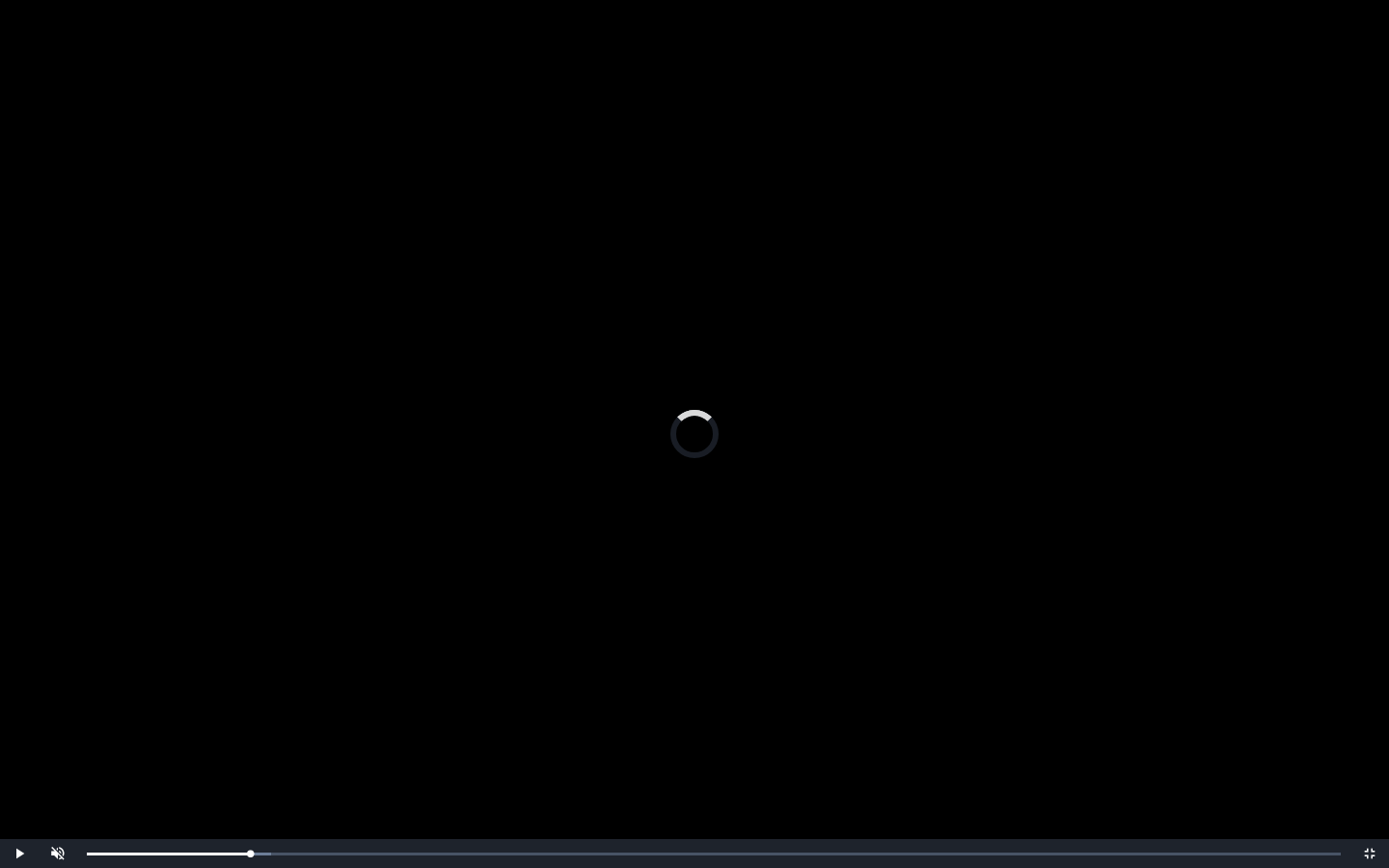 click on "Loaded : 0% 0:08:52 0:08:52 Progress : 0%" at bounding box center (714, 854) 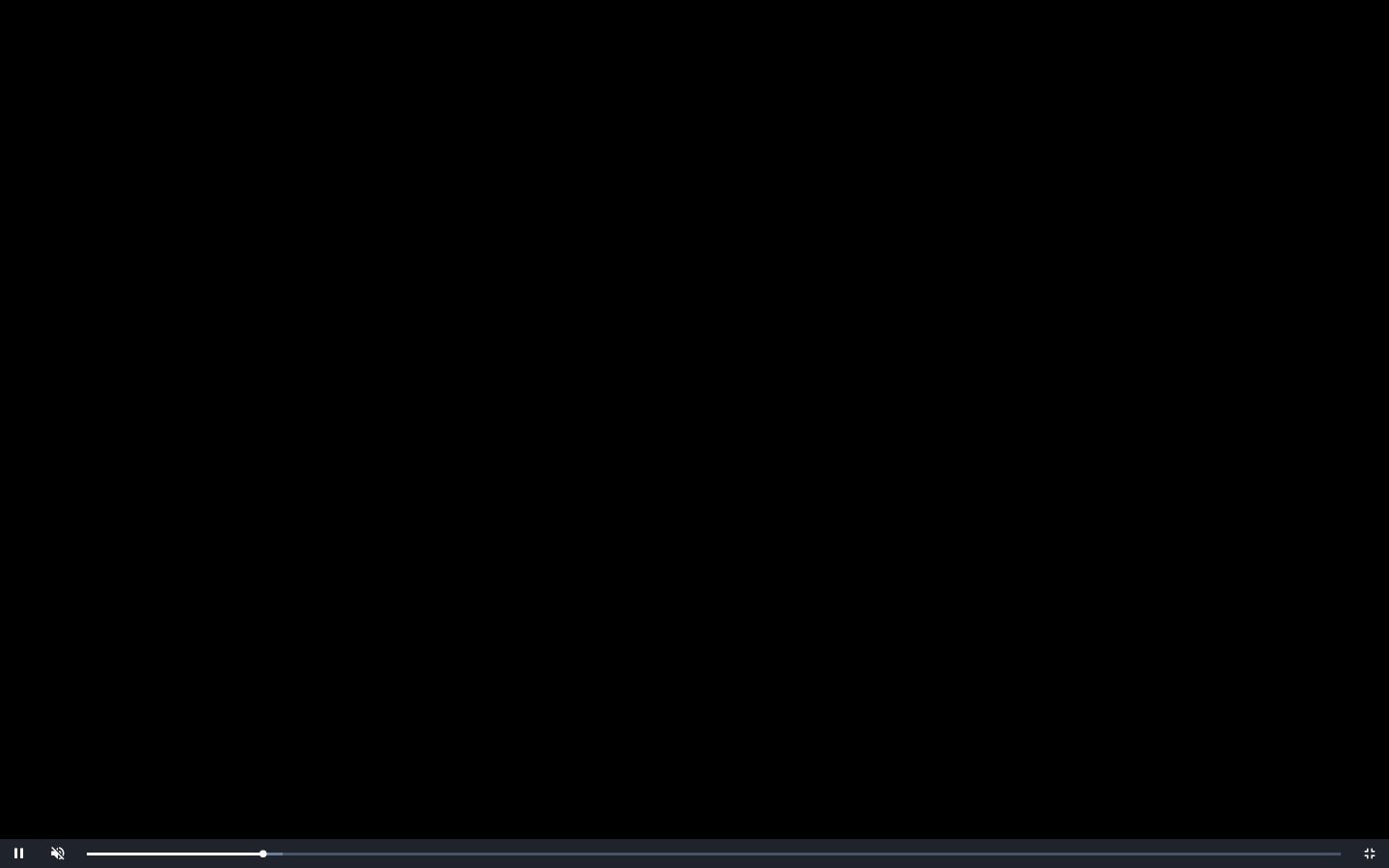 click on "0:08:52 Progress : 0%" at bounding box center (175, 854) 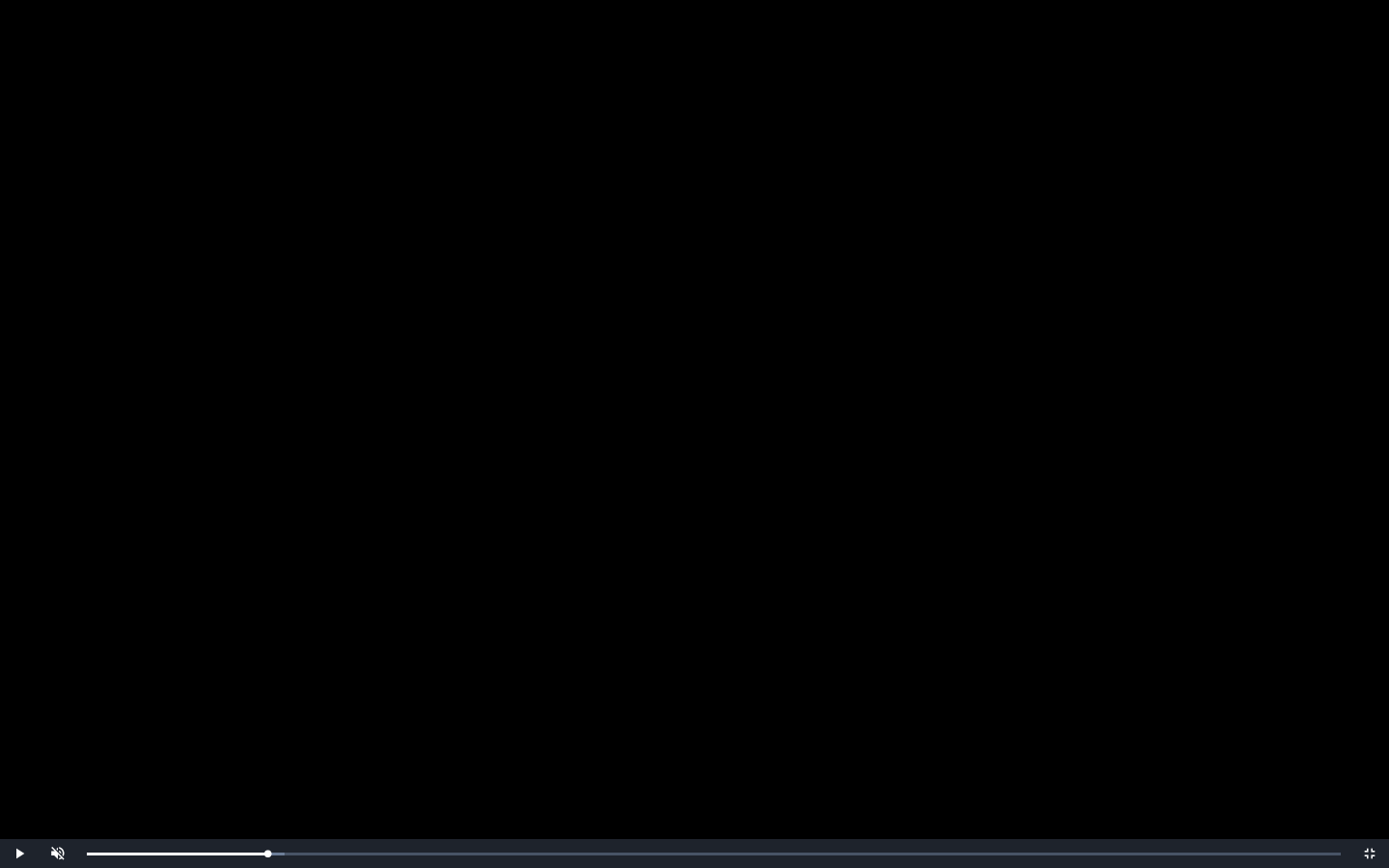 click on "0:09:09 Progress : 0%" at bounding box center (177, 854) 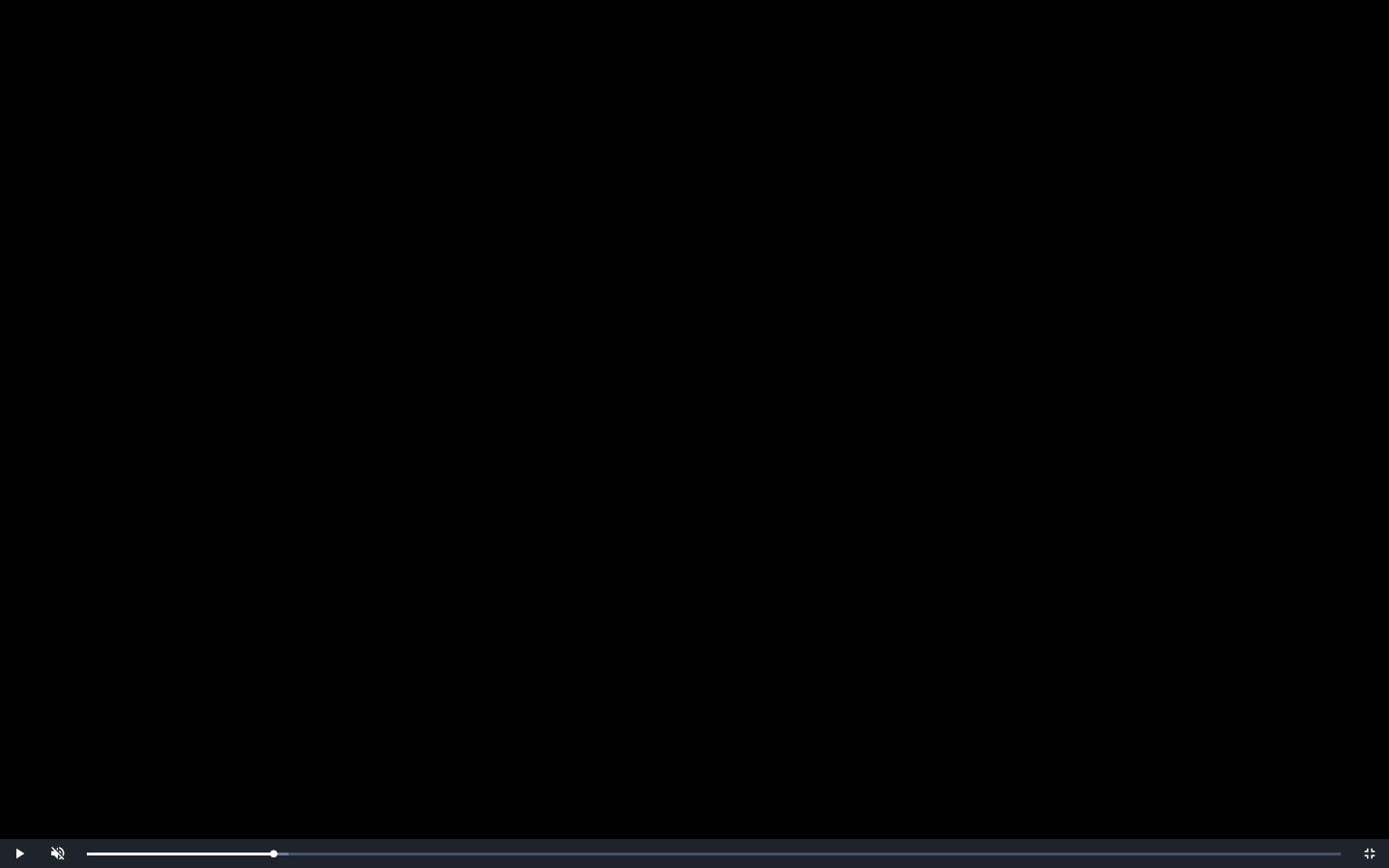 click on "0:09:24 Progress : 0%" at bounding box center [179, 854] 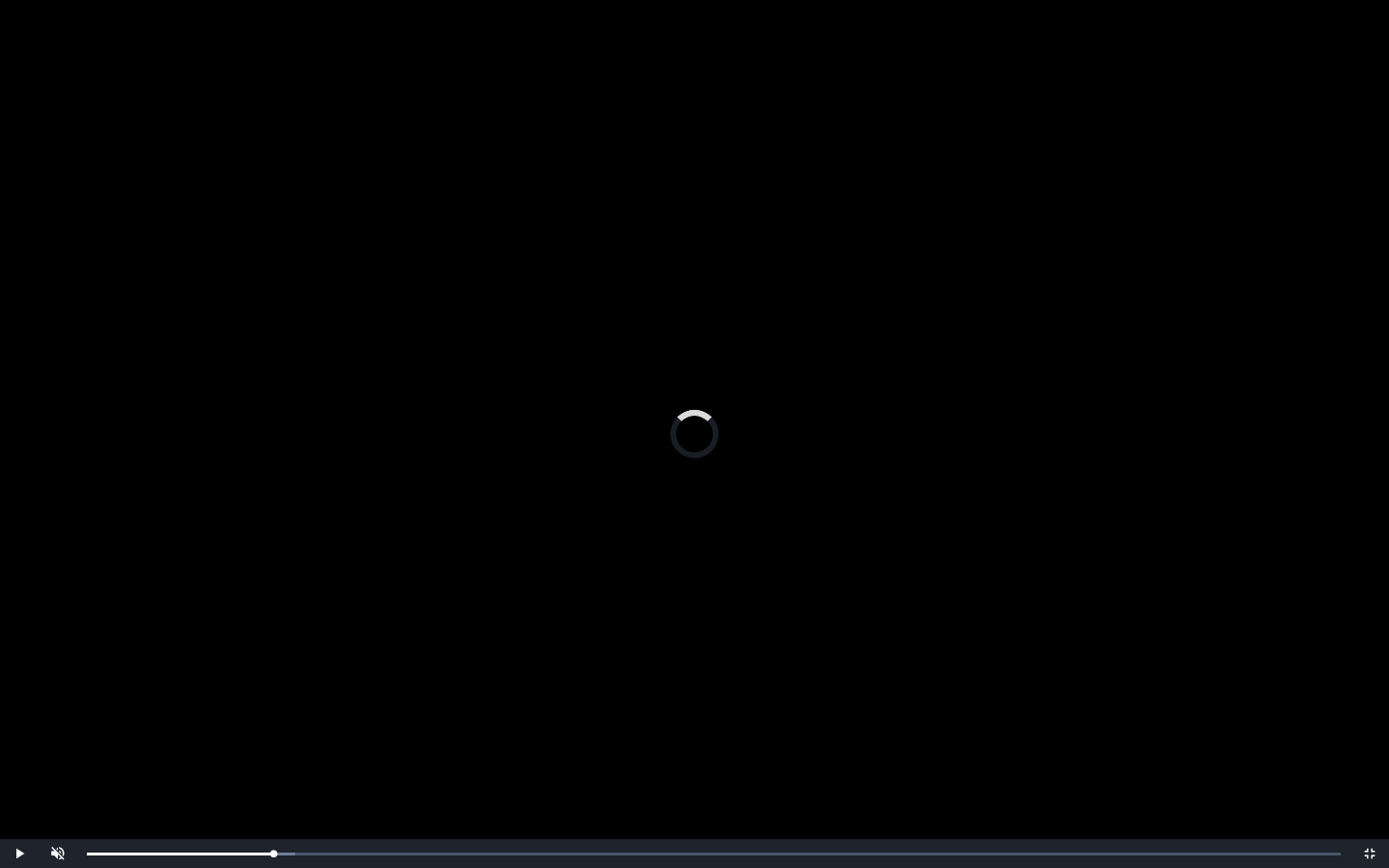 click on "0:09:35 Progress : 0%" at bounding box center [179, 854] 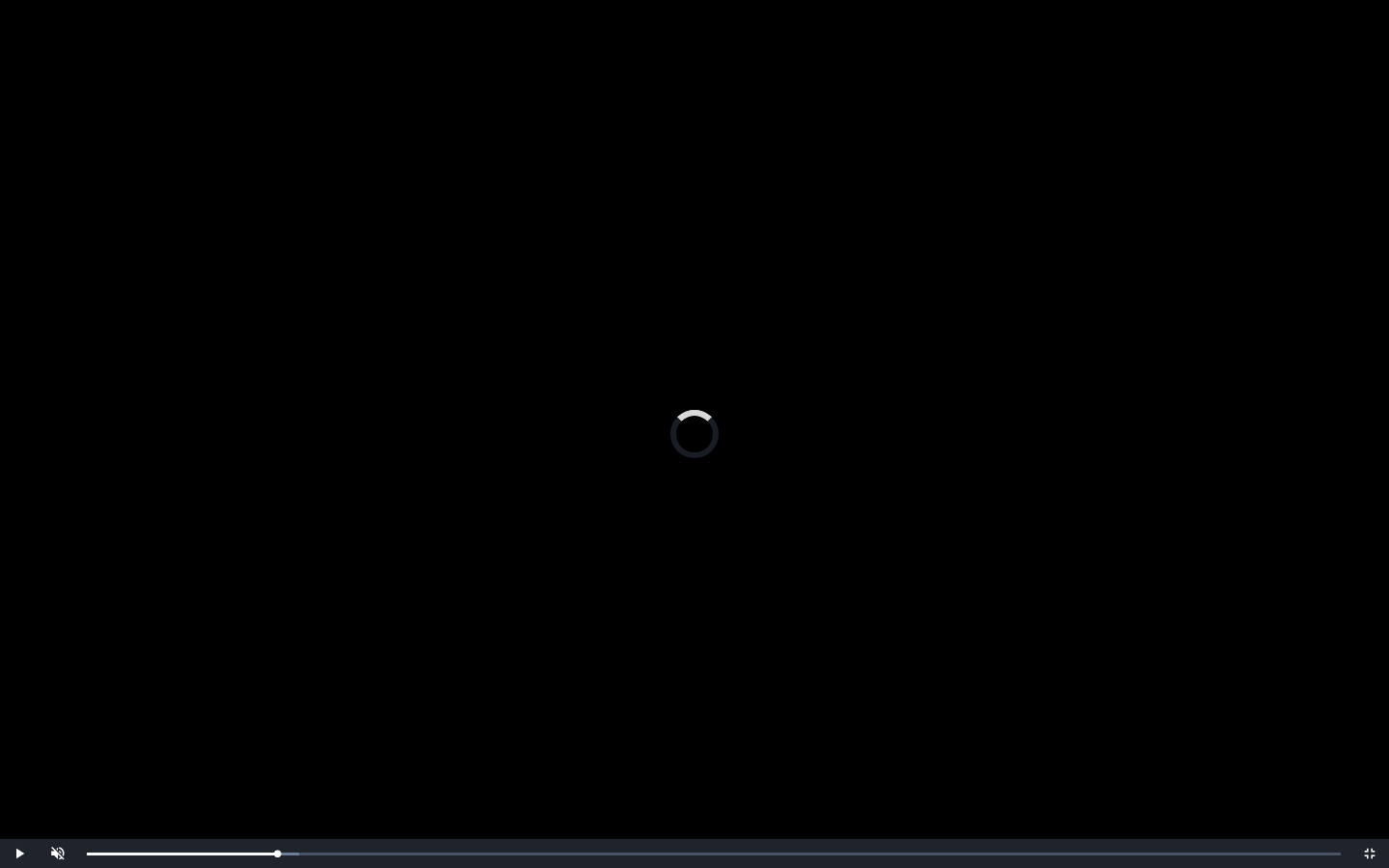 click on "0:09:53 Progress : 0%" at bounding box center [181, 854] 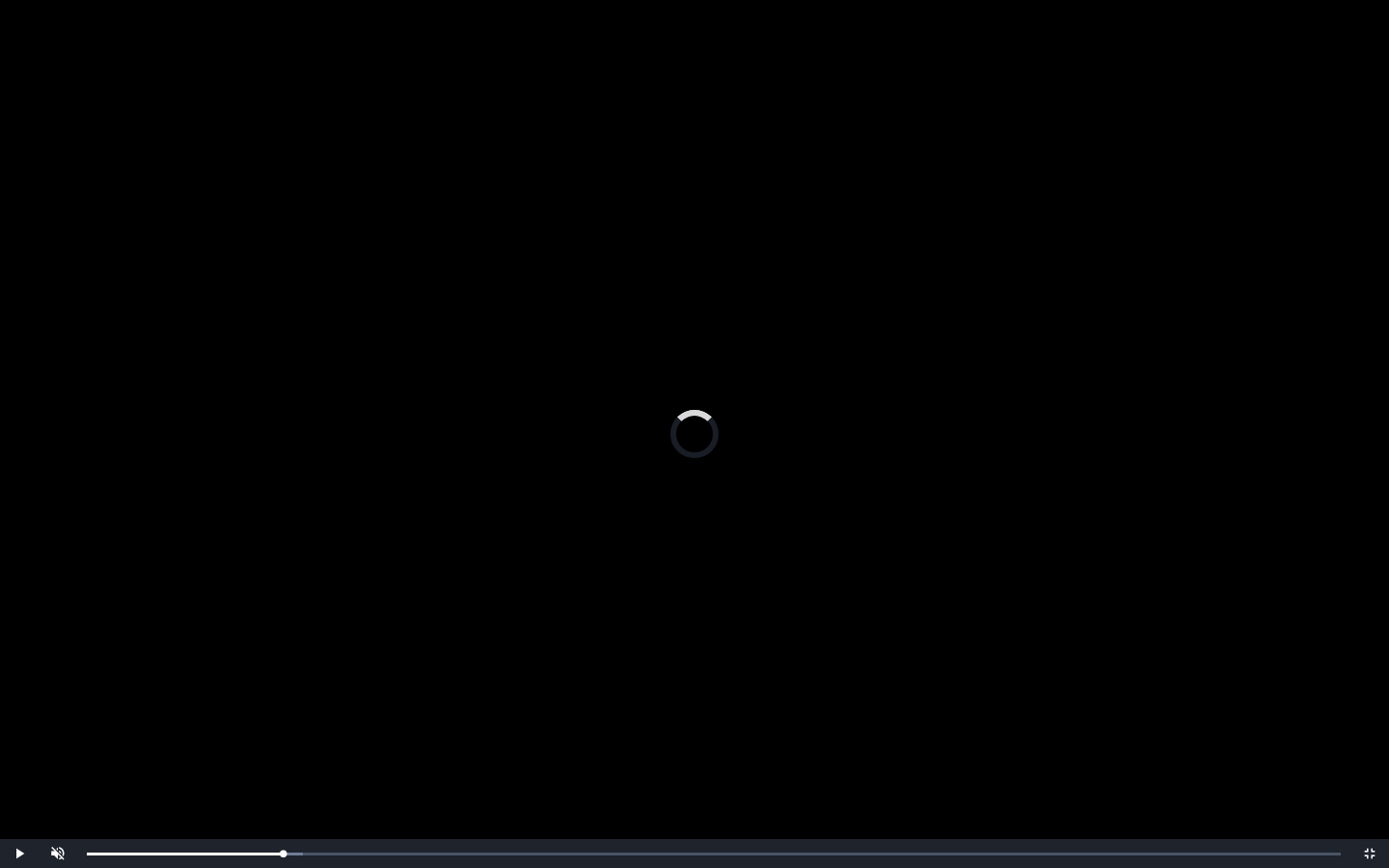 click on "0:10:05 Progress : 0%" at bounding box center (184, 854) 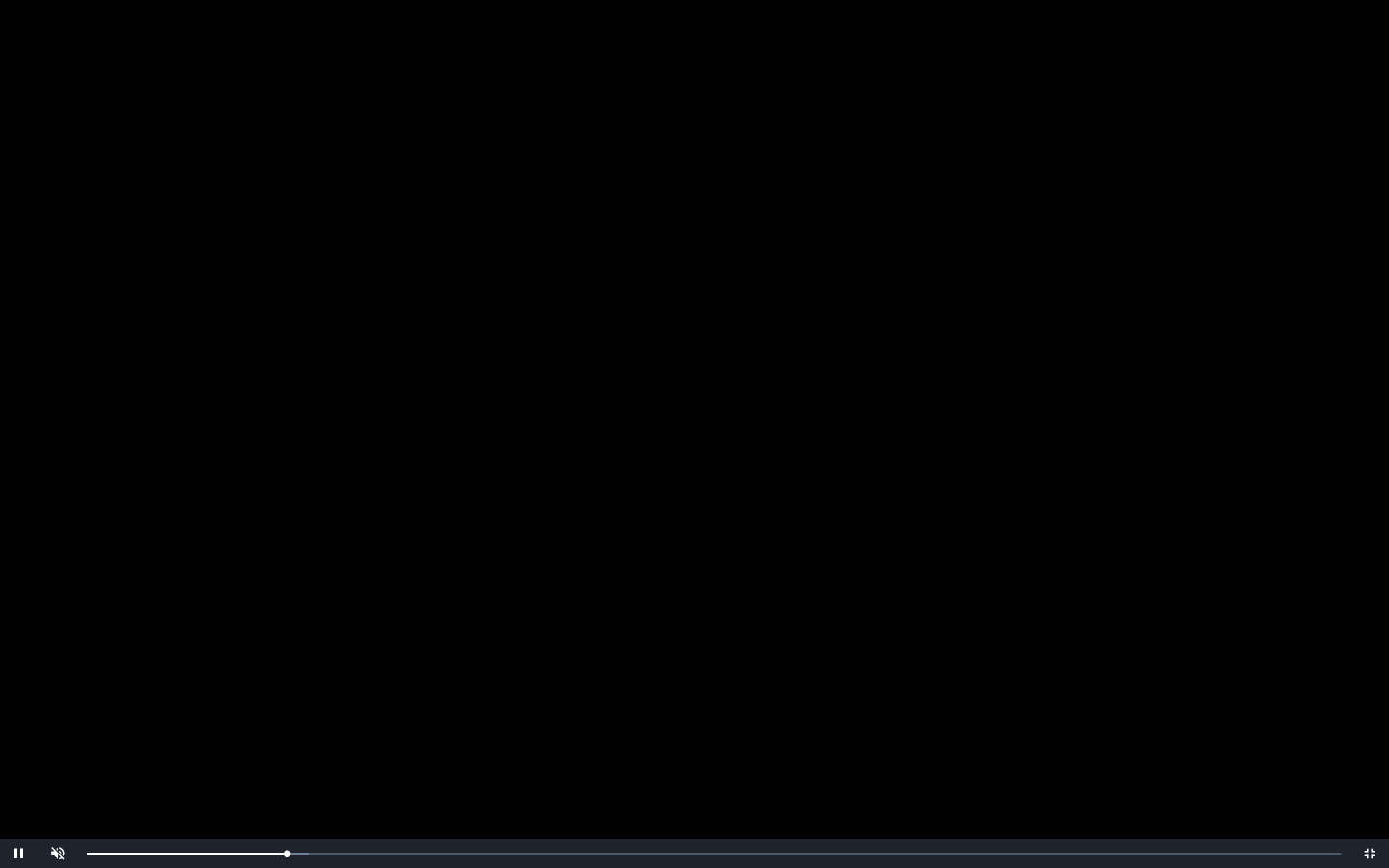 click on "0:10:07 Progress : 0%" at bounding box center [187, 854] 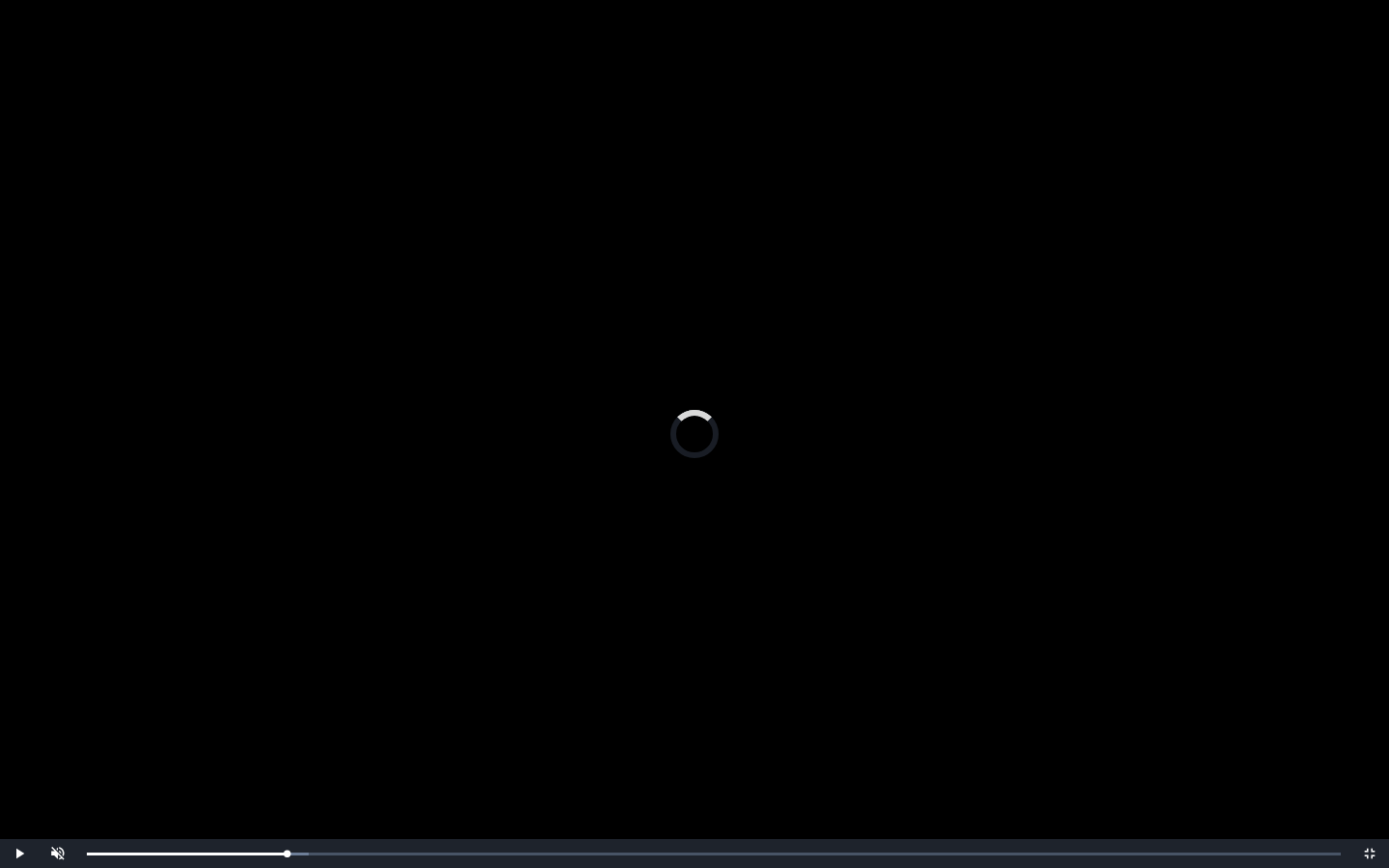 click on "0:09:59 Progress : 0%" at bounding box center [187, 854] 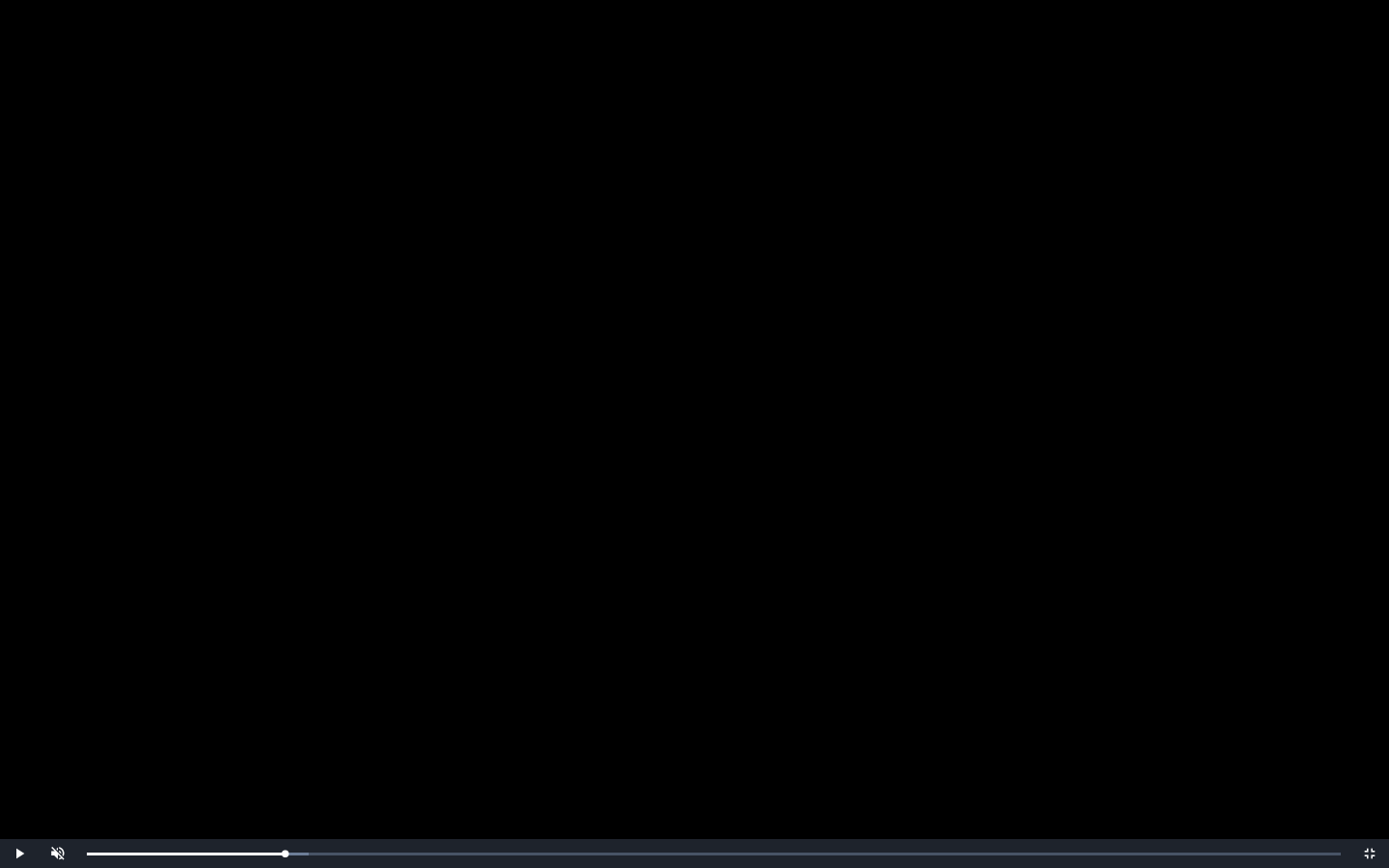 click at bounding box center (694, 434) 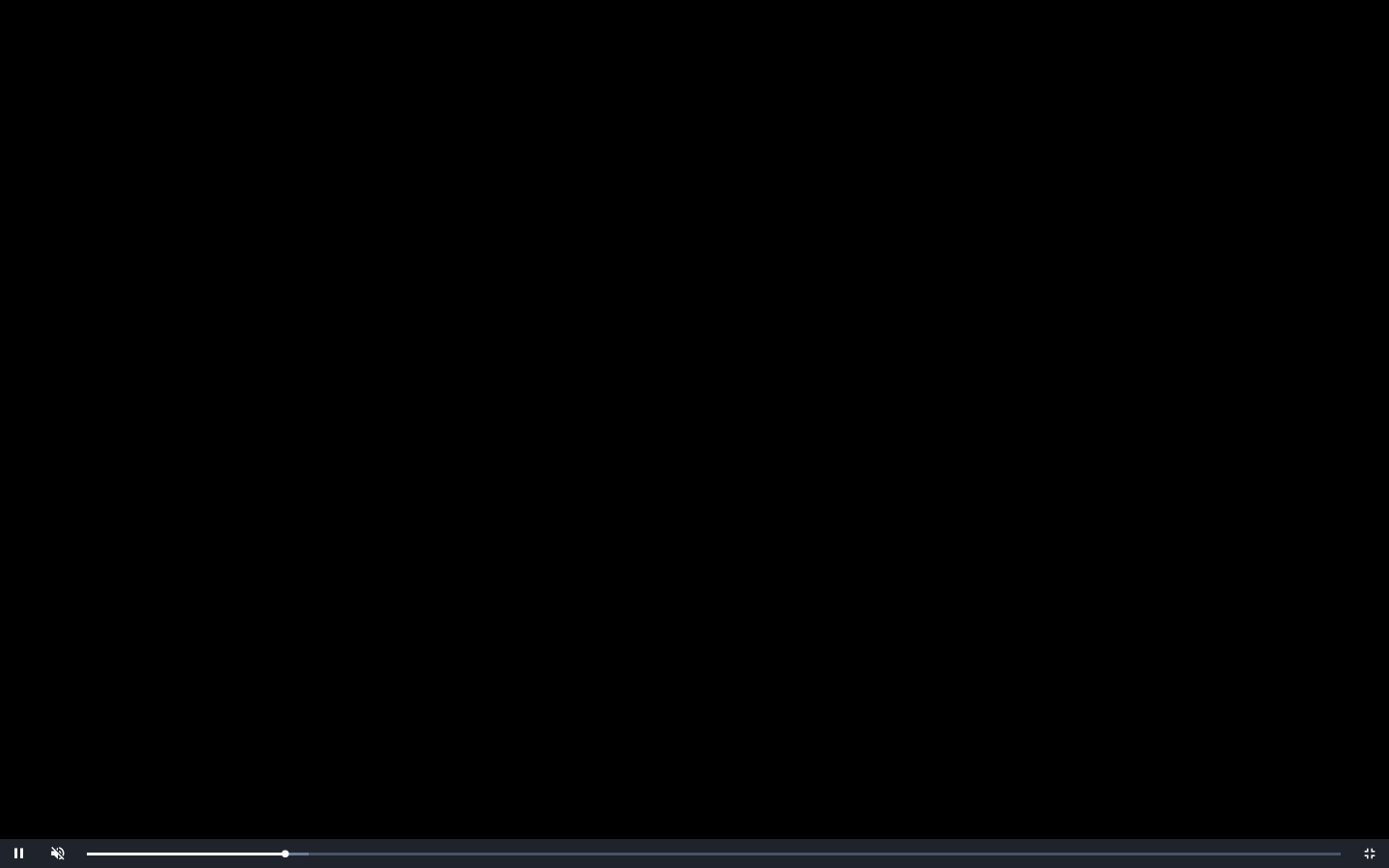 click at bounding box center [694, 434] 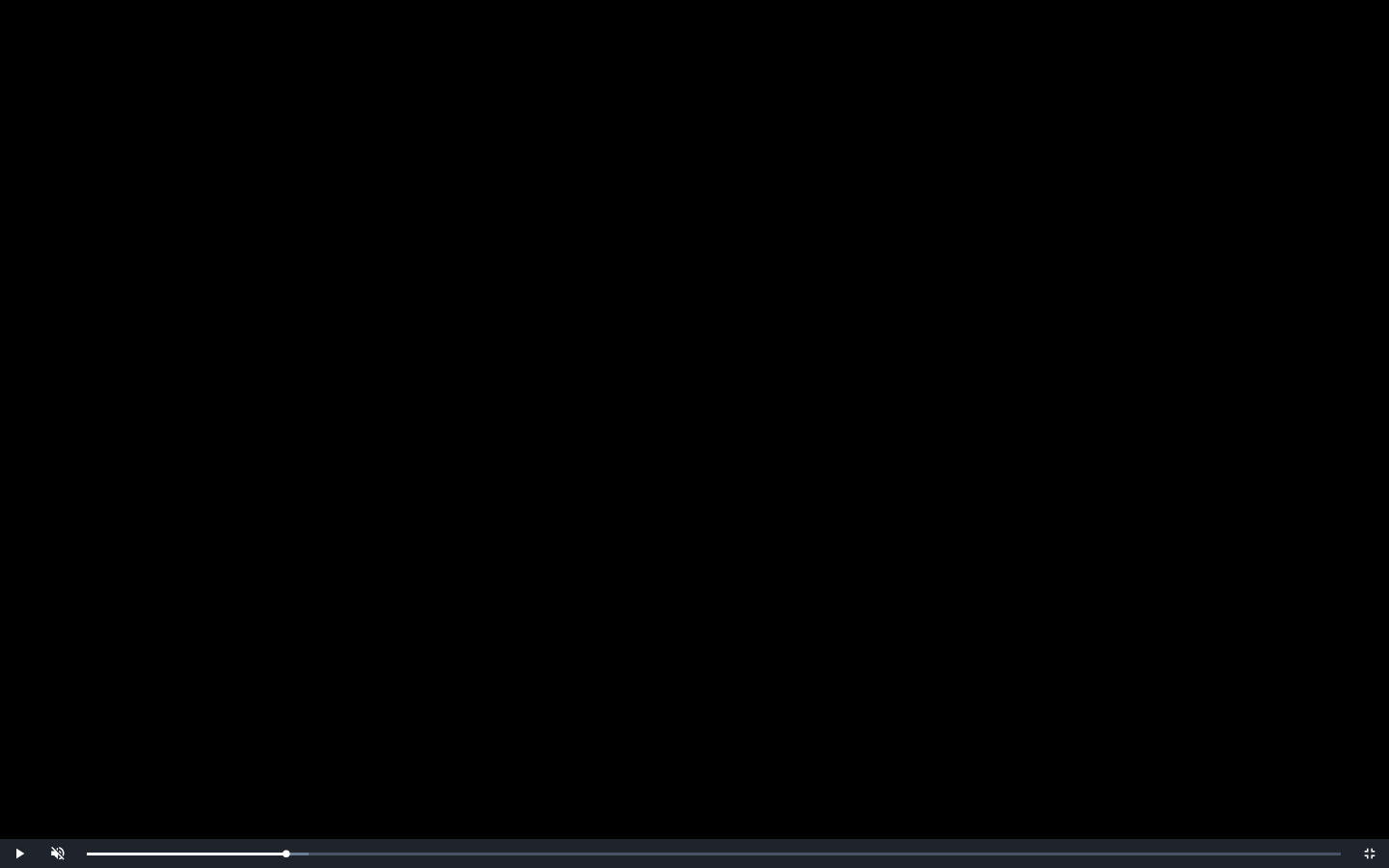 click at bounding box center [694, 434] 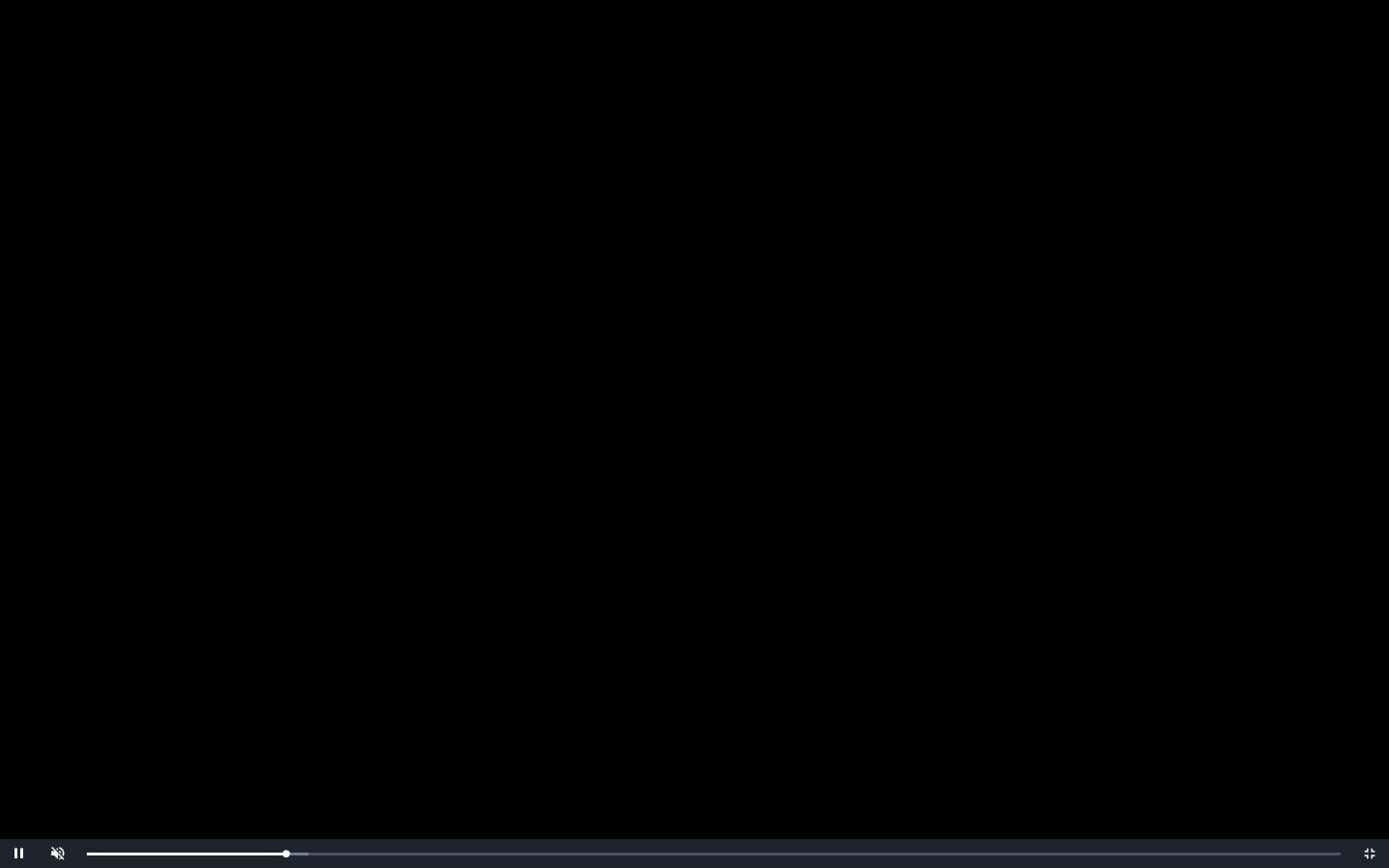 click at bounding box center (694, 434) 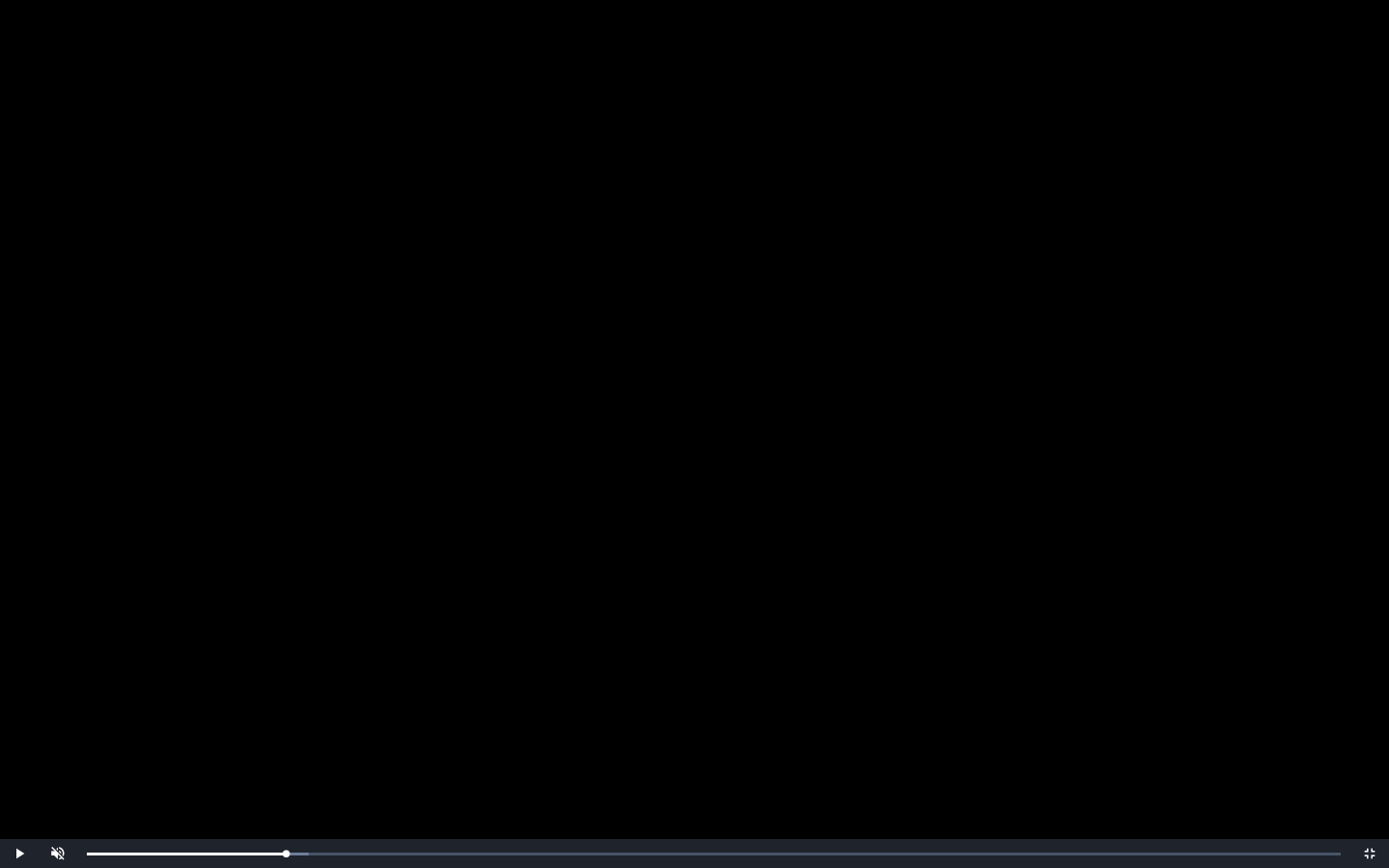 click at bounding box center [694, 434] 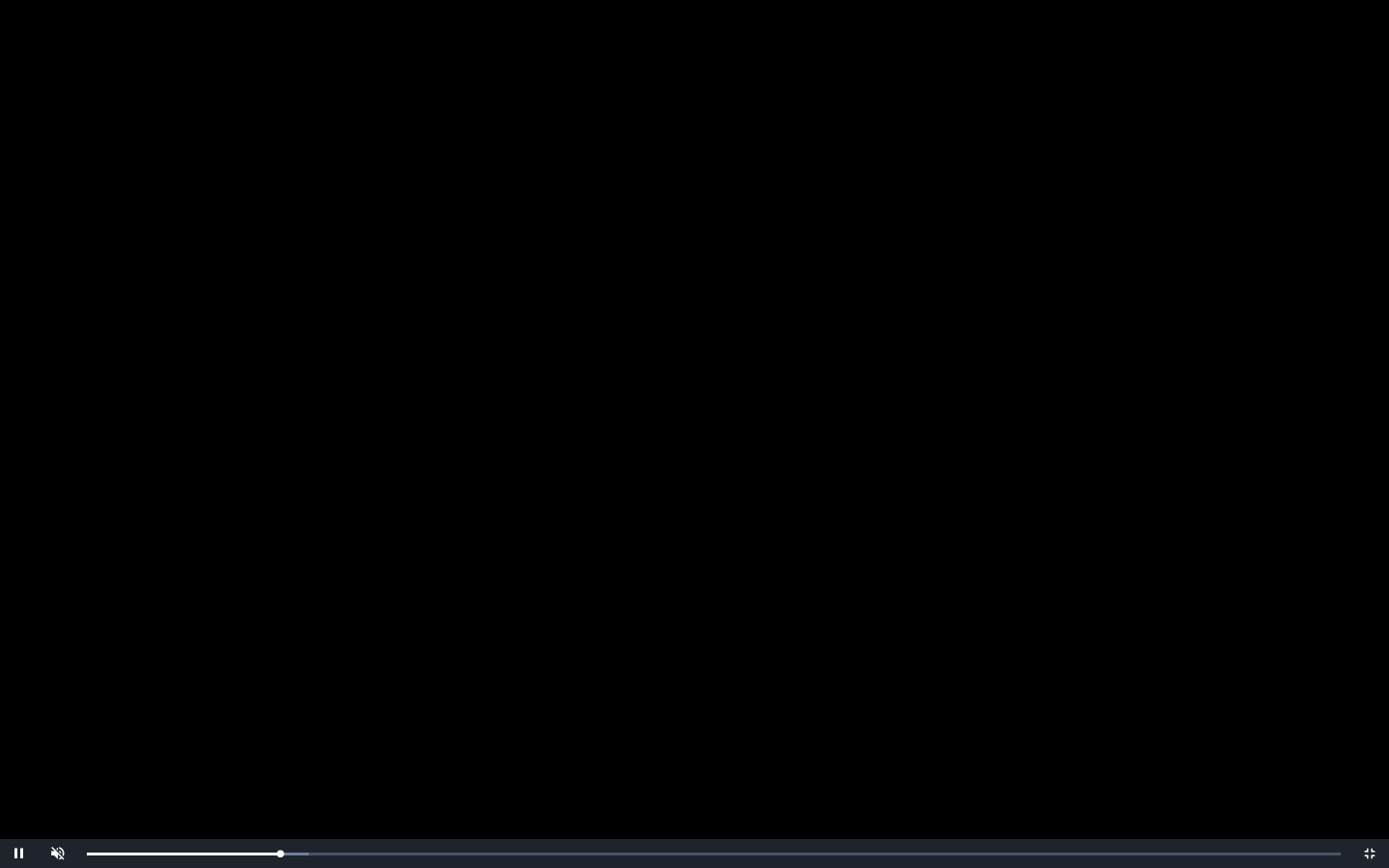 click at bounding box center (694, 434) 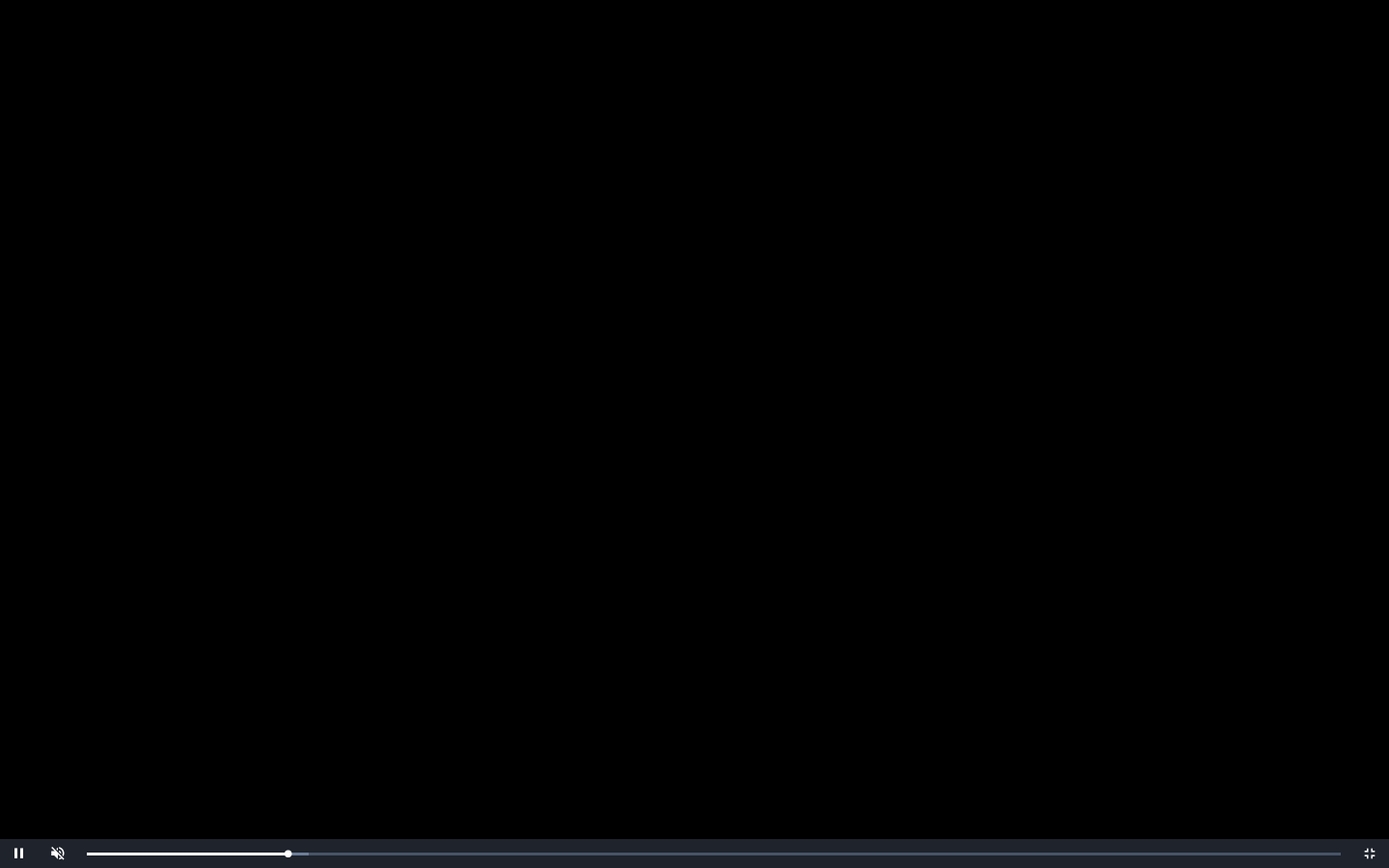 click on "Loaded : 0% 0:09:53 0:10:08 Progress : 0%" at bounding box center [714, 854] 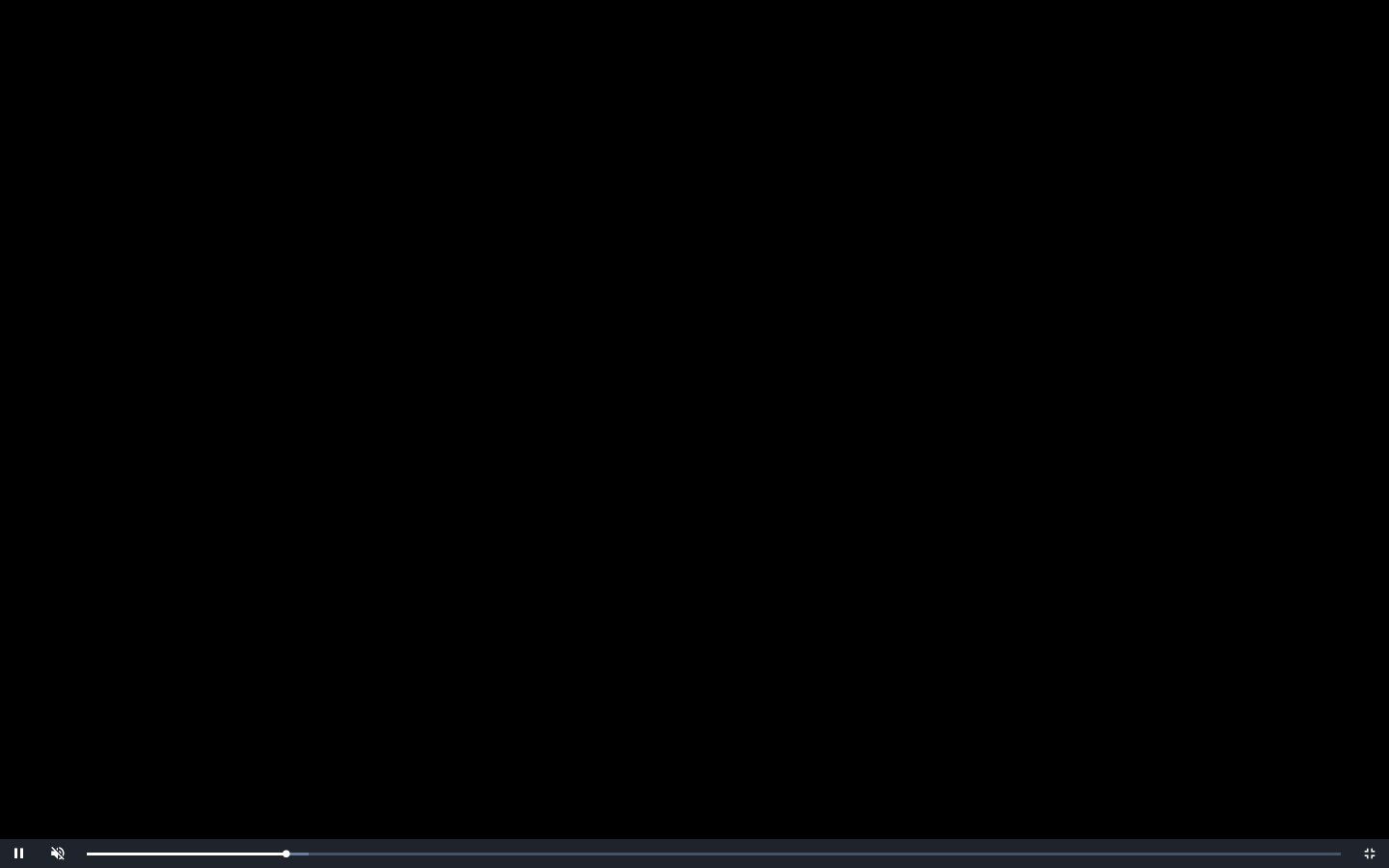 click at bounding box center [694, 434] 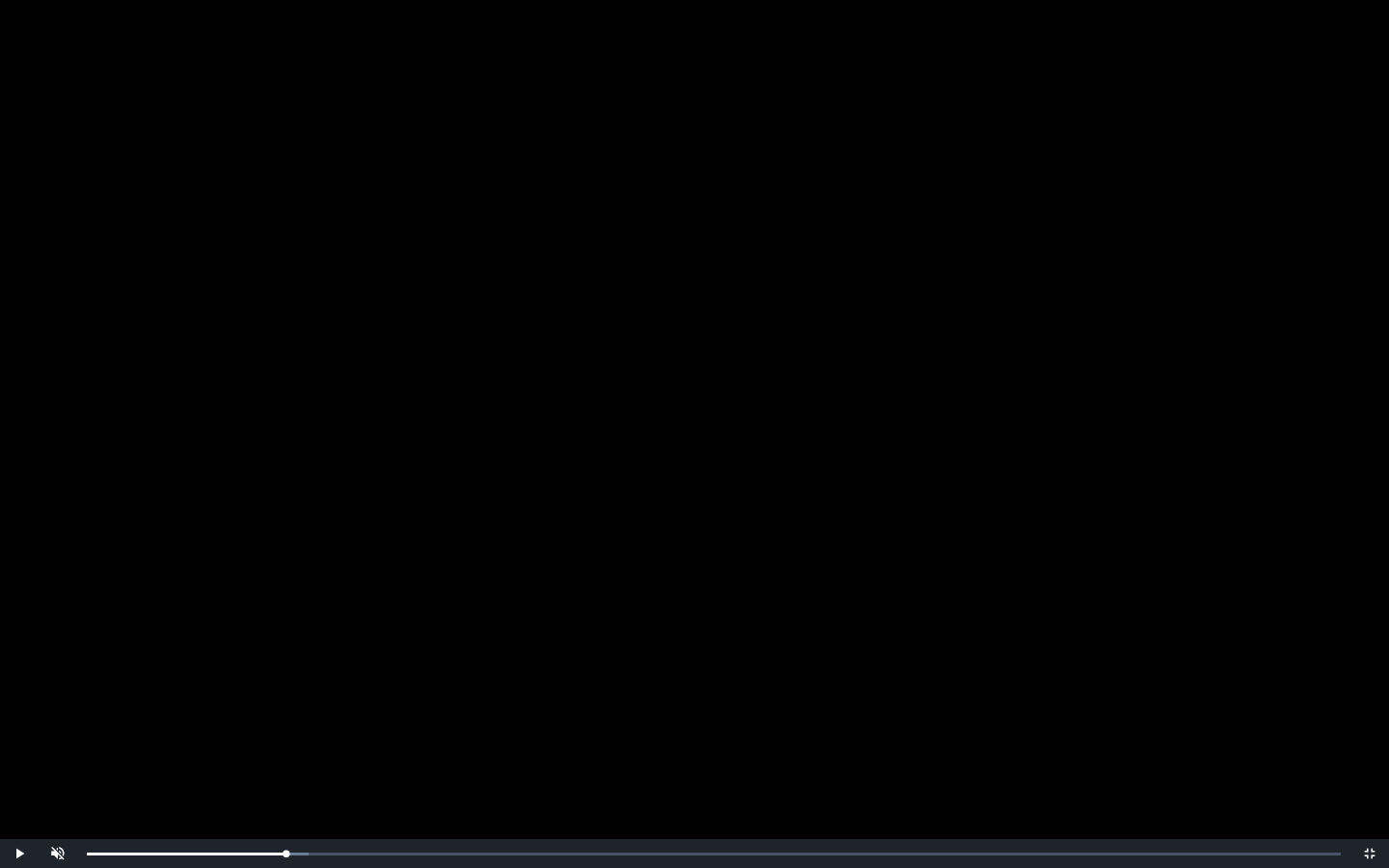 click at bounding box center [694, 434] 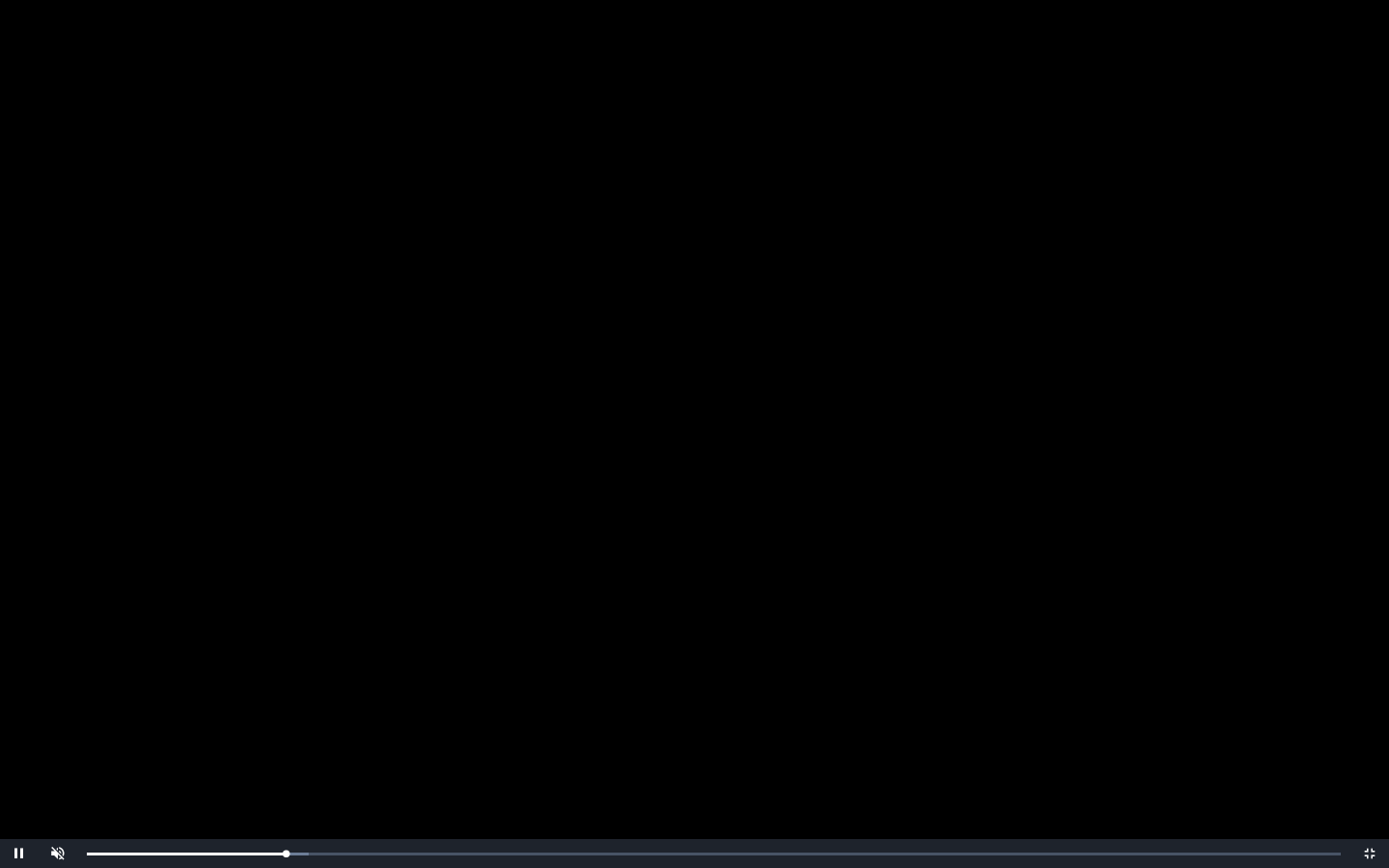 click at bounding box center (694, 434) 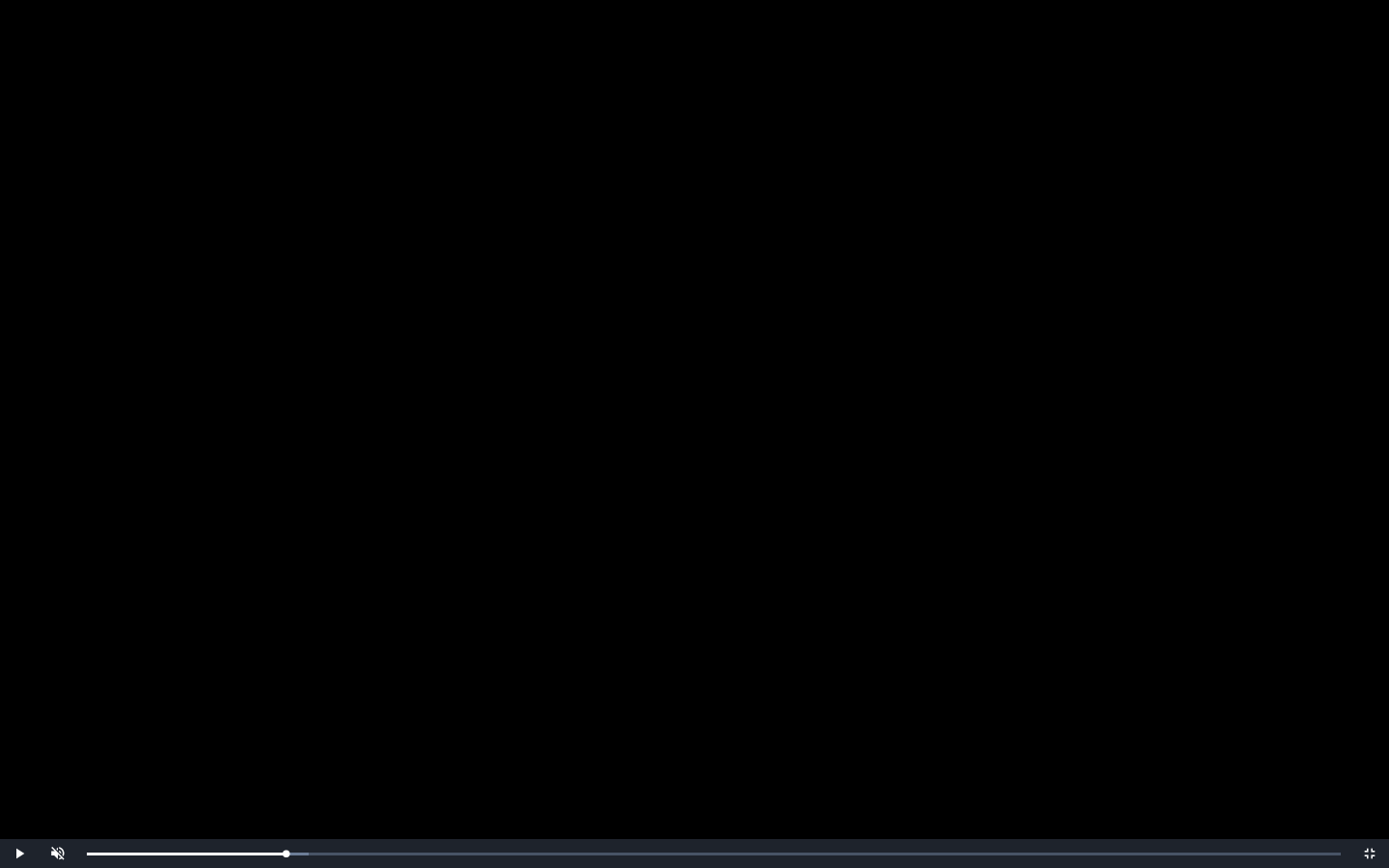 click at bounding box center (694, 434) 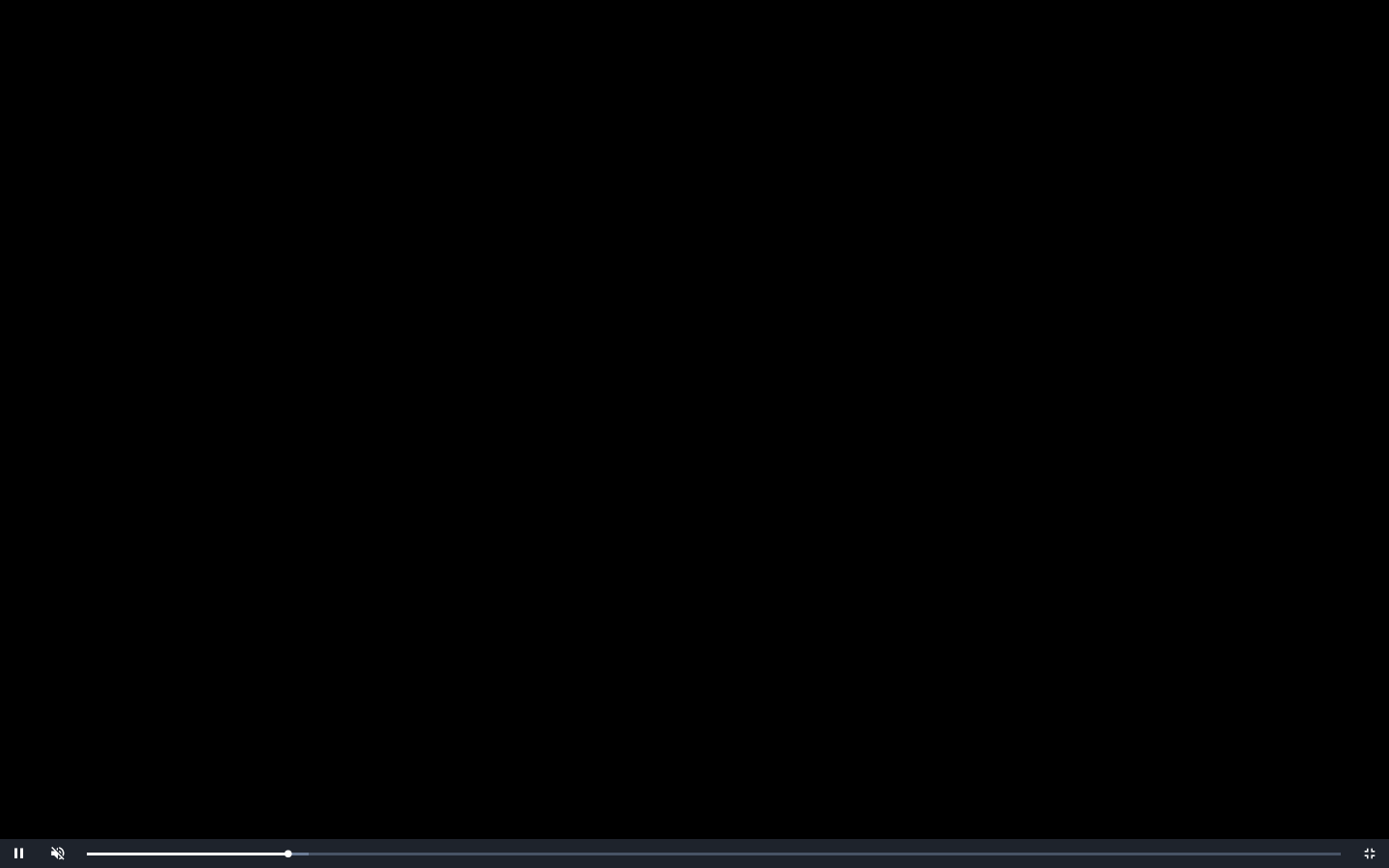 click on "0:10:09 Progress : 0%" at bounding box center [187, 854] 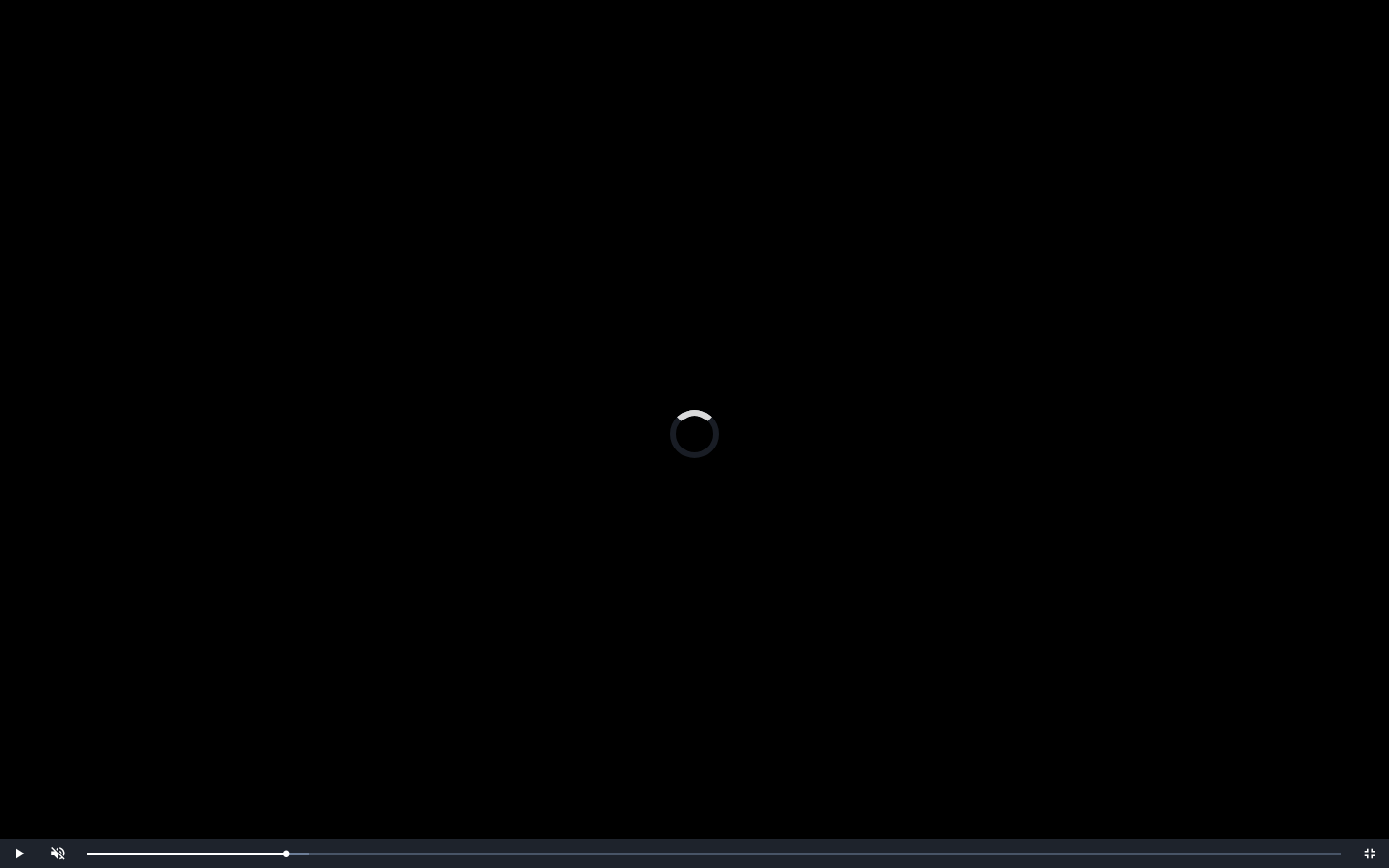 click on "0:09:53 Progress : 0%" at bounding box center (186, 854) 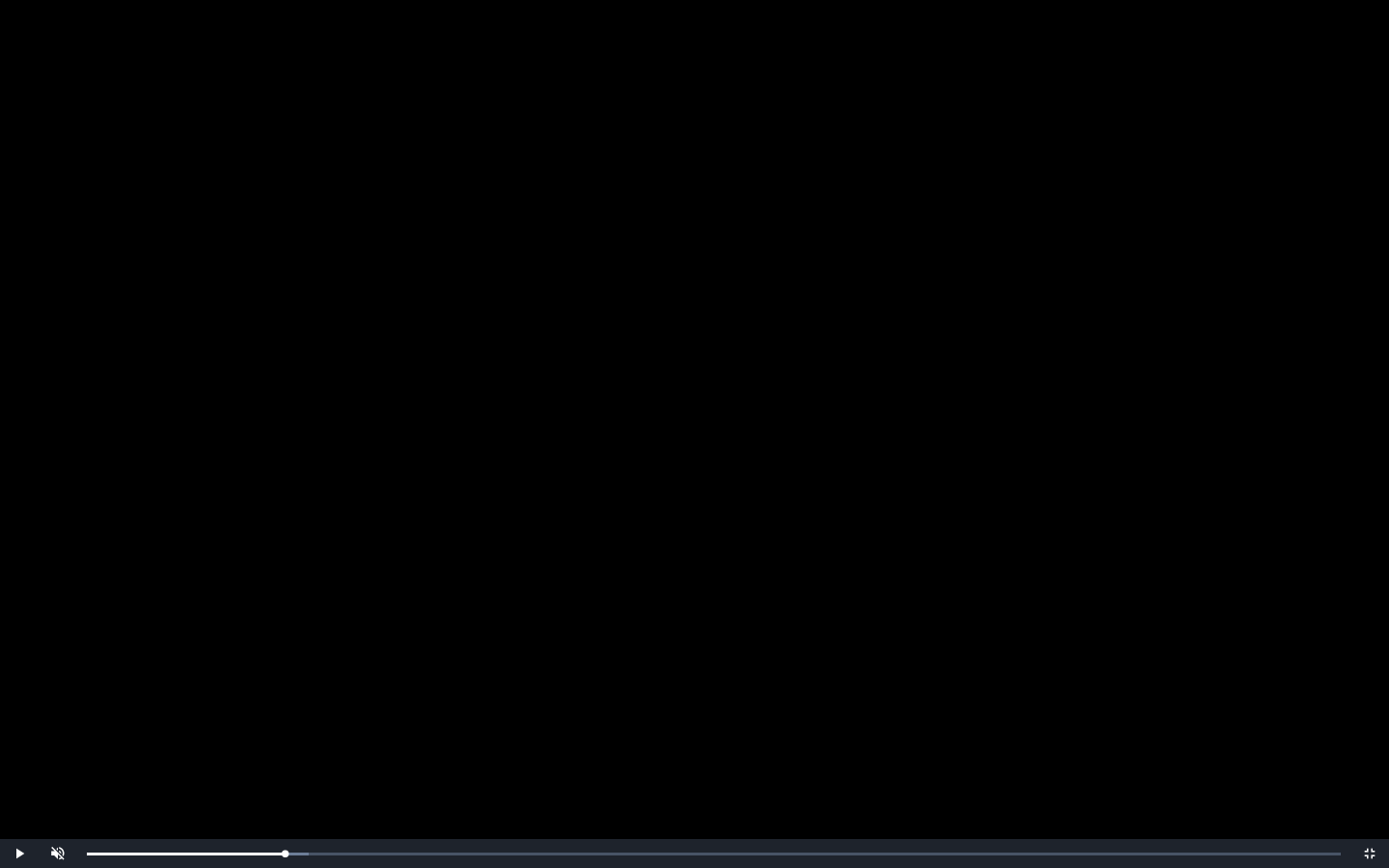 click at bounding box center [694, 434] 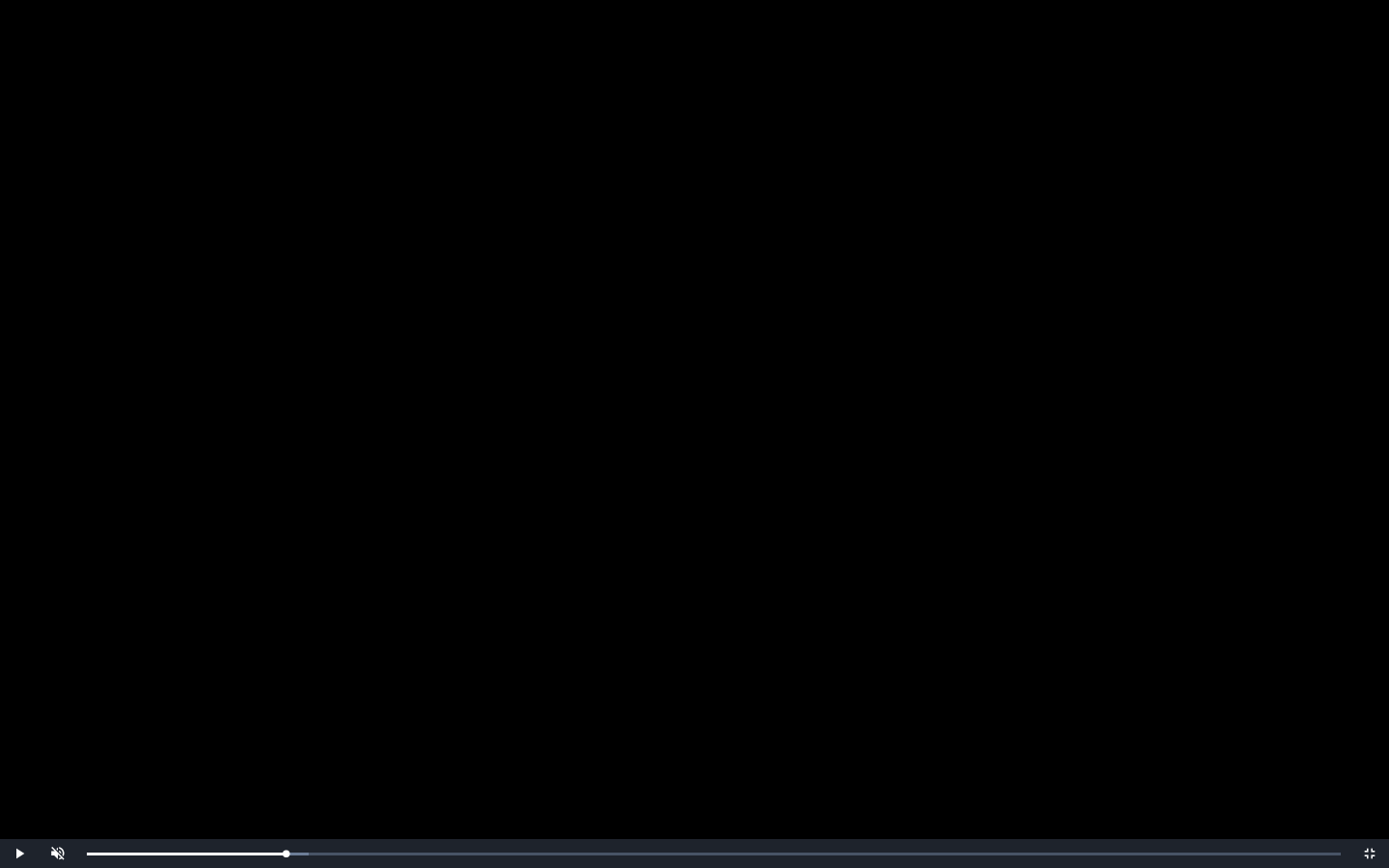 click at bounding box center [694, 434] 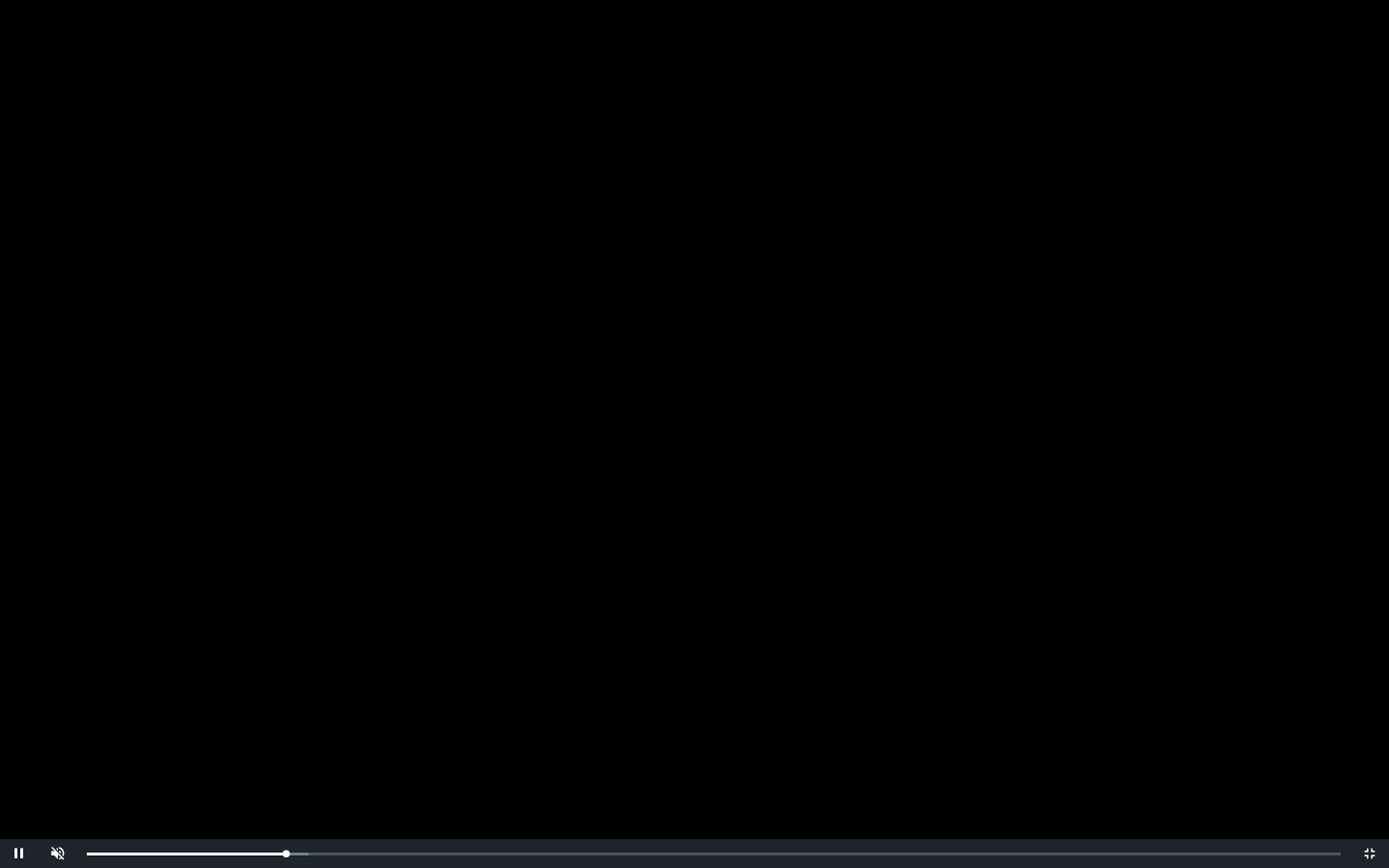 click at bounding box center [694, 434] 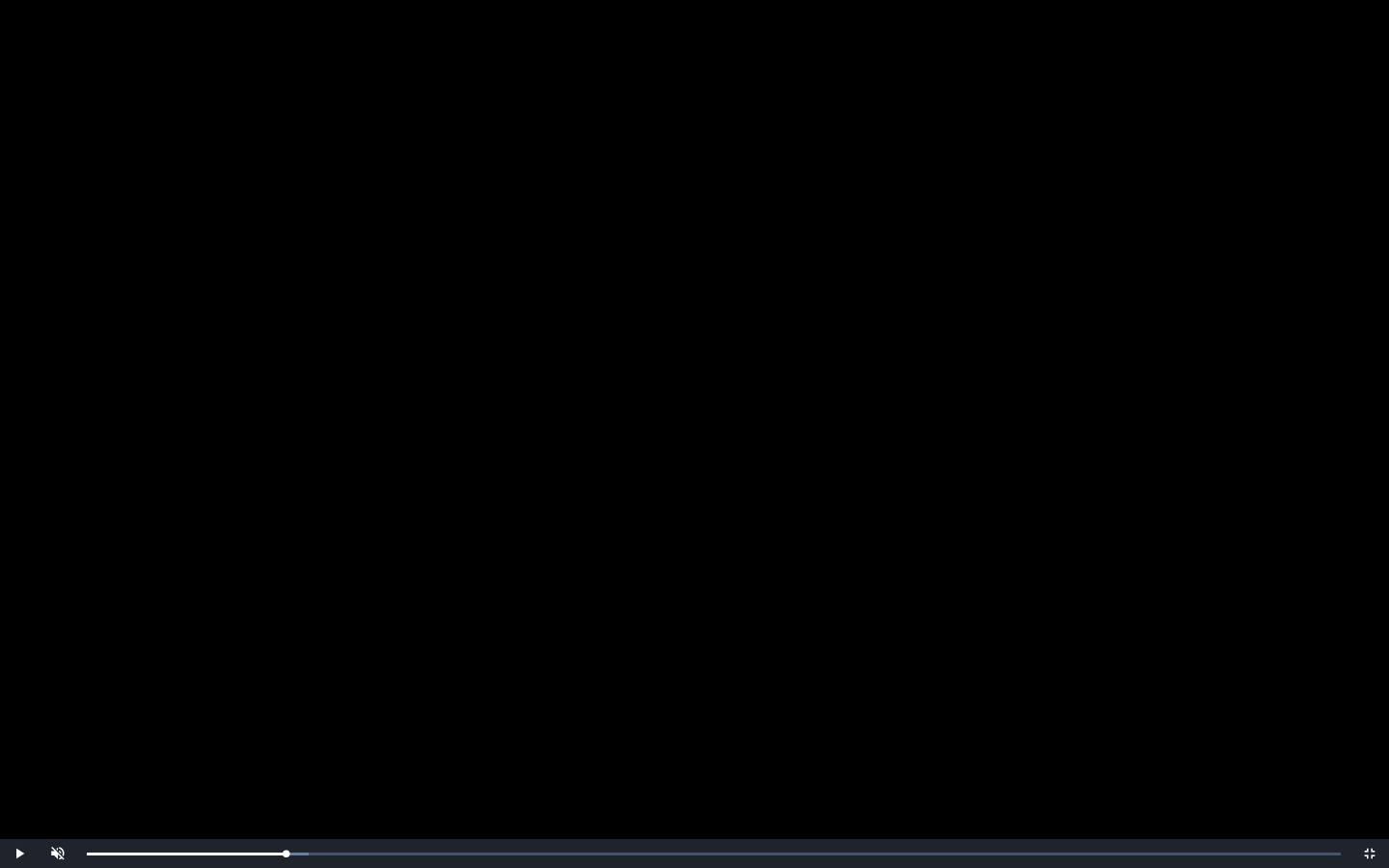 click at bounding box center (694, 434) 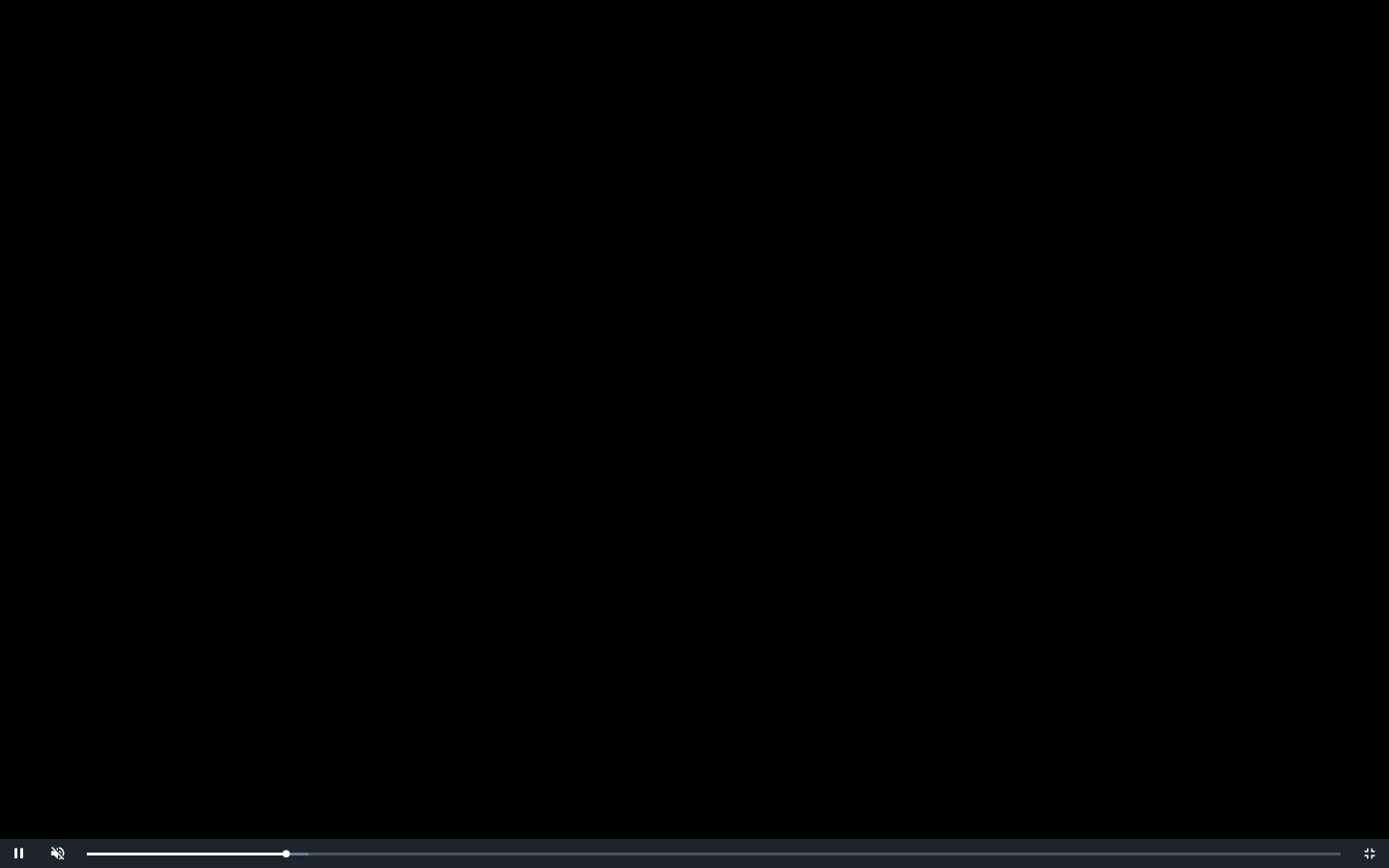 click at bounding box center (694, 434) 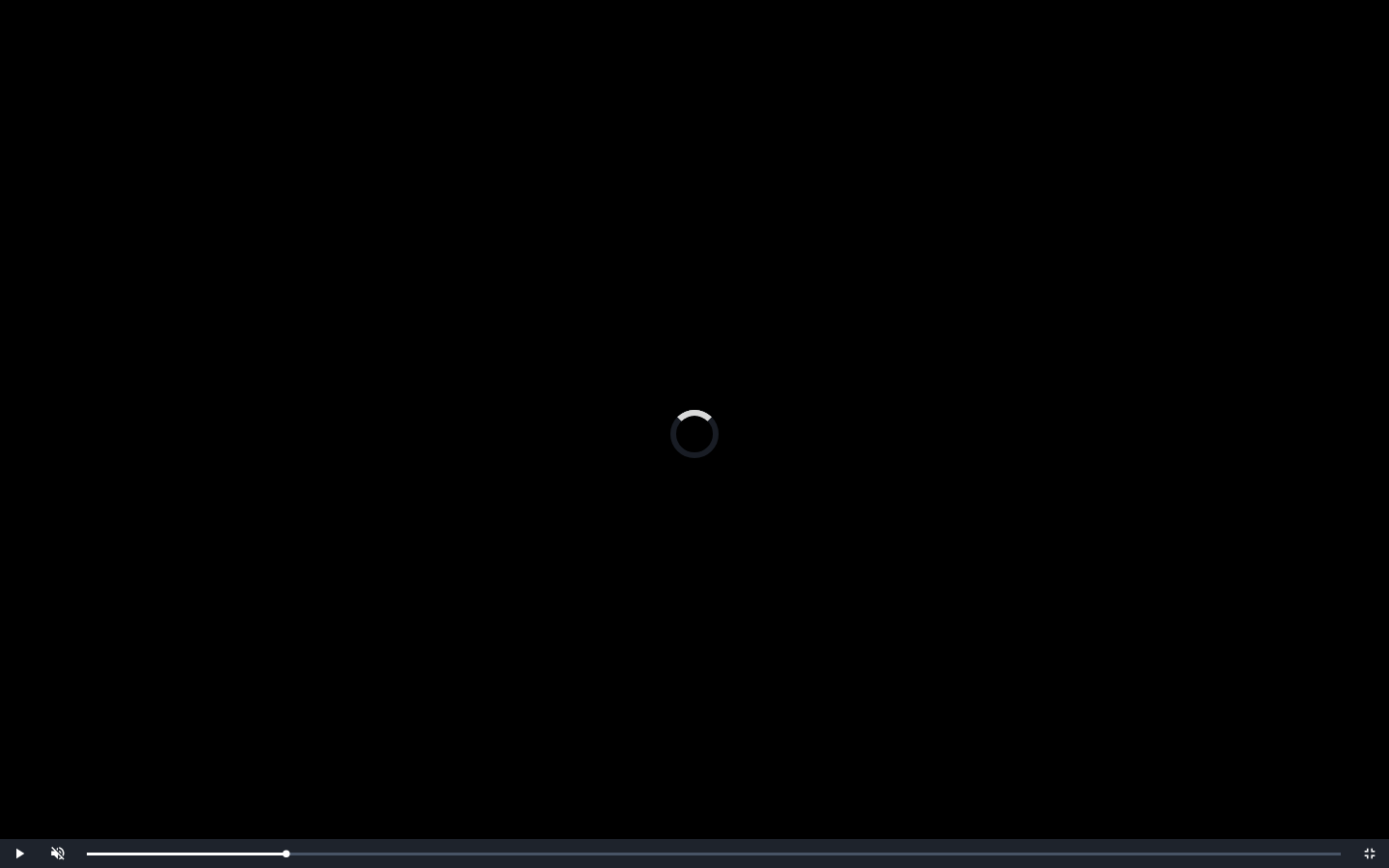 click on "0:09:38" at bounding box center [0, 0] 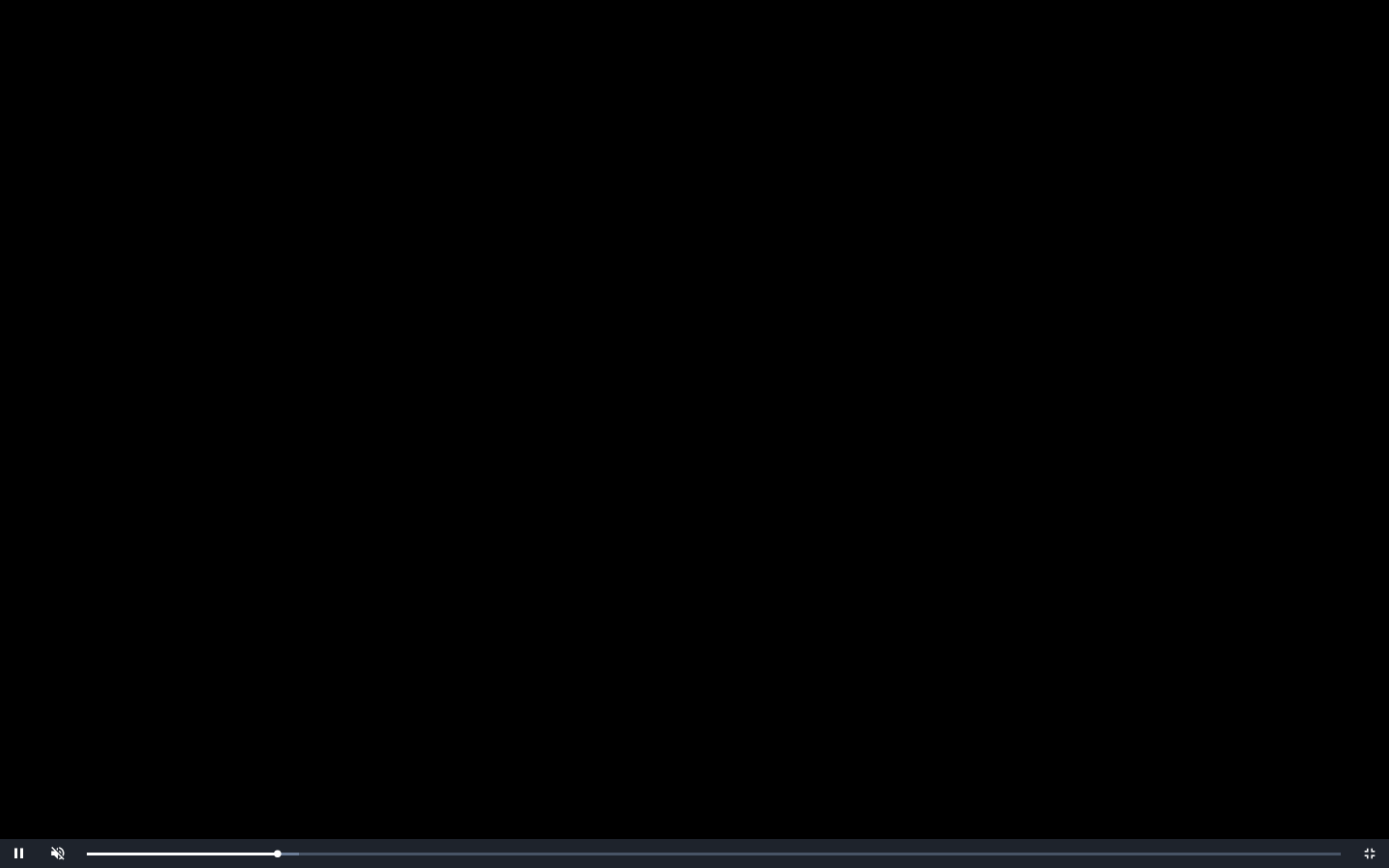 click at bounding box center [694, 434] 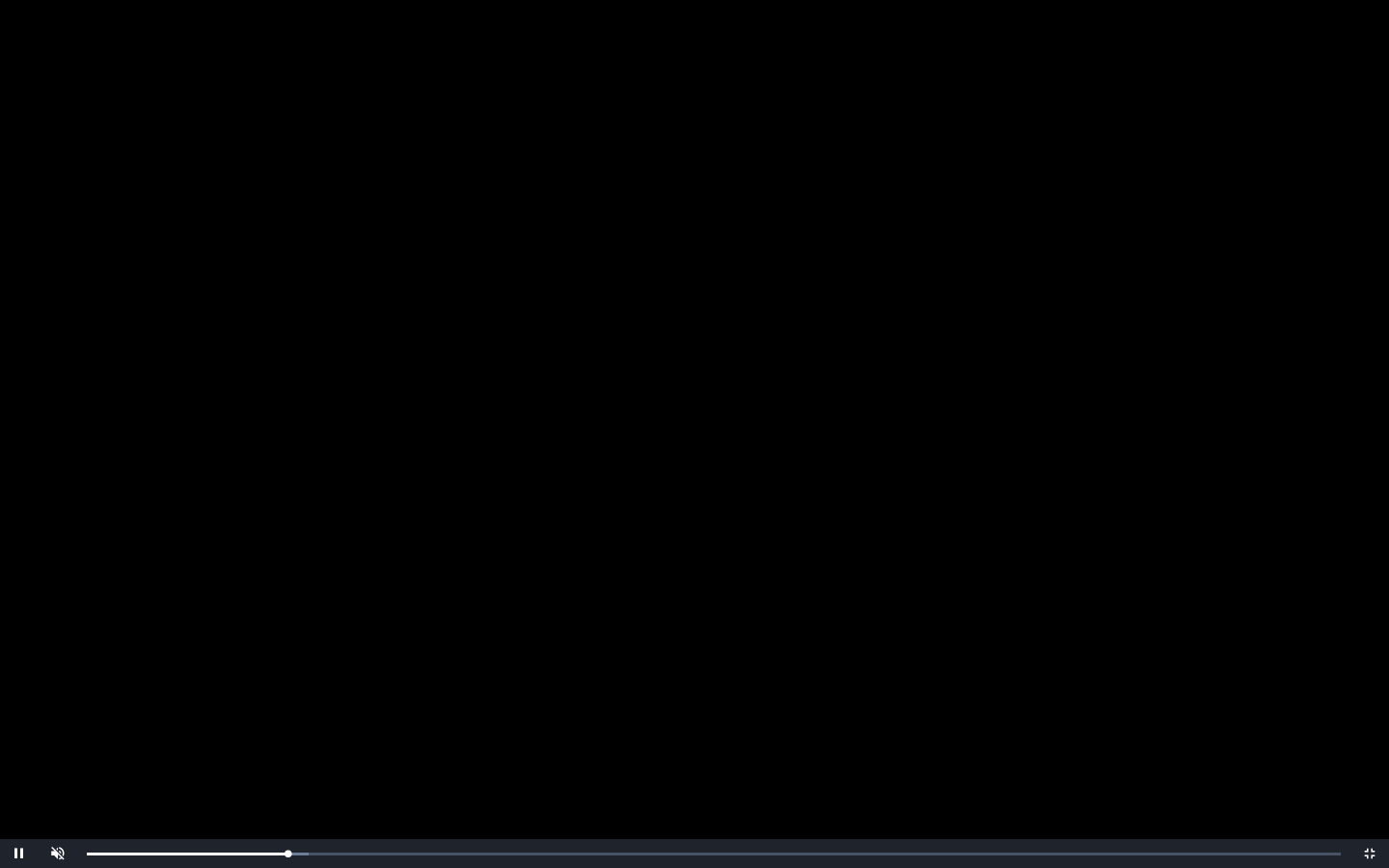 click on "Loaded : 0% 0:09:44 0:10:09 Progress : 0%" at bounding box center (714, 854) 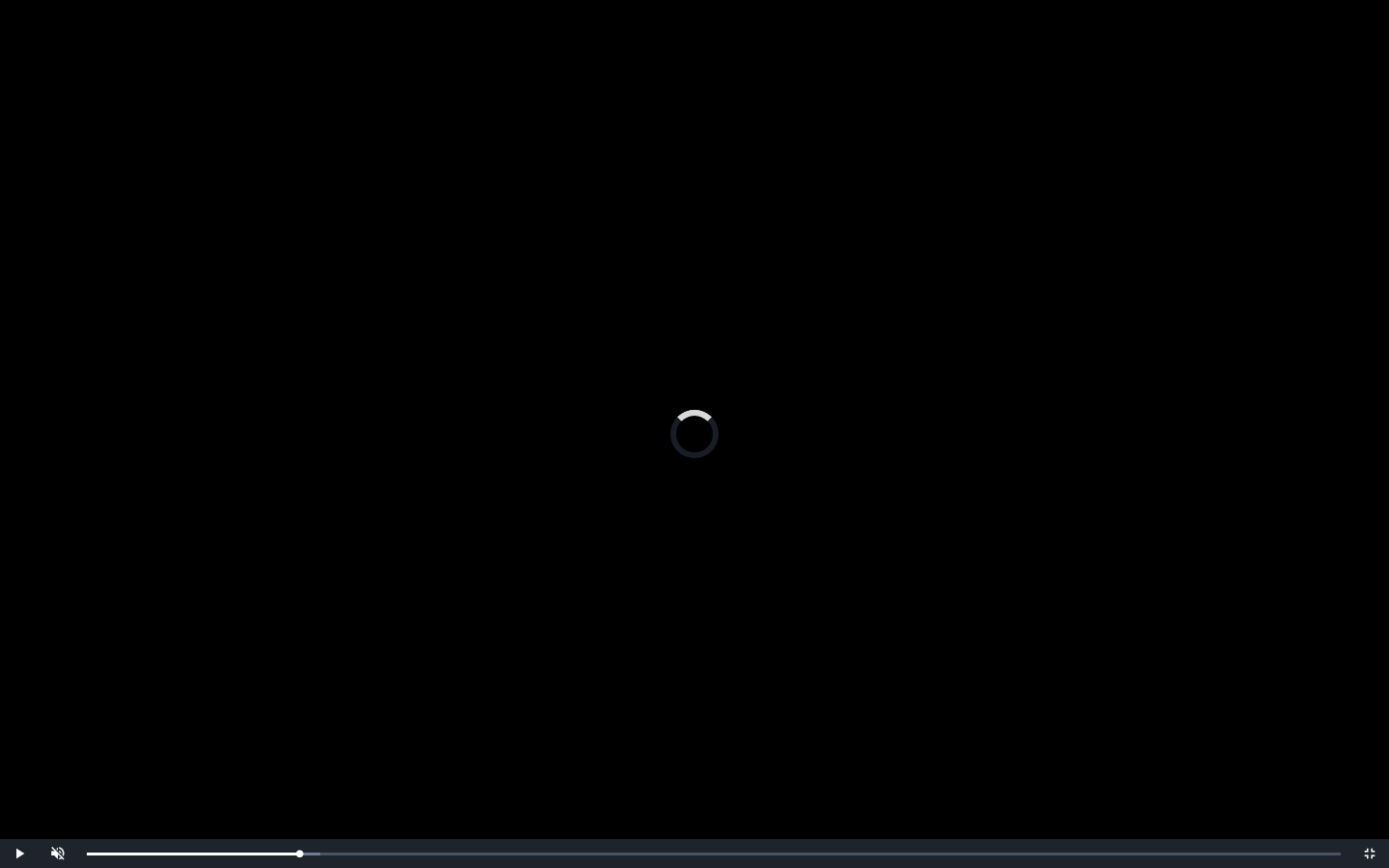 click on "0:10:45 Progress : 0%" at bounding box center (193, 854) 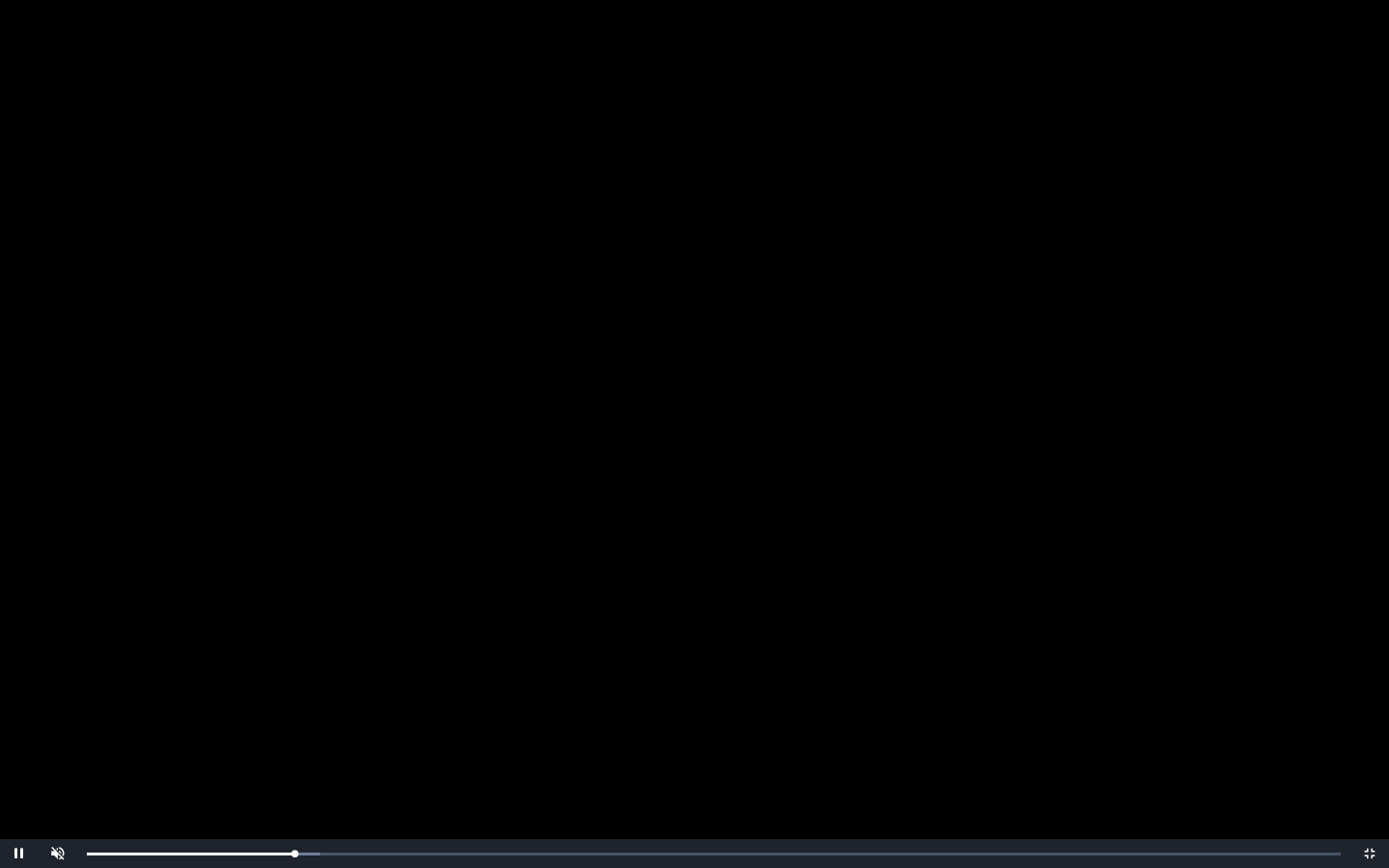 click on "Loaded : 0% 0:09:56 0:10:30 Progress : 0%" at bounding box center (714, 854) 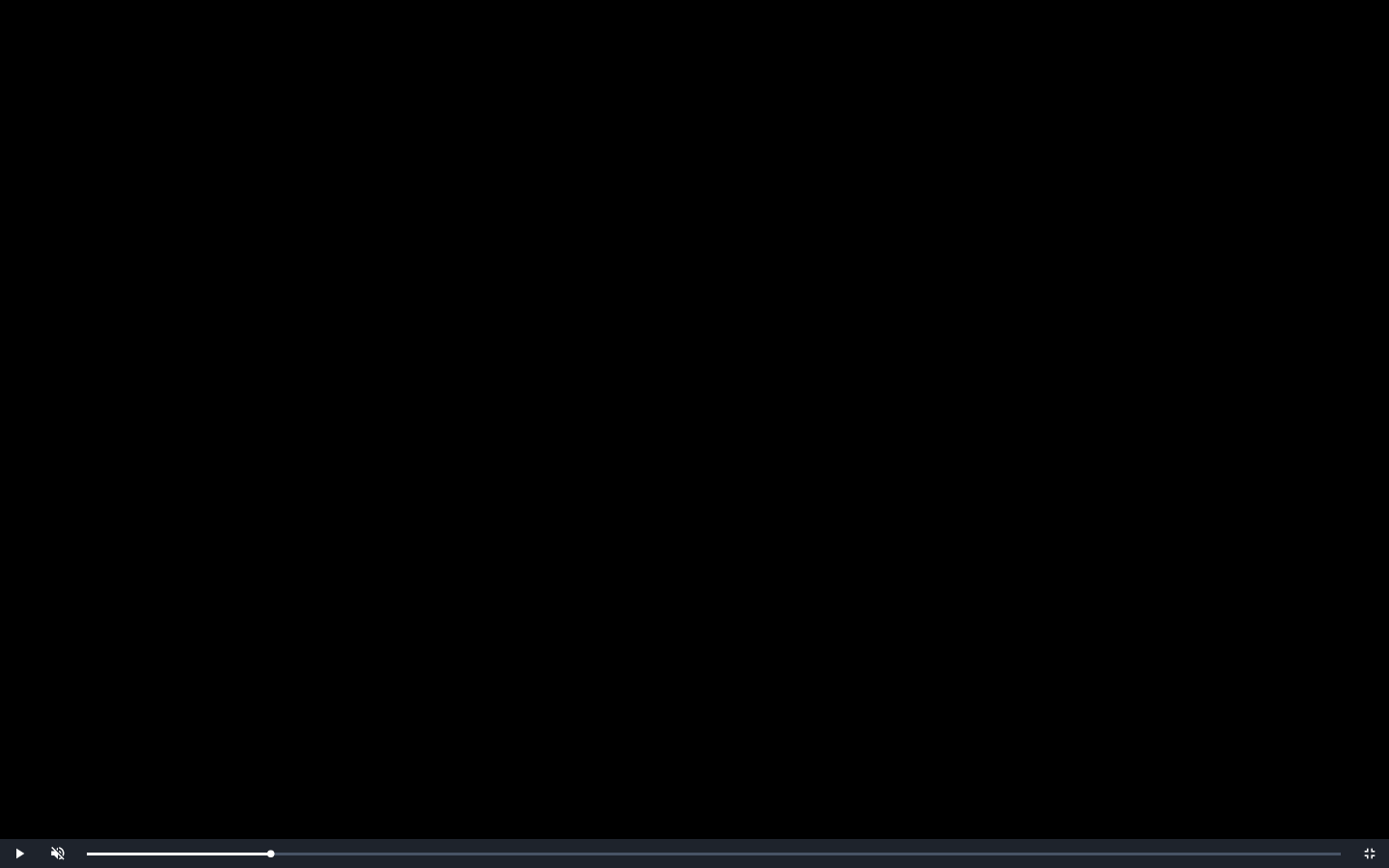 click on "0:09:18 Progress : 0%" at bounding box center [178, 854] 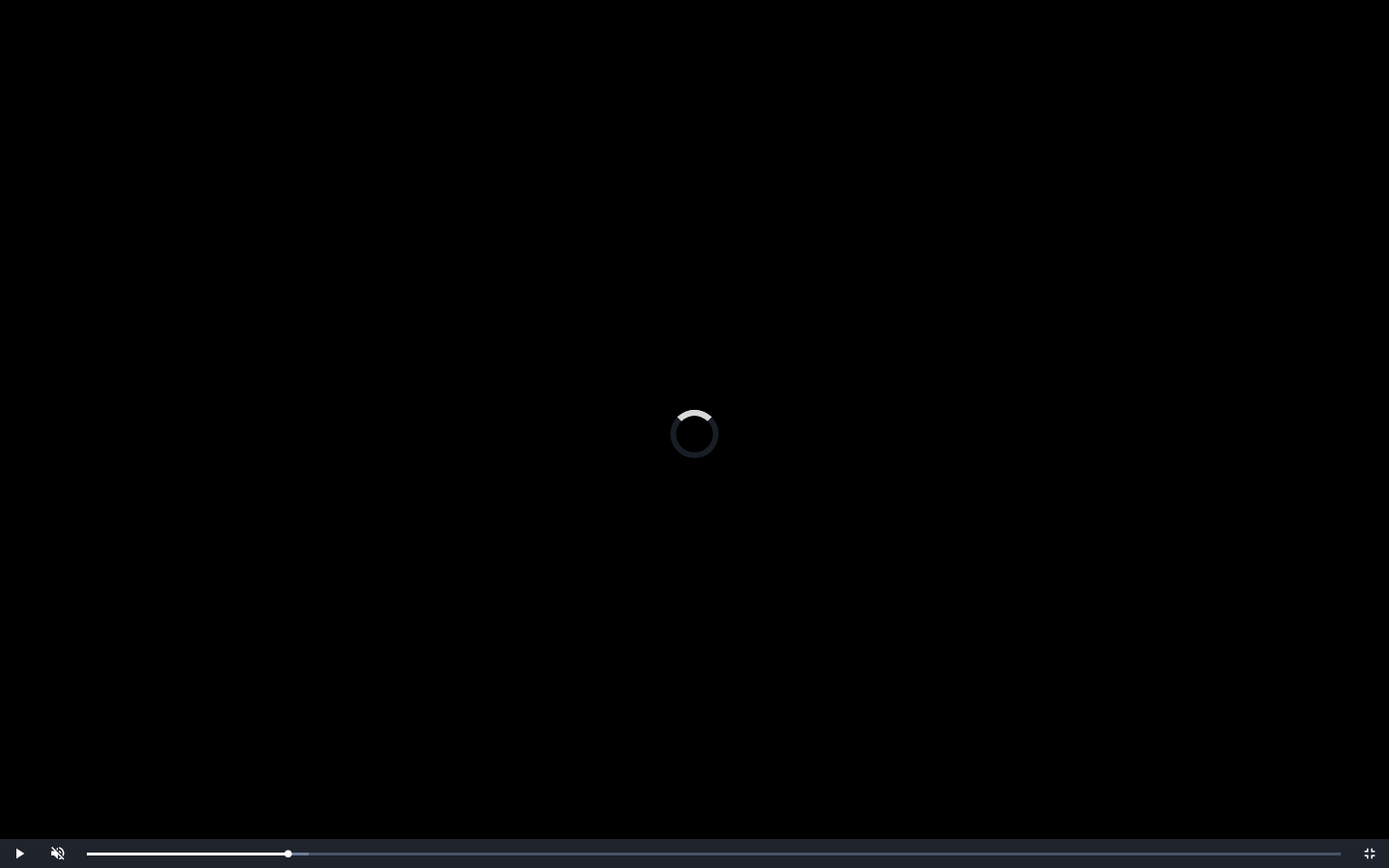 click on "0:09:35 Progress : 0%" at bounding box center [187, 854] 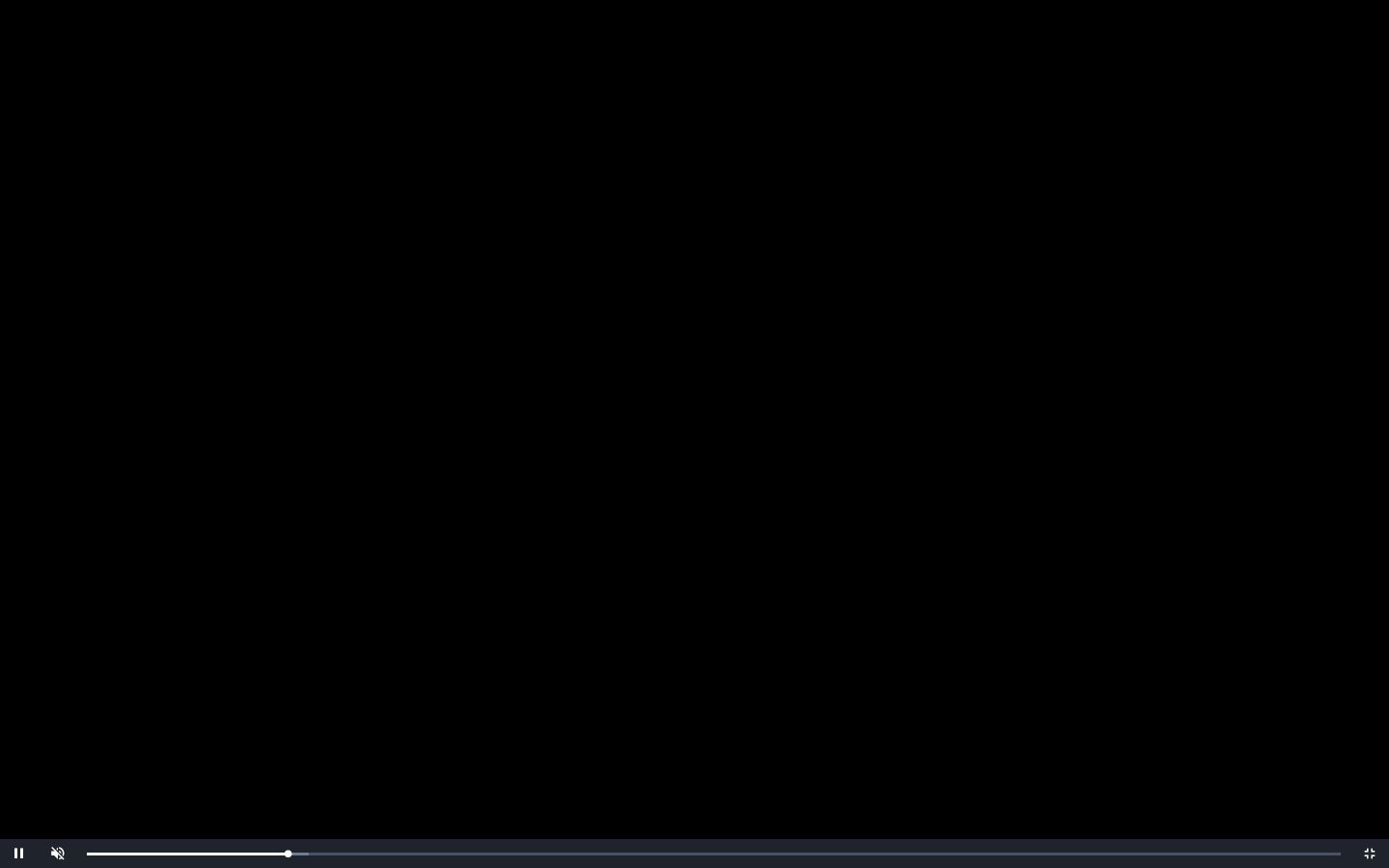 click on "0:10:07 Progress : 0%" at bounding box center (187, 854) 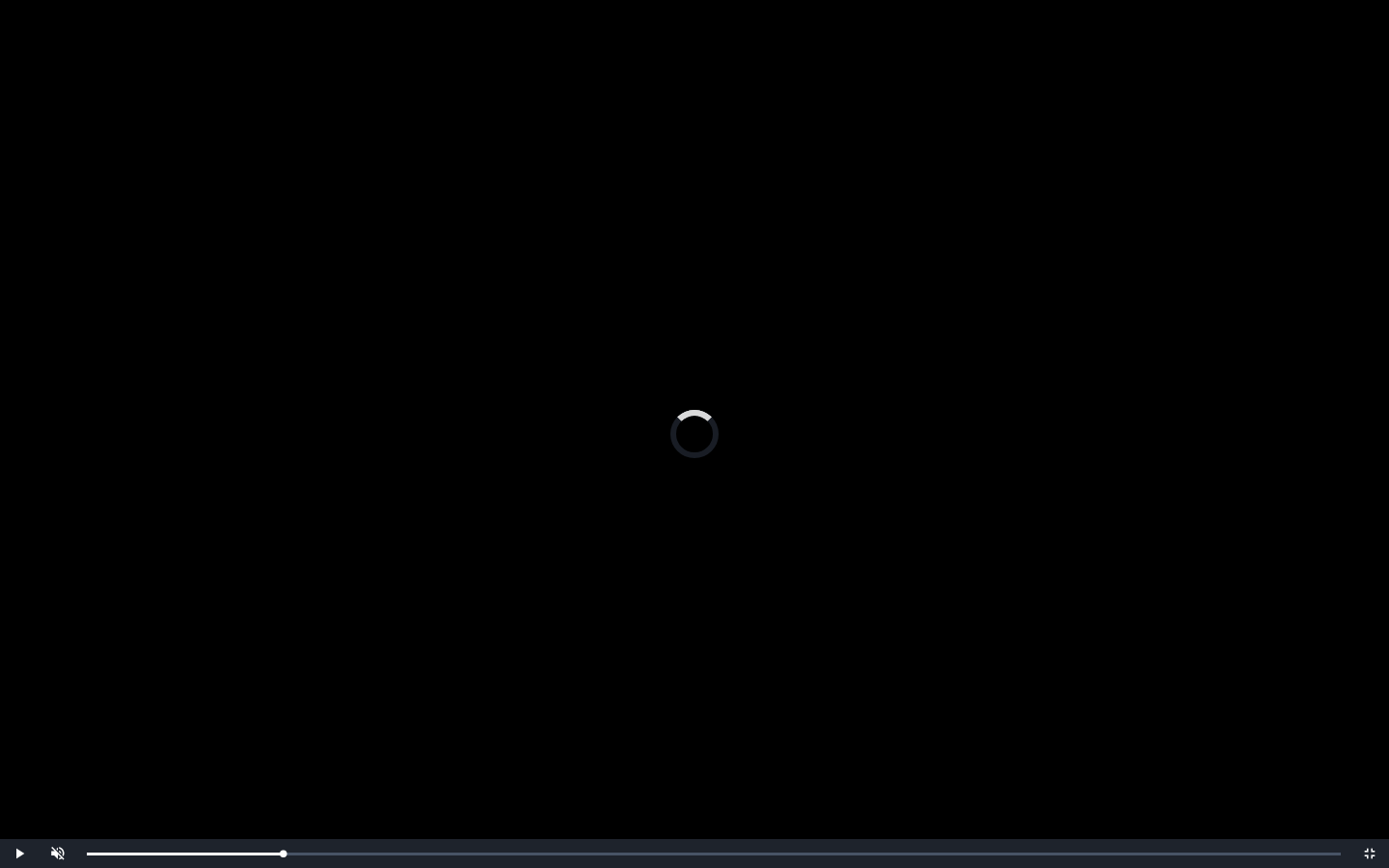 click on "Loaded : 0% 0:09:15 0:09:15 Progress : 0%" at bounding box center (714, 854) 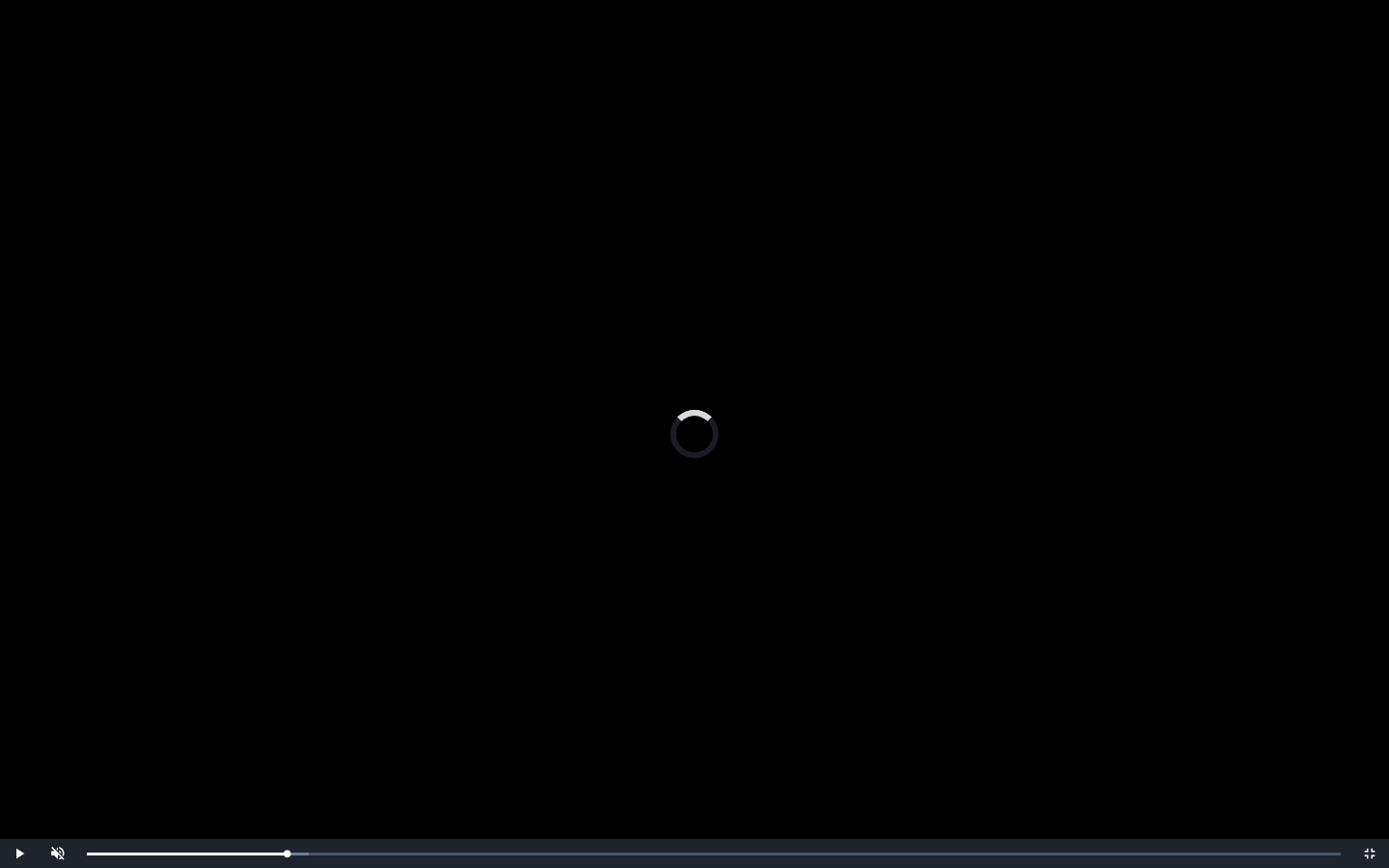 click on "0:09:56 Progress : 0%" at bounding box center (187, 854) 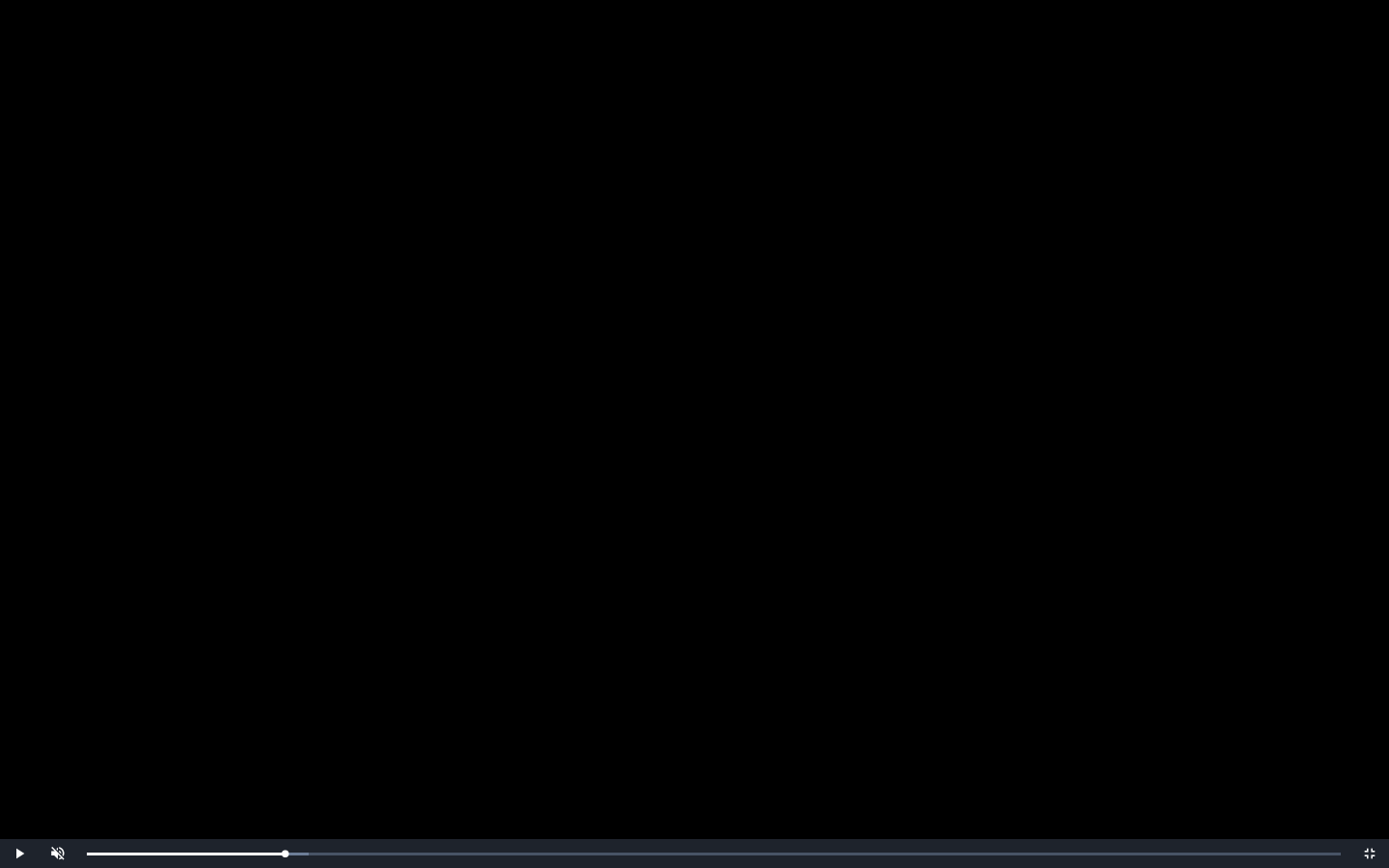 click at bounding box center (694, 434) 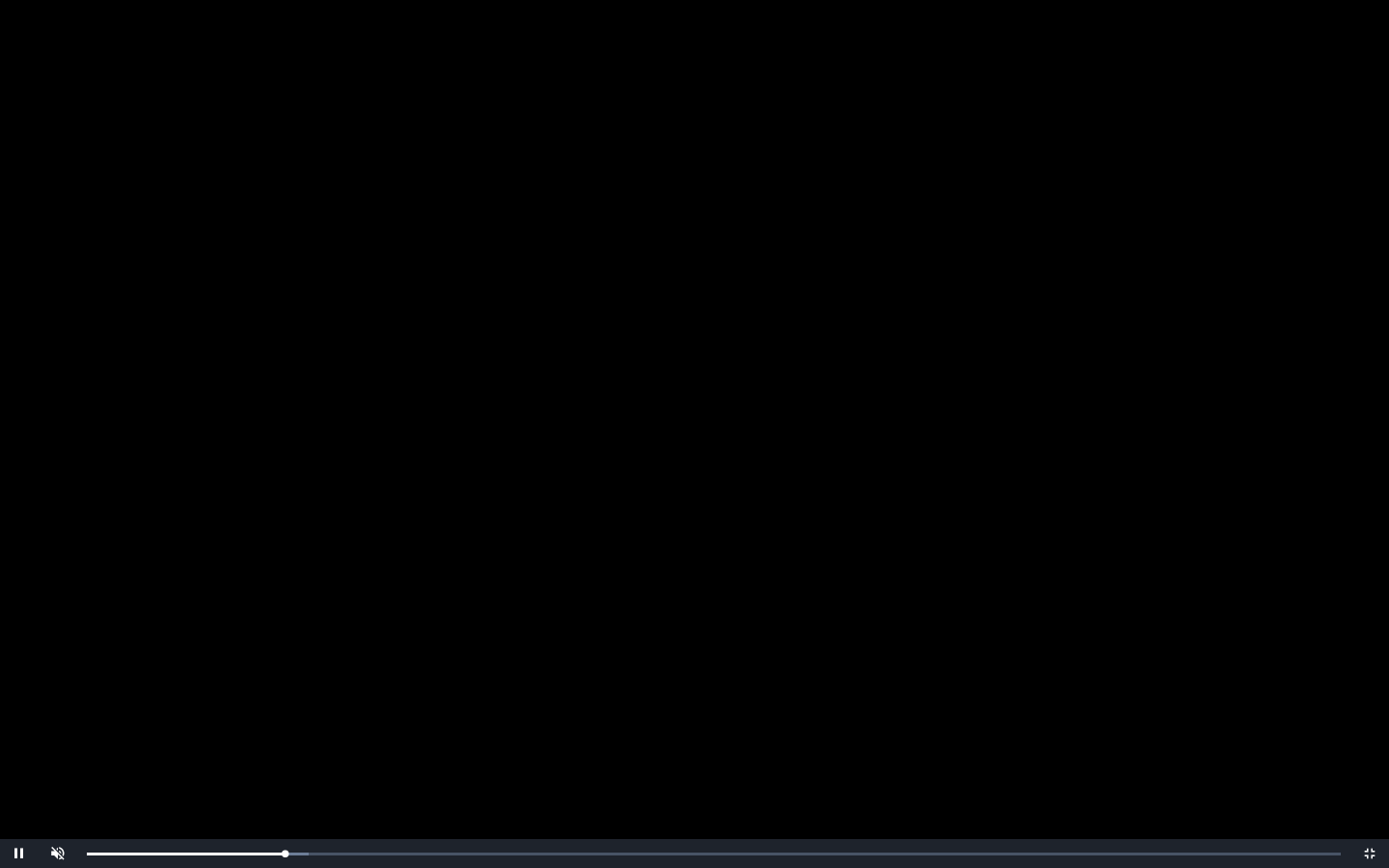 click at bounding box center (694, 434) 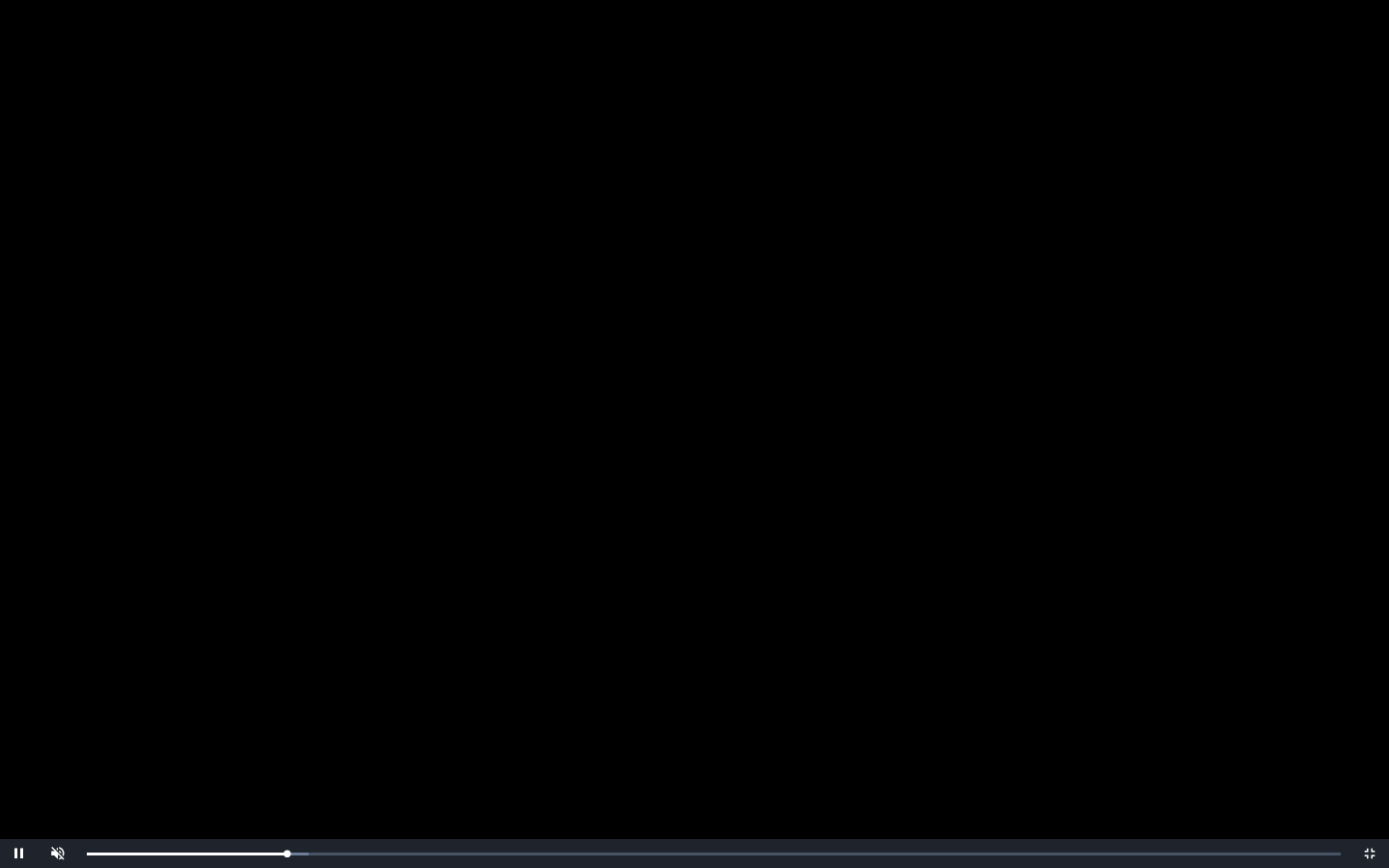 click on "0:10:07 Progress : 0%" at bounding box center [187, 854] 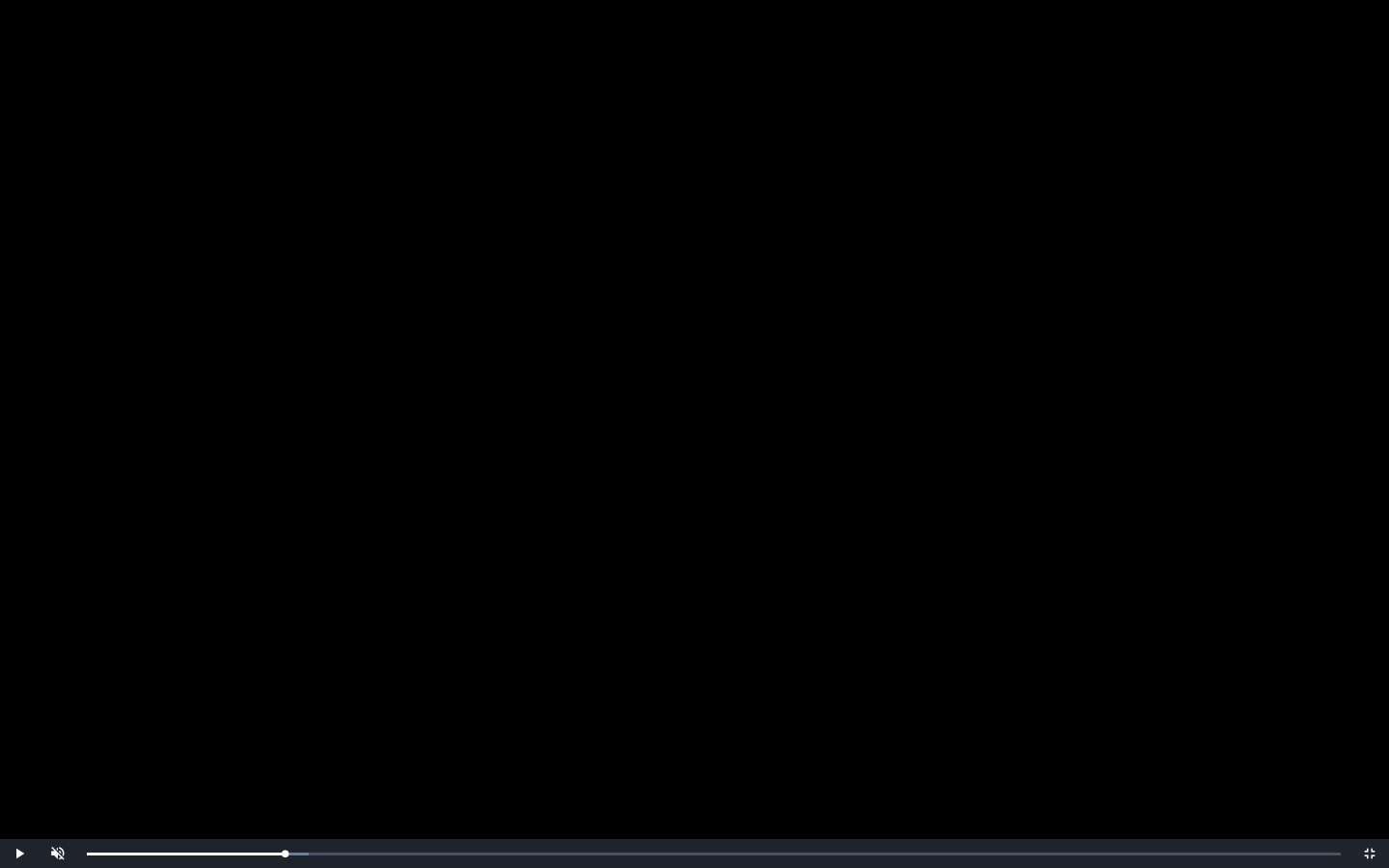 click at bounding box center [694, 434] 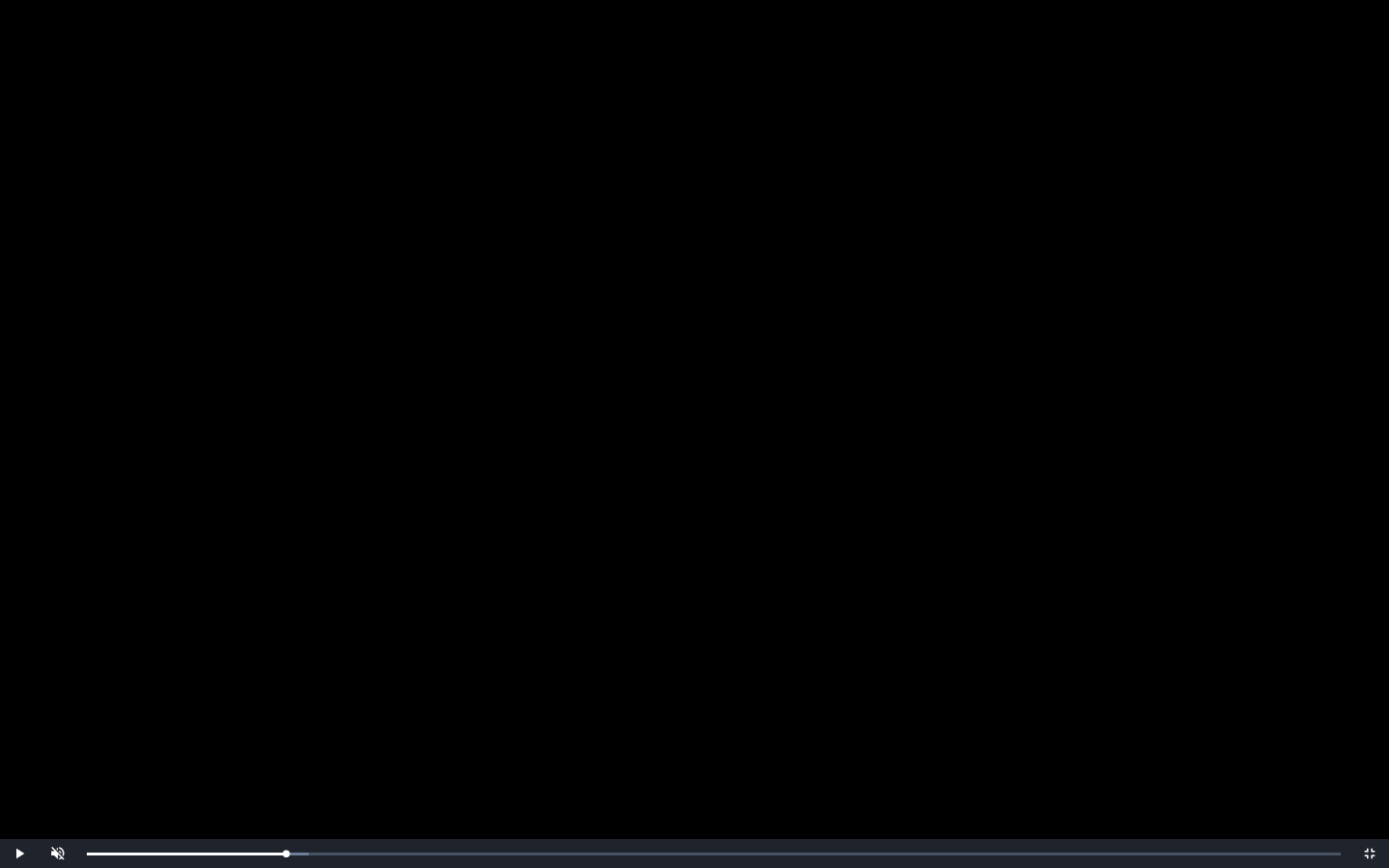 click at bounding box center (694, 434) 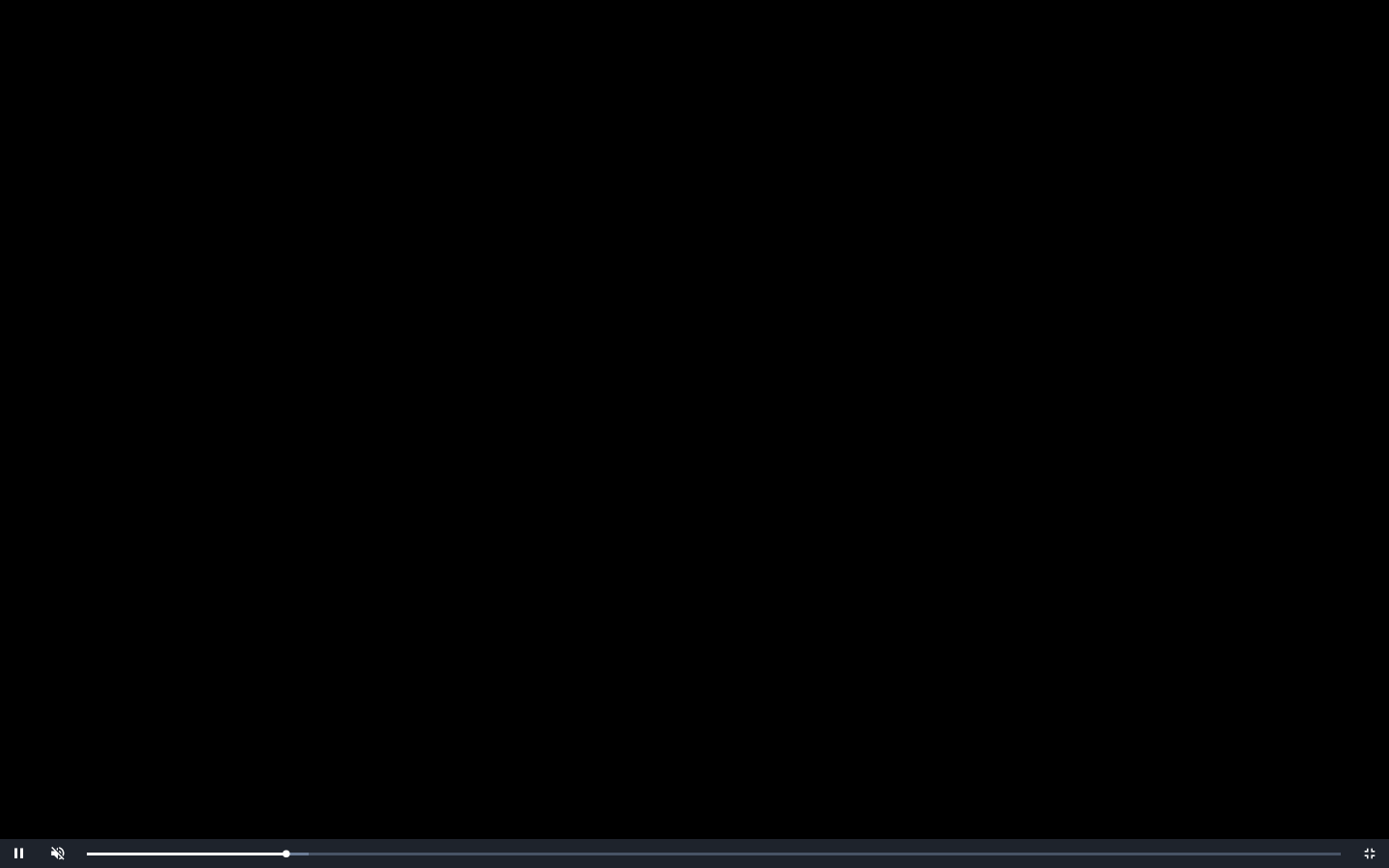 click at bounding box center [694, 434] 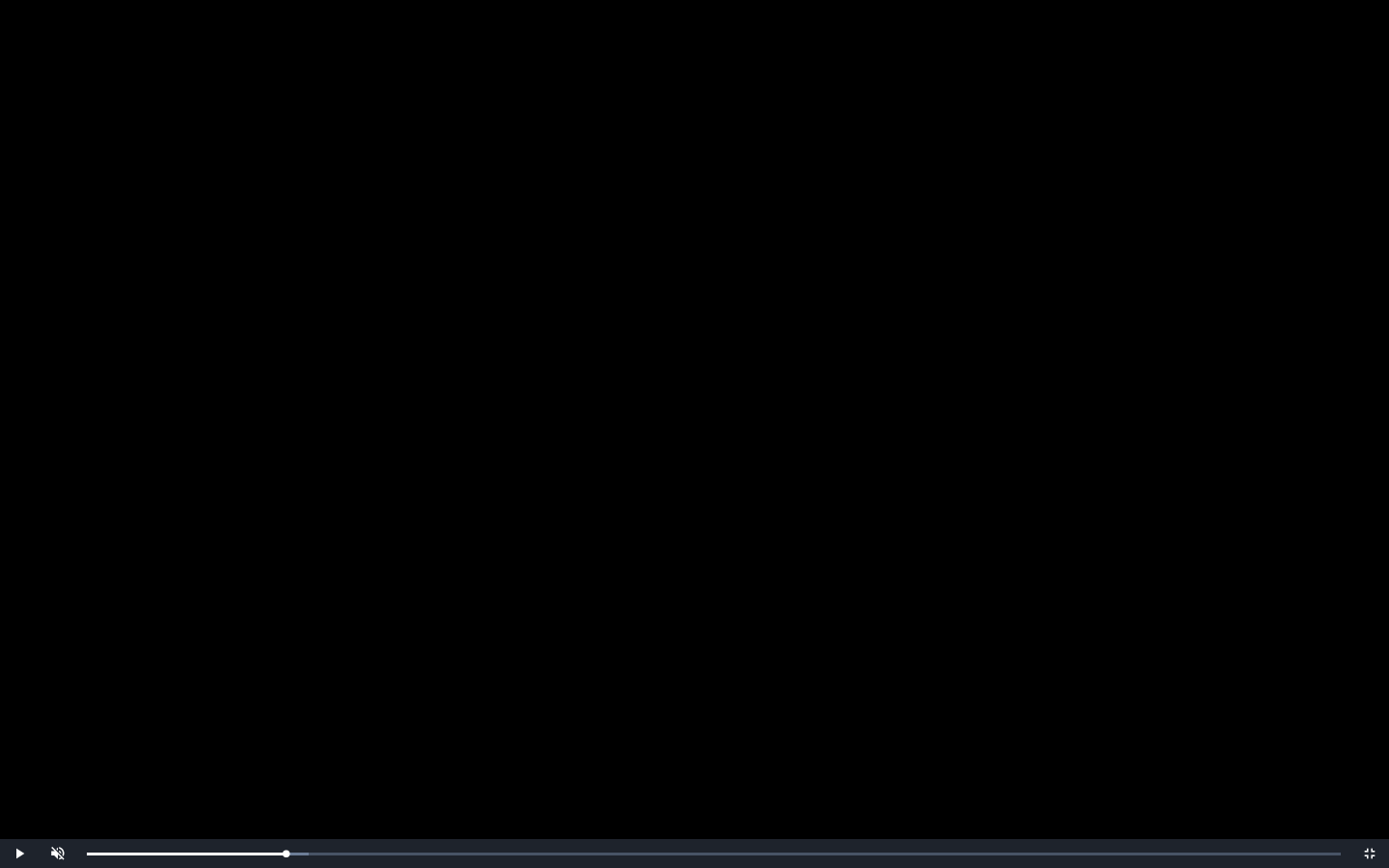 click at bounding box center [694, 434] 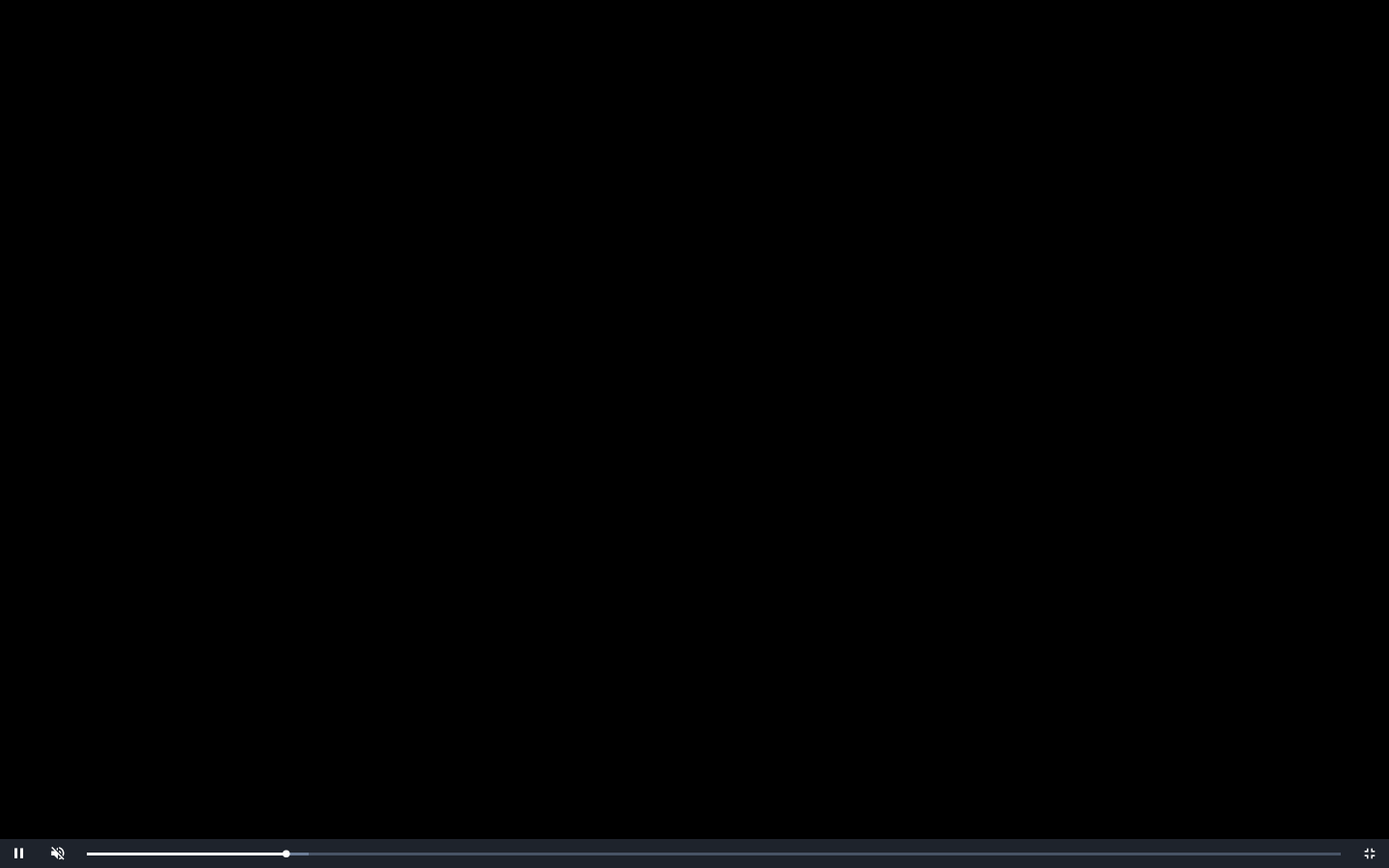 click at bounding box center (694, 434) 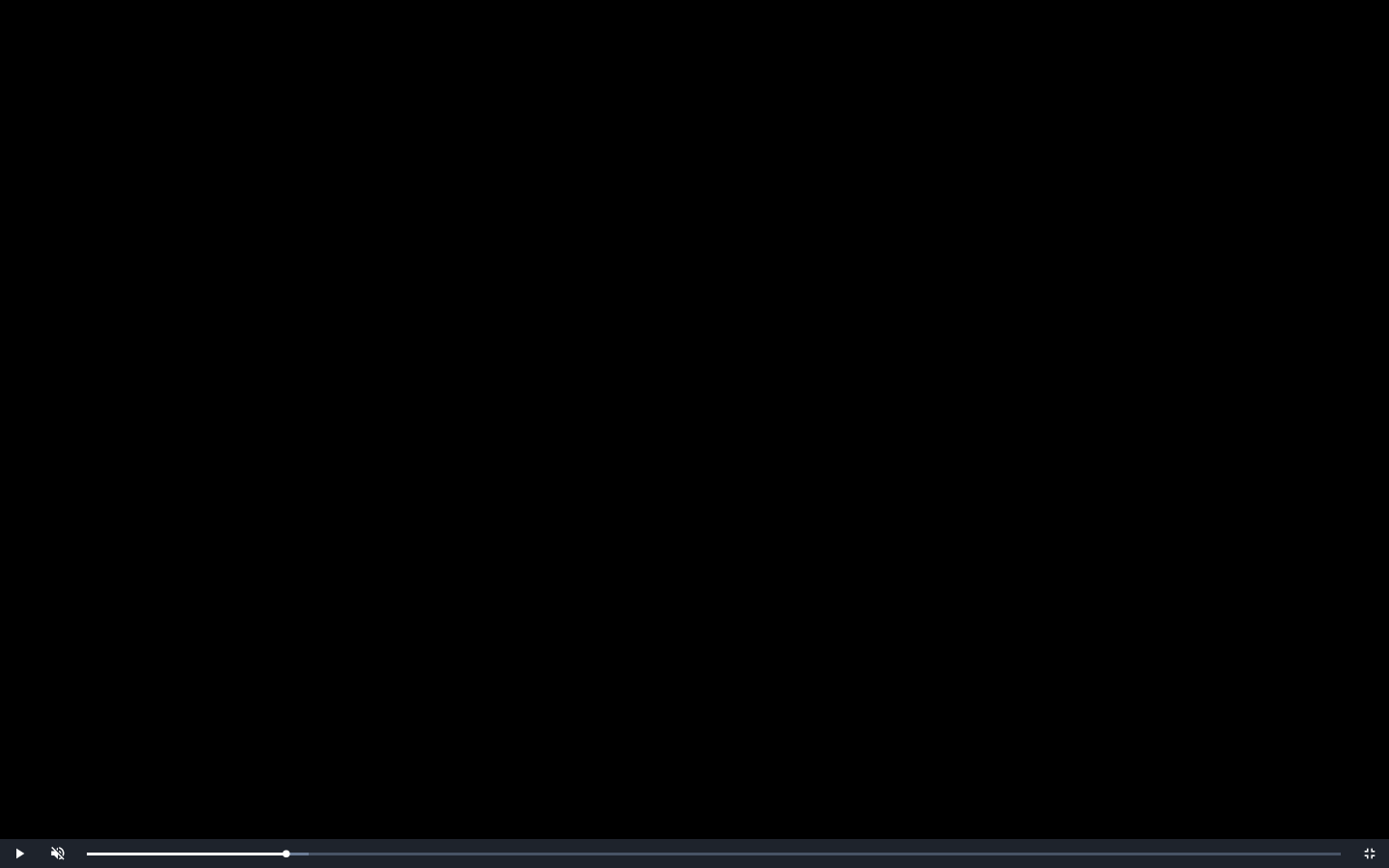 click at bounding box center [694, 434] 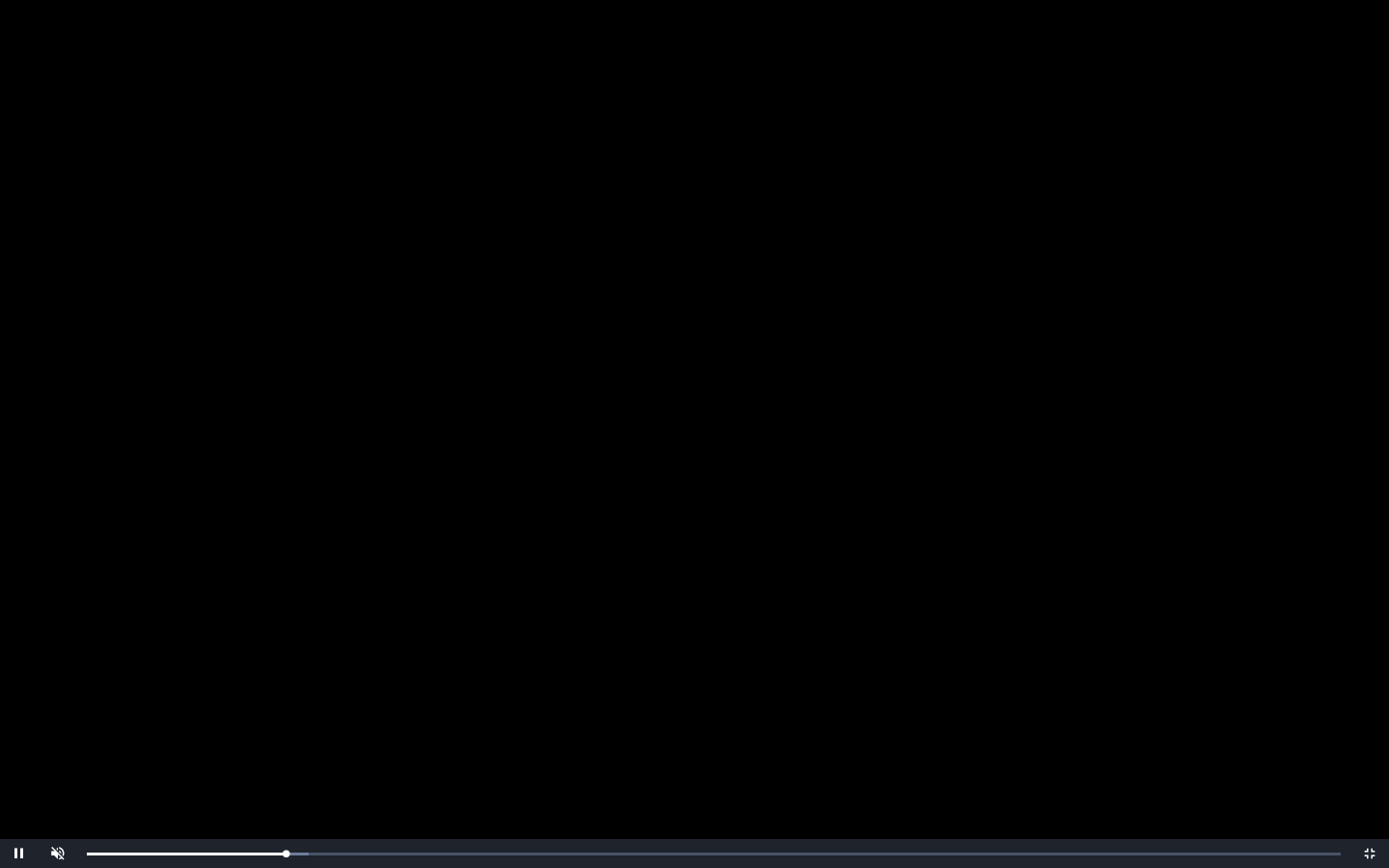 click at bounding box center [694, 434] 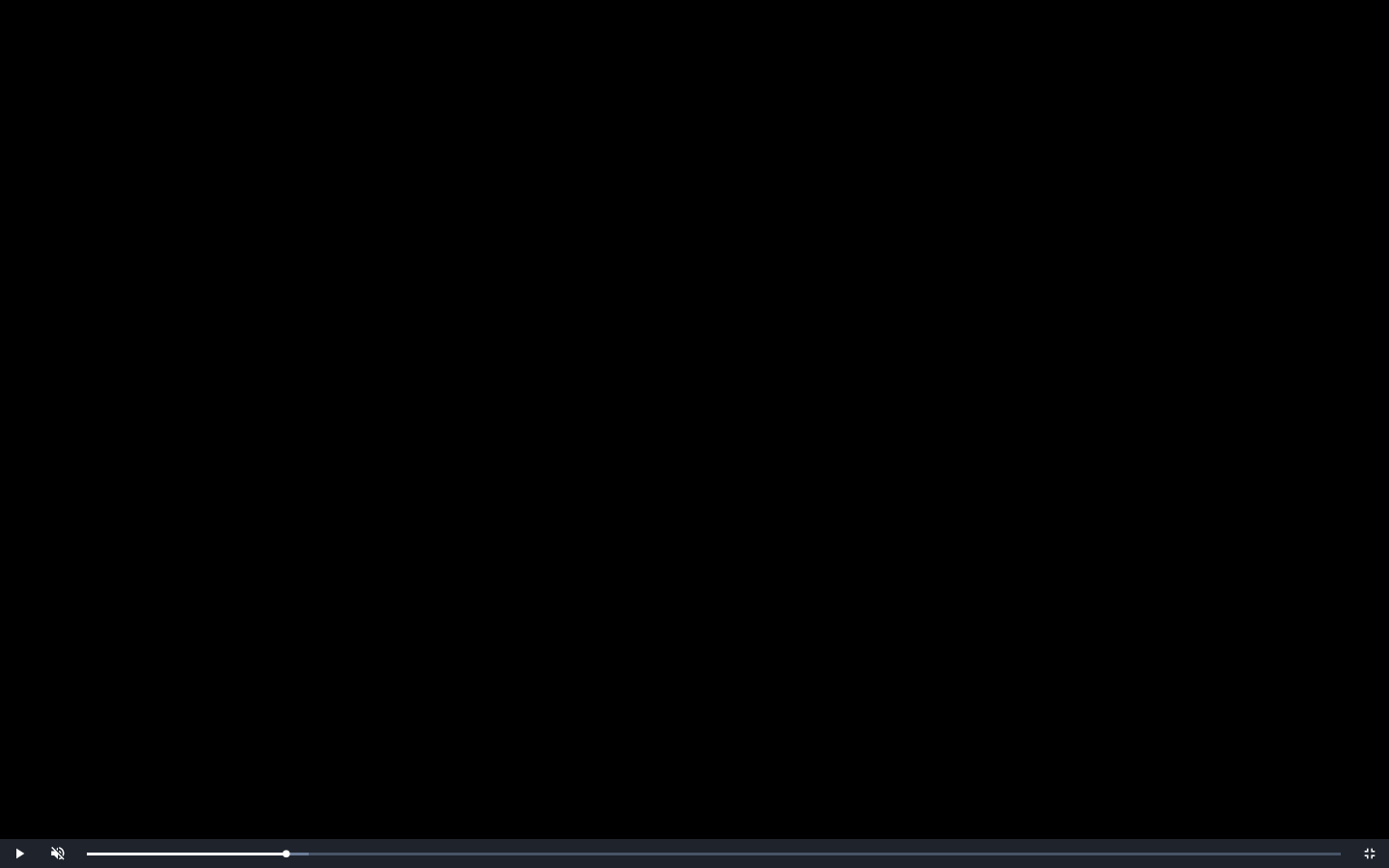 click at bounding box center (694, 434) 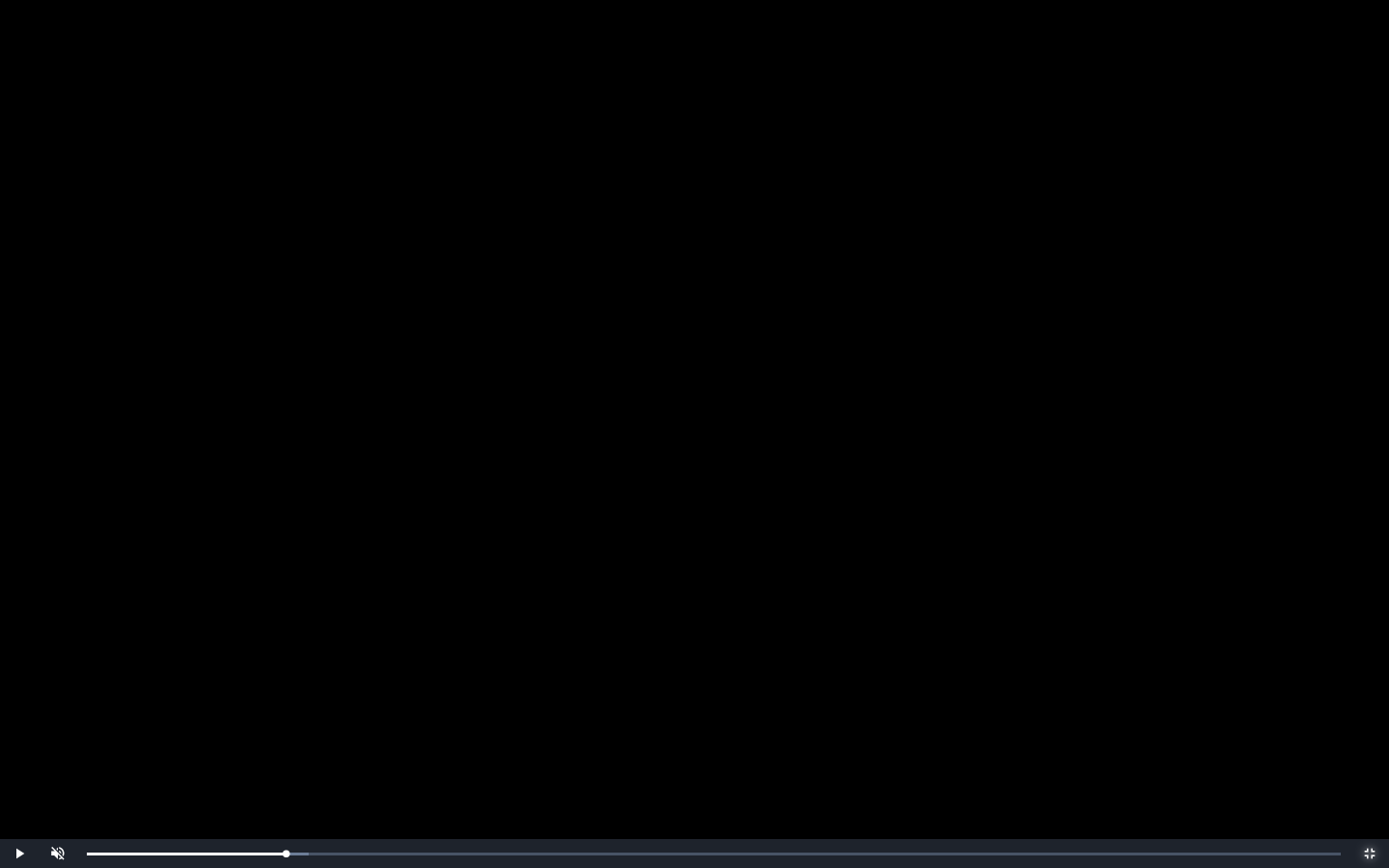 click at bounding box center [1370, 854] 